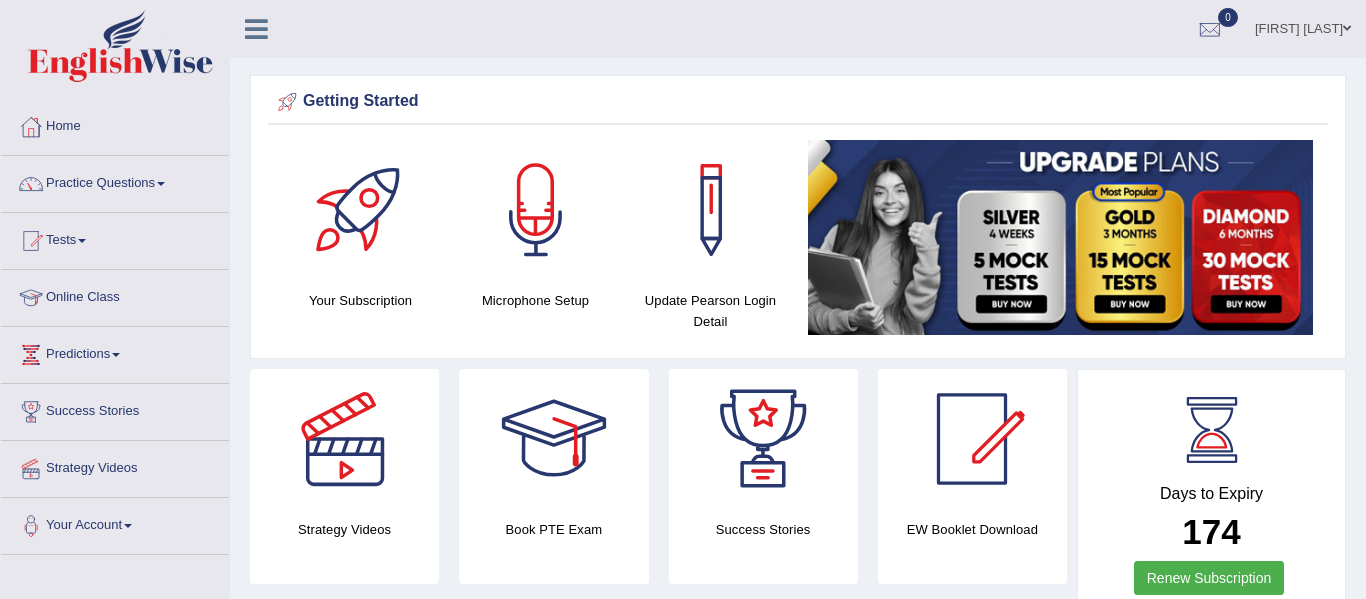 scroll, scrollTop: 0, scrollLeft: 0, axis: both 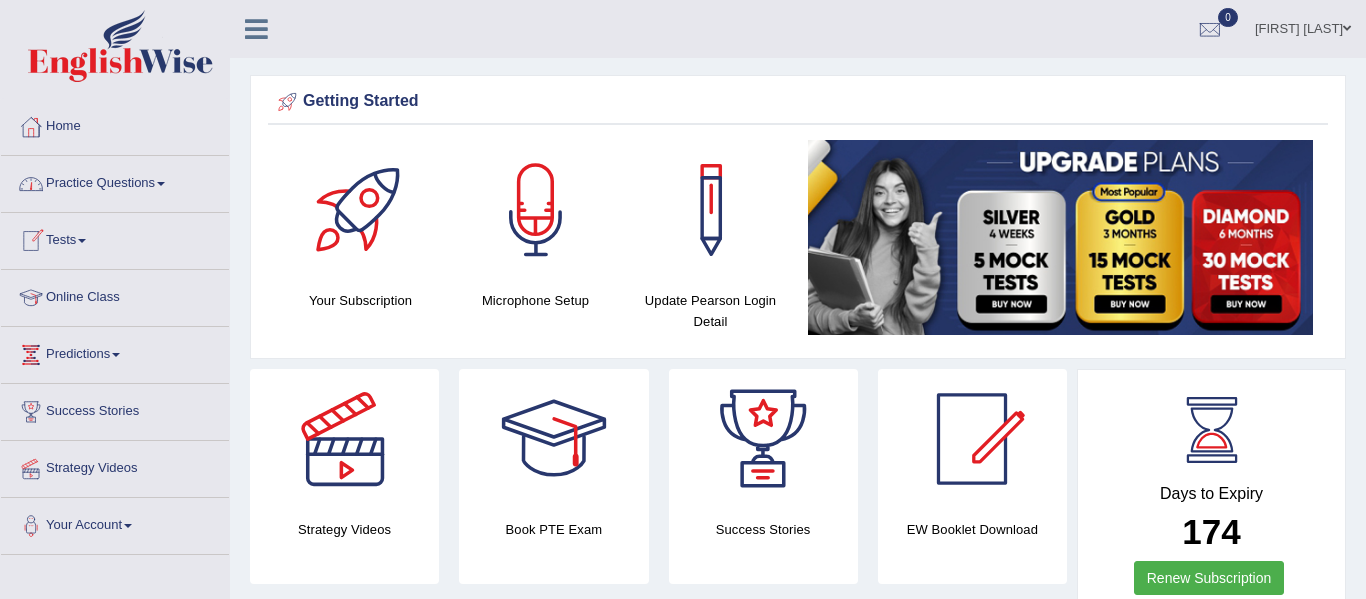 click on "Practice Questions" at bounding box center (115, 181) 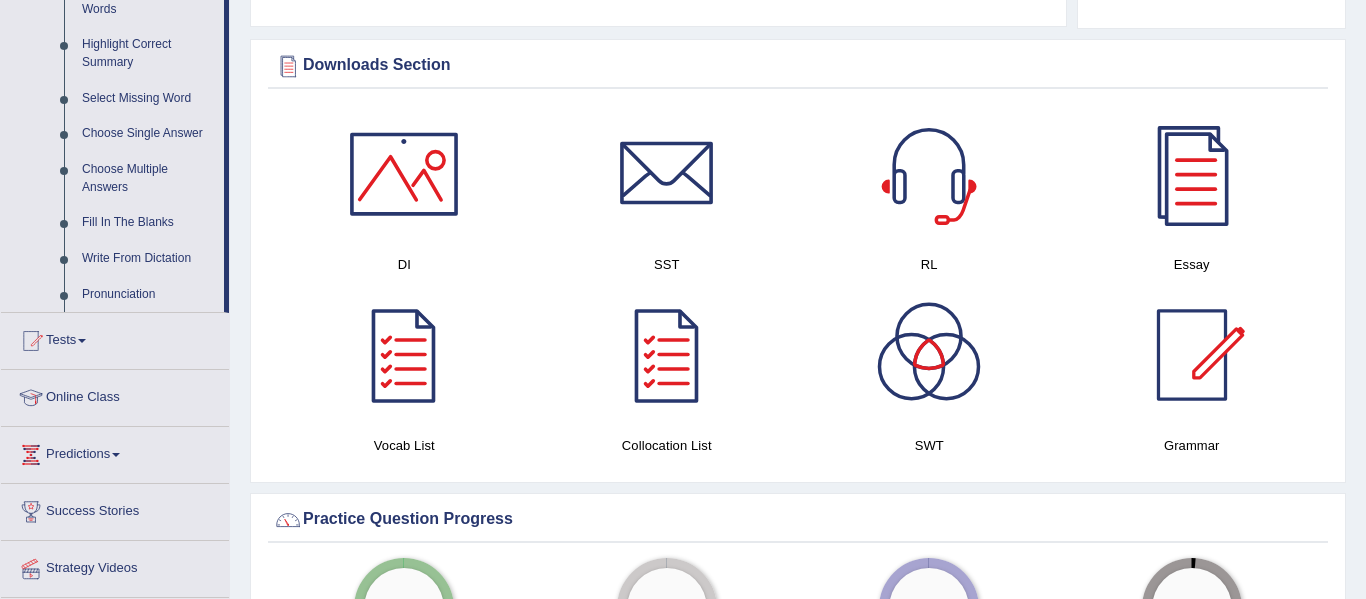 scroll, scrollTop: 973, scrollLeft: 0, axis: vertical 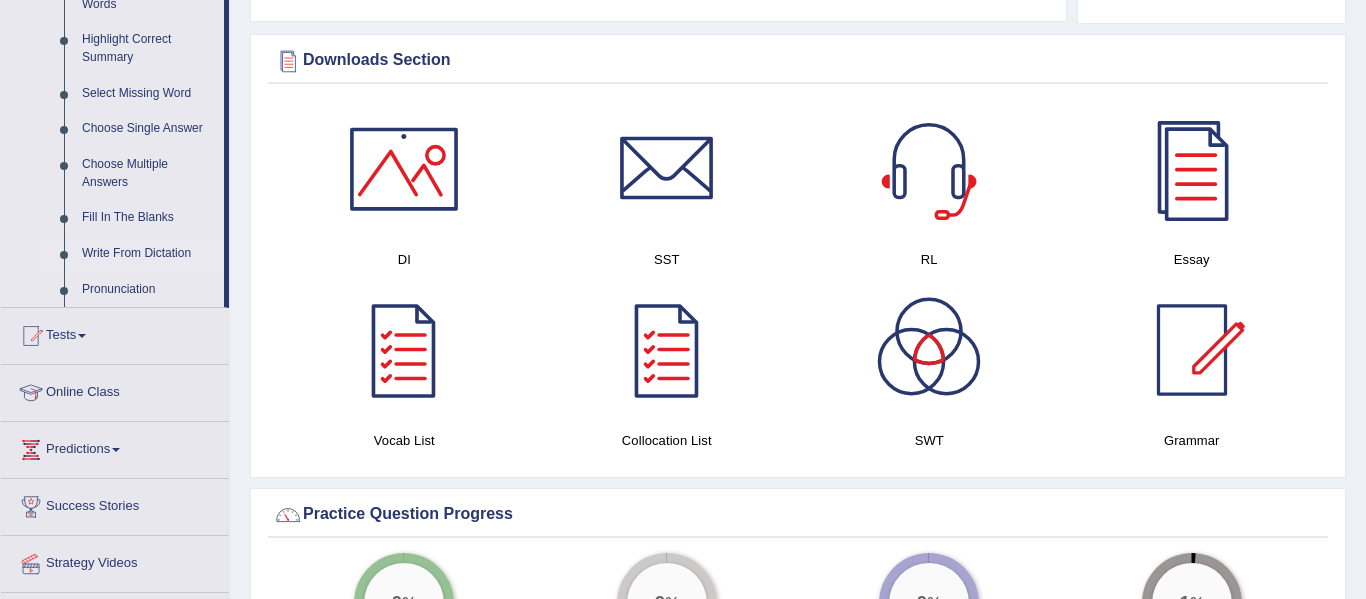 click on "Write From Dictation" at bounding box center [148, 254] 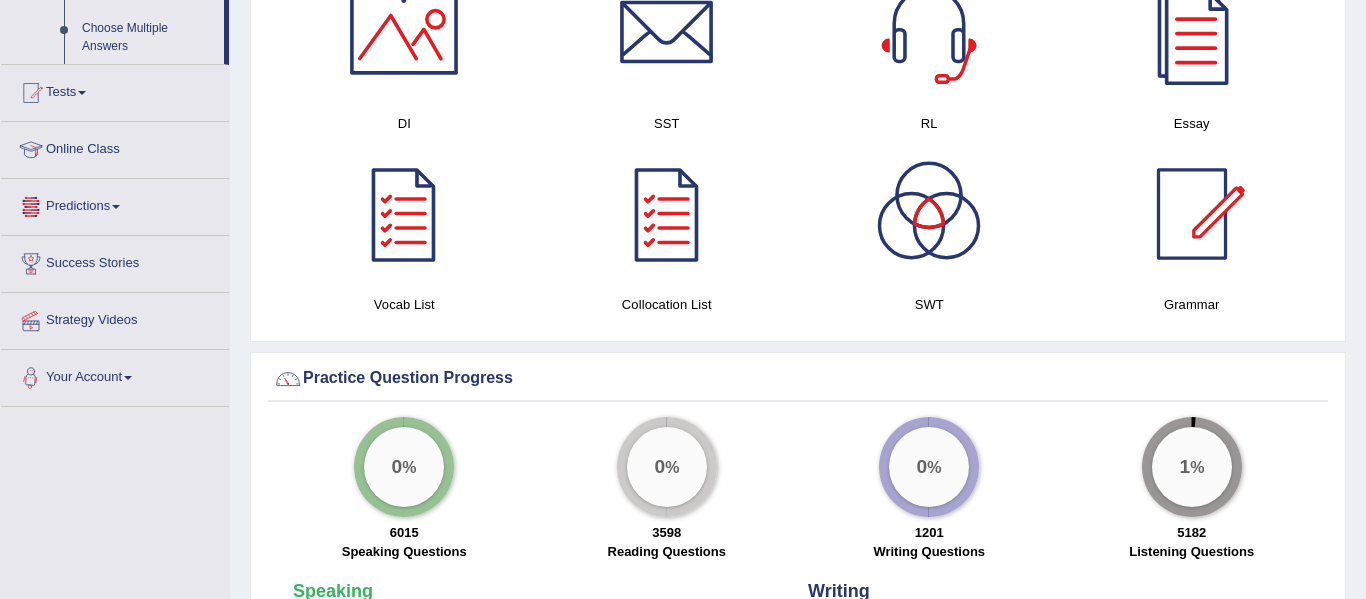 scroll, scrollTop: 1322, scrollLeft: 0, axis: vertical 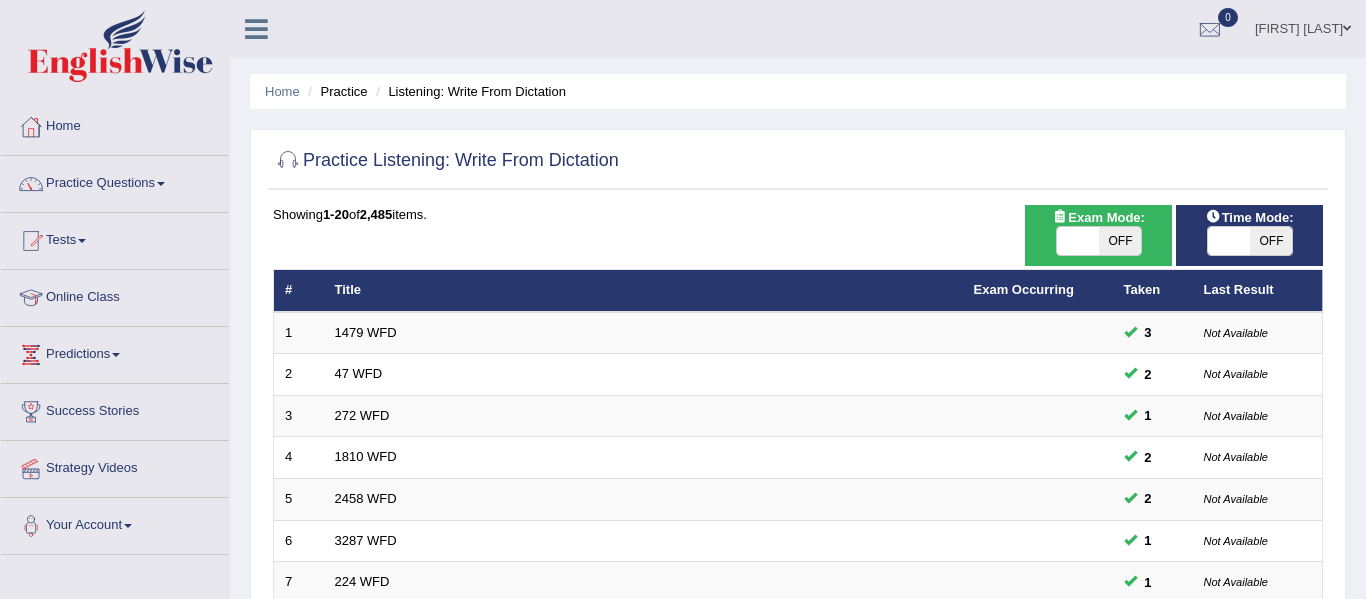 click on "OFF" at bounding box center [1271, 241] 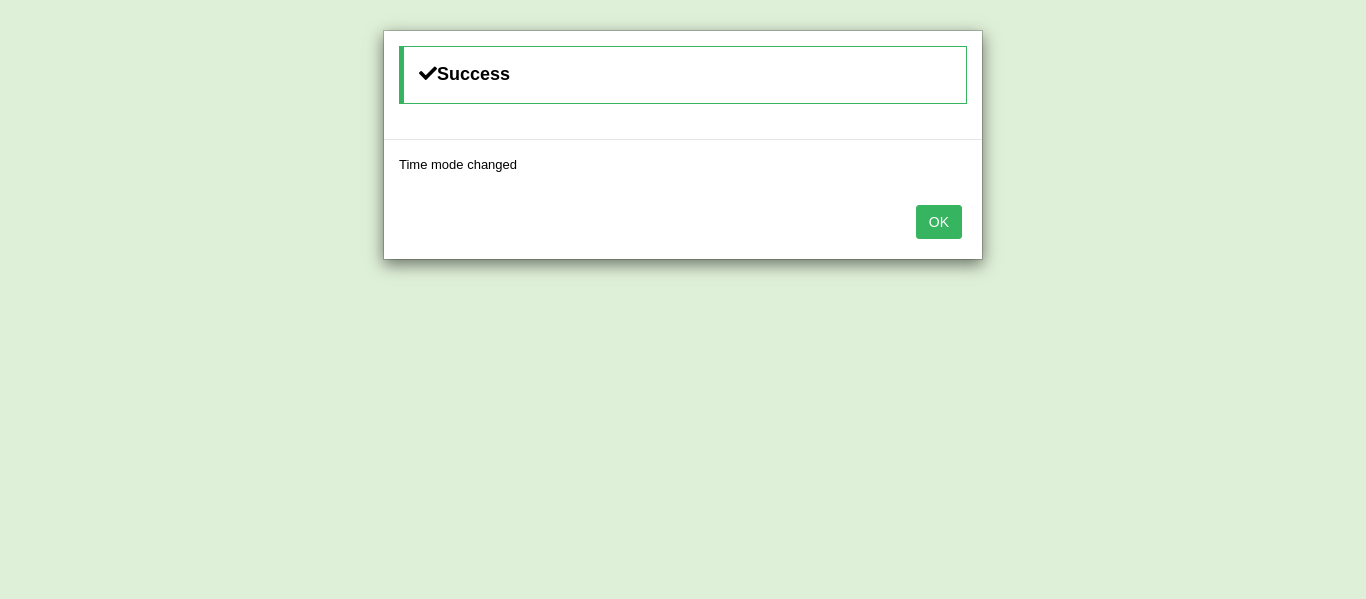 click on "OK" at bounding box center (939, 222) 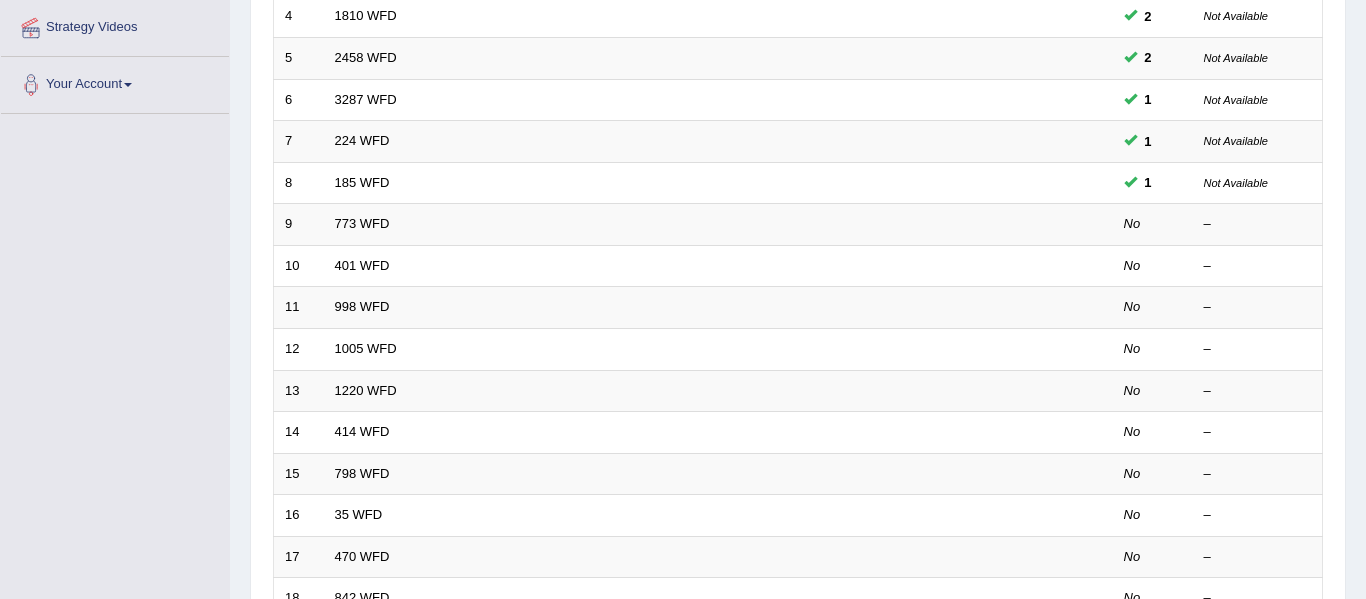 scroll, scrollTop: 463, scrollLeft: 0, axis: vertical 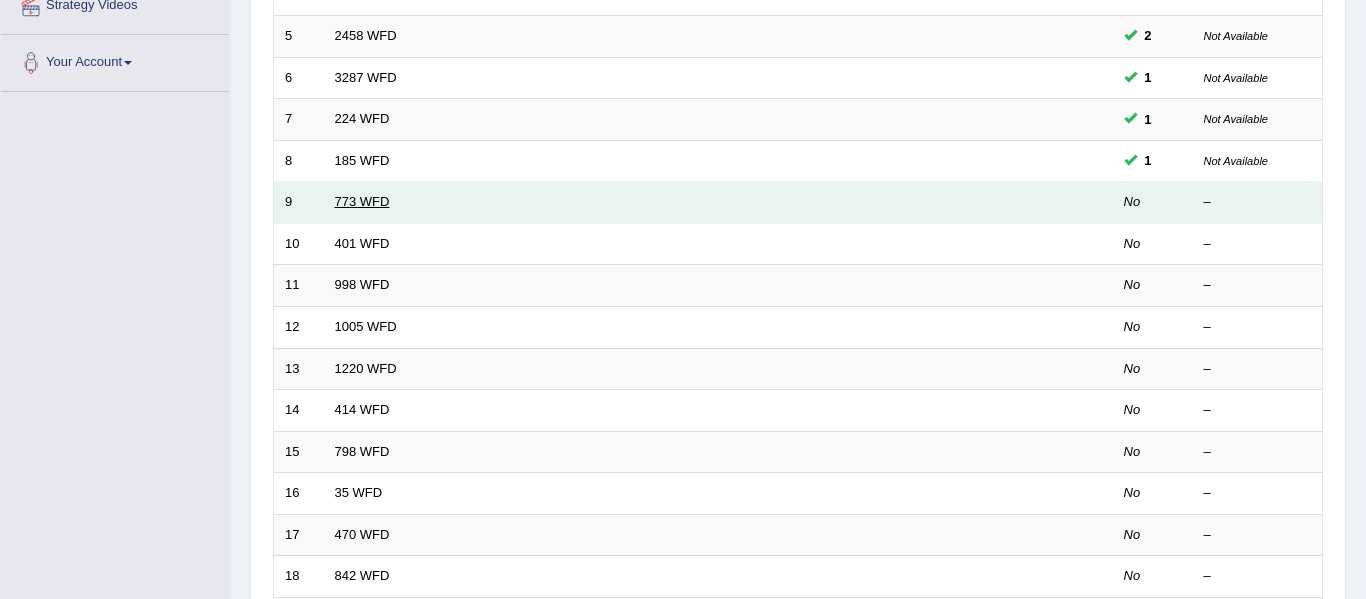 click on "773 WFD" at bounding box center (362, 201) 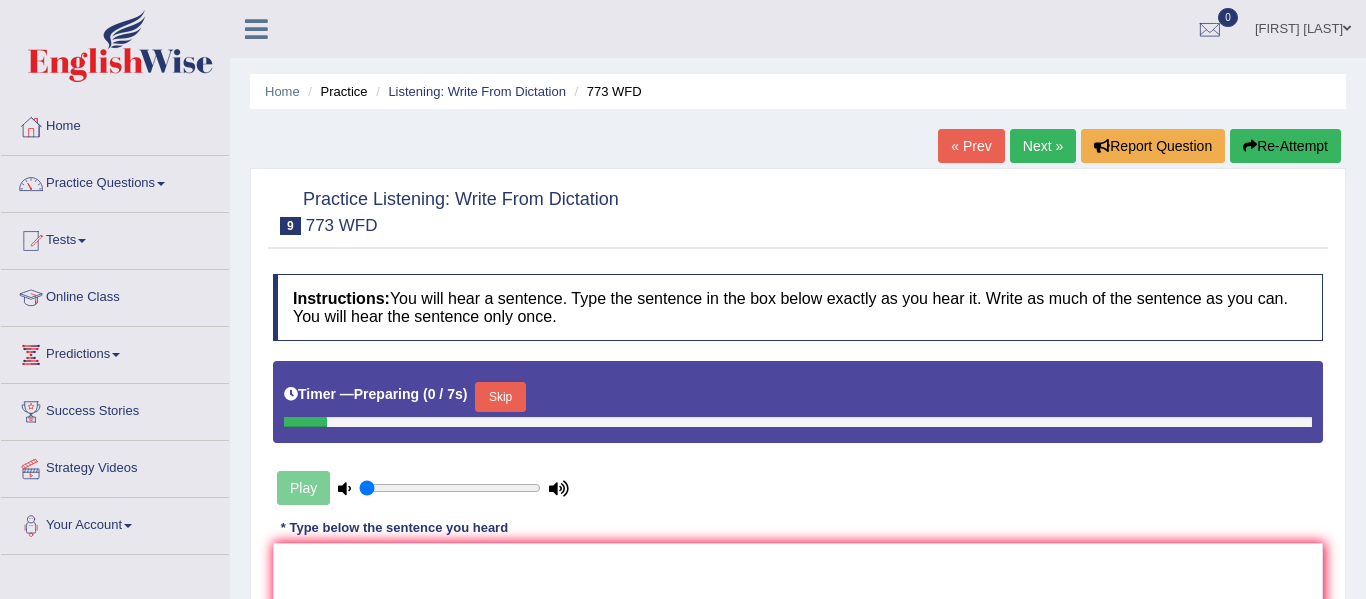 scroll, scrollTop: 0, scrollLeft: 0, axis: both 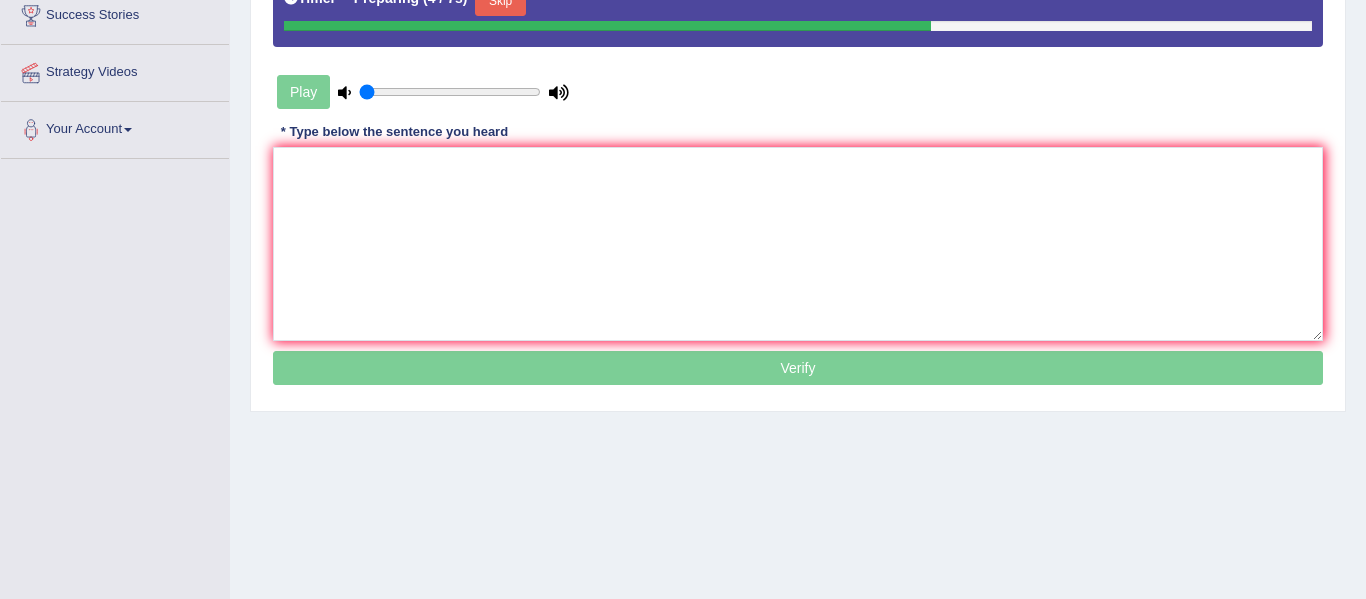 drag, startPoint x: 1365, startPoint y: 189, endPoint x: 1358, endPoint y: 415, distance: 226.10838 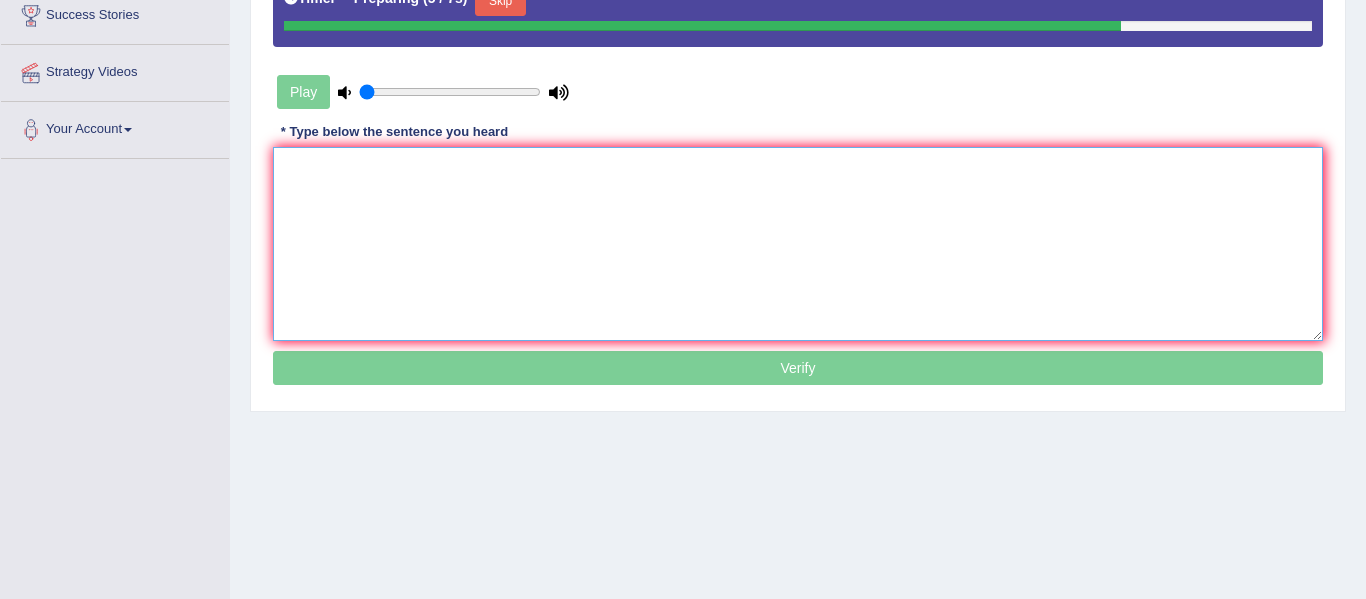 click at bounding box center [798, 244] 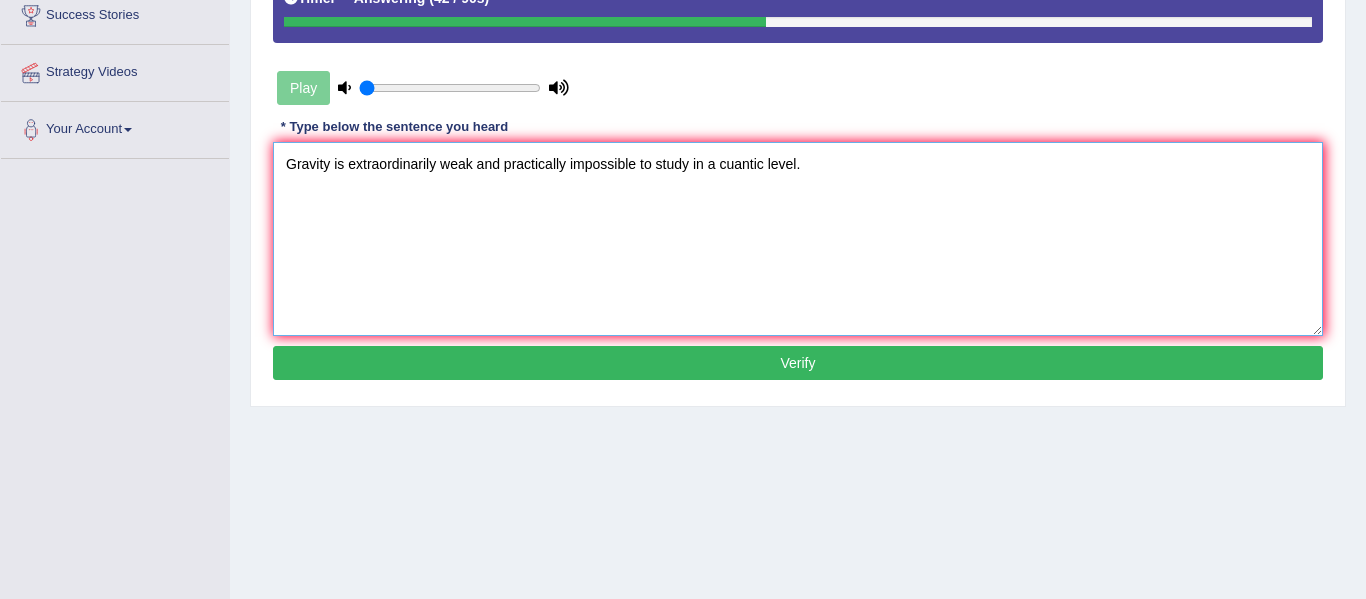 type on "Gravity is extraordinarily weak and practically impossible to study in a cuantic level." 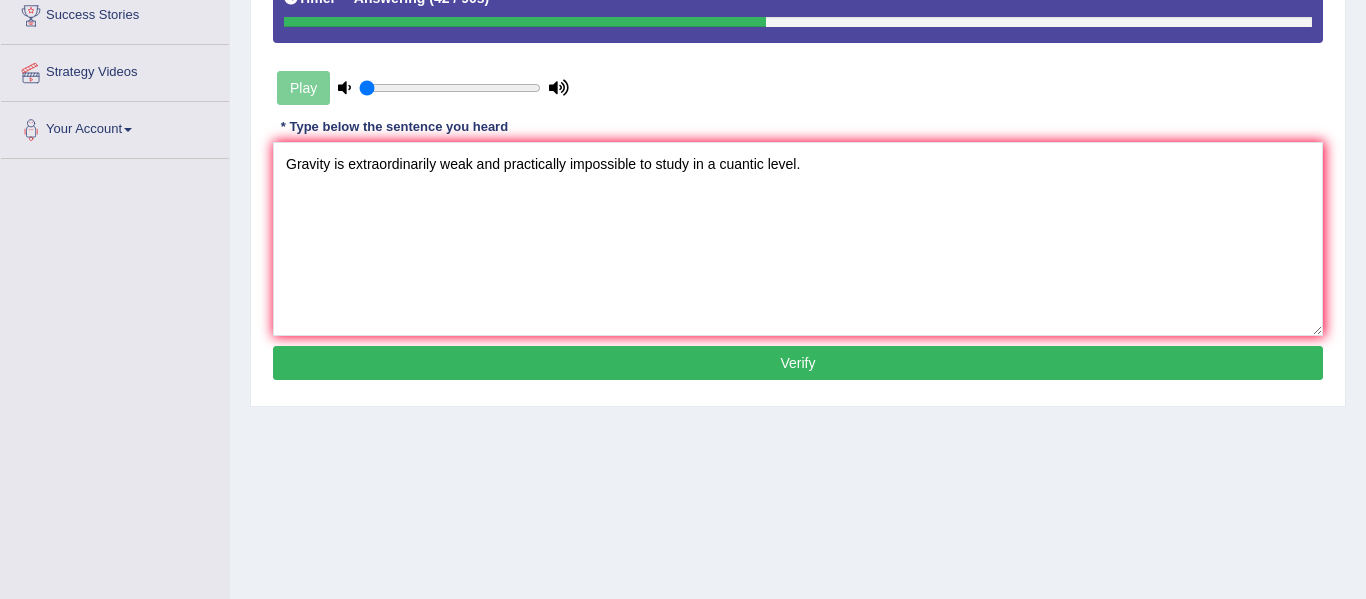 click on "Verify" at bounding box center [798, 363] 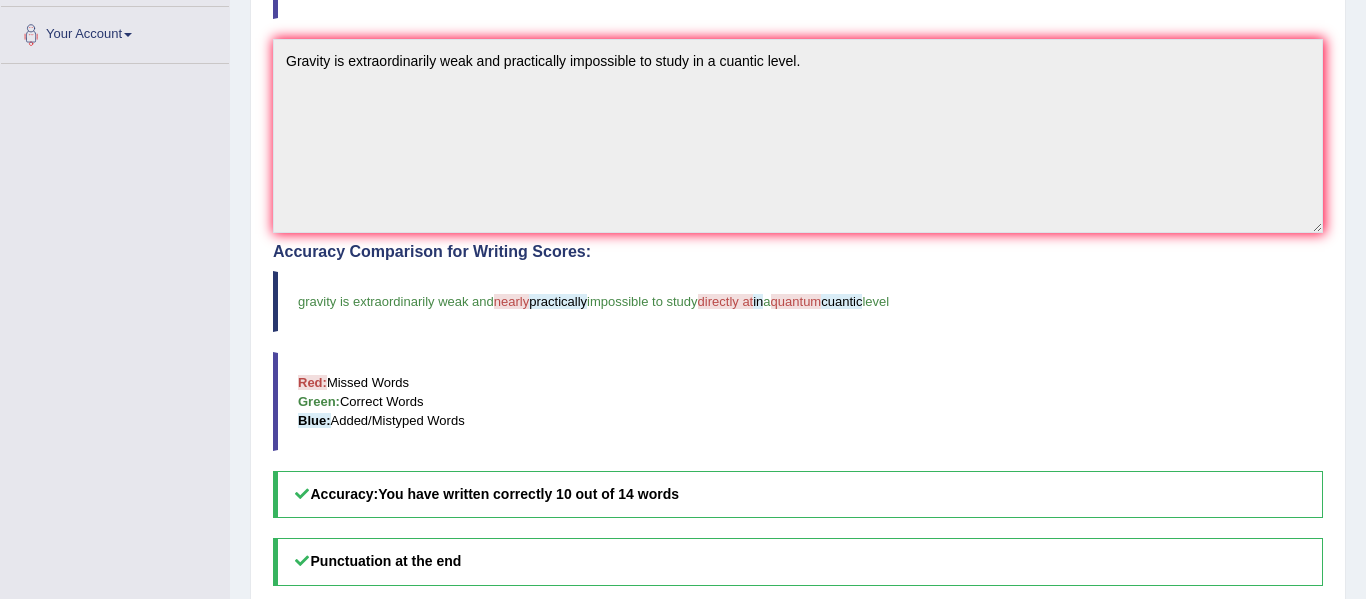 scroll, scrollTop: 757, scrollLeft: 0, axis: vertical 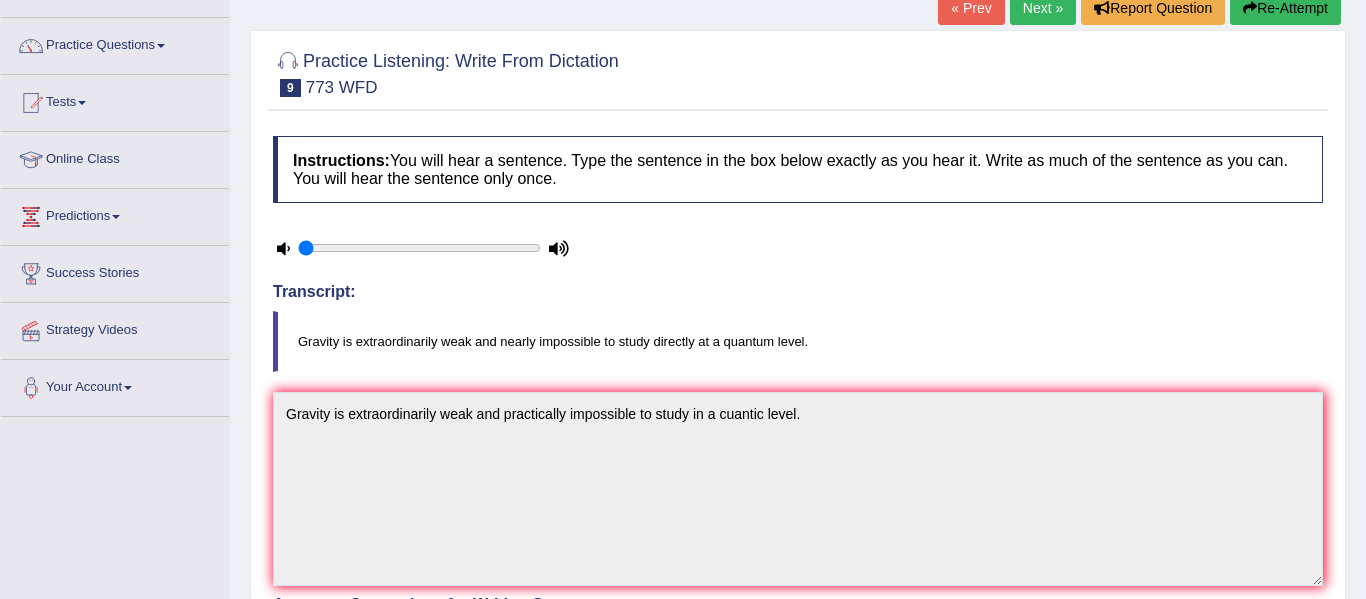 click on "Re-Attempt" at bounding box center [1285, 8] 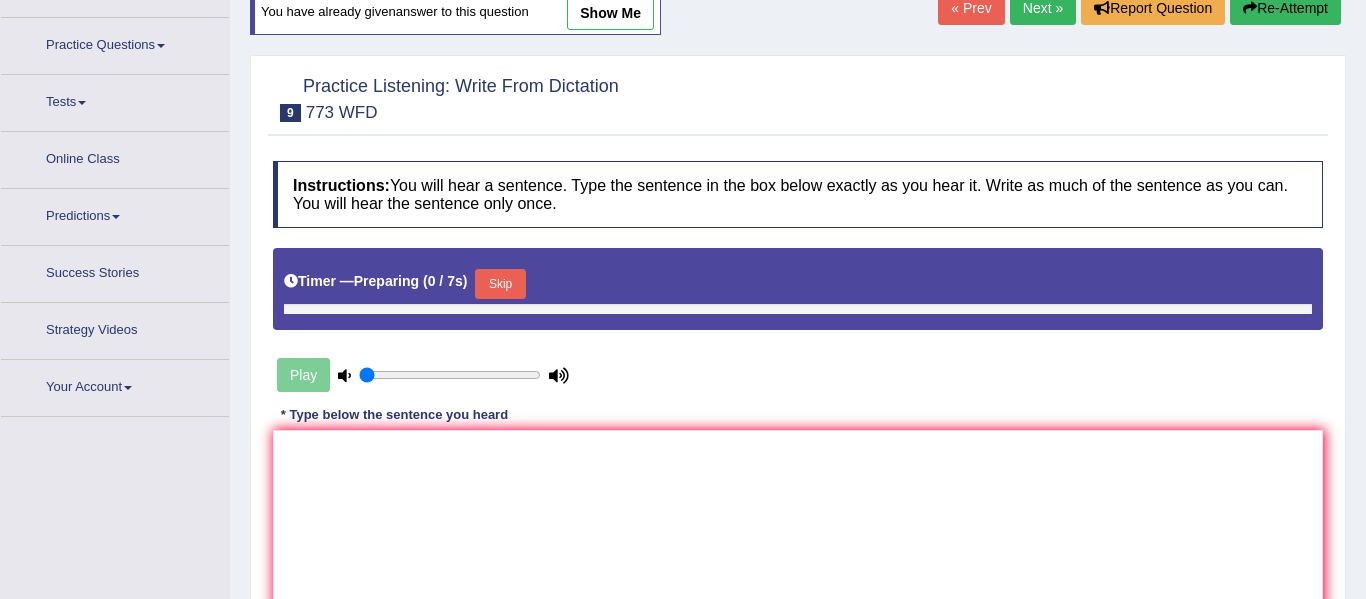 scroll, scrollTop: 138, scrollLeft: 0, axis: vertical 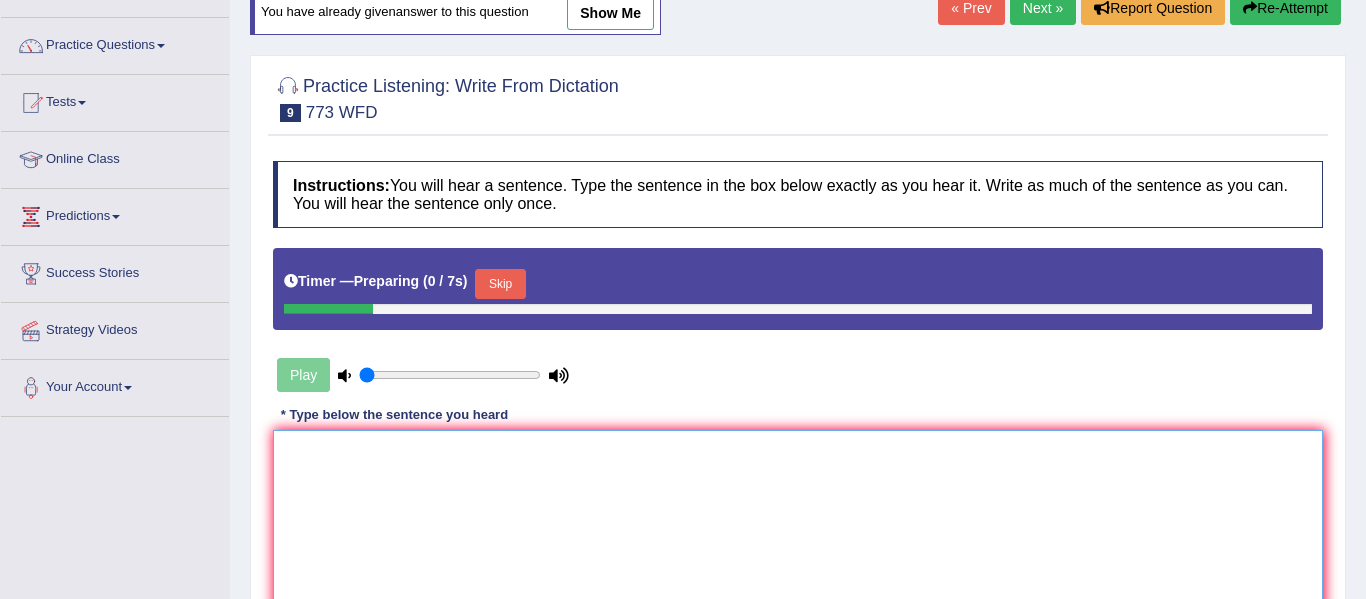 click at bounding box center (798, 527) 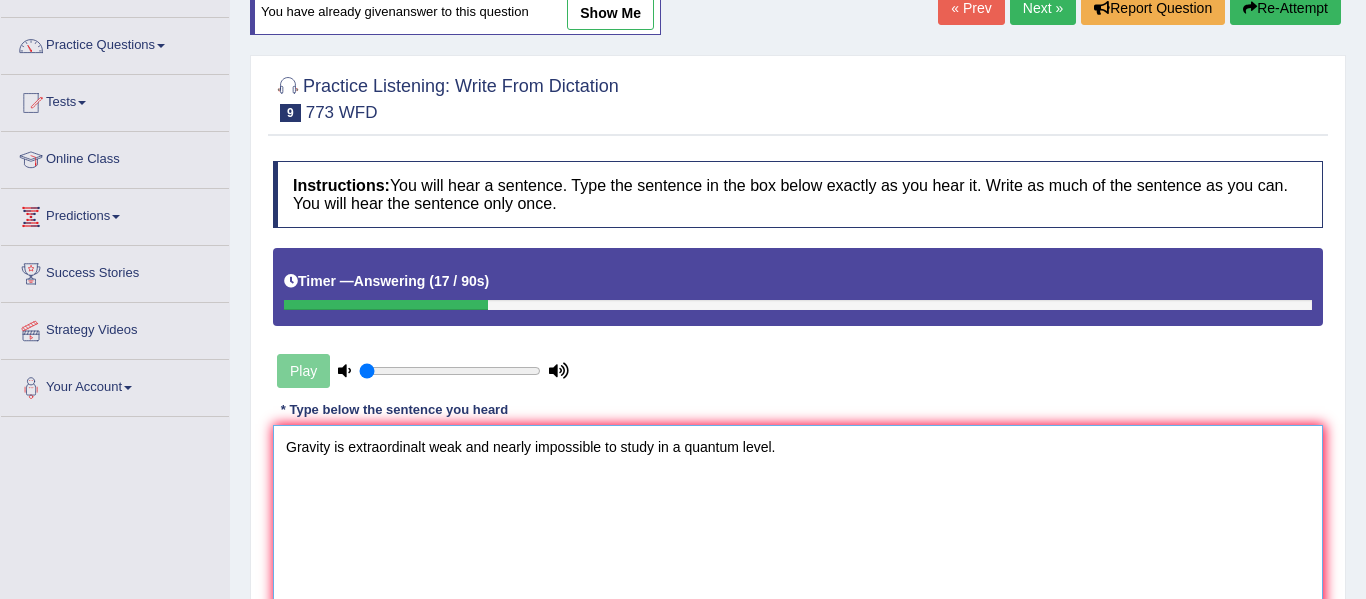 click on "Gravity is extraordinalt weak and nearly impossible to study in a quantum level." at bounding box center [798, 522] 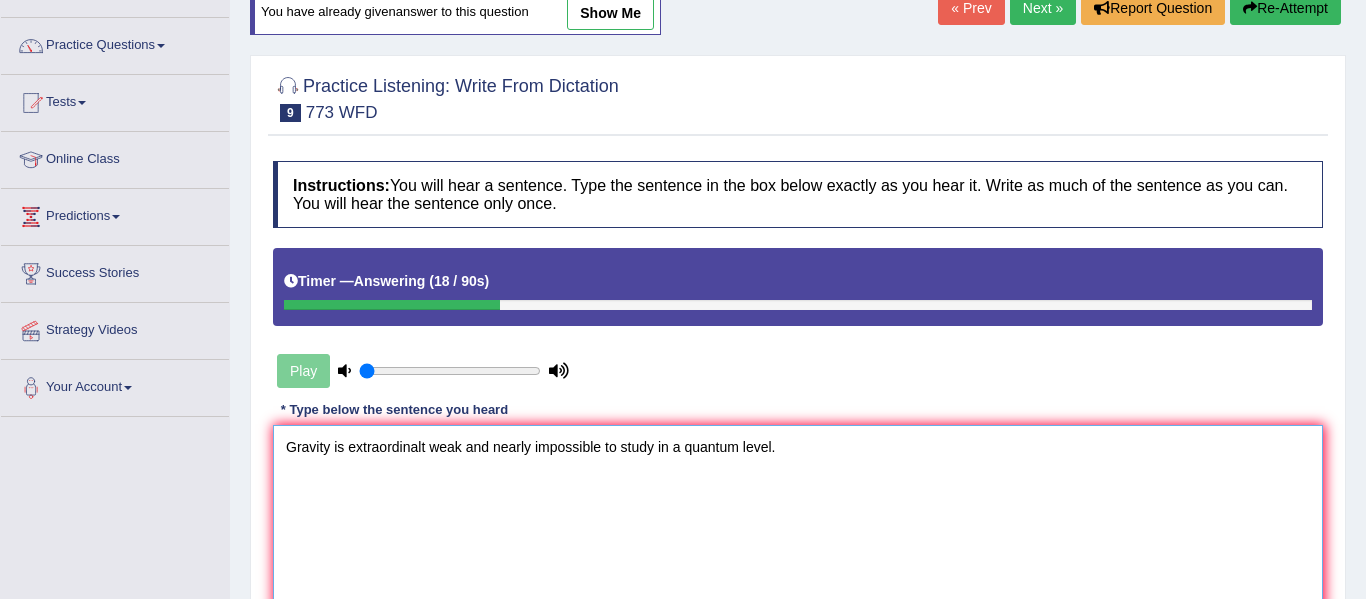 click on "Gravity is extraordinalt weak and nearly impossible to study in a quantum level." at bounding box center (798, 522) 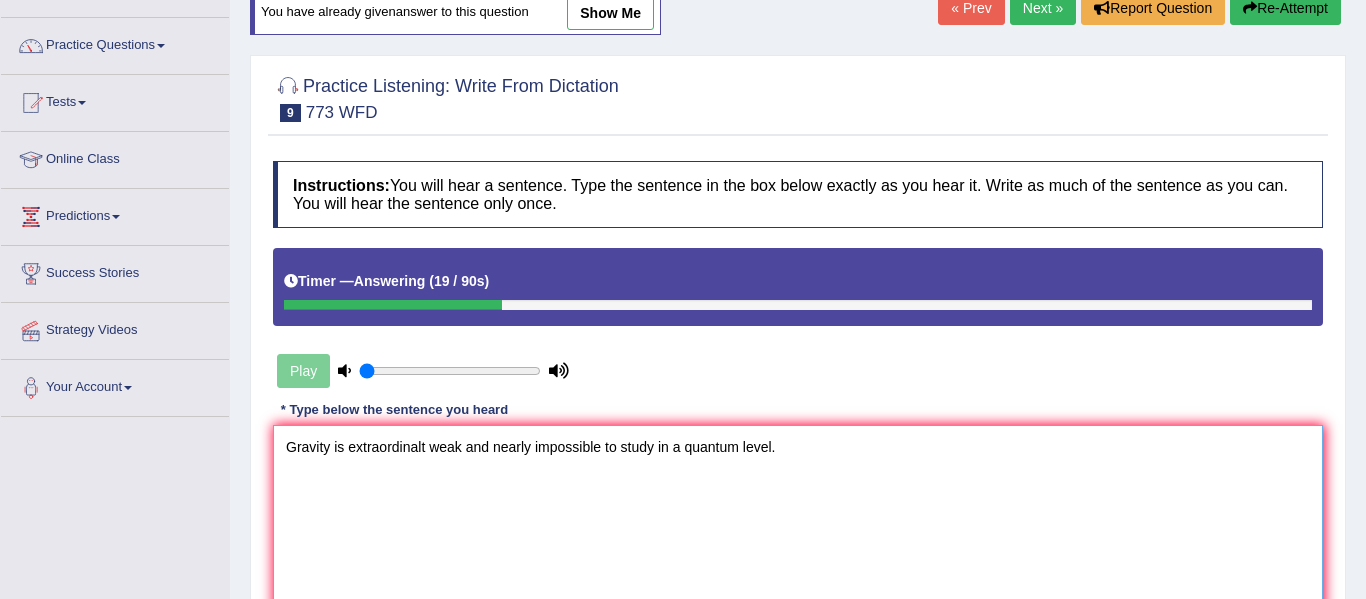 click on "Gravity is extraordinalt weak and nearly impossible to study in a quantum level." at bounding box center (798, 522) 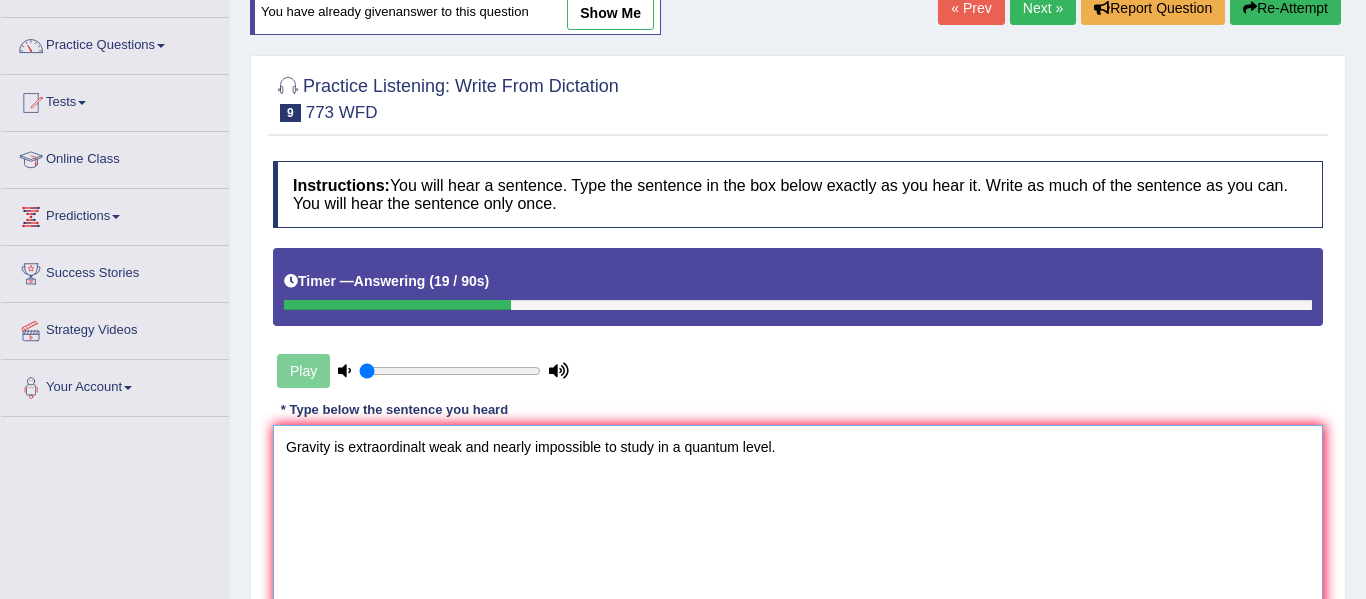 click on "Gravity is extraordinalt weak and nearly impossible to study in a quantum level." at bounding box center (798, 522) 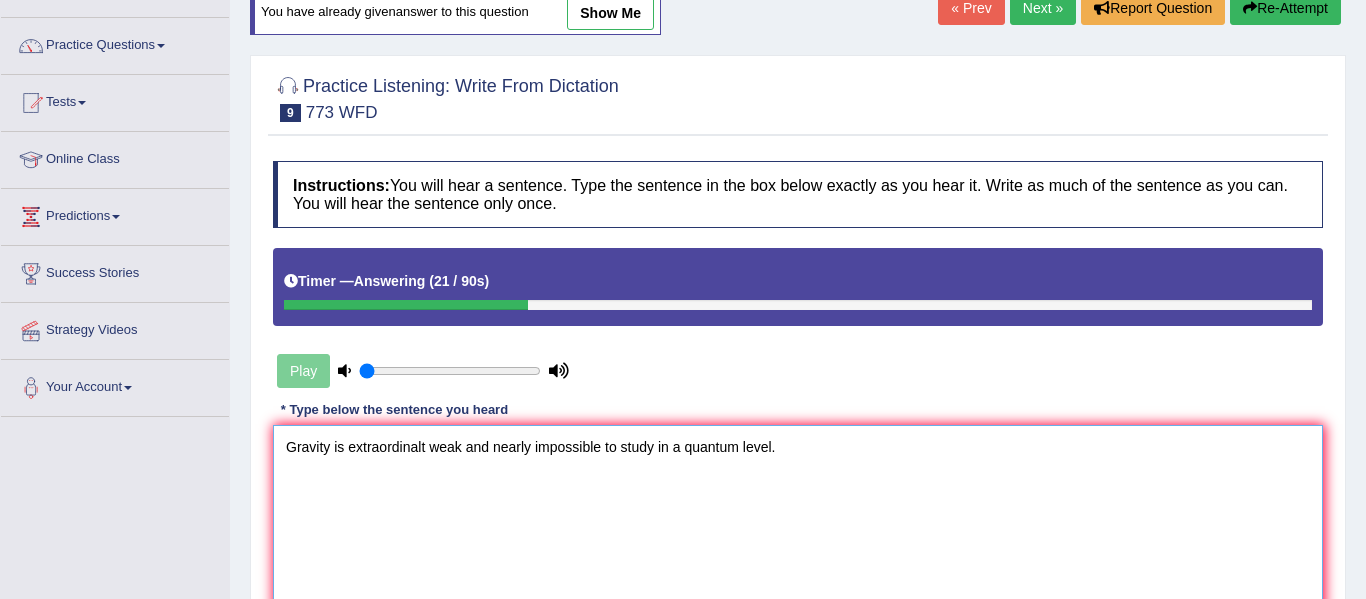 click on "Gravity is extraordinalt weak and nearly impossible to study in a quantum level." at bounding box center [798, 522] 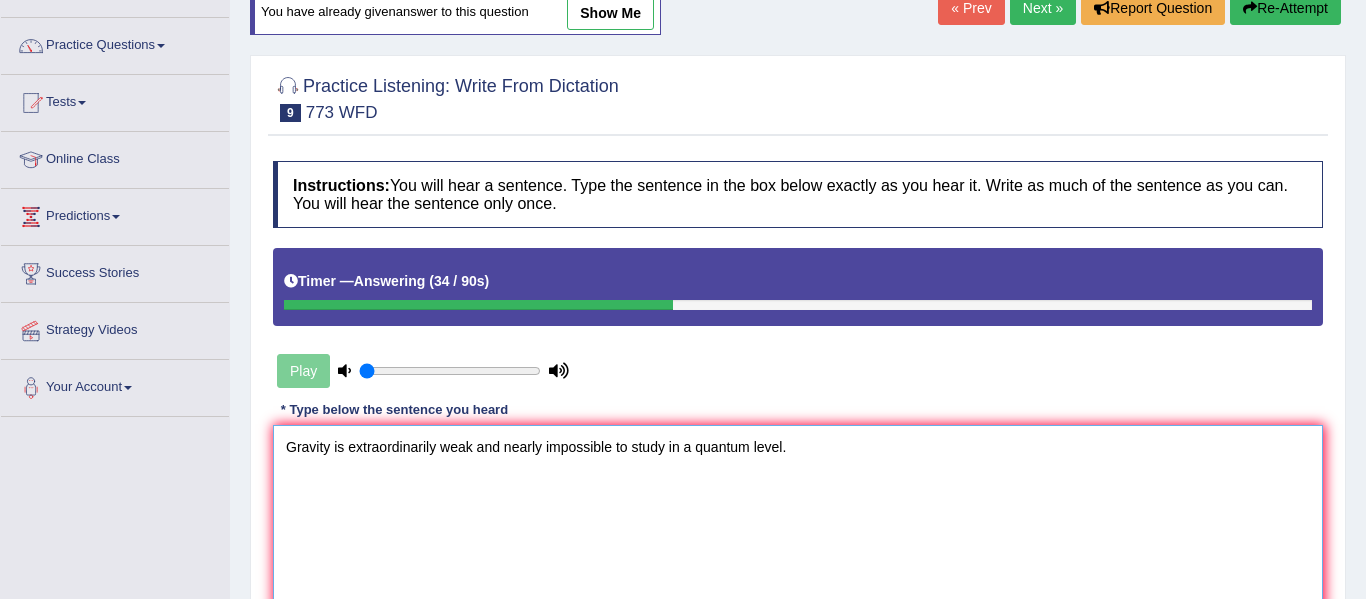 scroll, scrollTop: 451, scrollLeft: 0, axis: vertical 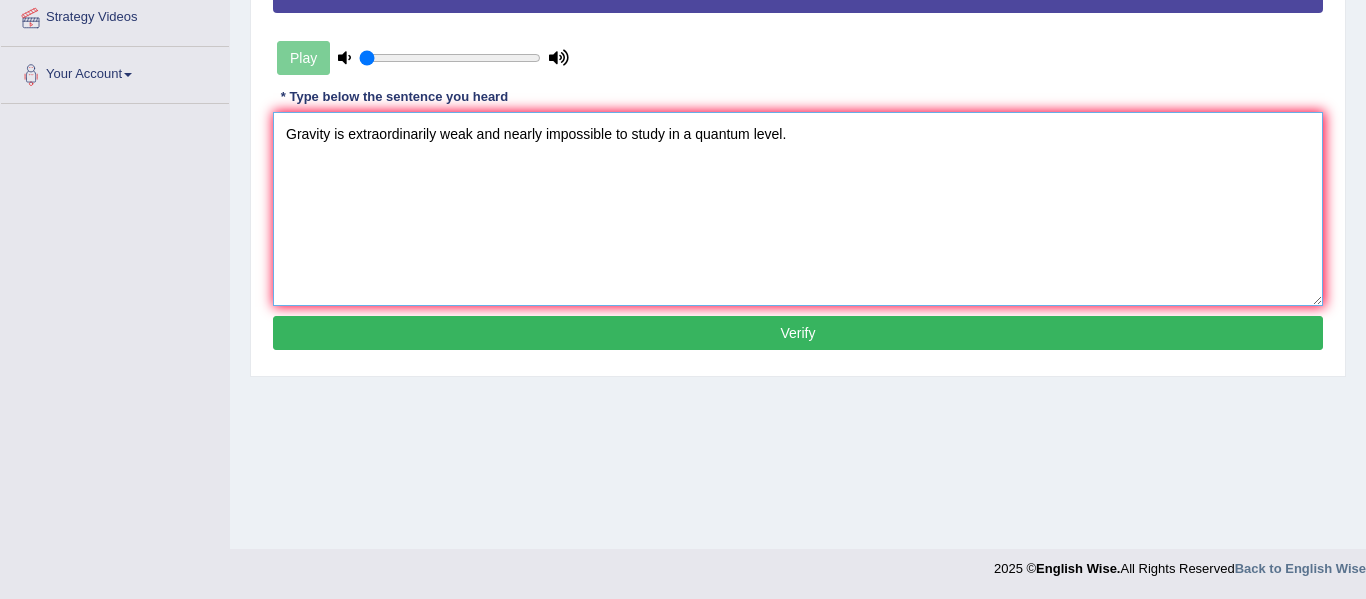 type on "Gravity is extraordinarily weak and nearly impossible to study in a quantum level." 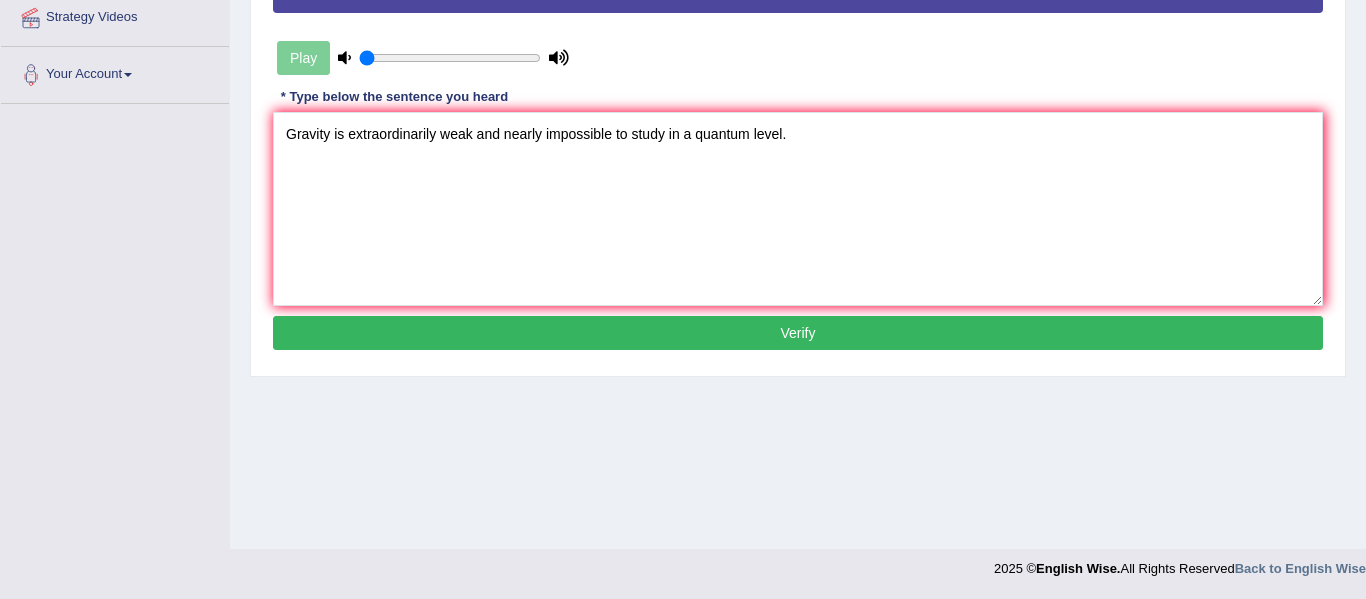 click on "Verify" at bounding box center [798, 333] 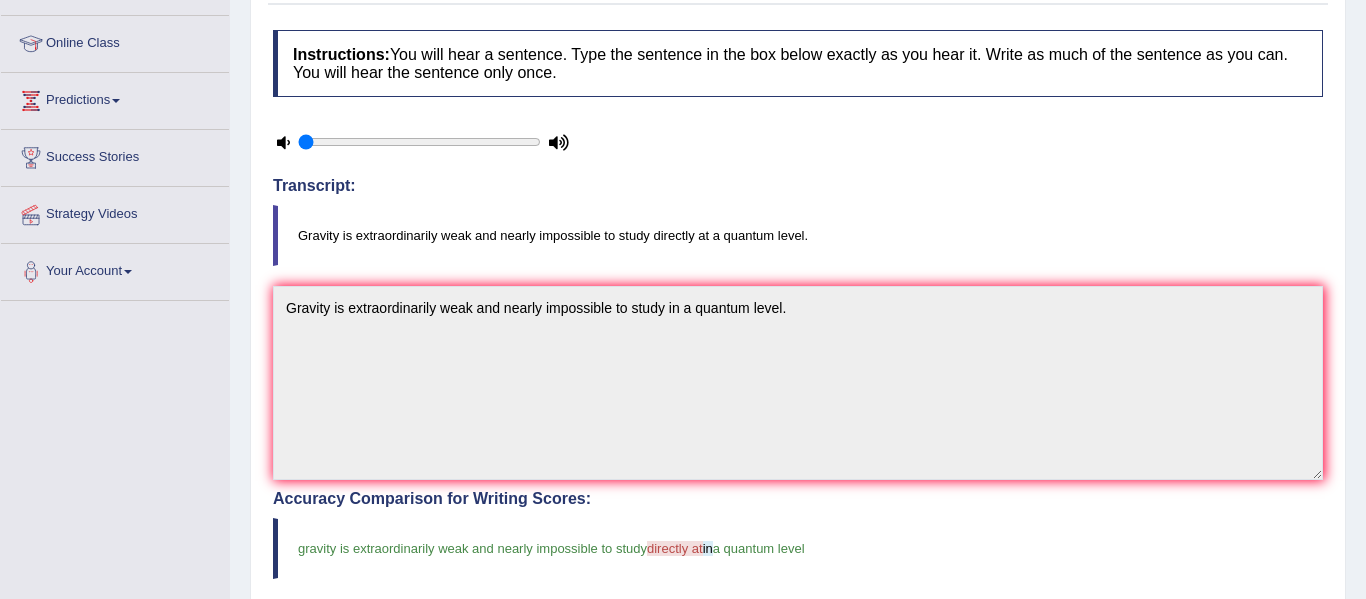 scroll, scrollTop: 55, scrollLeft: 0, axis: vertical 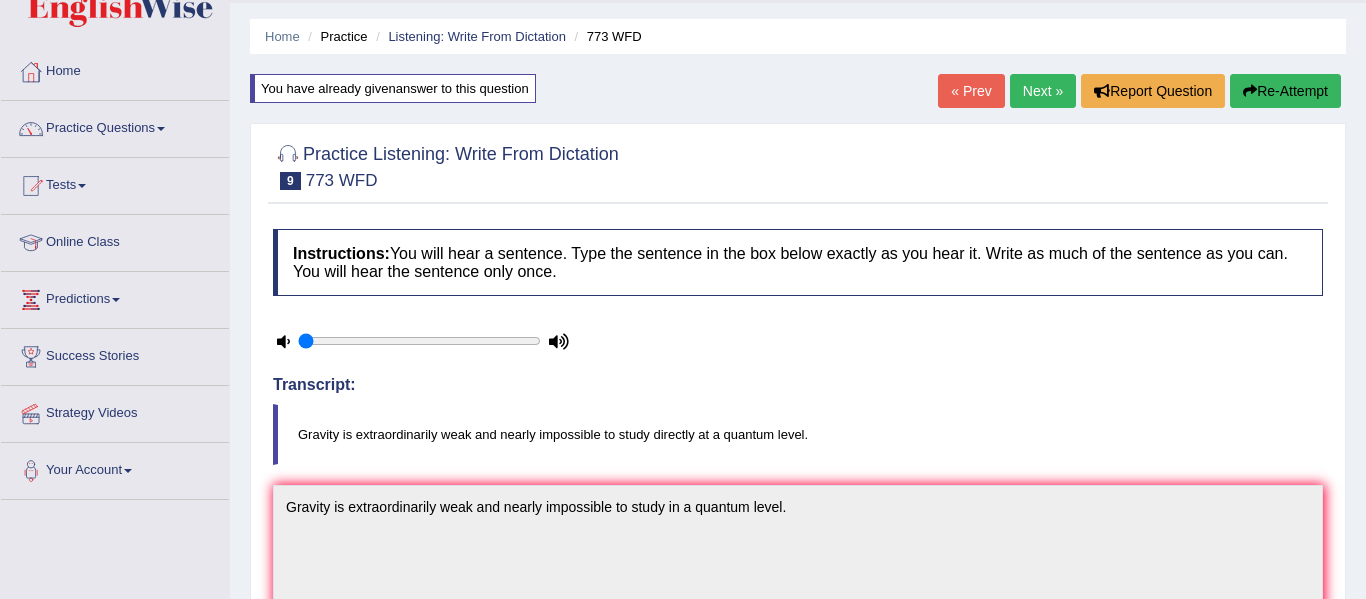 click on "Next »" at bounding box center [1043, 91] 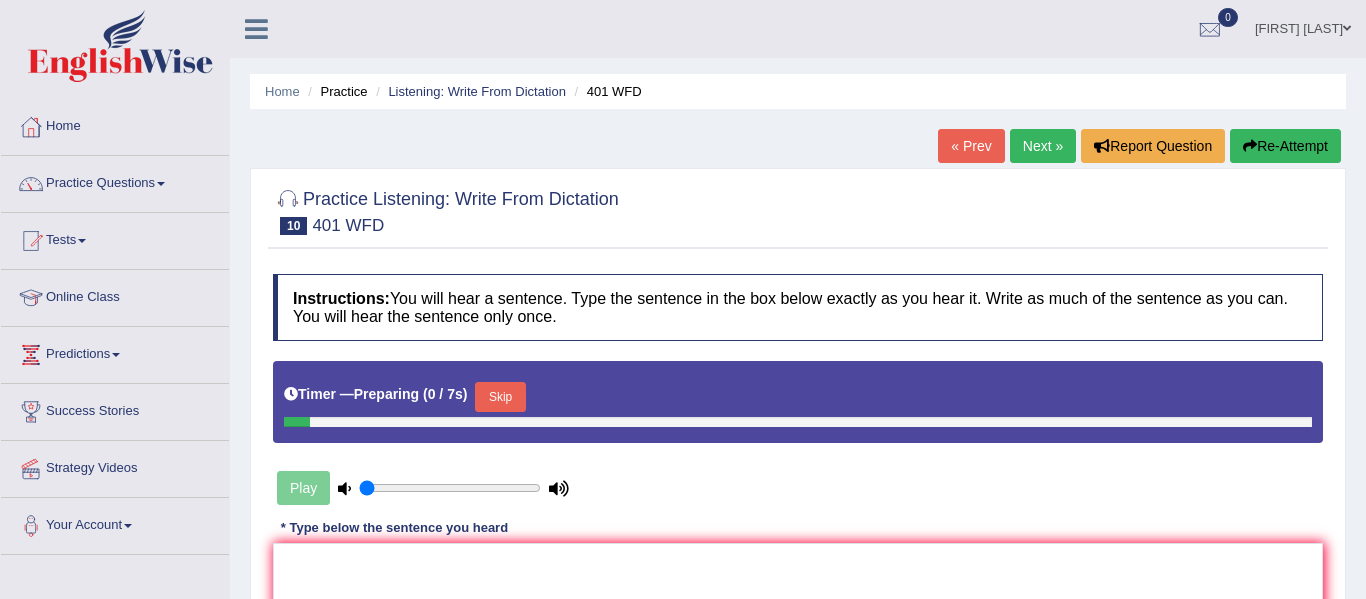 scroll, scrollTop: 0, scrollLeft: 0, axis: both 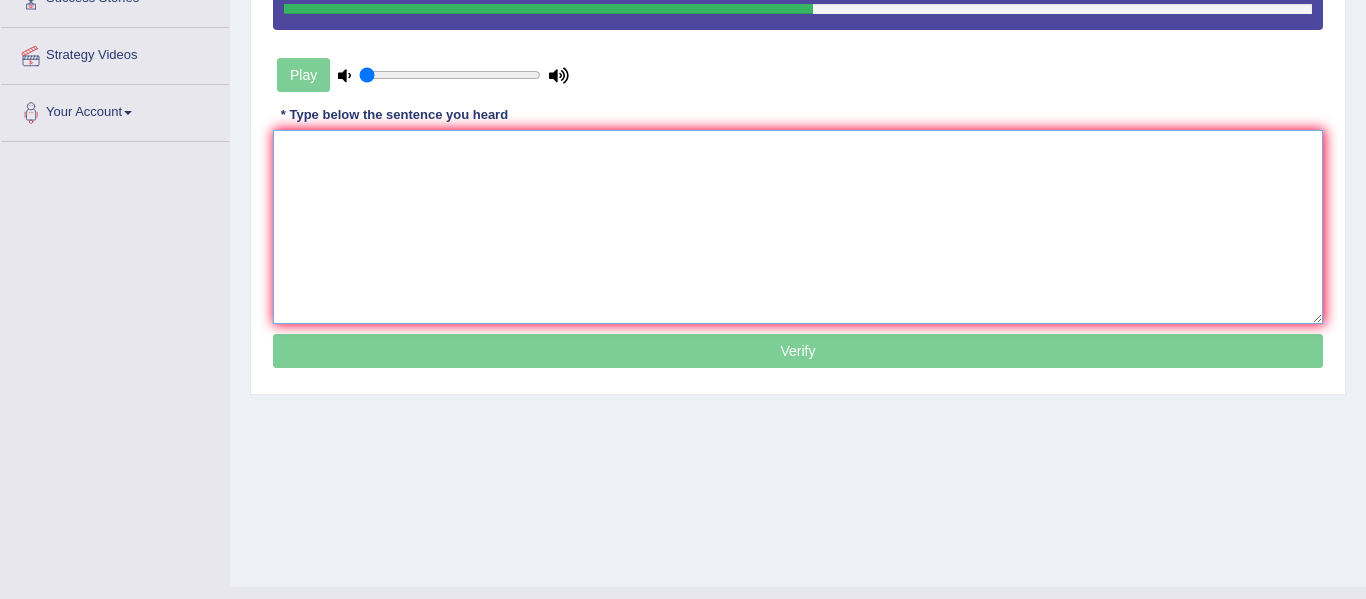 click at bounding box center (798, 227) 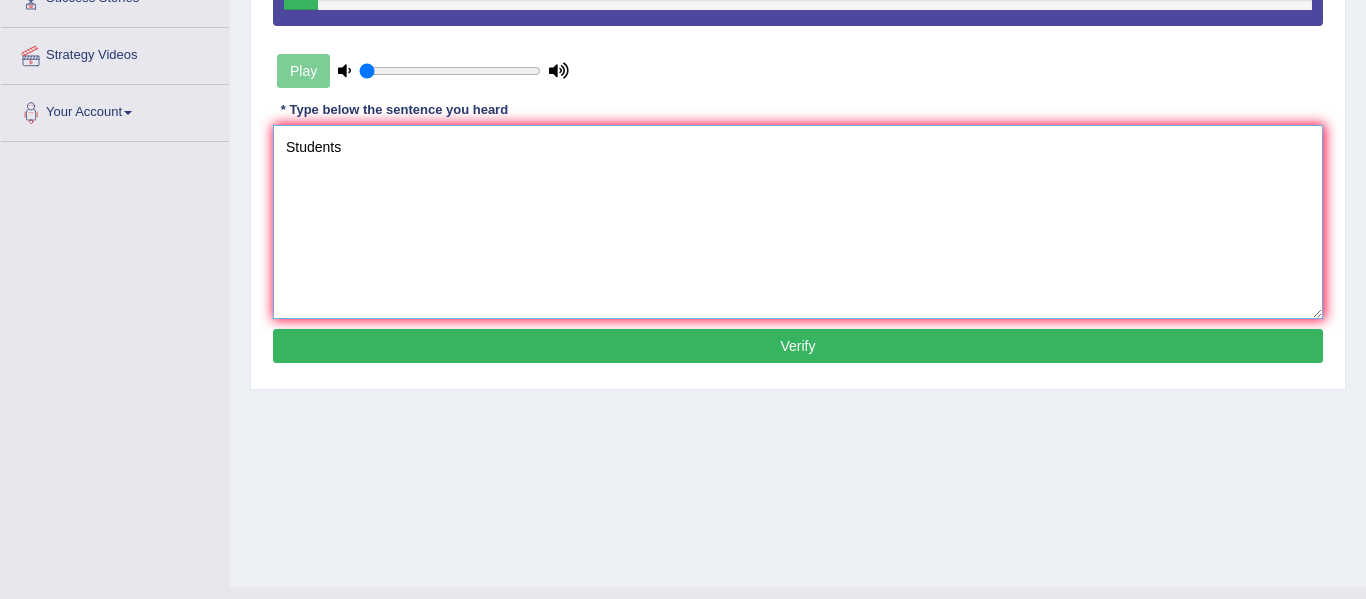 scroll, scrollTop: 0, scrollLeft: 0, axis: both 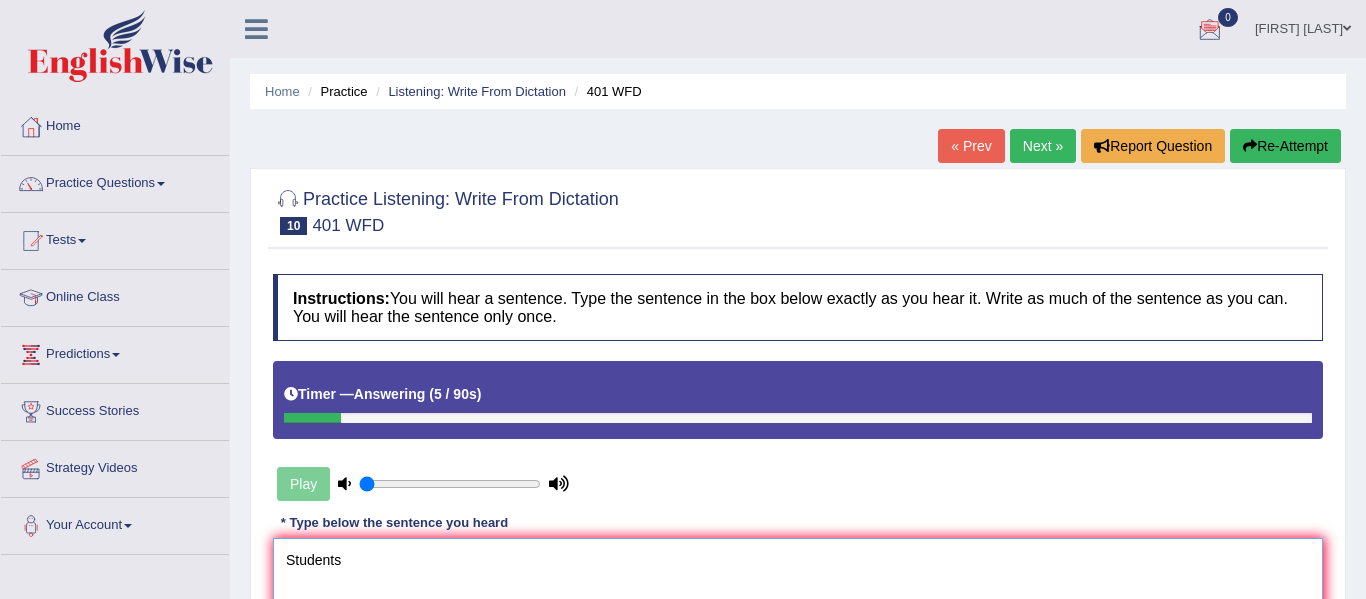 type on "Students" 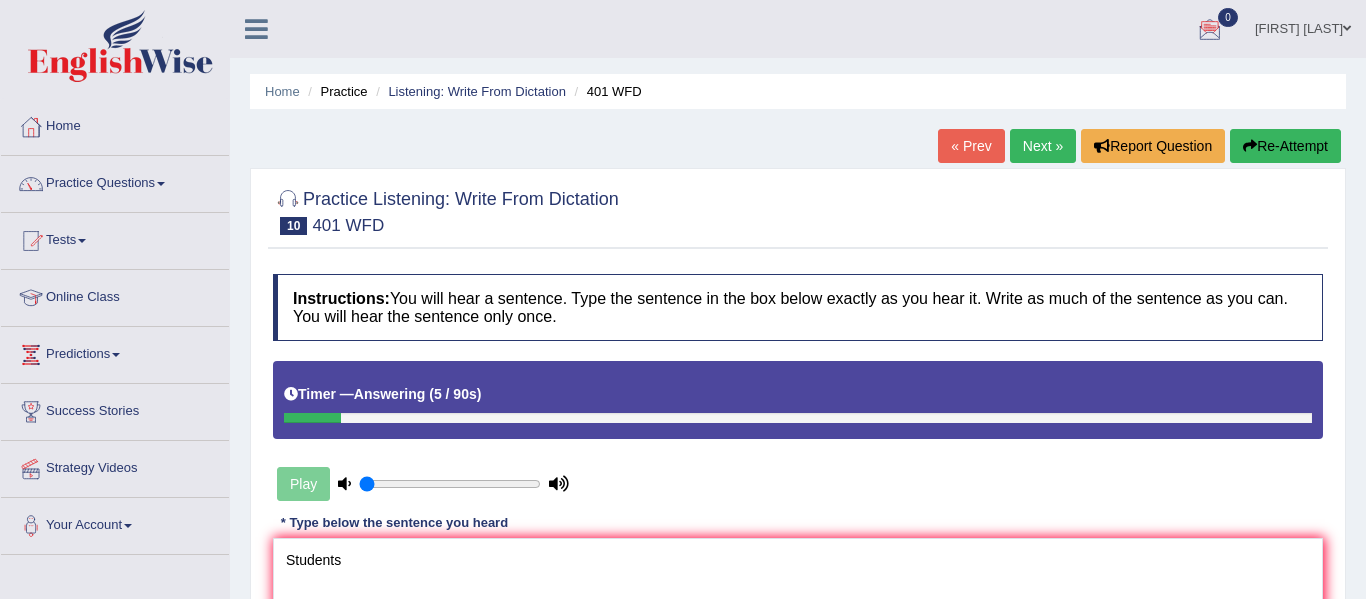 click on "Re-Attempt" at bounding box center (1285, 146) 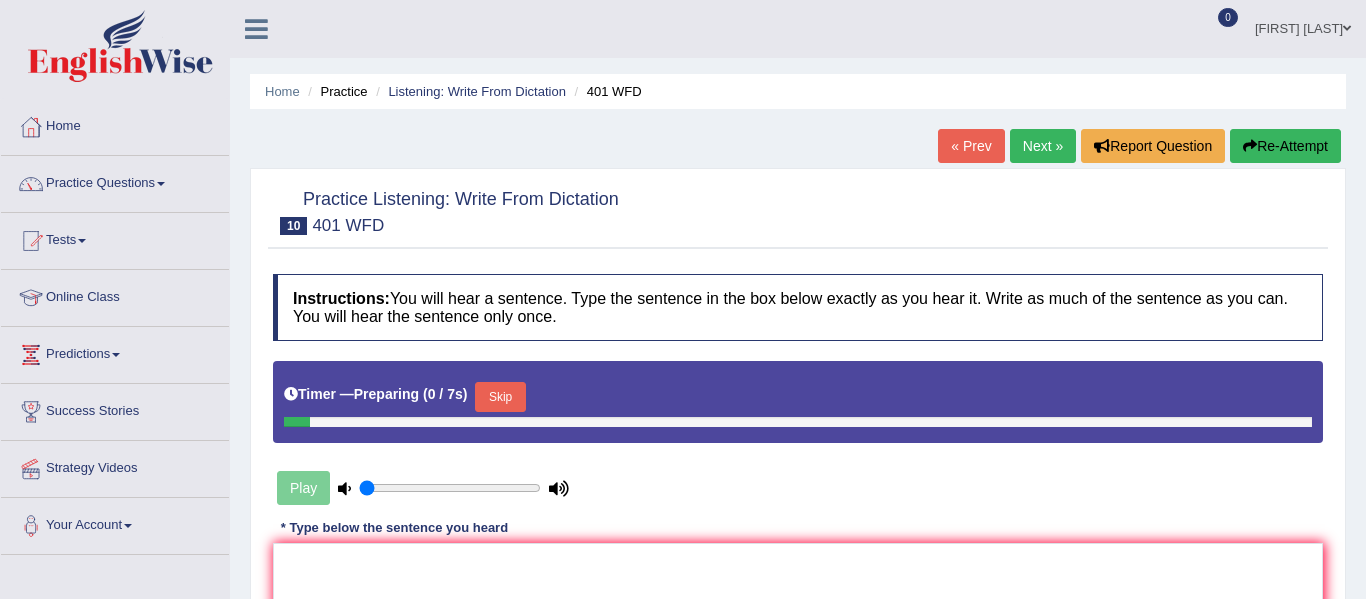 scroll, scrollTop: 0, scrollLeft: 0, axis: both 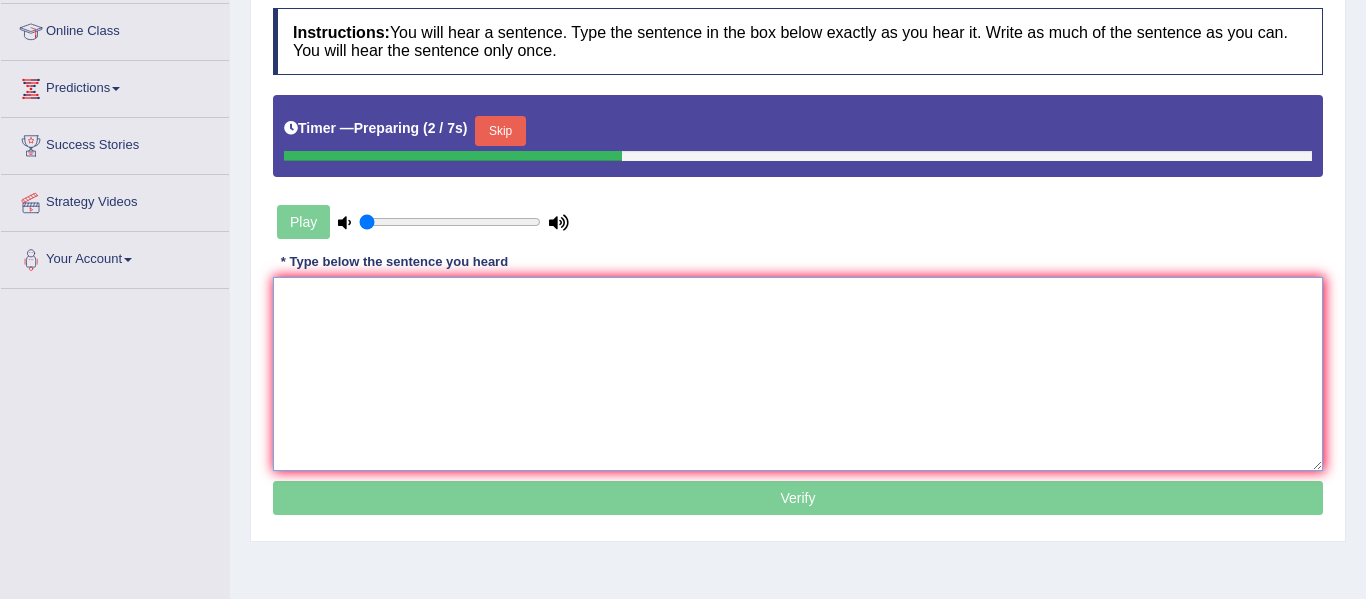 click at bounding box center (798, 374) 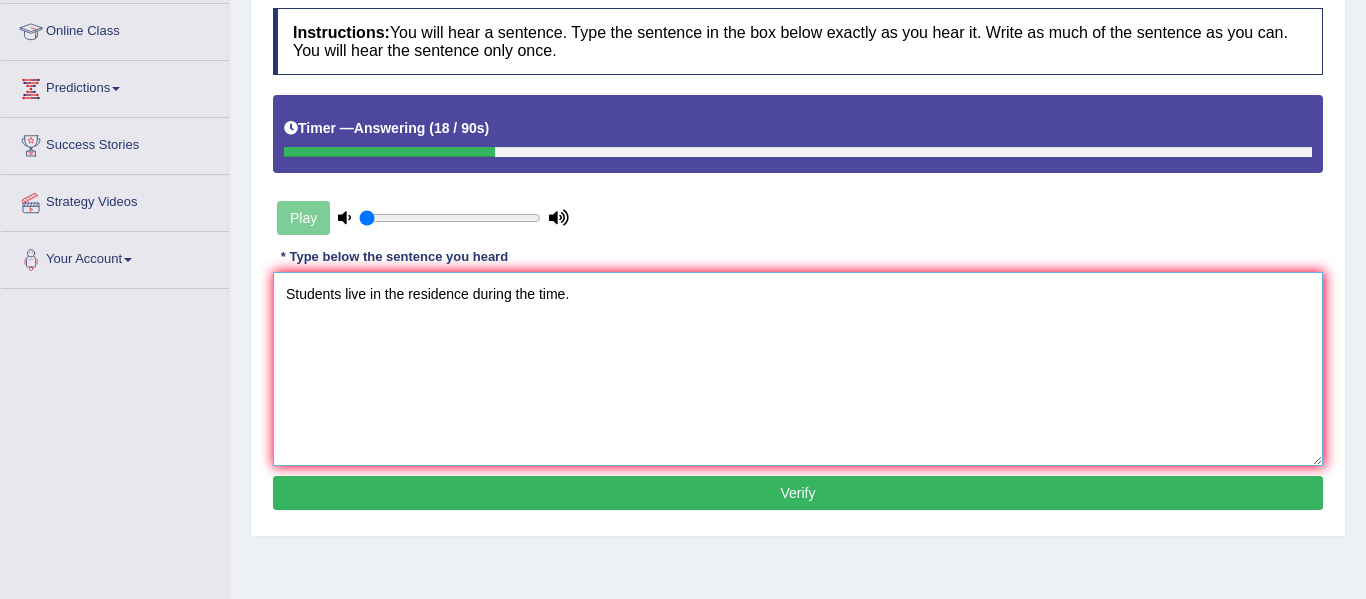 type on "Students live in the residence during the time." 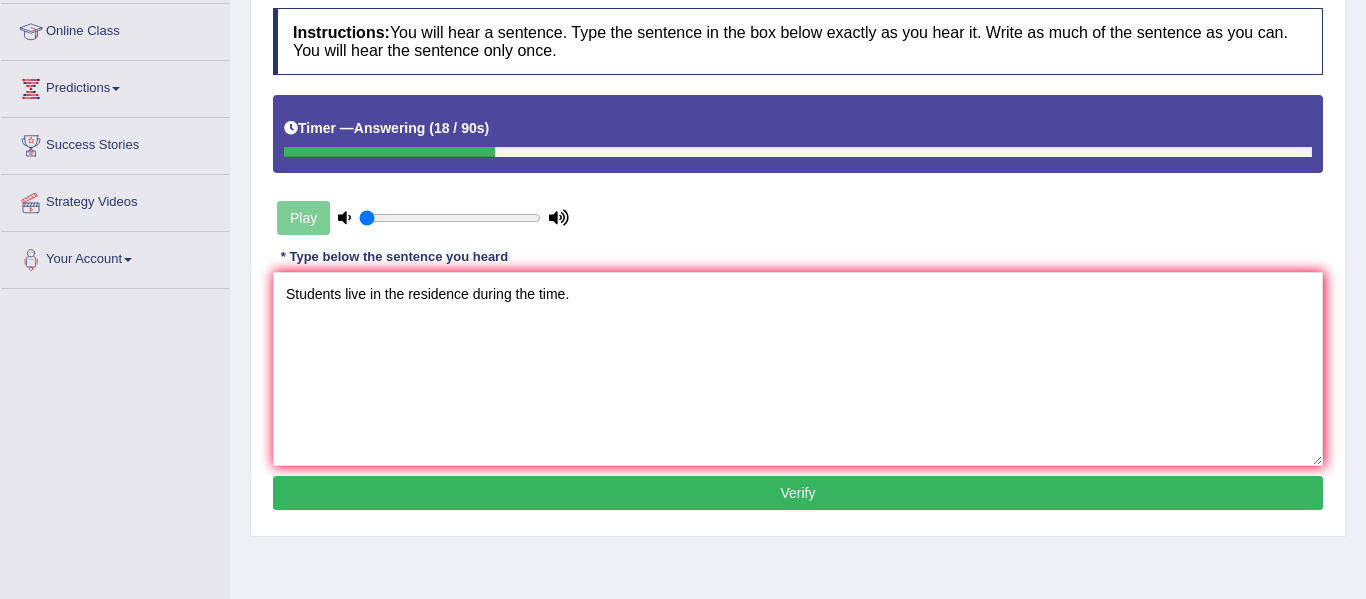 click on "Verify" at bounding box center [798, 493] 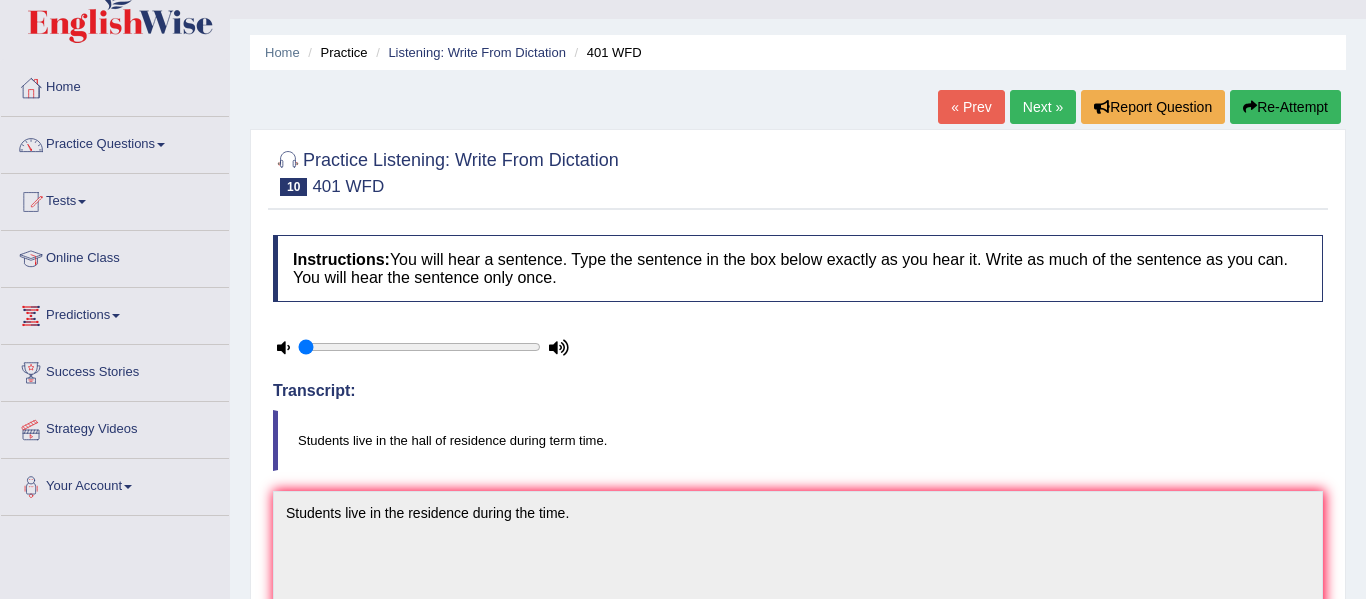 scroll, scrollTop: 0, scrollLeft: 0, axis: both 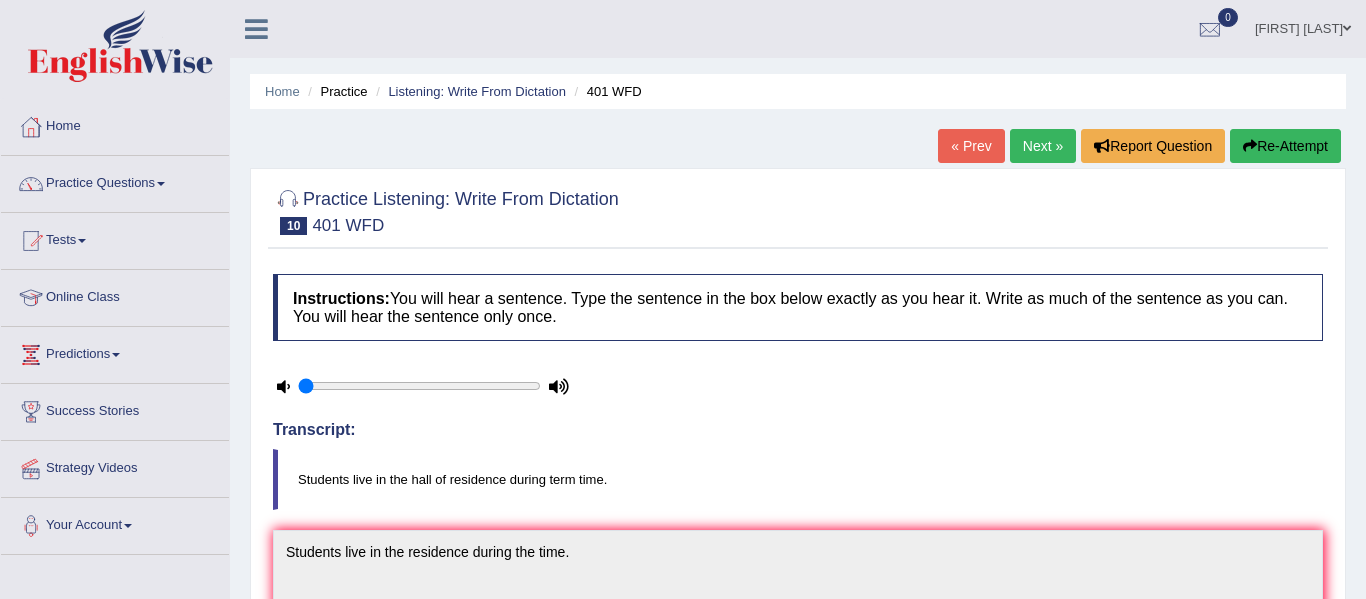 click on "Re-Attempt" at bounding box center (1285, 146) 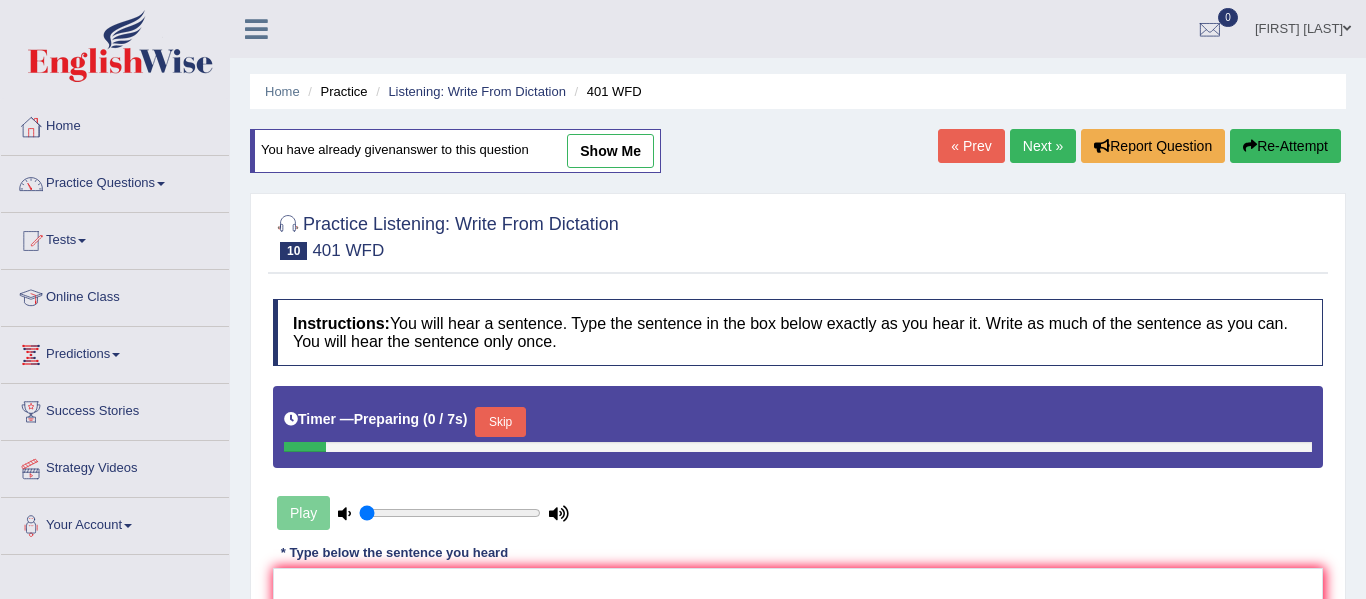 scroll, scrollTop: 0, scrollLeft: 0, axis: both 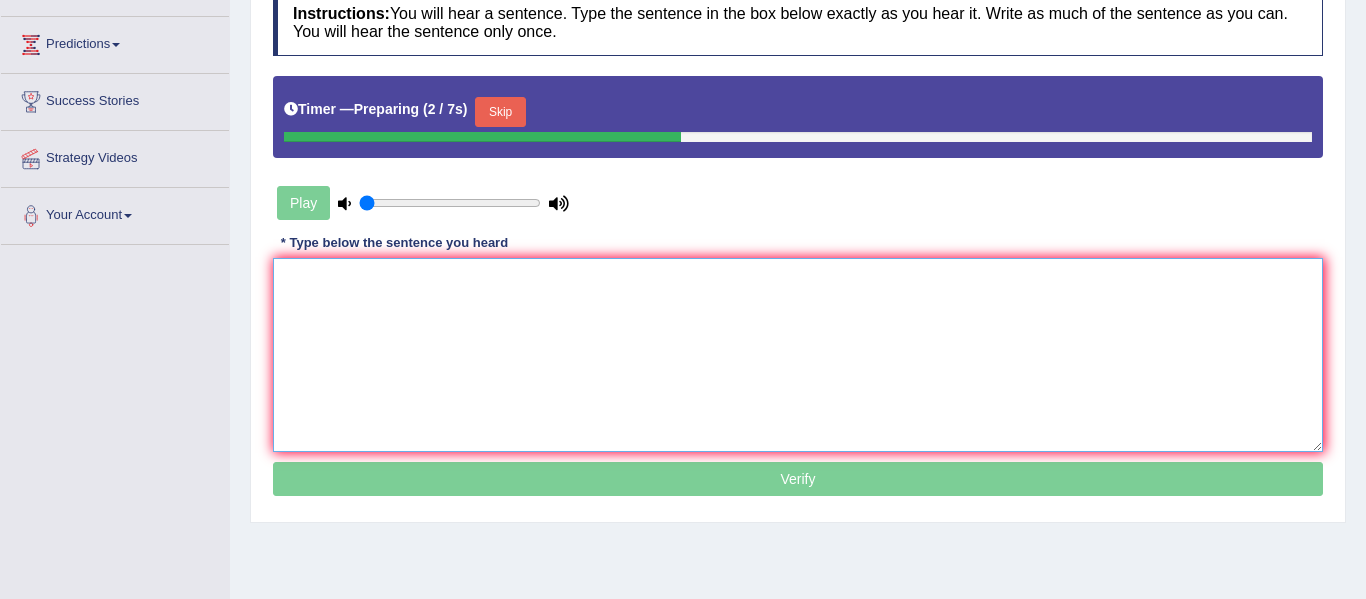 click at bounding box center (798, 355) 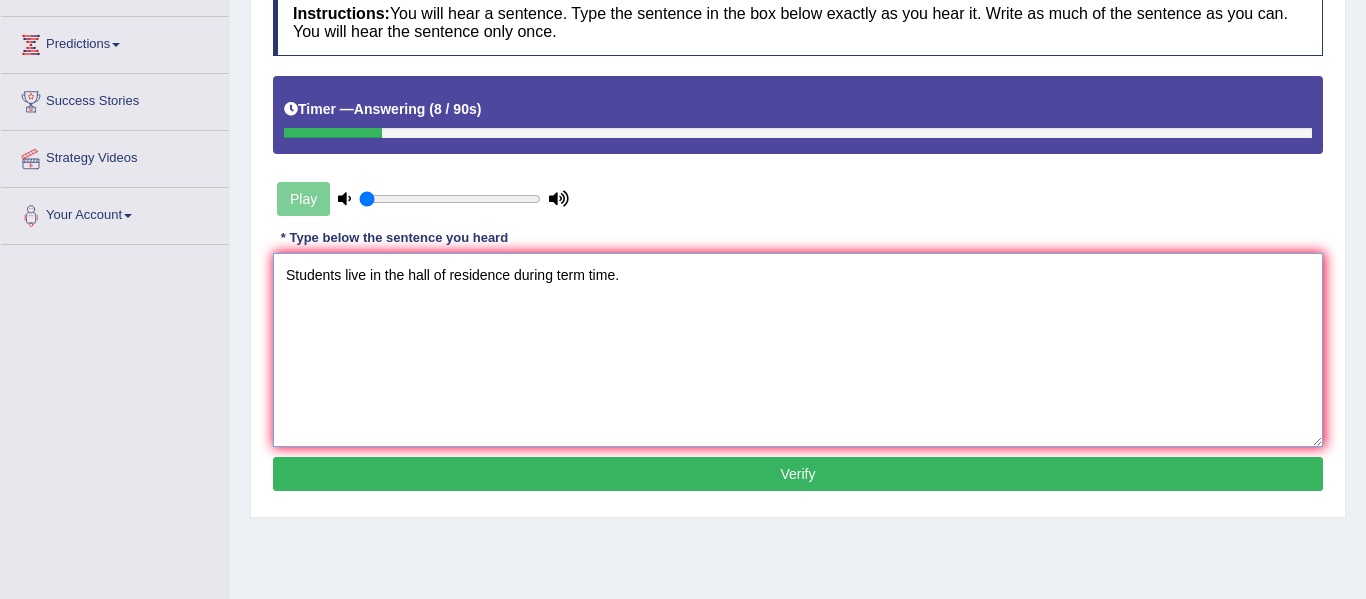 type on "Students live in the hall of residence during term time." 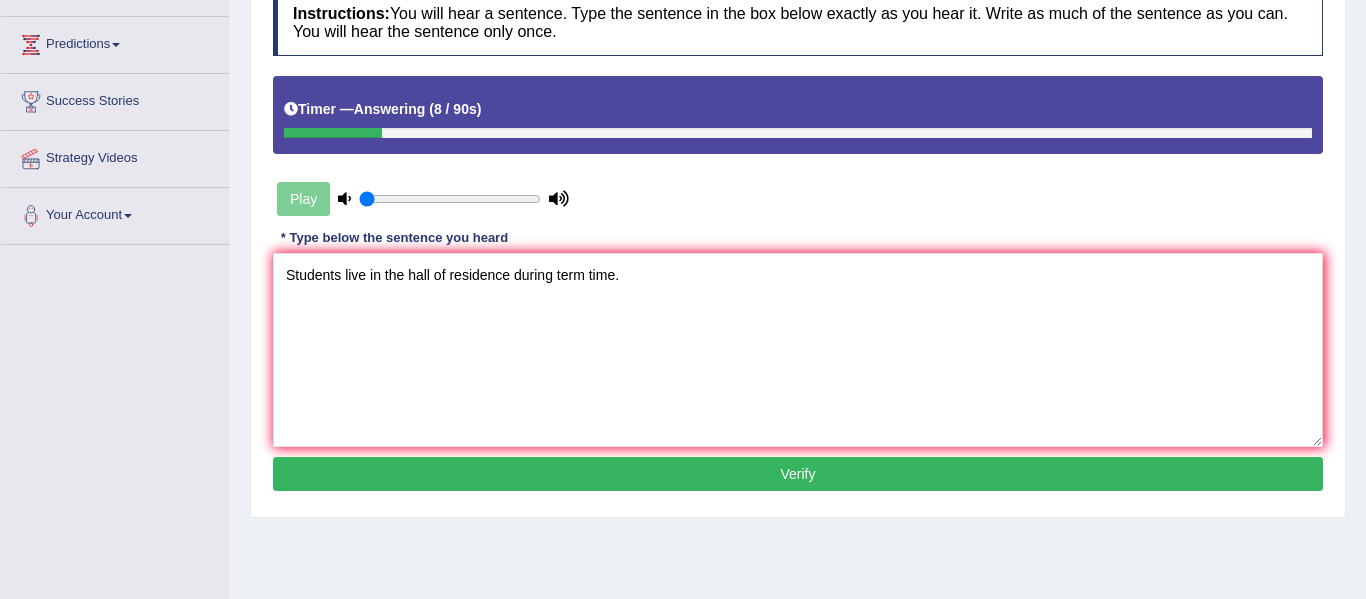 click on "Verify" at bounding box center (798, 474) 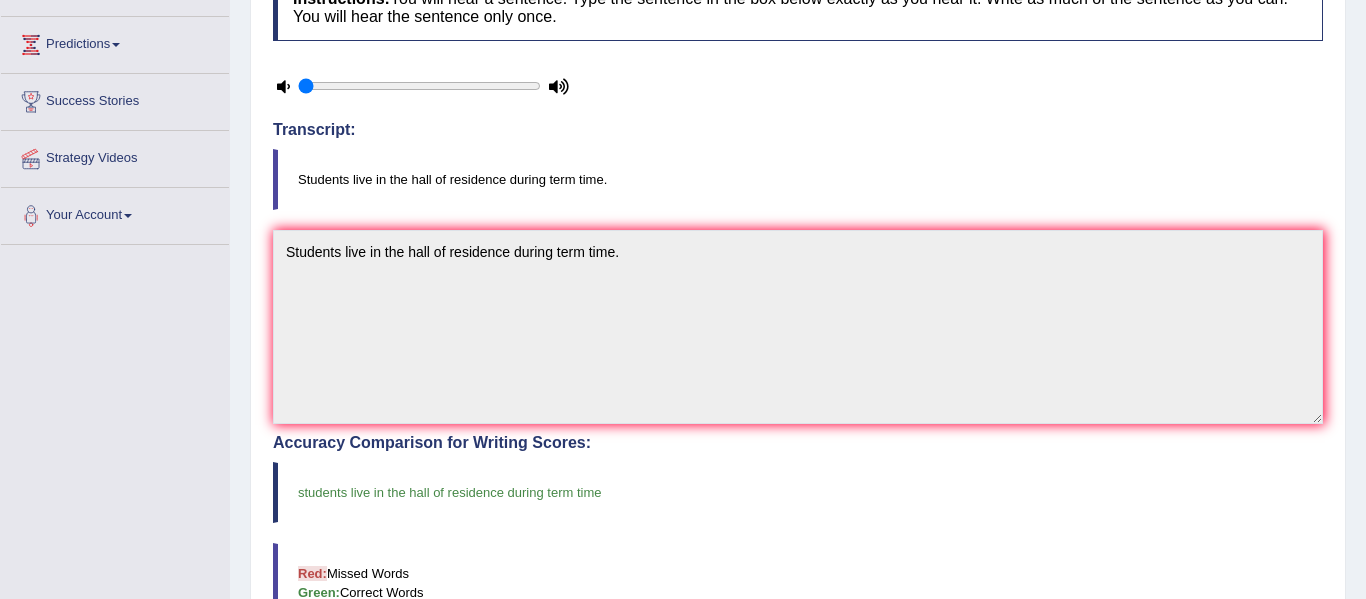 drag, startPoint x: 1363, startPoint y: 117, endPoint x: 1364, endPoint y: 197, distance: 80.00625 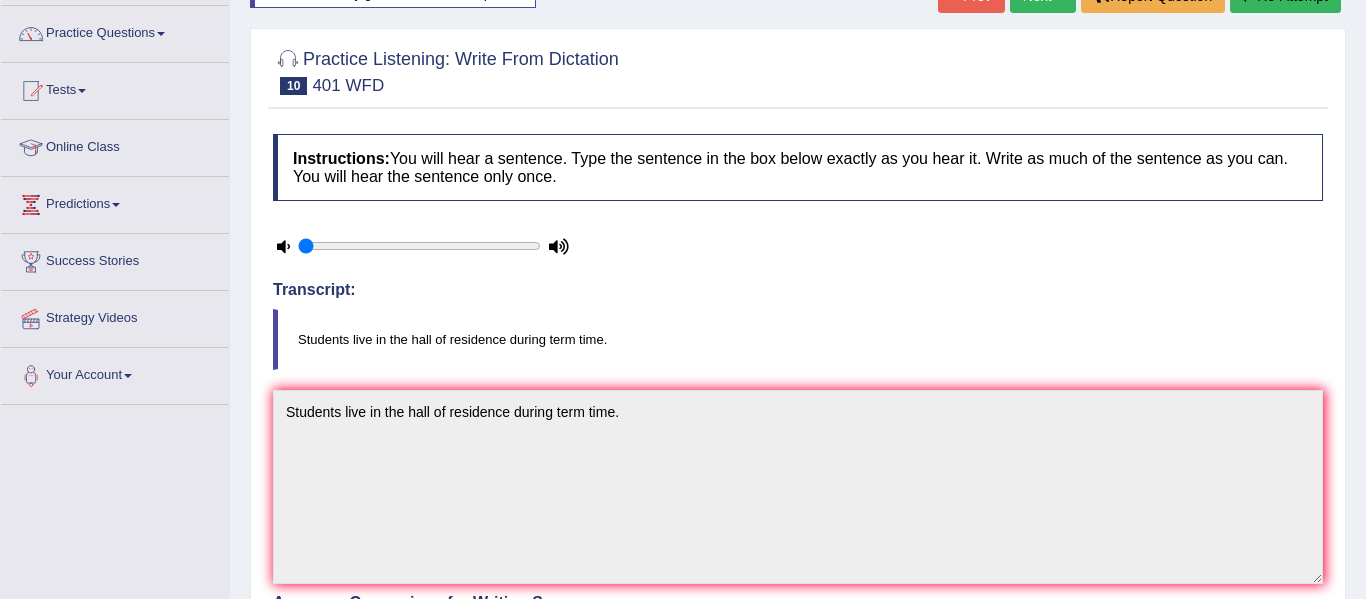 scroll, scrollTop: 0, scrollLeft: 0, axis: both 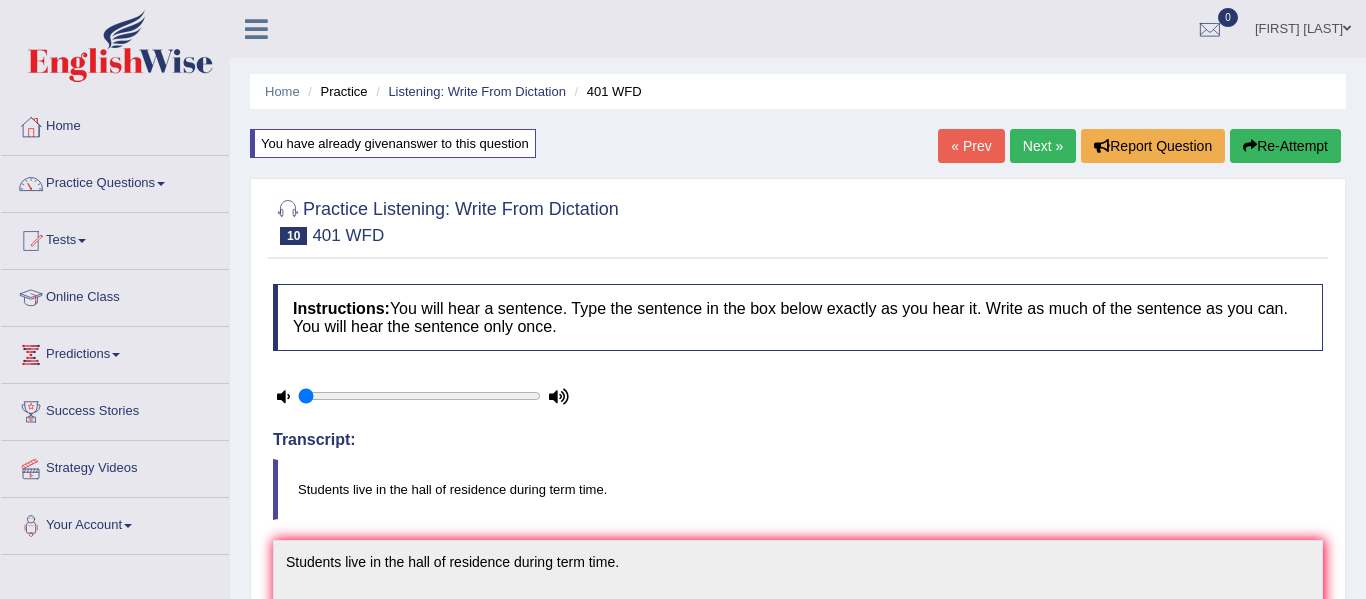 drag, startPoint x: 1365, startPoint y: 142, endPoint x: 1365, endPoint y: -39, distance: 181 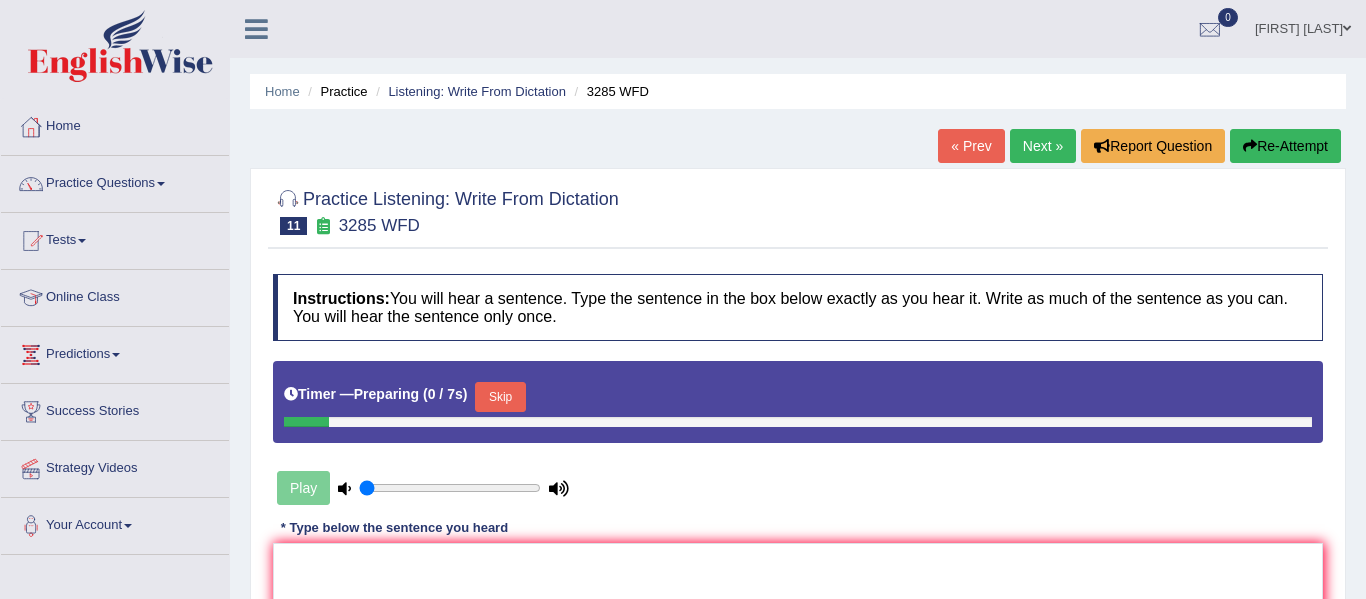 scroll, scrollTop: 0, scrollLeft: 0, axis: both 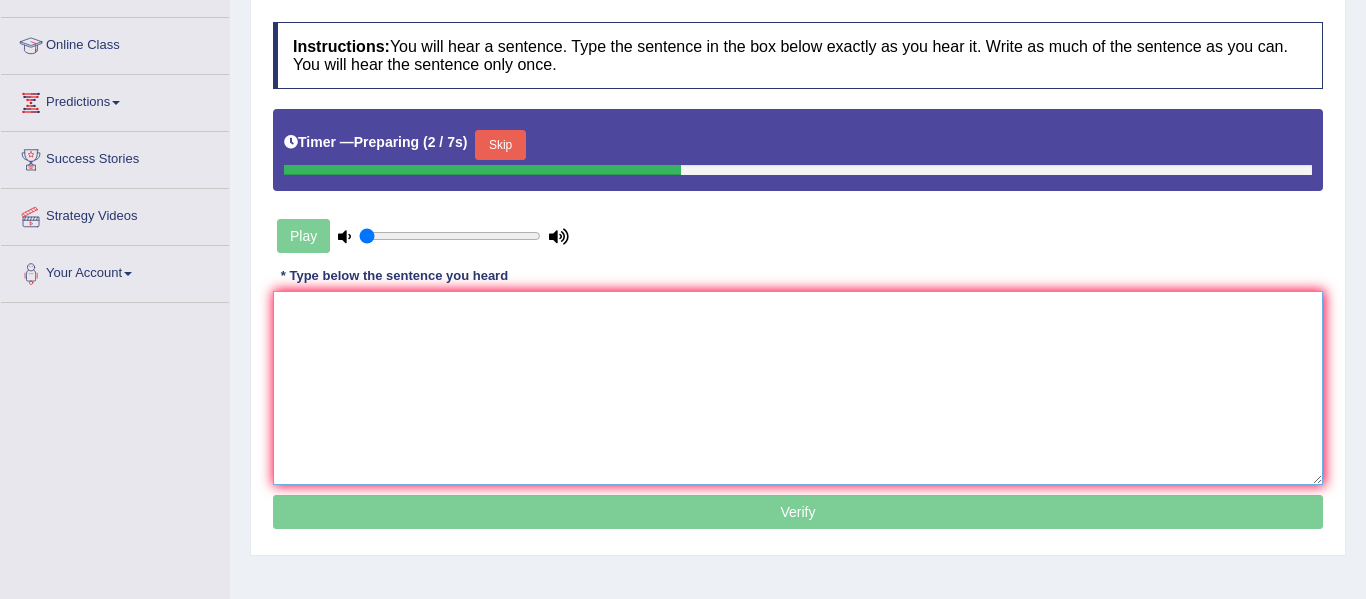 click at bounding box center (798, 388) 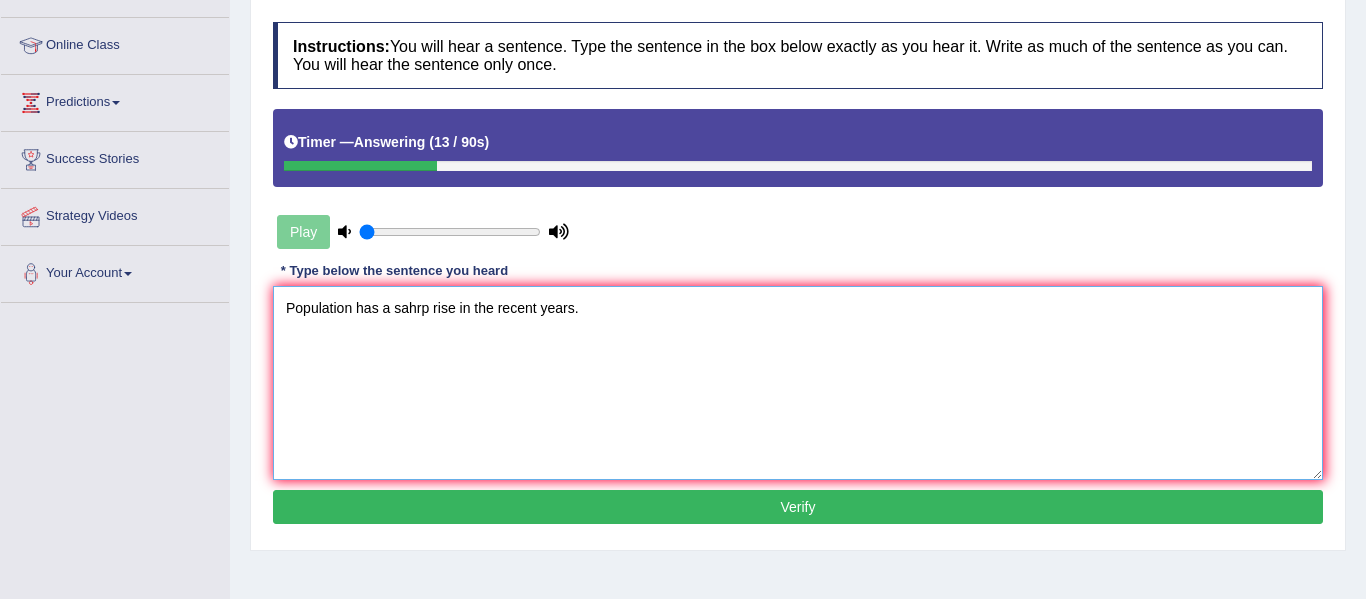 click on "Population has a sahrp rise in the recent years." at bounding box center [798, 383] 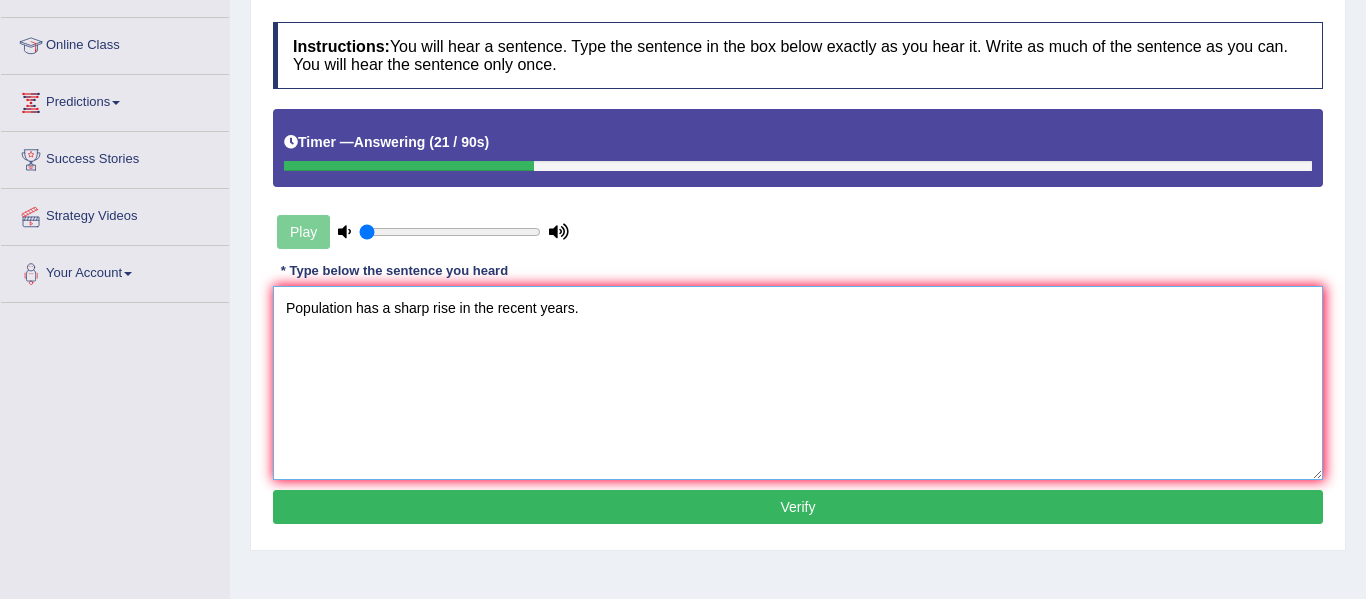 type on "Population has a sharp rise in the recent years." 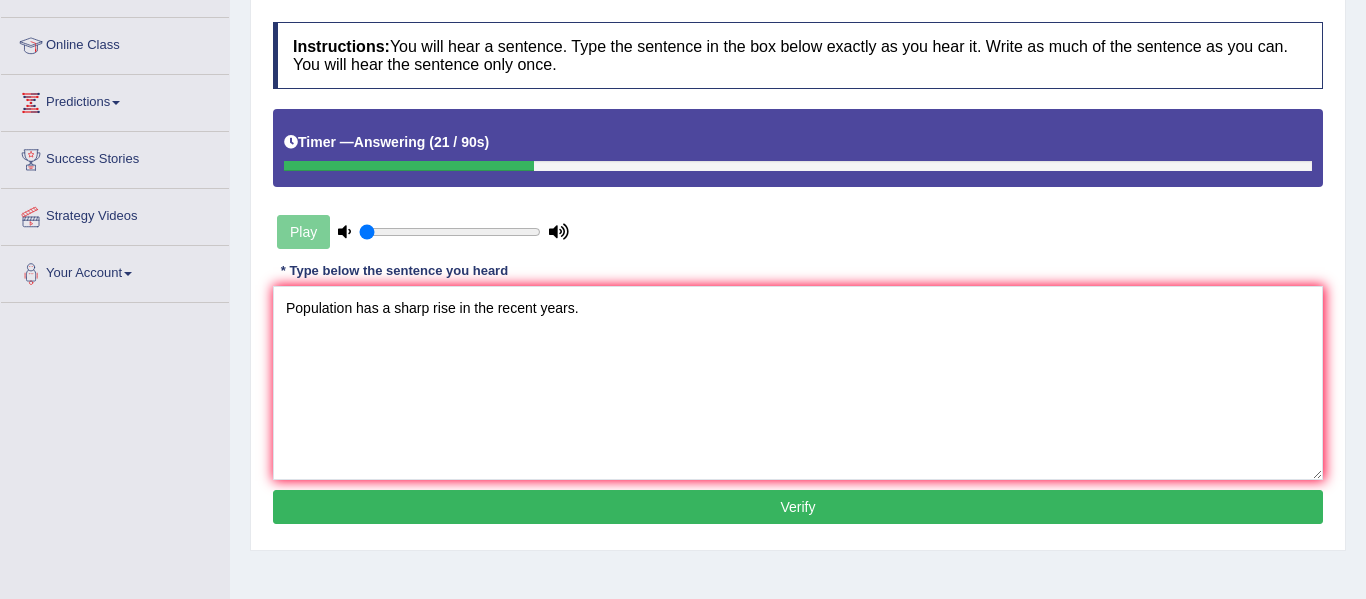 click on "Verify" at bounding box center [798, 507] 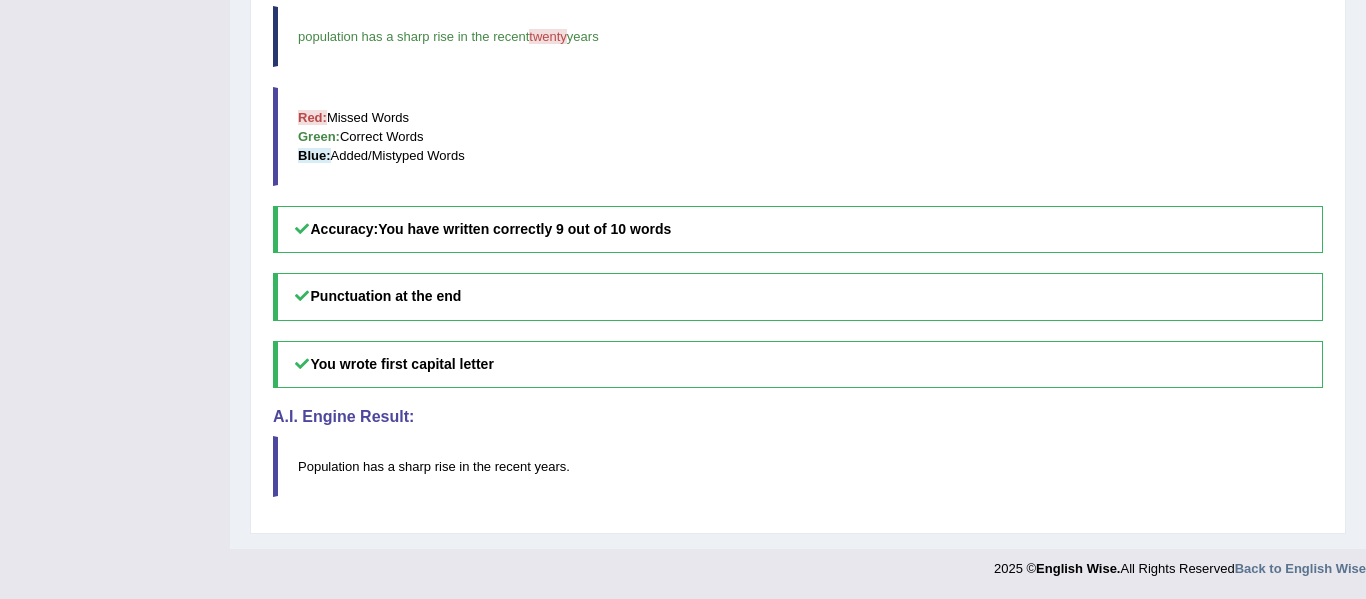 scroll, scrollTop: 0, scrollLeft: 0, axis: both 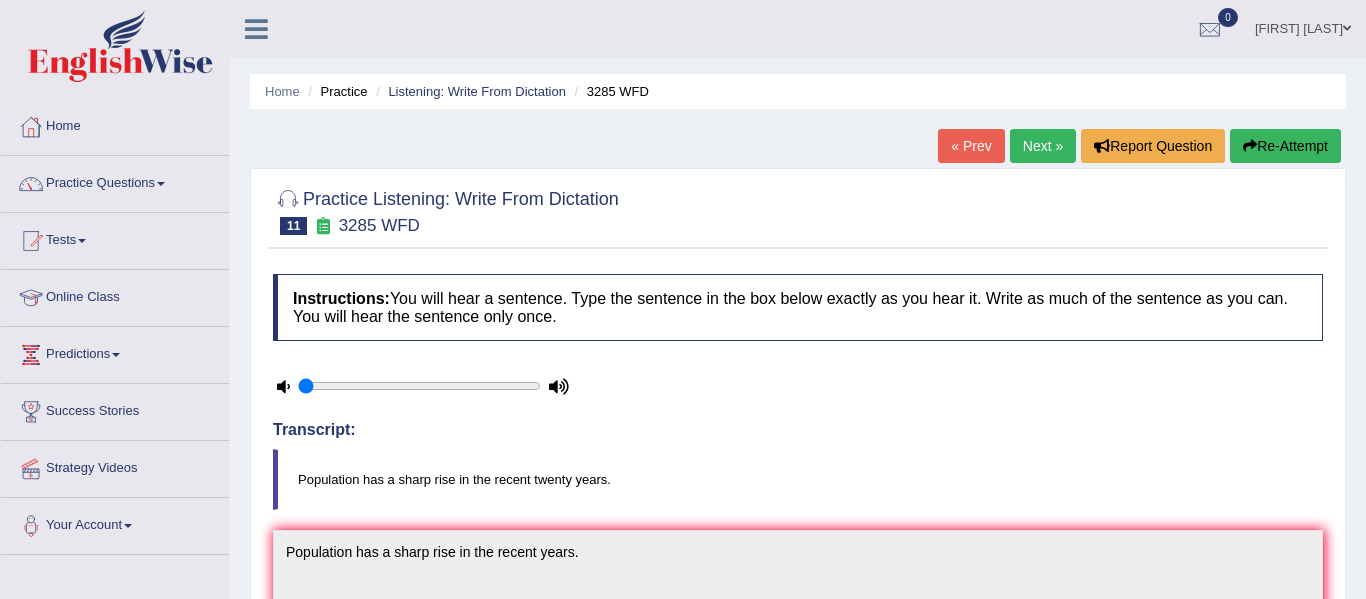click on "Re-Attempt" at bounding box center (1285, 146) 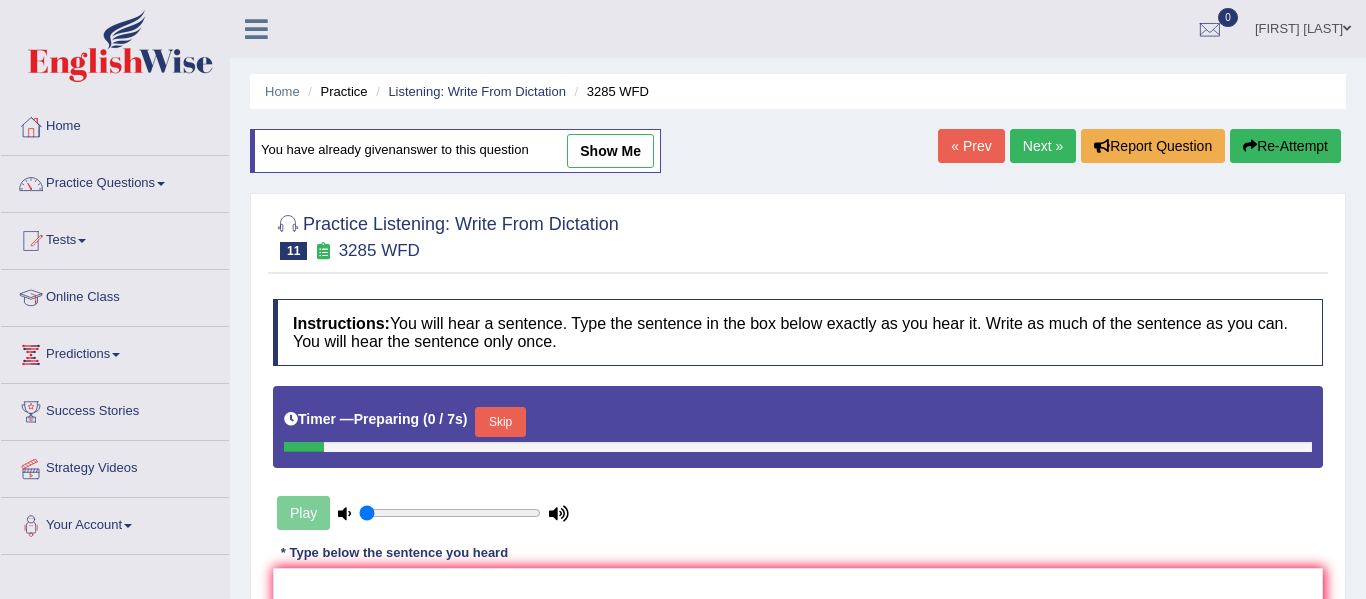 scroll, scrollTop: 0, scrollLeft: 0, axis: both 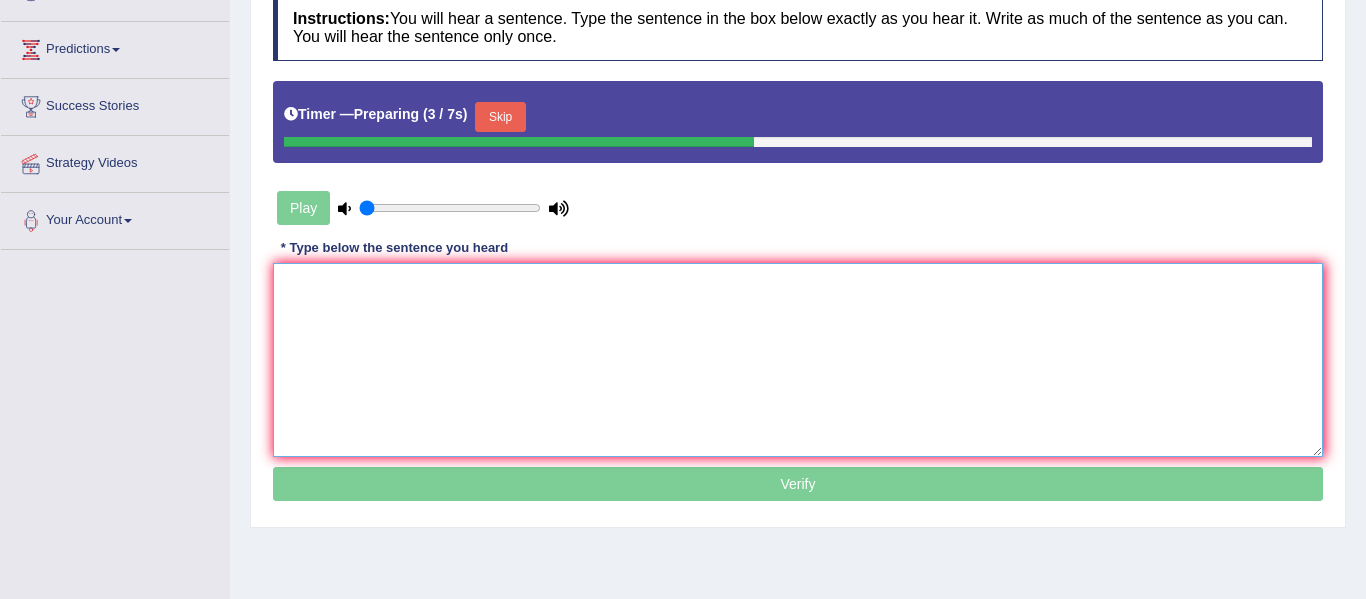click at bounding box center [798, 360] 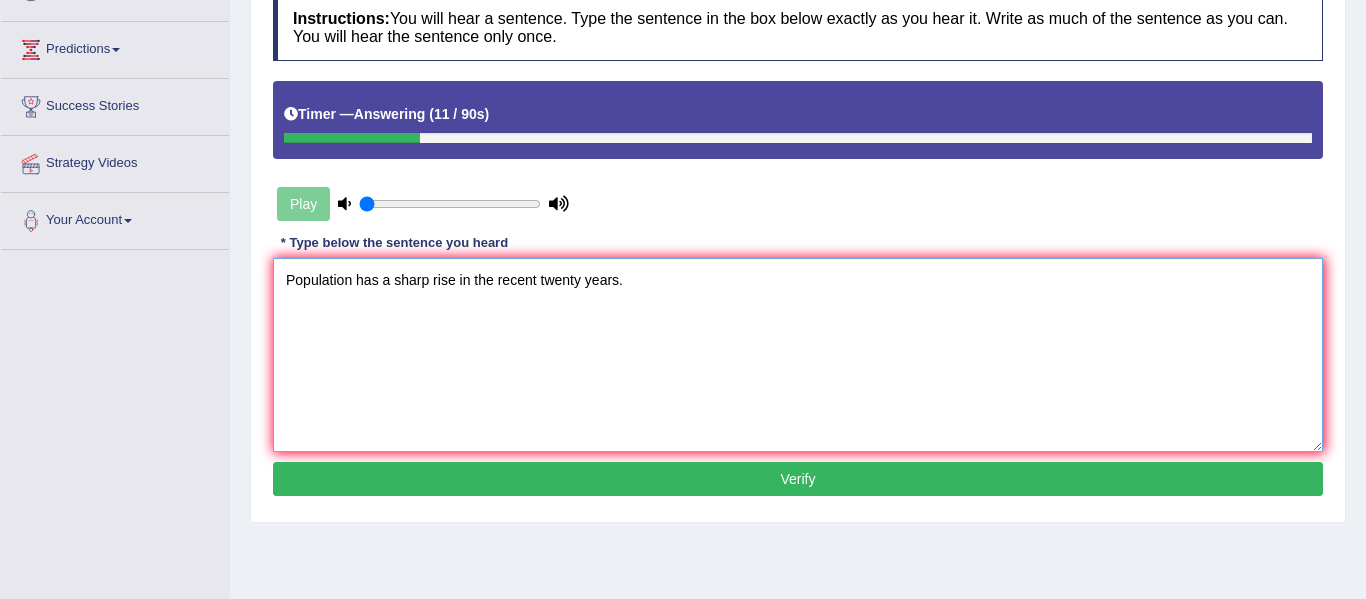 type on "Population has a sharp rise in the recent twenty years." 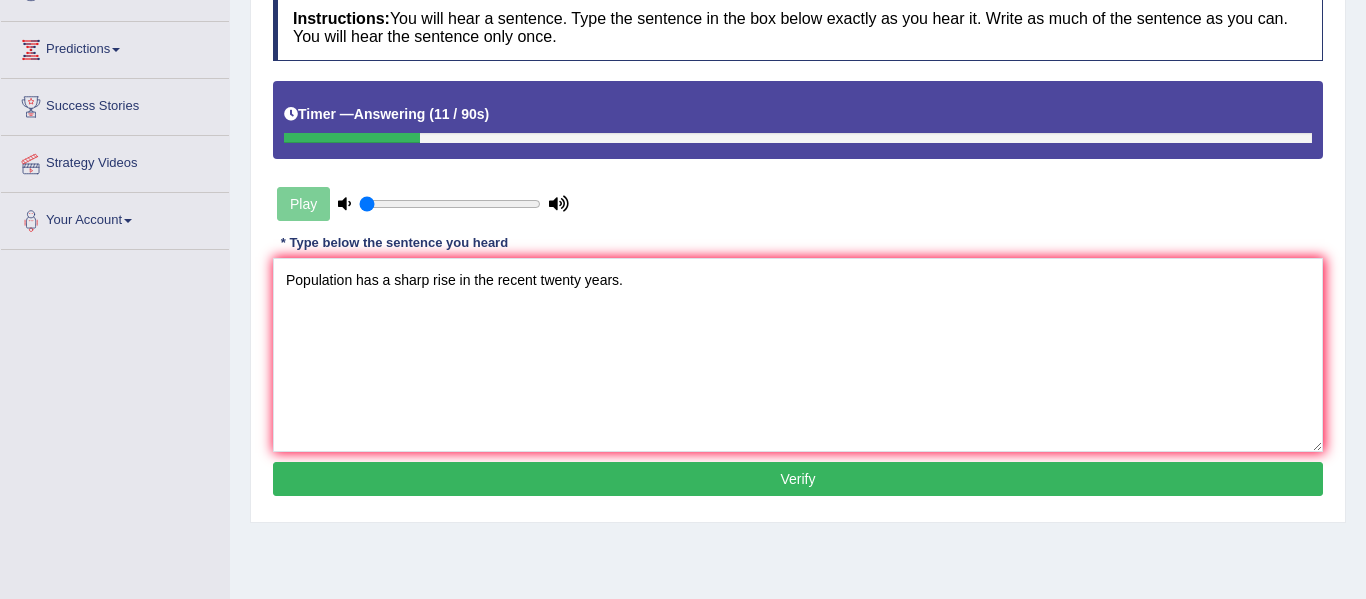 click on "Verify" at bounding box center [798, 479] 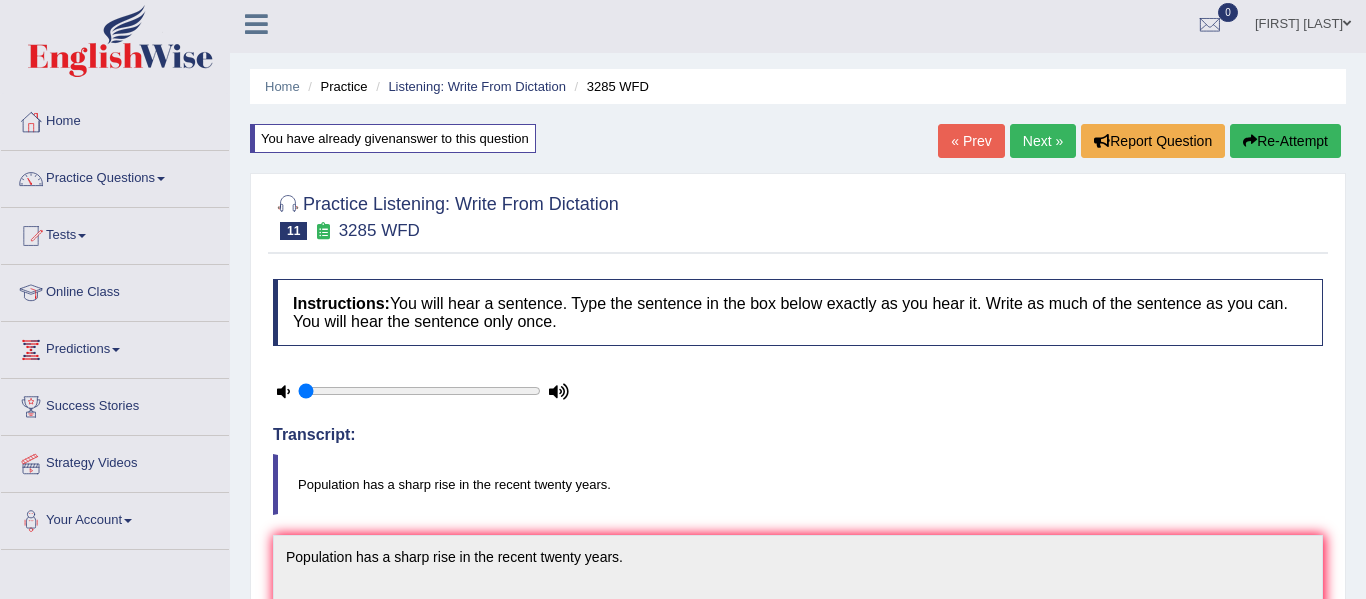 scroll, scrollTop: 0, scrollLeft: 0, axis: both 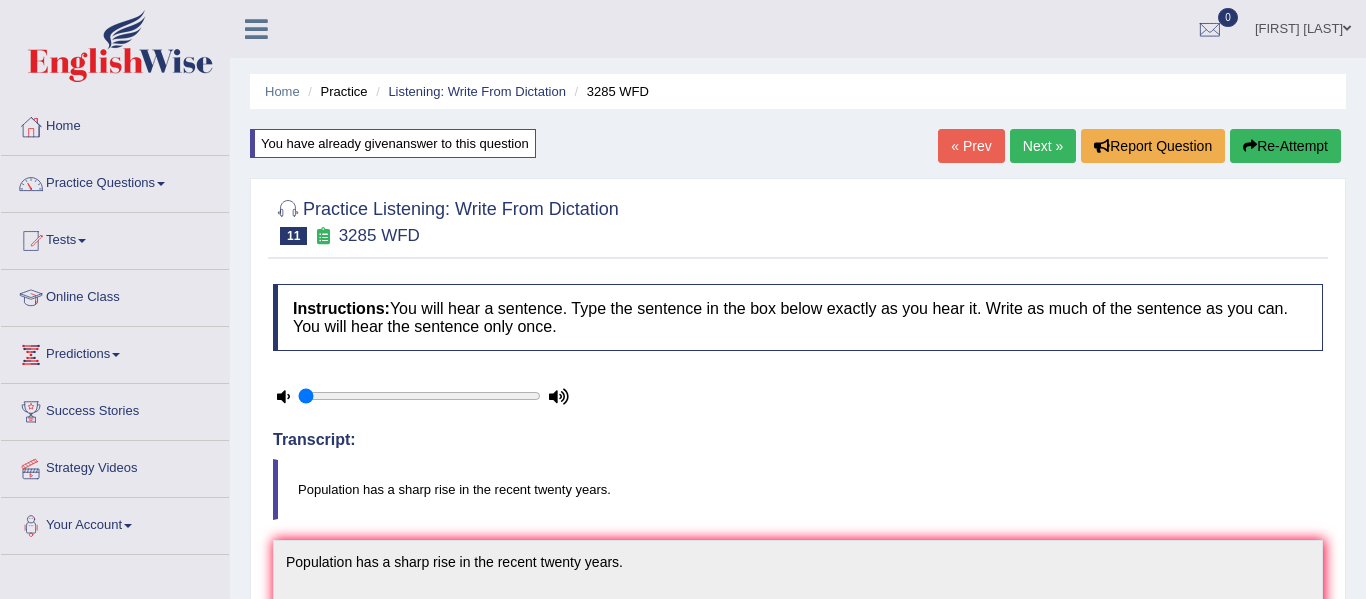 drag, startPoint x: 1363, startPoint y: 133, endPoint x: 1365, endPoint y: -1, distance: 134.01492 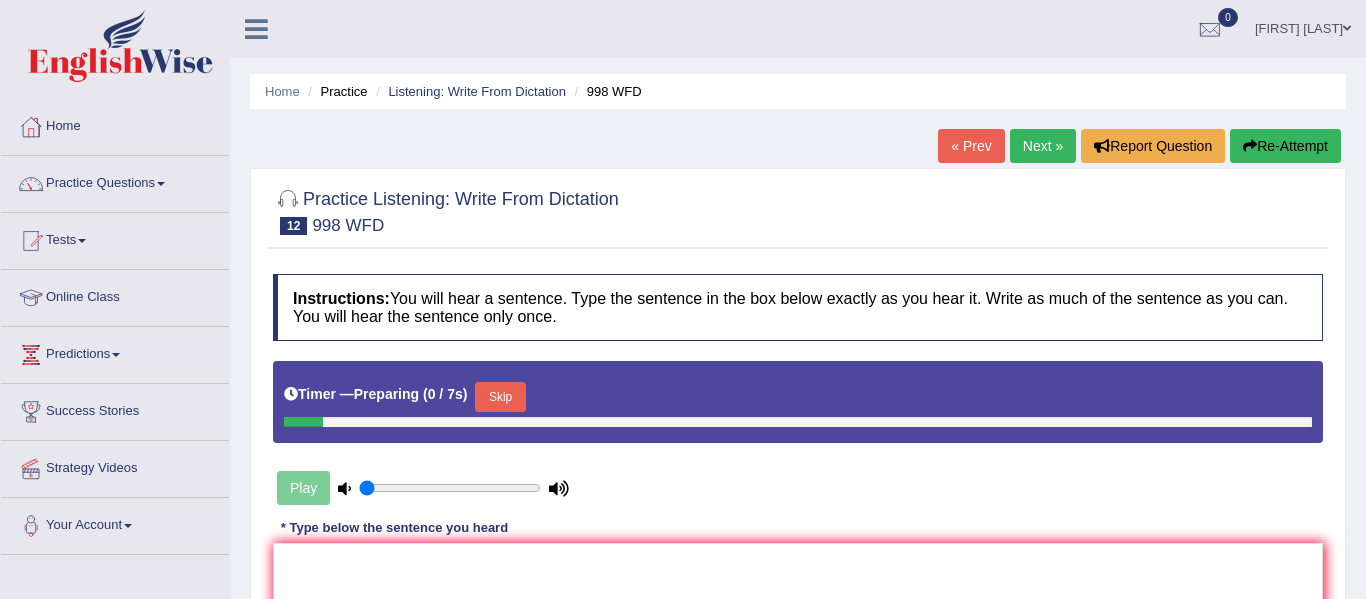 scroll, scrollTop: 0, scrollLeft: 0, axis: both 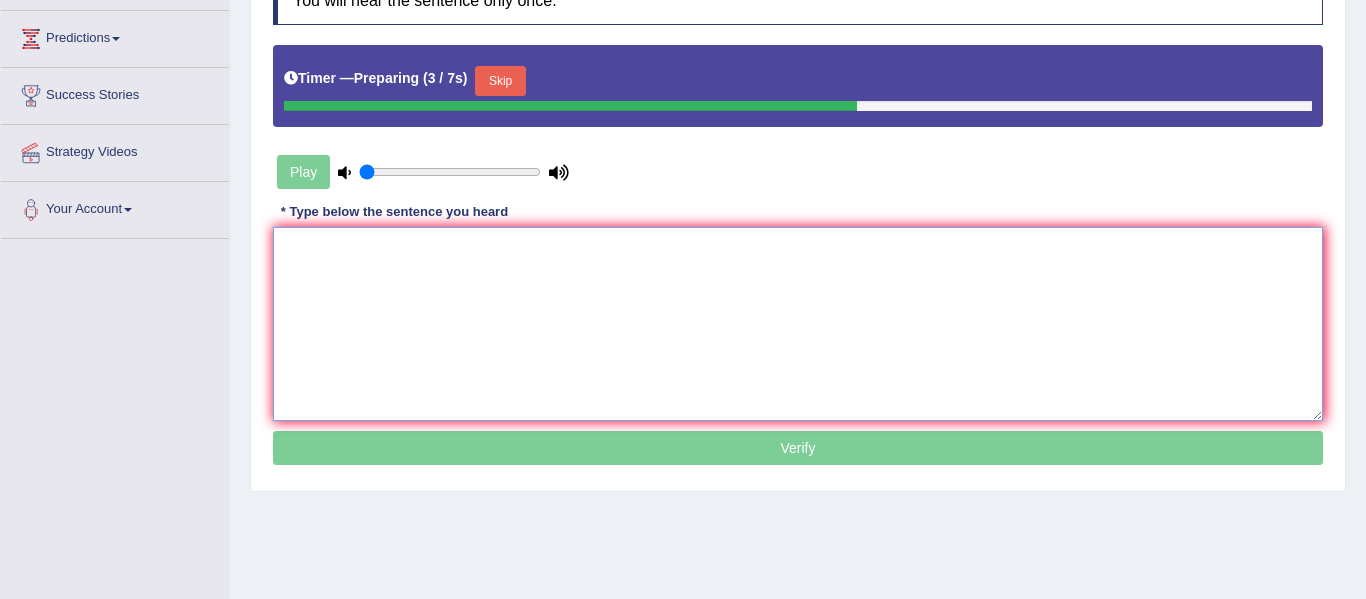 click at bounding box center [798, 324] 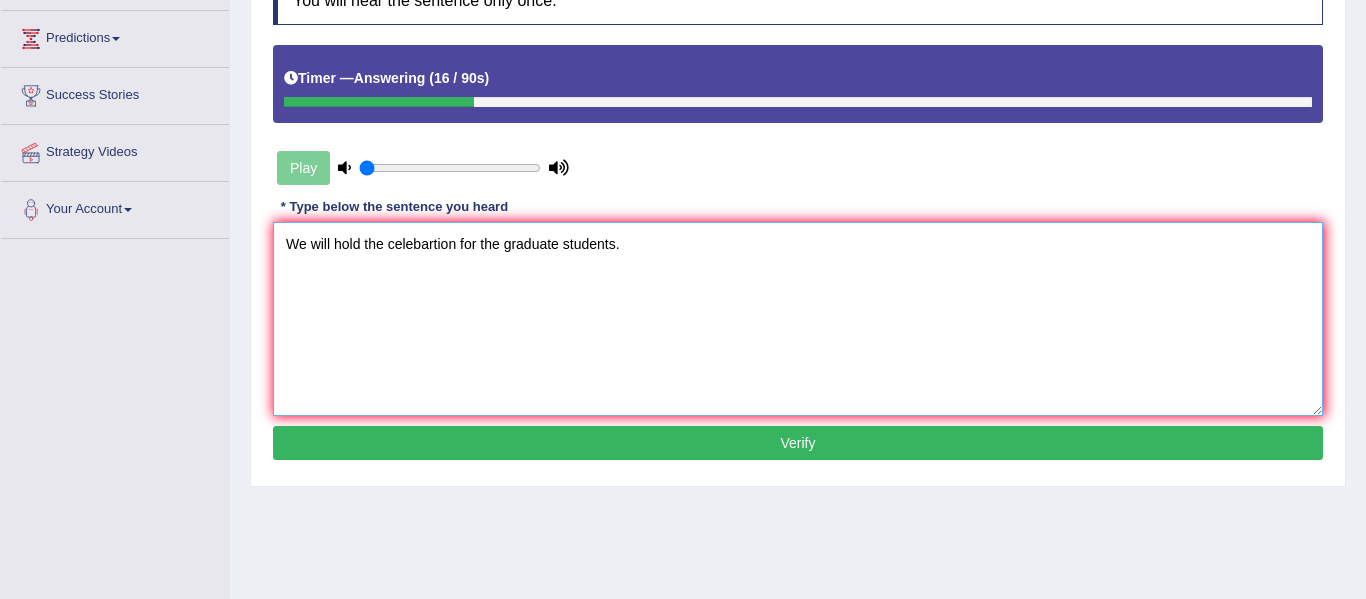 click on "We will hold the celebartion for the graduate students." at bounding box center [798, 319] 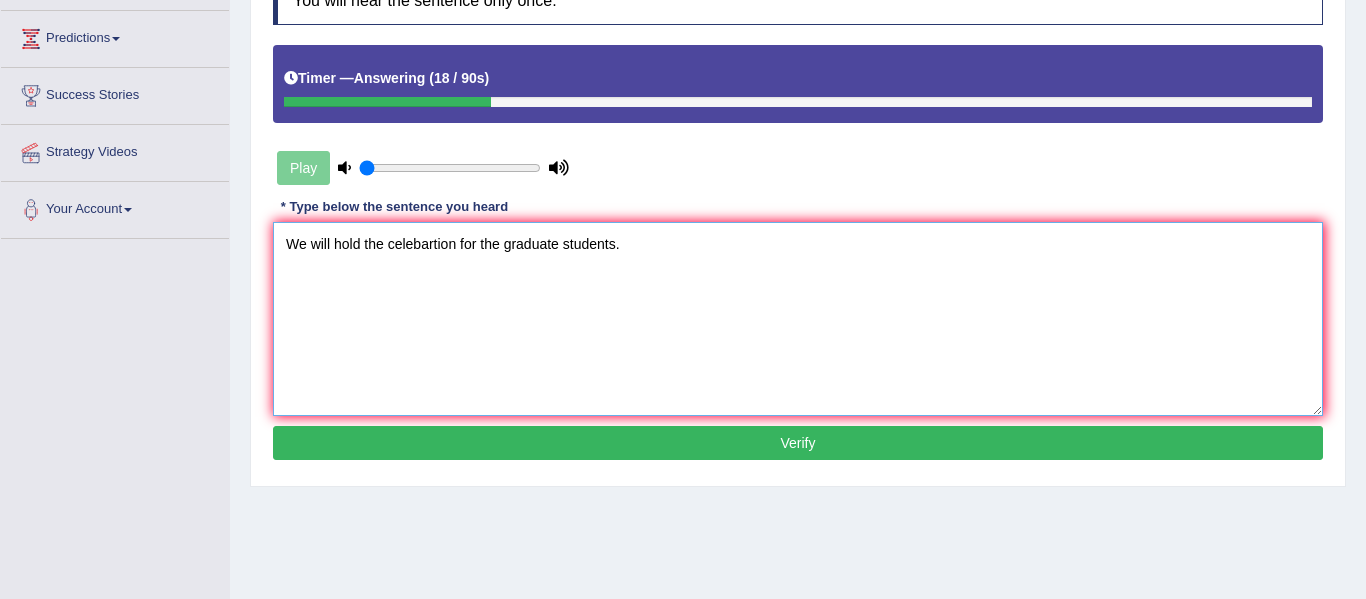 click on "We will hold the celebartion for the graduate students." at bounding box center (798, 319) 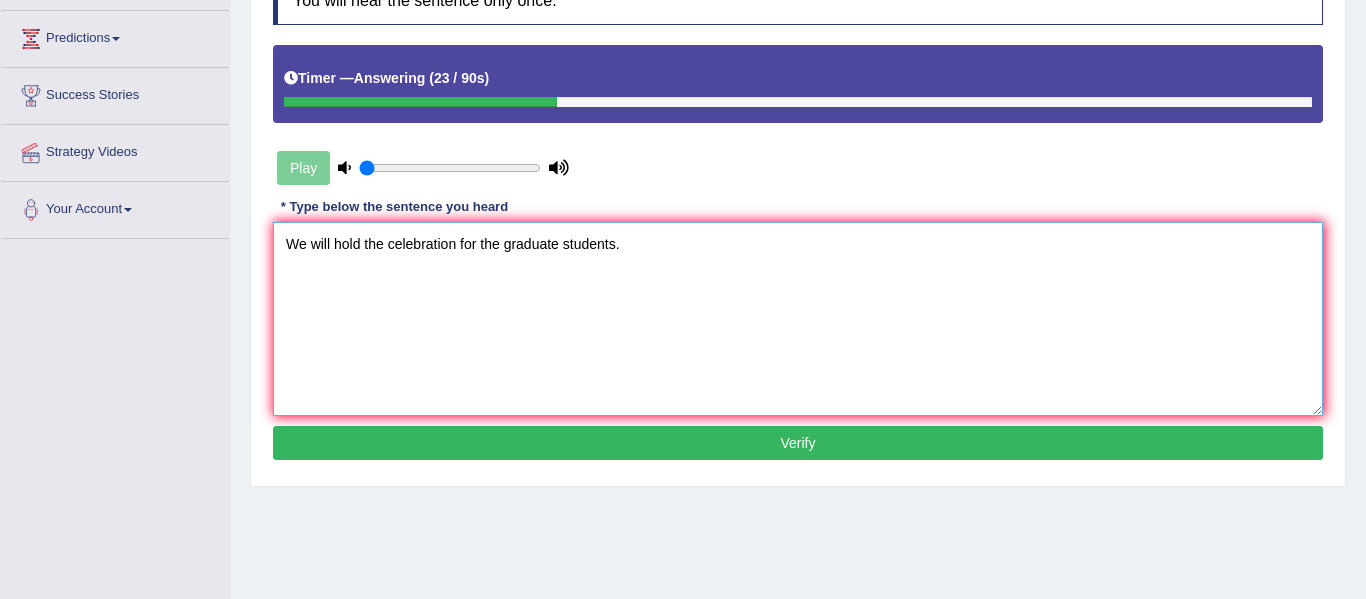 type on "We will hold the celebration for the graduate students." 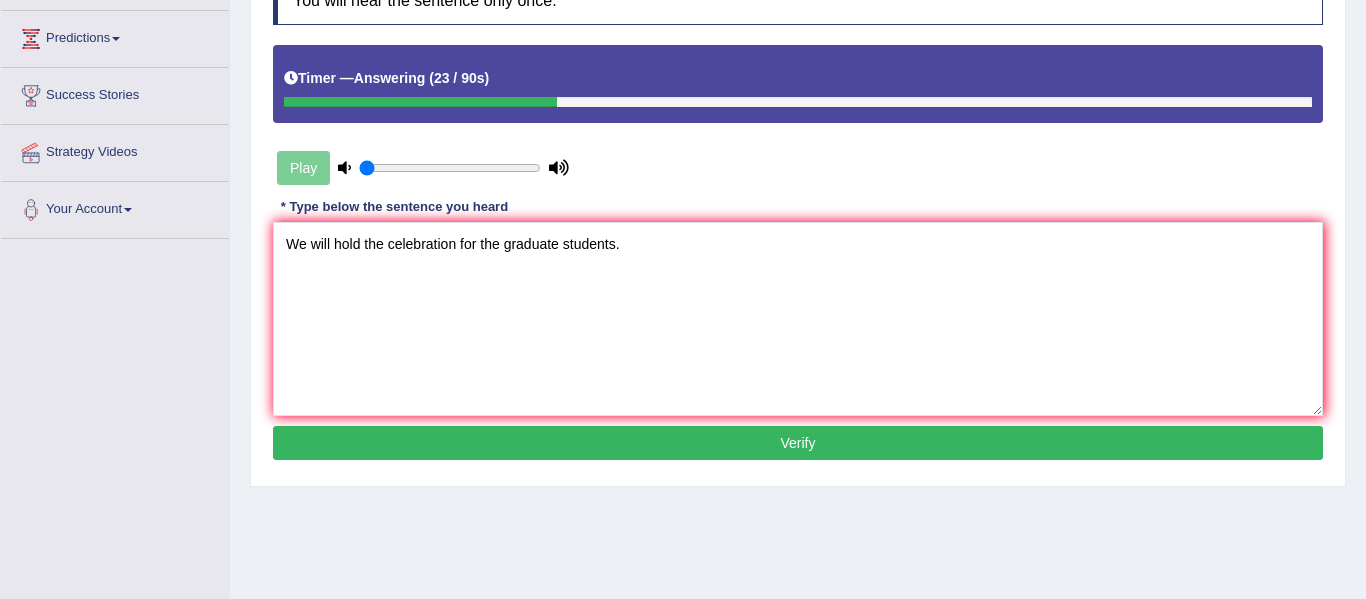 click on "Verify" at bounding box center (798, 443) 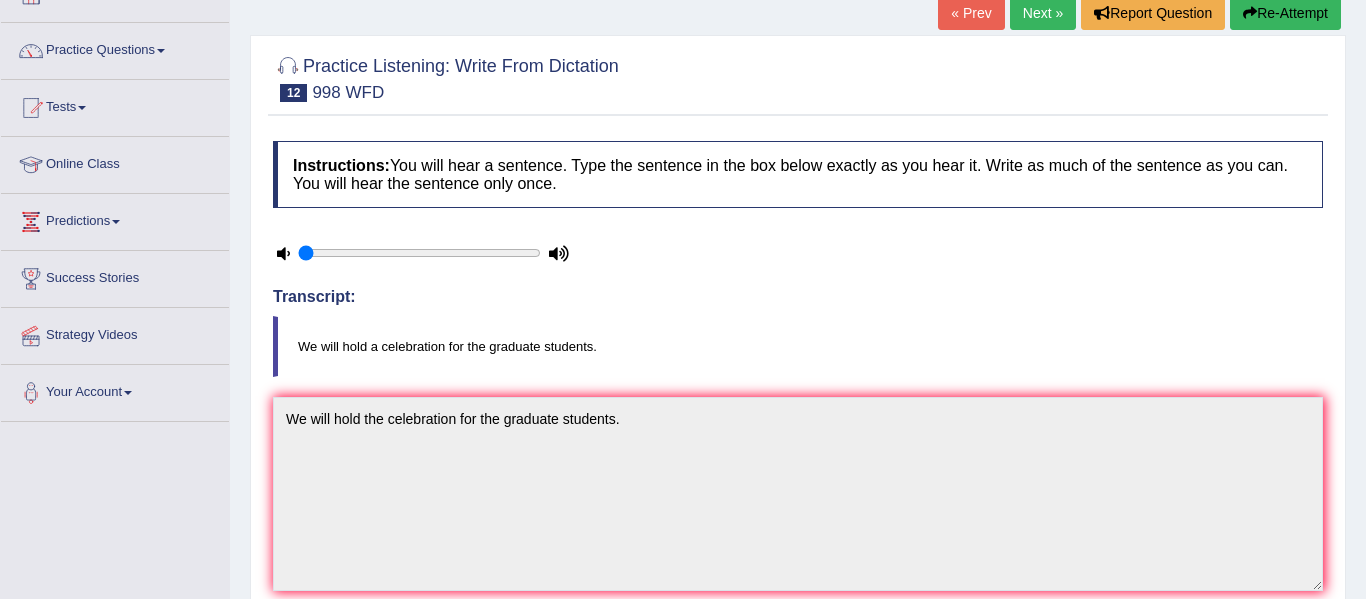 scroll, scrollTop: 131, scrollLeft: 0, axis: vertical 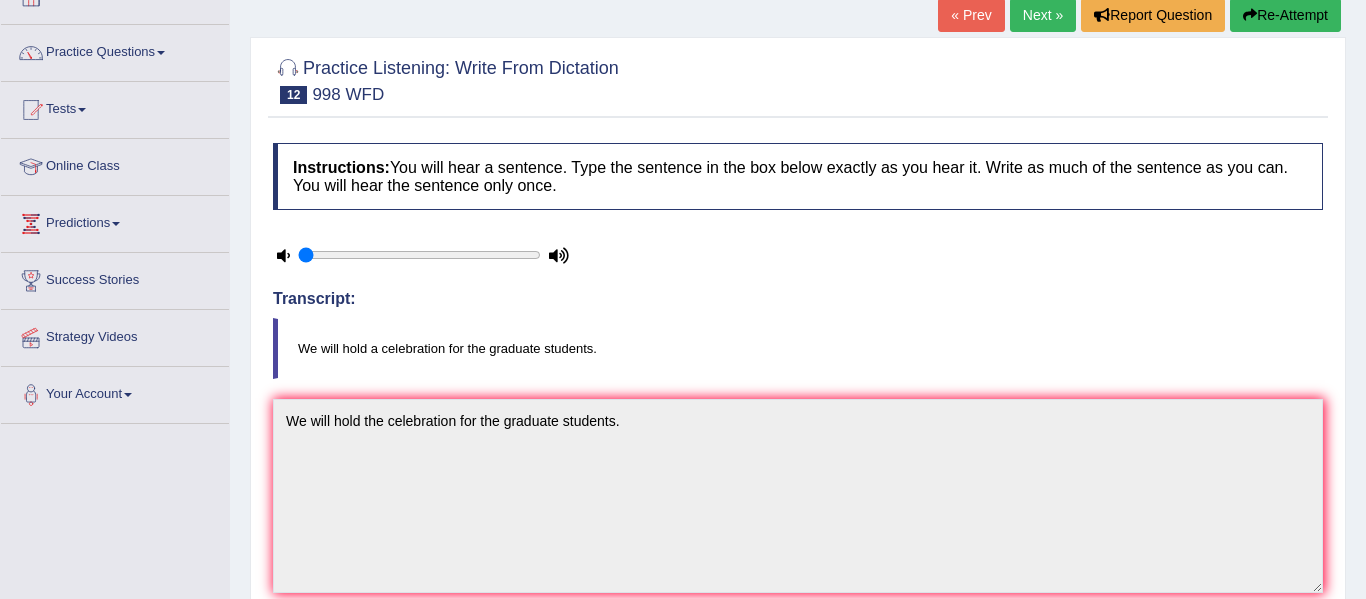 click on "Re-Attempt" at bounding box center [1285, 15] 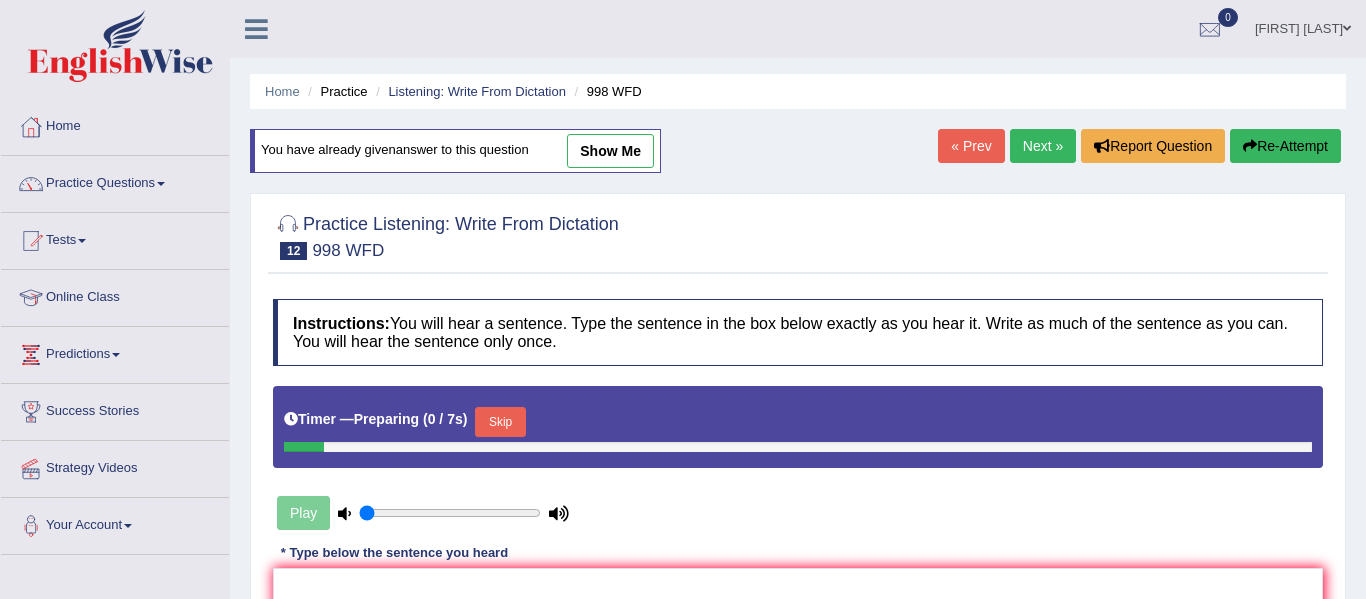 scroll, scrollTop: 131, scrollLeft: 0, axis: vertical 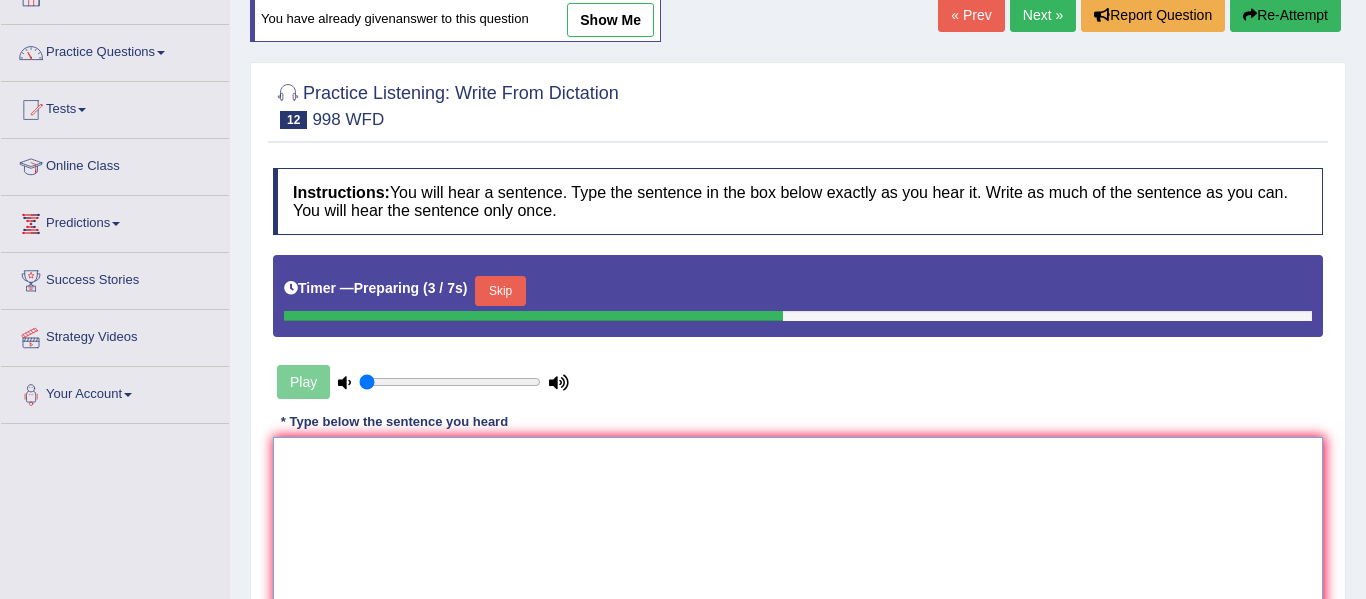 click at bounding box center [798, 534] 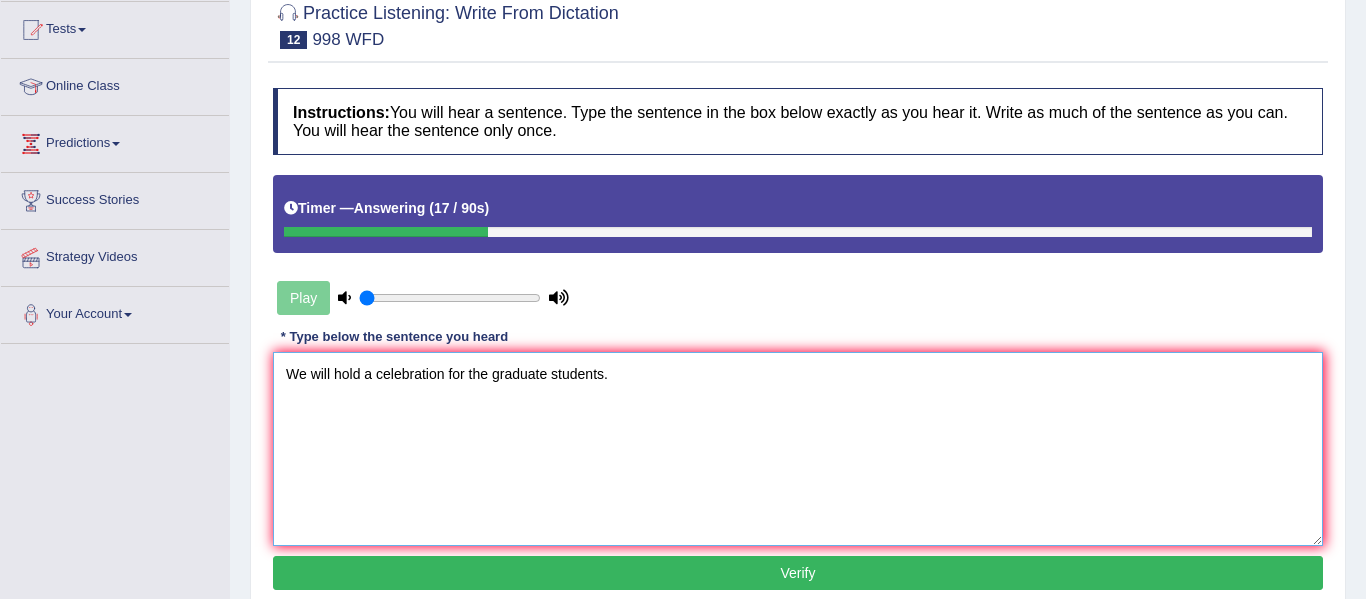 scroll, scrollTop: 451, scrollLeft: 0, axis: vertical 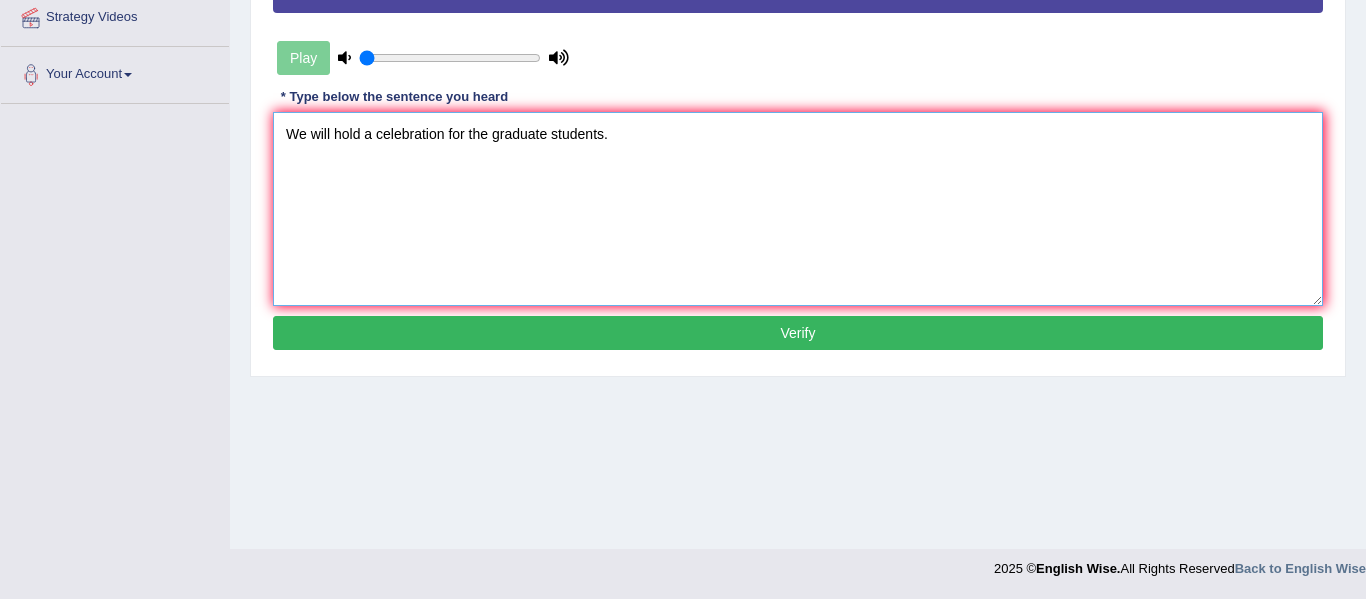 type on "We will hold a celebration for the graduate students." 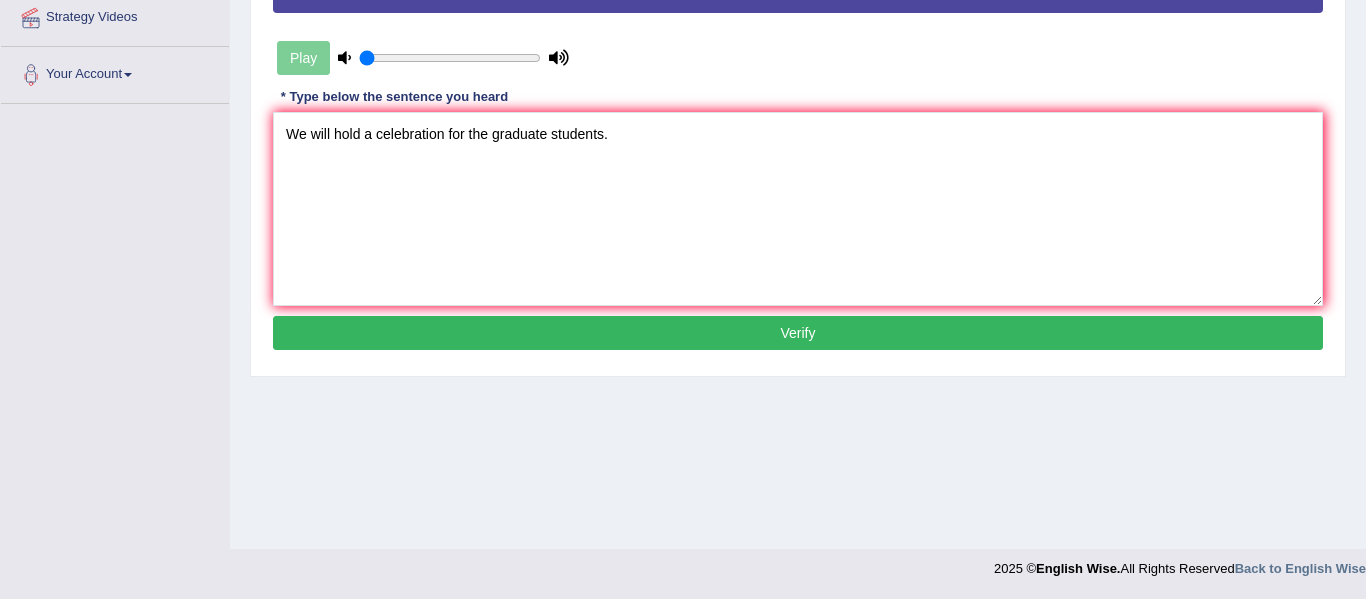 click on "Verify" at bounding box center [798, 333] 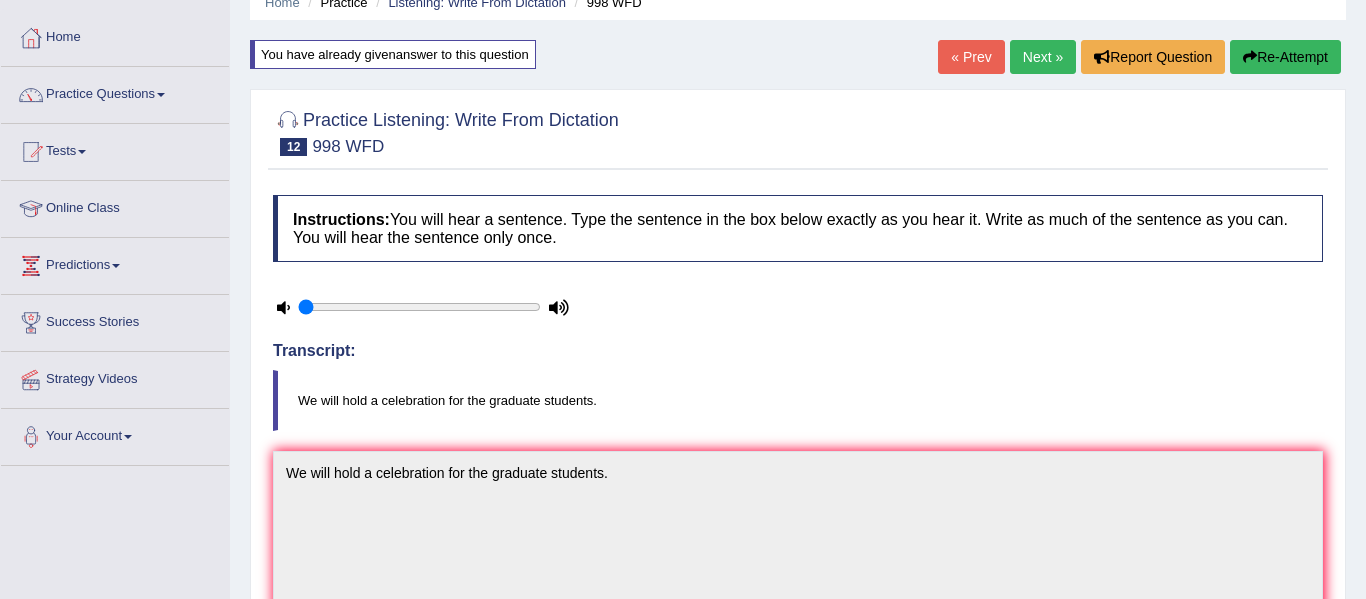 scroll, scrollTop: 86, scrollLeft: 0, axis: vertical 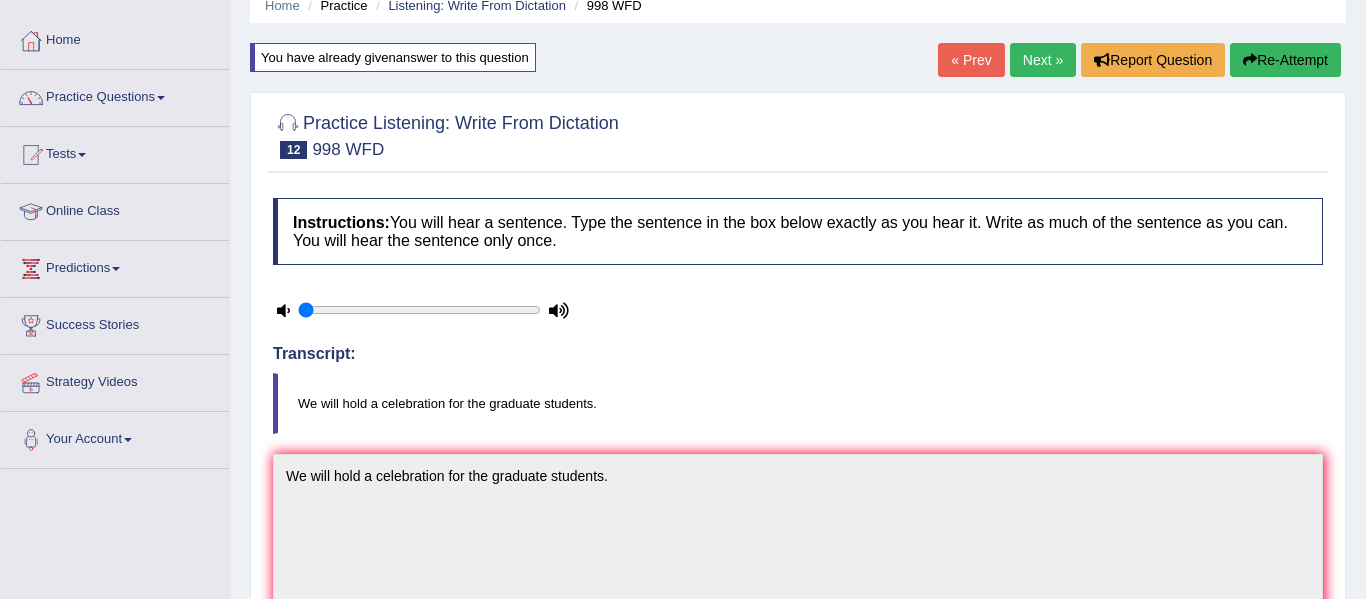 click on "Next »" at bounding box center (1043, 60) 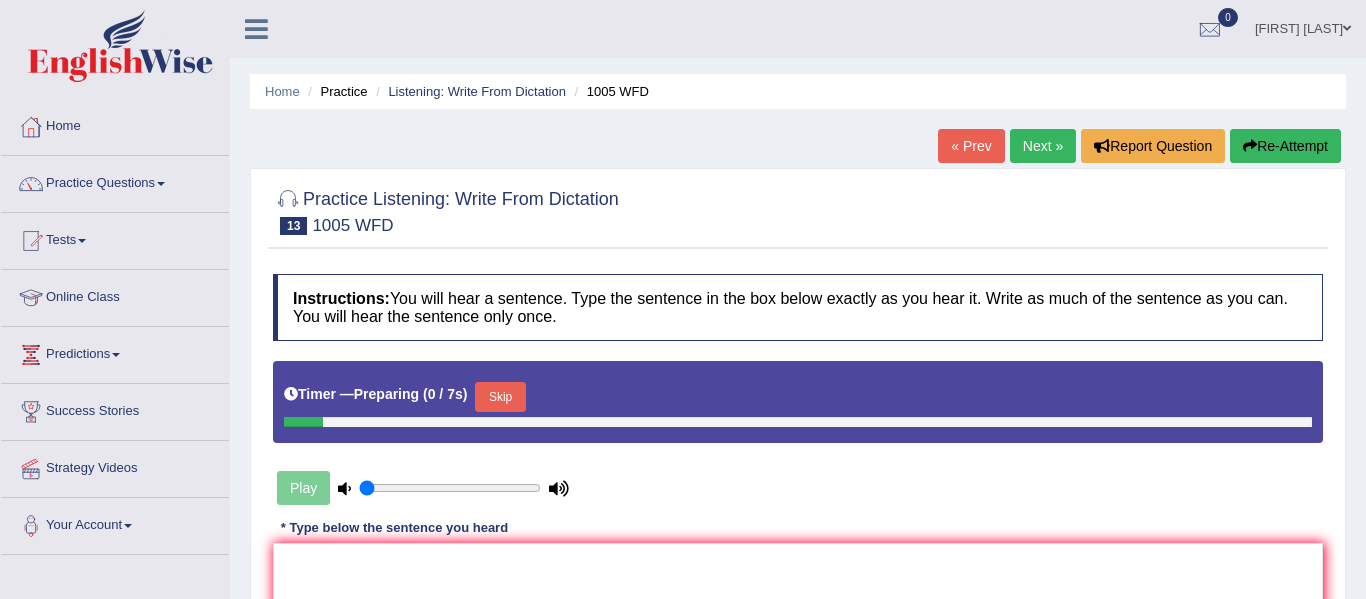 scroll, scrollTop: 0, scrollLeft: 0, axis: both 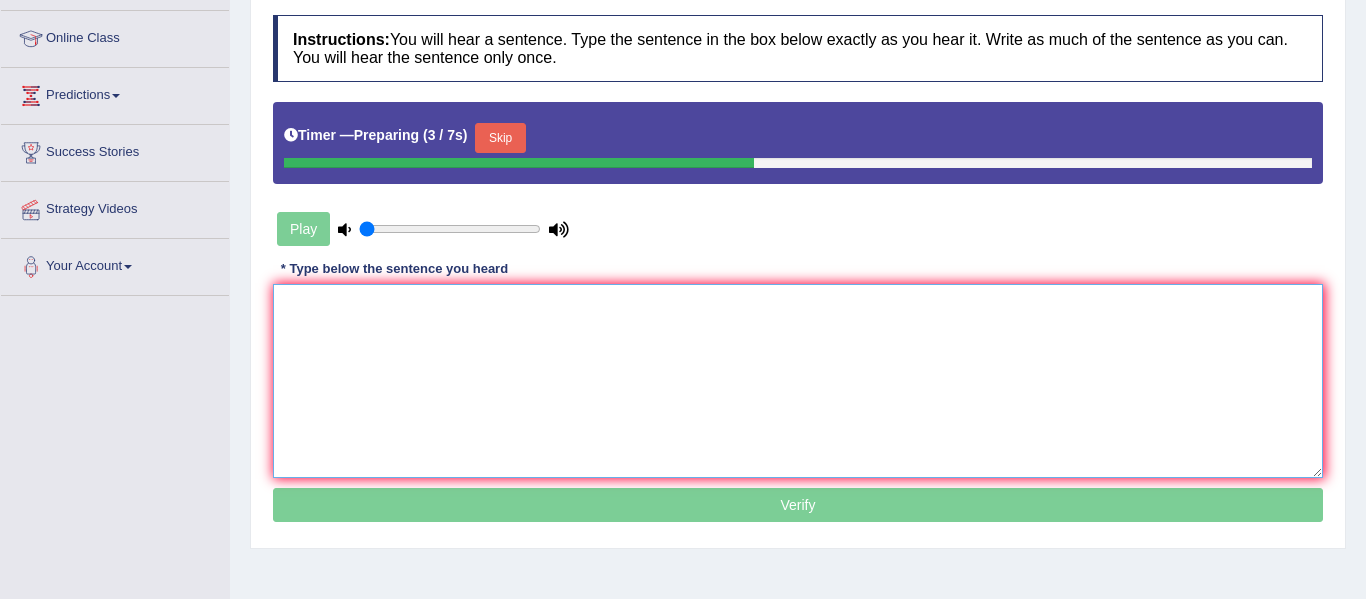 click at bounding box center (798, 381) 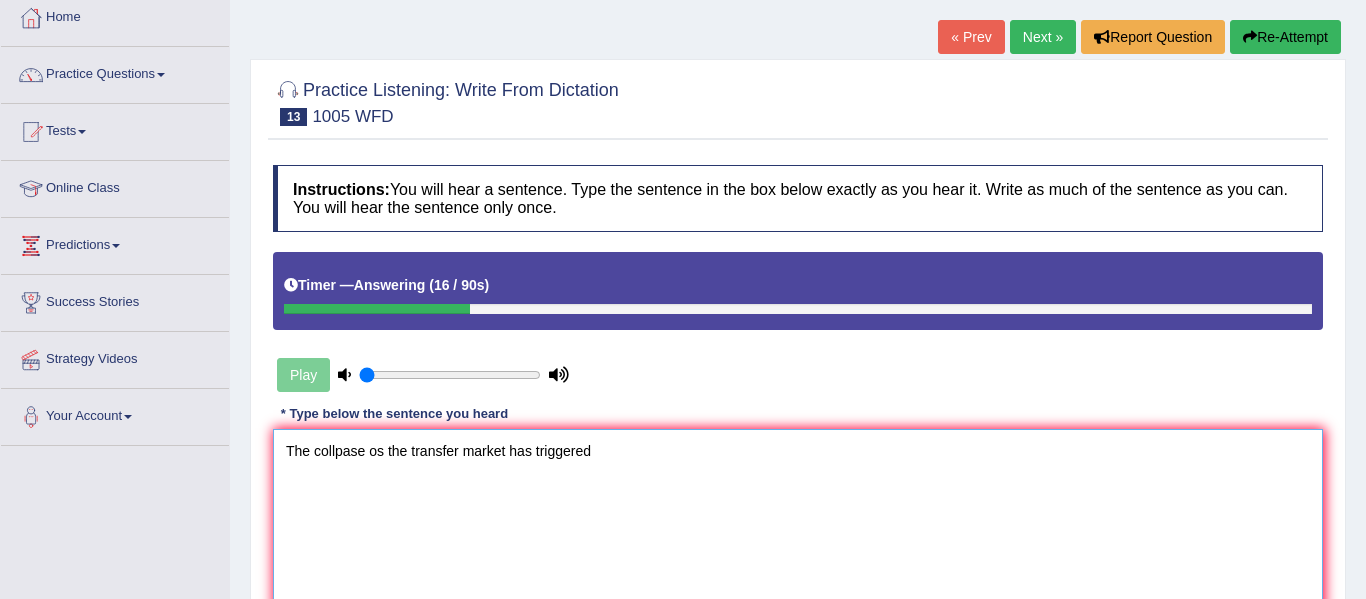 scroll, scrollTop: 105, scrollLeft: 0, axis: vertical 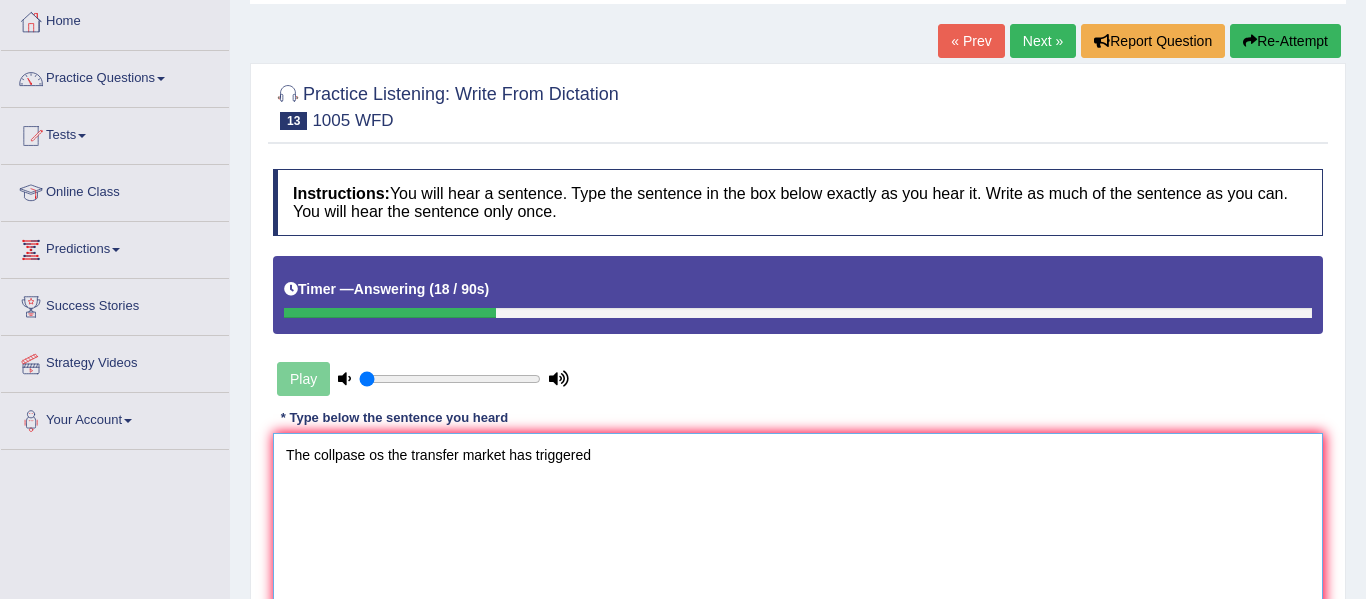type on "The collpase os the transfer market has triggered" 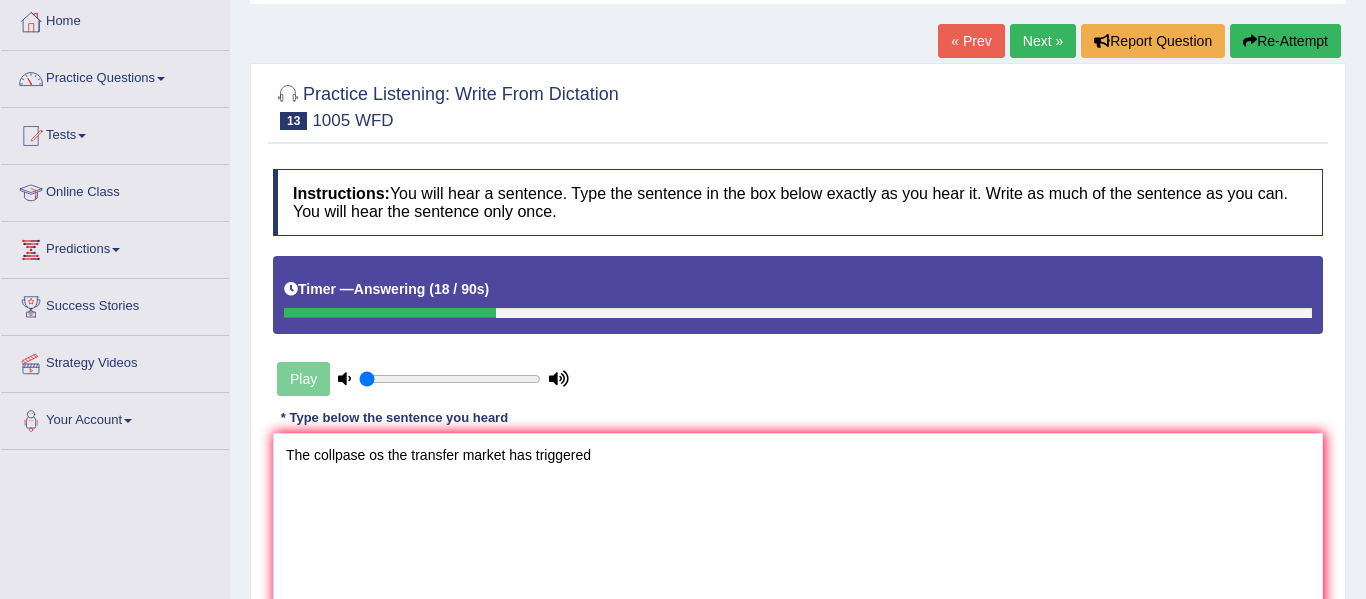 click on "Re-Attempt" at bounding box center [1285, 41] 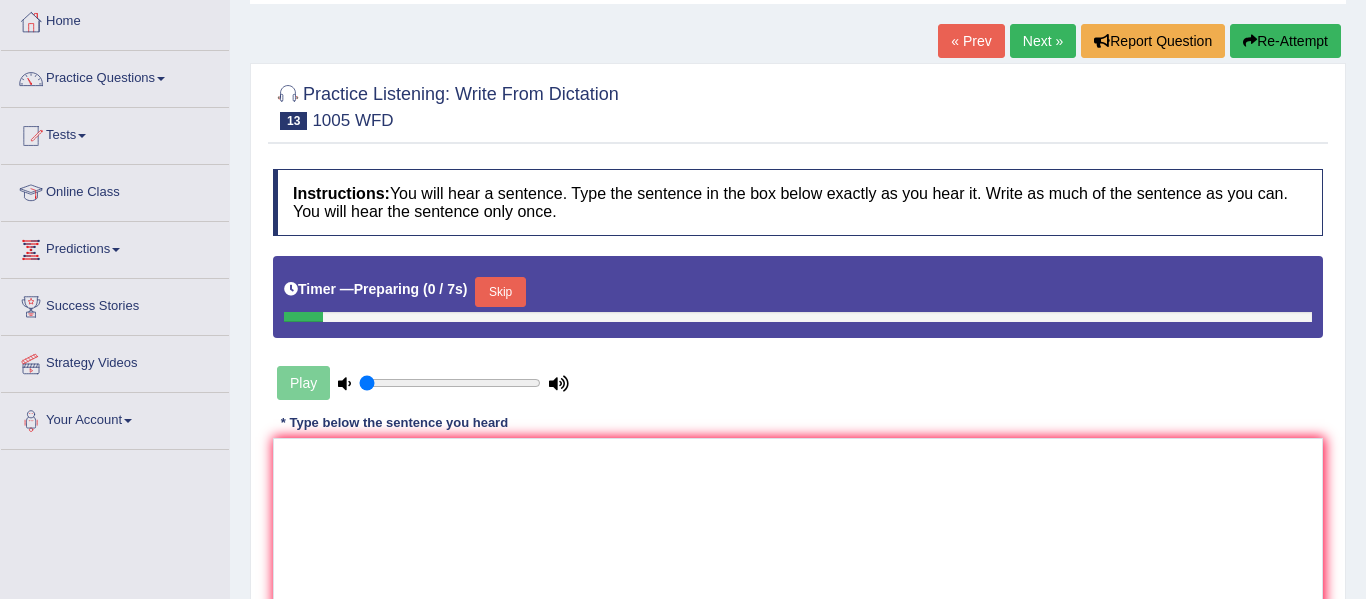 scroll, scrollTop: 105, scrollLeft: 0, axis: vertical 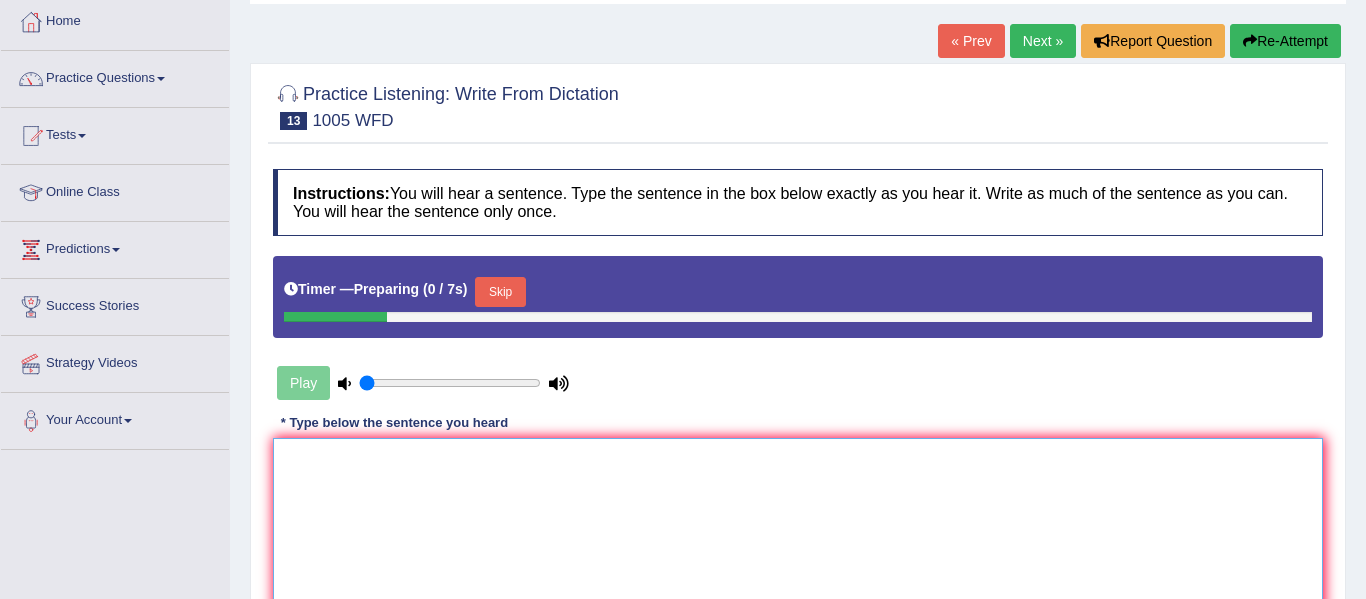 click at bounding box center (798, 535) 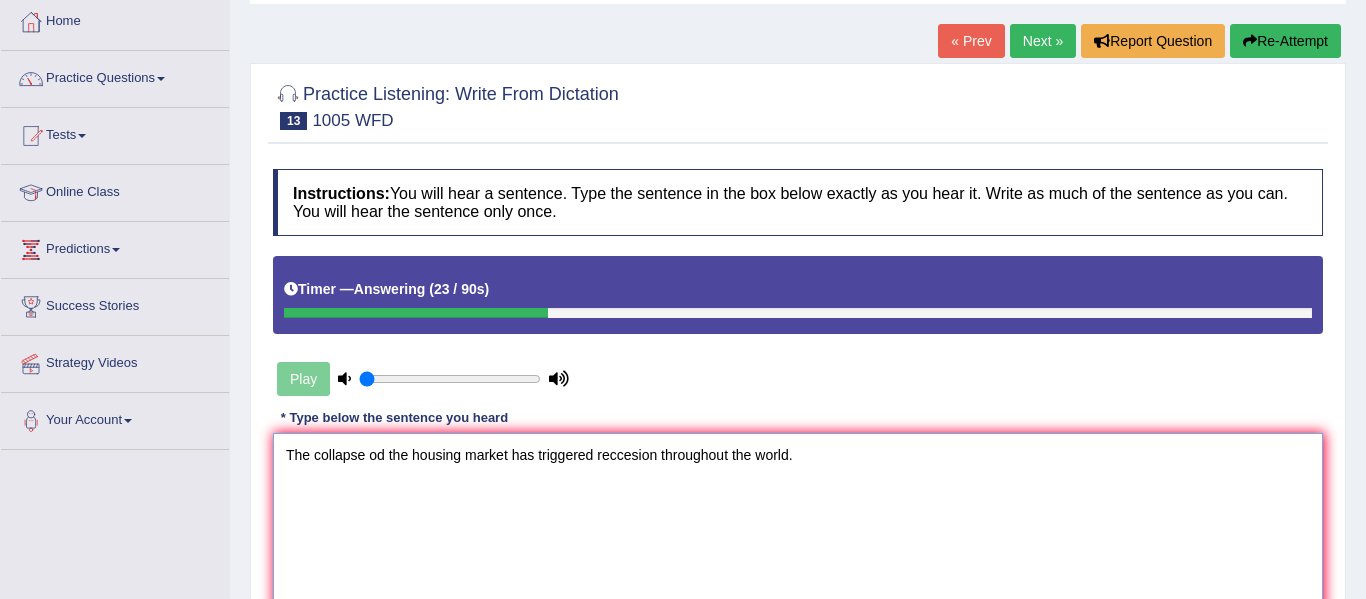 click on "The collapse od the housing market has triggered reccesion throughout the world." at bounding box center [798, 530] 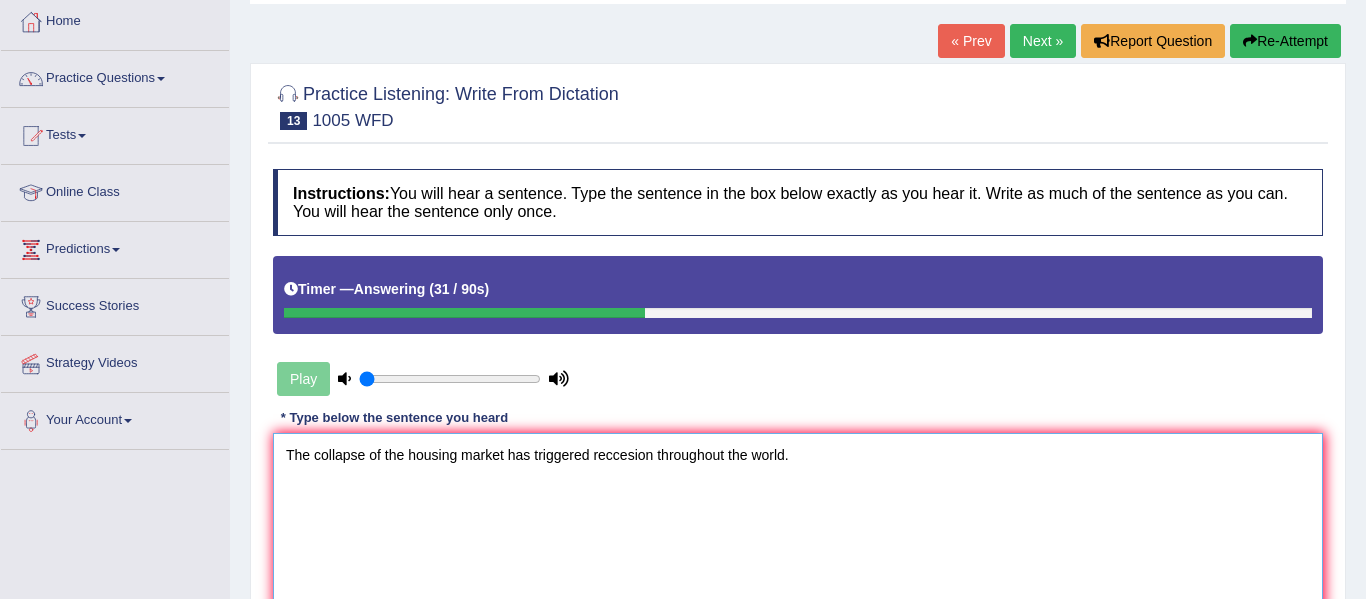 click on "The collapse of the housing market has triggered reccesion throughout the world." at bounding box center (798, 530) 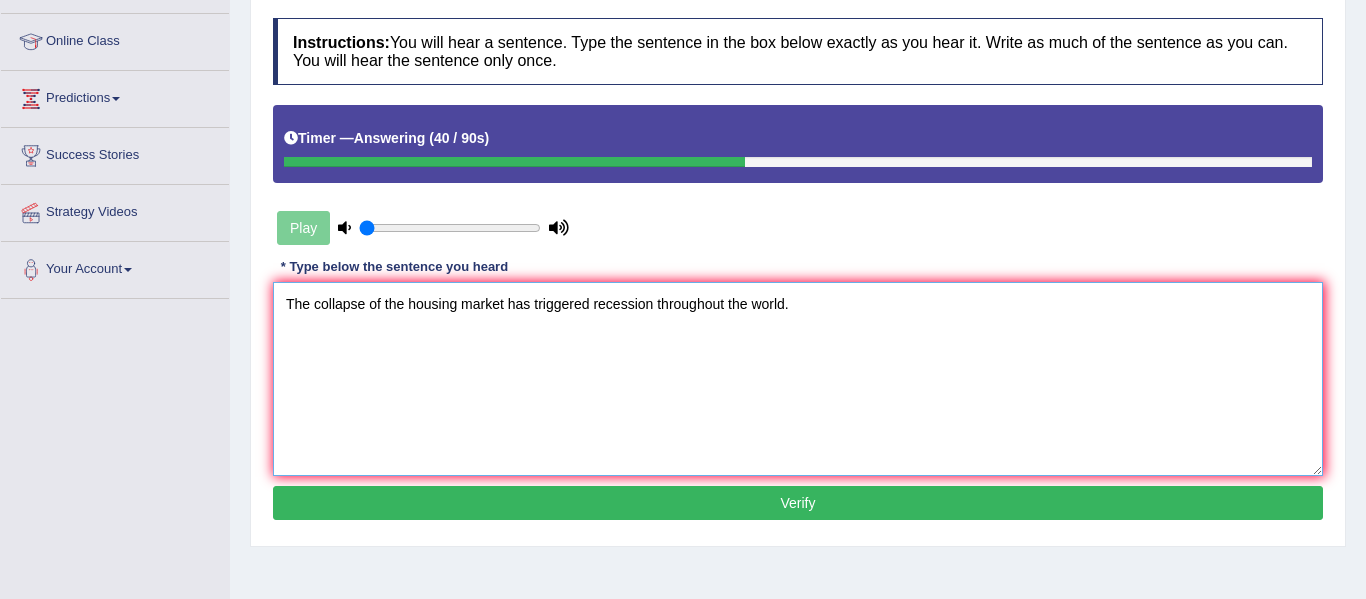 scroll, scrollTop: 312, scrollLeft: 0, axis: vertical 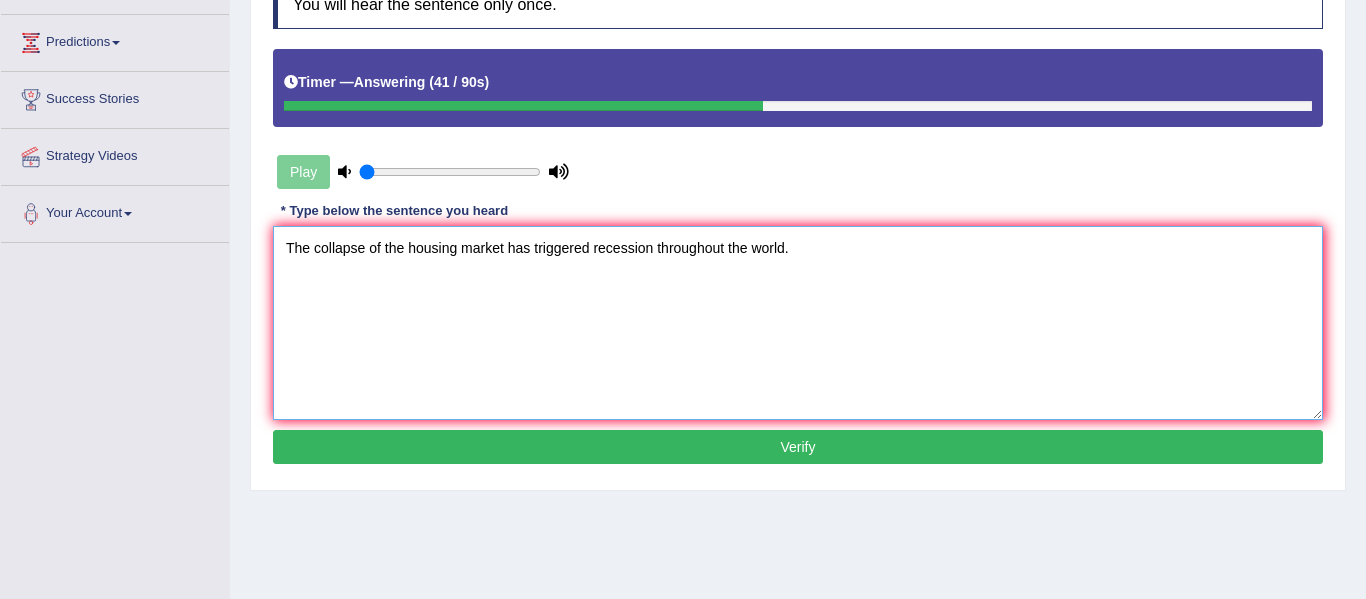 type on "The collapse of the housing market has triggered recession throughout the world." 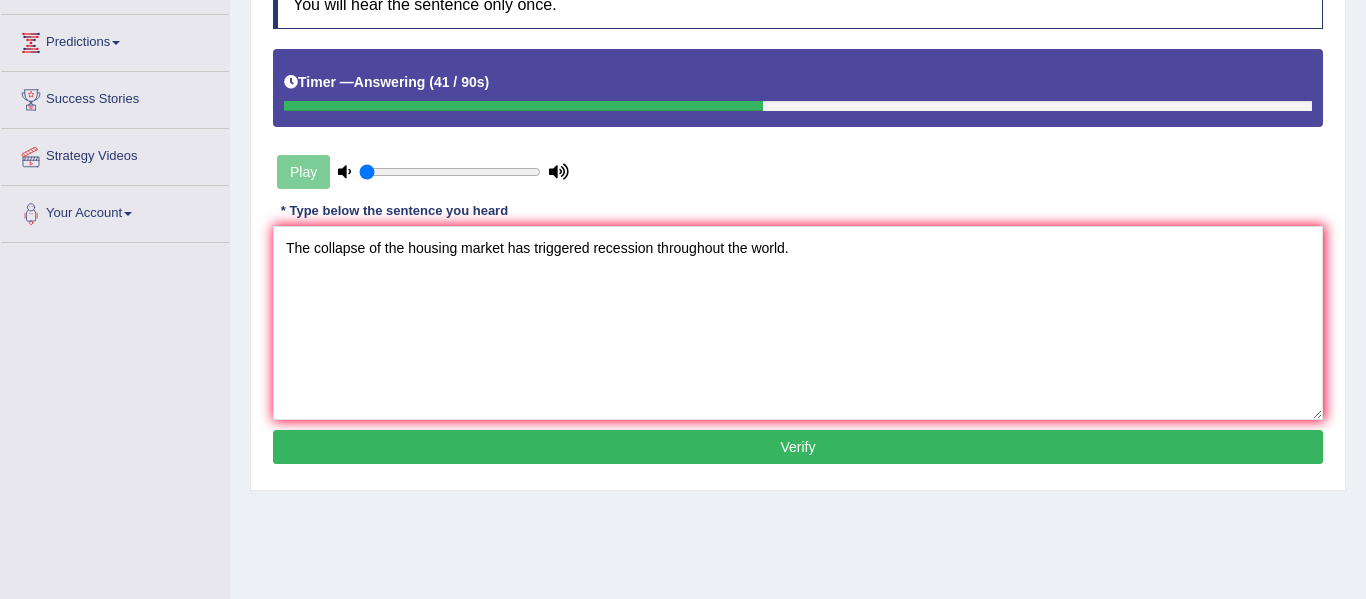 click on "Verify" at bounding box center (798, 447) 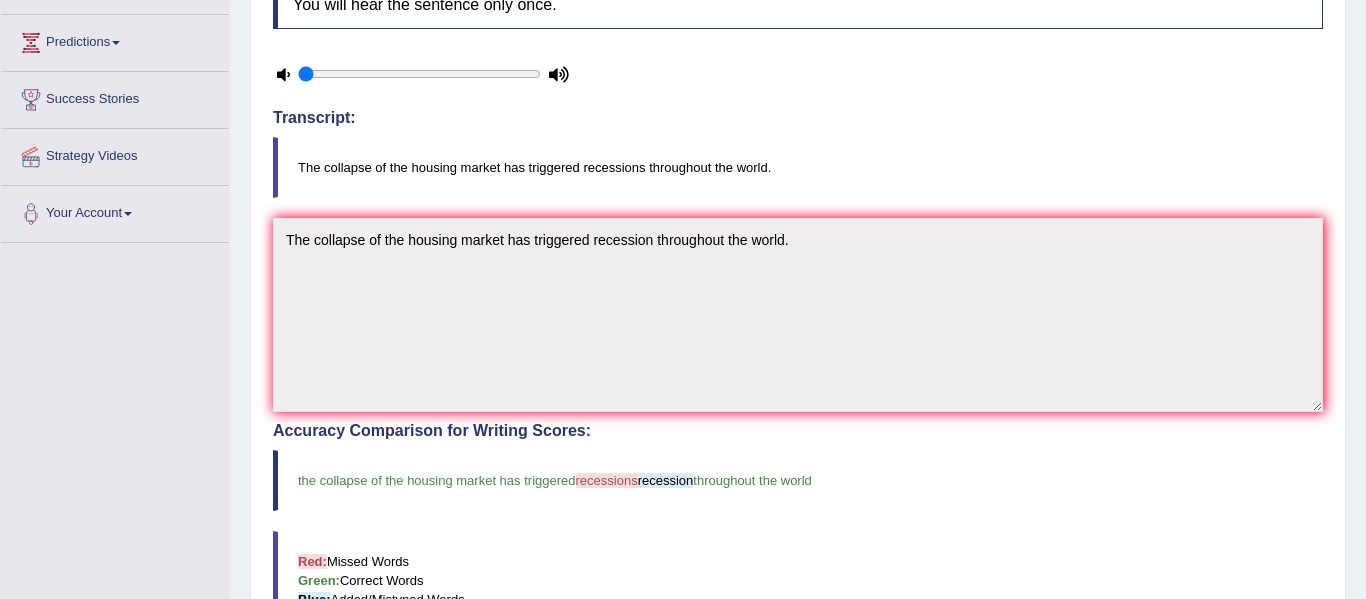 scroll, scrollTop: 0, scrollLeft: 0, axis: both 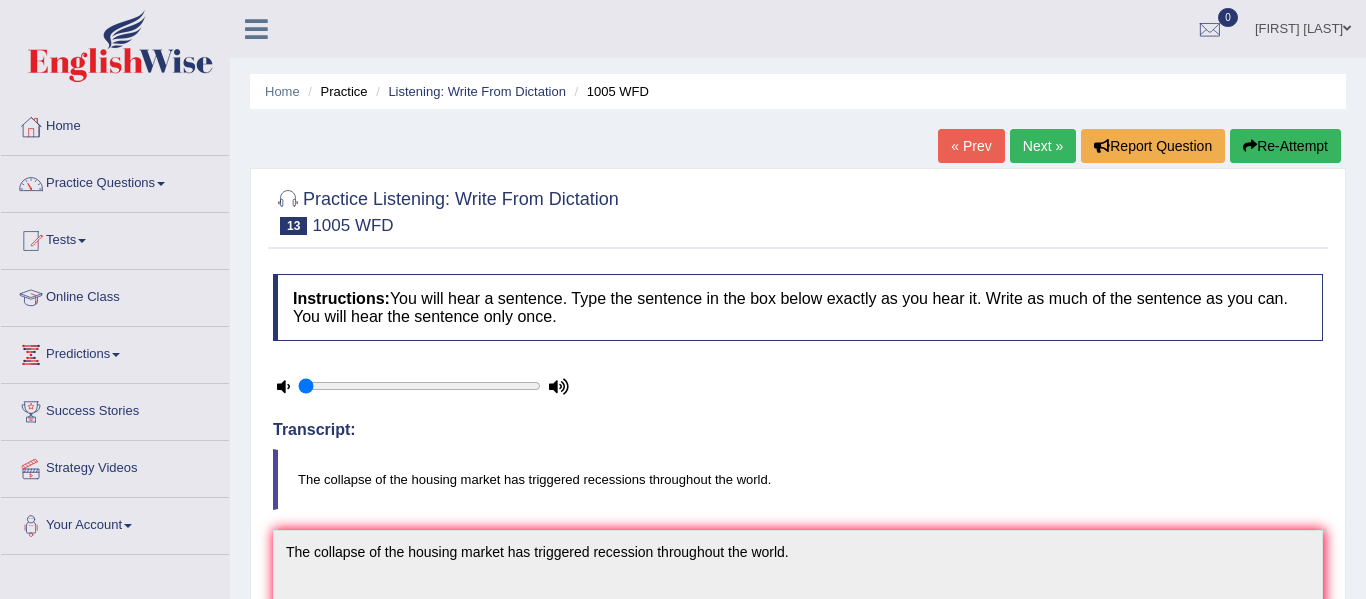 click on "Next »" at bounding box center [1043, 146] 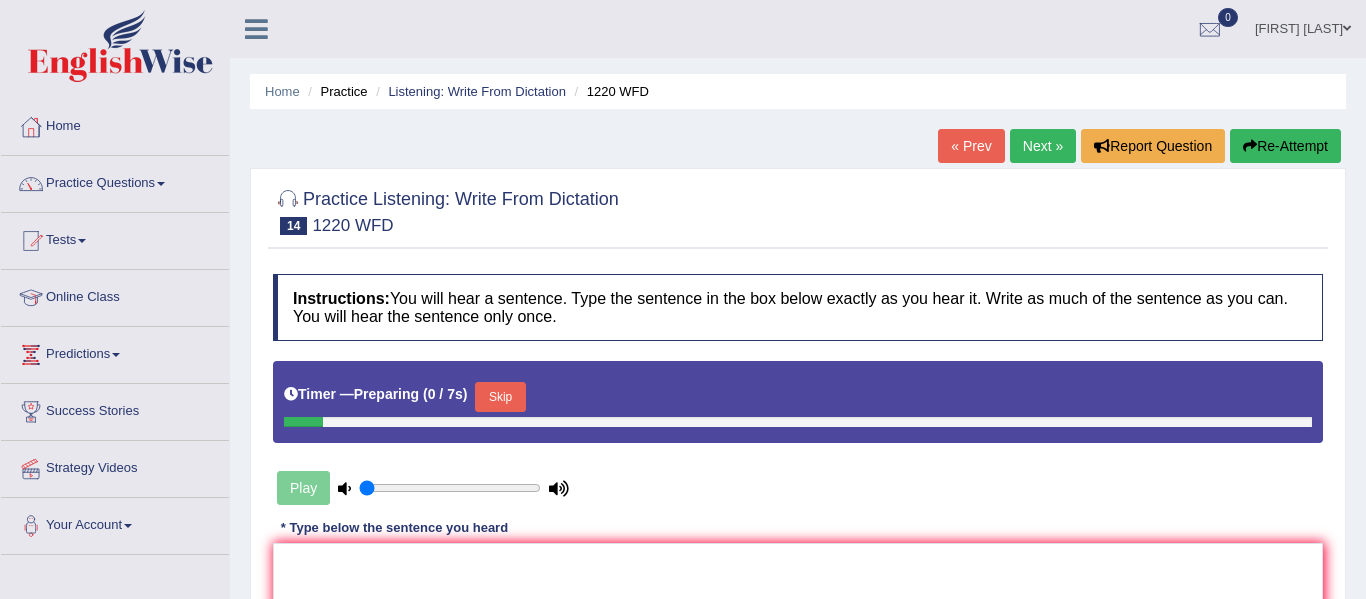 scroll, scrollTop: 0, scrollLeft: 0, axis: both 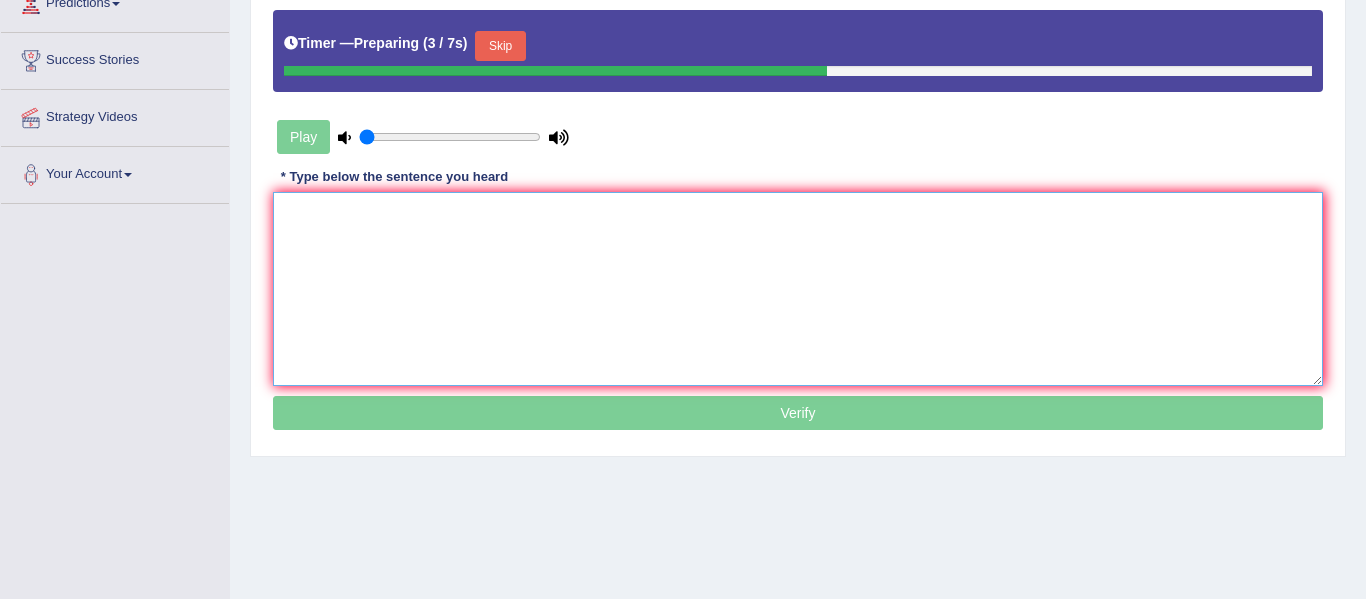 click at bounding box center (798, 289) 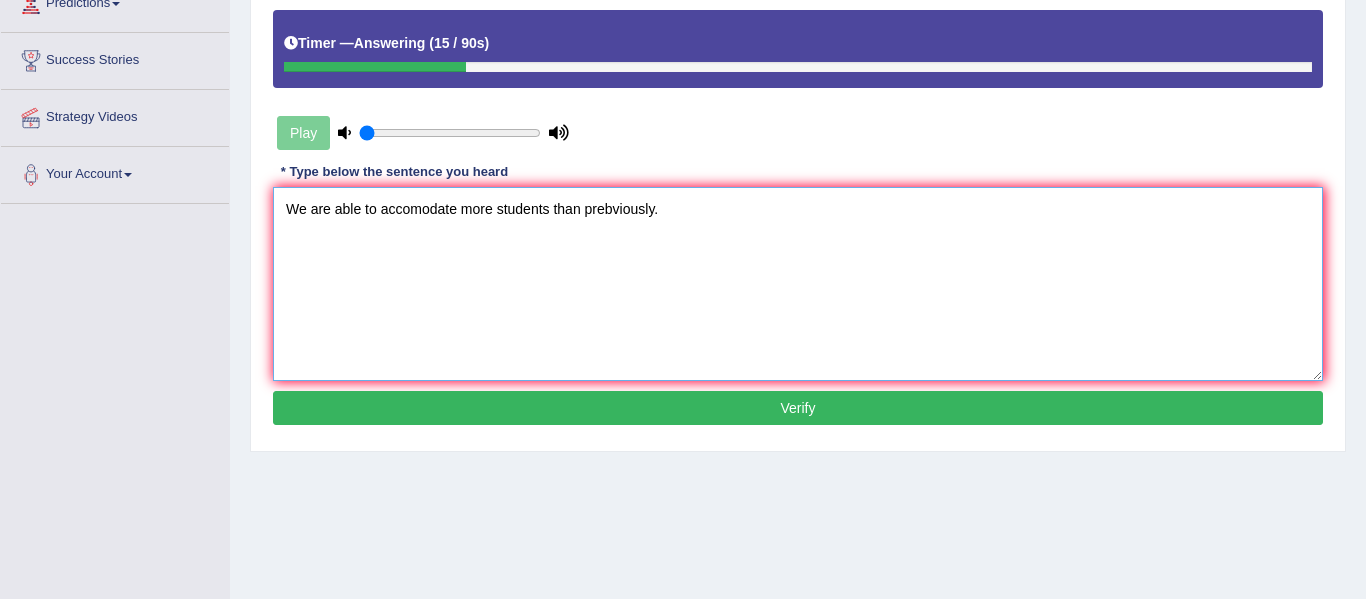 click on "We are able to accomodate more students than prebviously." at bounding box center [798, 284] 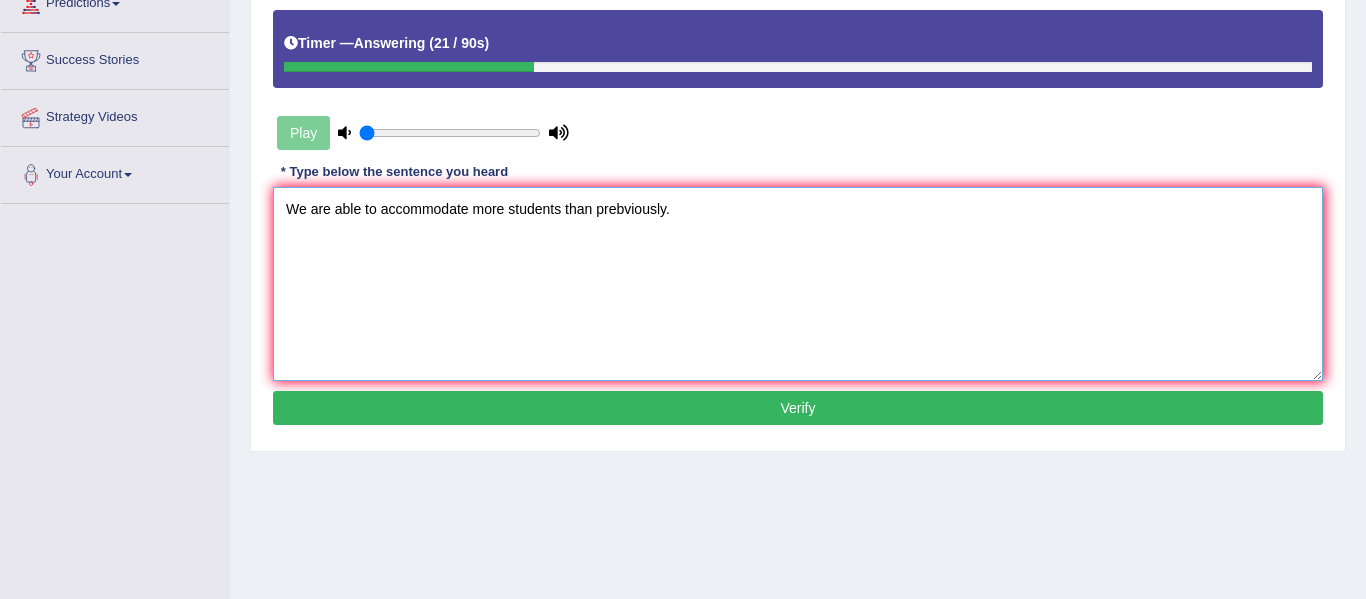 click on "We are able to accommodate more students than prebviously." at bounding box center [798, 284] 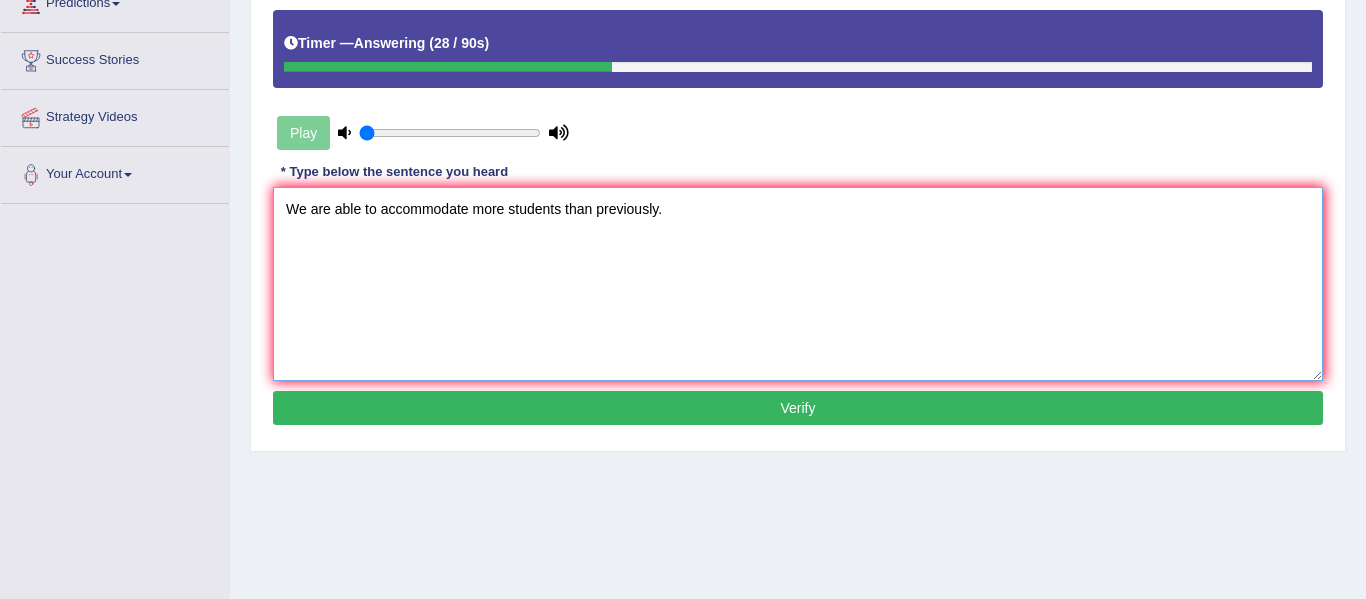 type on "We are able to accommodate more students than previously." 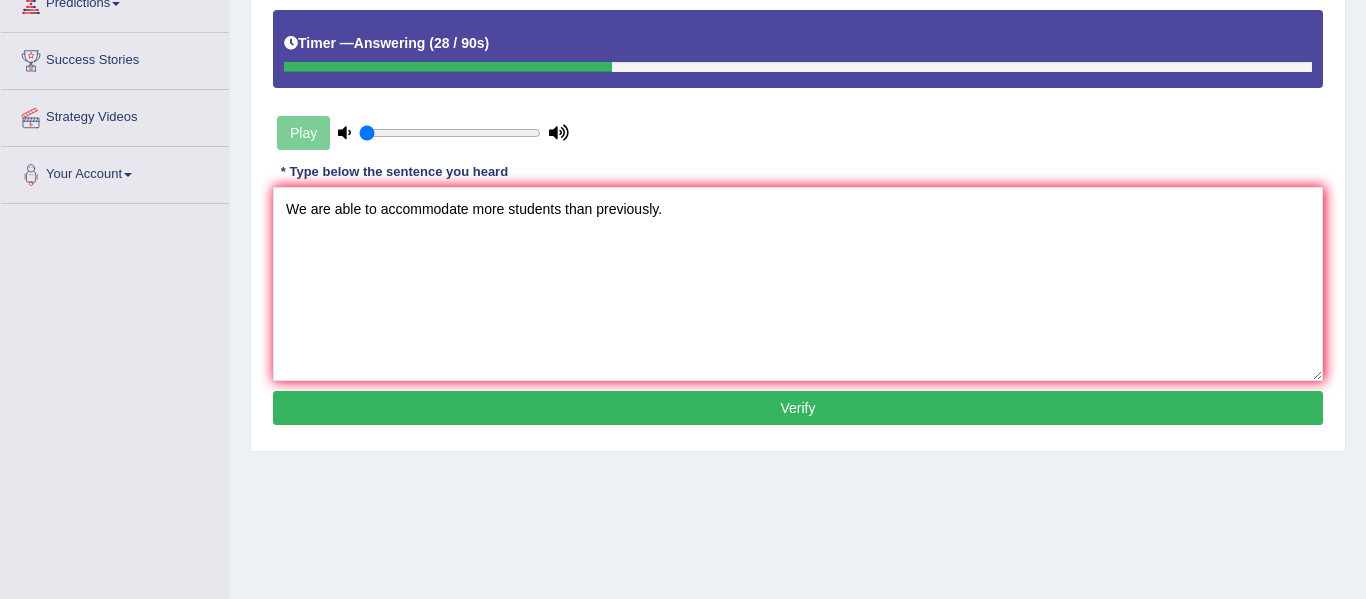 click on "Verify" at bounding box center (798, 408) 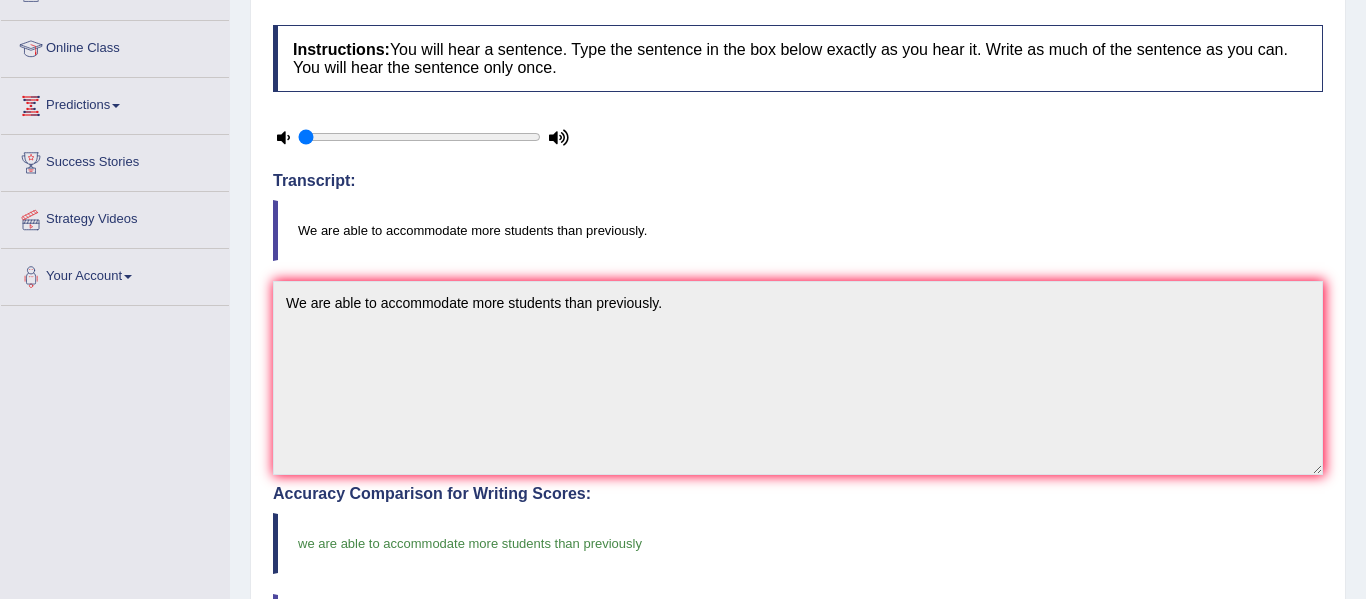 scroll, scrollTop: 0, scrollLeft: 0, axis: both 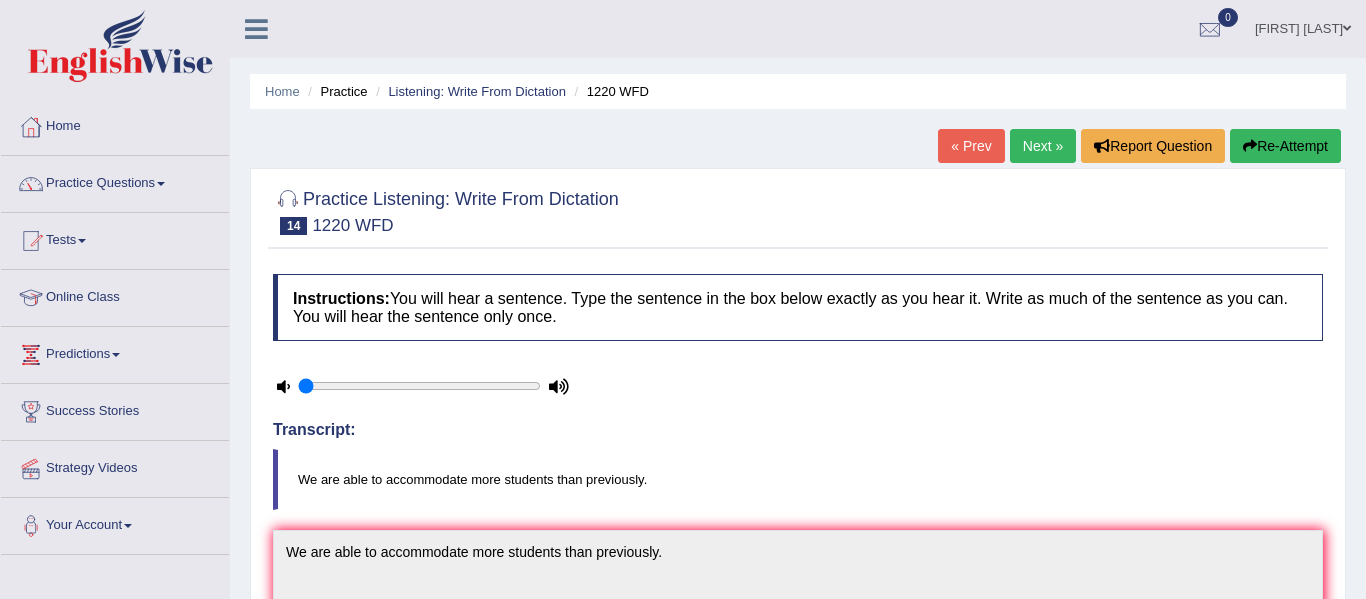 click on "Next »" at bounding box center [1043, 146] 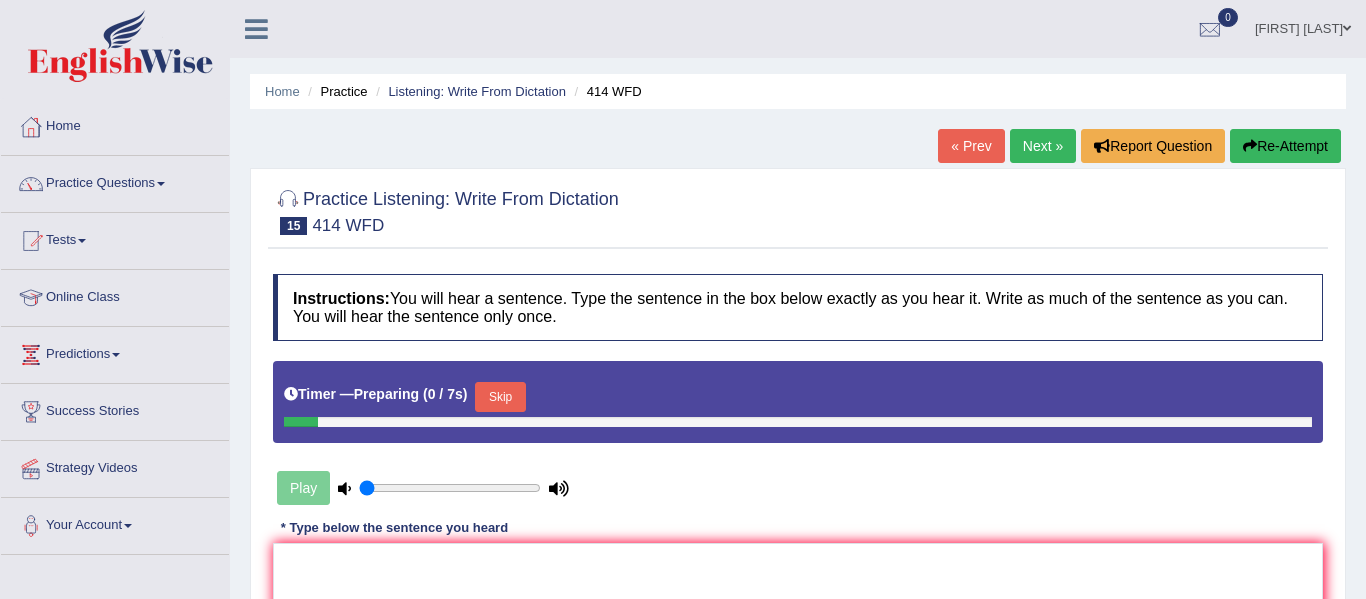 scroll, scrollTop: 0, scrollLeft: 0, axis: both 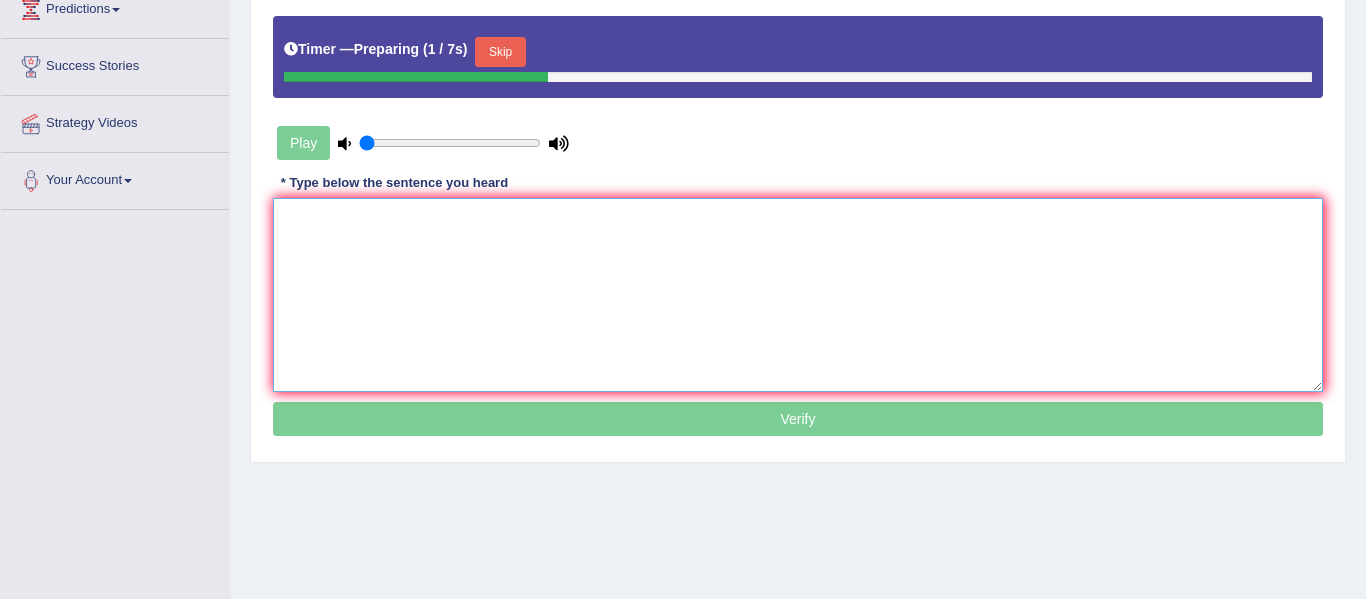 click at bounding box center [798, 295] 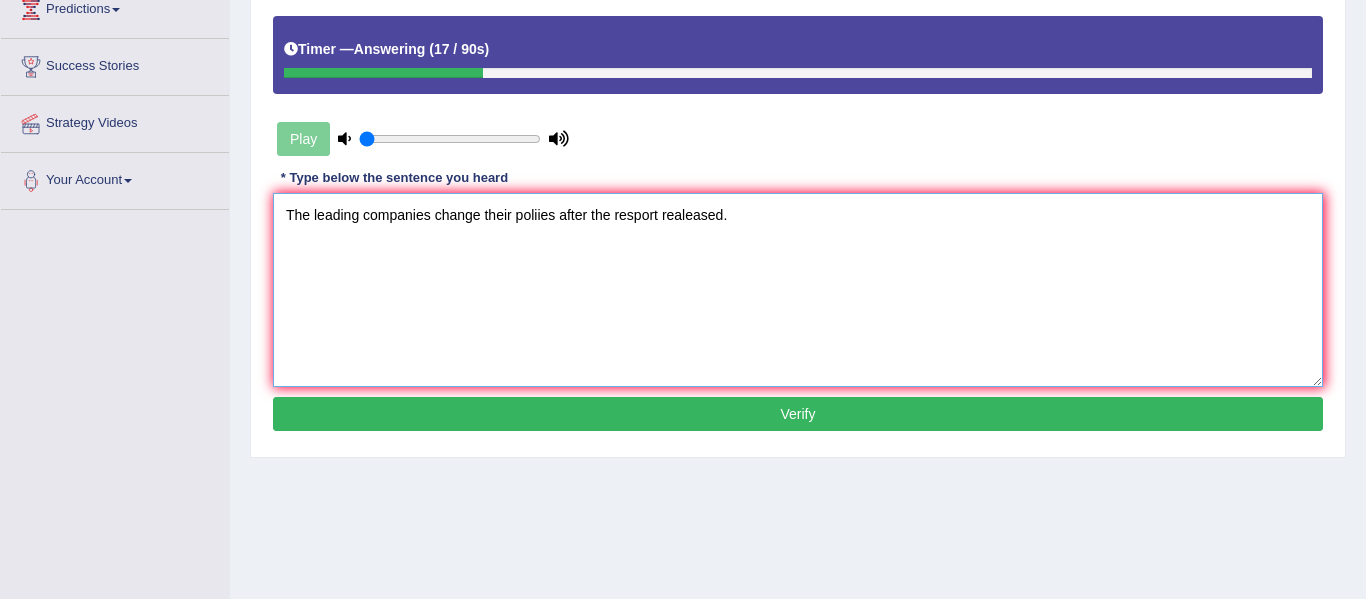 click on "The leading companies change their poliies after the resport realeased." at bounding box center (798, 290) 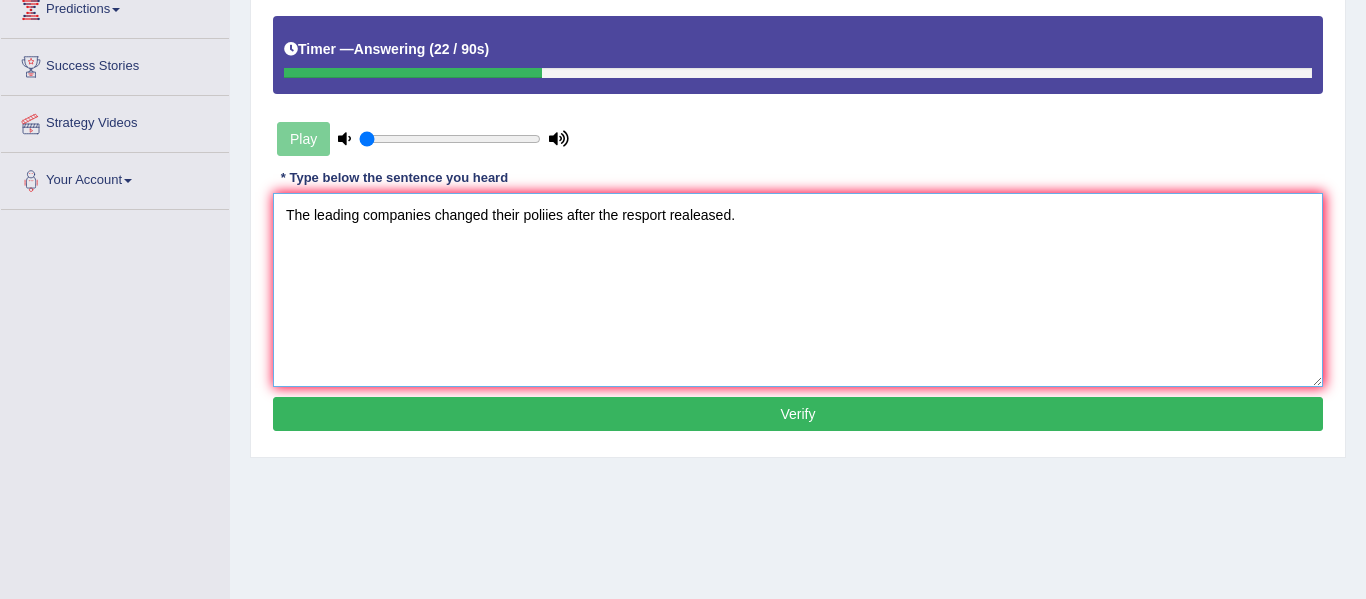 click on "The leading companies changed their poliies after the resport realeased." at bounding box center (798, 290) 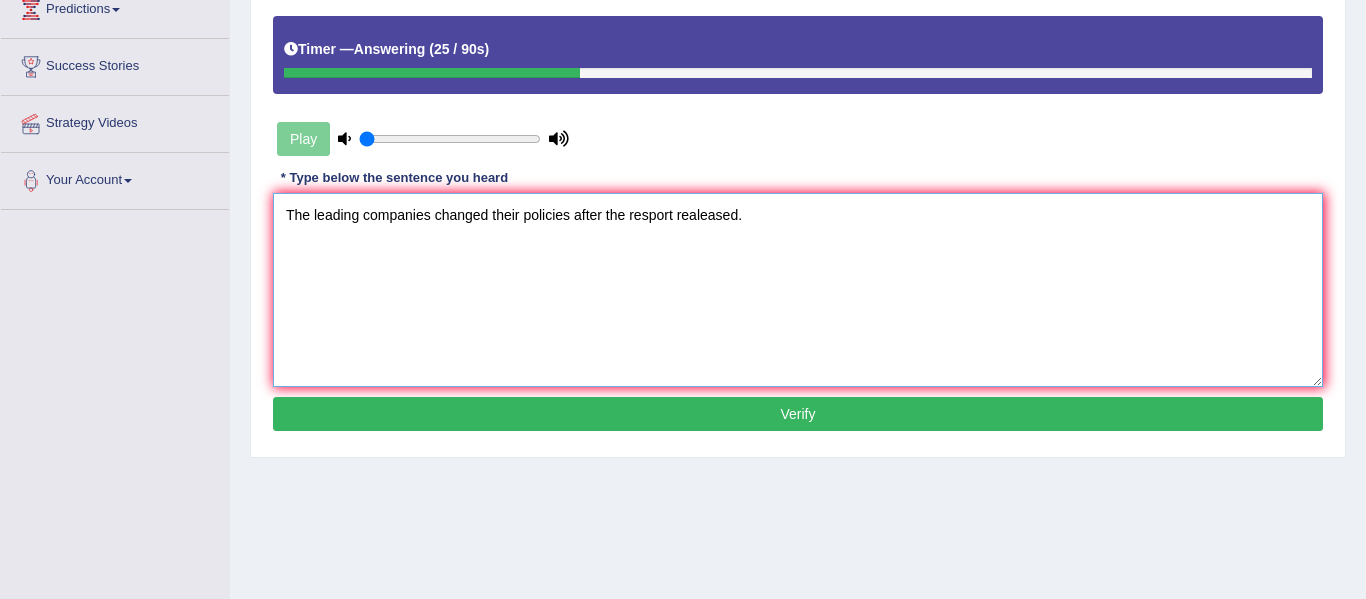 click on "The leading companies changed their policies after the resport realeased." at bounding box center (798, 290) 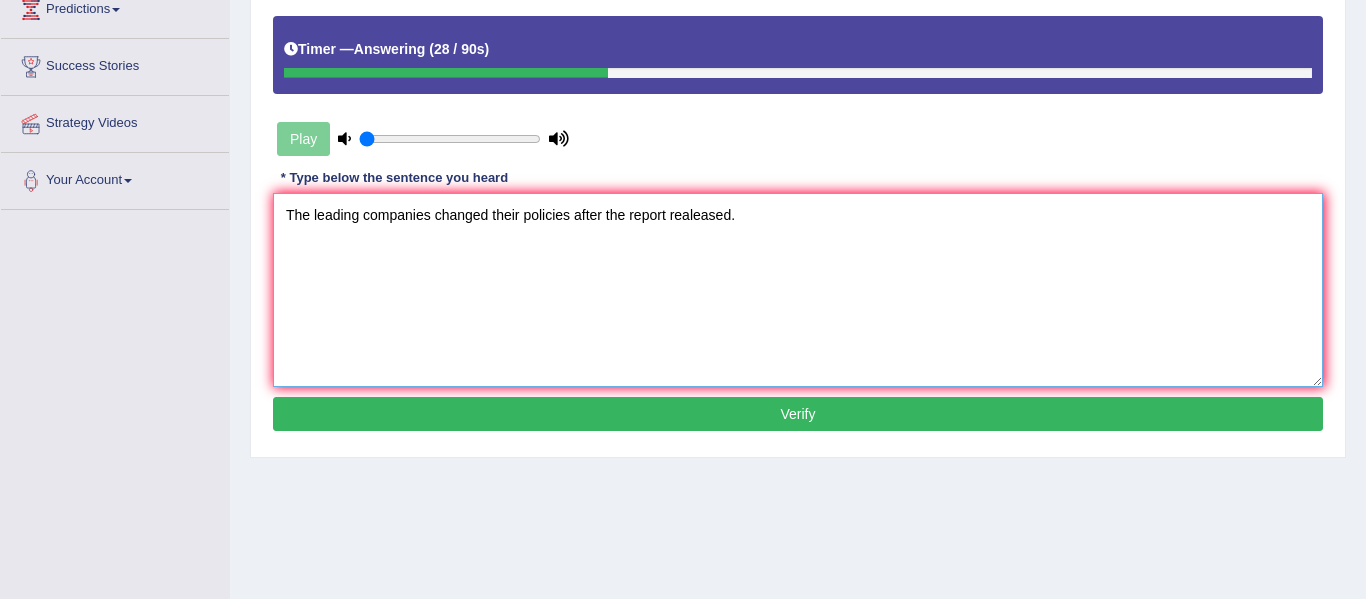 click on "The leading companies changed their policies after the report realeased." at bounding box center (798, 290) 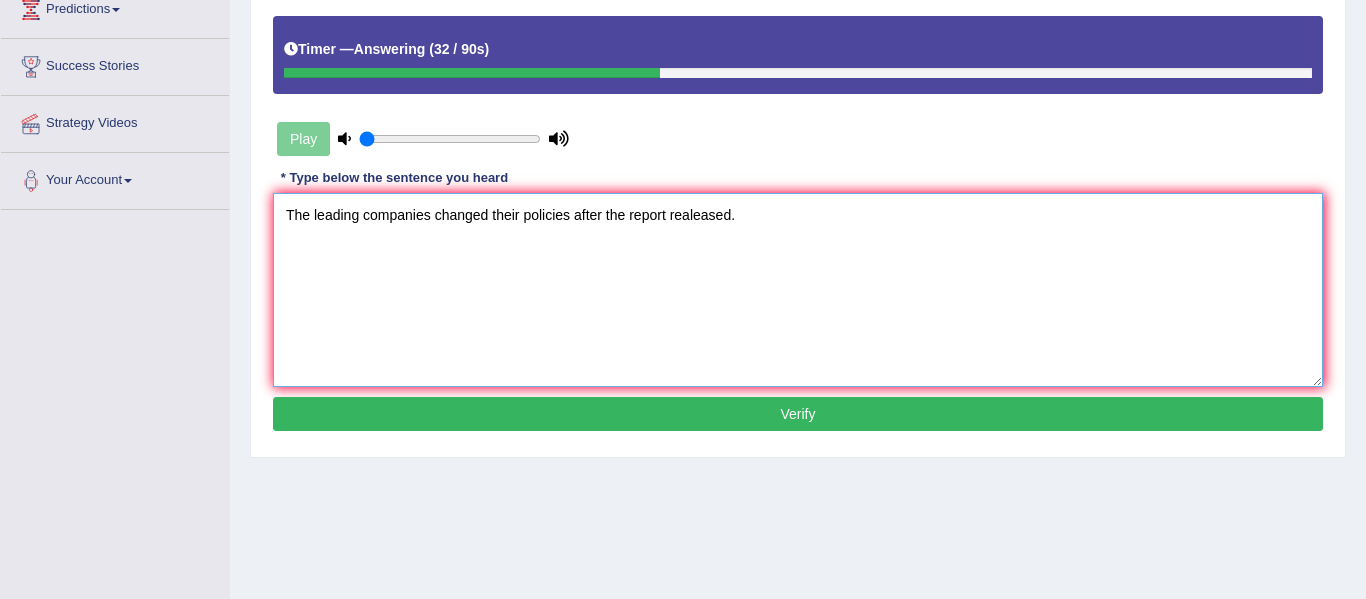 type on "The leading companies changed their policies after the report realeased." 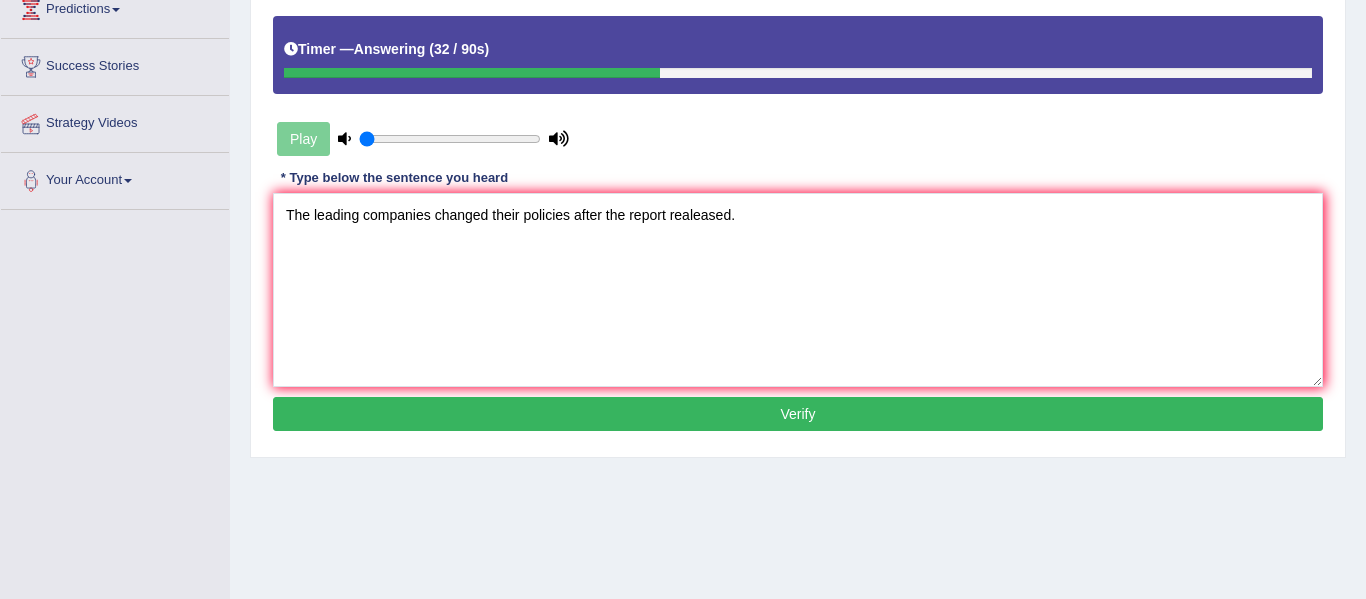 click on "Verify" at bounding box center [798, 414] 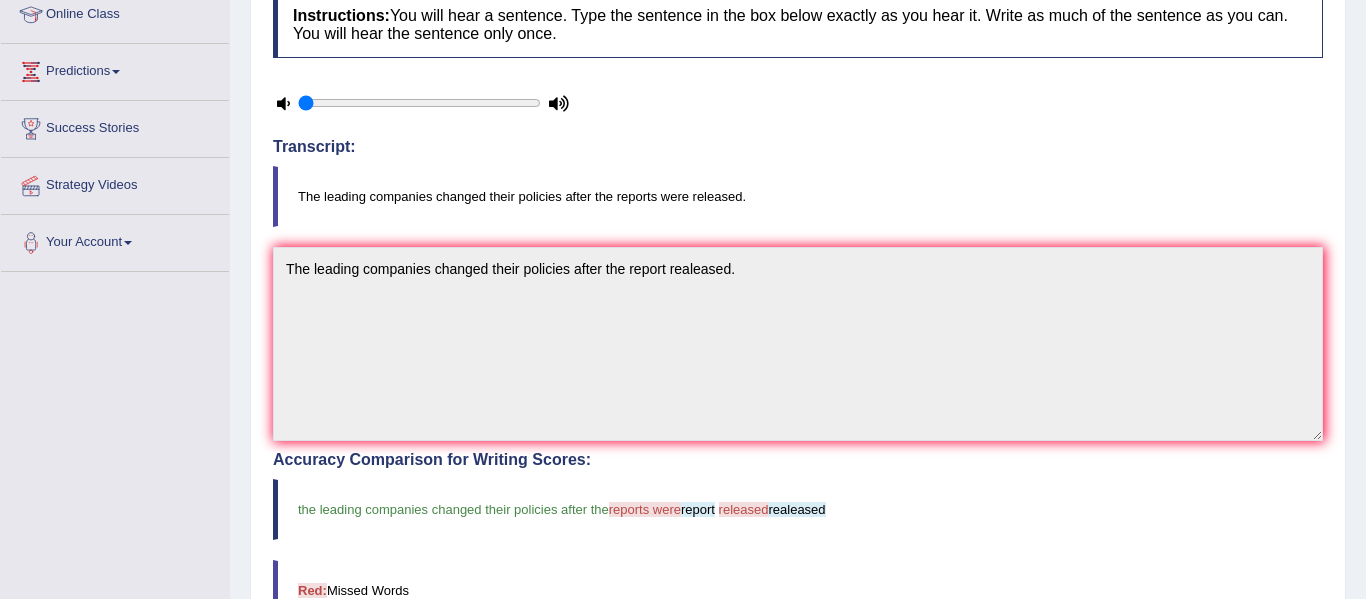 scroll, scrollTop: 280, scrollLeft: 0, axis: vertical 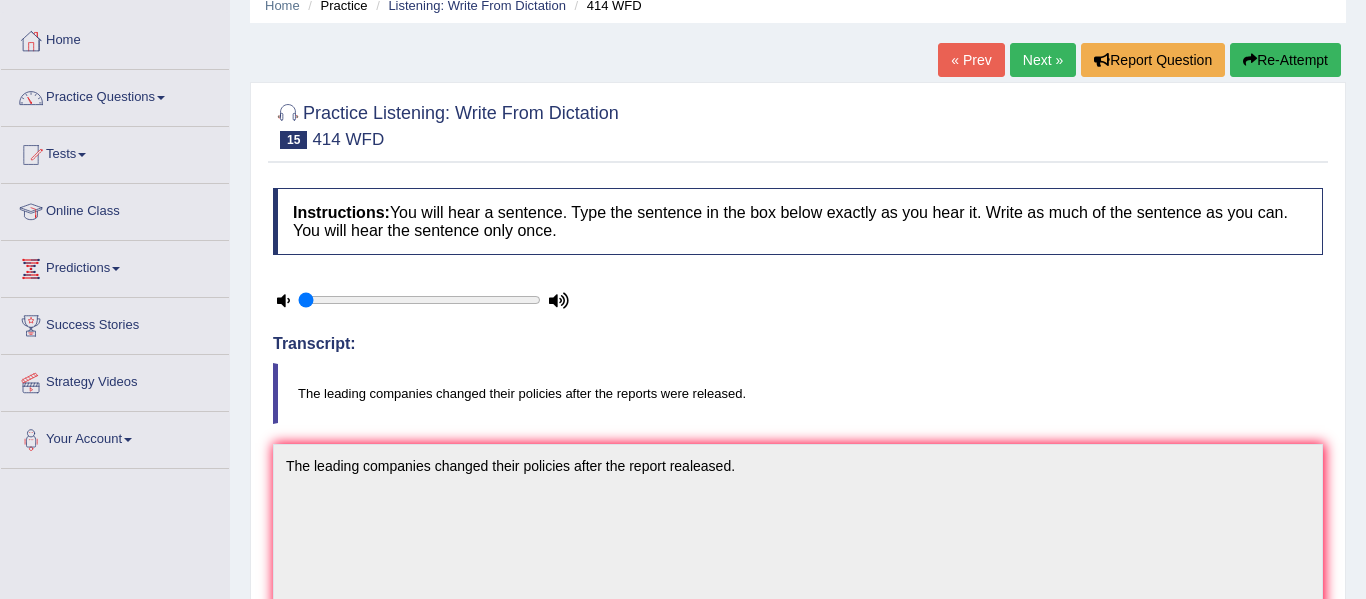 click on "Re-Attempt" at bounding box center (1285, 60) 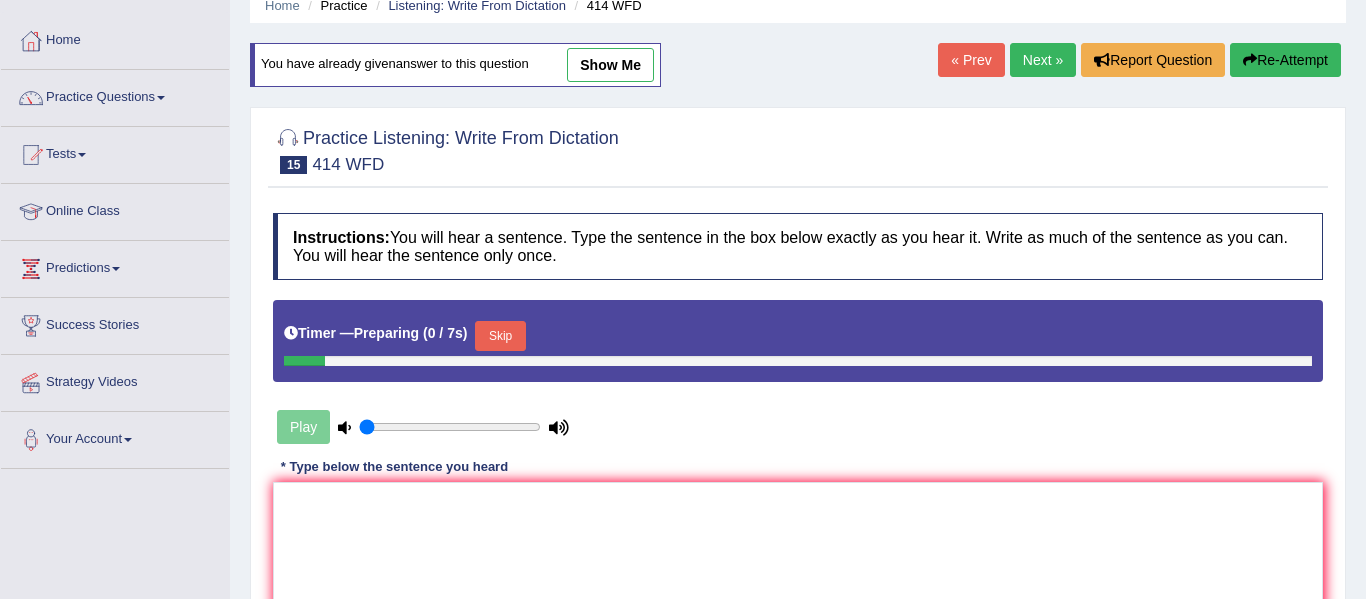 scroll, scrollTop: 86, scrollLeft: 0, axis: vertical 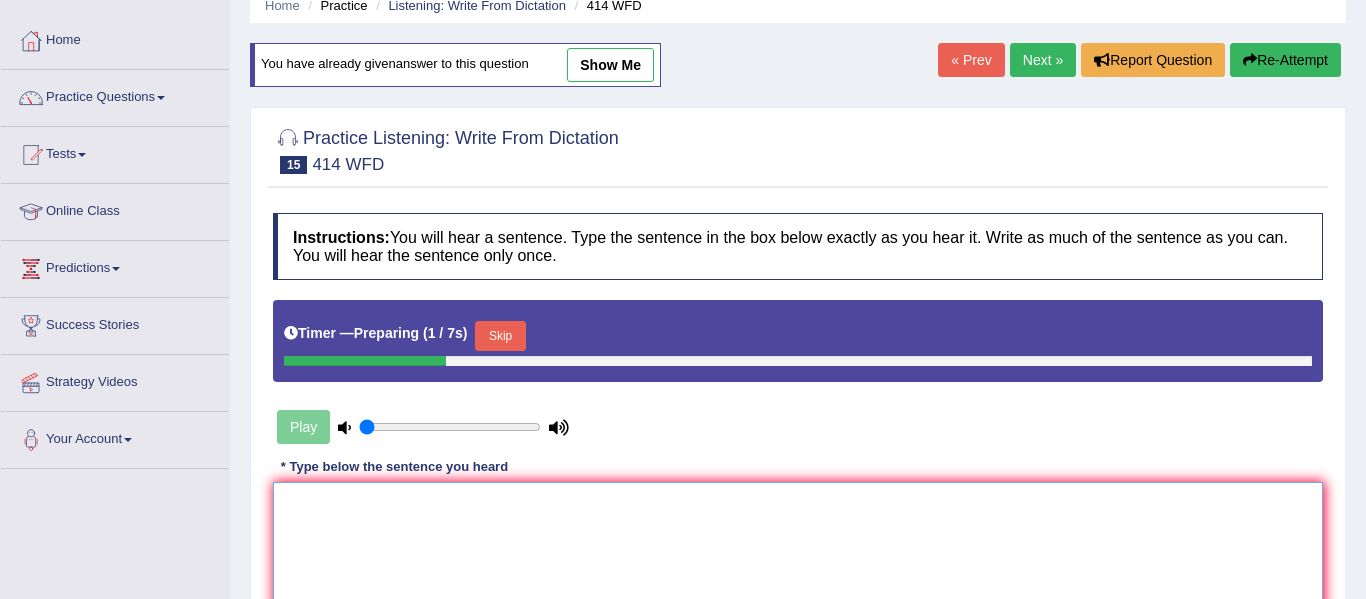 click at bounding box center (798, 579) 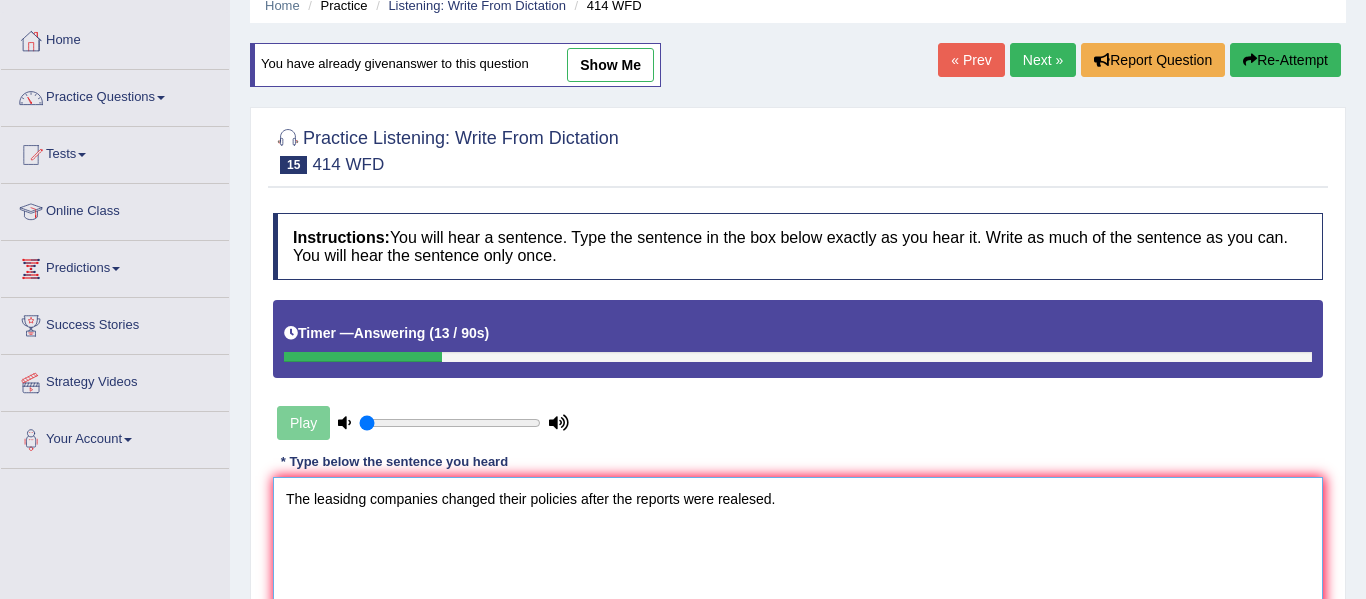 click on "The leasidng companies changed their policies after the reports were realesed." at bounding box center [798, 574] 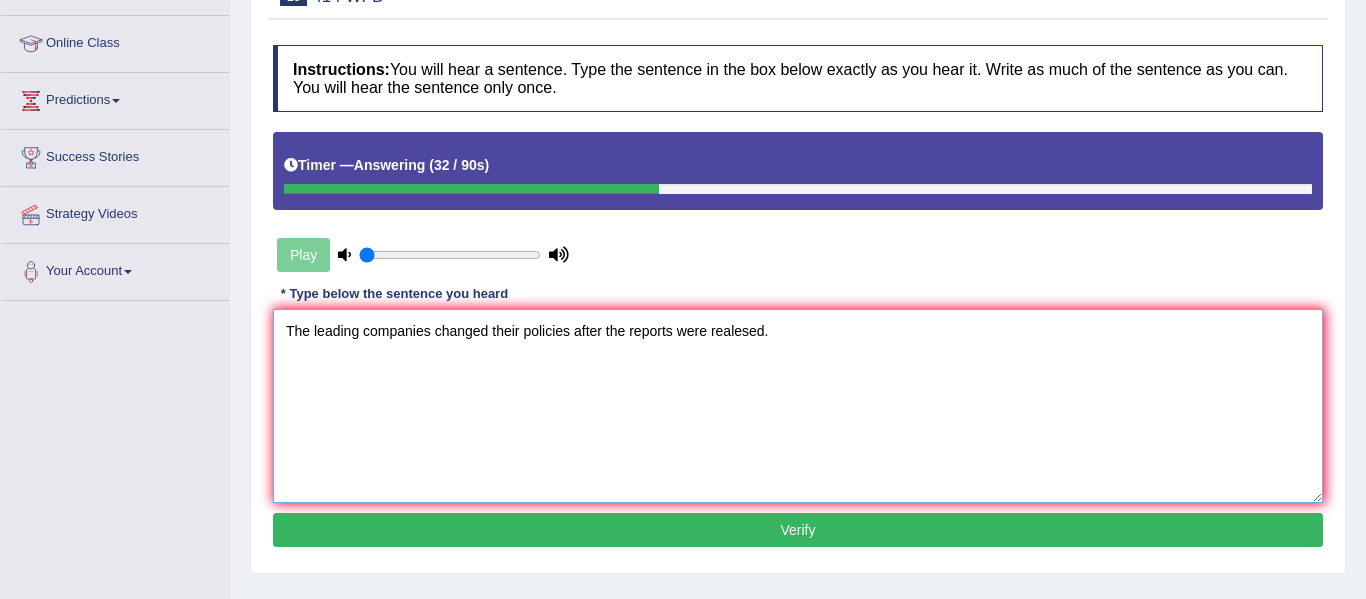 scroll, scrollTop: 286, scrollLeft: 0, axis: vertical 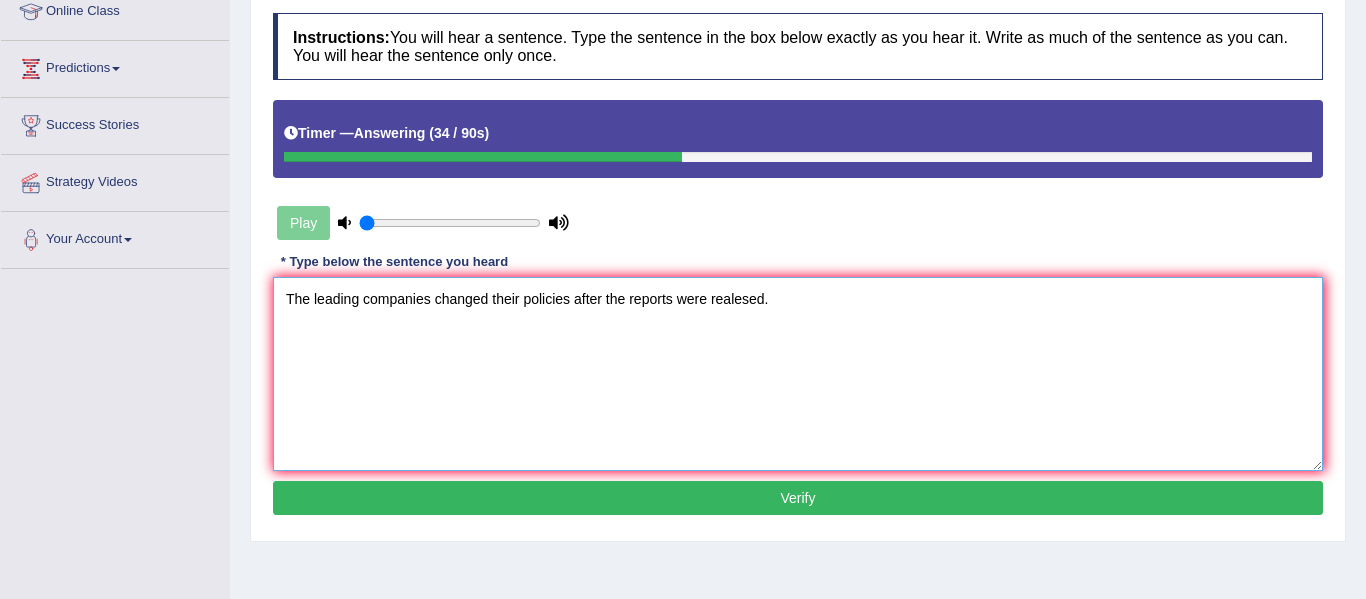 type on "The leading companies changed their policies after the reports were realesed." 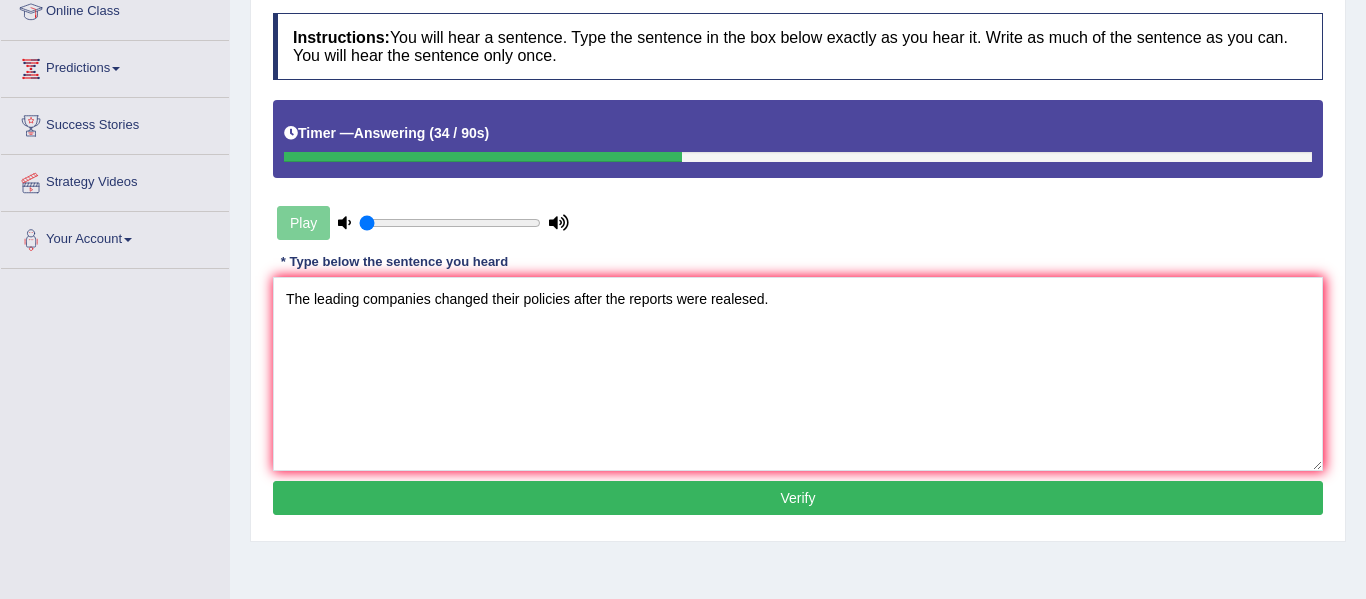 click on "Verify" at bounding box center (798, 498) 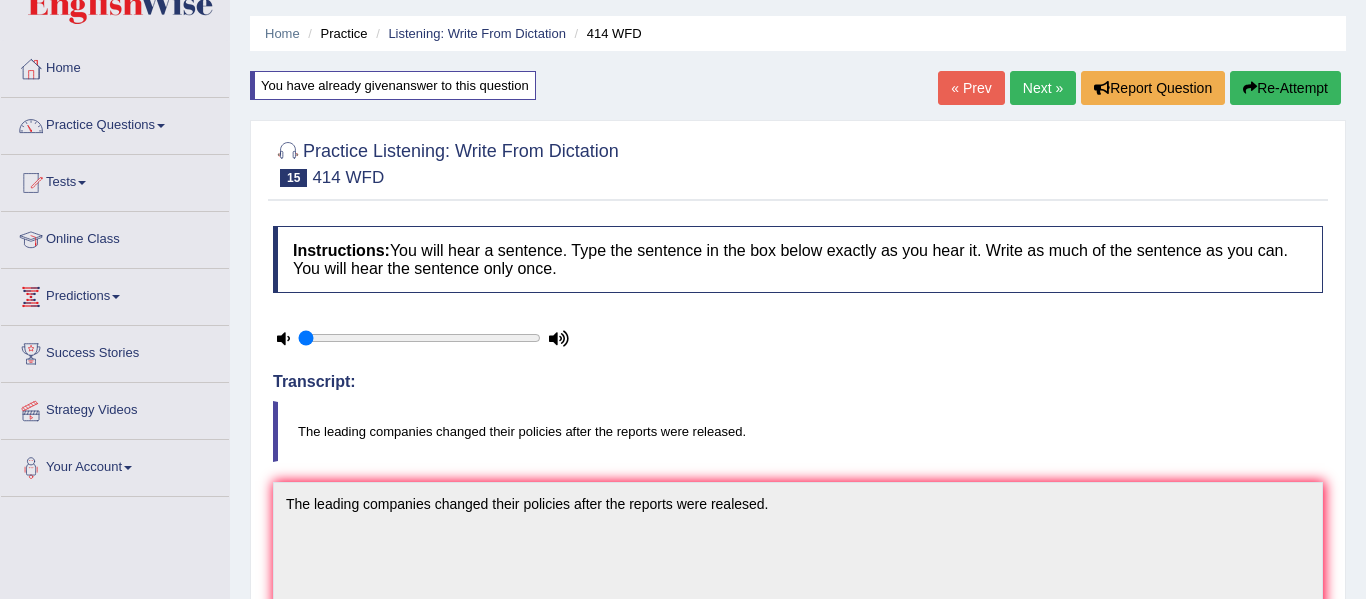 scroll, scrollTop: 56, scrollLeft: 0, axis: vertical 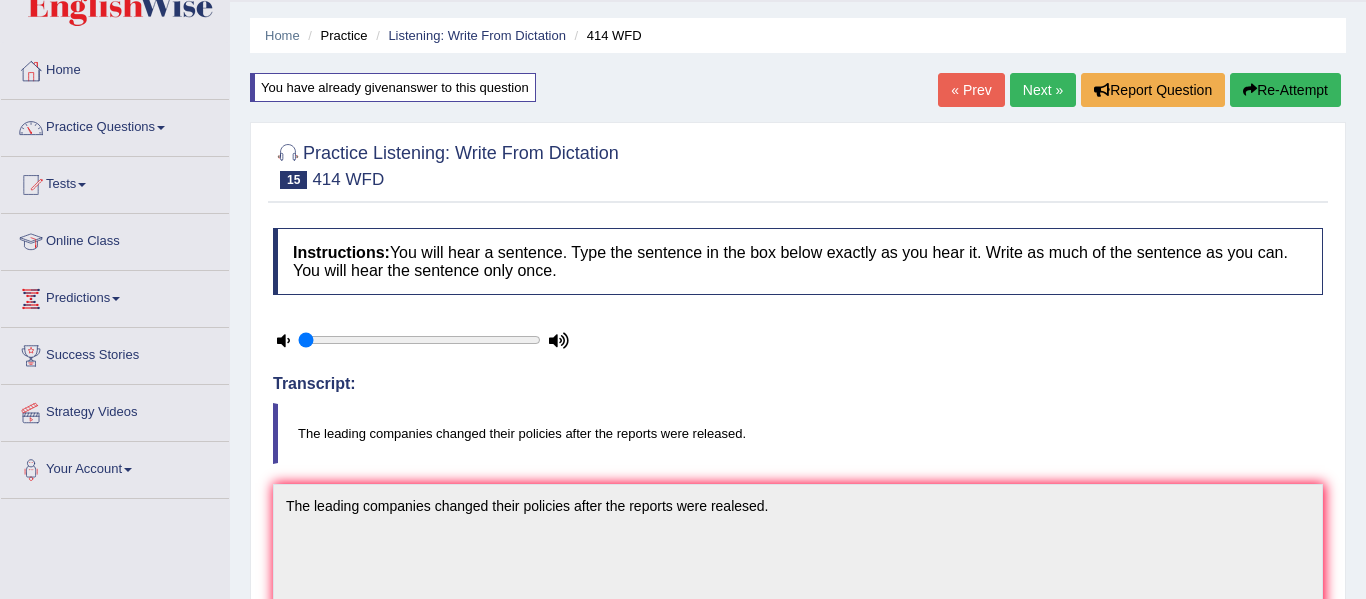 click on "Next »" at bounding box center [1043, 90] 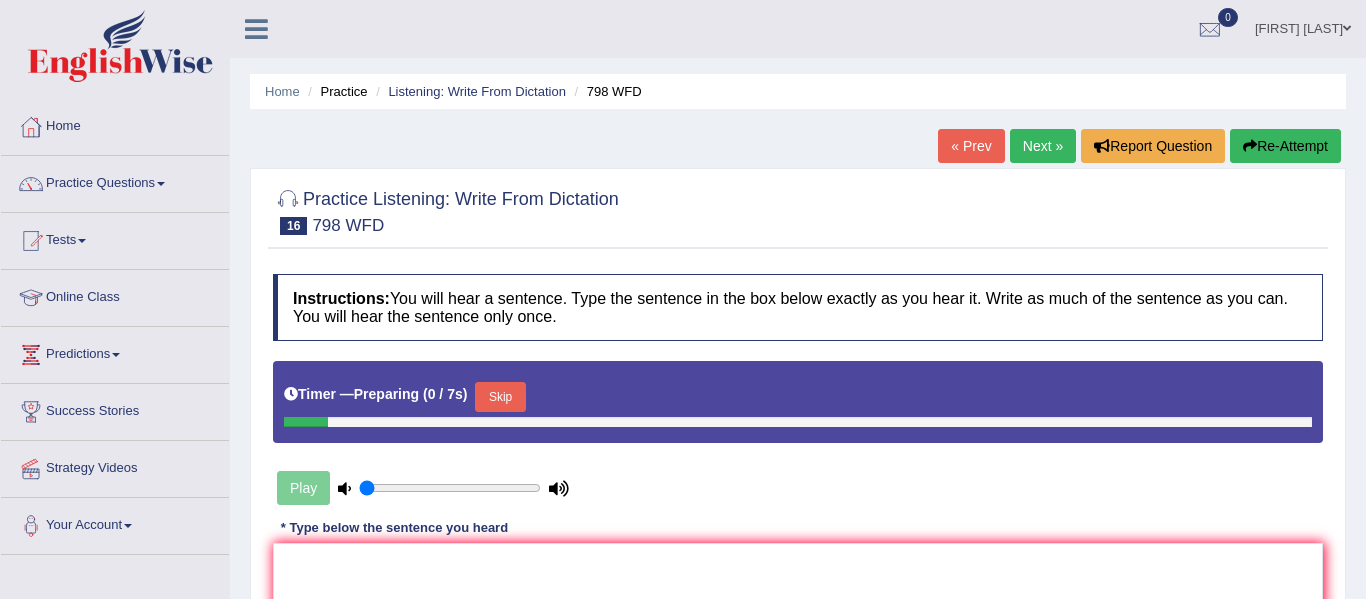 scroll, scrollTop: 0, scrollLeft: 0, axis: both 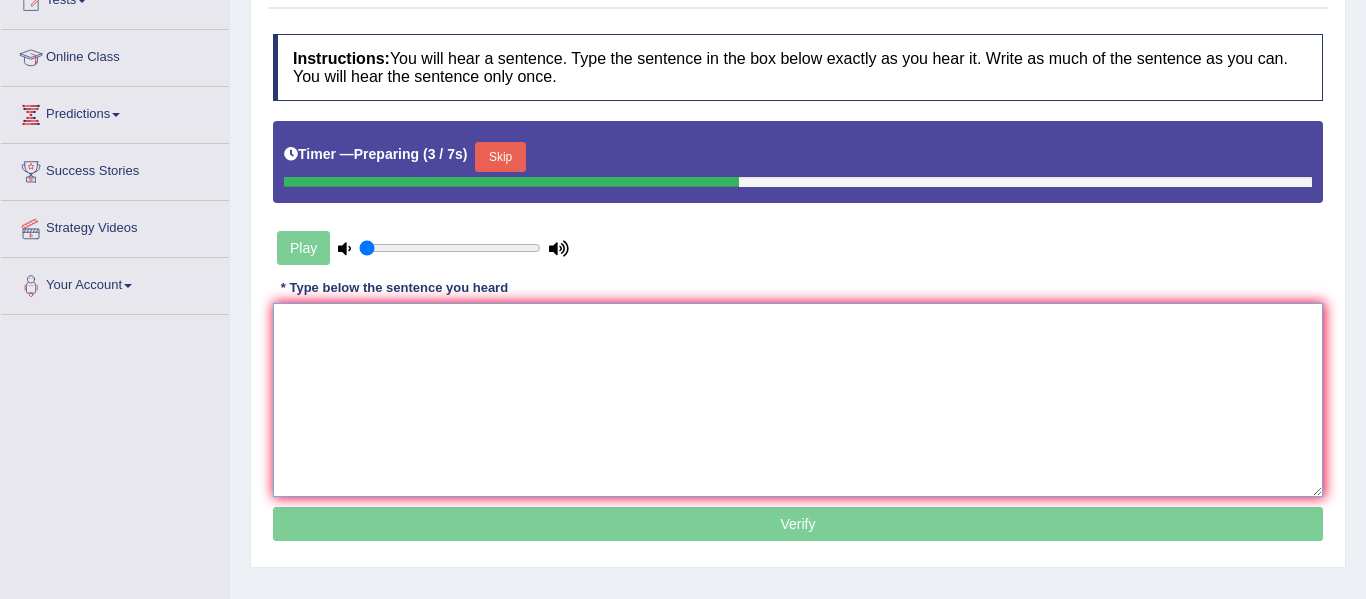 click at bounding box center (798, 400) 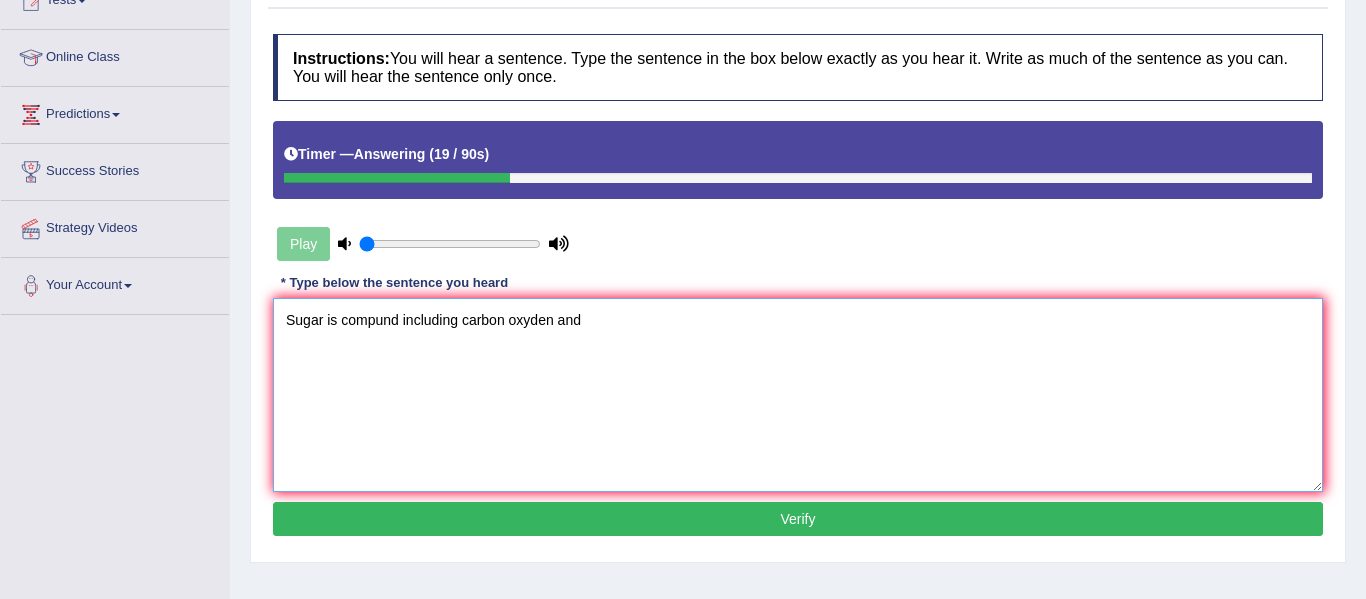 click on "Sugar is compund including carbon oxyden and" at bounding box center [798, 395] 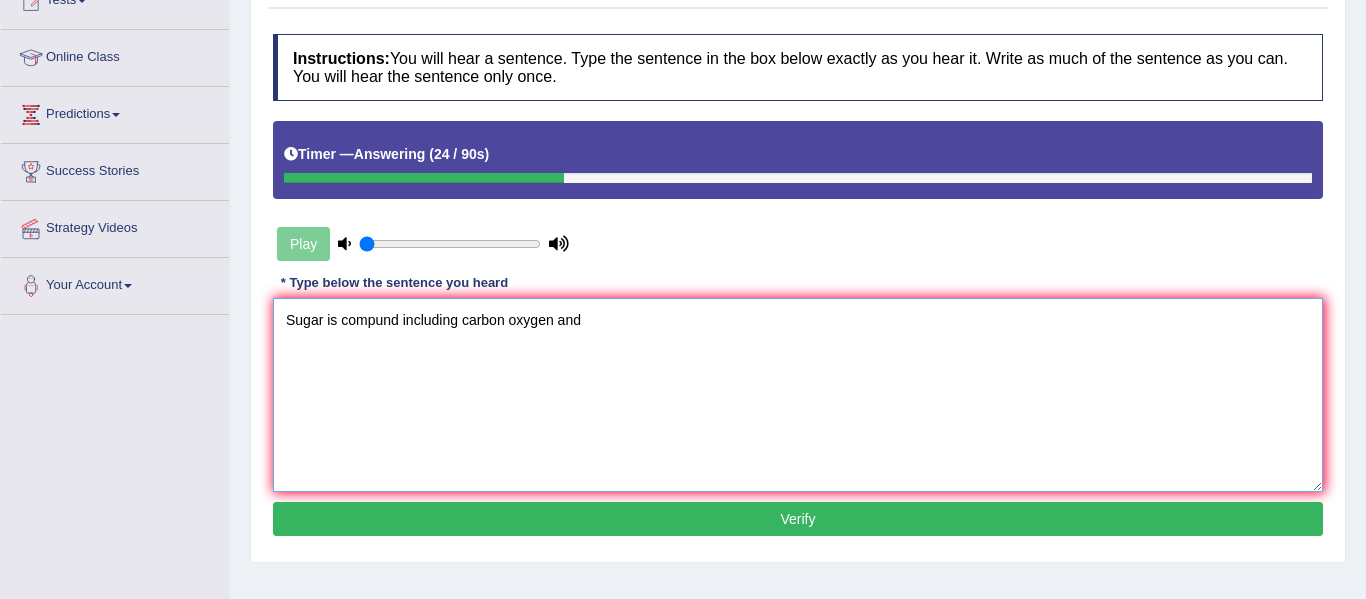 scroll, scrollTop: 0, scrollLeft: 0, axis: both 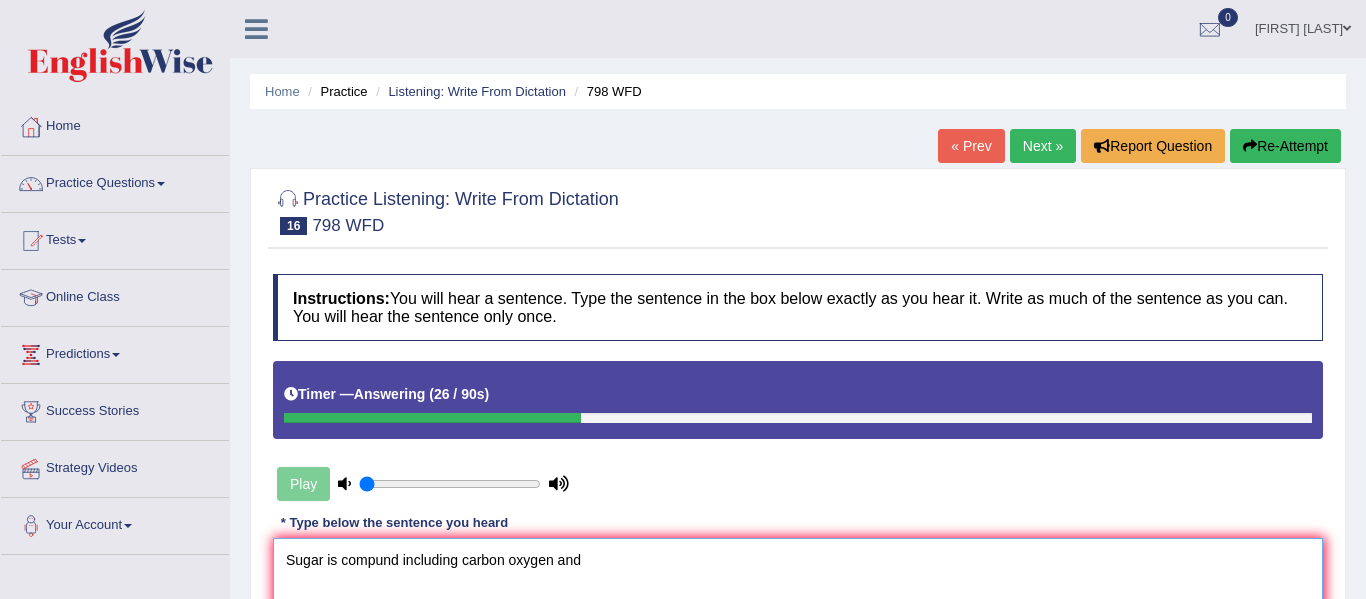 type on "Sugar is compund including carbon oxygen and" 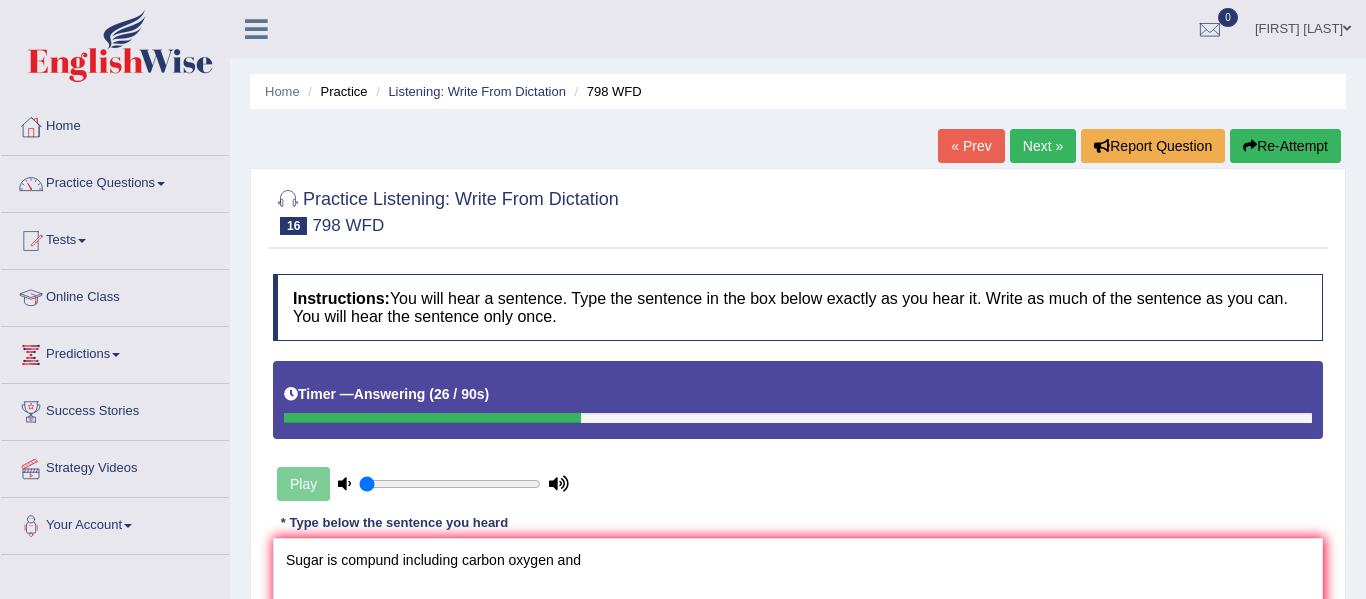 click on "Re-Attempt" at bounding box center [1285, 146] 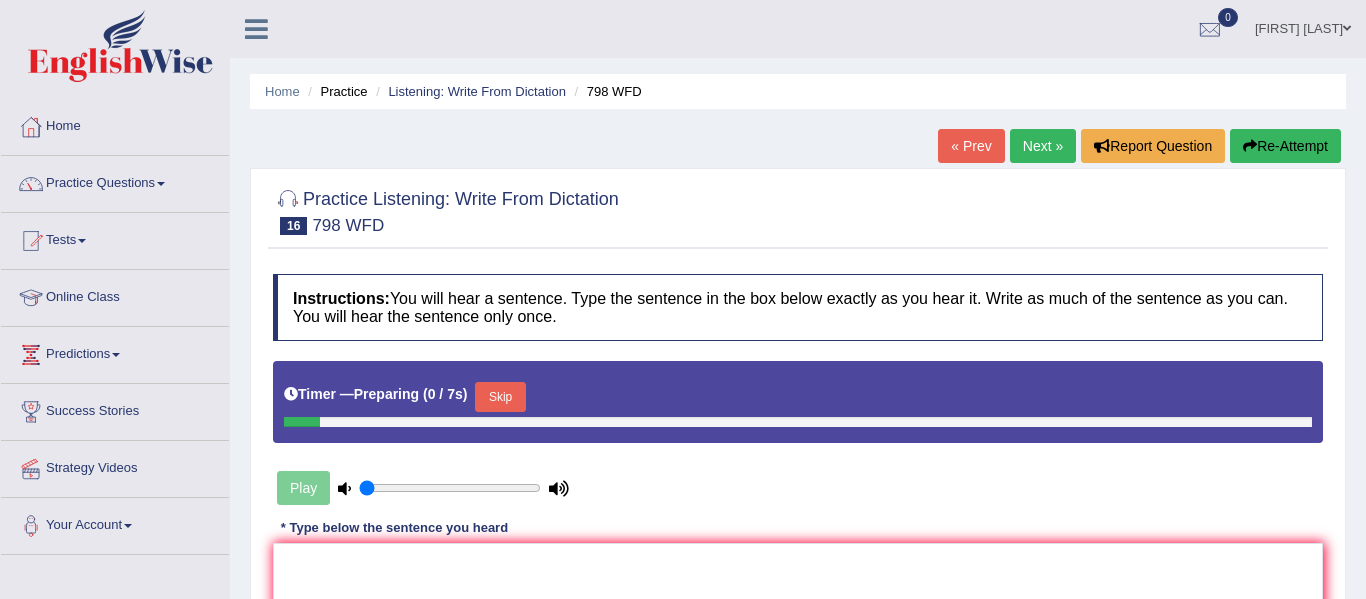scroll, scrollTop: 0, scrollLeft: 0, axis: both 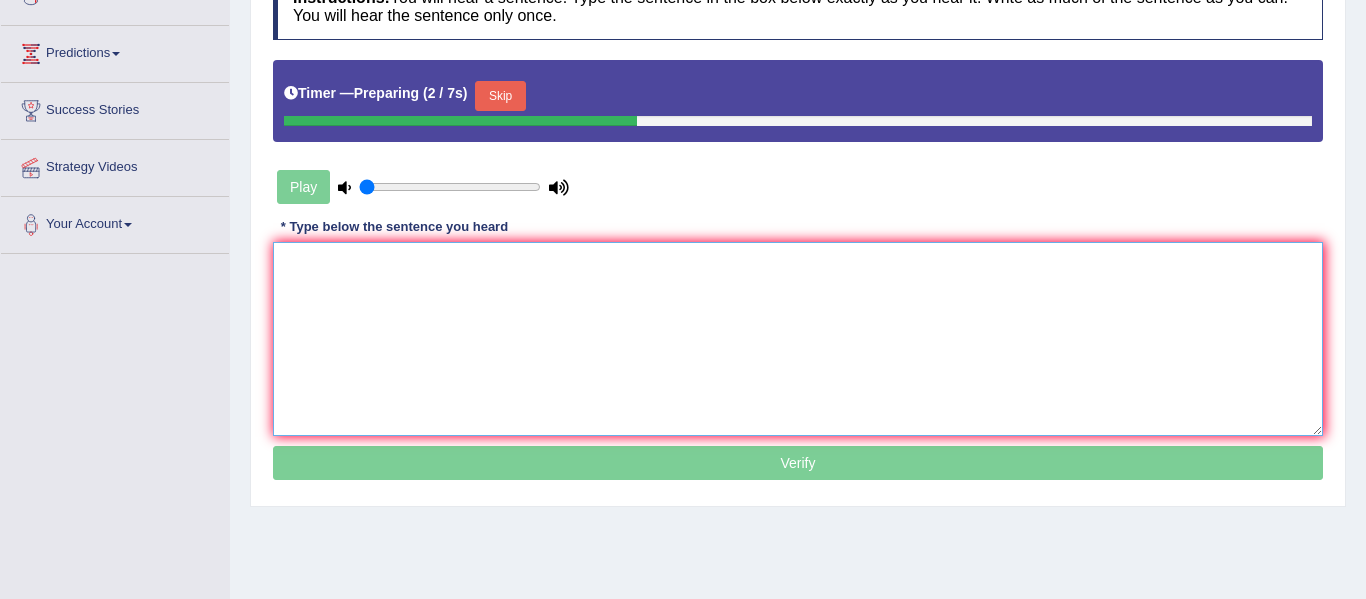 click at bounding box center (798, 339) 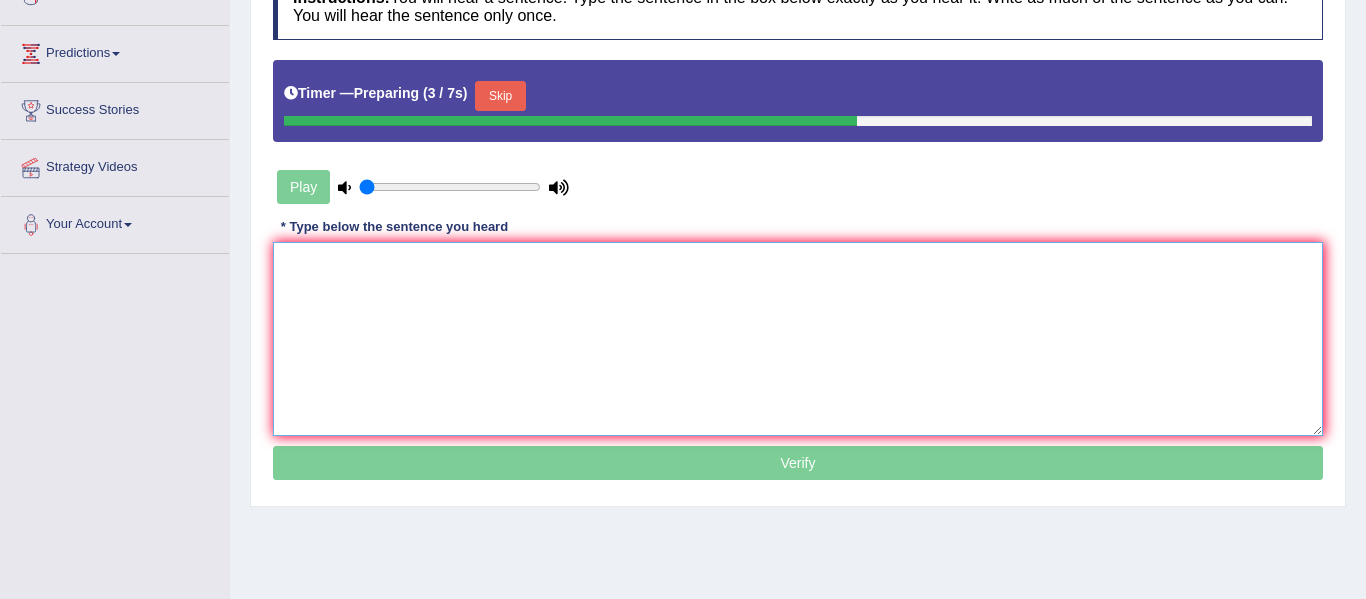 type on "s" 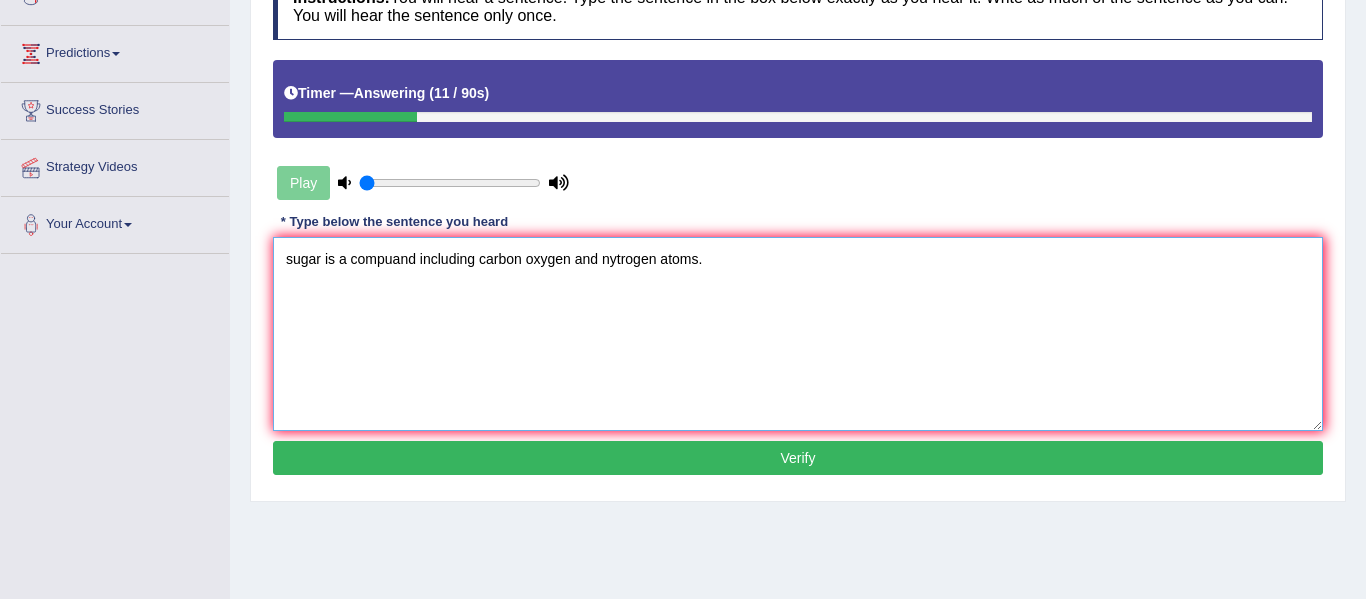 click on "sugar is a compuand including carbon oxygen and nytrogen atoms." at bounding box center (798, 334) 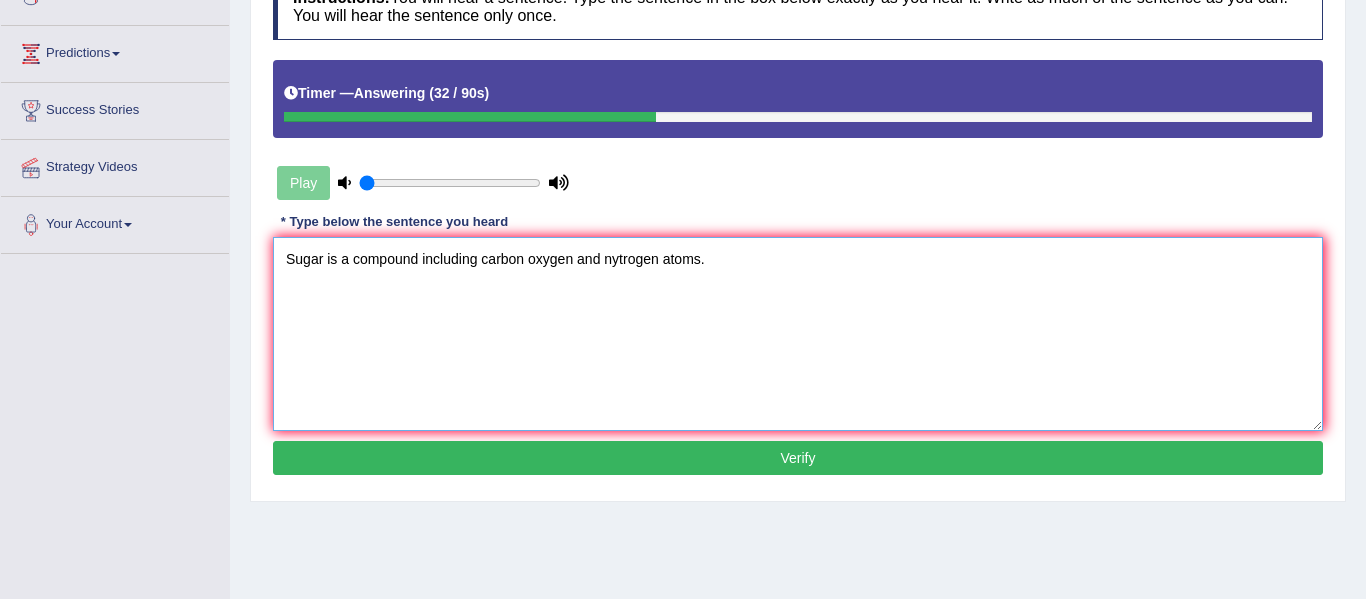 type on "Sugar is a compound including carbon oxygen and nytrogen atoms." 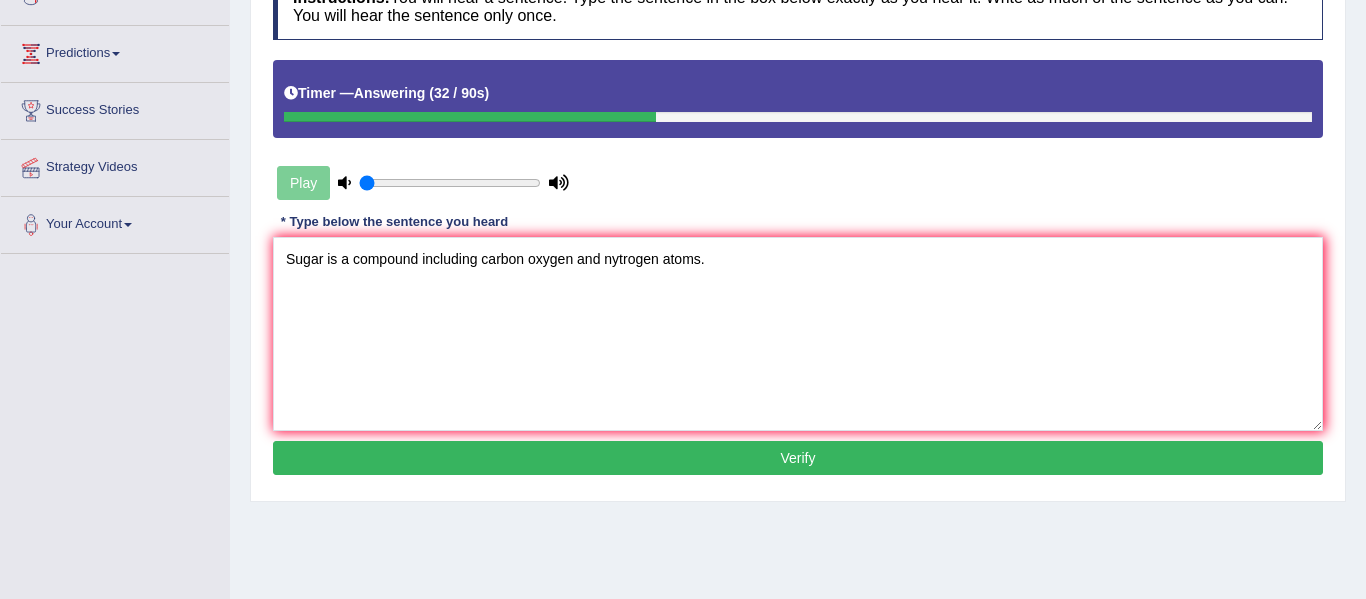click on "Verify" at bounding box center (798, 458) 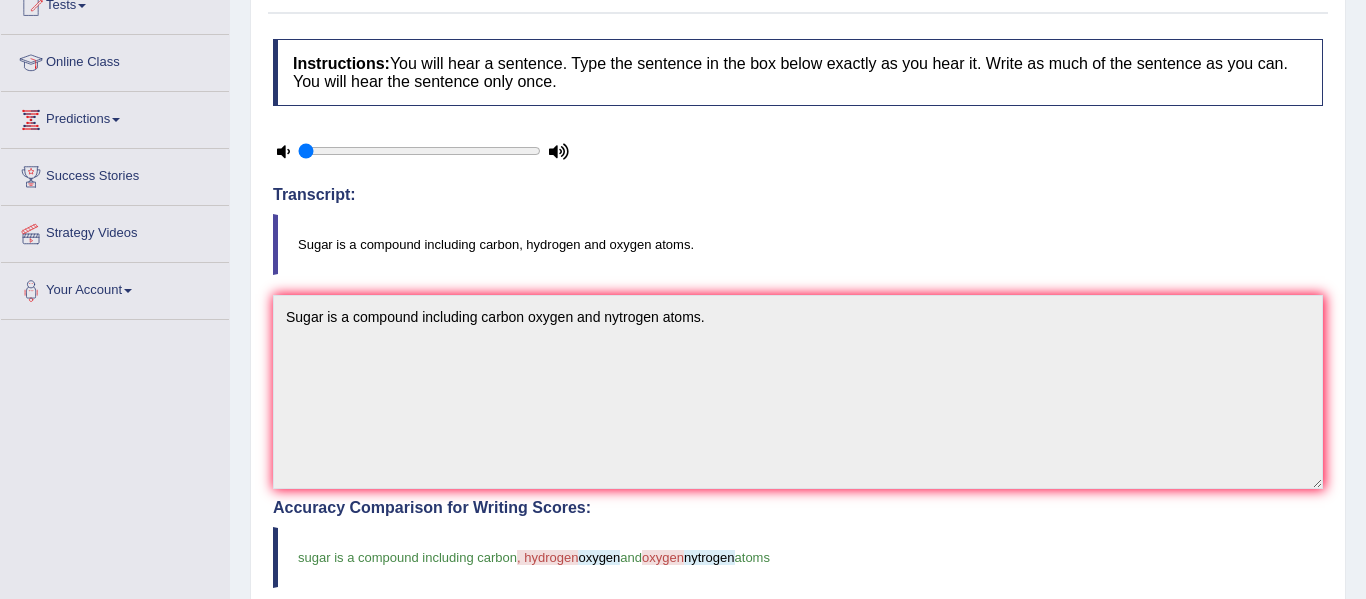 scroll, scrollTop: 0, scrollLeft: 0, axis: both 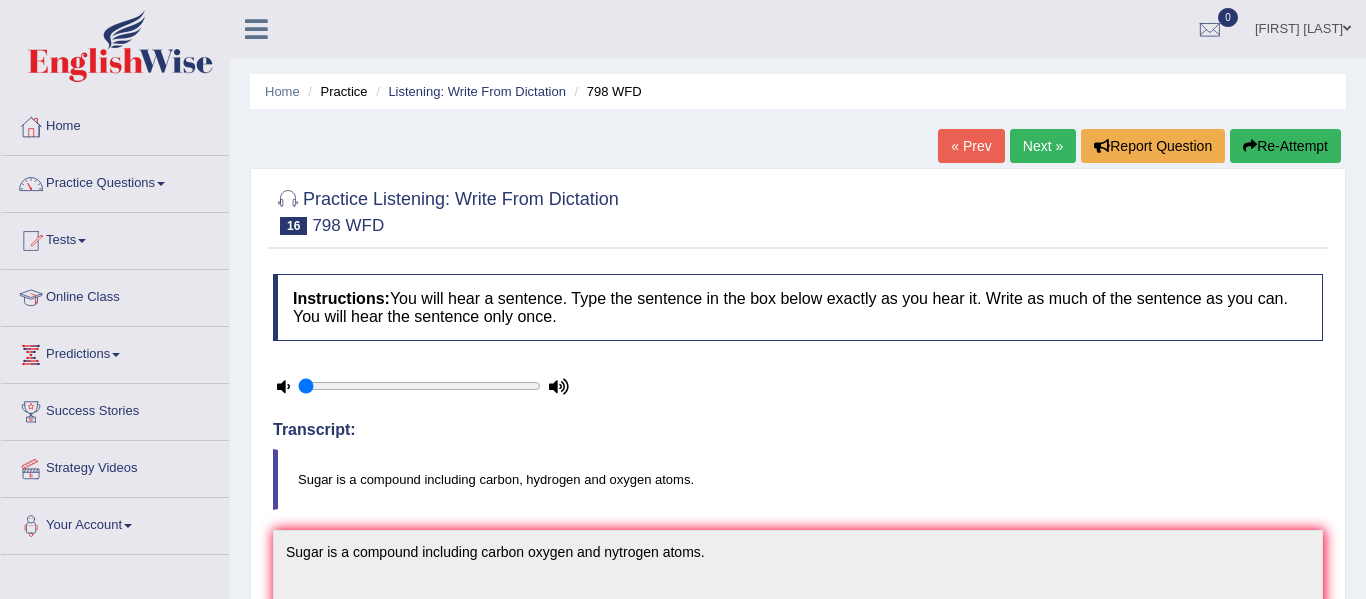 click on "Re-Attempt" at bounding box center (1285, 146) 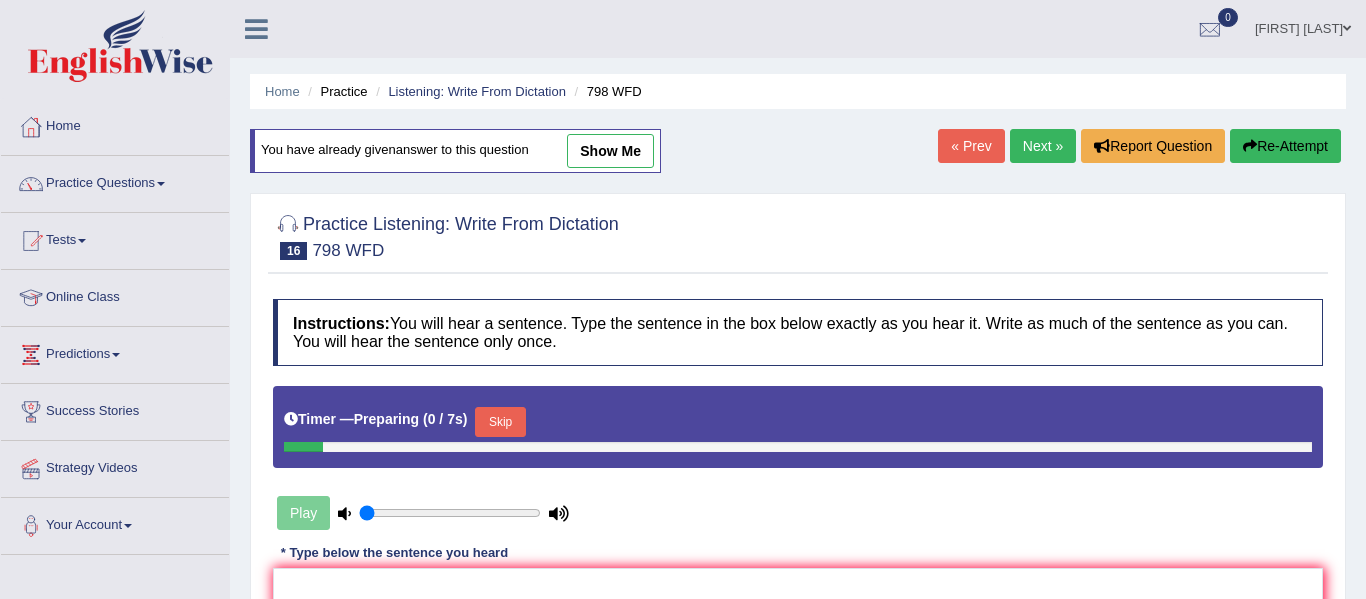 scroll, scrollTop: 0, scrollLeft: 0, axis: both 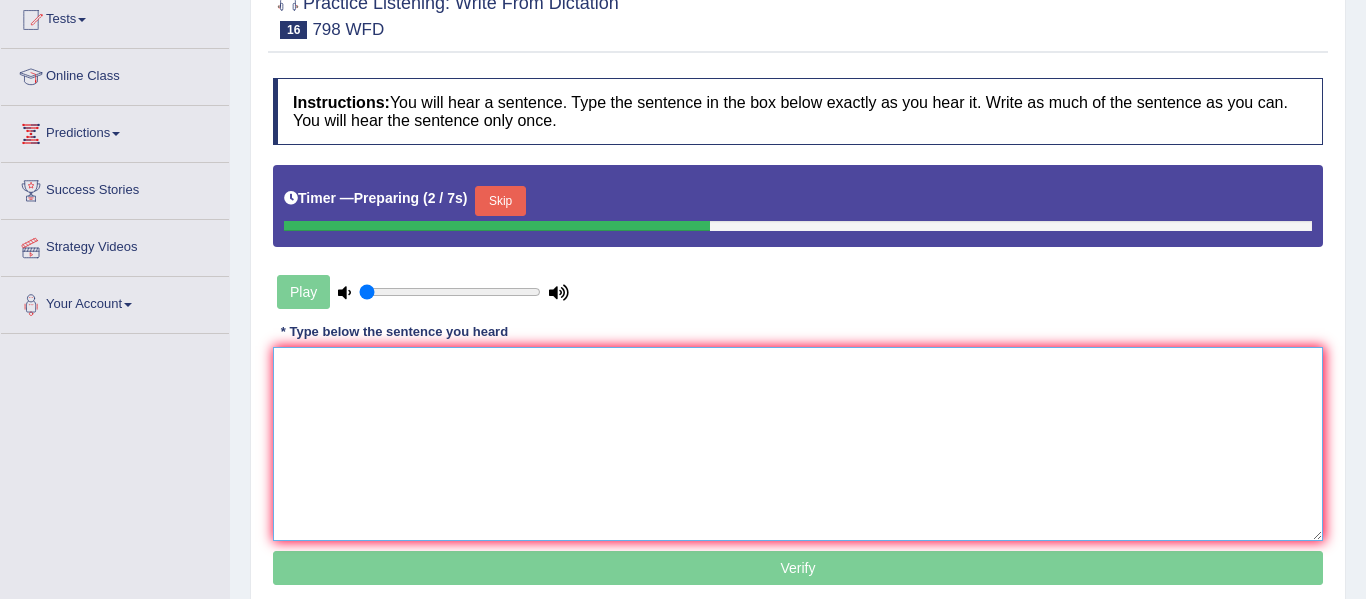click at bounding box center (798, 444) 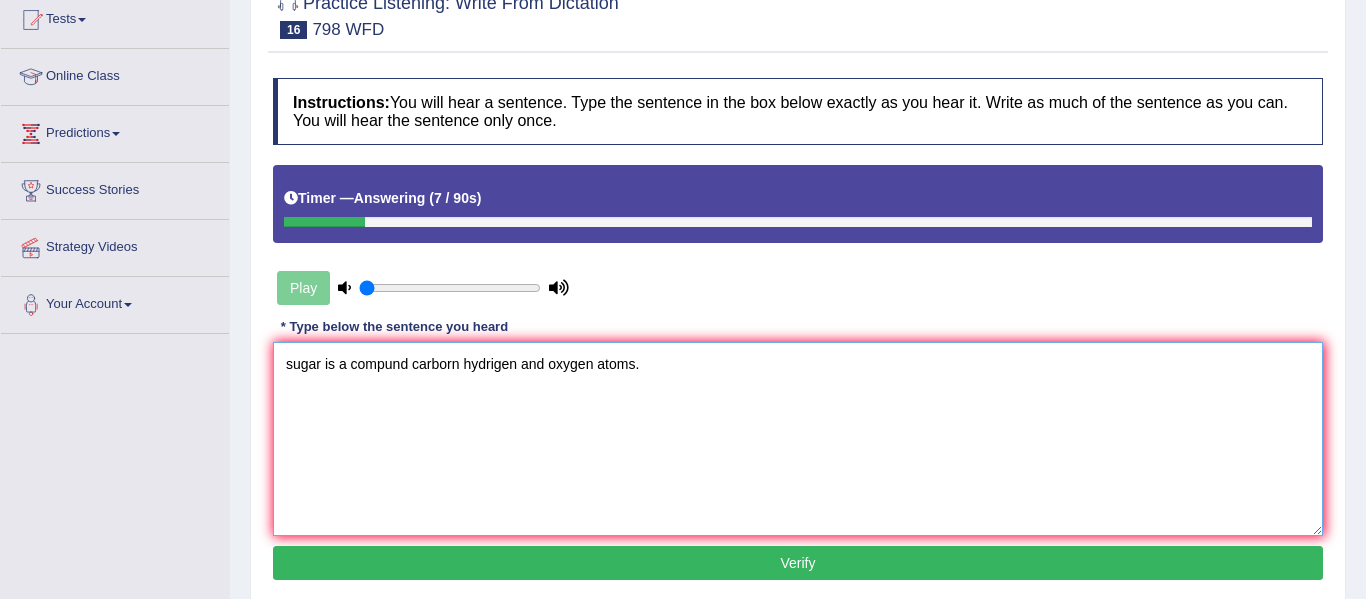 click on "sugar is a compund carborn hydrigen and oxygen atoms." at bounding box center (798, 439) 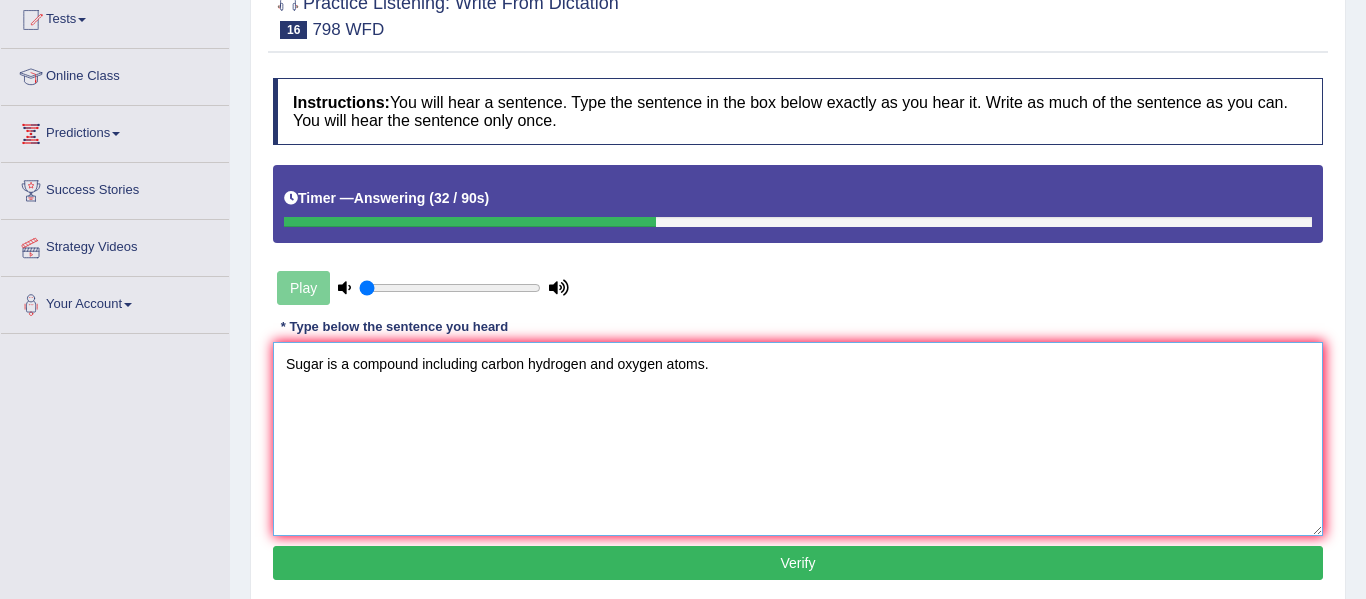 type on "Sugar is a compound including carbon hydrogen and oxygen atoms." 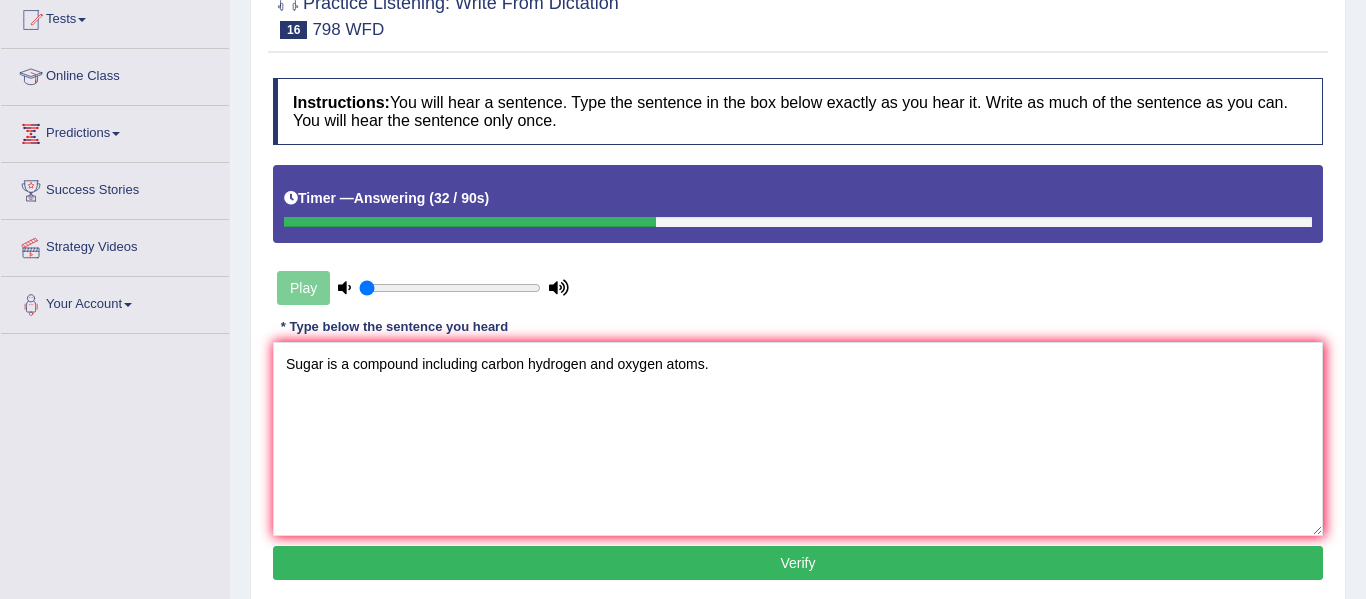 click on "Verify" at bounding box center (798, 563) 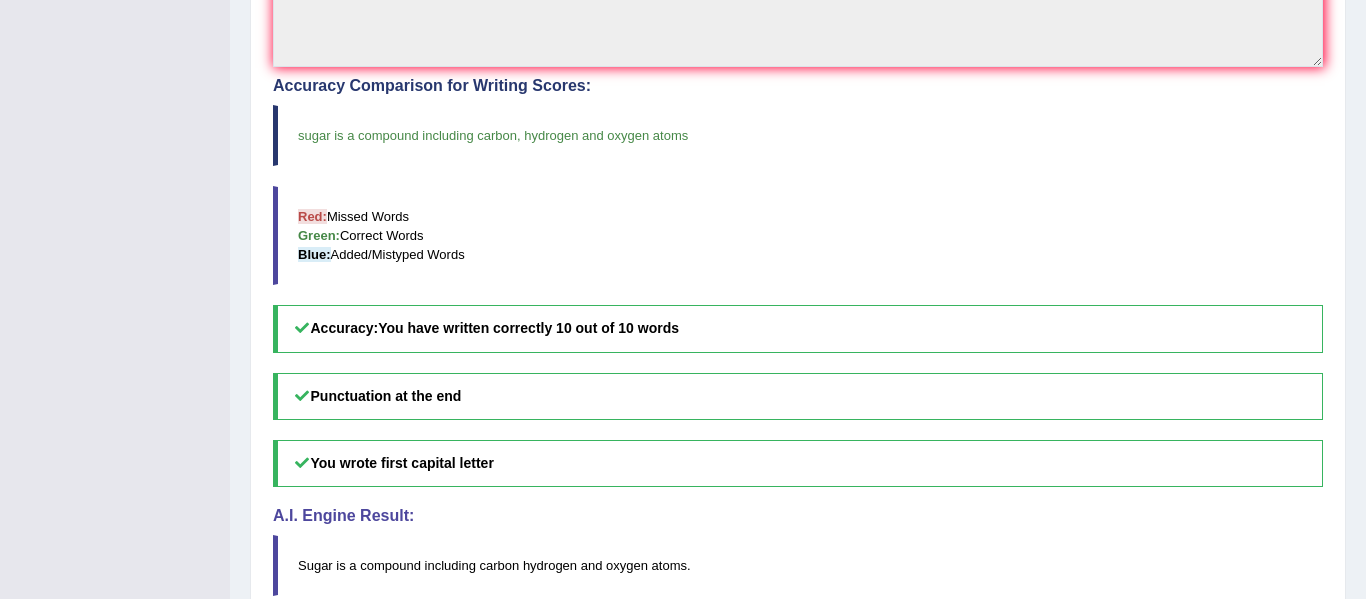 scroll, scrollTop: 0, scrollLeft: 0, axis: both 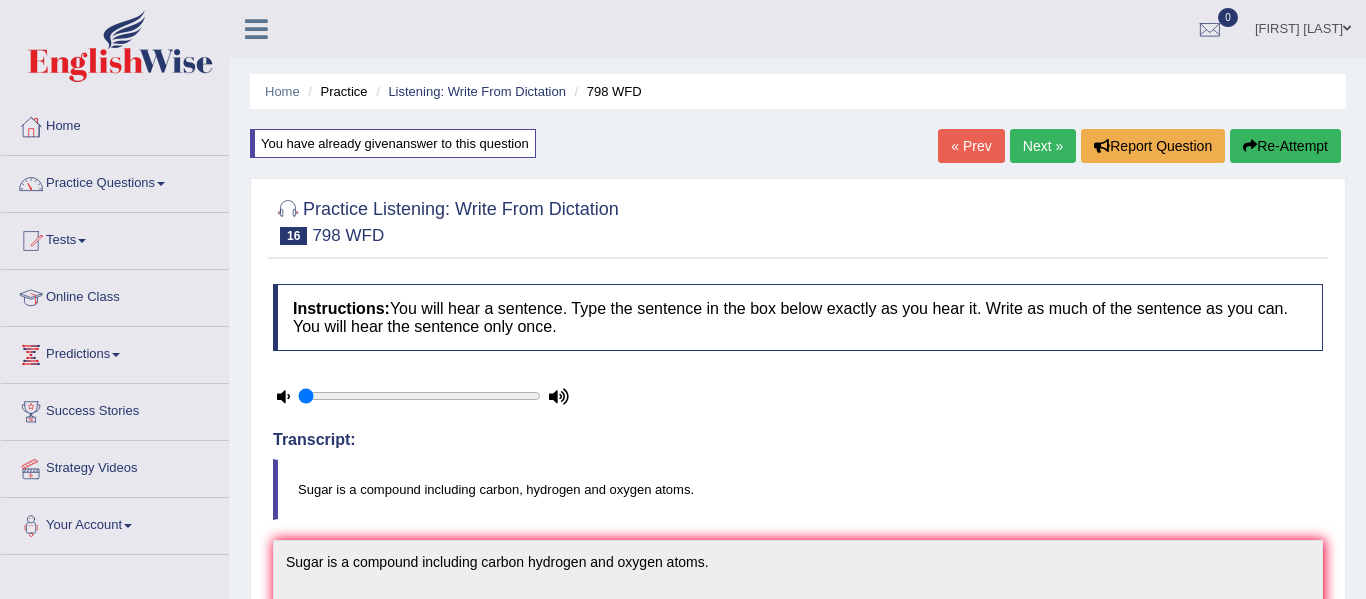 click on "Next »" at bounding box center (1043, 146) 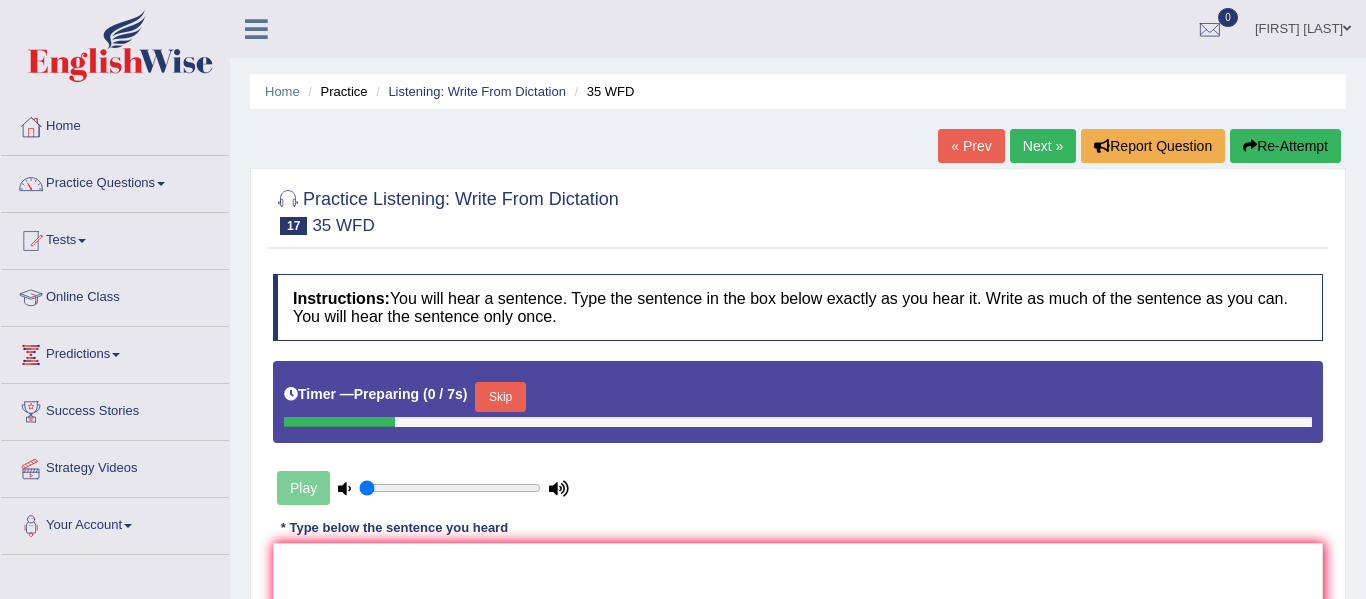 scroll, scrollTop: 0, scrollLeft: 0, axis: both 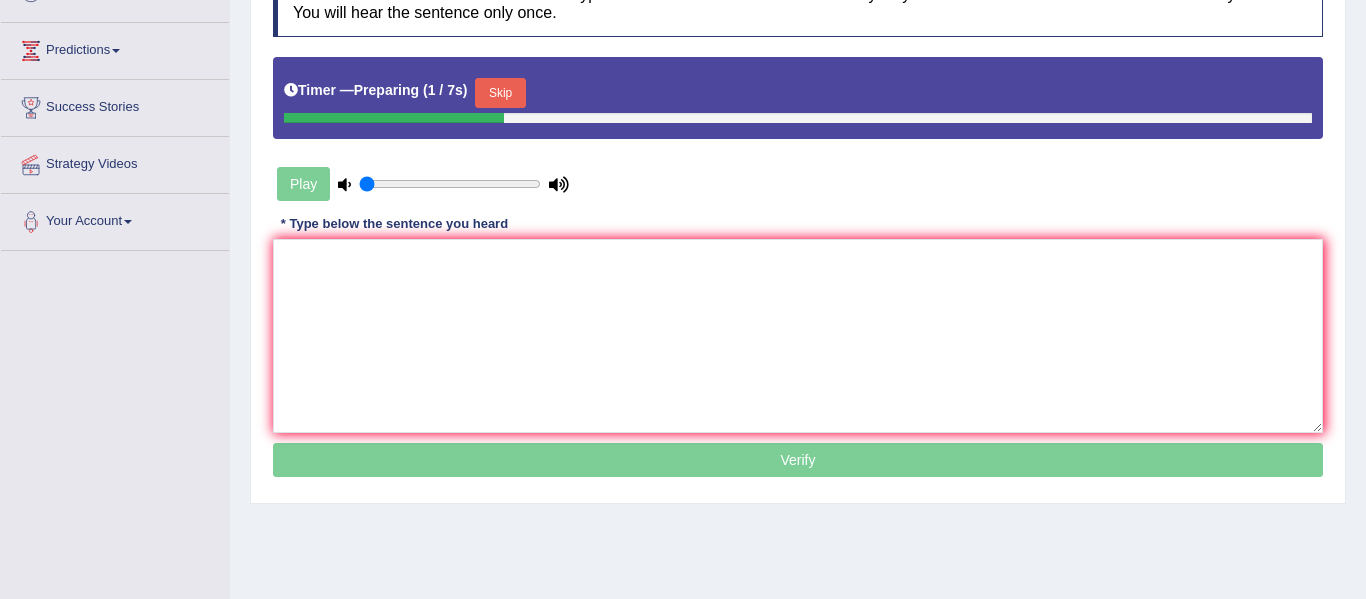 drag, startPoint x: 0, startPoint y: 0, endPoint x: 1365, endPoint y: 296, distance: 1396.7251 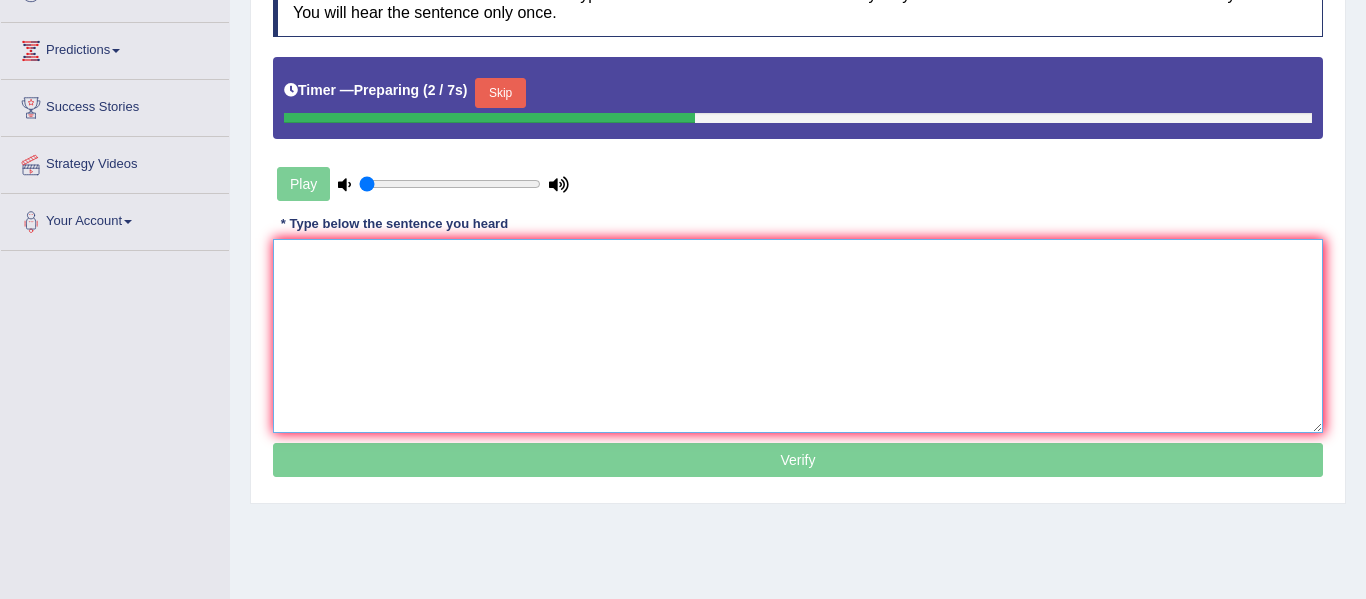 click at bounding box center (798, 336) 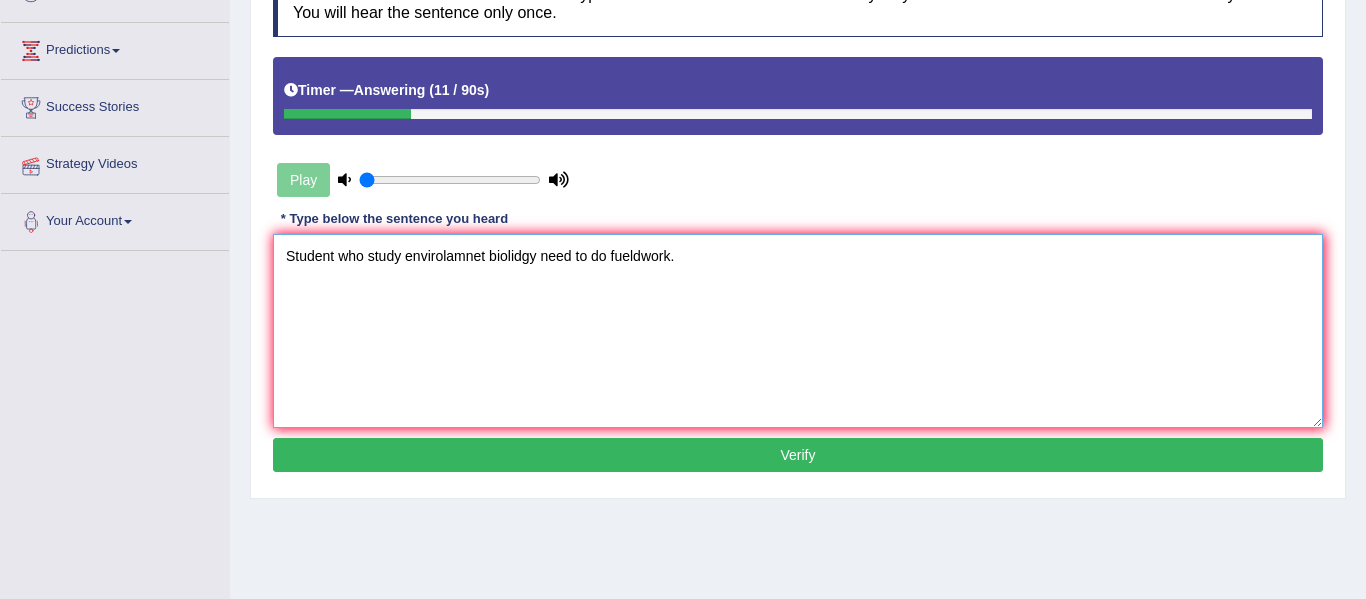 click on "Student who study envirolamnet biolidgy need to do fueldwork." at bounding box center [798, 331] 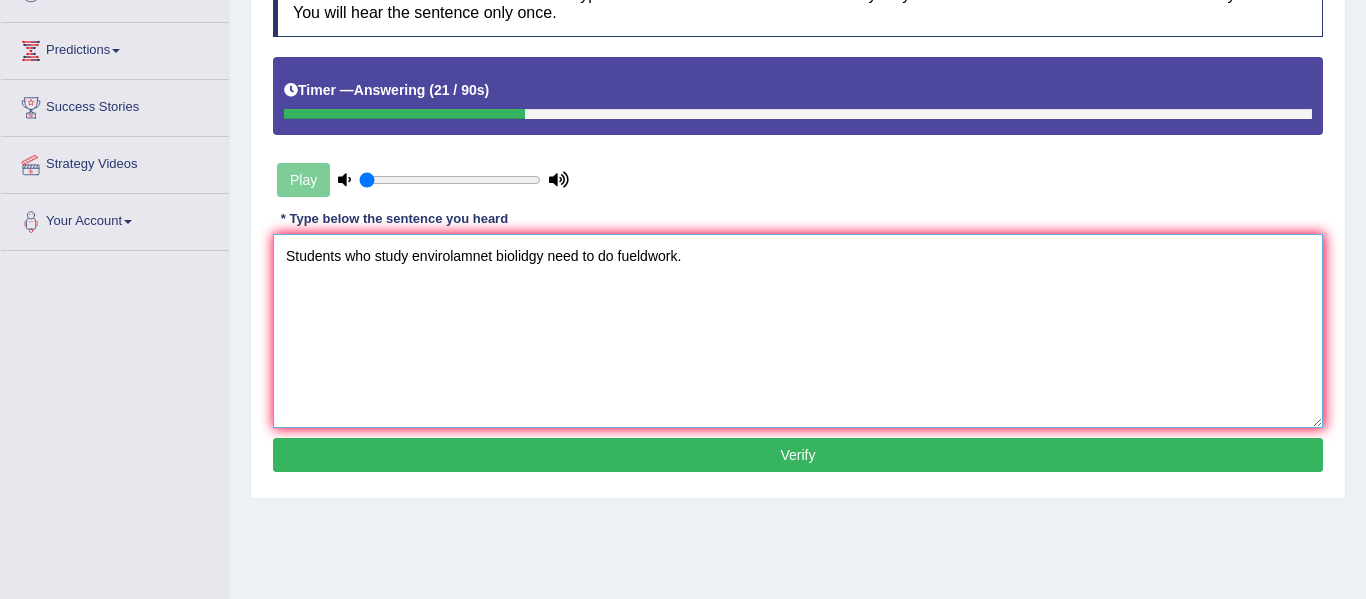 click on "Students who study envirolamnet biolidgy need to do fueldwork." at bounding box center (798, 331) 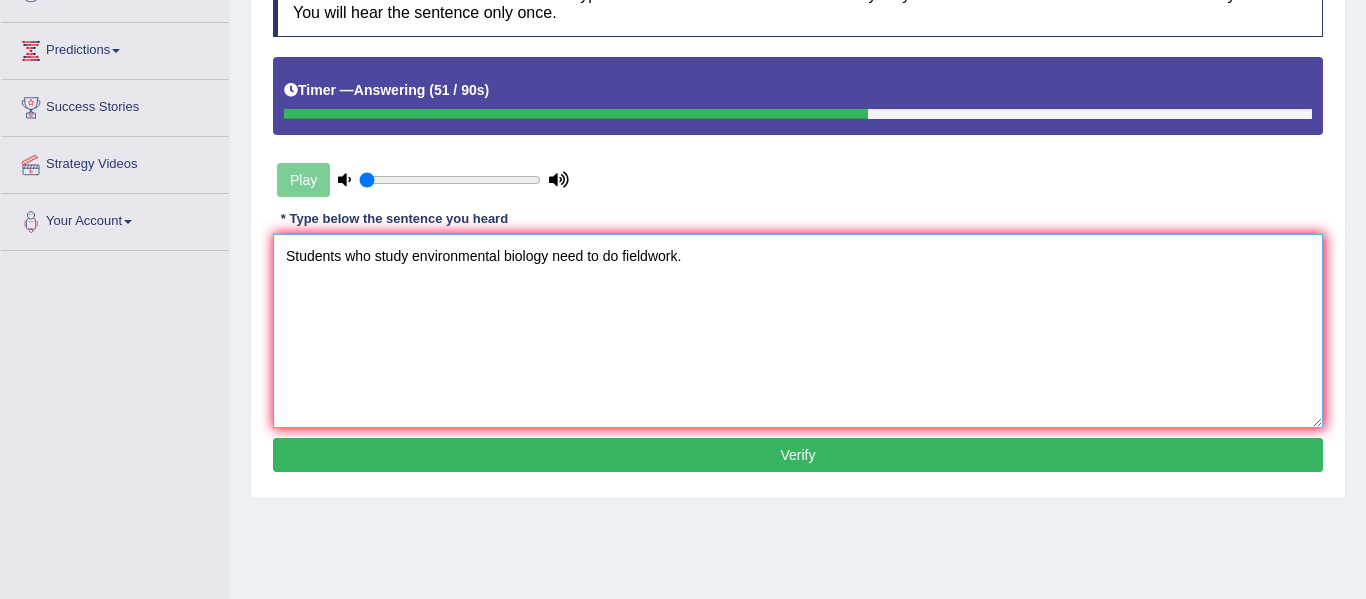 type on "Students who study environmental biology need to do fieldwork." 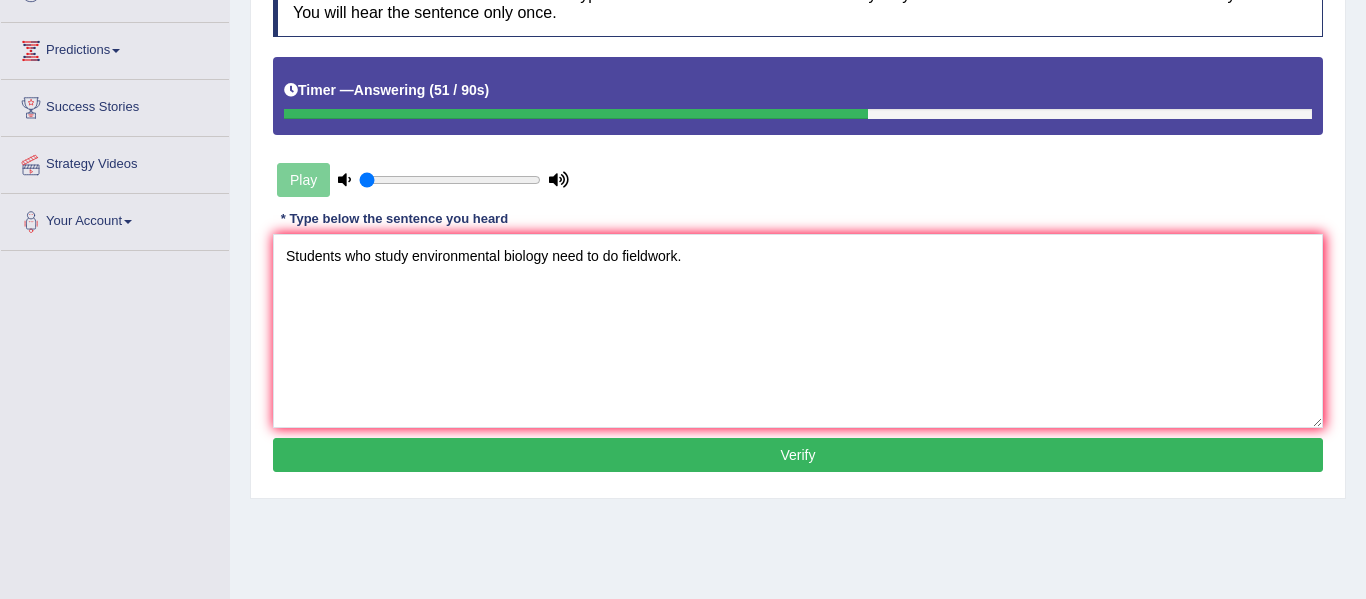 click on "Verify" at bounding box center (798, 455) 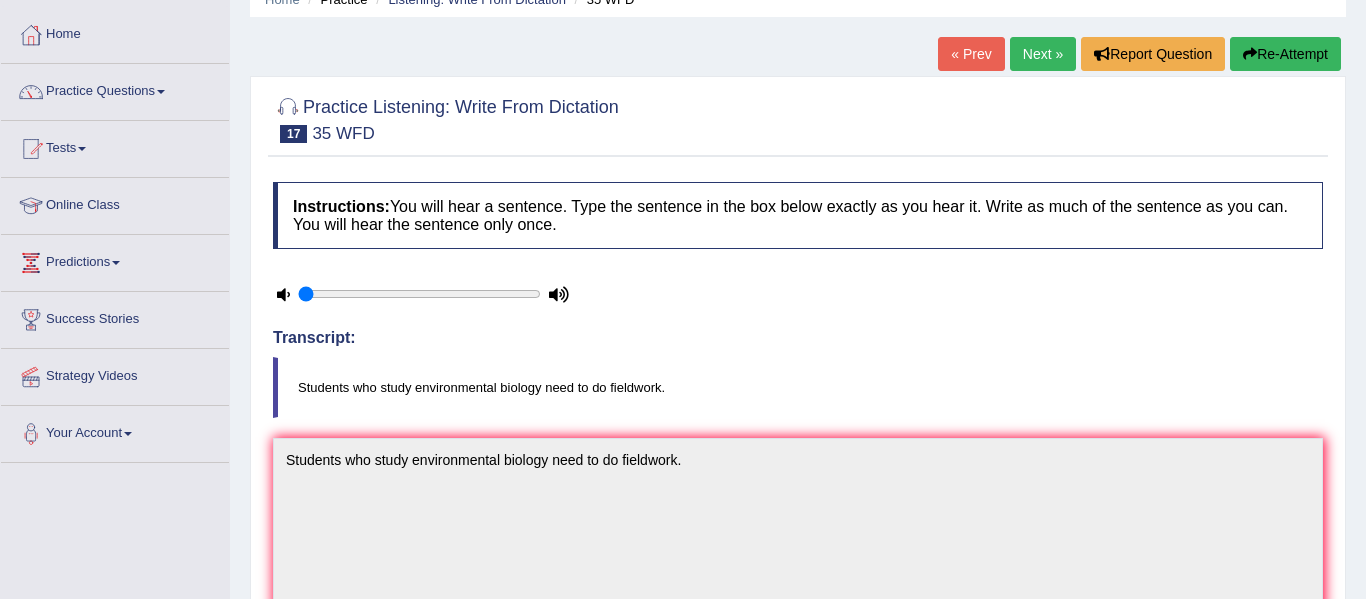 scroll, scrollTop: 89, scrollLeft: 0, axis: vertical 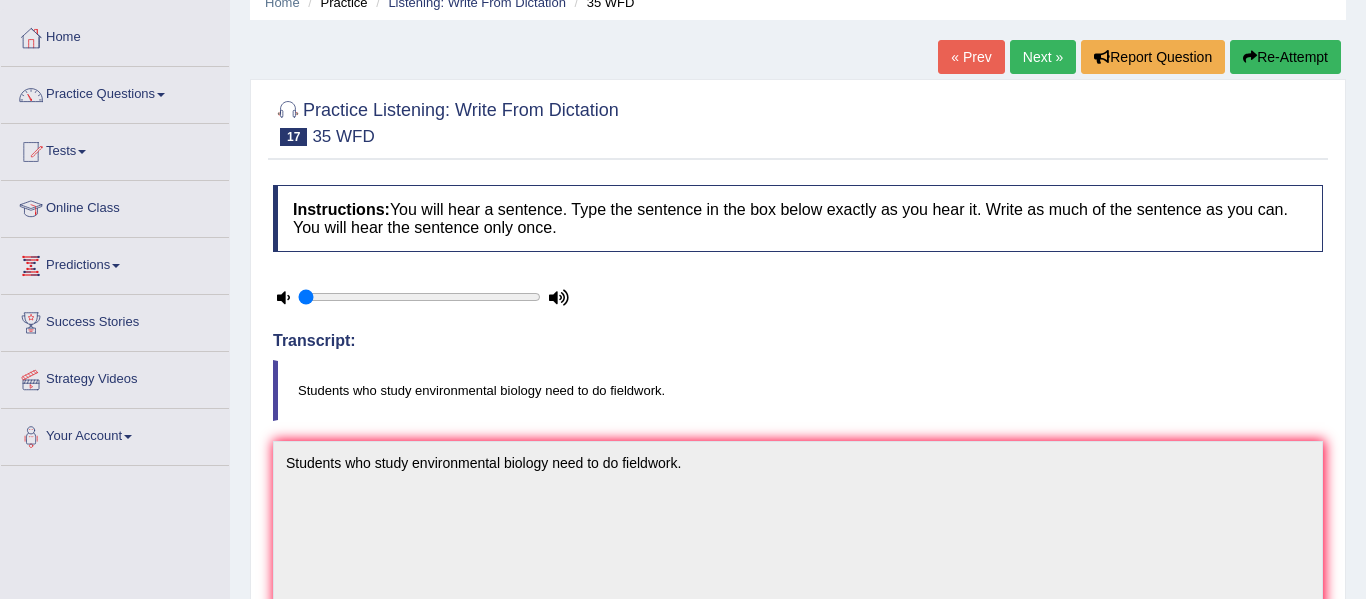 click on "Next »" at bounding box center [1043, 57] 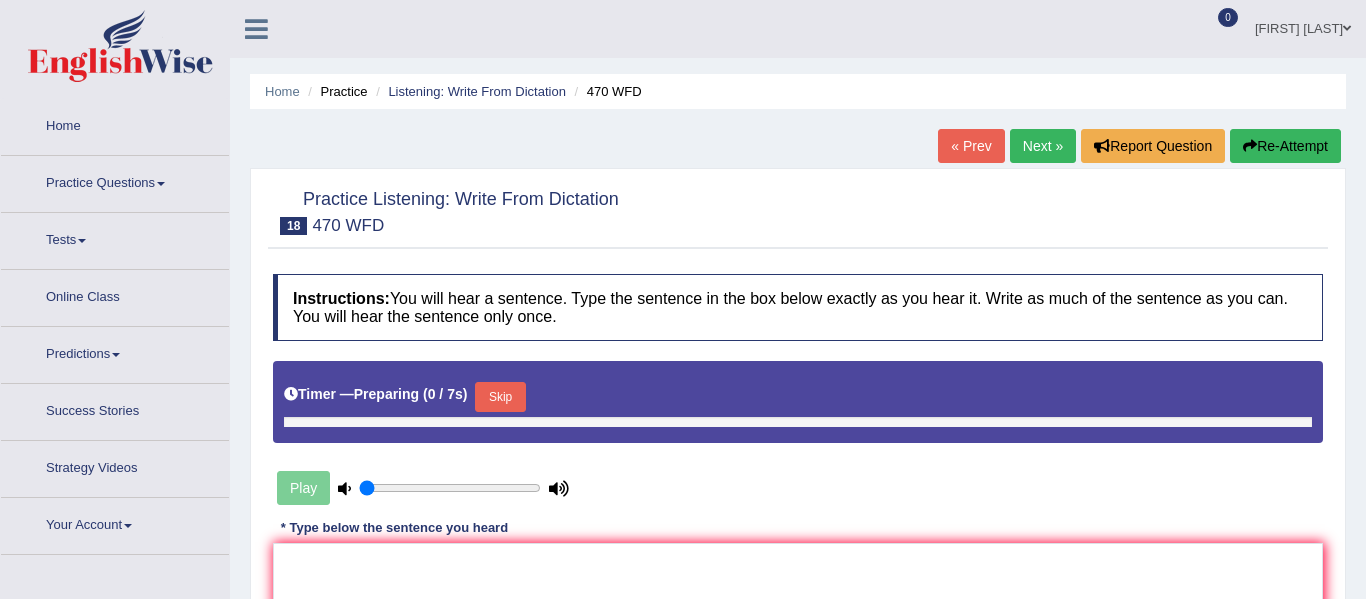scroll, scrollTop: 0, scrollLeft: 0, axis: both 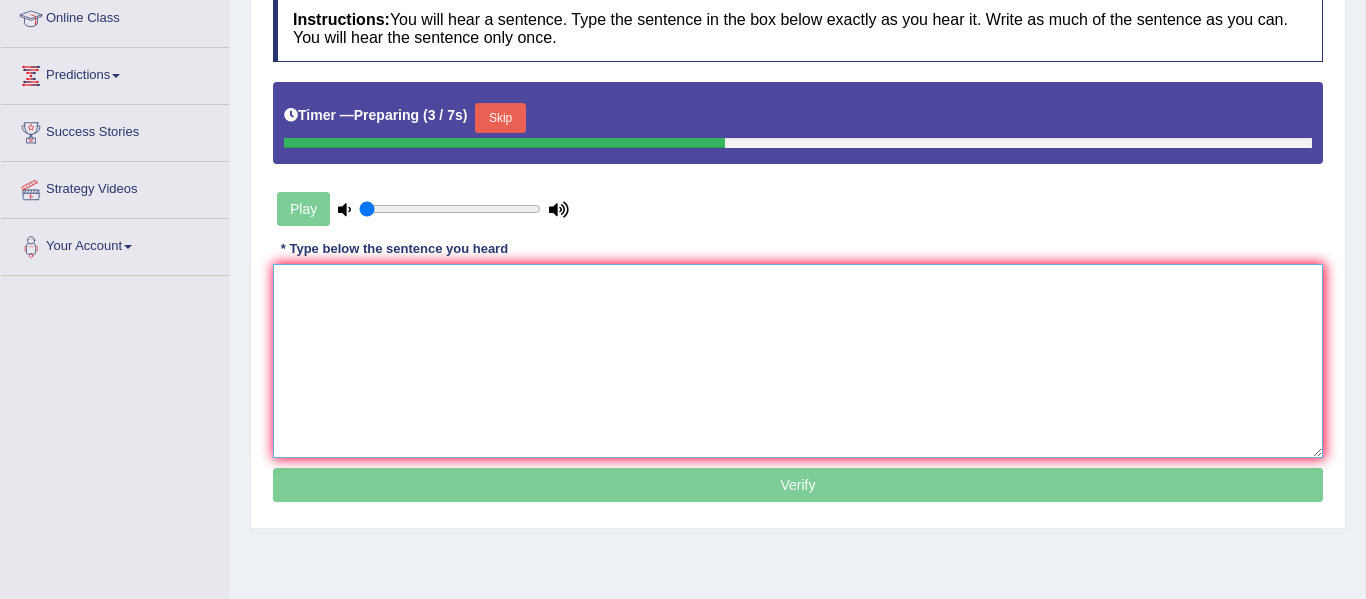 click at bounding box center (798, 361) 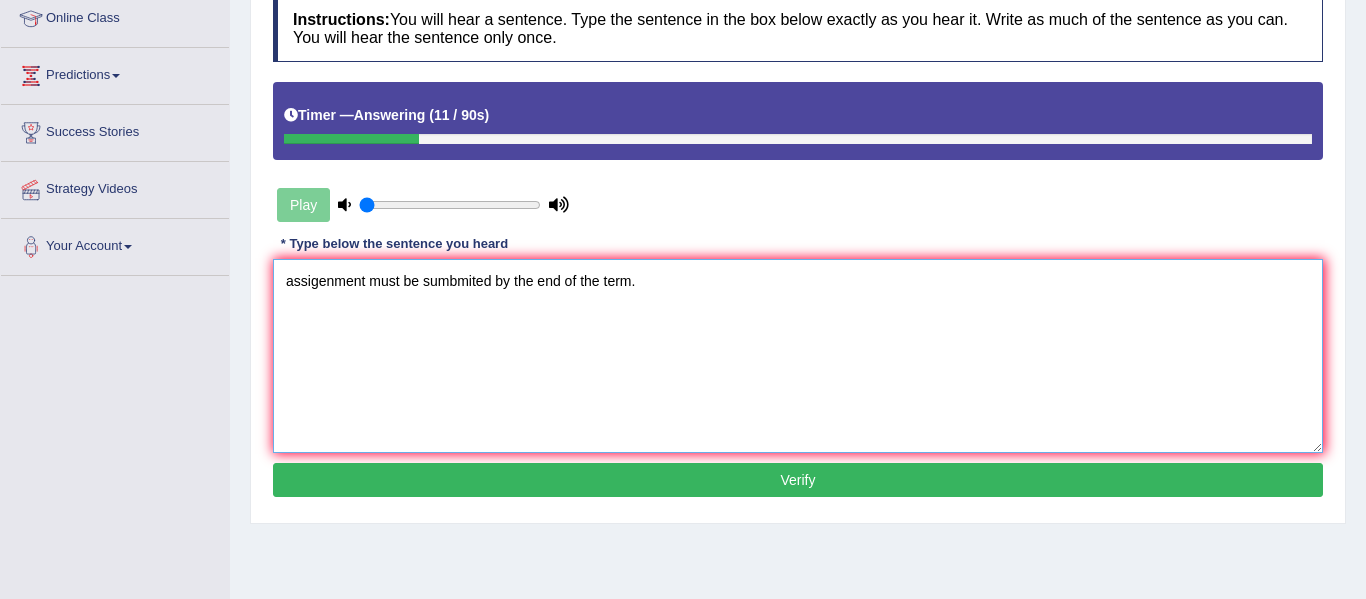 click on "assigenment must be sumbmited by the end of the term." at bounding box center (798, 356) 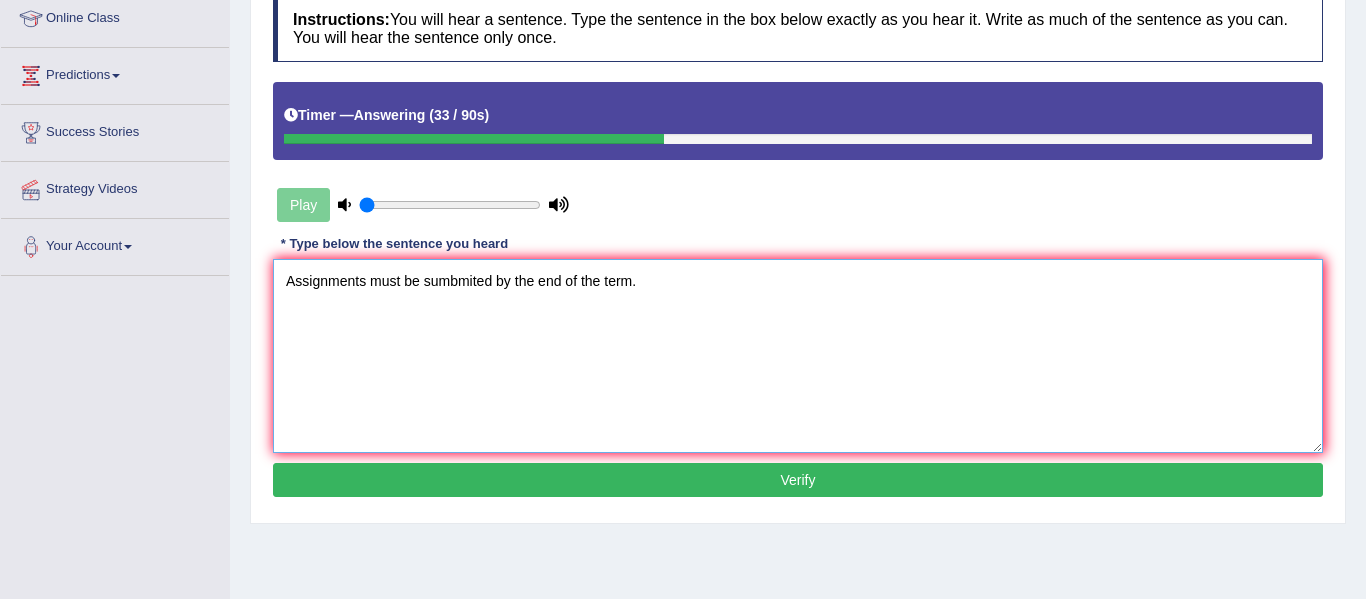 click on "Assignments must be sumbmited by the end of the term." at bounding box center (798, 356) 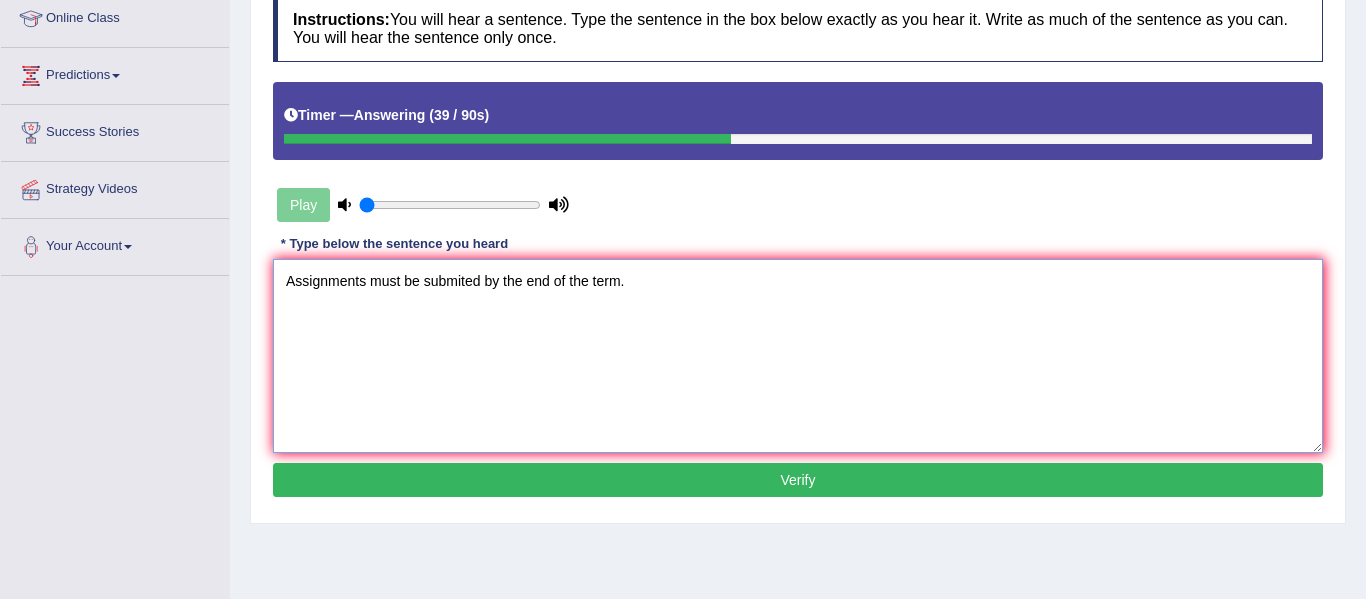 type on "Assignments must be submited by the end of the term." 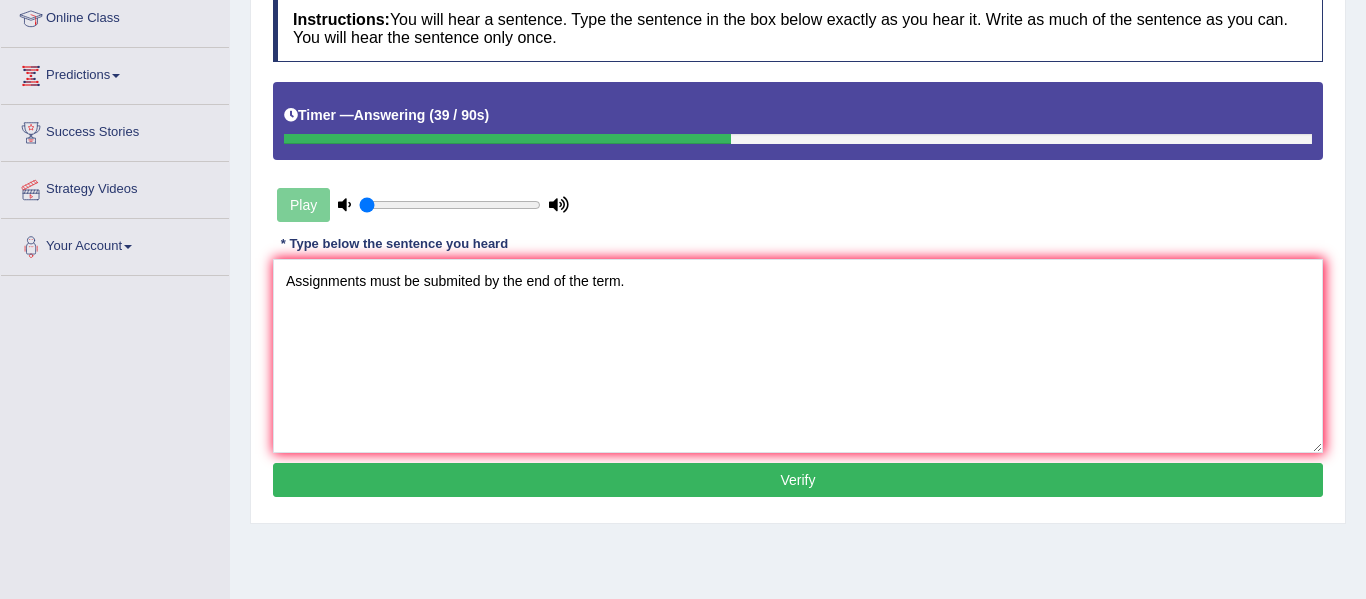 click on "Verify" at bounding box center (798, 480) 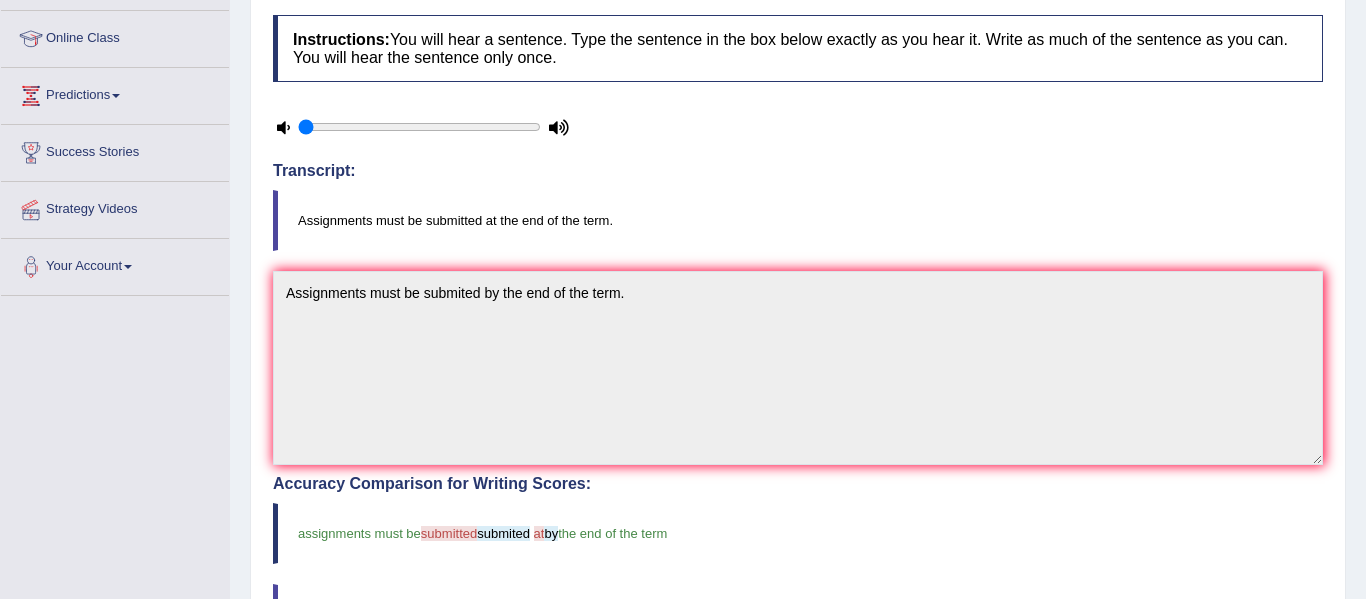 scroll, scrollTop: 0, scrollLeft: 0, axis: both 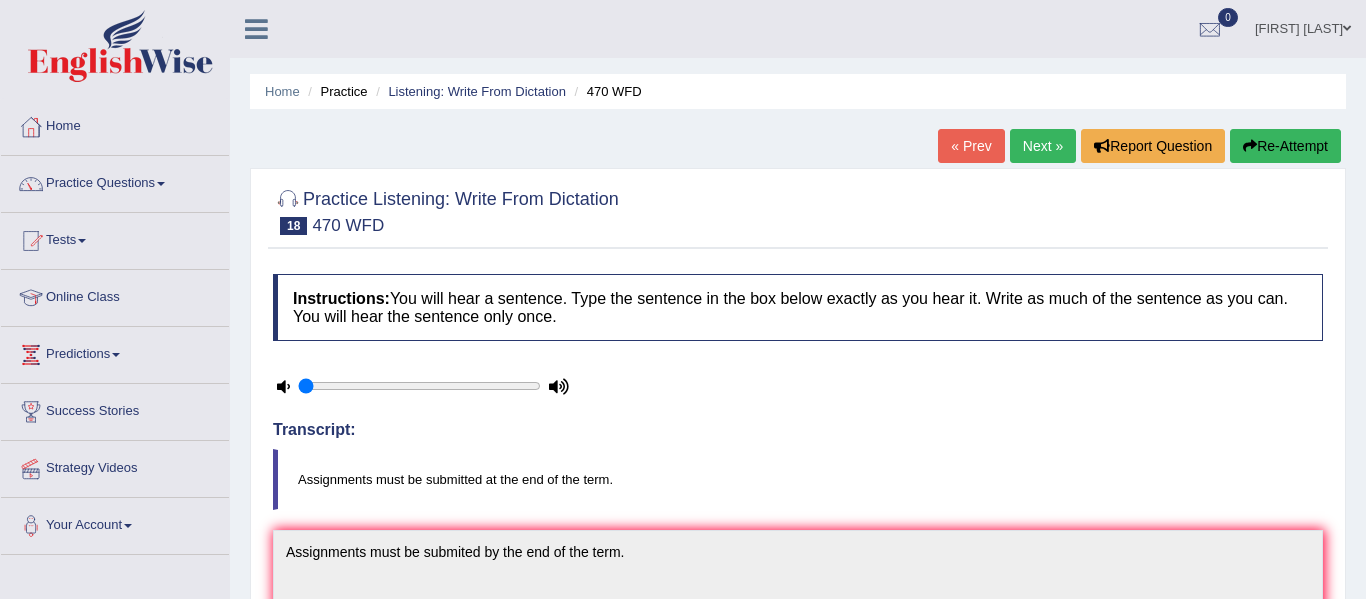 click on "Re-Attempt" at bounding box center [1285, 146] 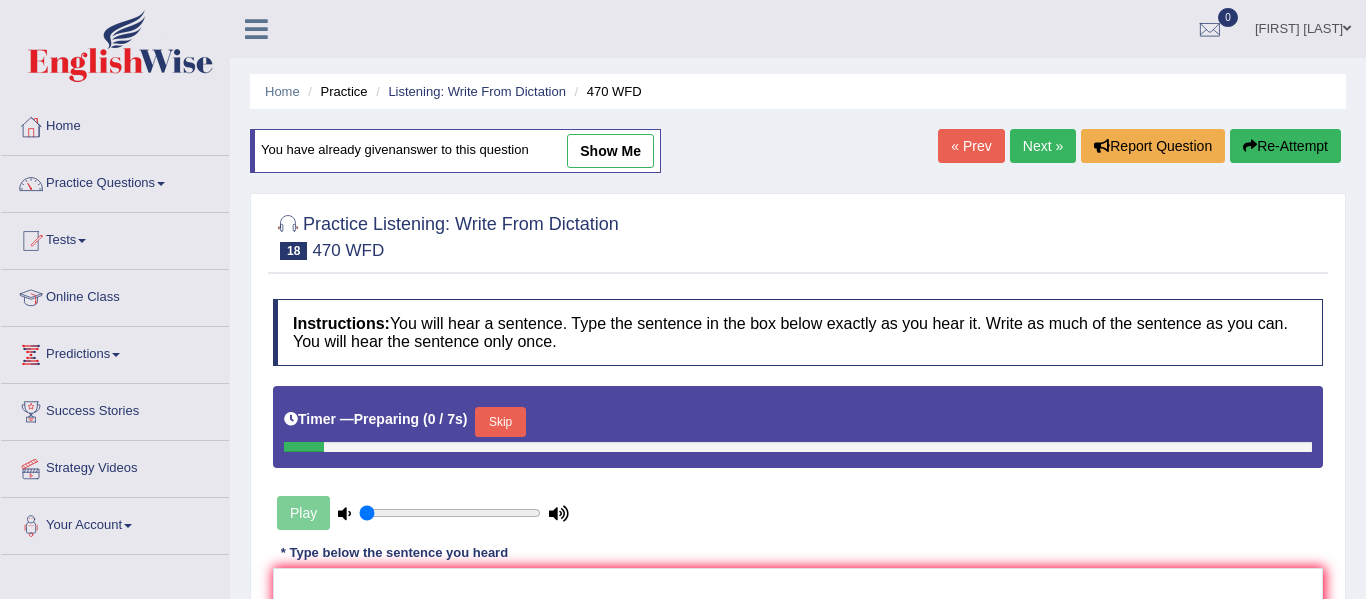 scroll, scrollTop: 0, scrollLeft: 0, axis: both 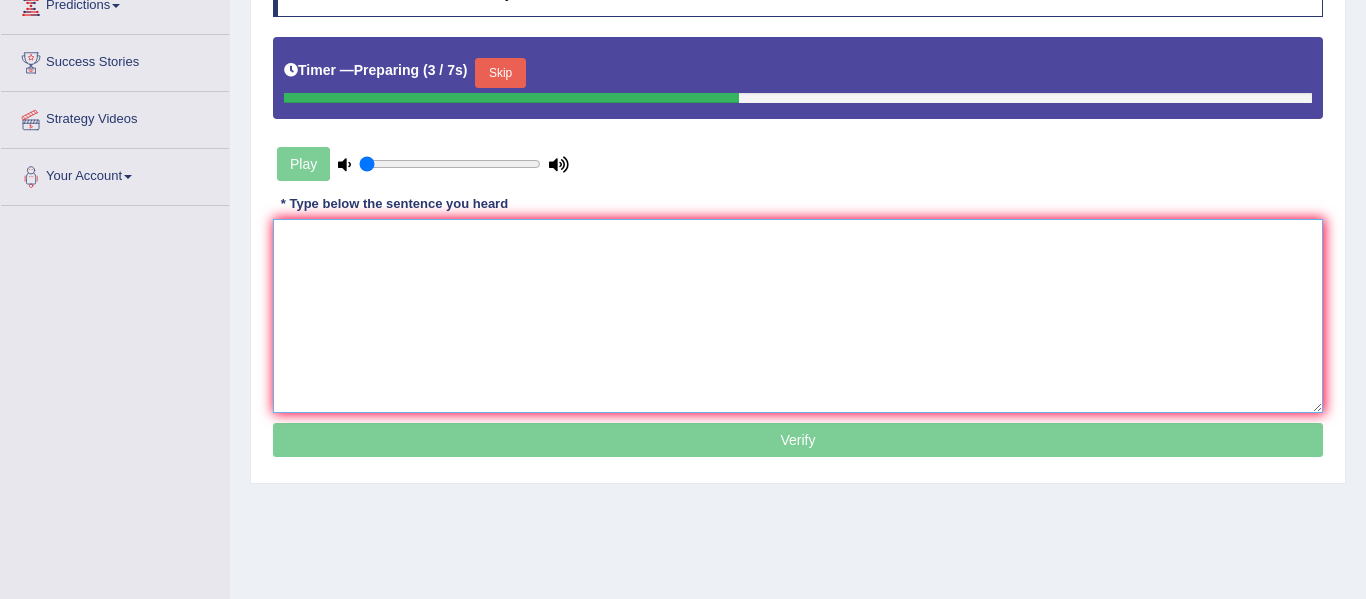 click at bounding box center [798, 316] 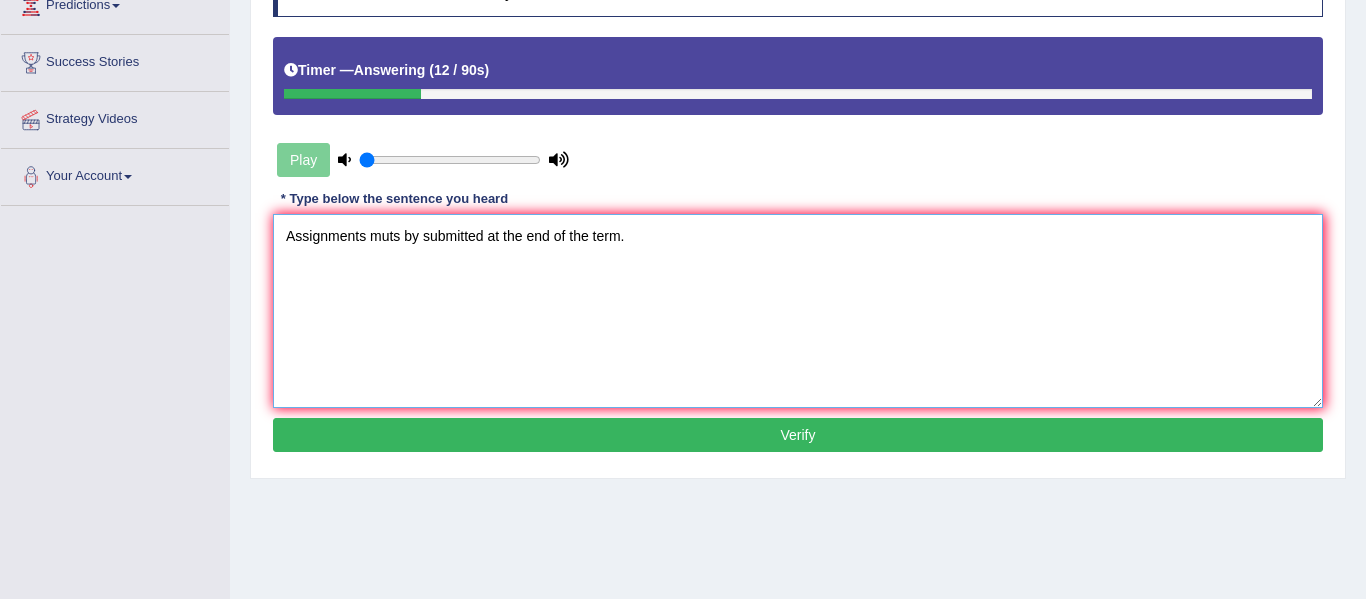 click on "Assignments muts by submitted at the end of the term." at bounding box center (798, 311) 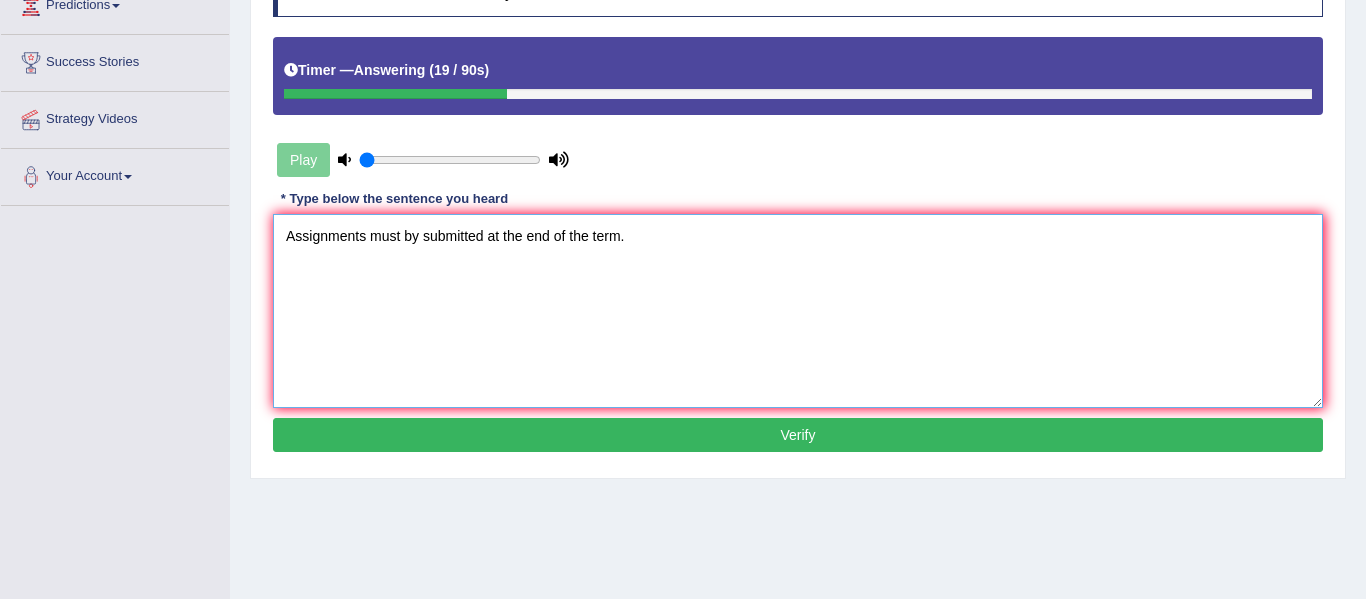 type on "Assignments must by submitted at the end of the term." 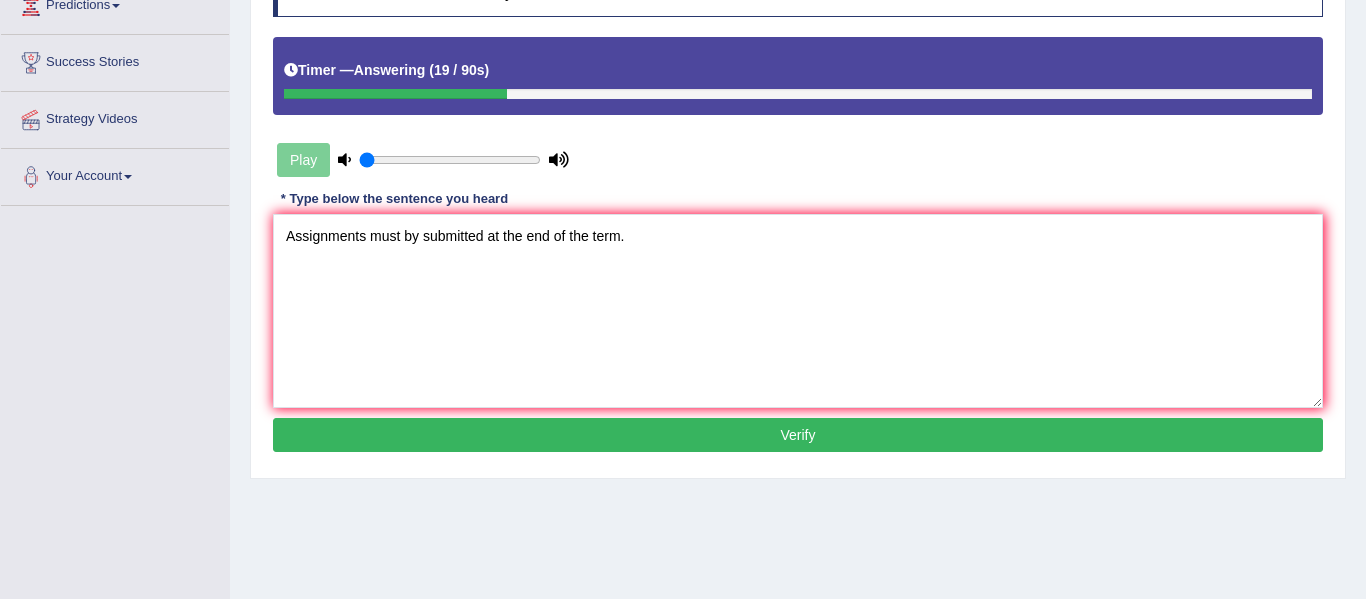 click on "Verify" at bounding box center (798, 435) 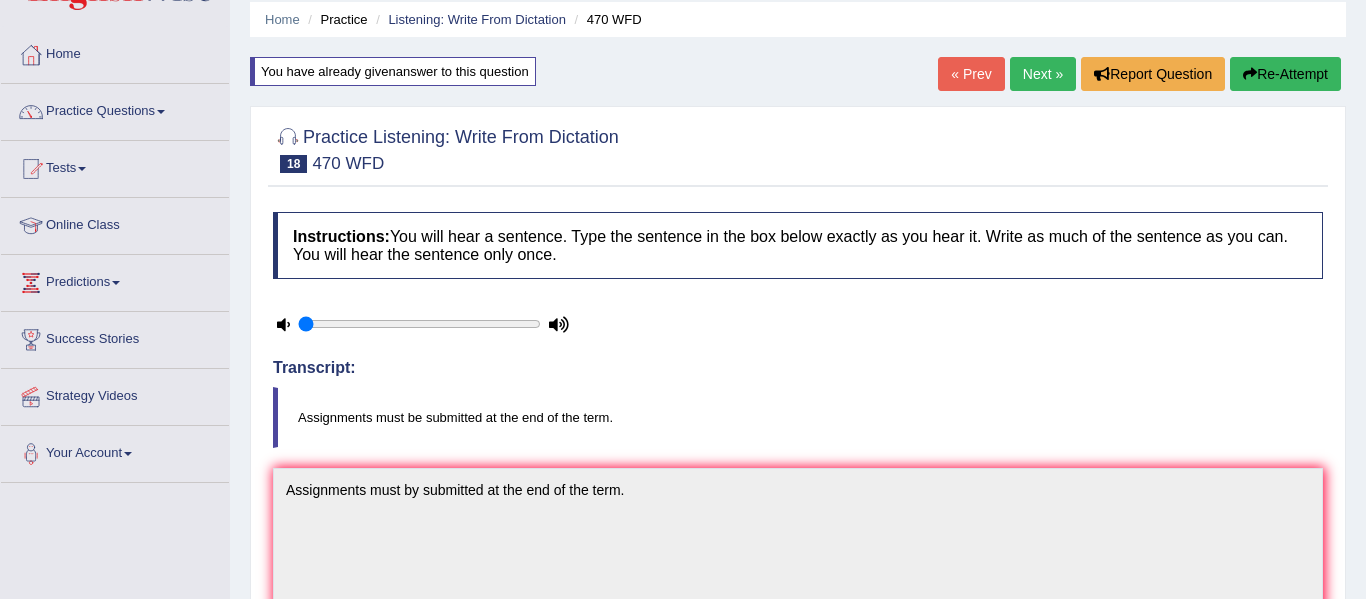 scroll, scrollTop: 0, scrollLeft: 0, axis: both 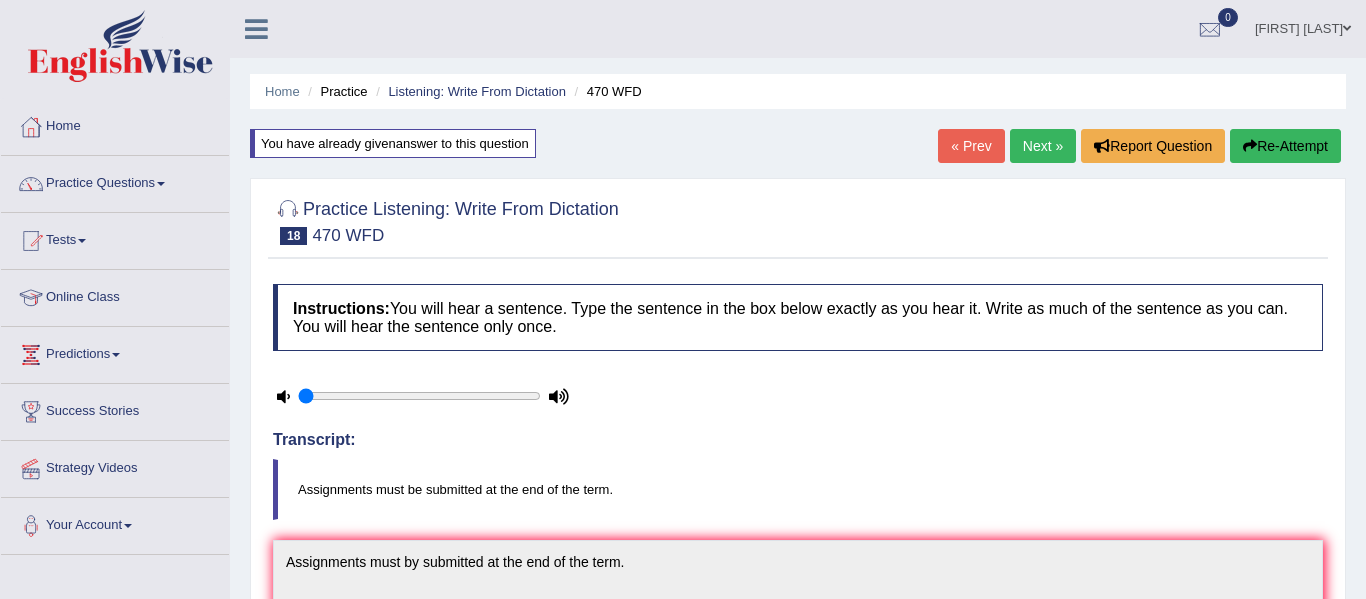 click on "Re-Attempt" at bounding box center (1285, 146) 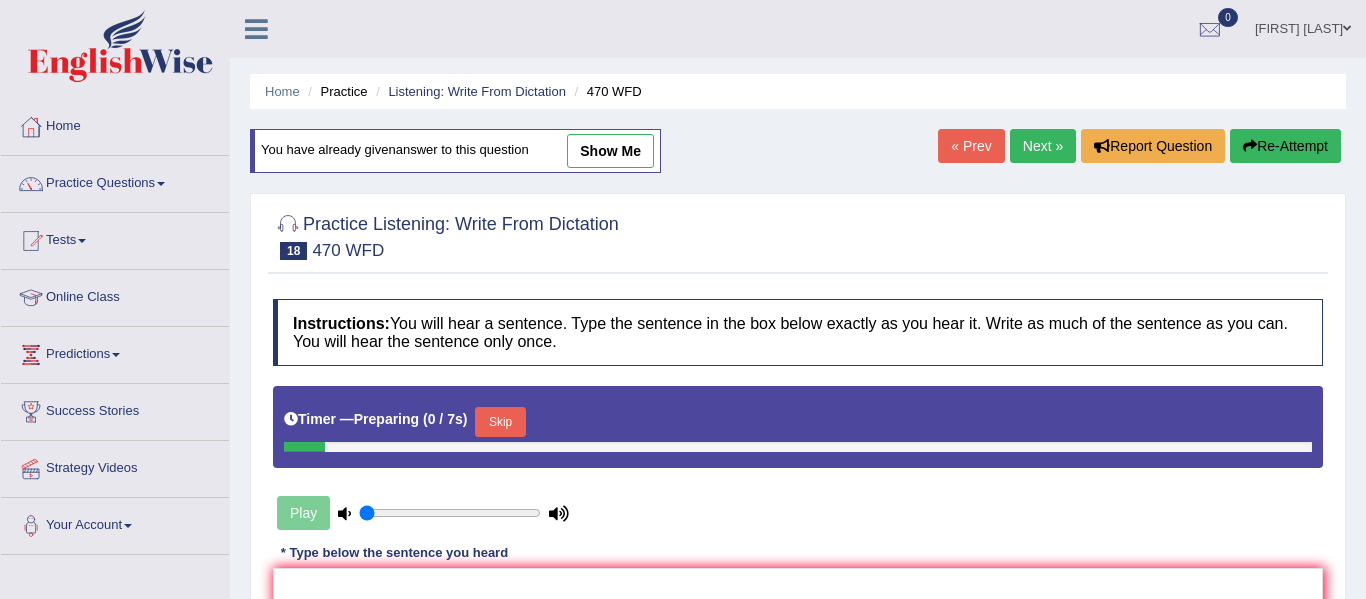 scroll, scrollTop: 0, scrollLeft: 0, axis: both 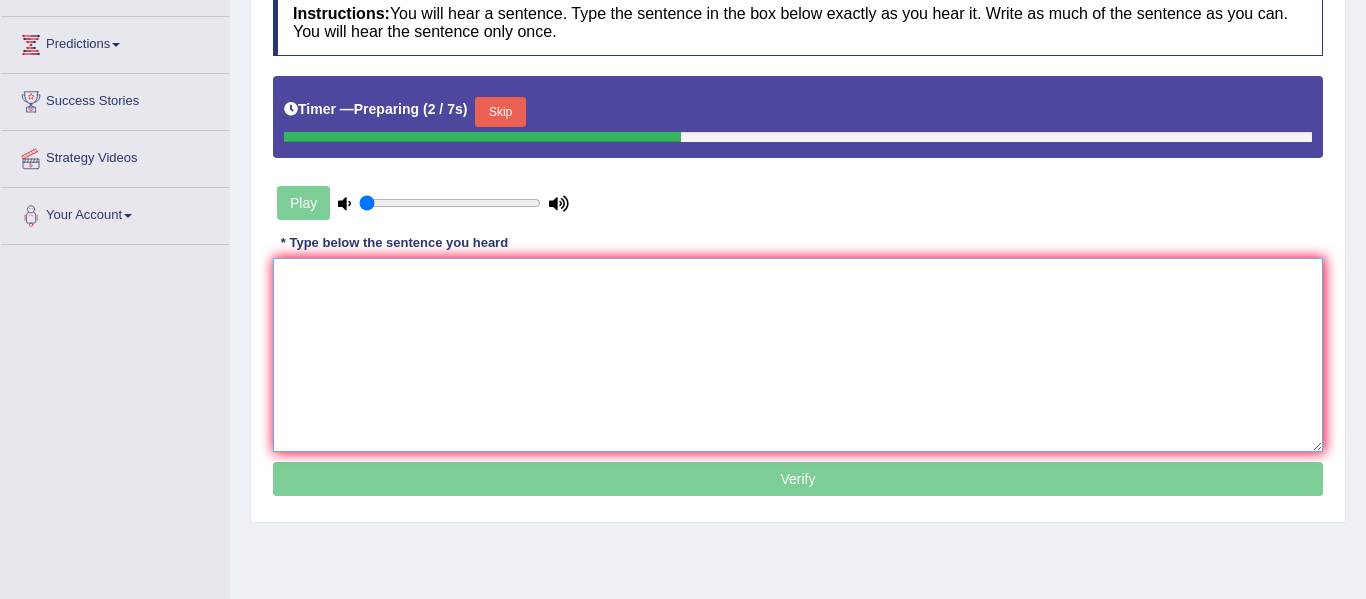 click at bounding box center [798, 355] 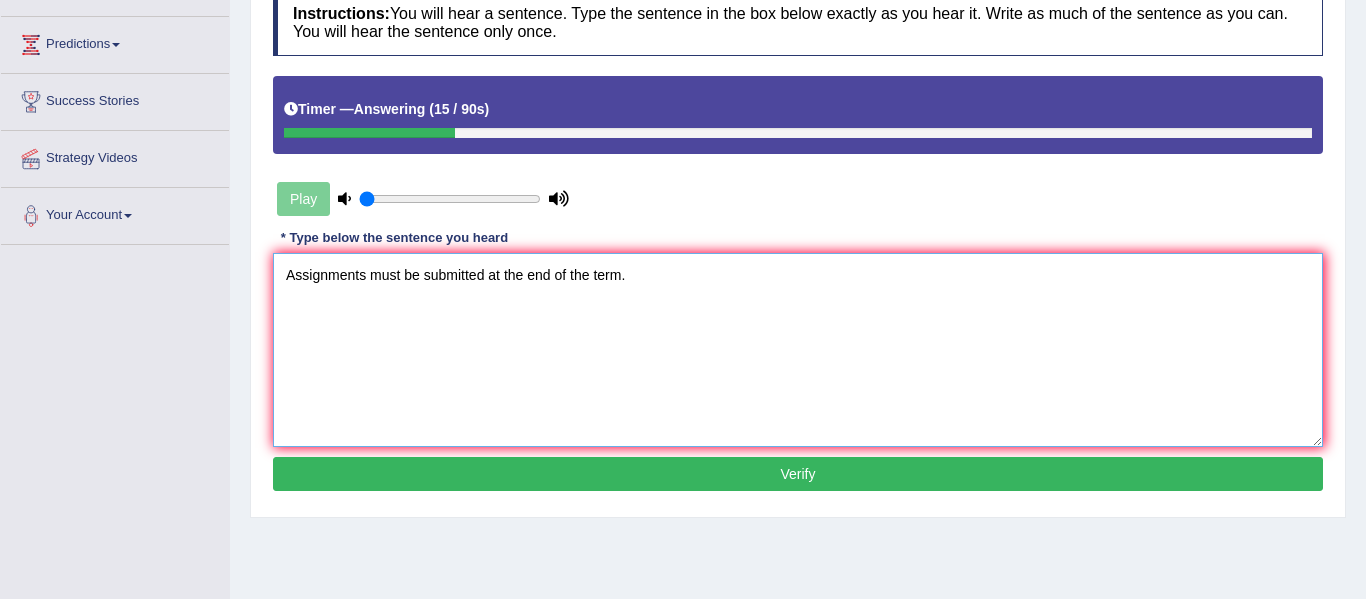 type on "Assignments must be submitted at the end of the term." 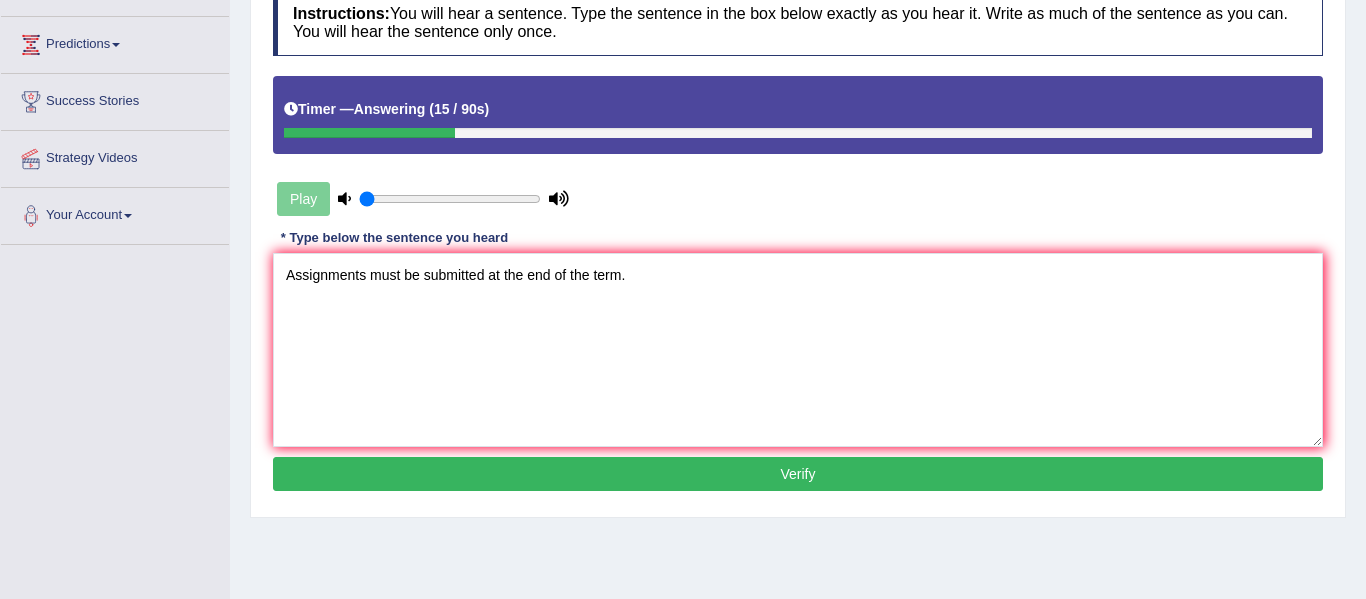 click on "Verify" at bounding box center (798, 474) 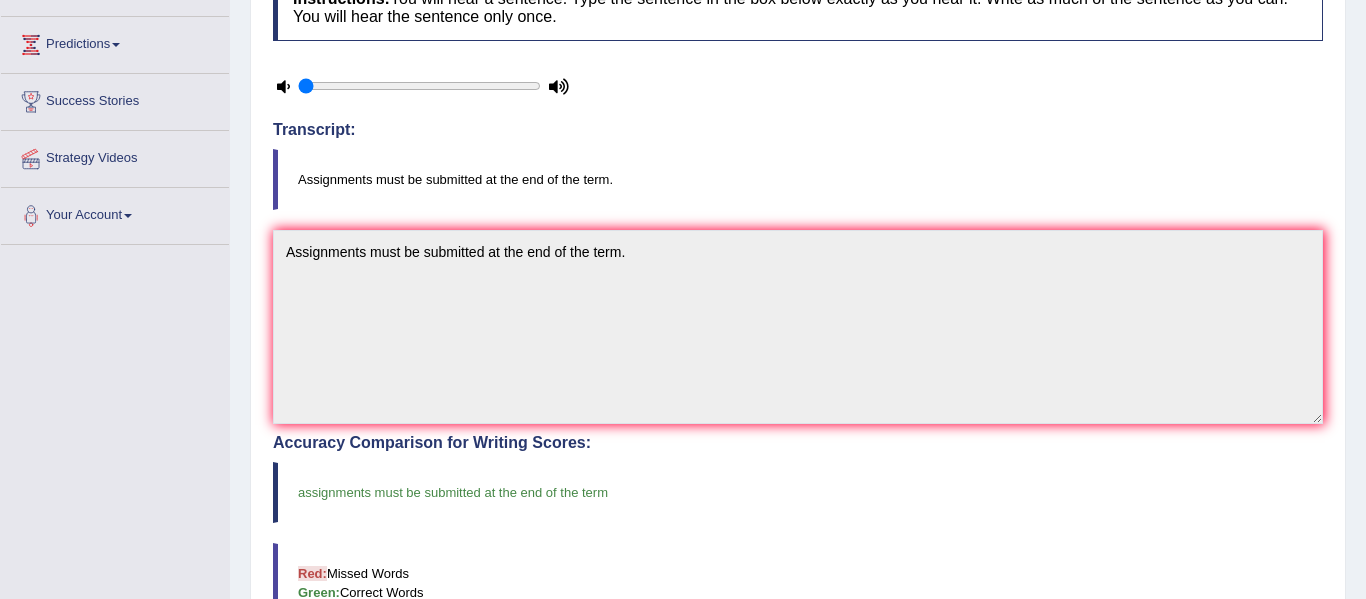 drag, startPoint x: 1361, startPoint y: 120, endPoint x: 1365, endPoint y: 57, distance: 63.126858 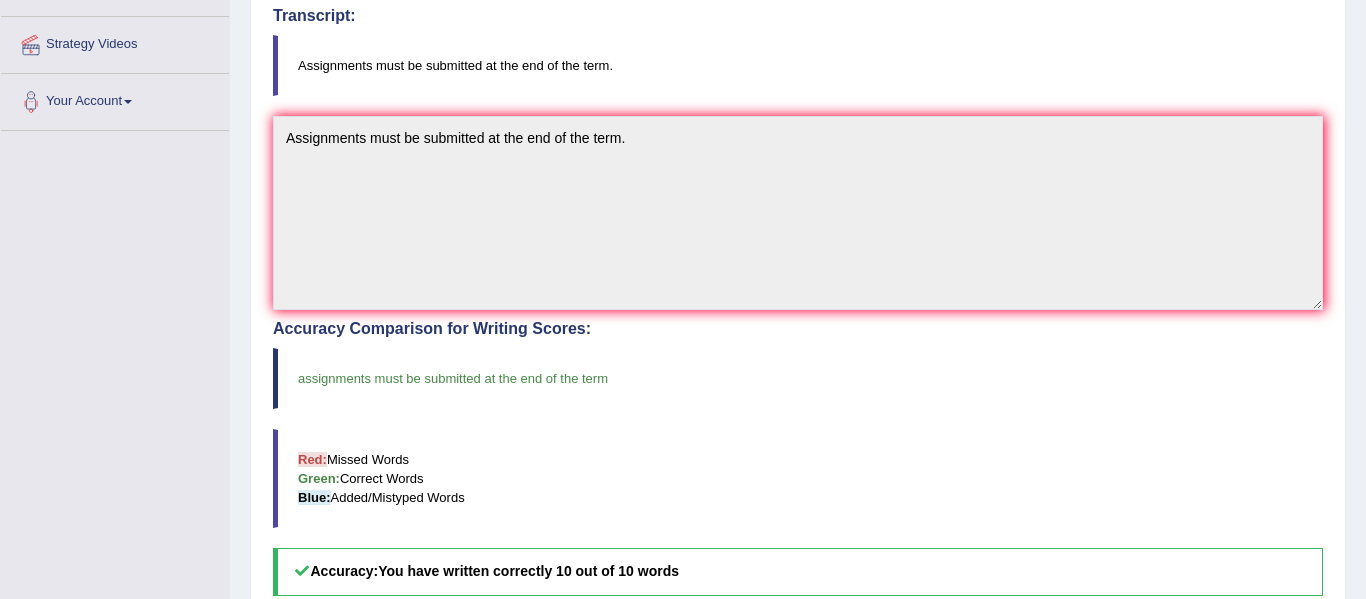 scroll, scrollTop: 0, scrollLeft: 0, axis: both 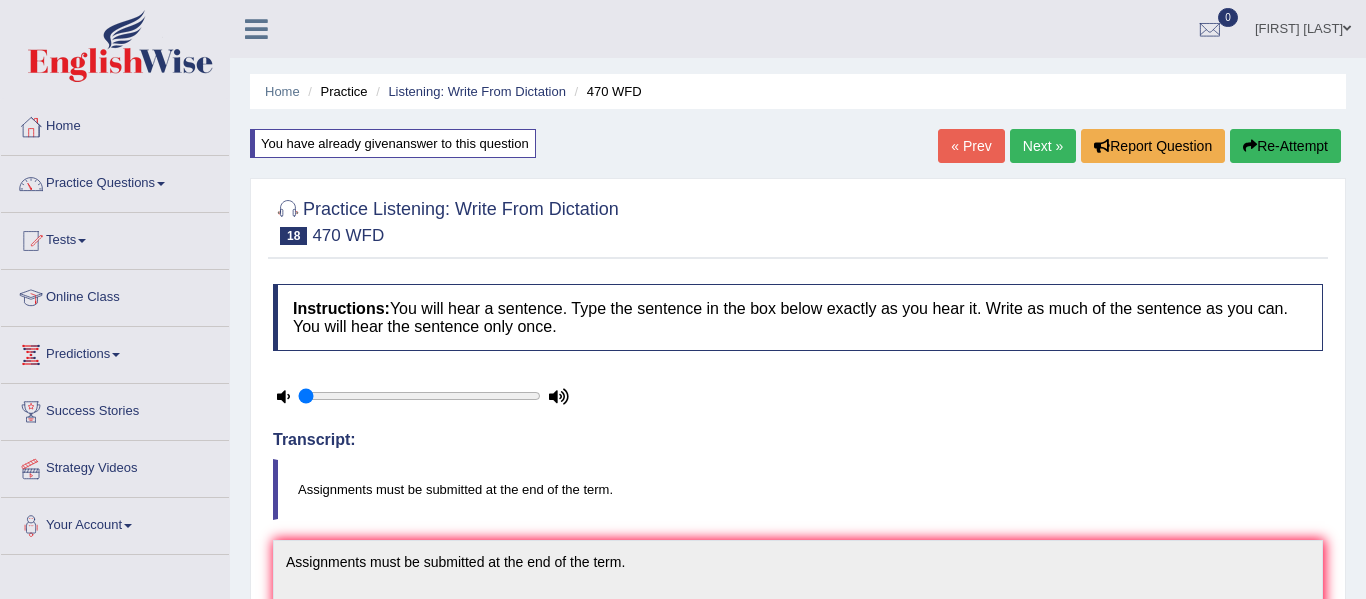 drag, startPoint x: 1365, startPoint y: 198, endPoint x: 1365, endPoint y: -59, distance: 257 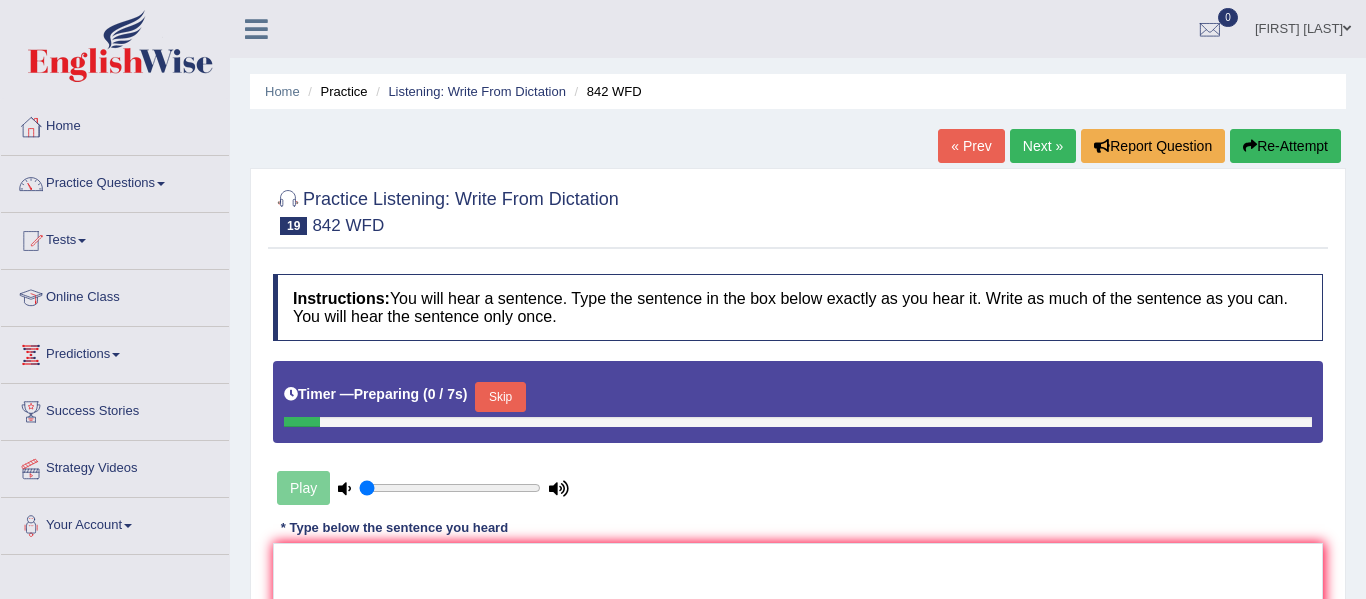 scroll, scrollTop: 0, scrollLeft: 0, axis: both 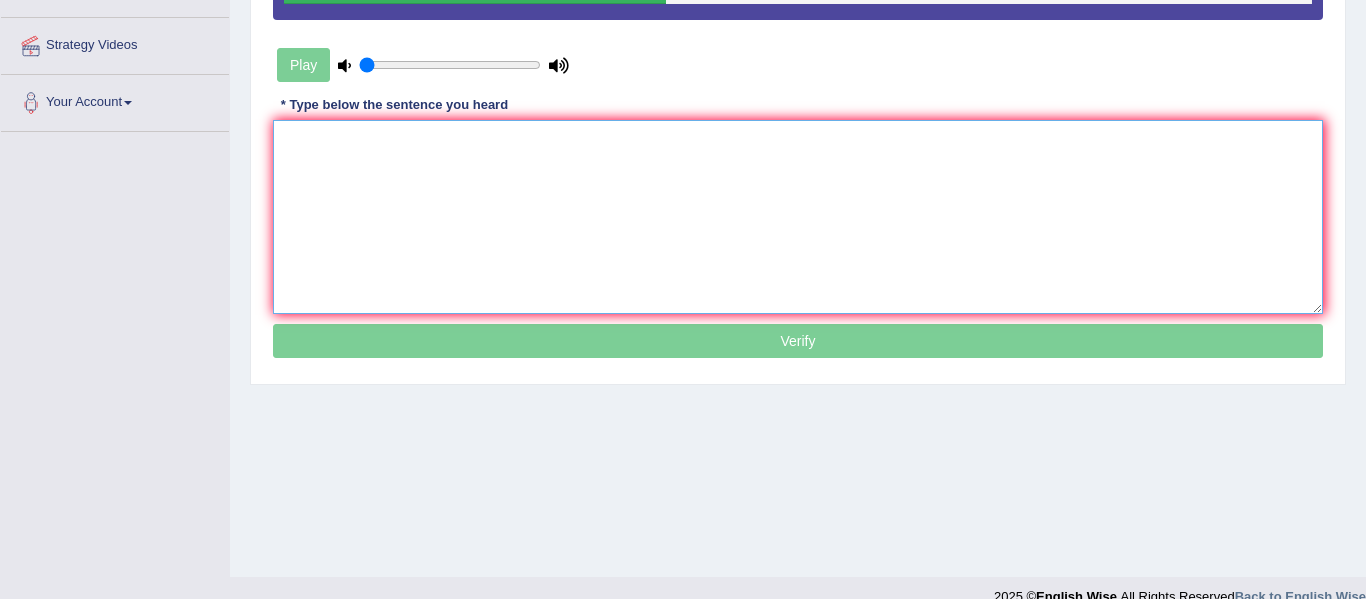 click at bounding box center (798, 217) 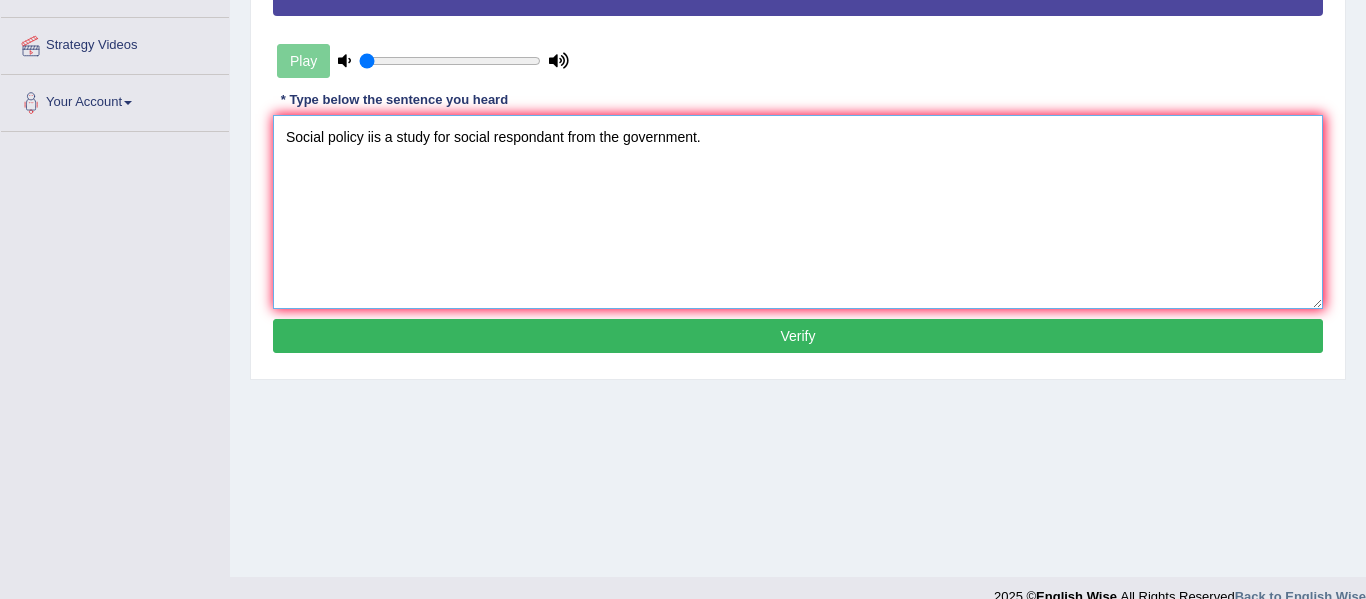 click on "Social policy iis a study for social respondant from the government." at bounding box center (798, 212) 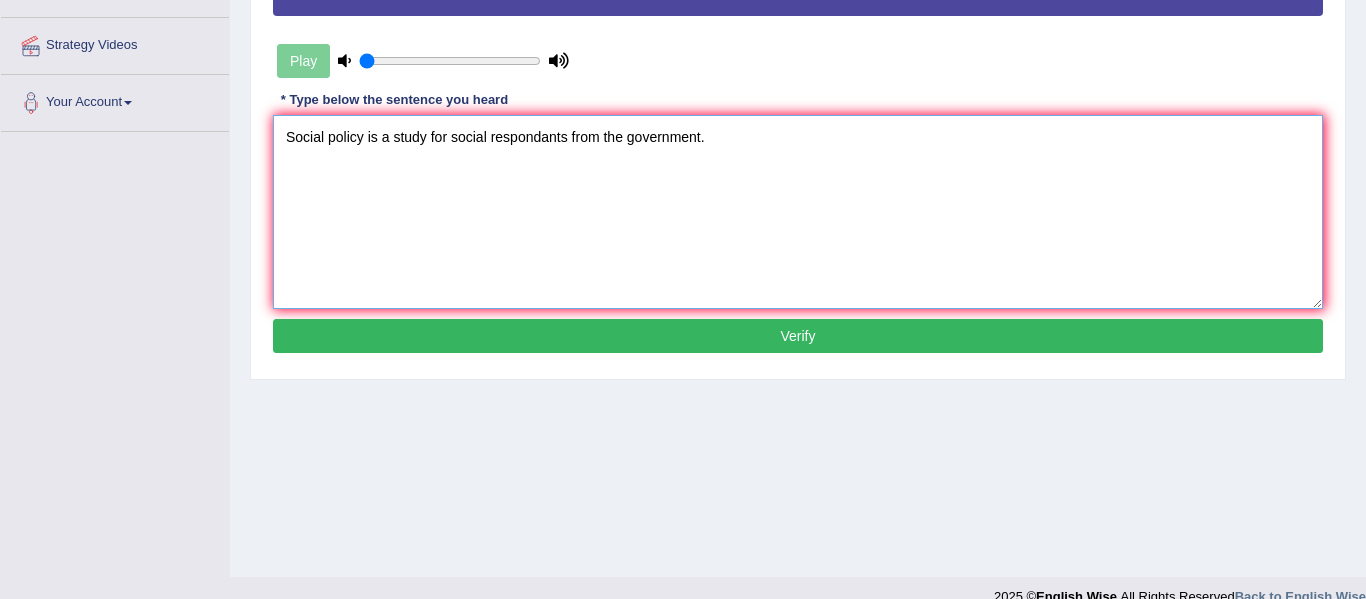 type on "Social policy is a study for social respondants from the government." 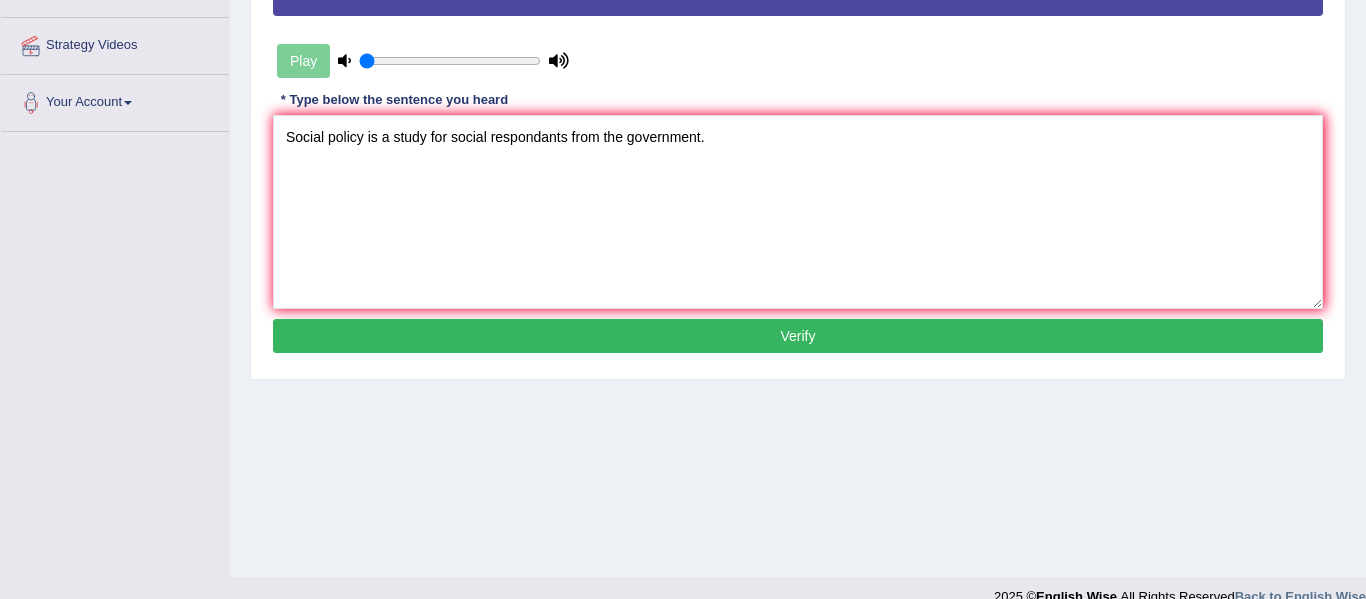 click on "Verify" at bounding box center [798, 336] 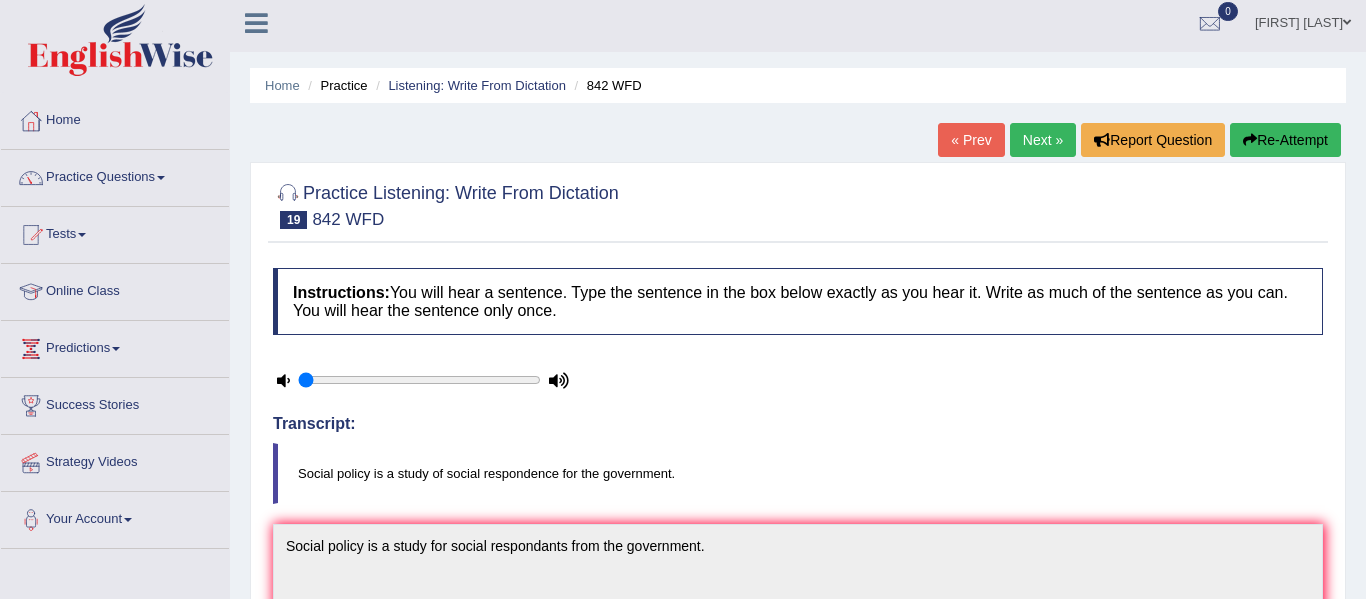 scroll, scrollTop: 4, scrollLeft: 0, axis: vertical 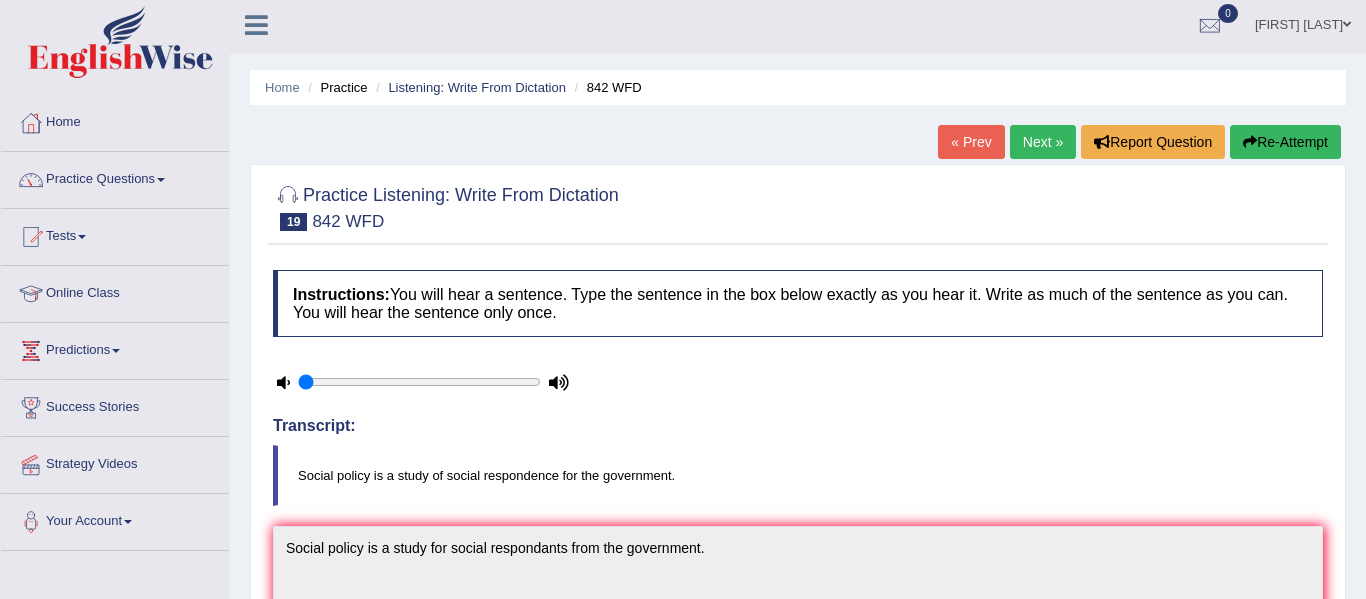 click on "Re-Attempt" at bounding box center [1285, 142] 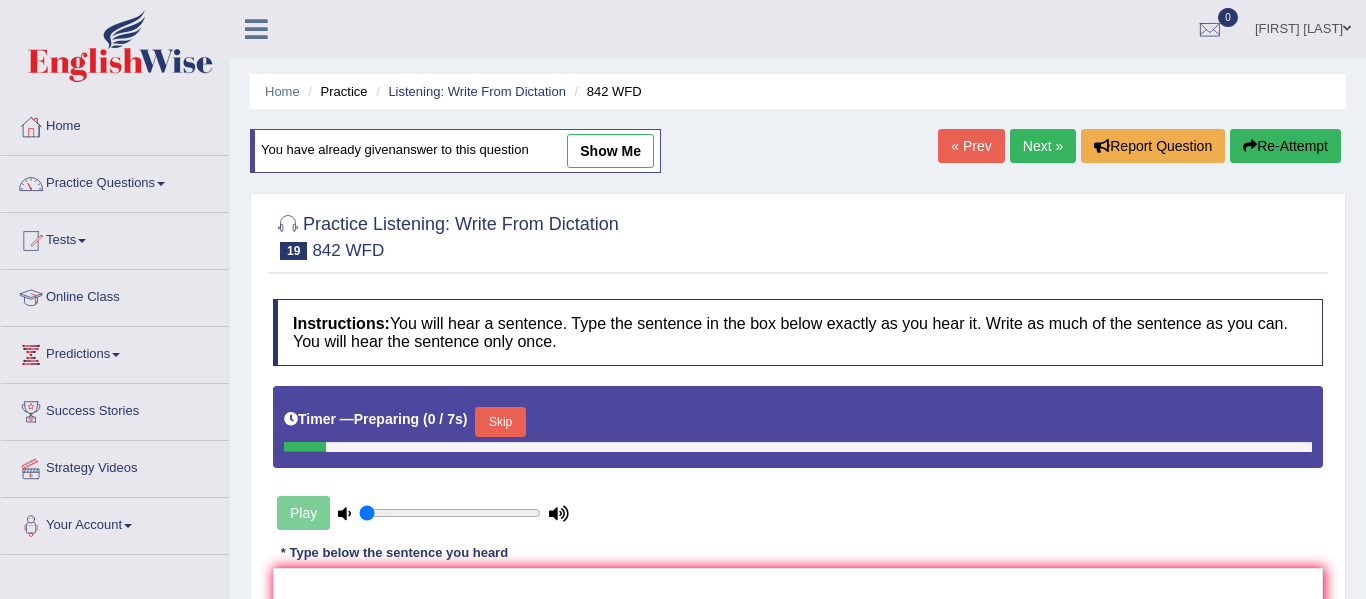 scroll, scrollTop: 194, scrollLeft: 0, axis: vertical 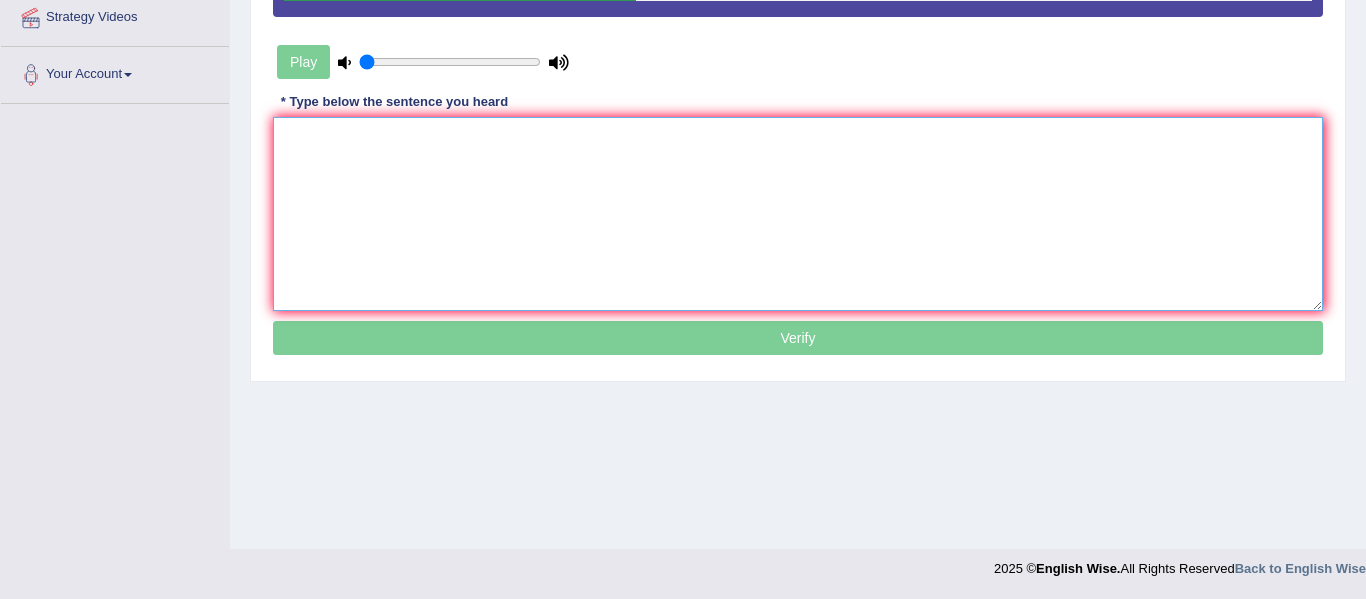 click at bounding box center (798, 214) 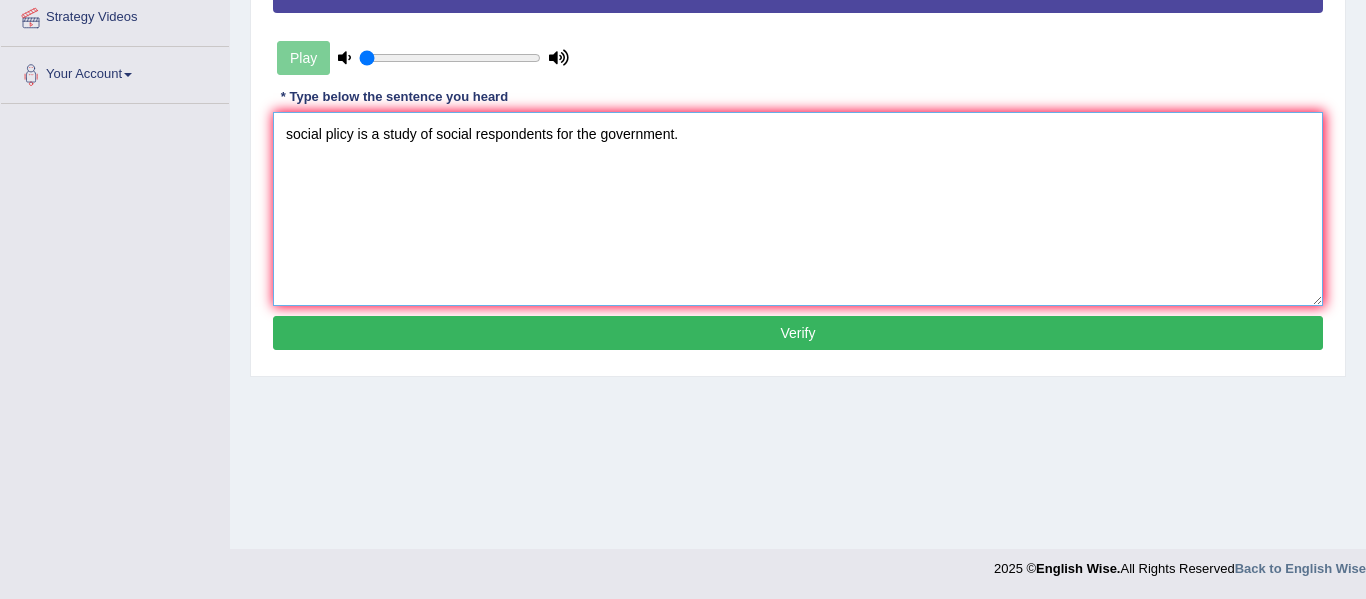 click on "social plicy is a study of social respondents for the government." at bounding box center [798, 209] 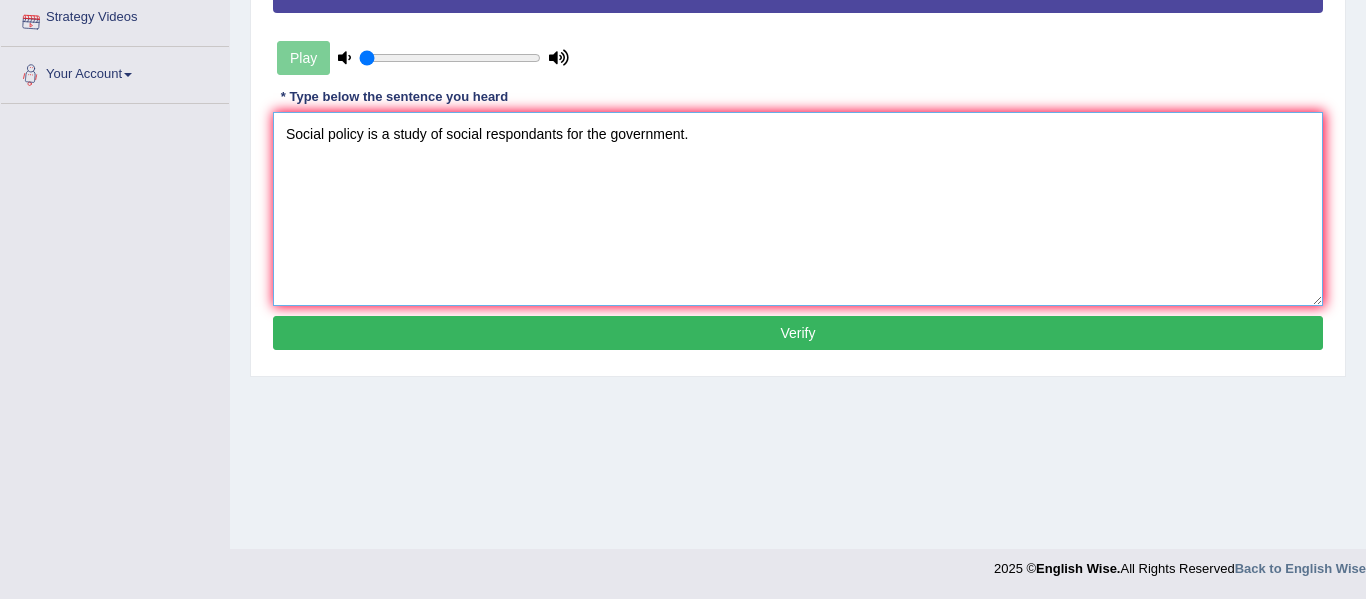 type on "Social policy is a study of social respondants for the government." 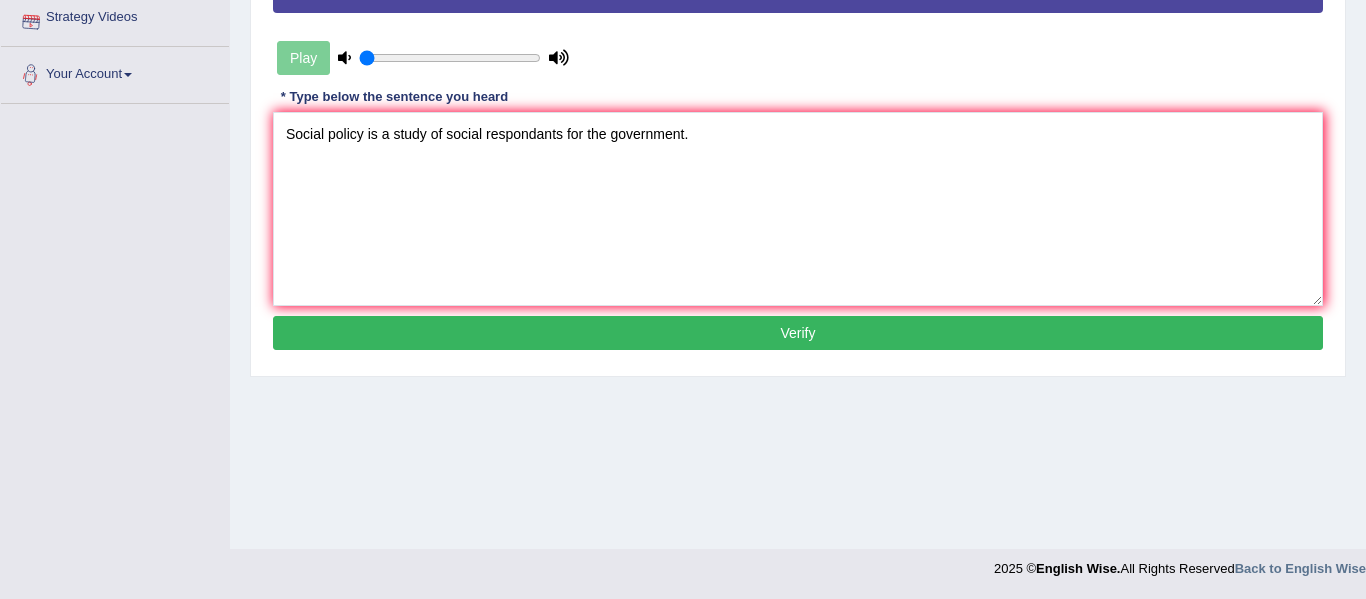 click on "Verify" at bounding box center (798, 333) 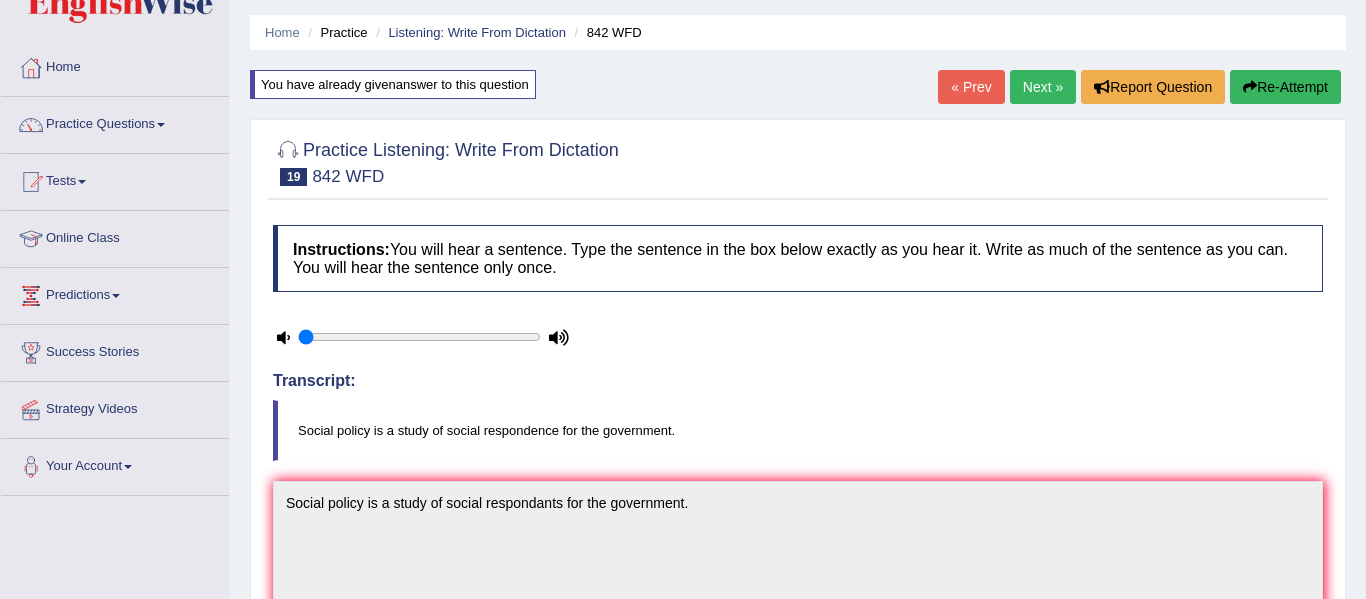 scroll, scrollTop: 54, scrollLeft: 0, axis: vertical 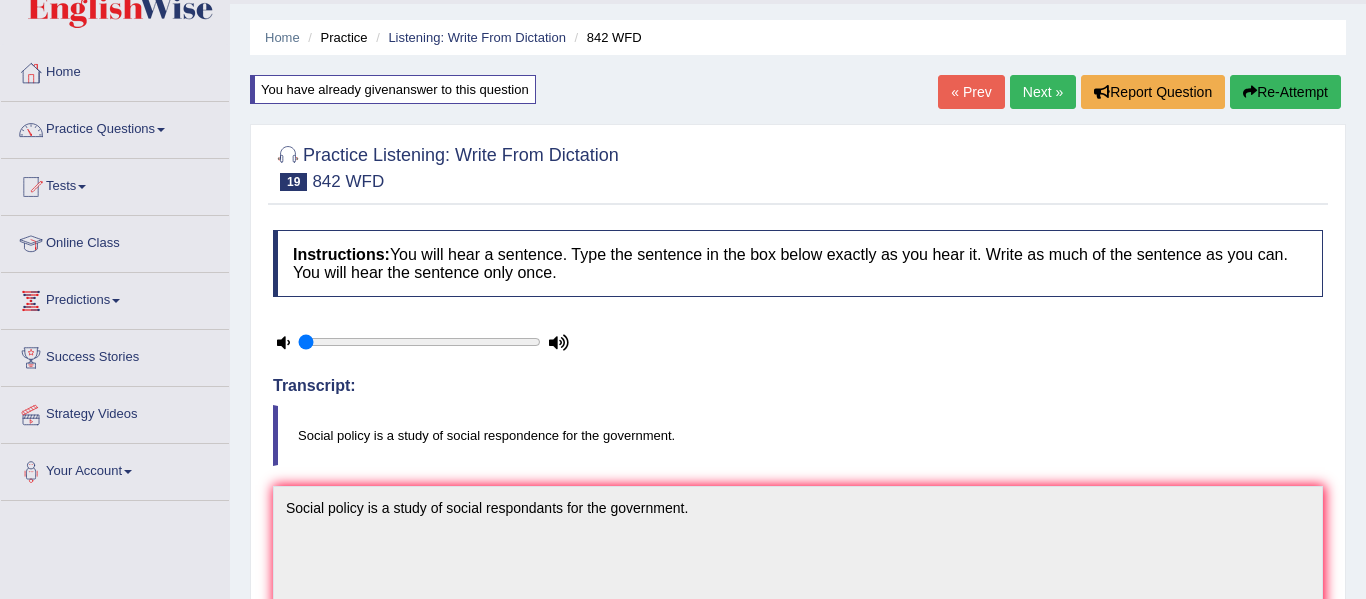 click on "Next »" at bounding box center [1043, 92] 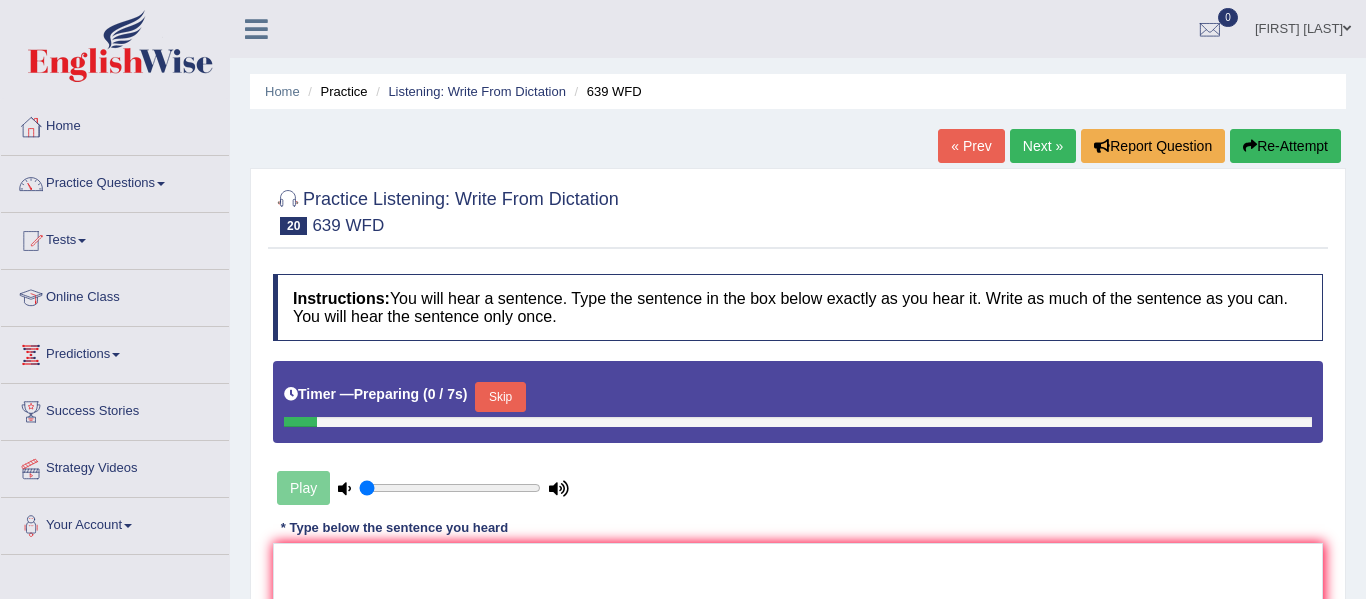 scroll, scrollTop: 0, scrollLeft: 0, axis: both 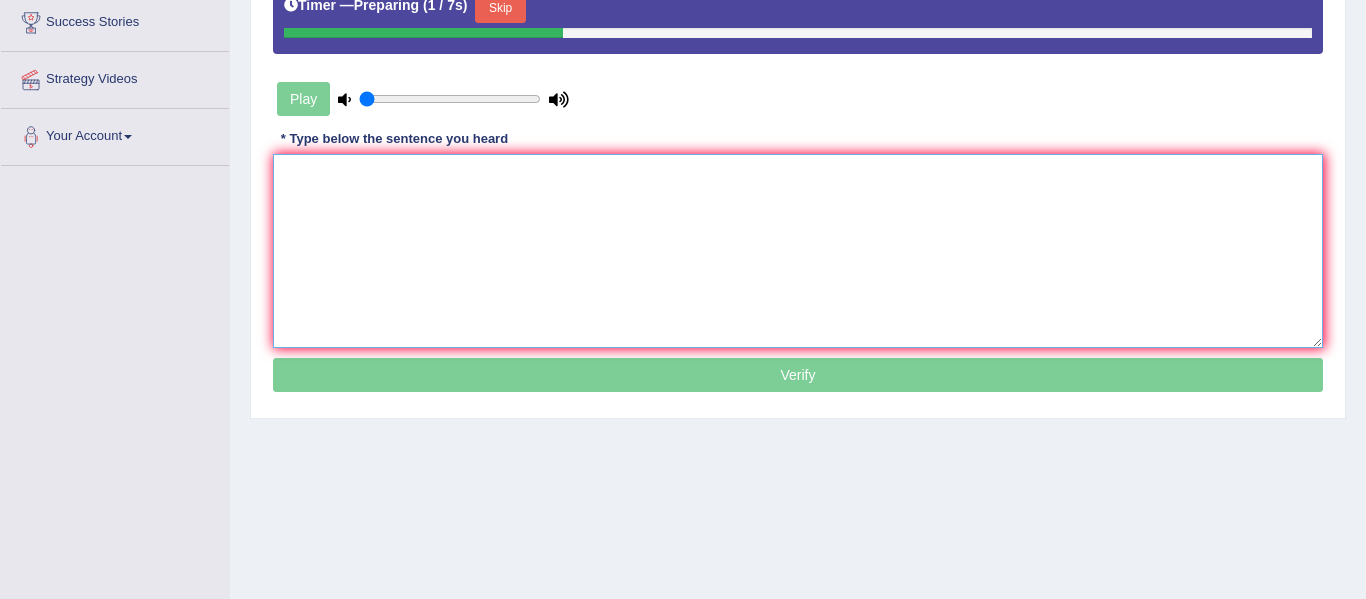 click at bounding box center (798, 251) 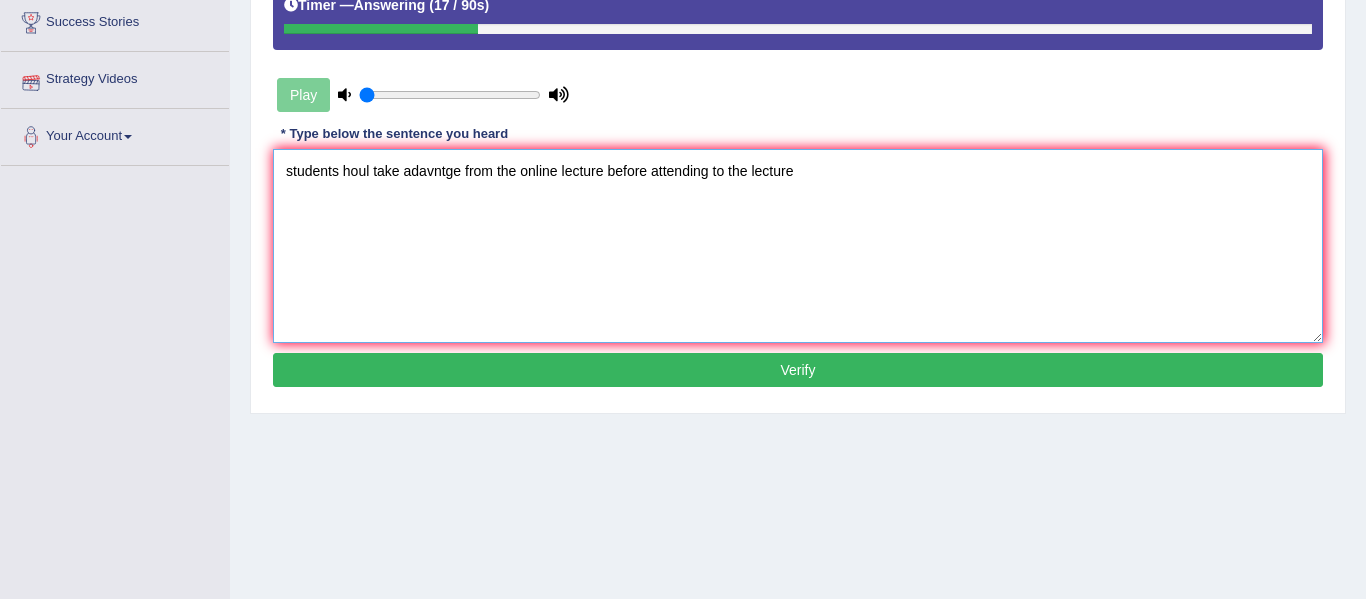 click on "students houl take adavntge from the online lecture before attending to the lecture" at bounding box center [798, 246] 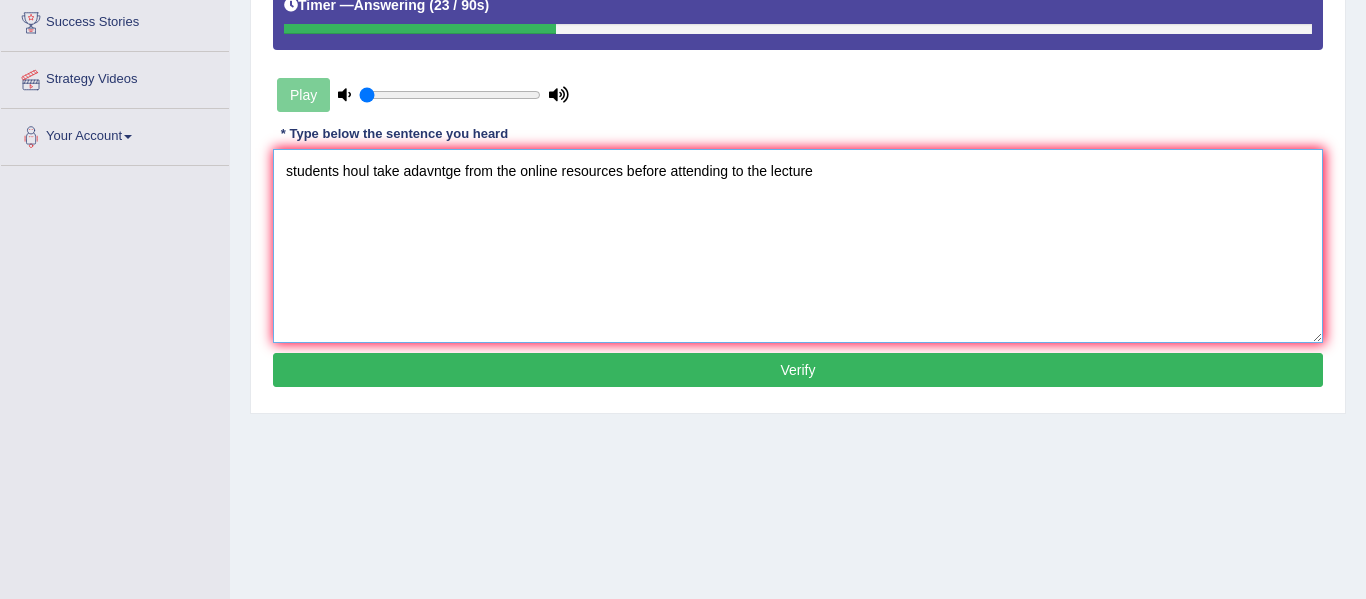 click on "students houl take adavntge from the online resources before attending to the lecture" at bounding box center (798, 246) 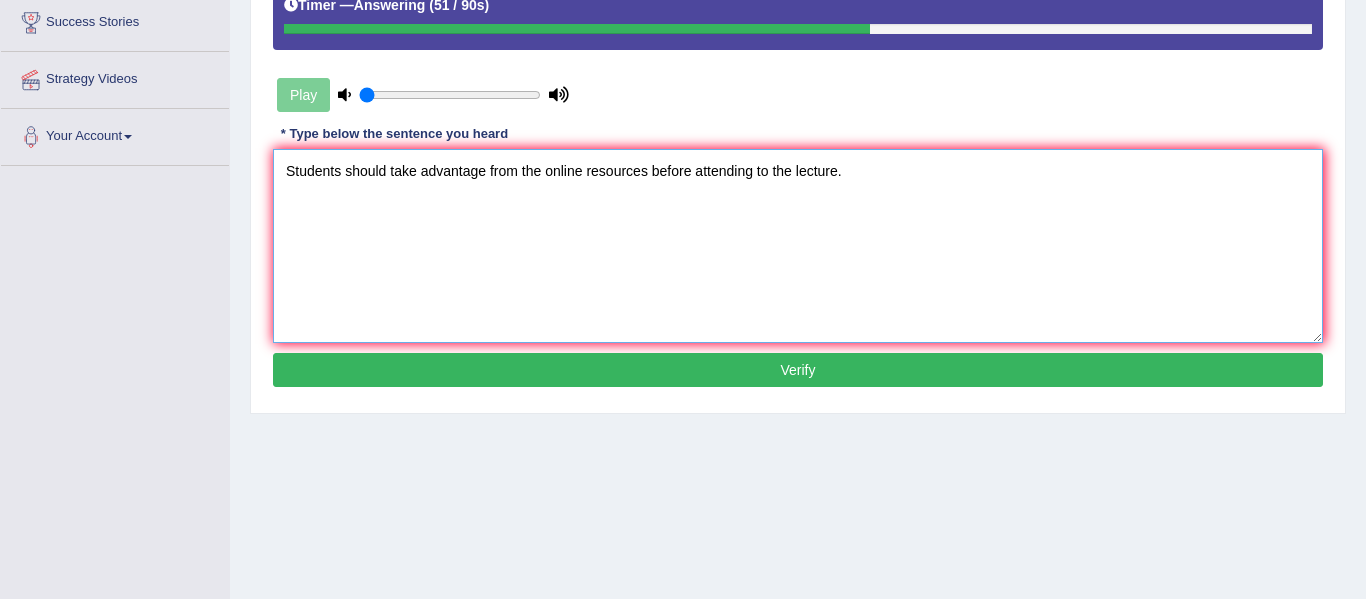 type on "Students should take advantage from the online resources before attending to the lecture." 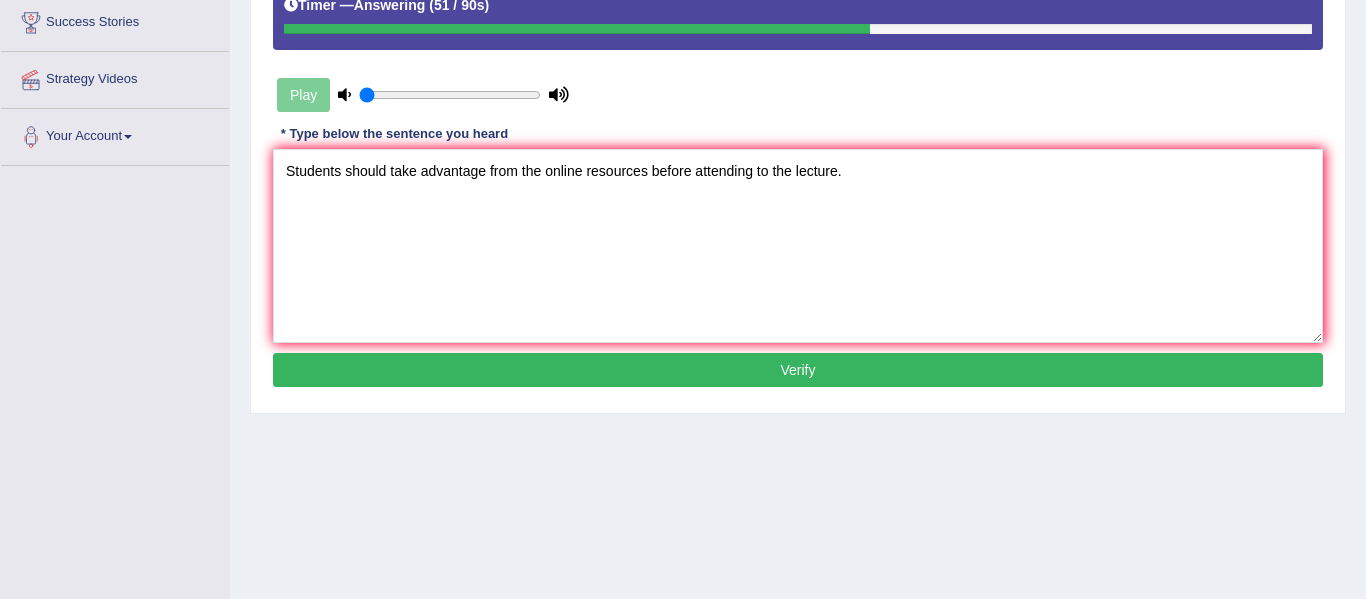 click on "Verify" at bounding box center (798, 370) 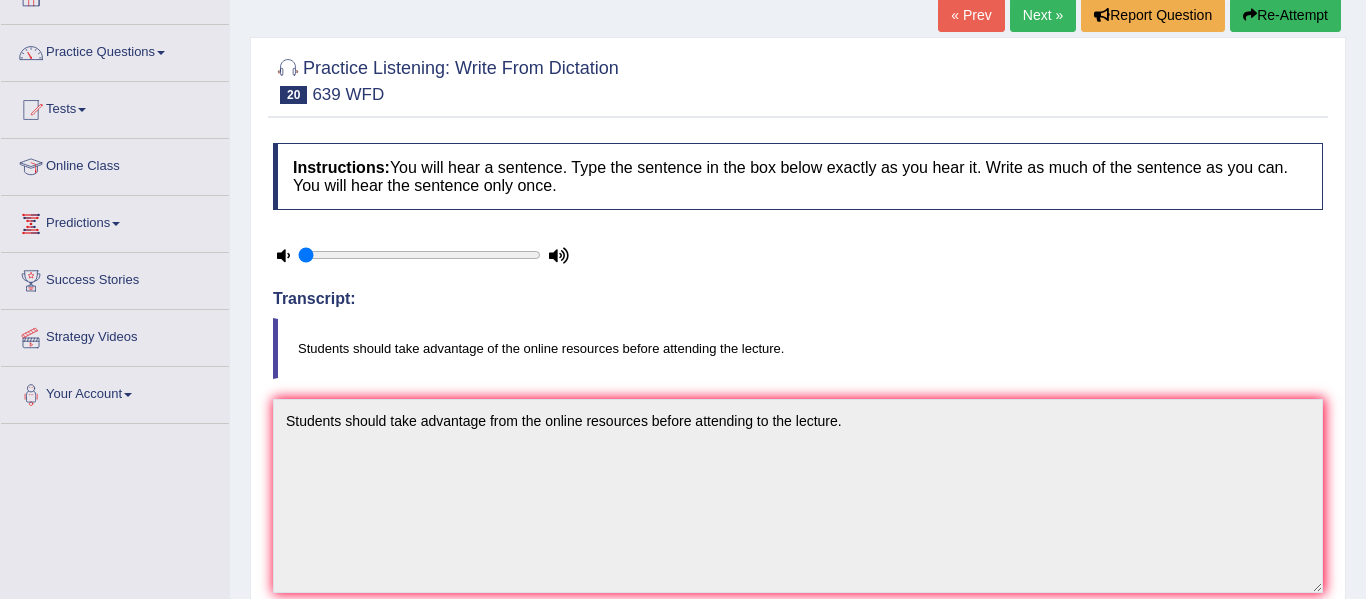 scroll, scrollTop: 65, scrollLeft: 0, axis: vertical 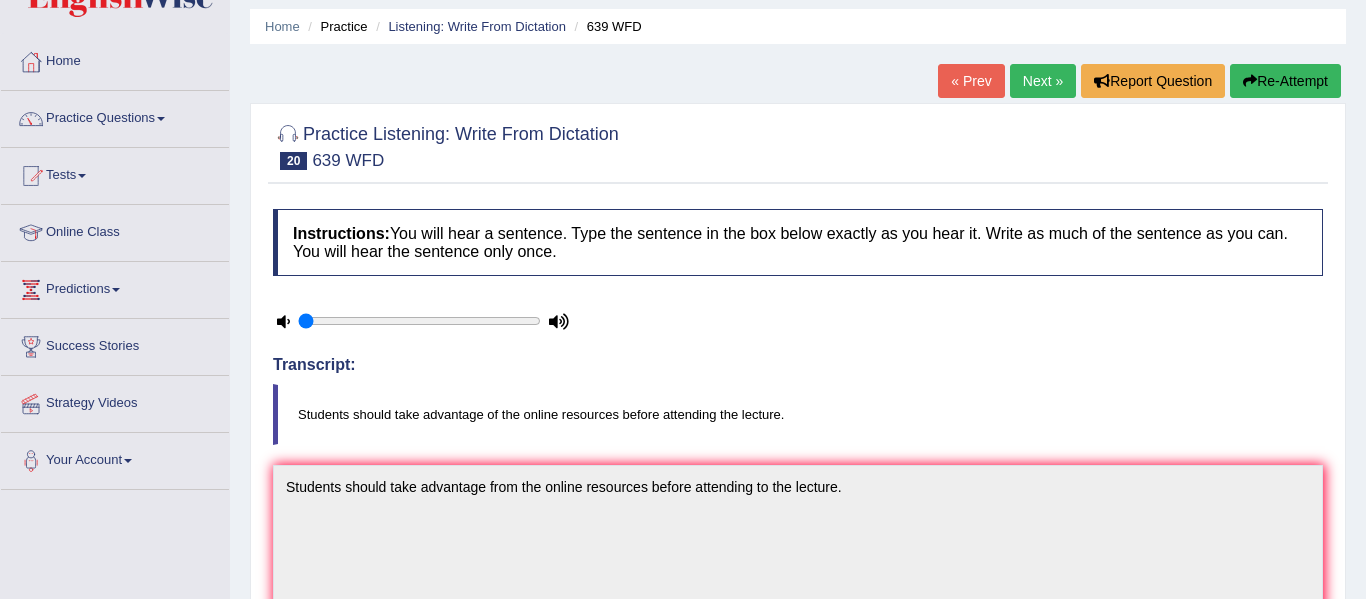 click on "Next »" at bounding box center [1043, 81] 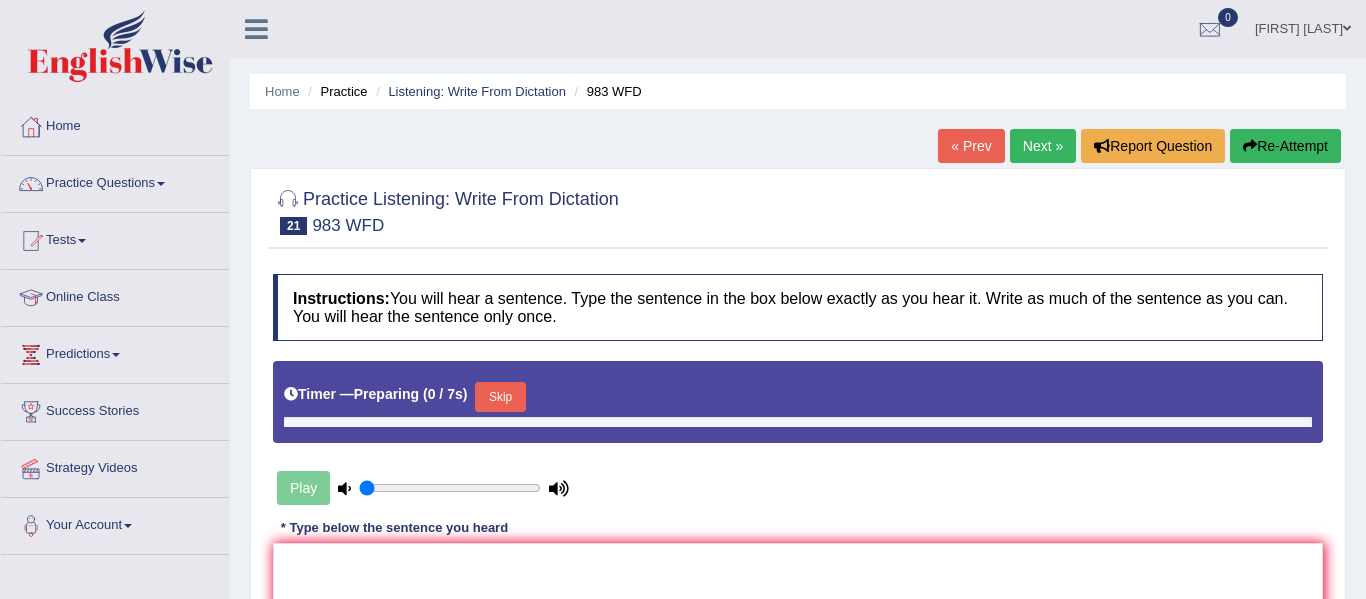 scroll, scrollTop: 0, scrollLeft: 0, axis: both 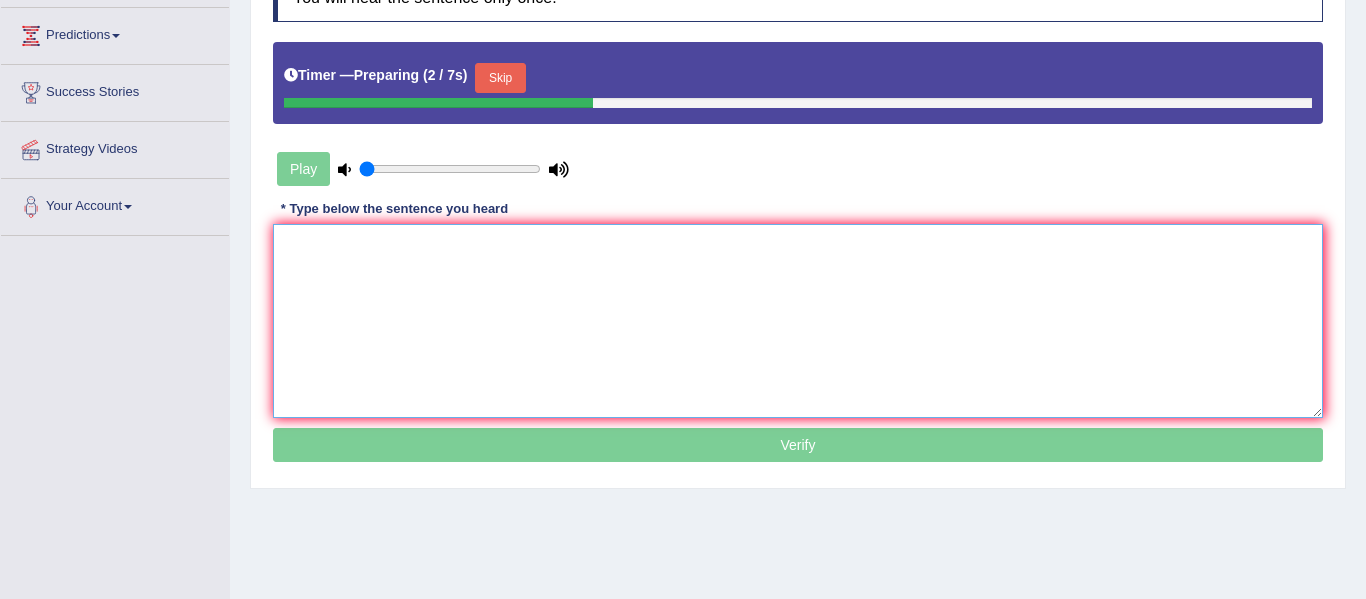 click at bounding box center [798, 321] 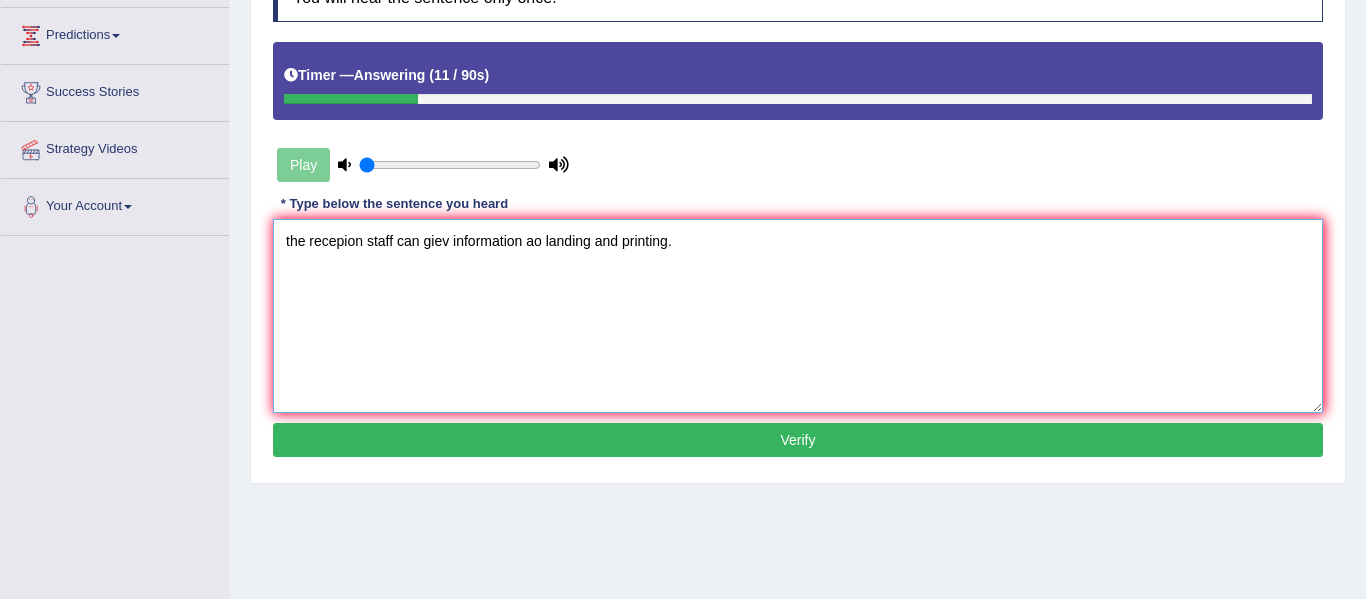 click on "the recepion staff can giev information aout landing and printing." at bounding box center (798, 316) 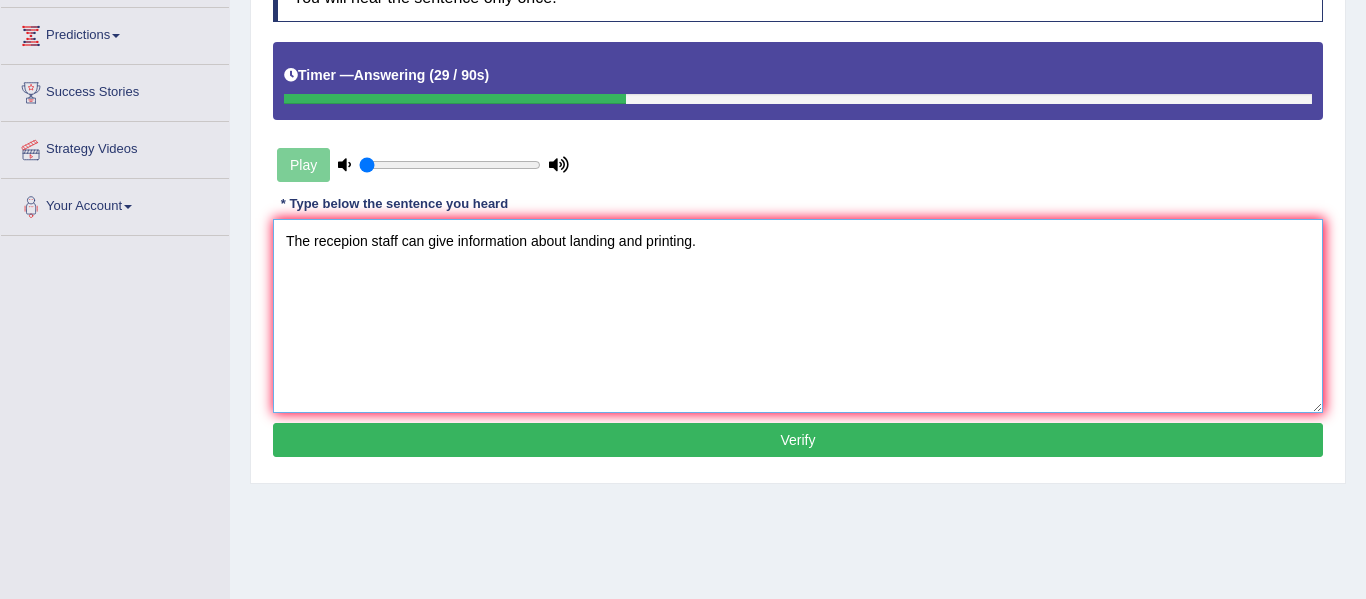 type on "The reception staff can give information about landing and printing." 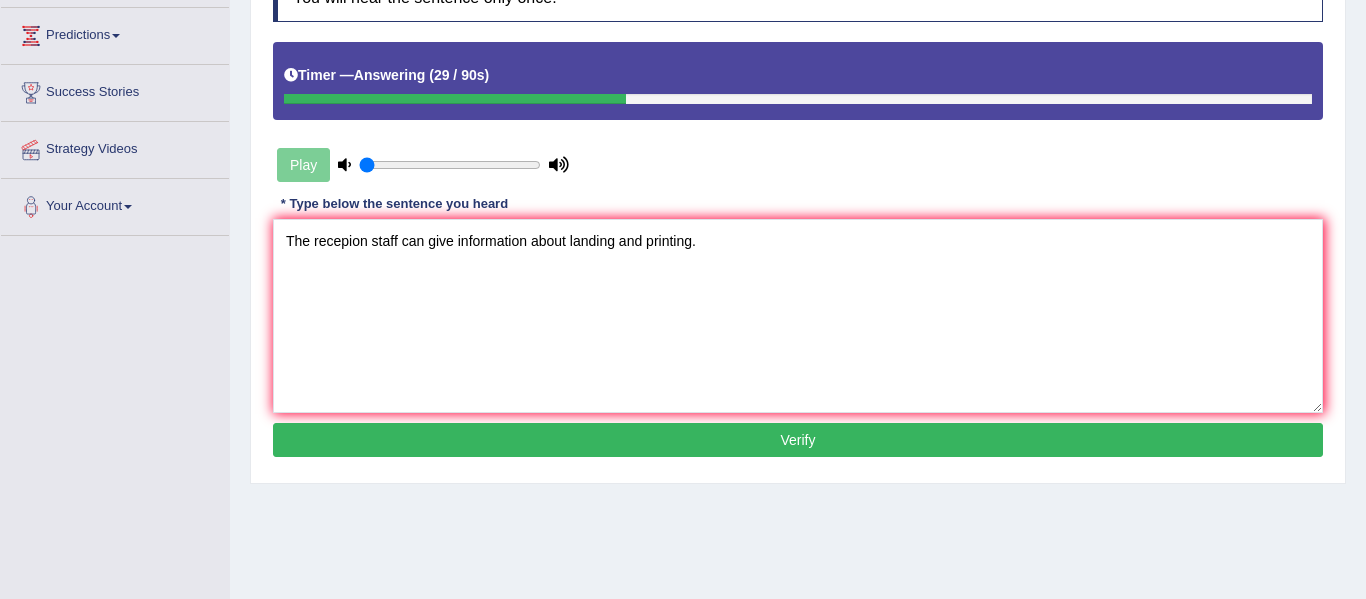 click on "Verify" at bounding box center [798, 440] 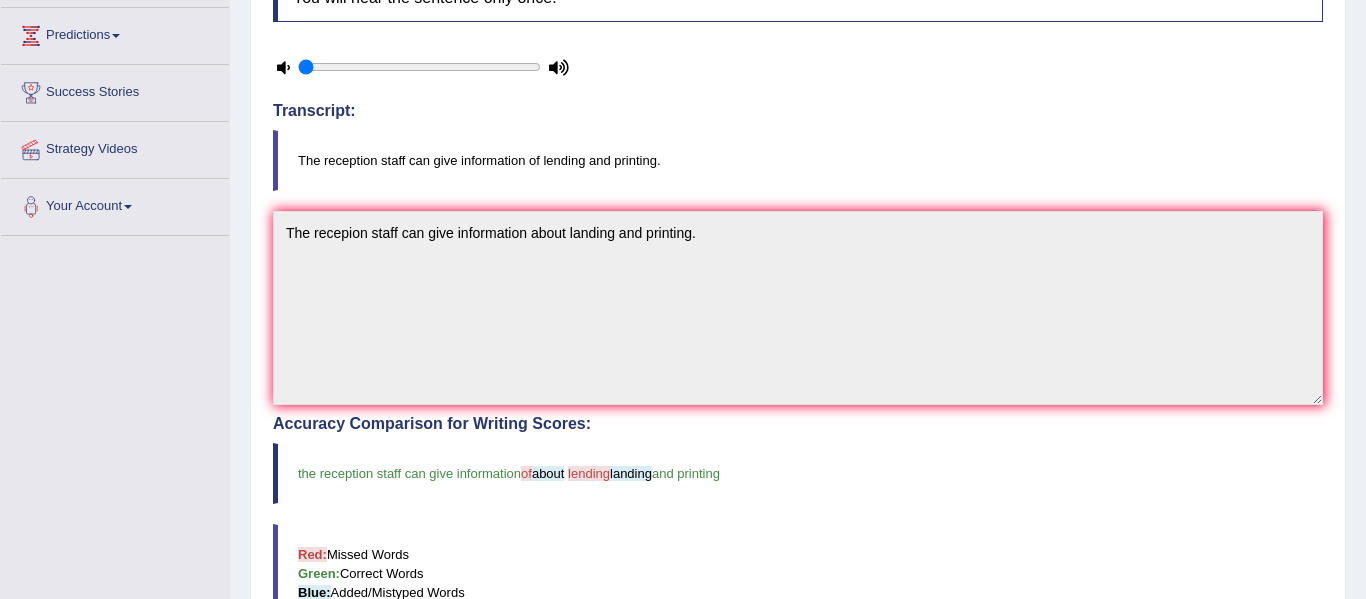 scroll, scrollTop: 0, scrollLeft: 0, axis: both 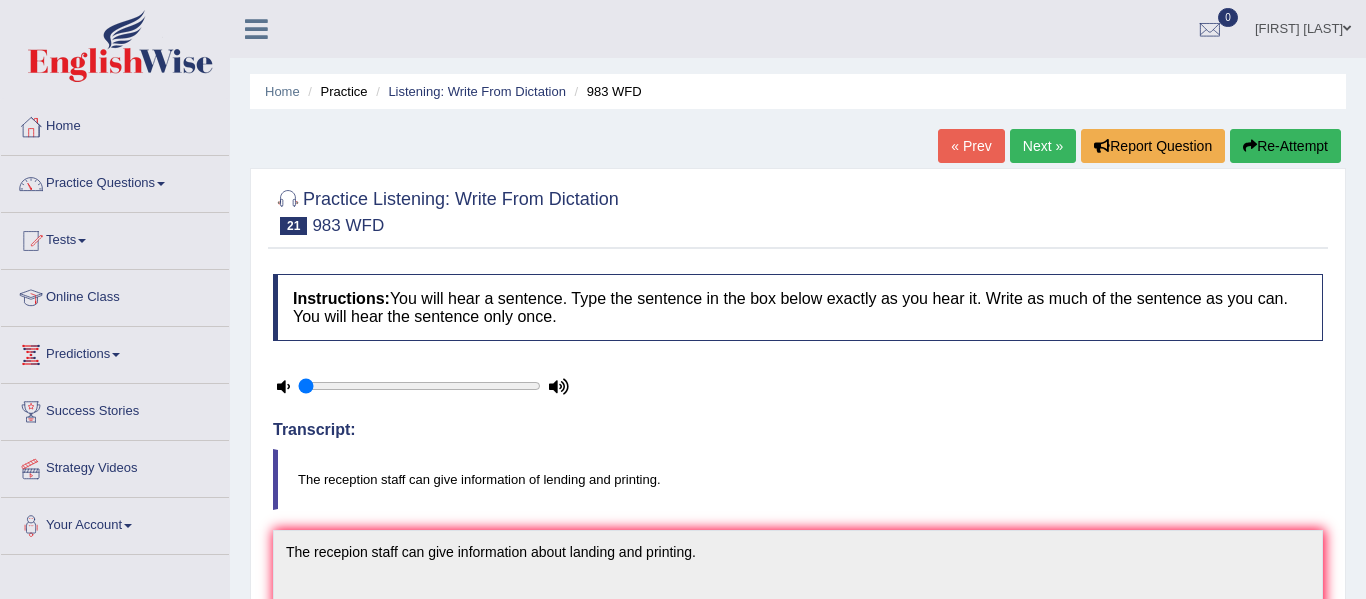 click on "Re-Attempt" at bounding box center [1285, 146] 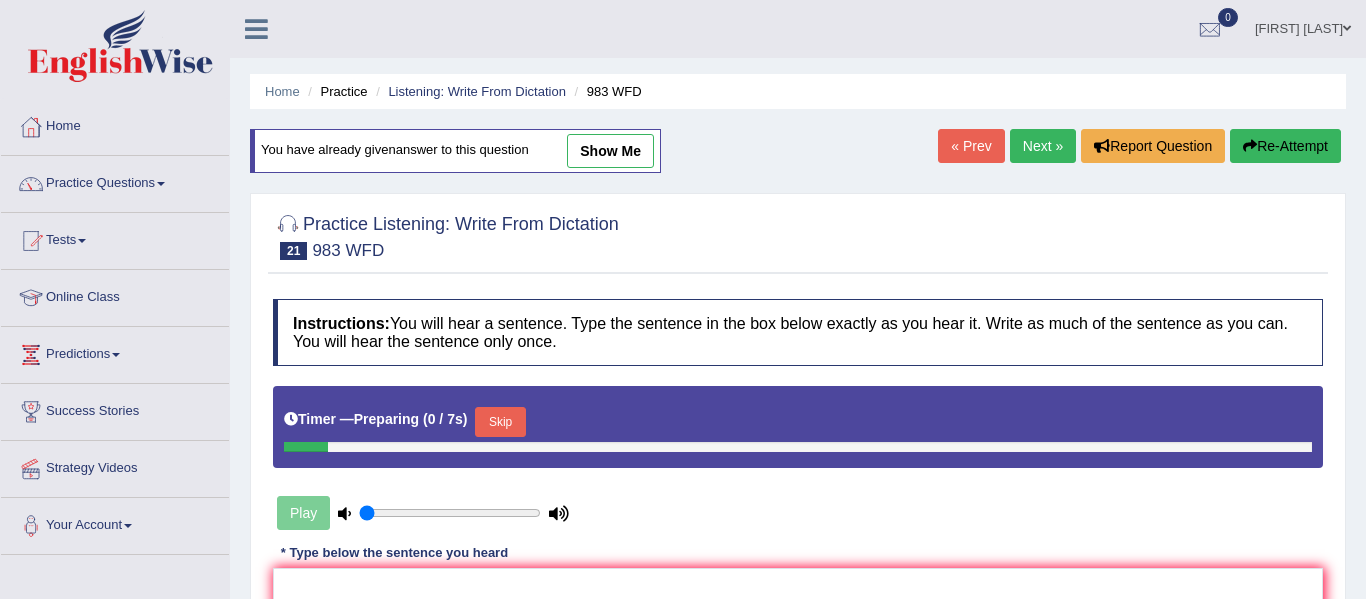 scroll, scrollTop: 179, scrollLeft: 0, axis: vertical 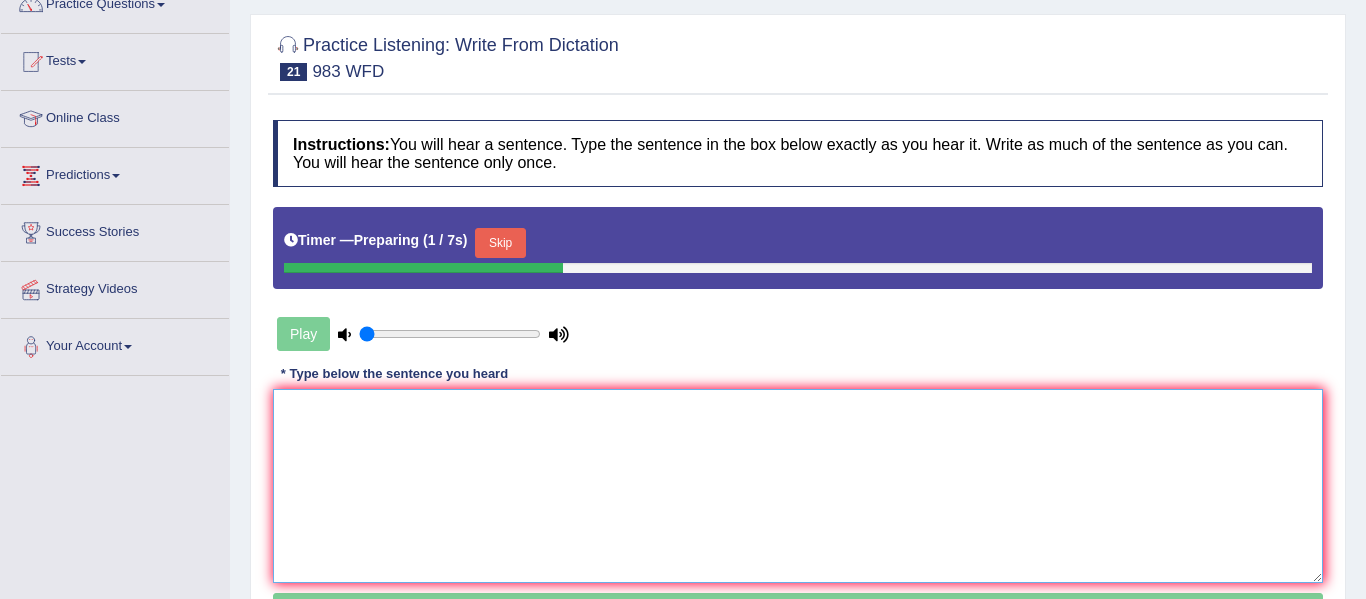 click at bounding box center [798, 486] 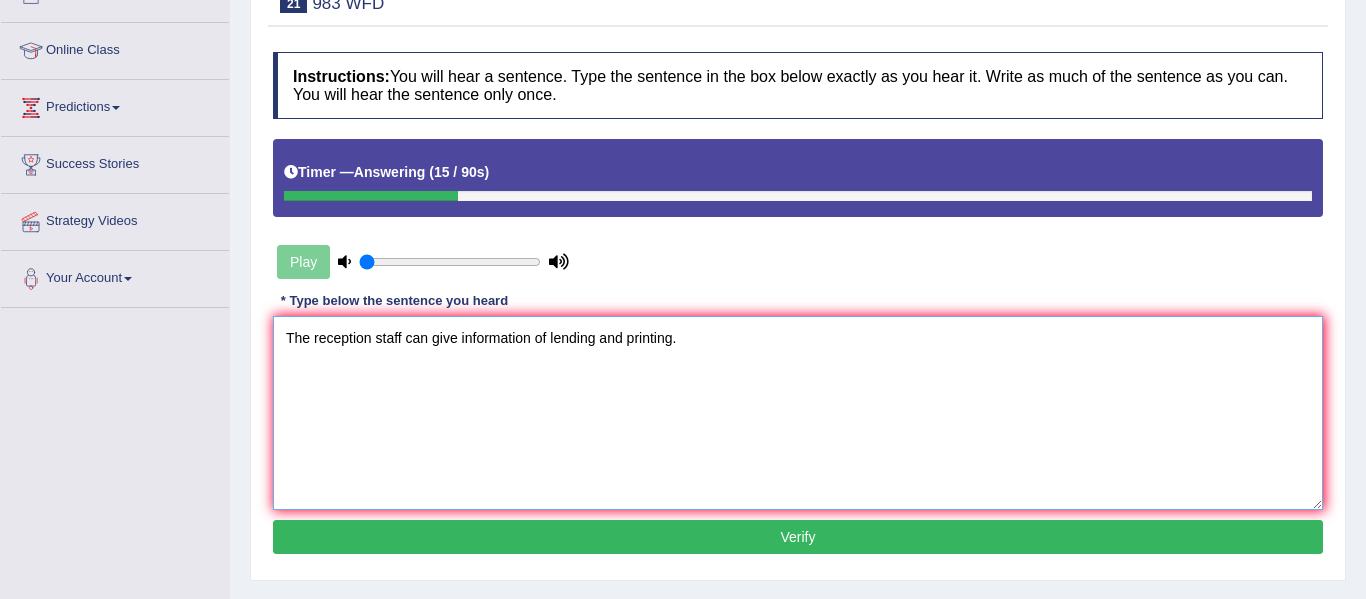scroll, scrollTop: 311, scrollLeft: 0, axis: vertical 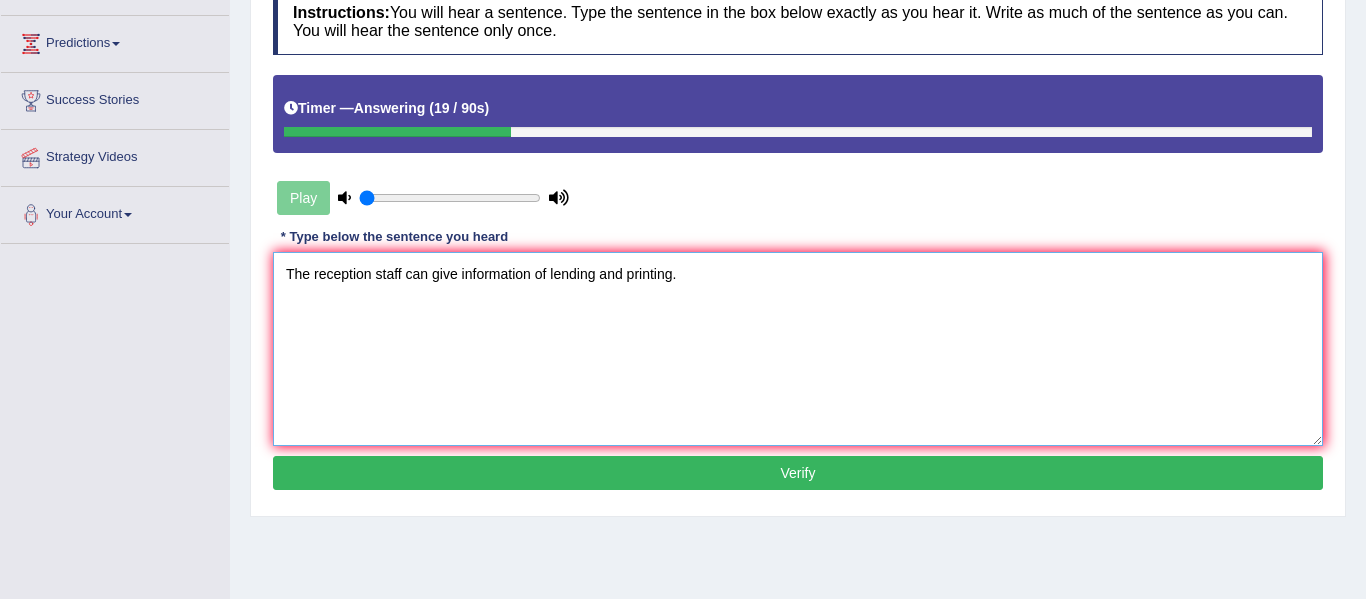 type on "The reception staff can give information of lending and printing." 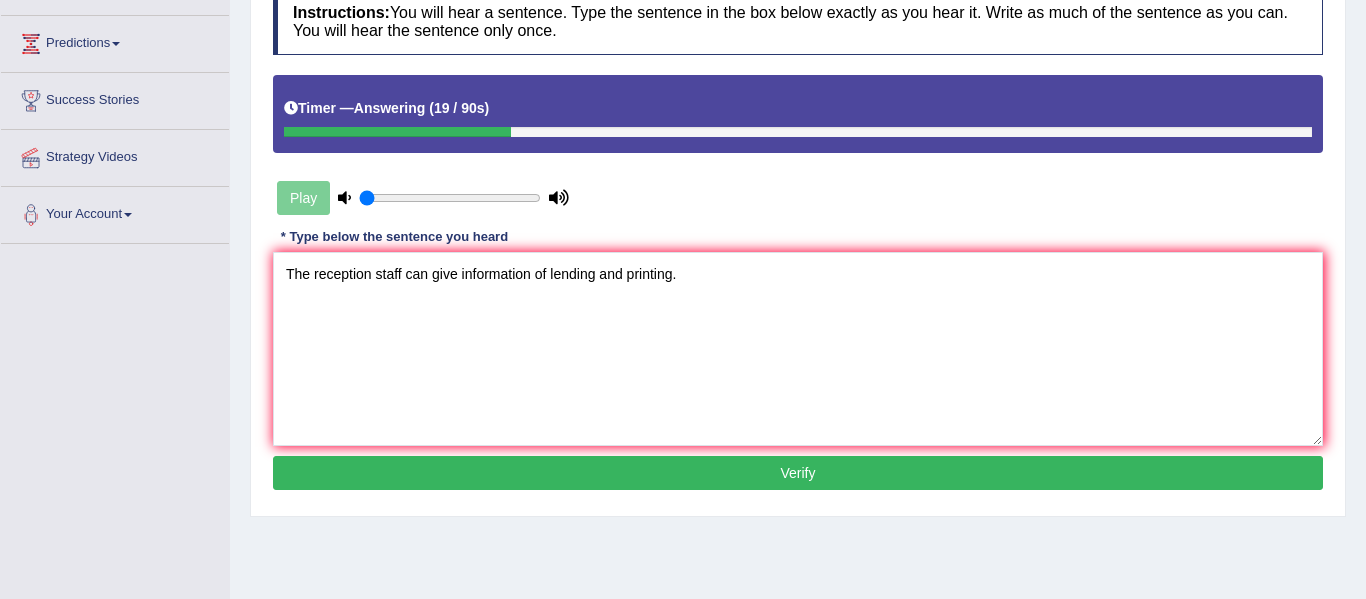 click on "Verify" at bounding box center [798, 473] 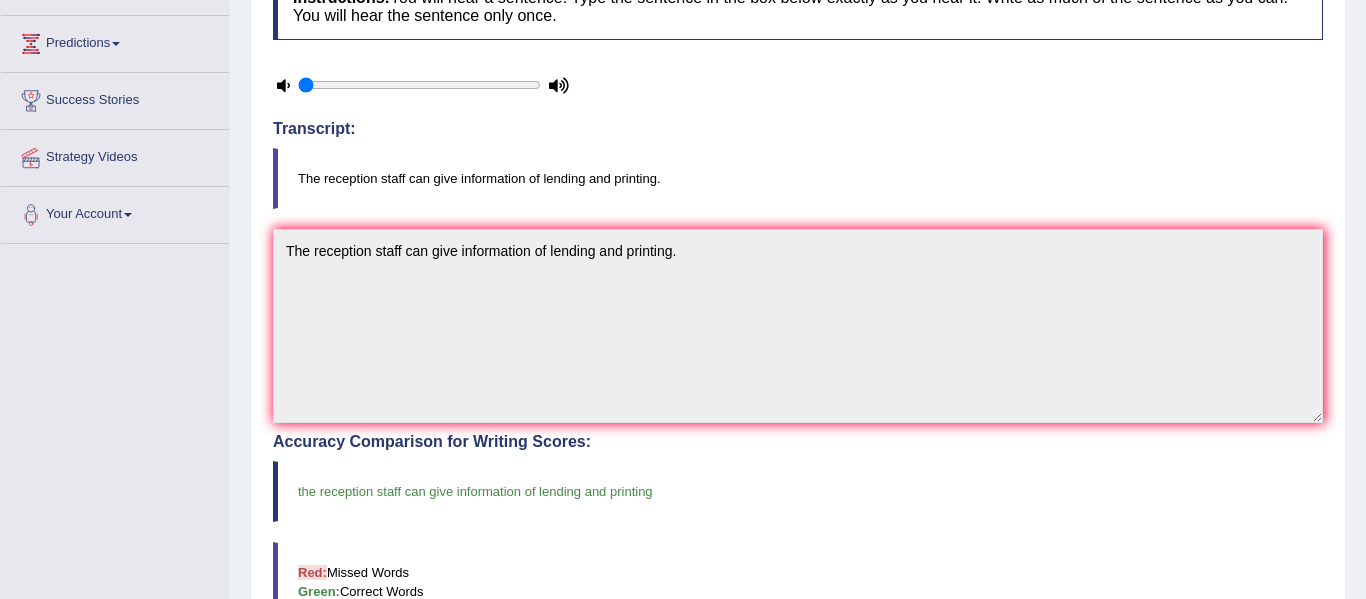 scroll, scrollTop: 0, scrollLeft: 0, axis: both 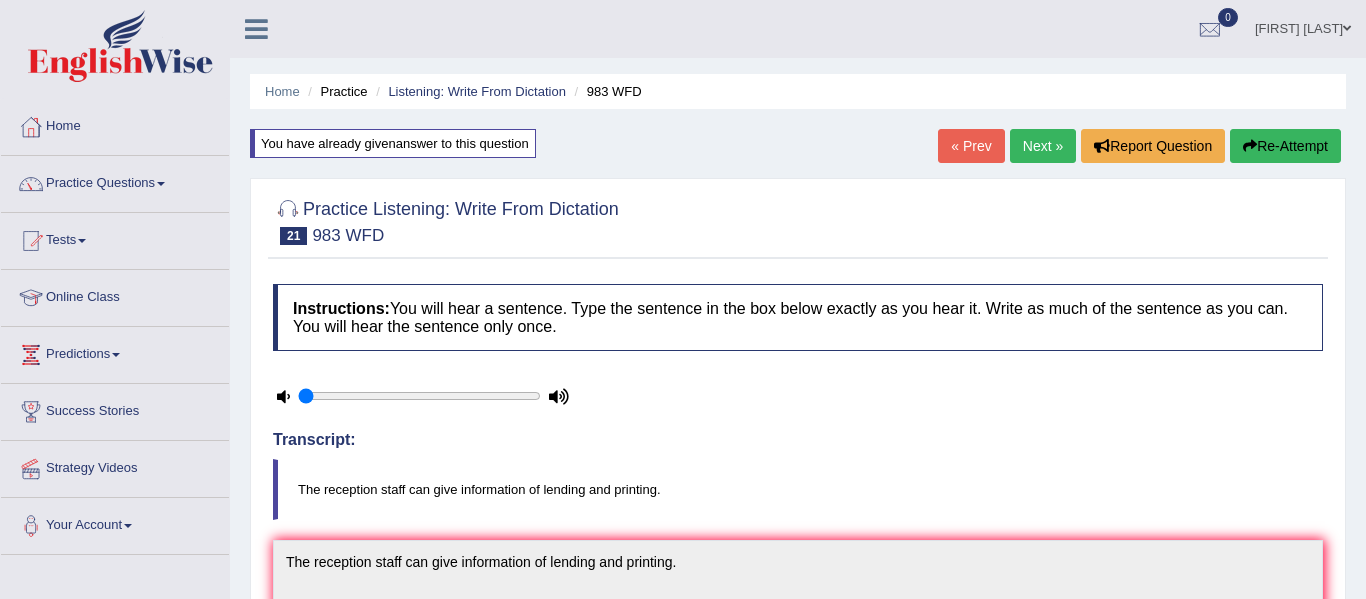 click on "Next »" at bounding box center [1043, 146] 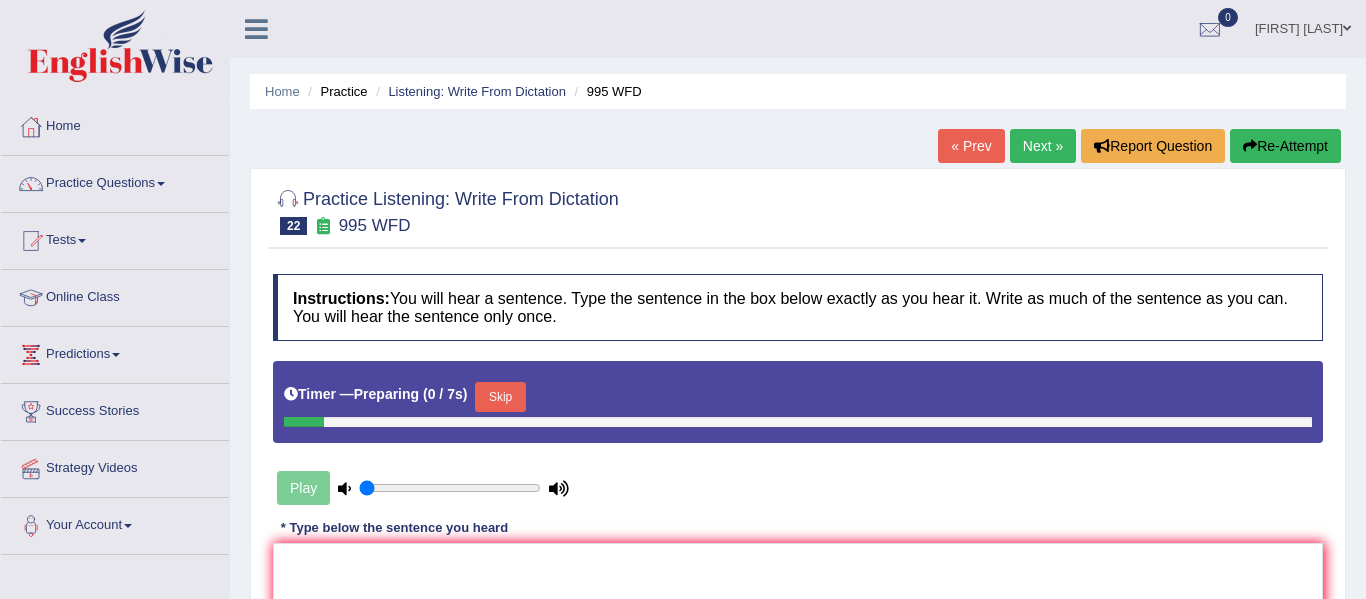 scroll, scrollTop: 0, scrollLeft: 0, axis: both 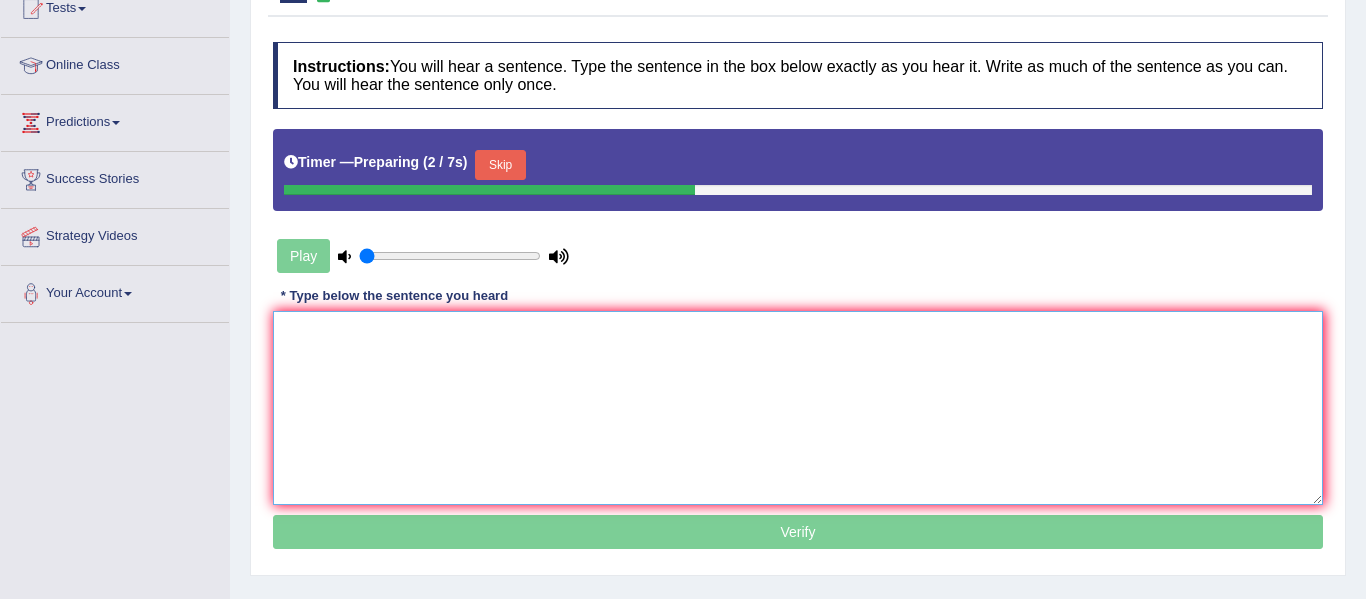 click at bounding box center [798, 408] 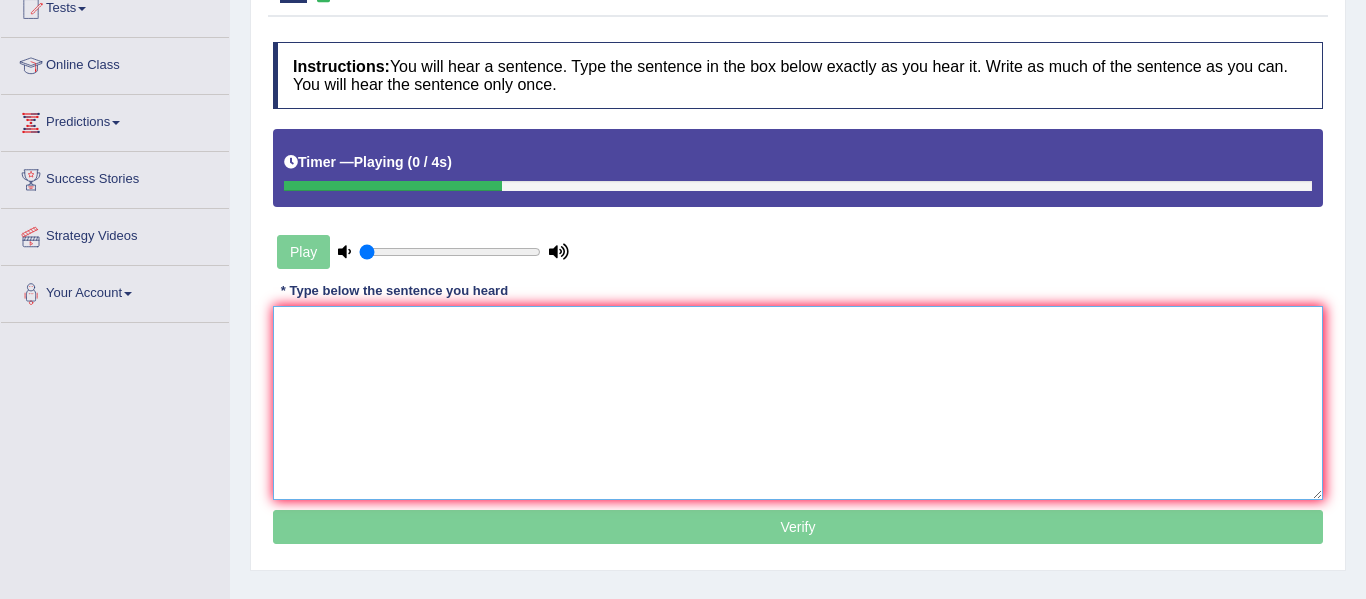 type on "f" 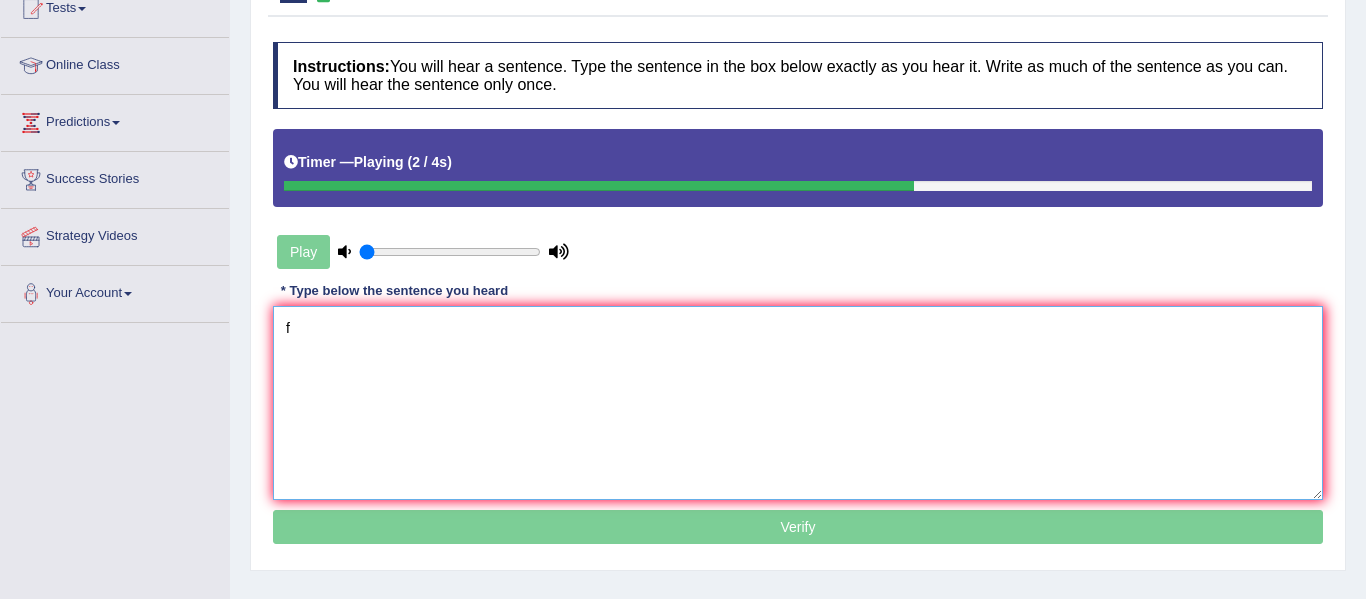 type 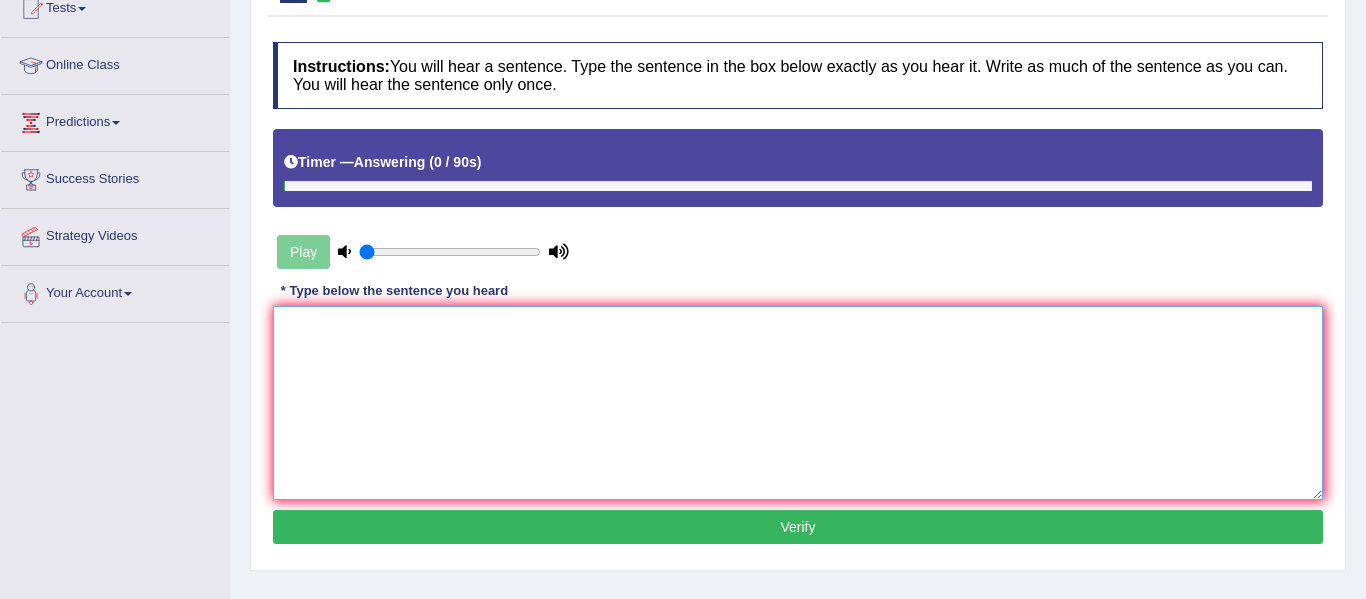 scroll, scrollTop: 0, scrollLeft: 0, axis: both 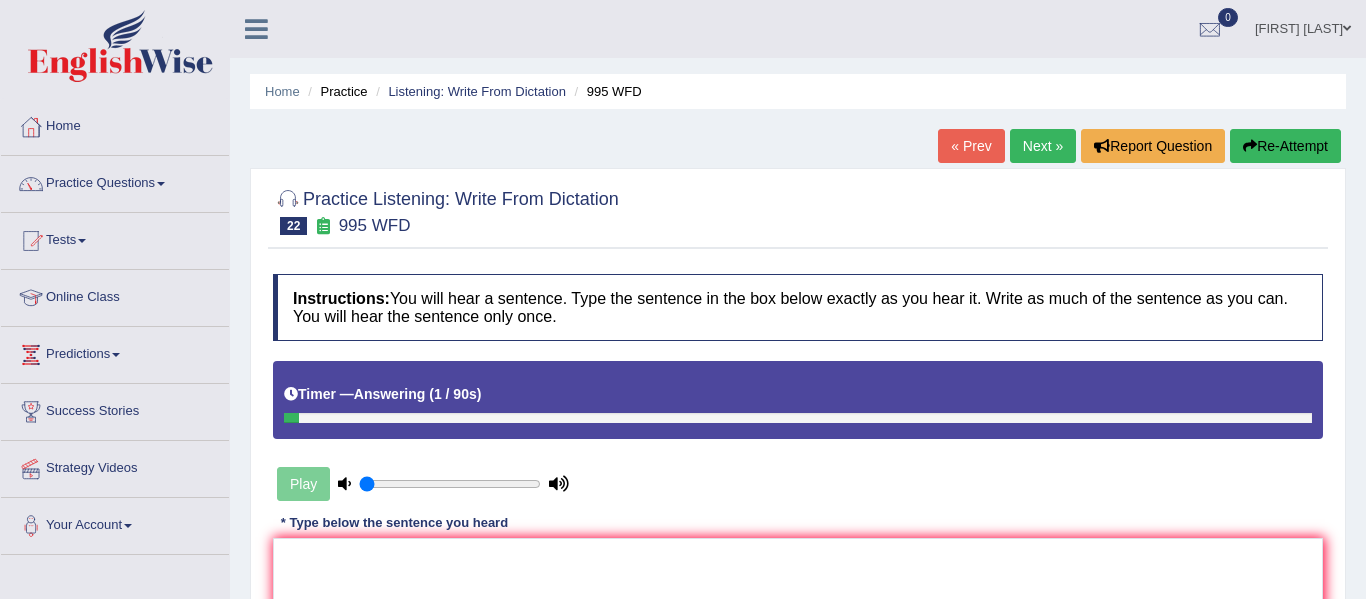 click on "Re-Attempt" at bounding box center (1285, 146) 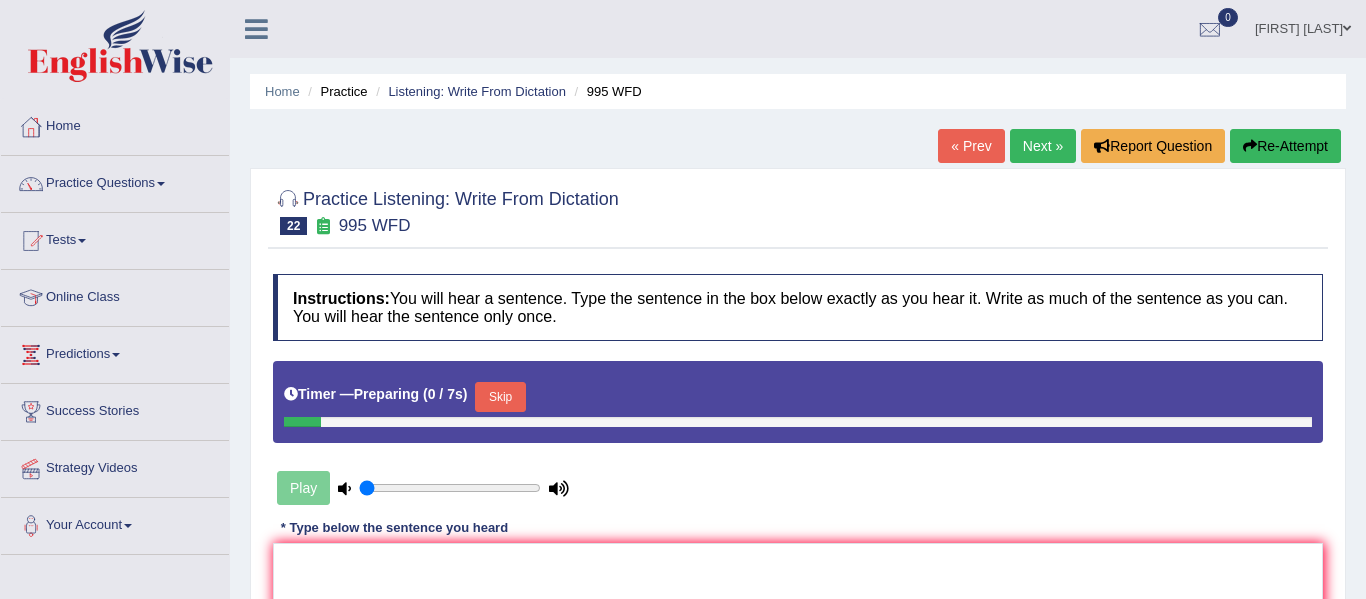 scroll, scrollTop: 0, scrollLeft: 0, axis: both 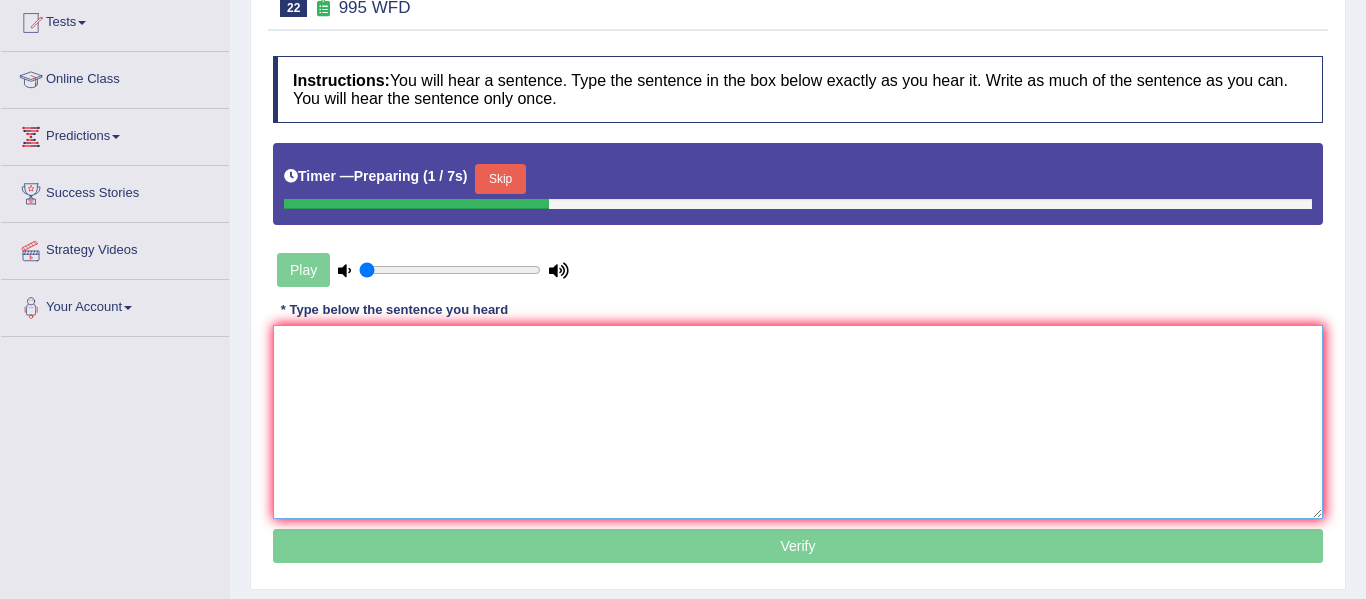 click at bounding box center [798, 422] 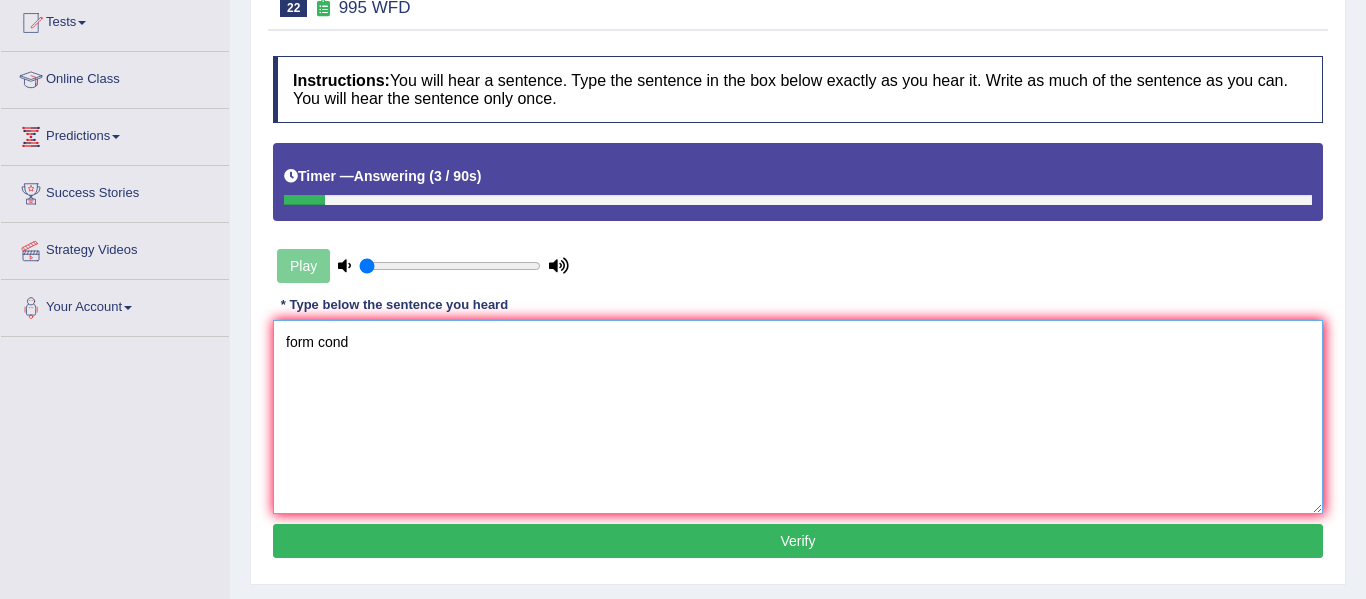 type on "form cond" 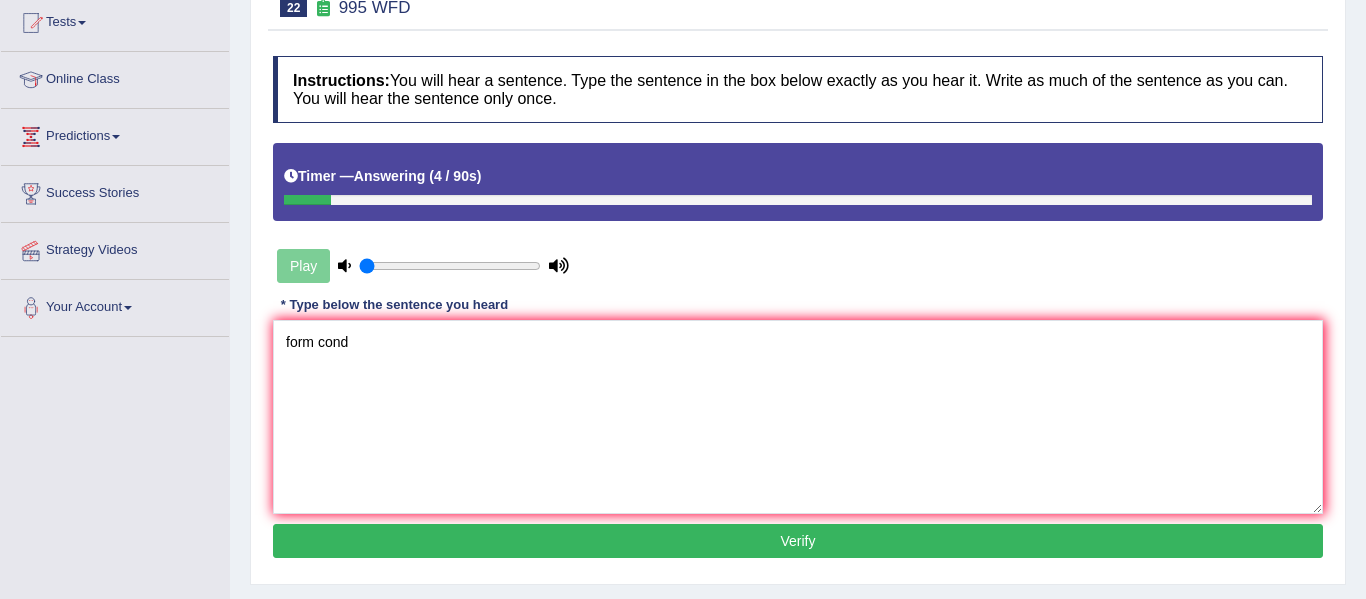 drag, startPoint x: 1365, startPoint y: 326, endPoint x: 1365, endPoint y: 53, distance: 273 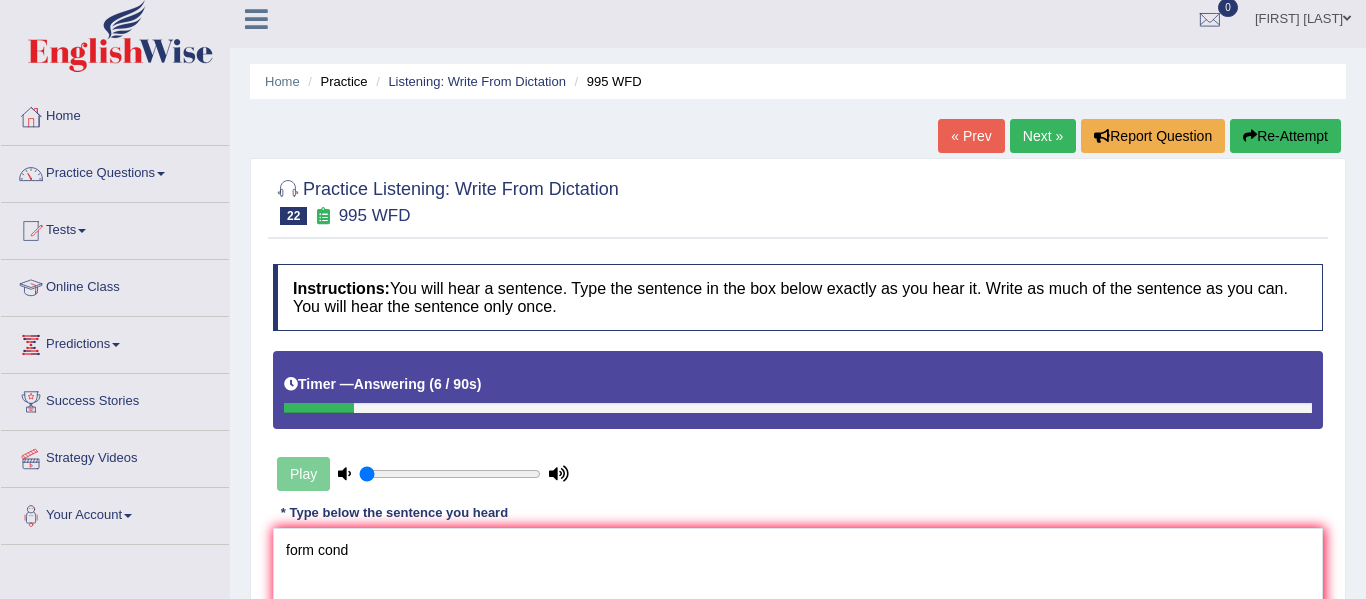 scroll, scrollTop: 7, scrollLeft: 0, axis: vertical 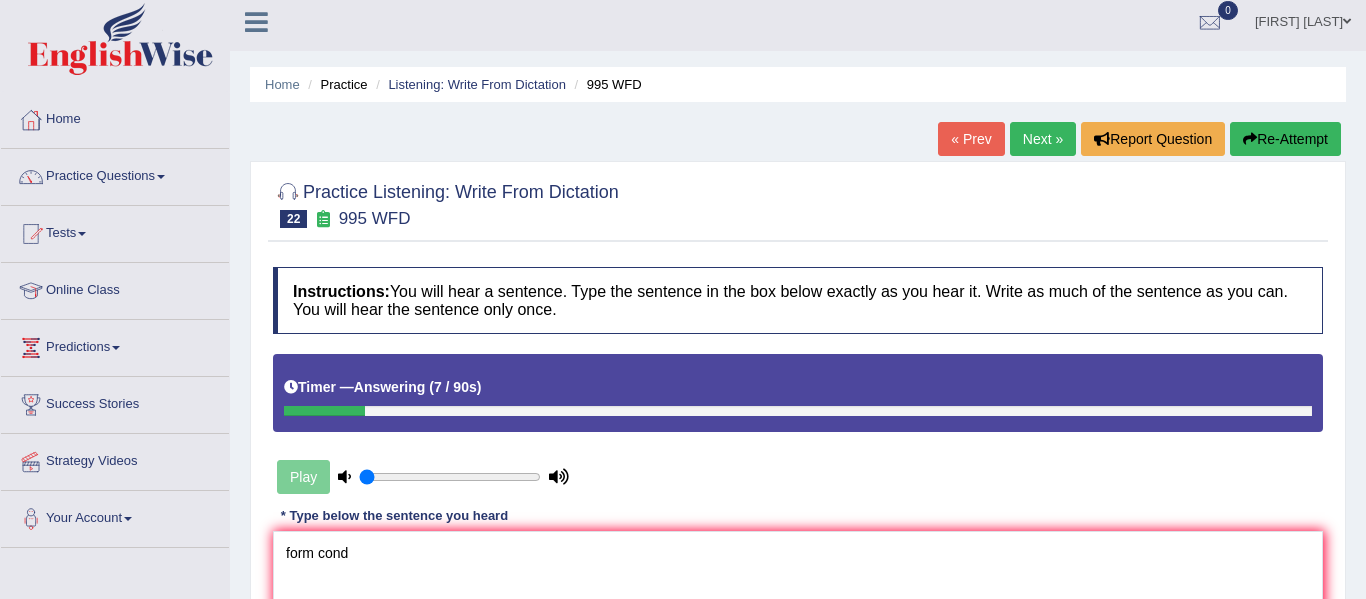 click on "Re-Attempt" at bounding box center (1285, 139) 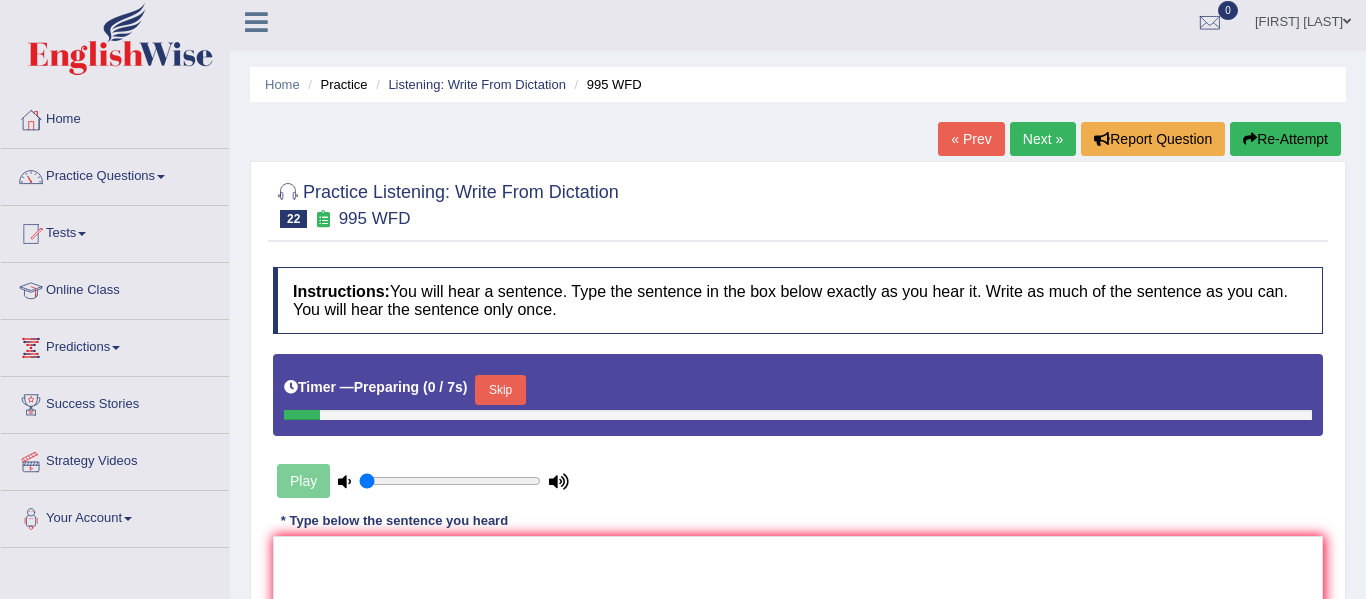scroll, scrollTop: 7, scrollLeft: 0, axis: vertical 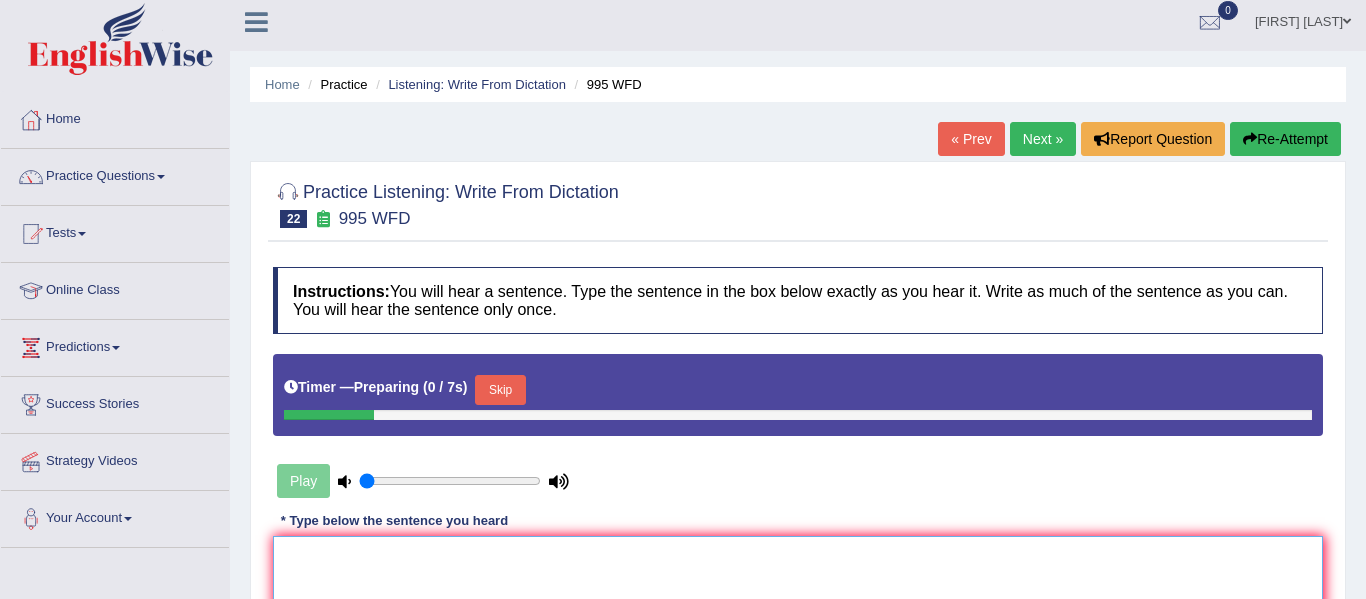 click at bounding box center [798, 633] 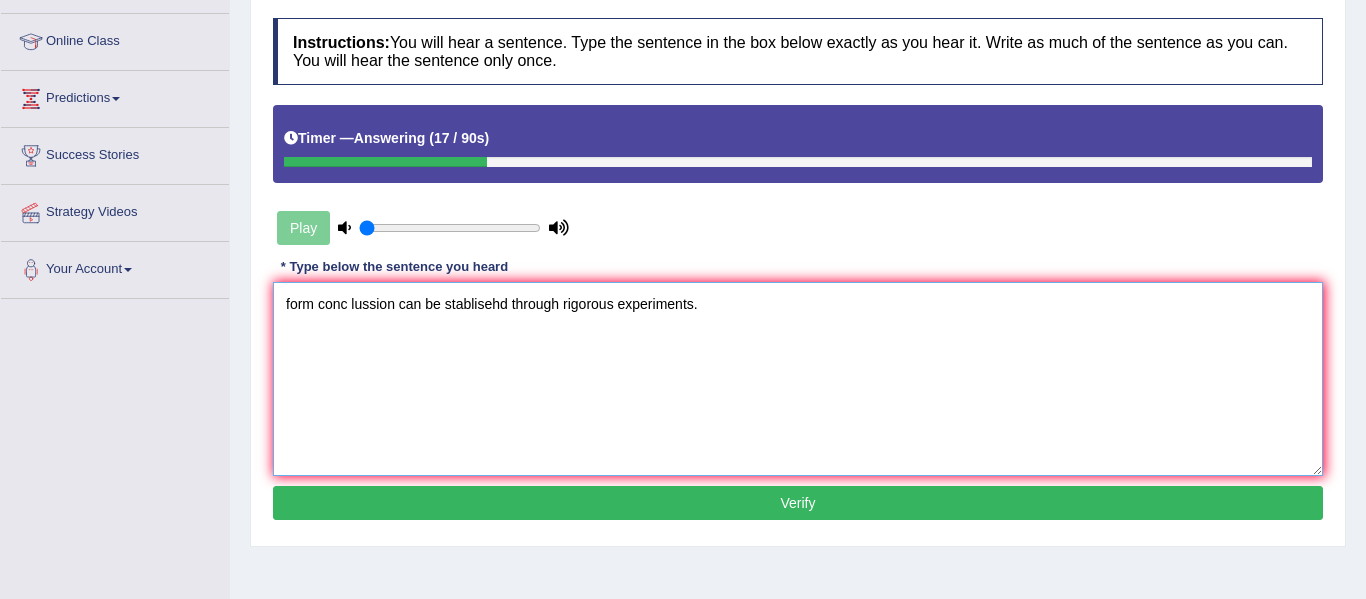 scroll, scrollTop: 272, scrollLeft: 0, axis: vertical 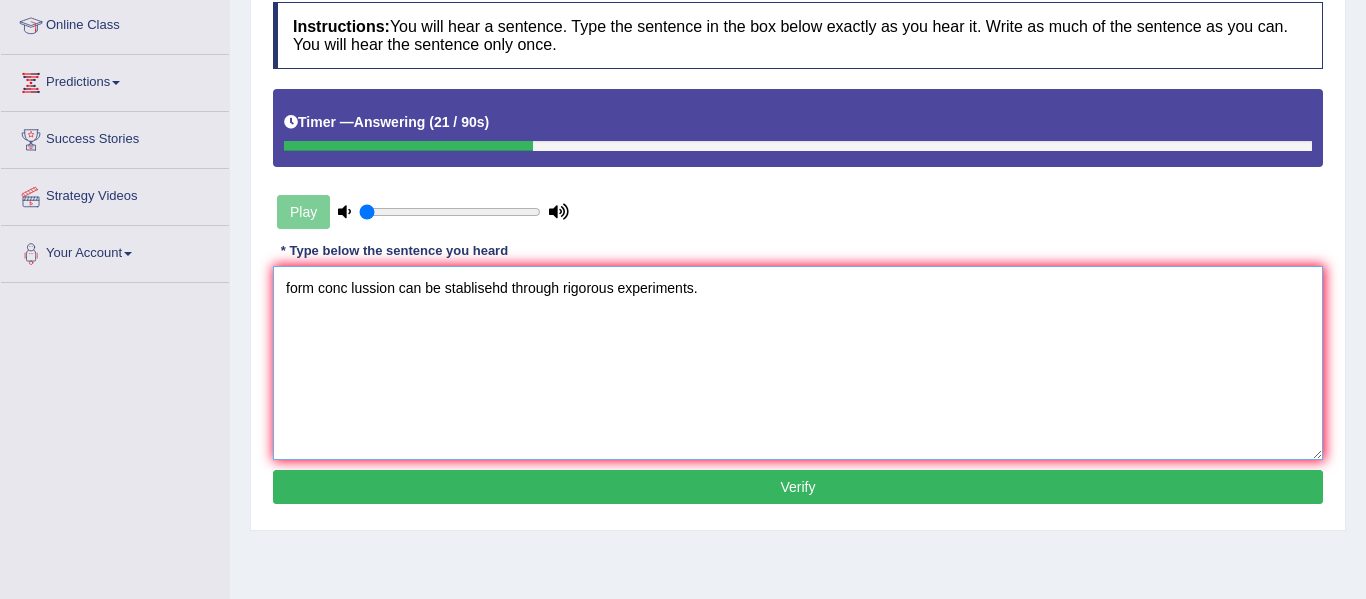 click on "form conc lussion can be stablisehd through rigorous experiments." at bounding box center [798, 363] 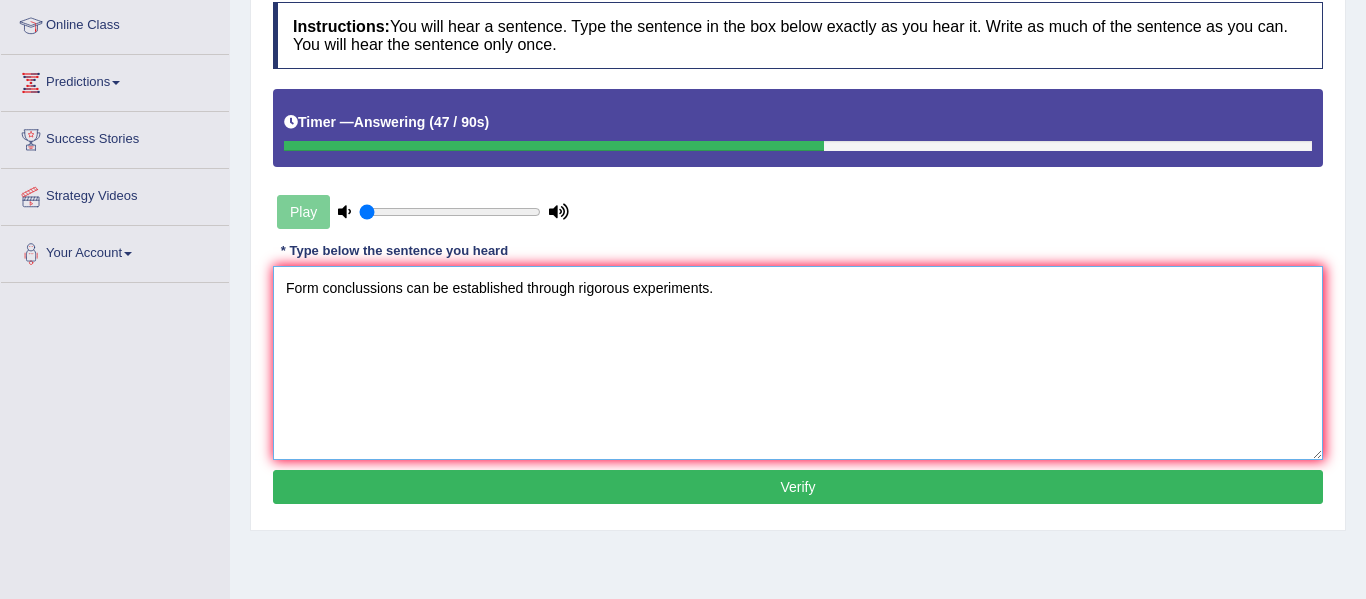 type on "Form conclussions can be established through rigorous experiments." 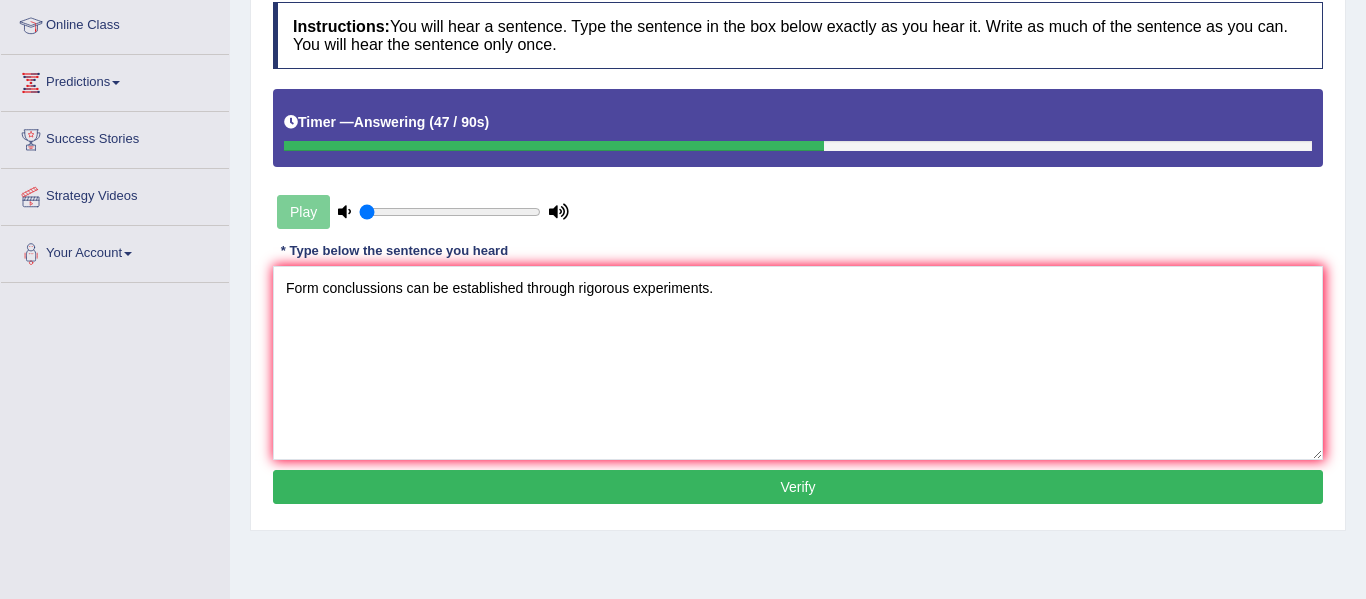 click on "Verify" at bounding box center [798, 487] 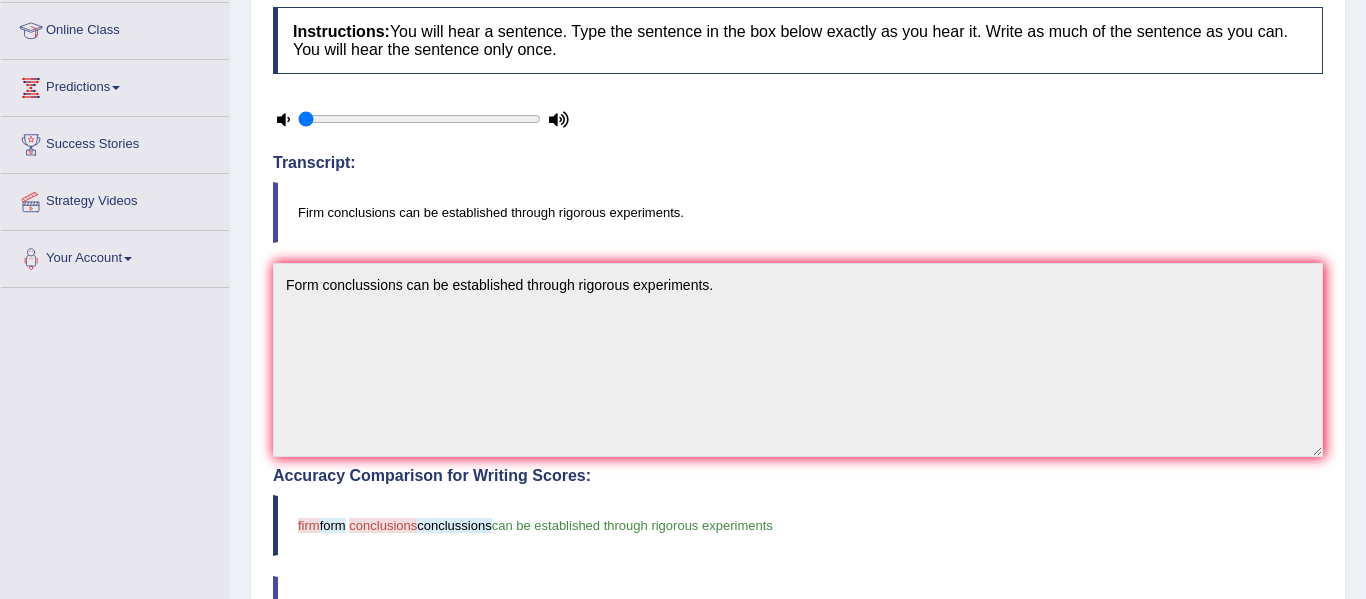 scroll, scrollTop: 0, scrollLeft: 0, axis: both 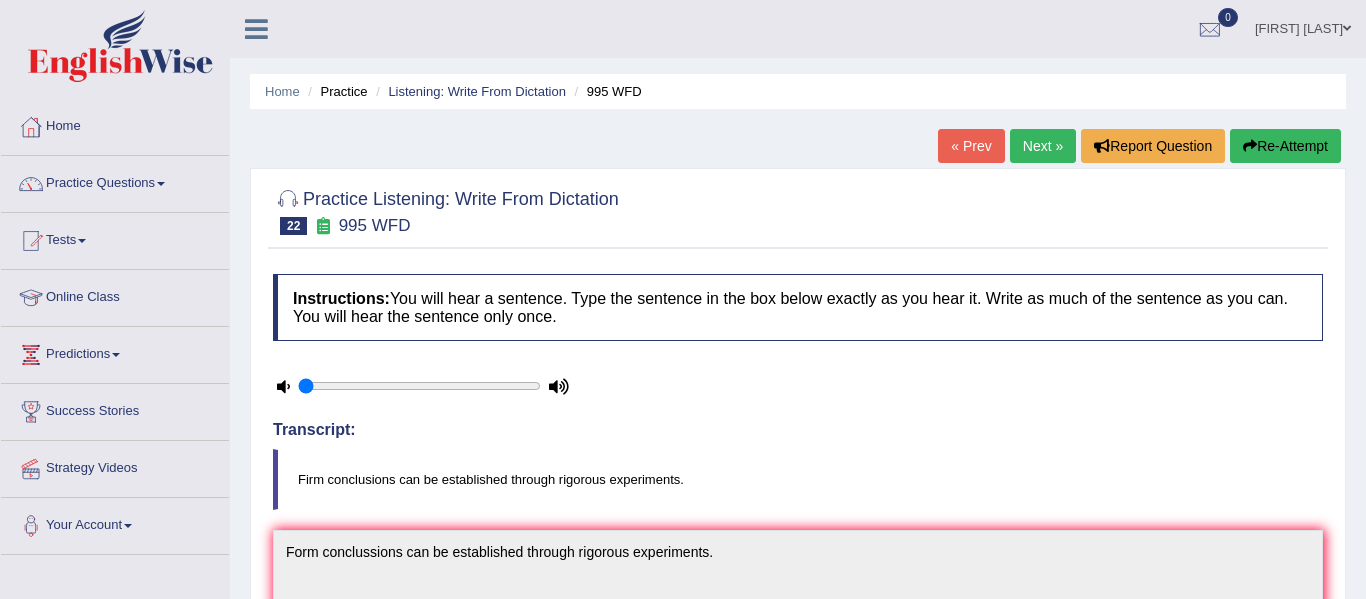 click on "Re-Attempt" at bounding box center [1285, 146] 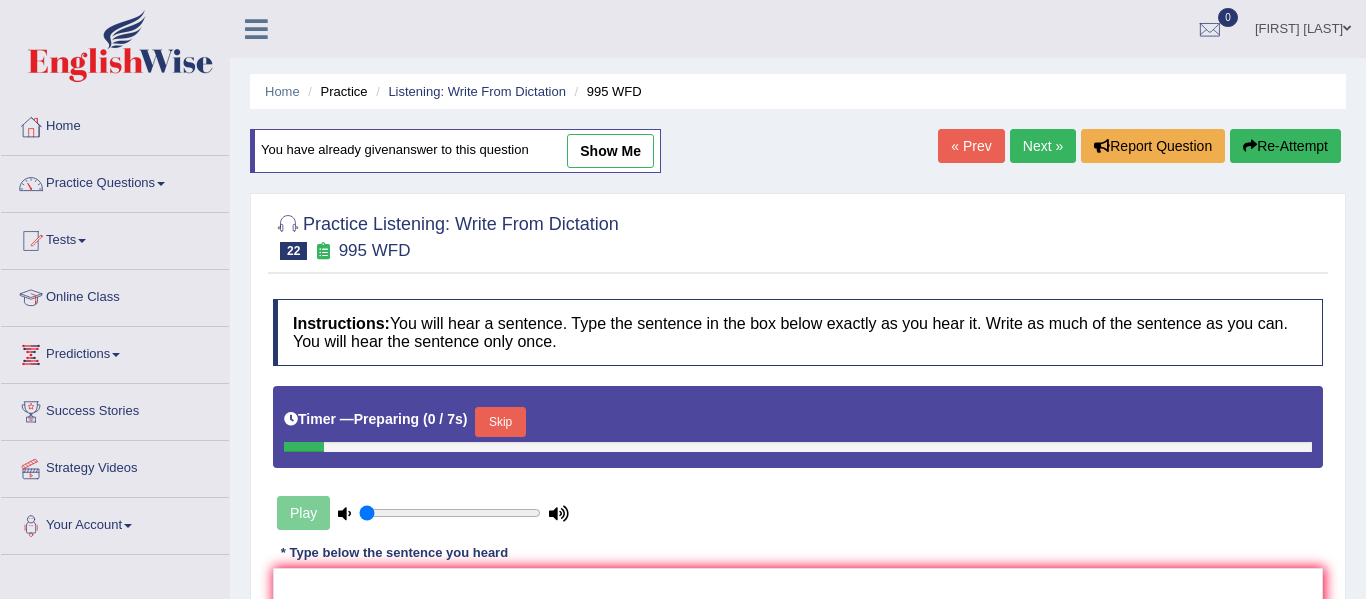 scroll, scrollTop: 0, scrollLeft: 0, axis: both 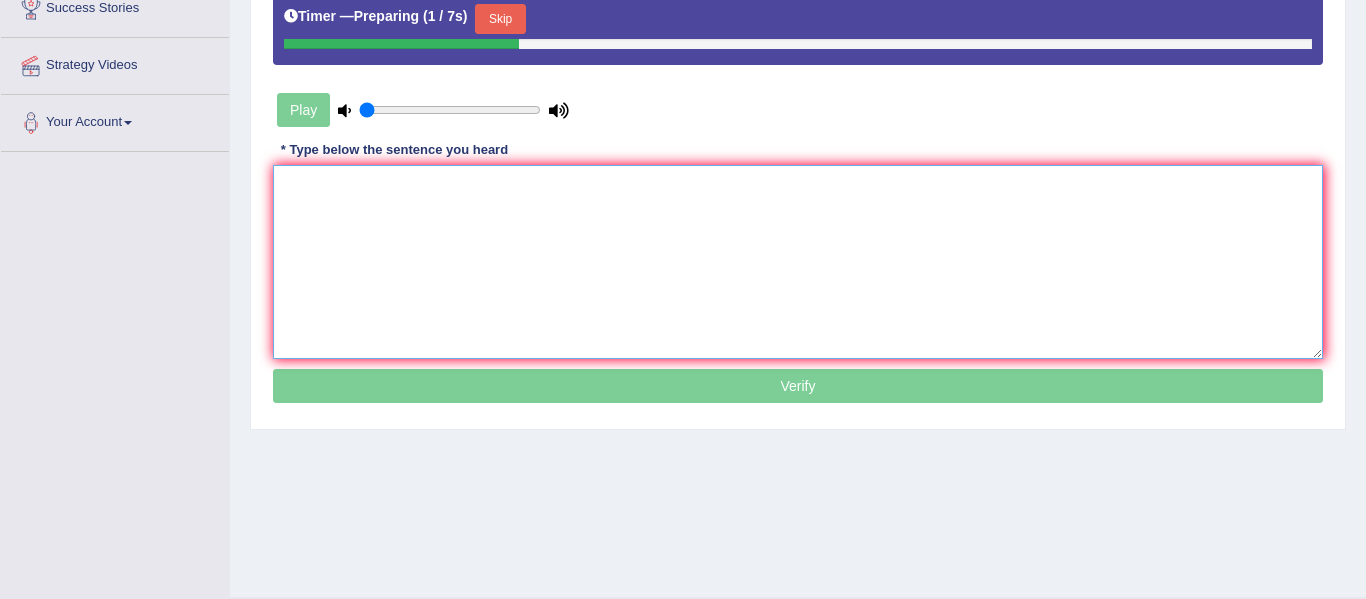 click at bounding box center [798, 262] 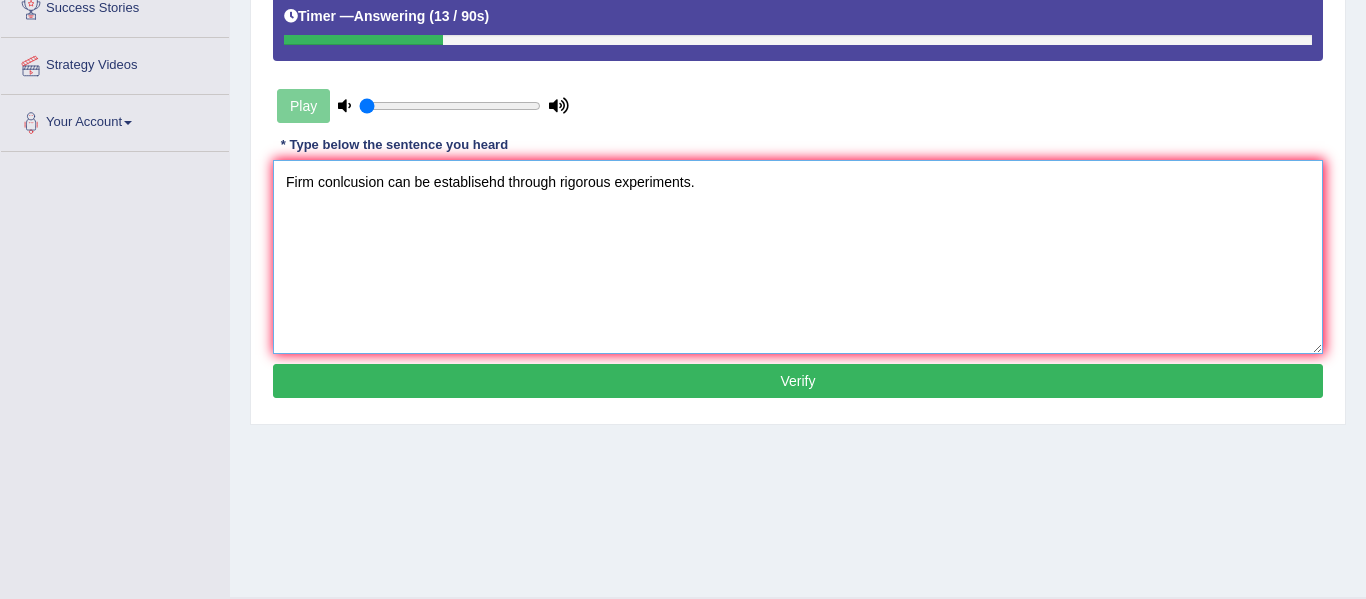 click on "Firm conlcusion can be establisehd through rigorous experiments." at bounding box center (798, 257) 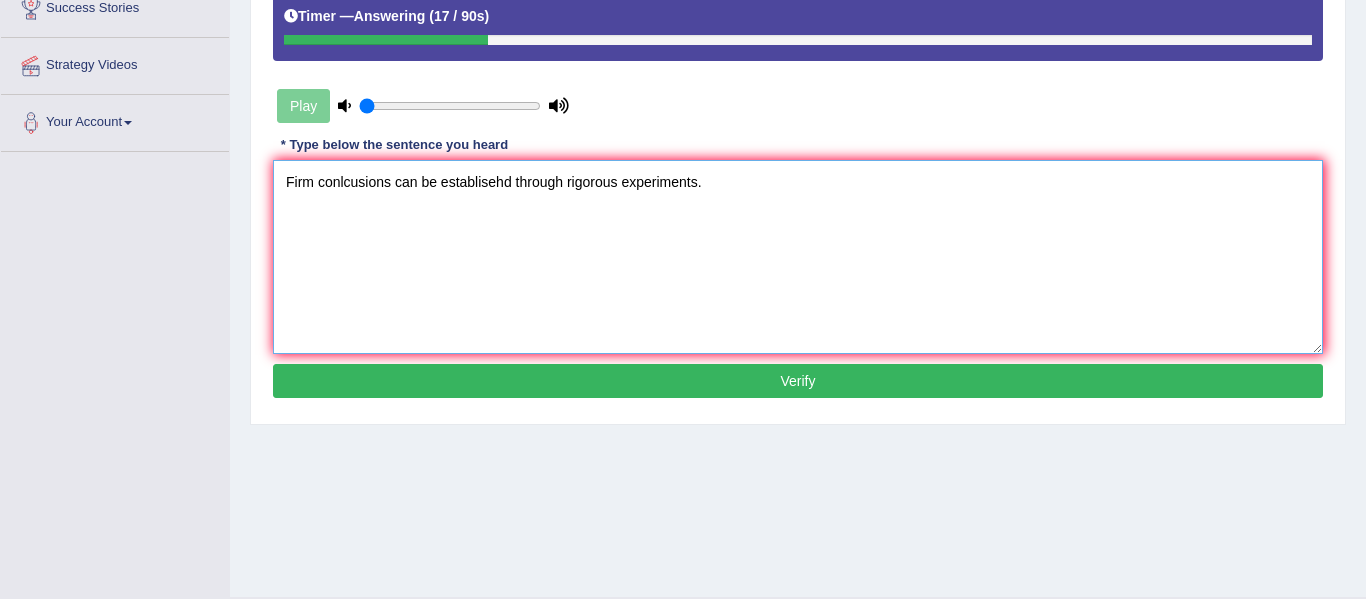 click on "Firm conlcusions can be establisehd through rigorous experiments." at bounding box center (798, 257) 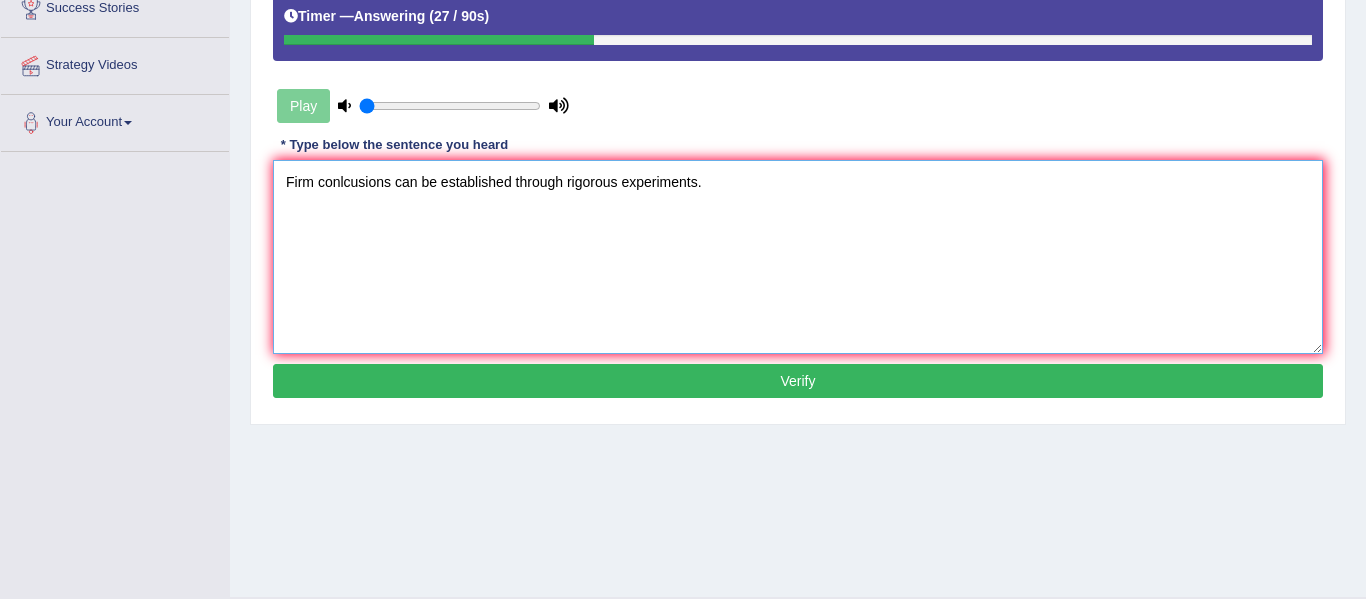 type on "Firm conlcusions can be established through rigorous experiments." 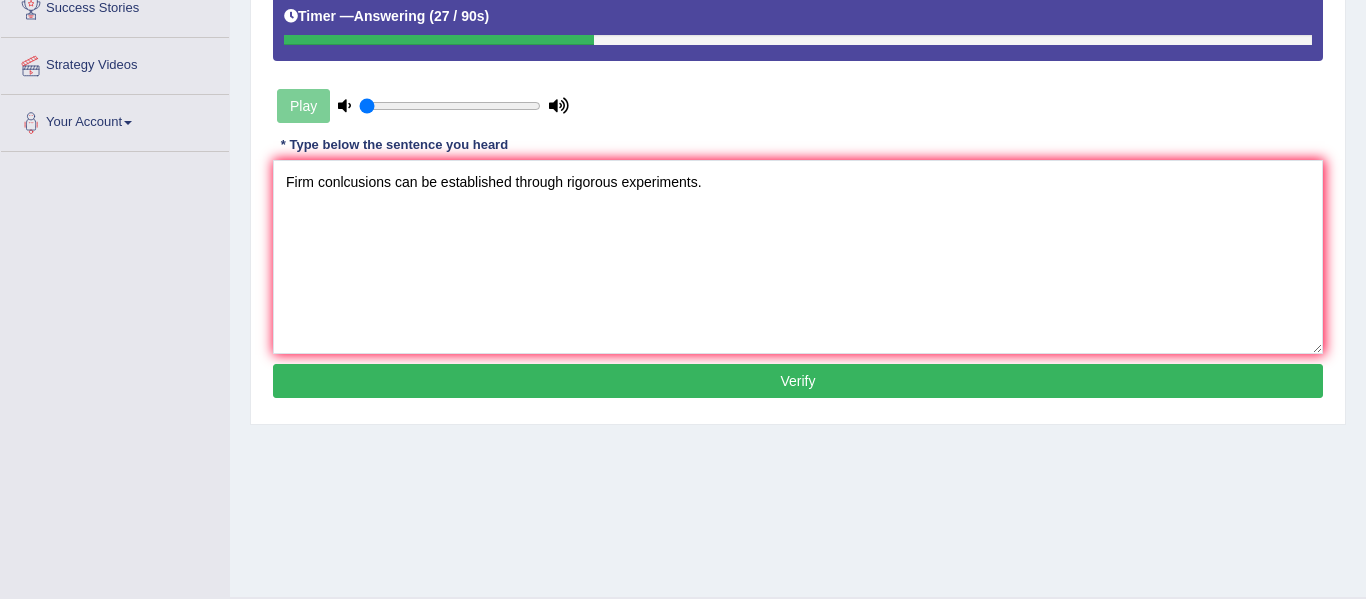 click on "Verify" at bounding box center (798, 381) 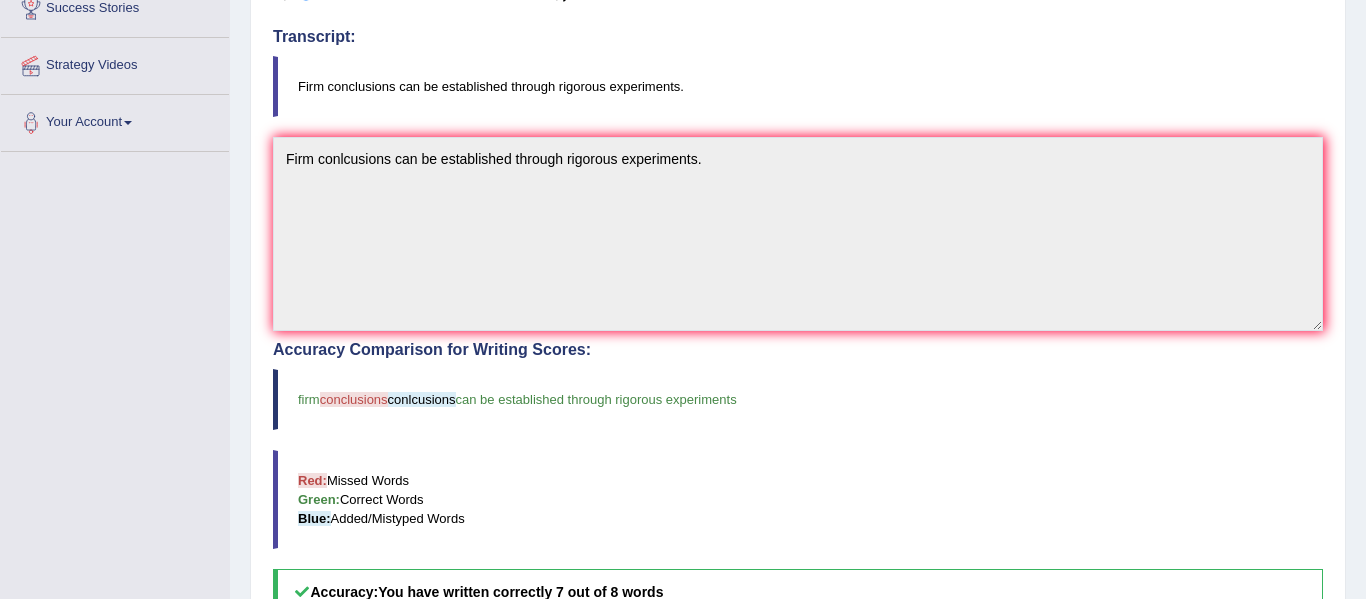 scroll, scrollTop: 0, scrollLeft: 0, axis: both 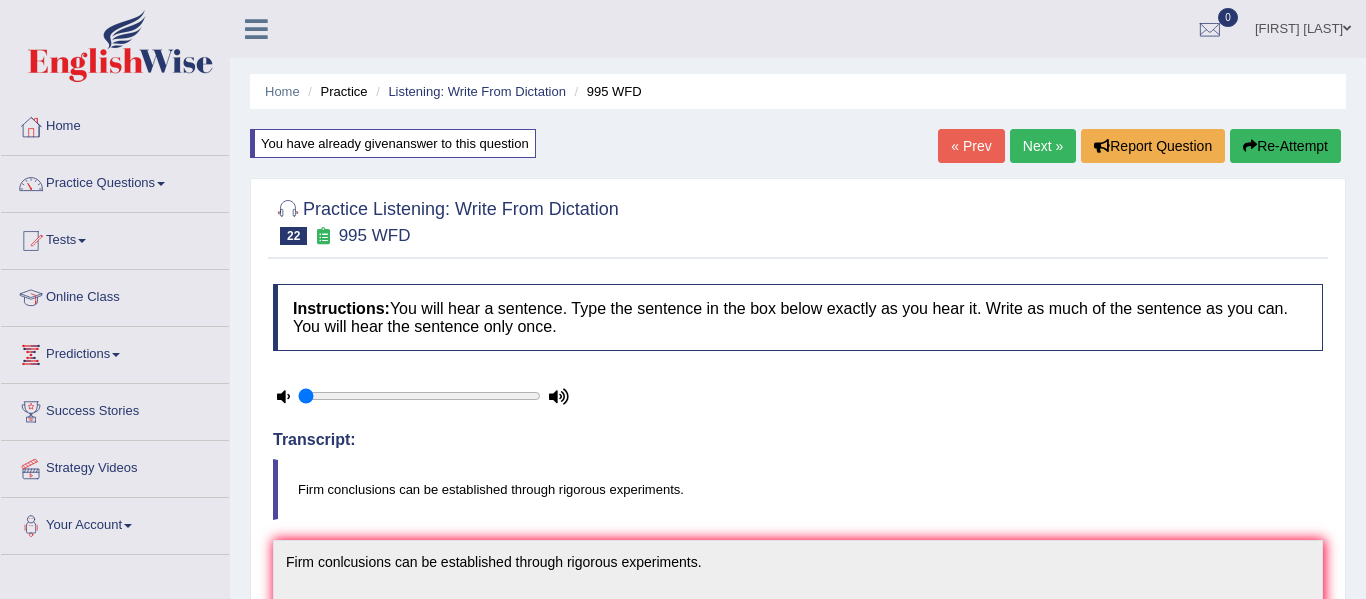 click on "Next »" at bounding box center [1043, 146] 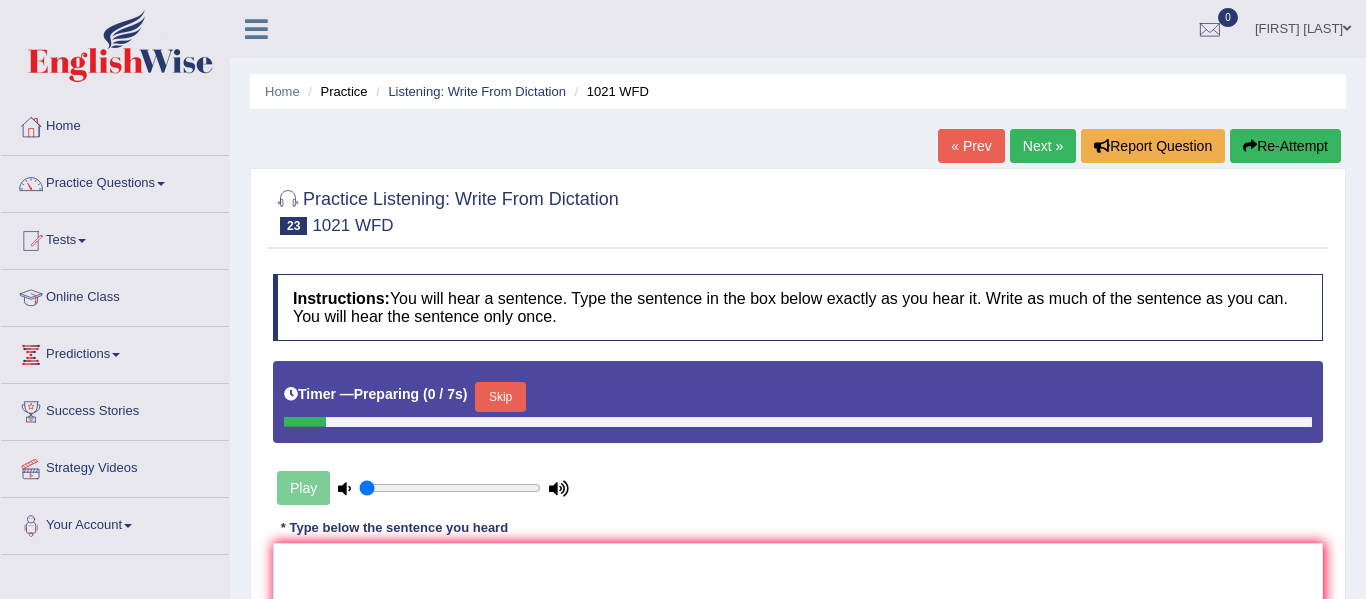 scroll, scrollTop: 0, scrollLeft: 0, axis: both 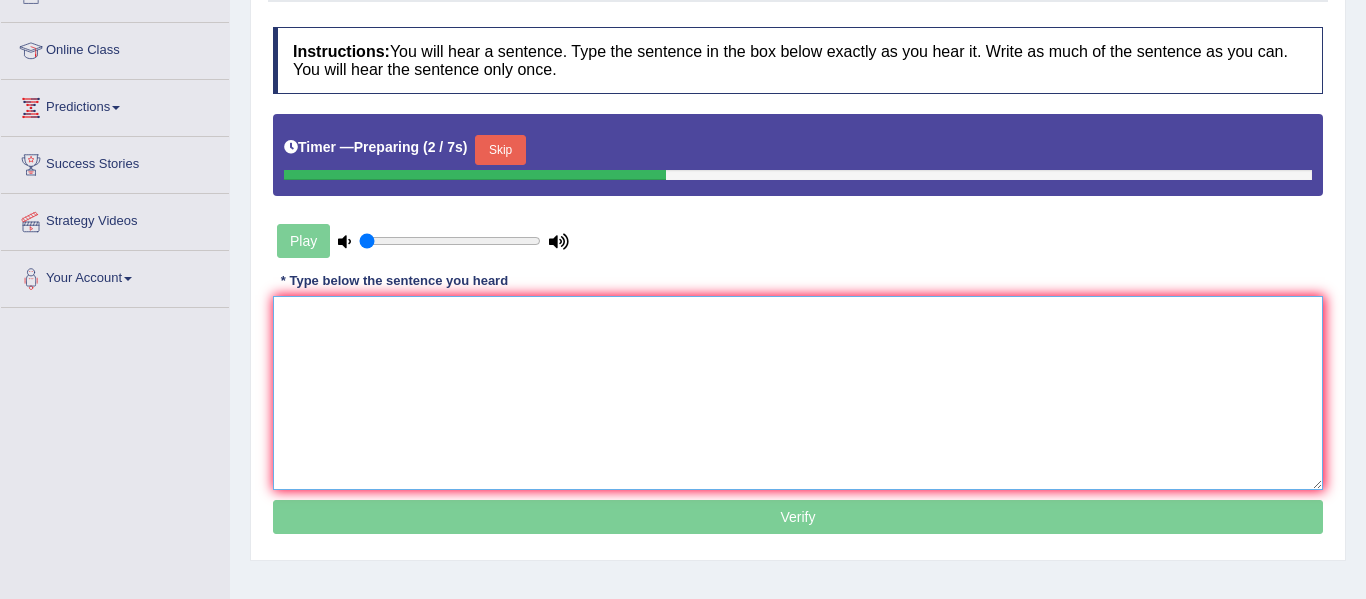 click at bounding box center [798, 393] 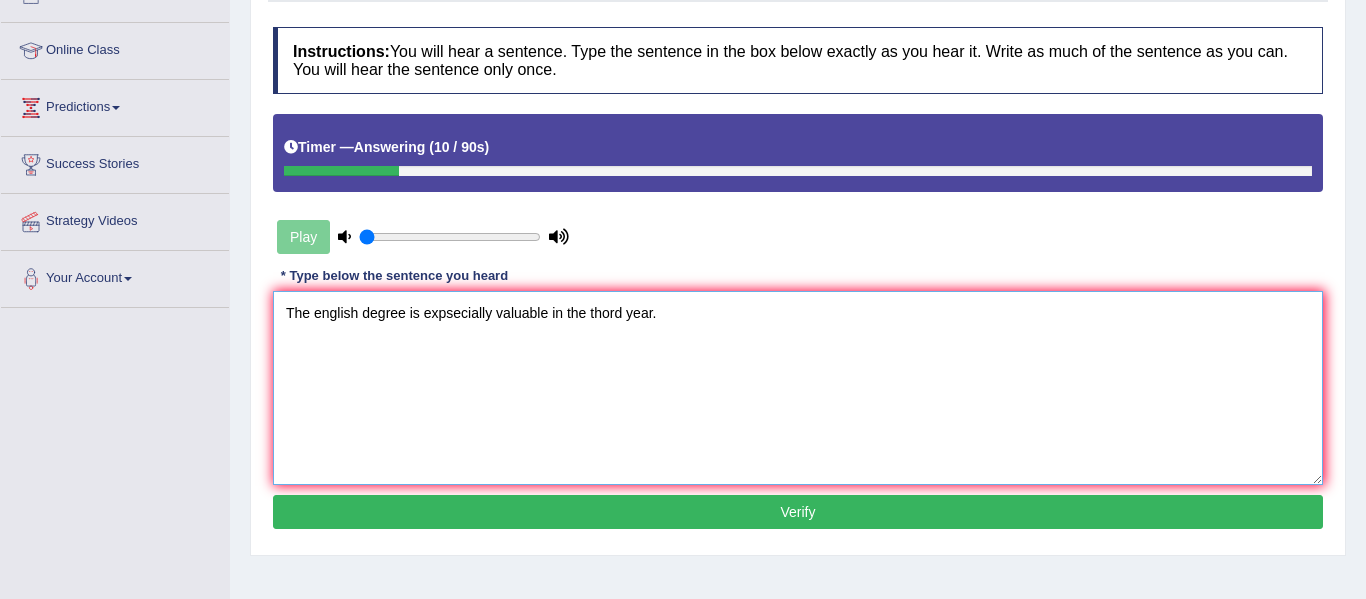click on "The english degree is expsecially valuable in the thord year." at bounding box center (798, 388) 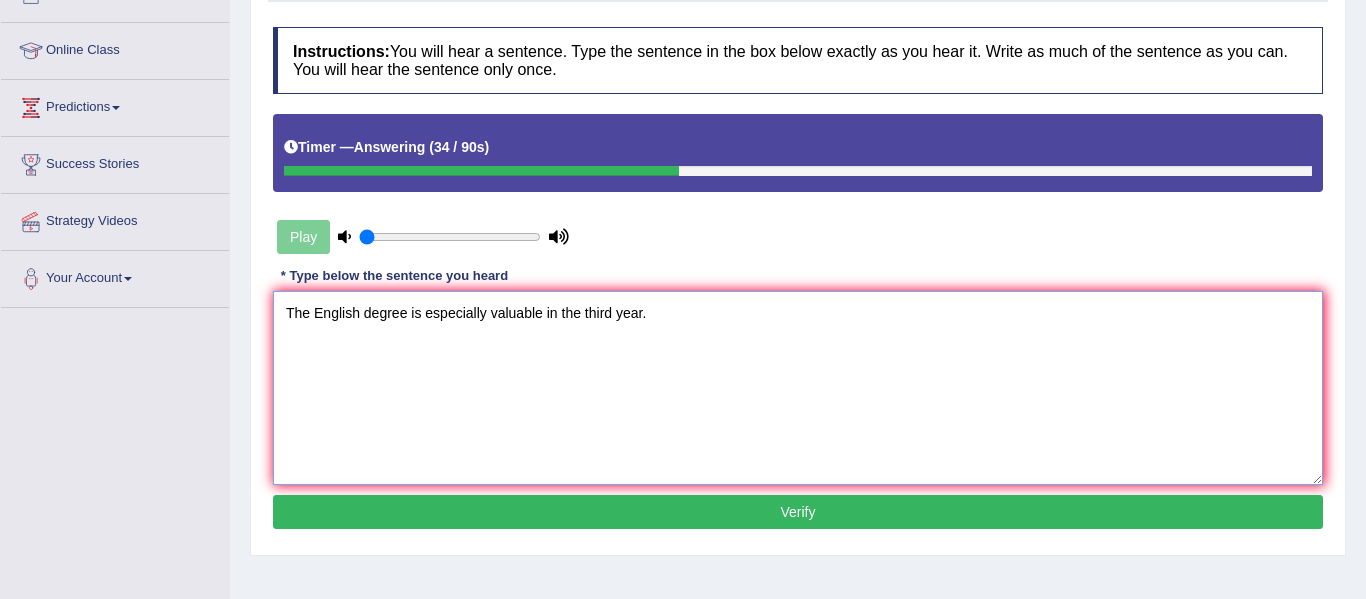 type on "The English degree is especially valuable in the third year." 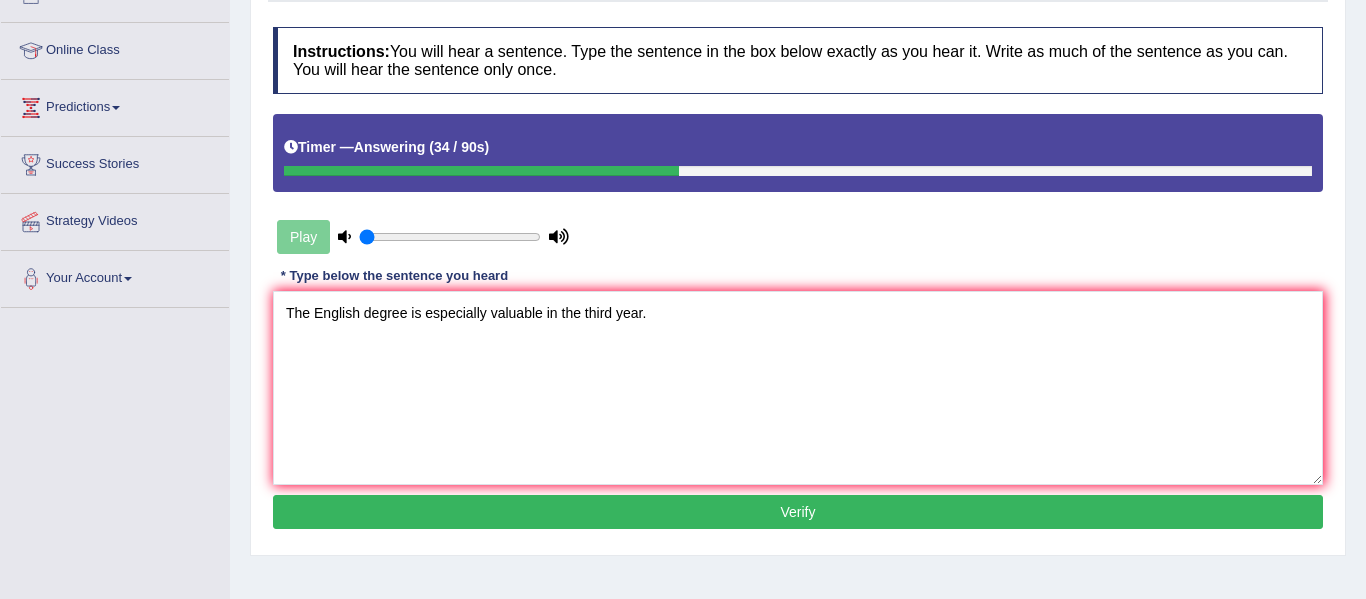click on "Verify" at bounding box center (798, 512) 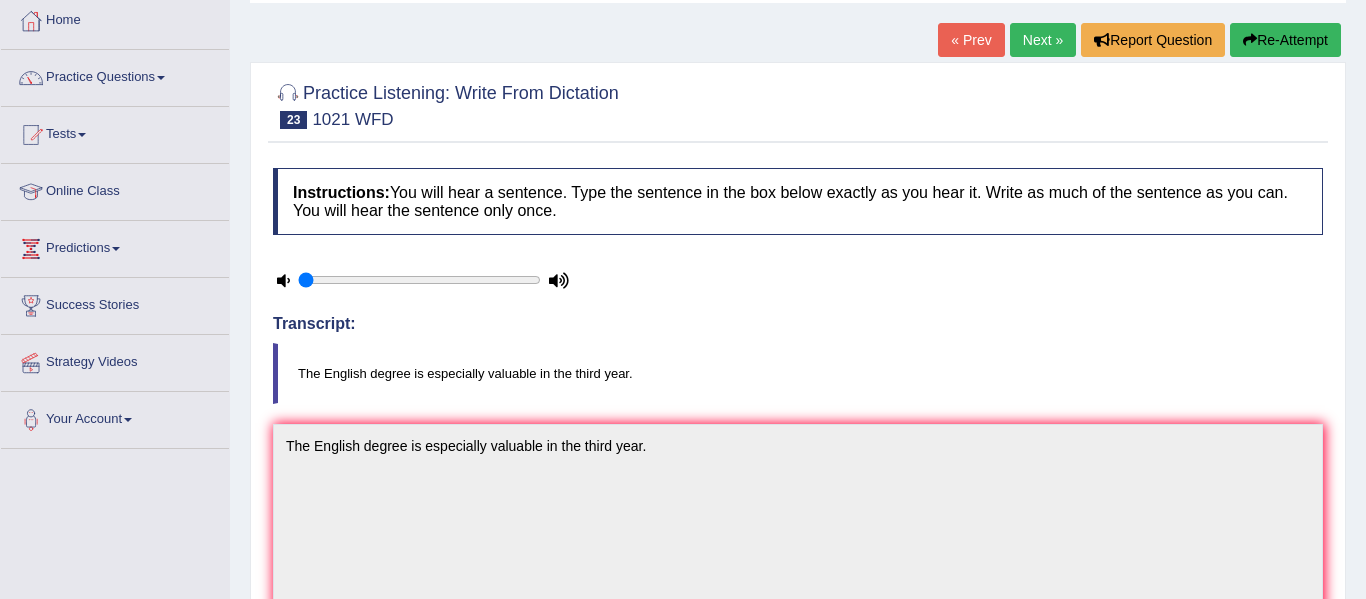 scroll, scrollTop: 0, scrollLeft: 0, axis: both 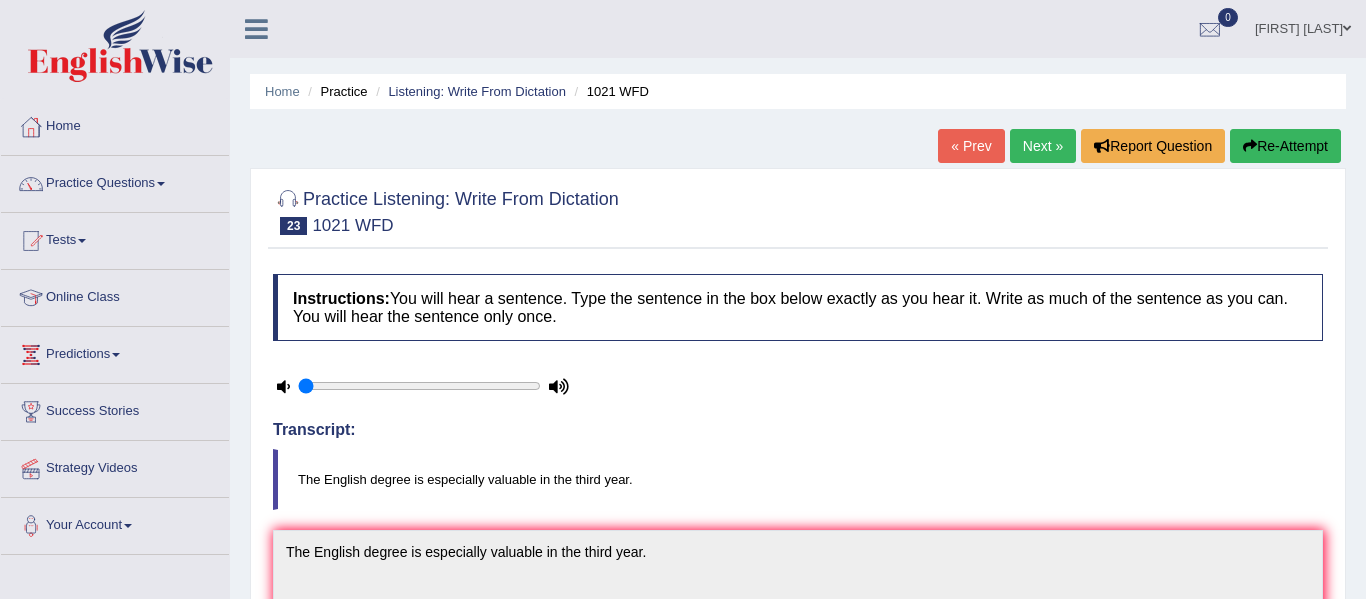drag, startPoint x: 1365, startPoint y: 192, endPoint x: 1365, endPoint y: 21, distance: 171 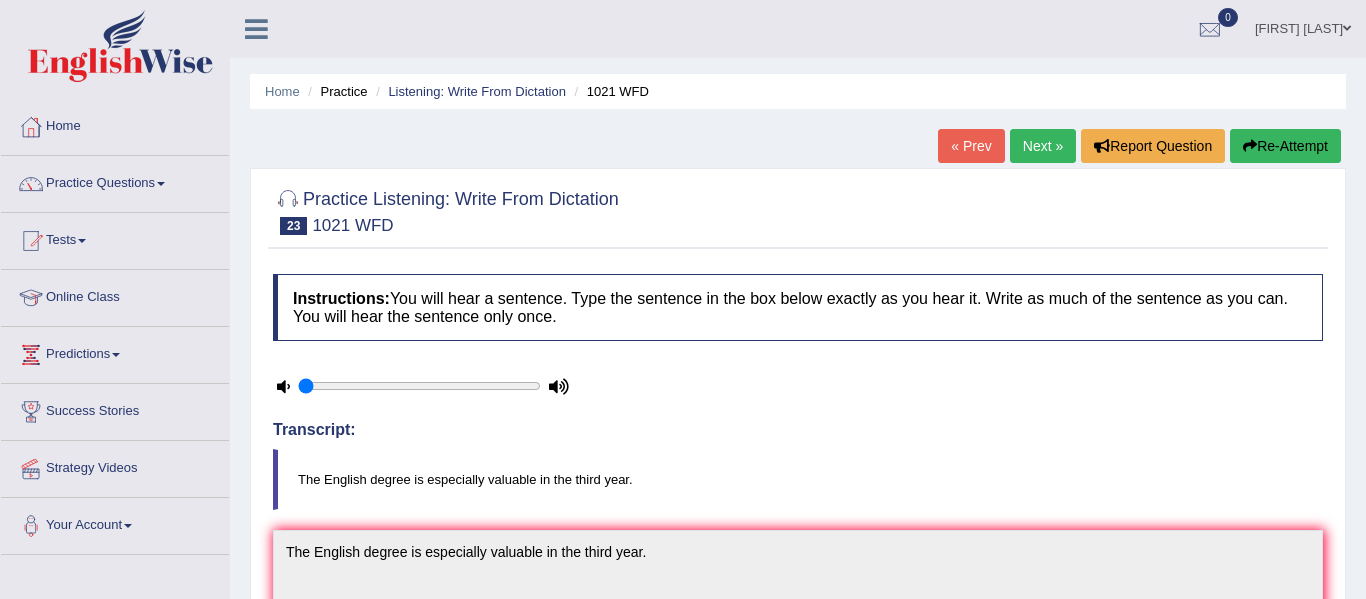 click on "Next »" at bounding box center (1043, 146) 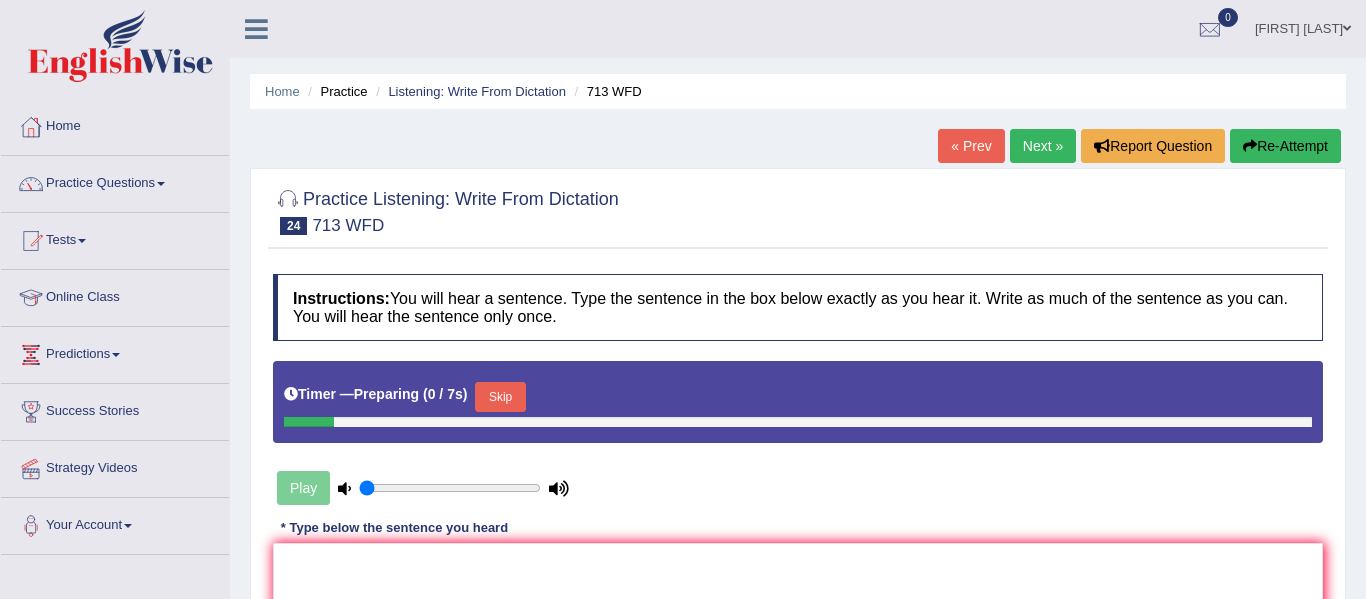 scroll, scrollTop: 0, scrollLeft: 0, axis: both 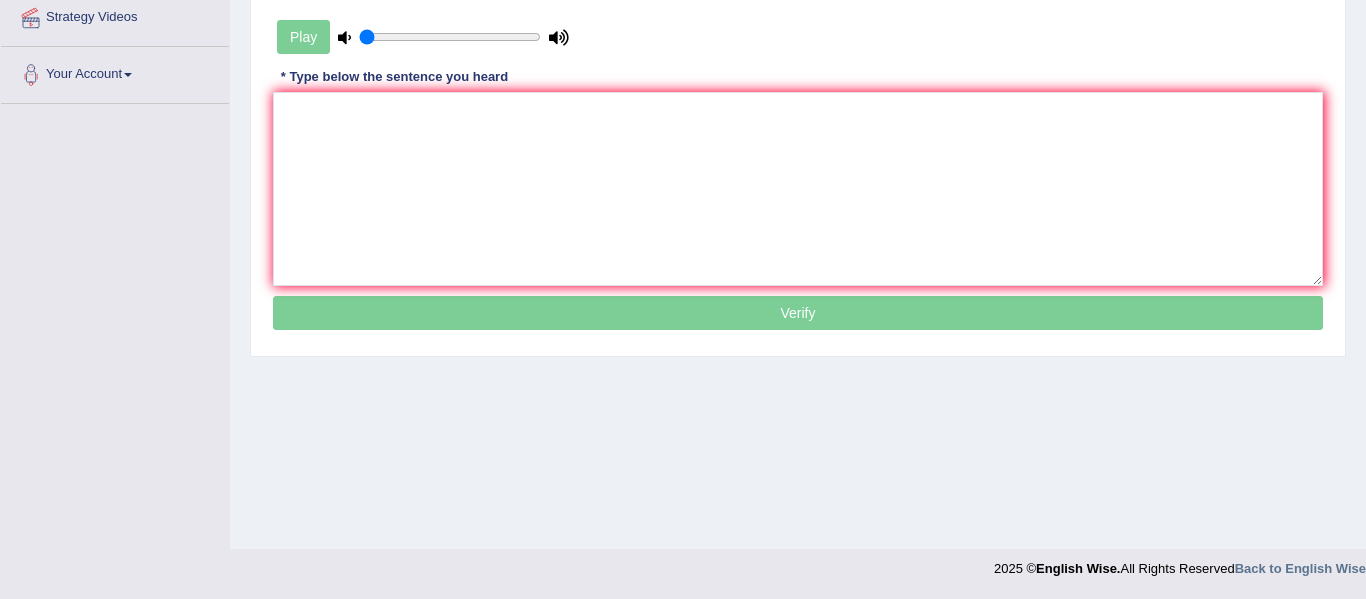 drag, startPoint x: 0, startPoint y: 0, endPoint x: 1353, endPoint y: 410, distance: 1413.7571 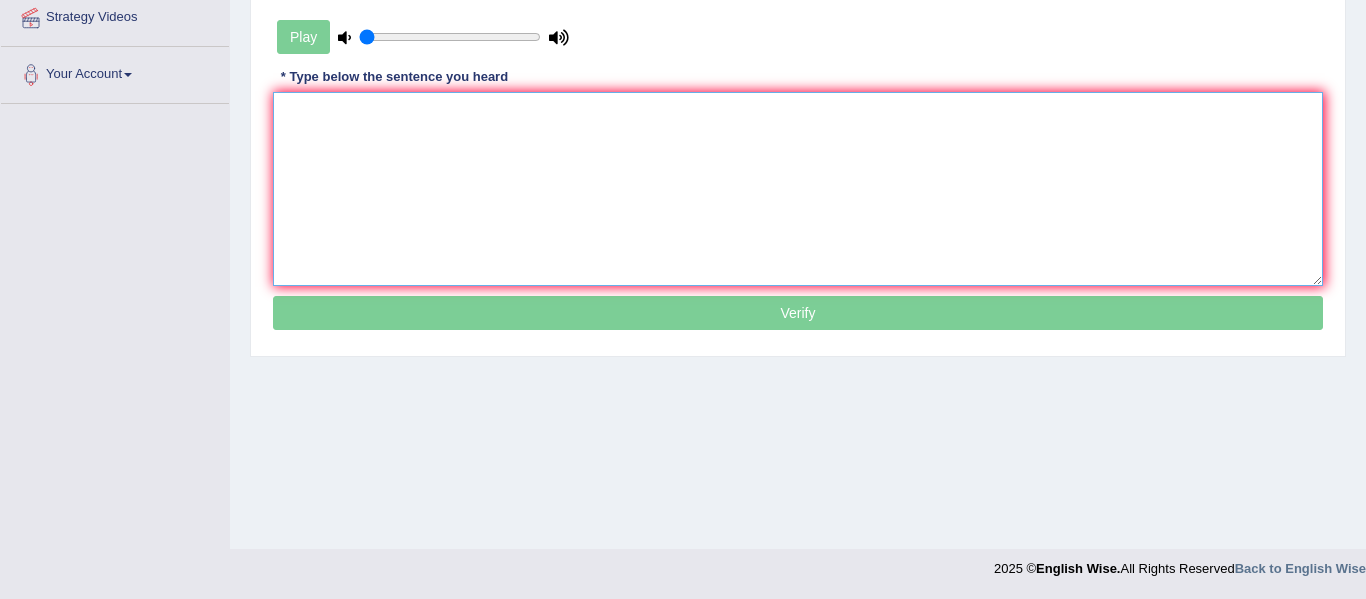 click at bounding box center [798, 189] 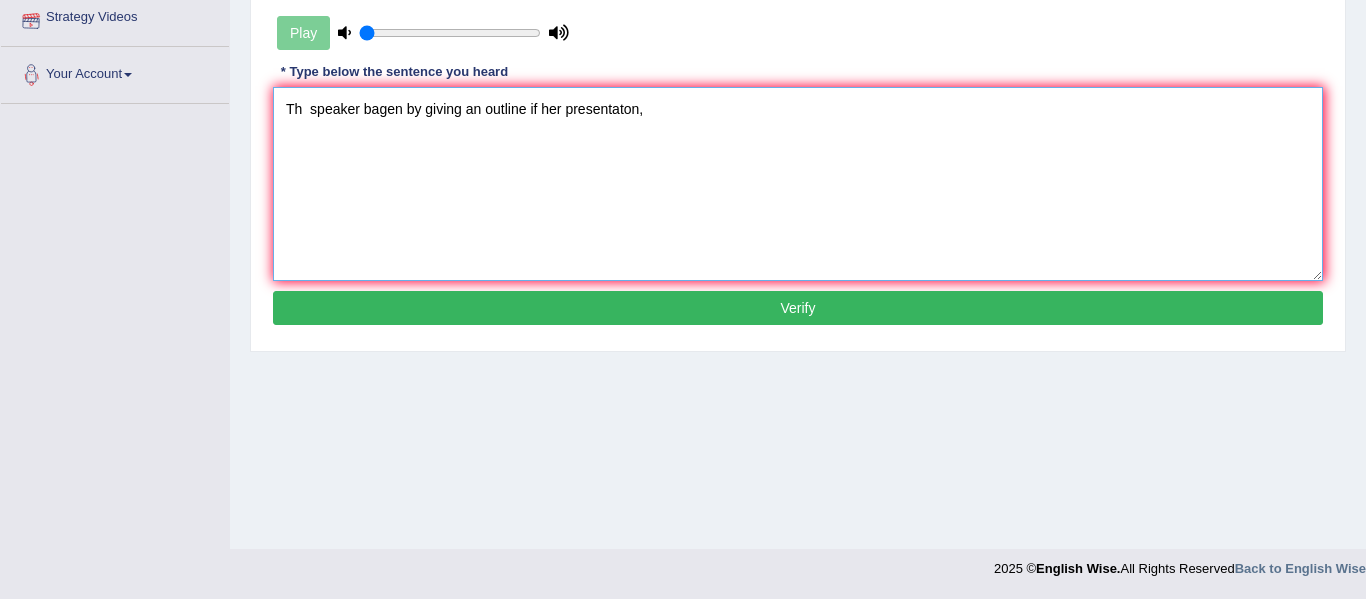 click on "Th  speaker bagen by giving an outline if her presentaton," at bounding box center [798, 184] 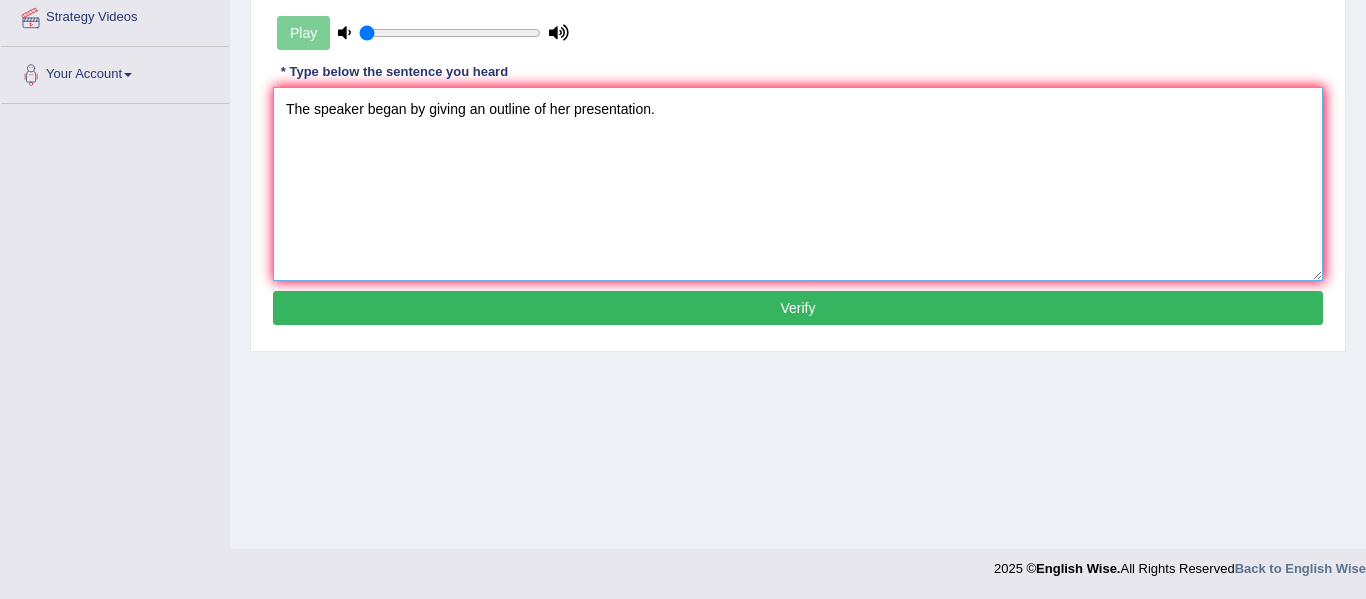 type on "The speaker began by giving an outline of her presentation." 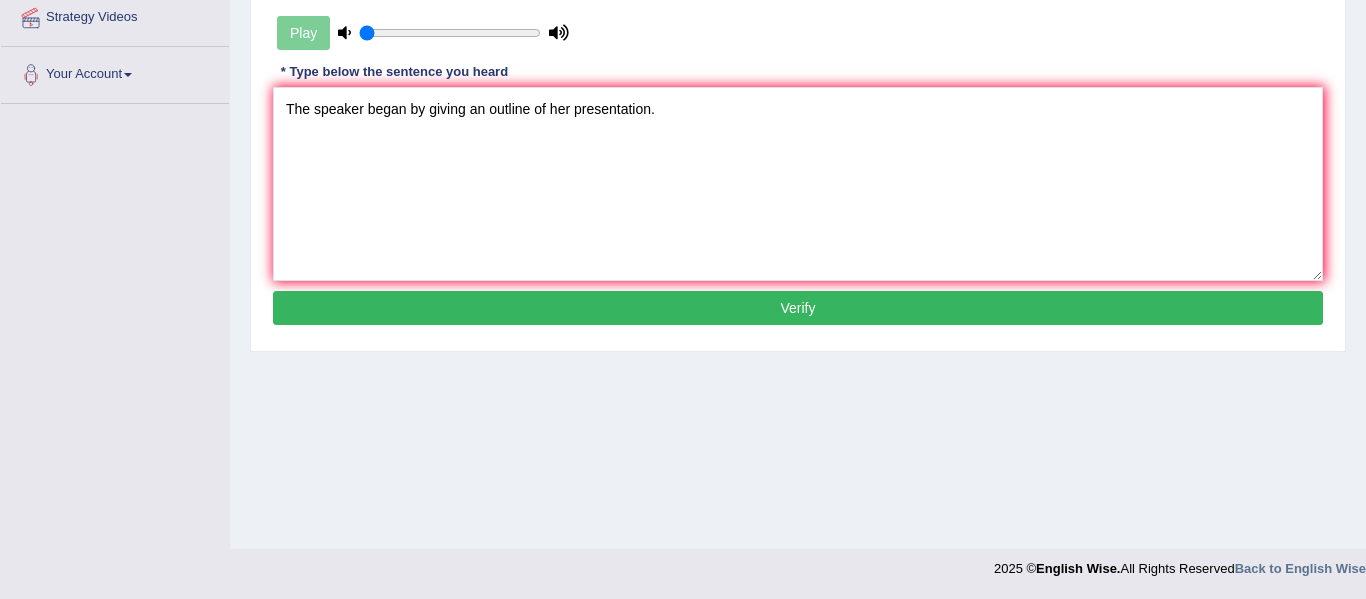 click on "Verify" at bounding box center (798, 308) 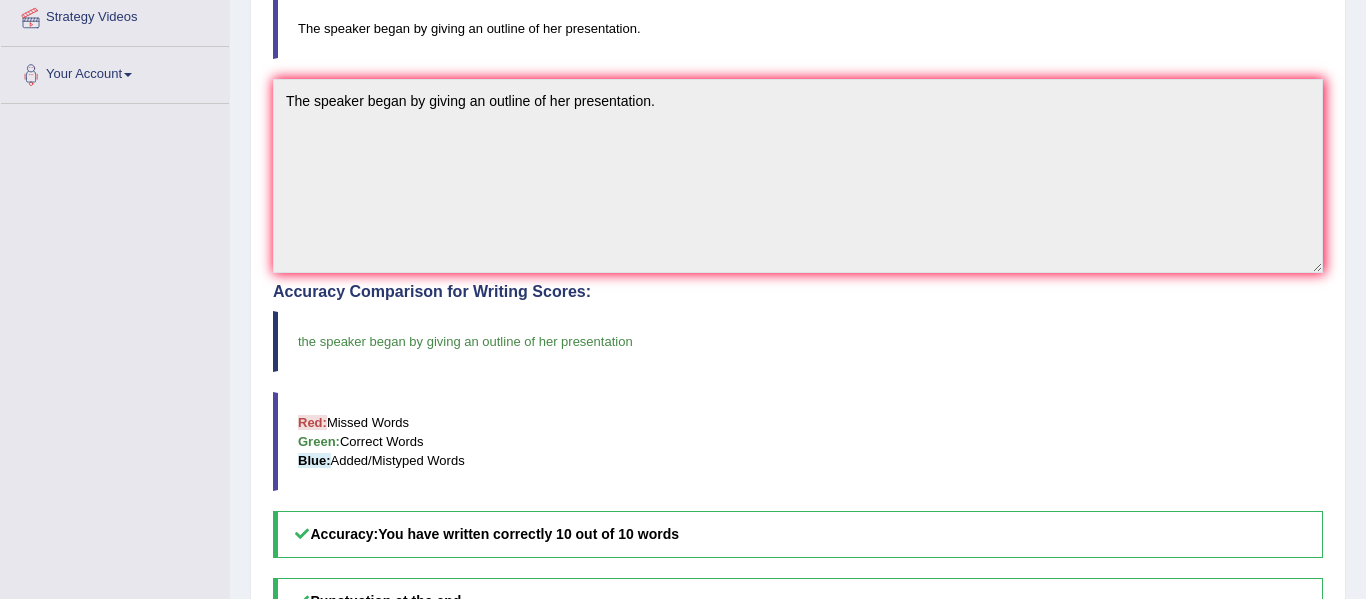scroll, scrollTop: 0, scrollLeft: 0, axis: both 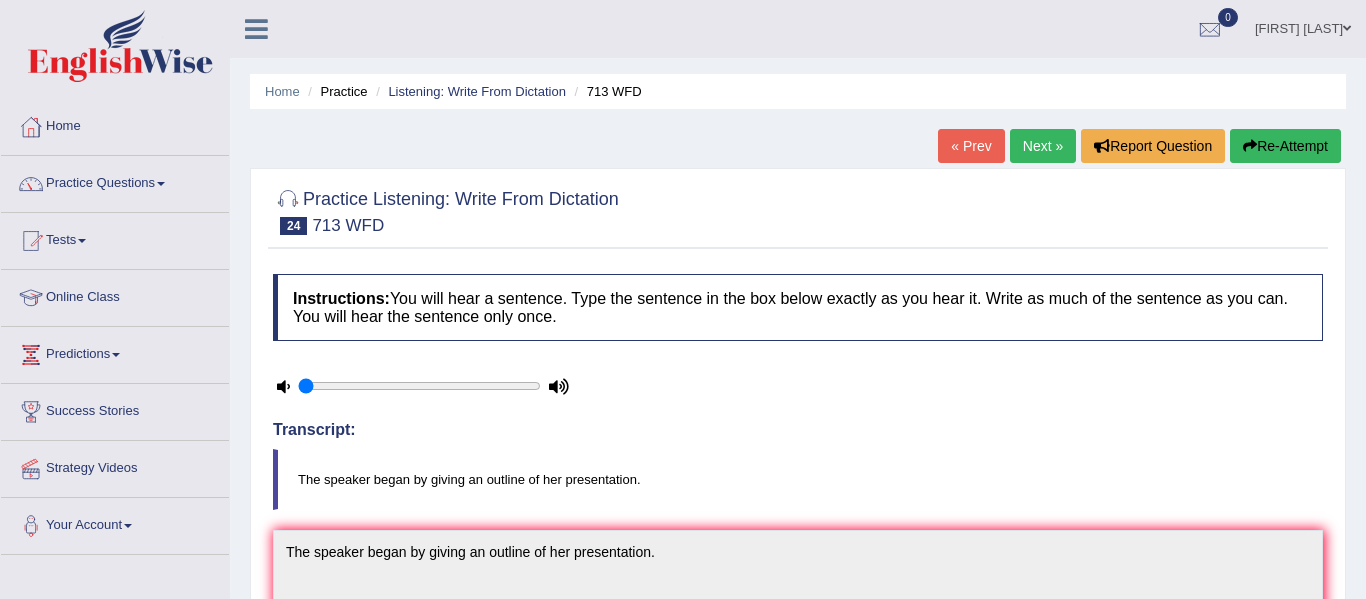 drag, startPoint x: 1365, startPoint y: 254, endPoint x: 1364, endPoint y: 1, distance: 253.00198 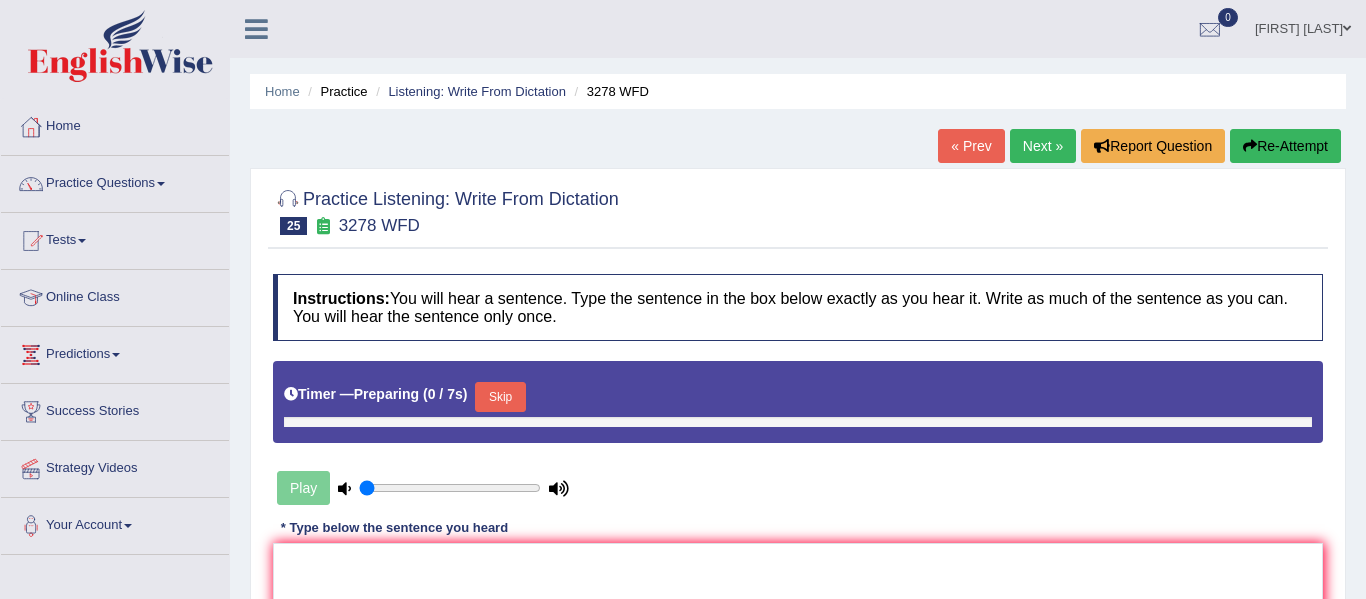 scroll, scrollTop: 0, scrollLeft: 0, axis: both 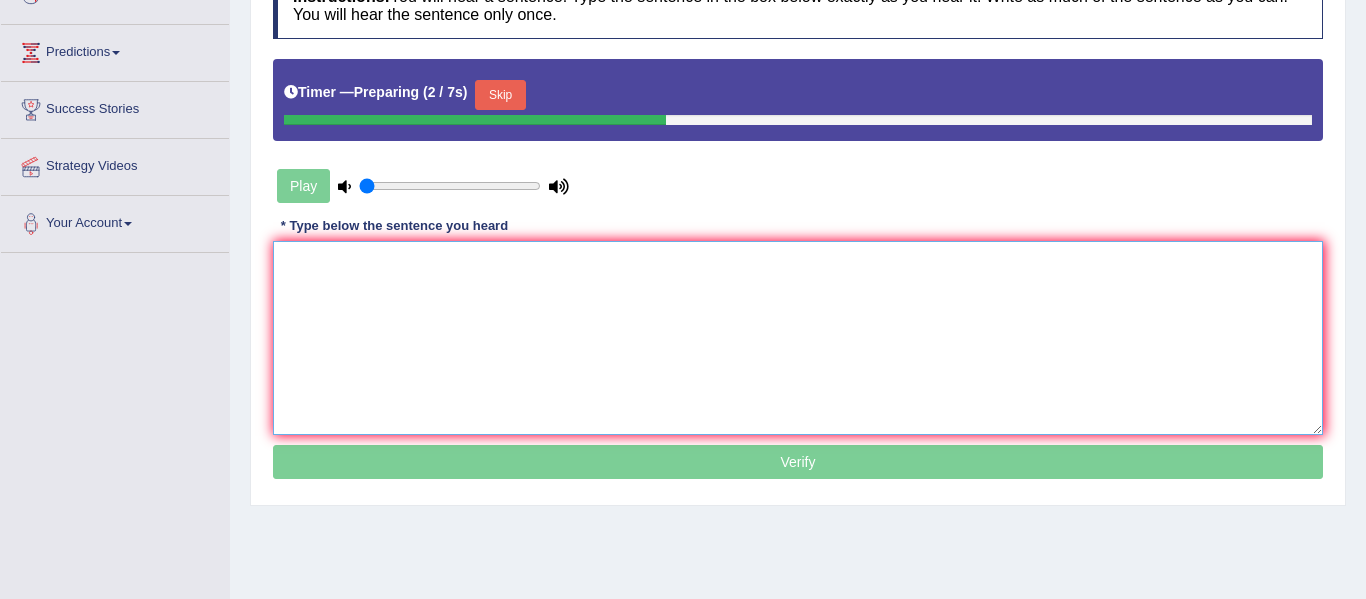 click at bounding box center (798, 338) 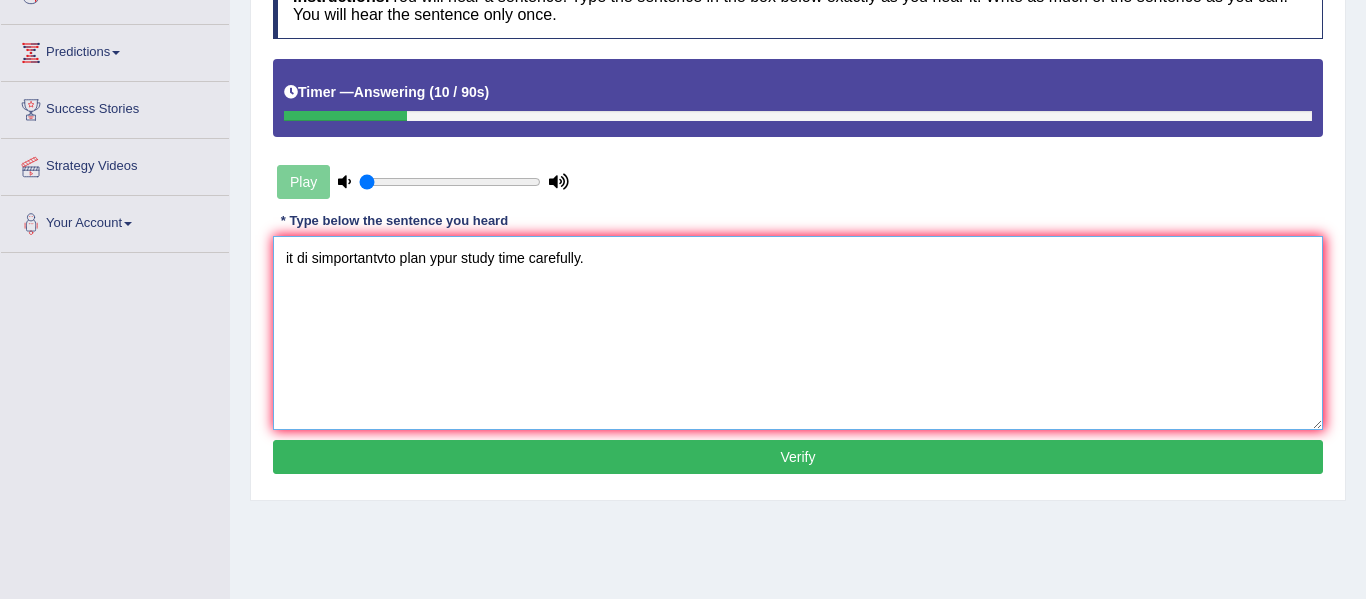 click on "it di simportantvto plan ypur study time carefully." at bounding box center [798, 333] 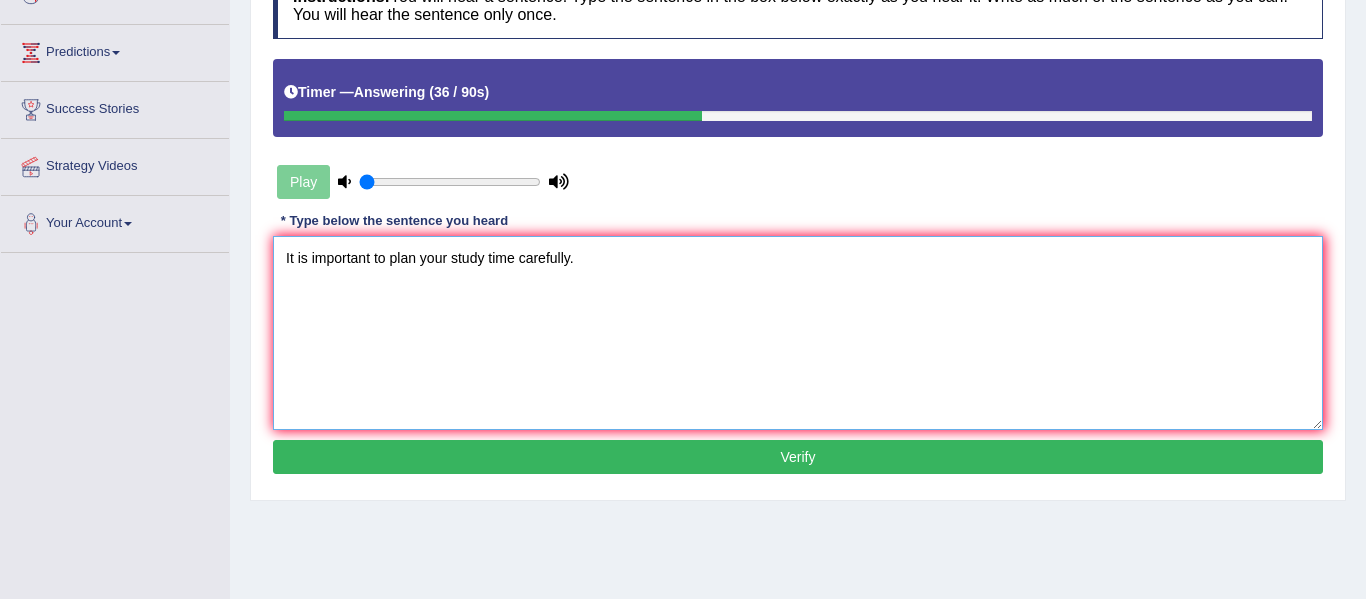 type on "It is important to plan your study time carefully." 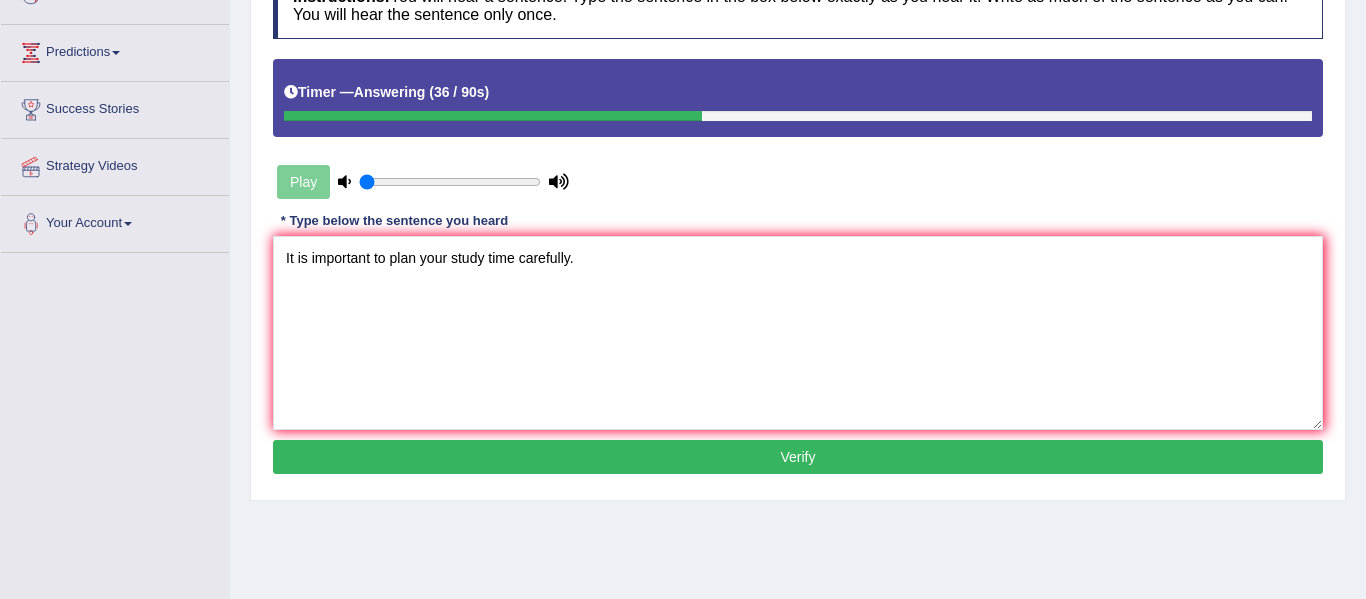 click on "Verify" at bounding box center [798, 457] 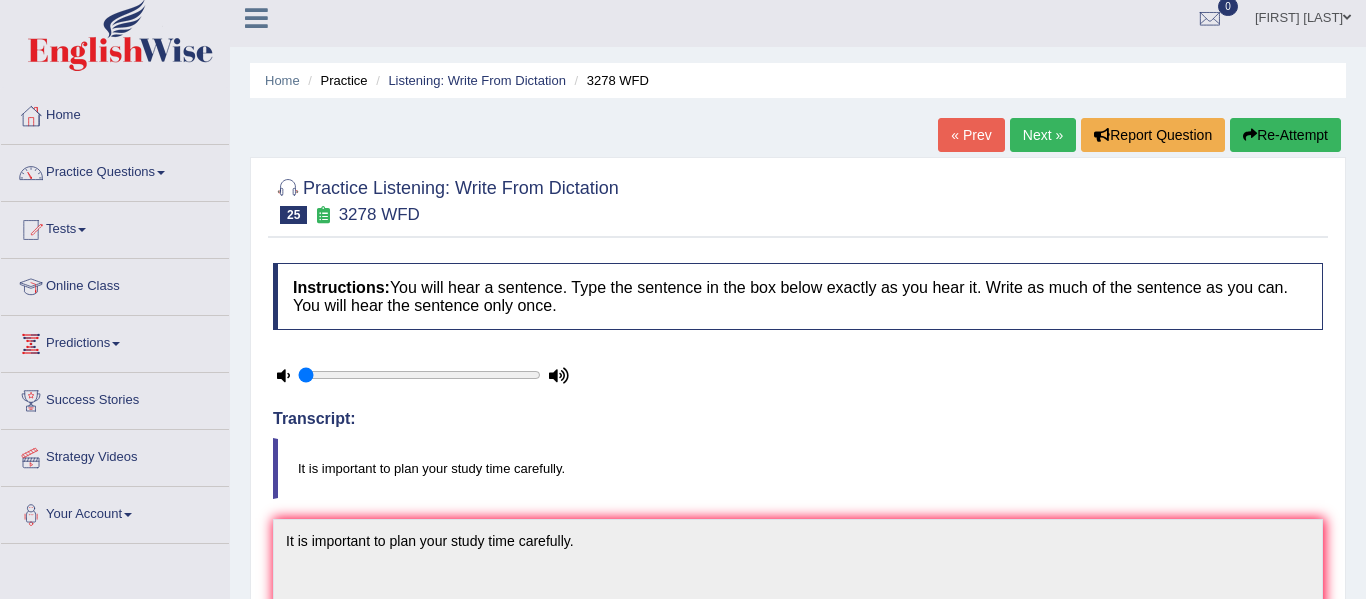 drag, startPoint x: 1365, startPoint y: 195, endPoint x: 1365, endPoint y: 66, distance: 129 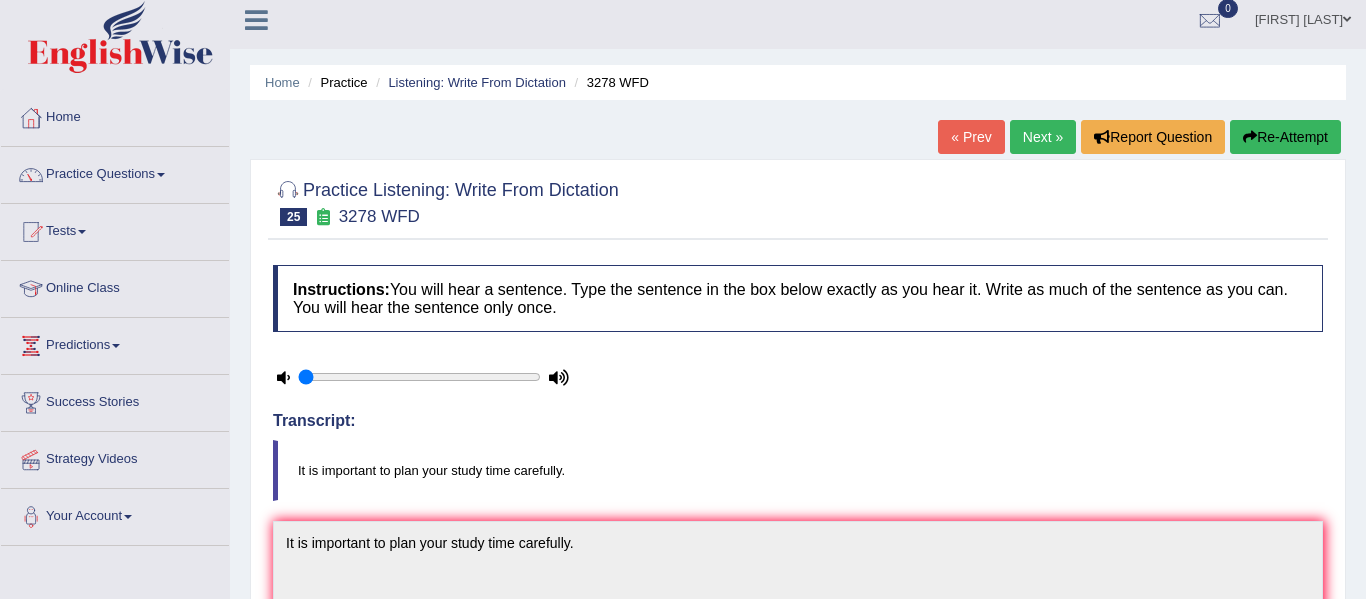 click on "Next »" at bounding box center [1043, 137] 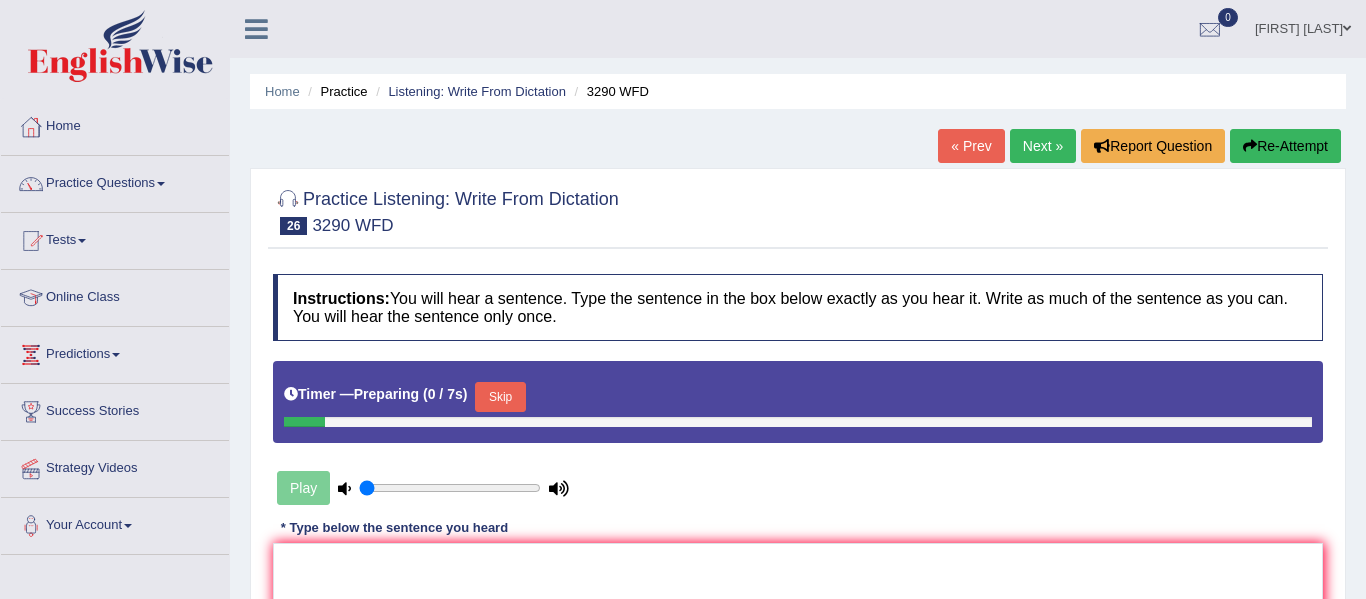 scroll, scrollTop: 0, scrollLeft: 0, axis: both 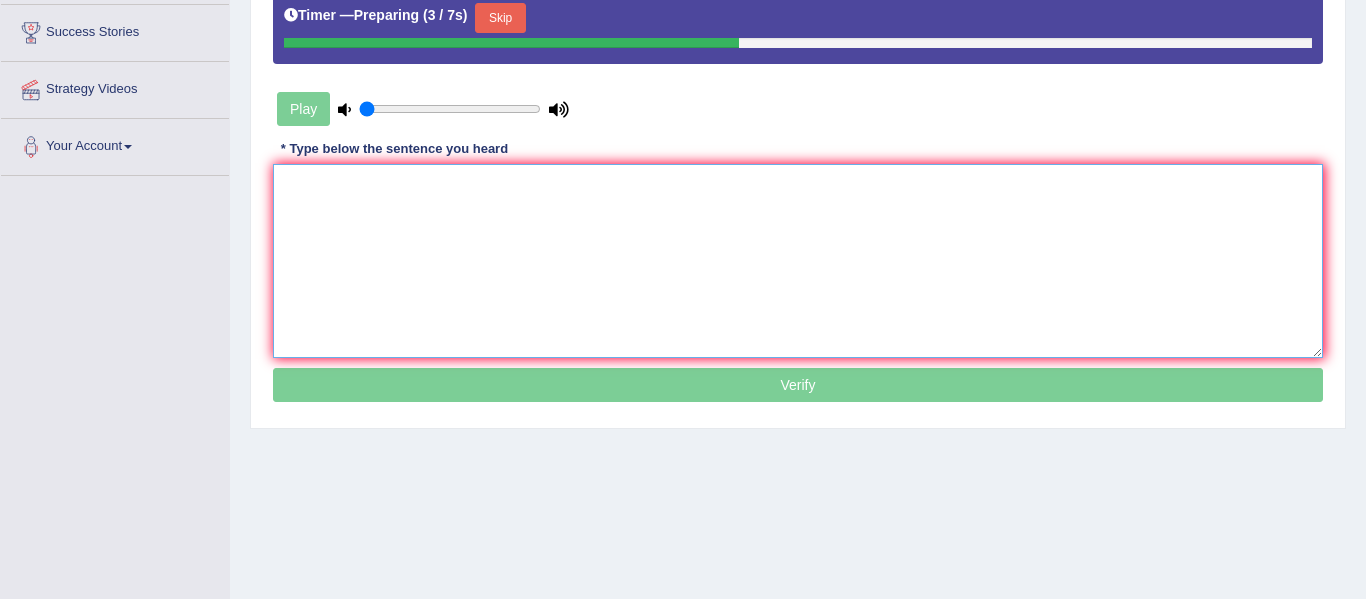 click at bounding box center [798, 261] 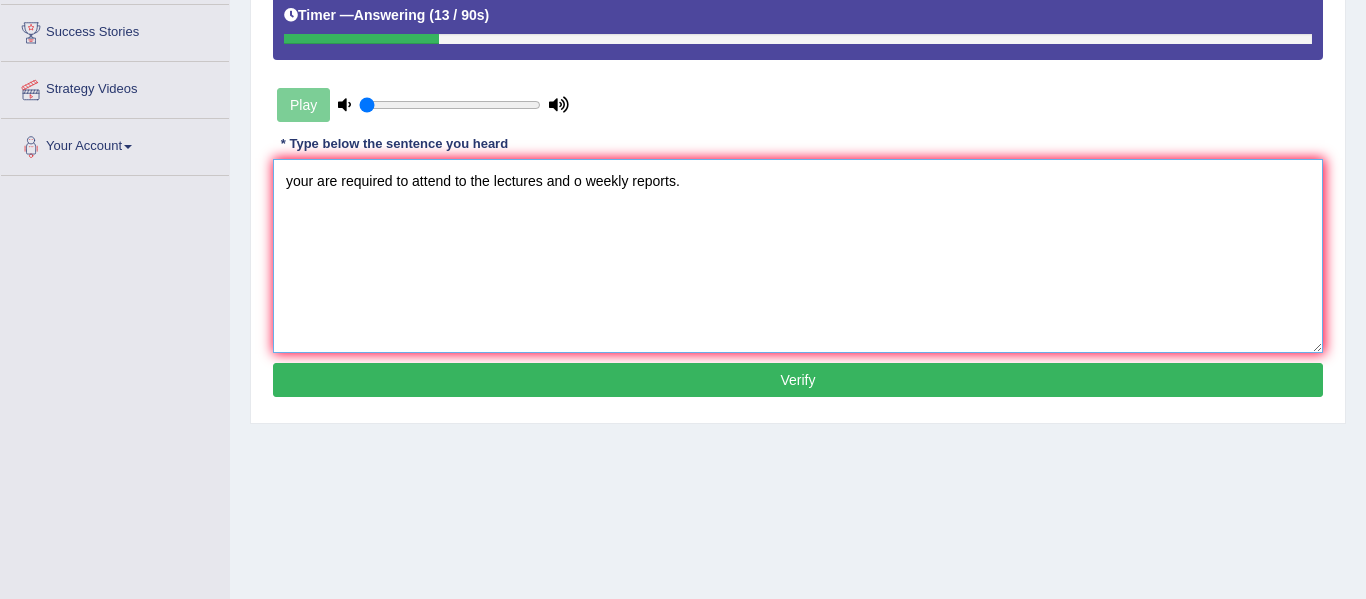 click on "your are required to attend to the lectures and o weekly reports." at bounding box center [798, 256] 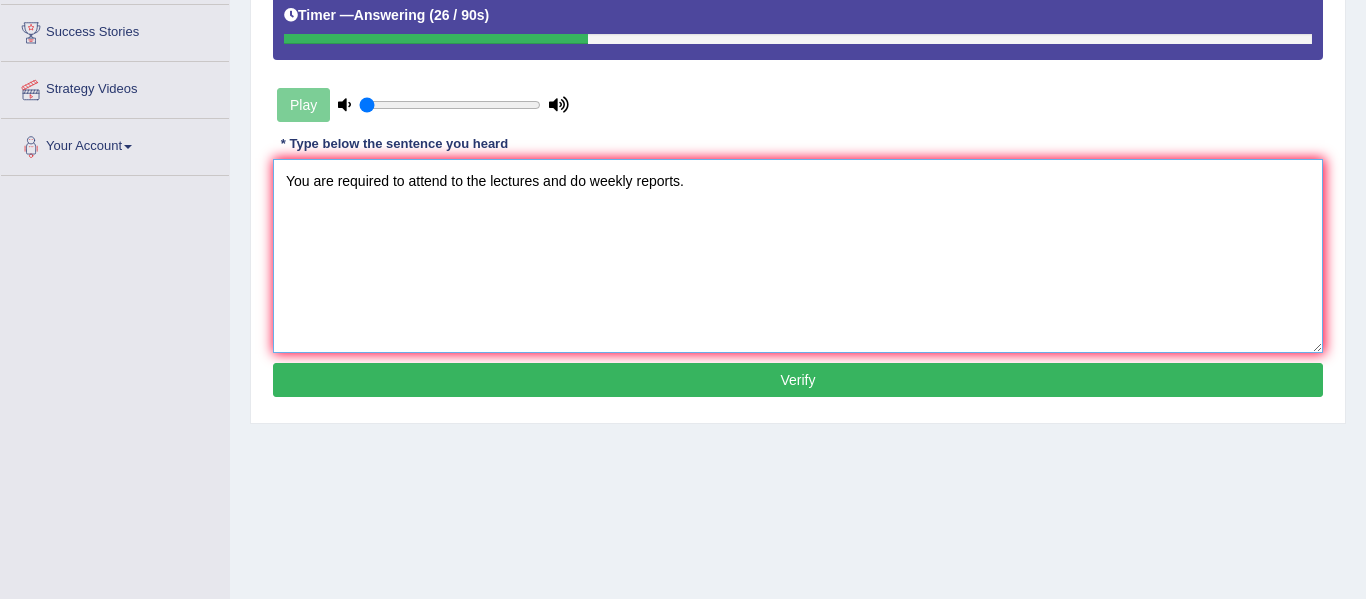 type on "You are required to attend to the lectures and do weekly reports." 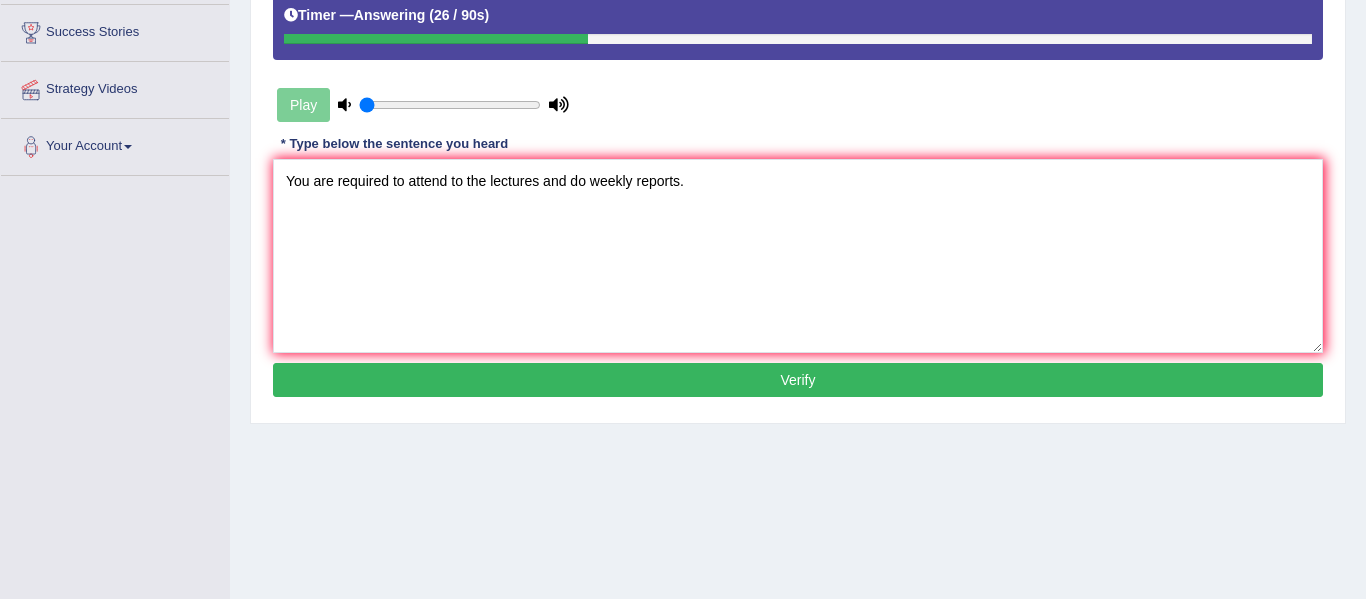 click on "Verify" at bounding box center [798, 380] 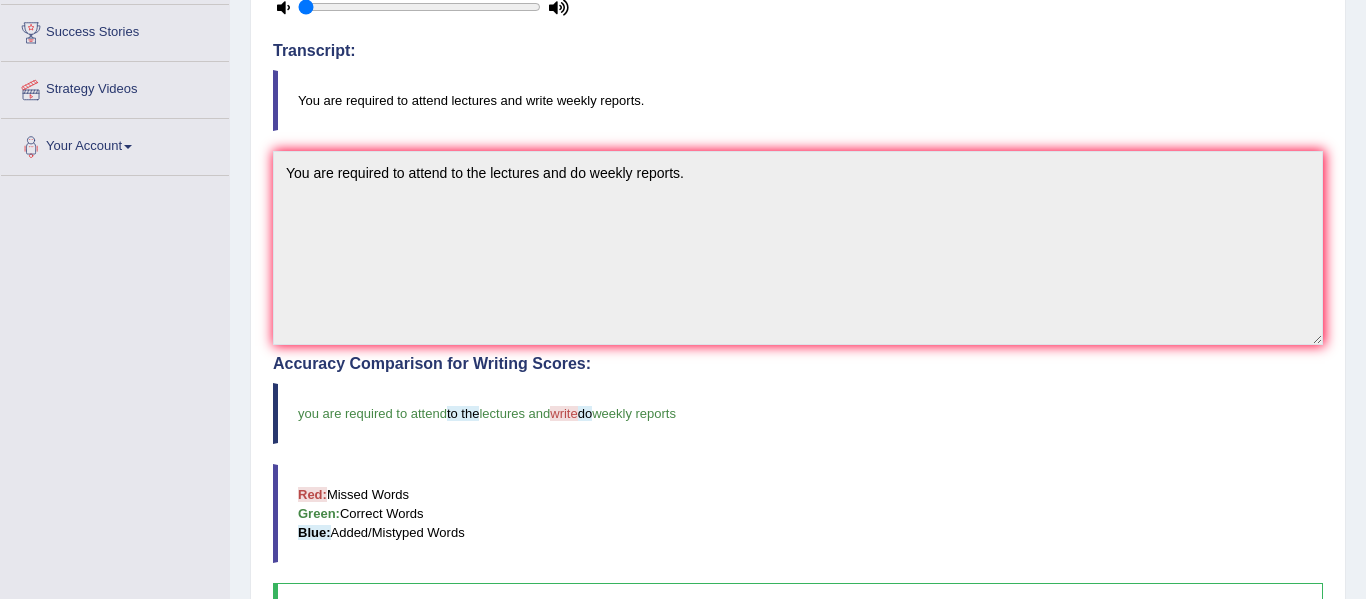 drag, startPoint x: 1365, startPoint y: 273, endPoint x: 1365, endPoint y: 185, distance: 88 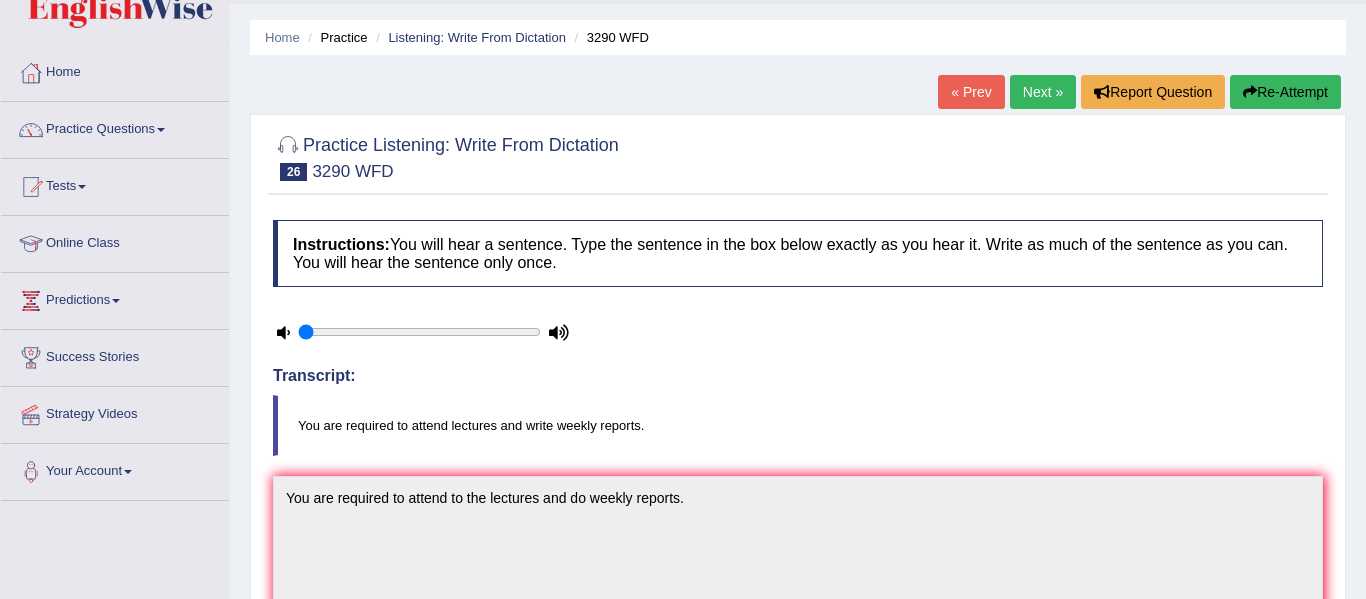 scroll, scrollTop: 52, scrollLeft: 0, axis: vertical 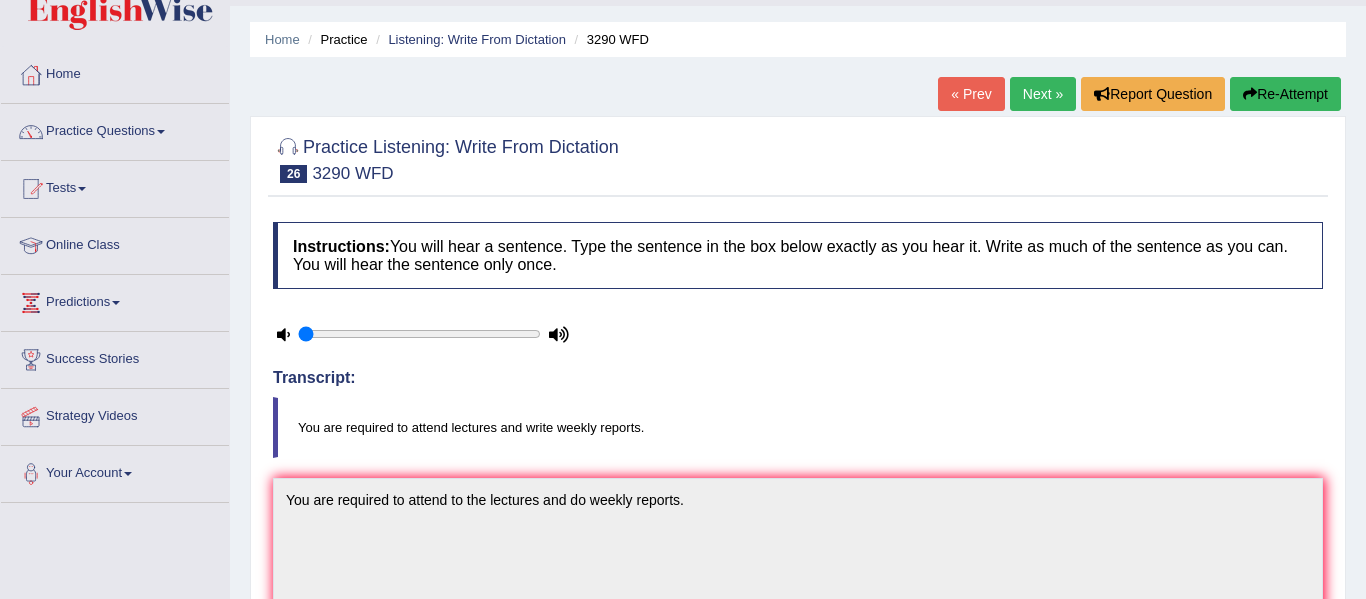 click on "Re-Attempt" at bounding box center (1285, 94) 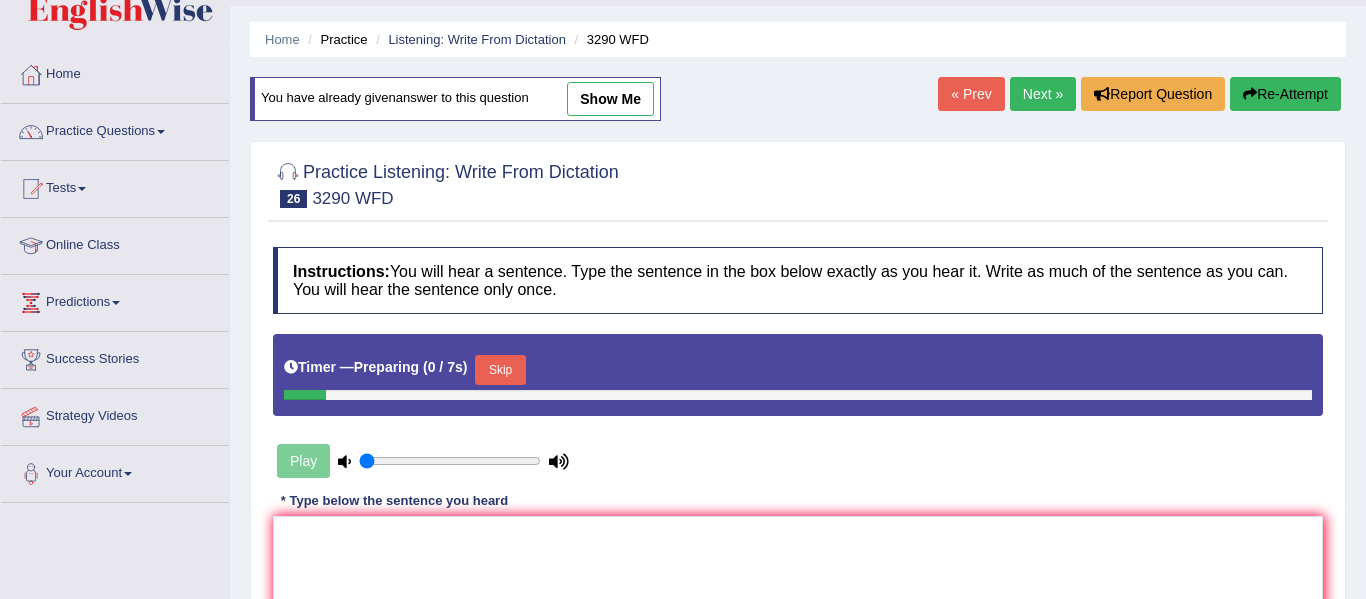 scroll, scrollTop: 0, scrollLeft: 0, axis: both 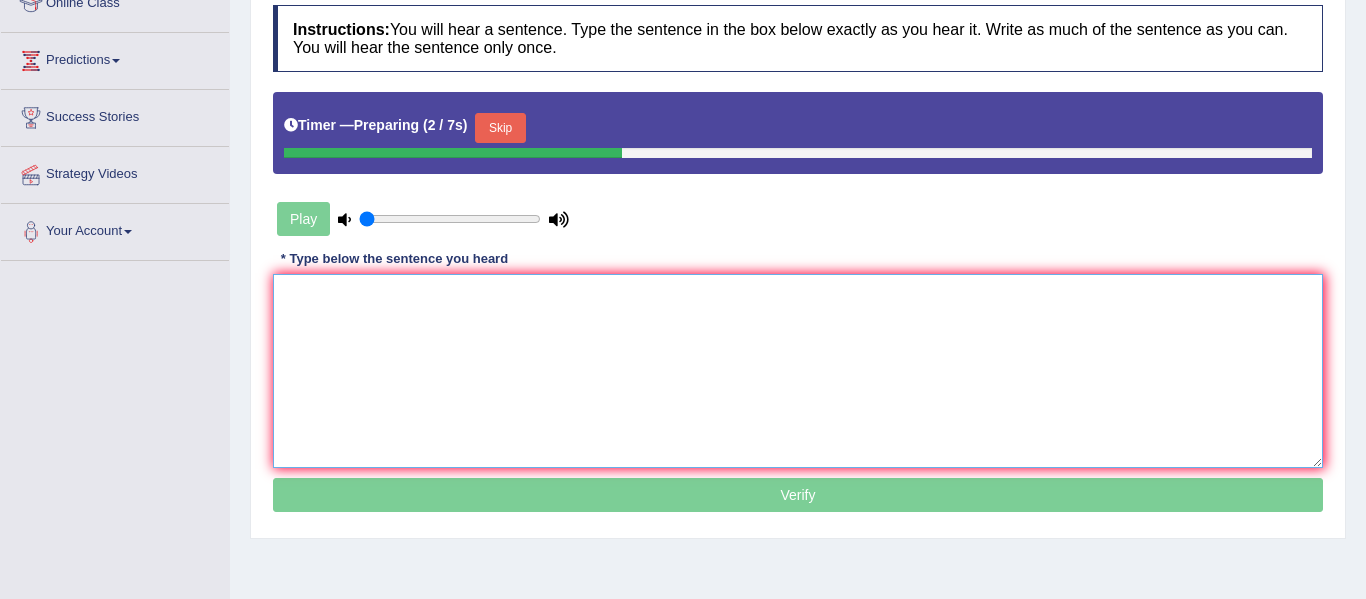 click at bounding box center [798, 371] 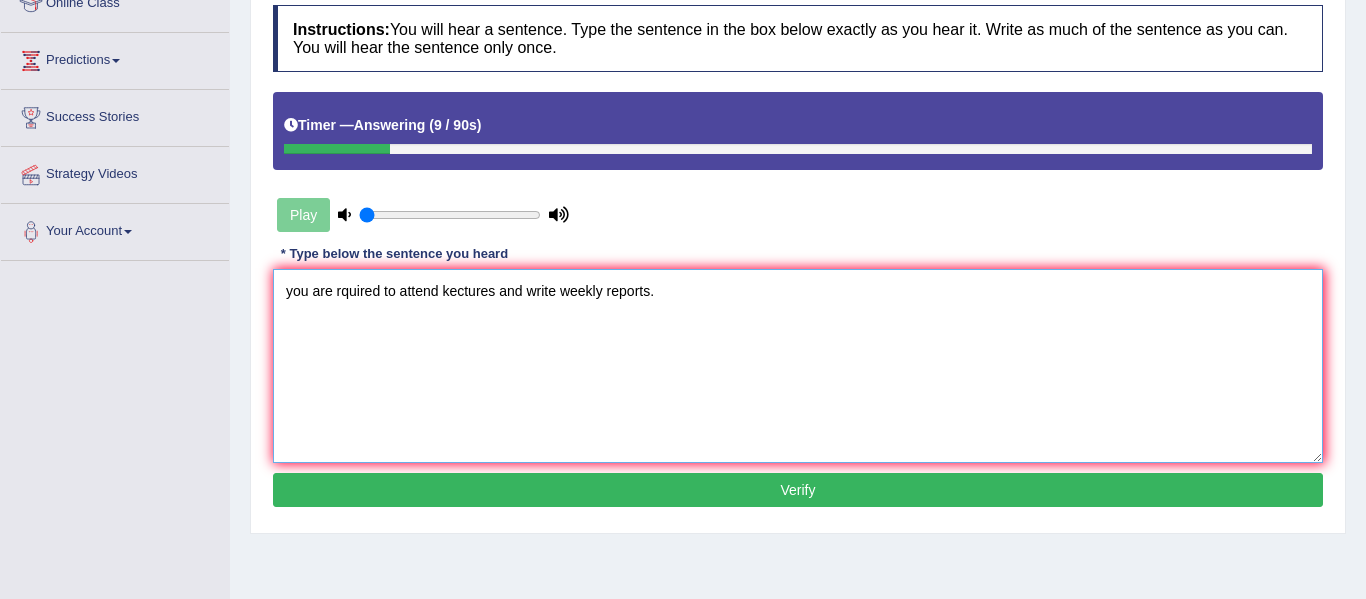 click on "you are rquired to attend kectures and write weekly reports." at bounding box center (798, 366) 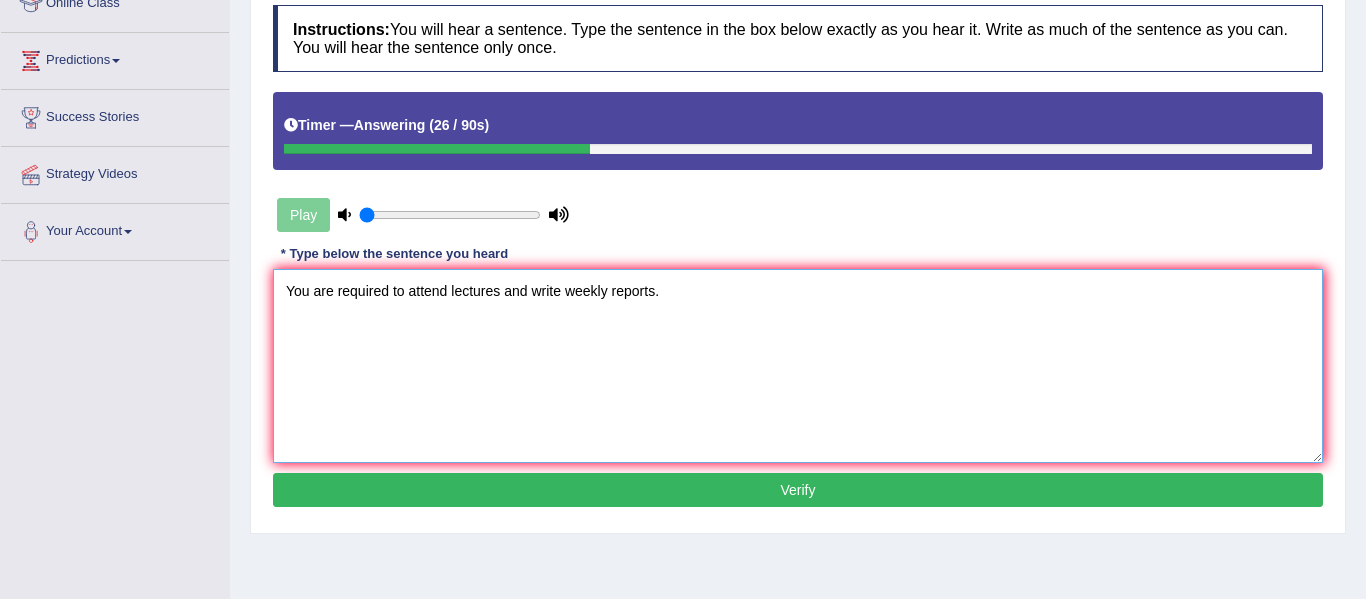 type on "You are required to attend lectures and write weekly reports." 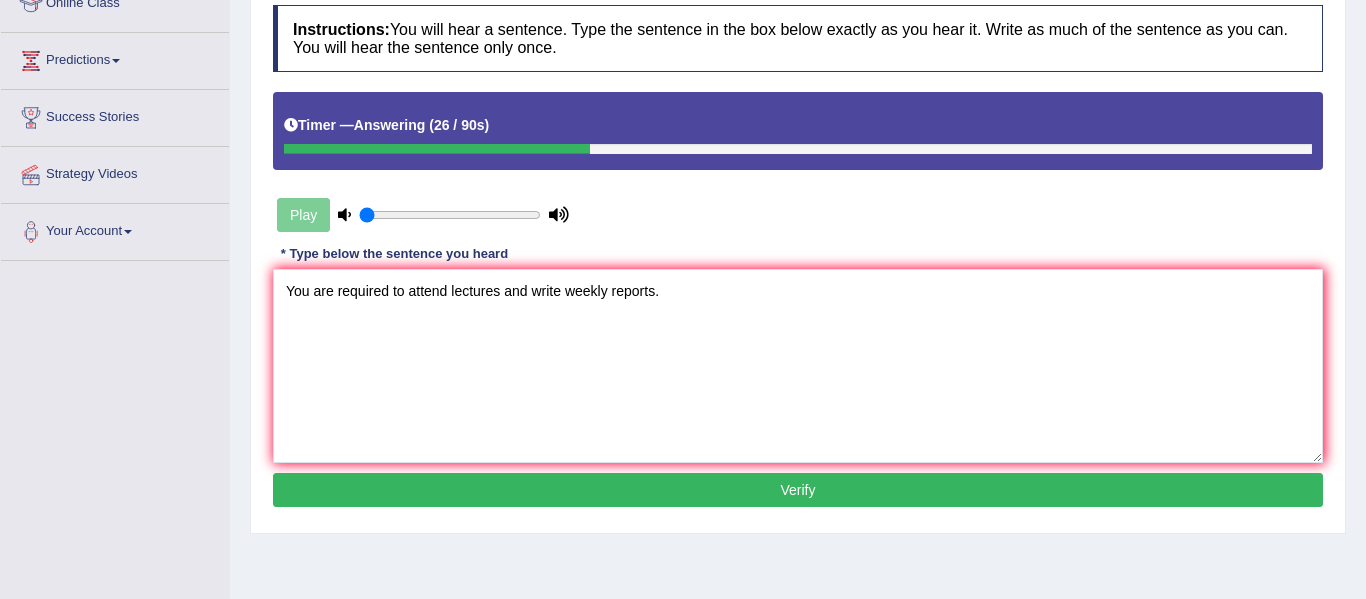 click on "Verify" at bounding box center (798, 490) 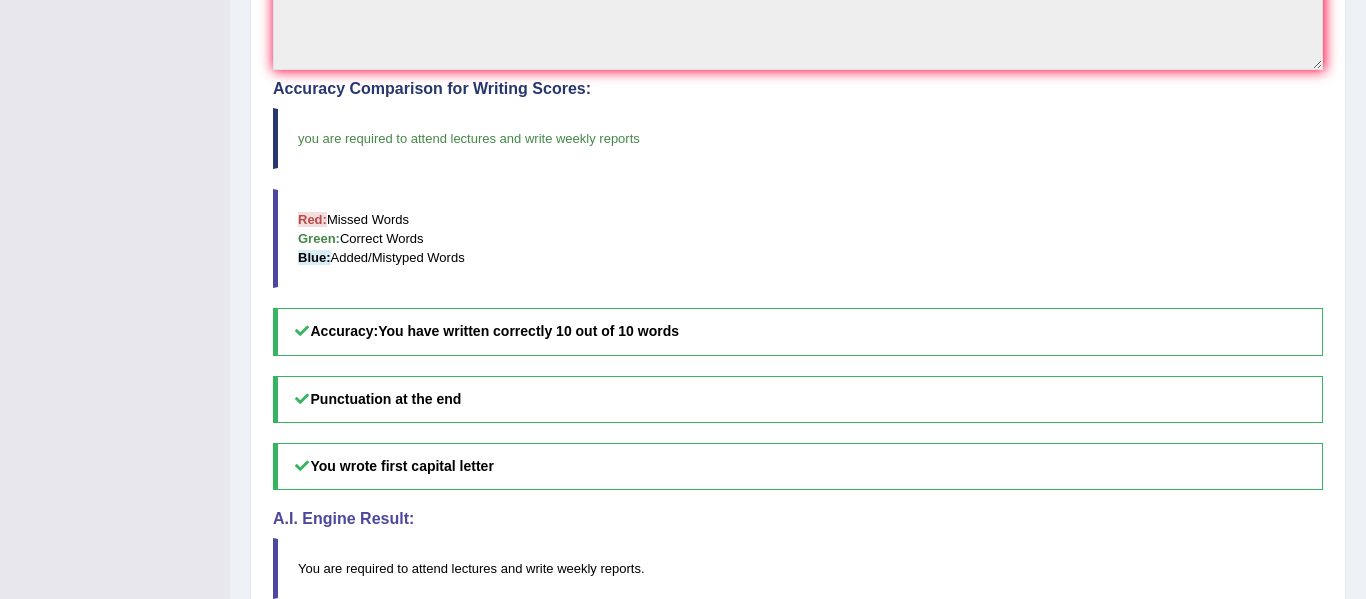 scroll, scrollTop: 767, scrollLeft: 0, axis: vertical 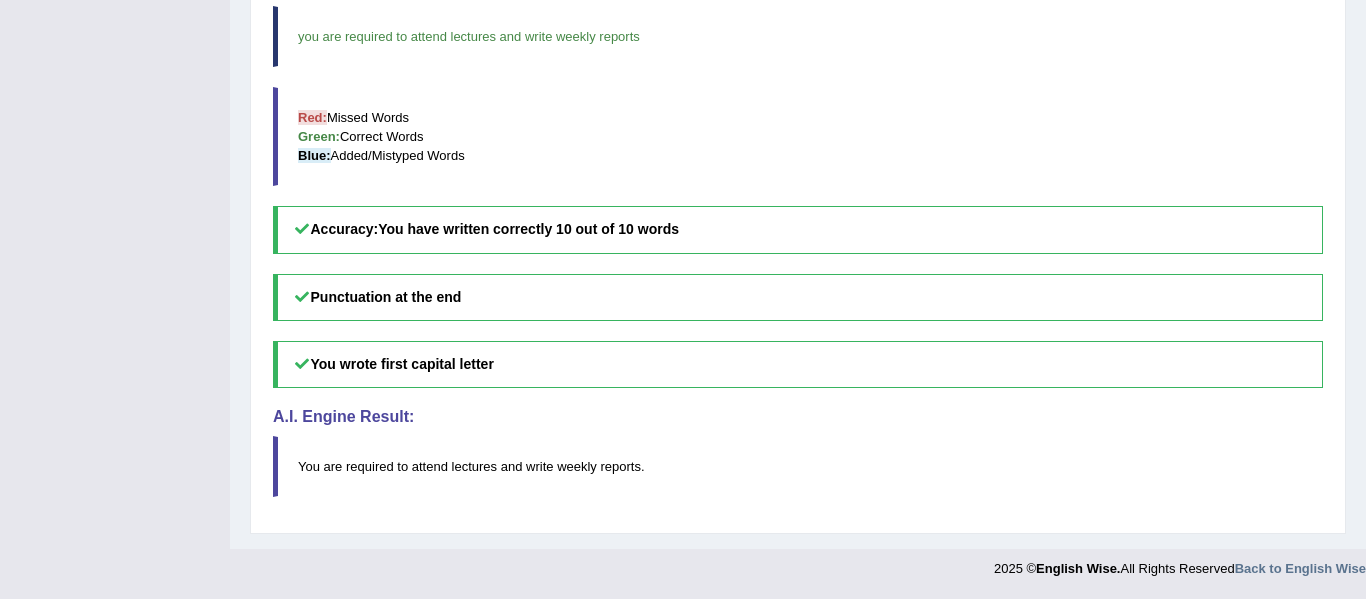 drag, startPoint x: 1363, startPoint y: 134, endPoint x: 1360, endPoint y: 502, distance: 368.01224 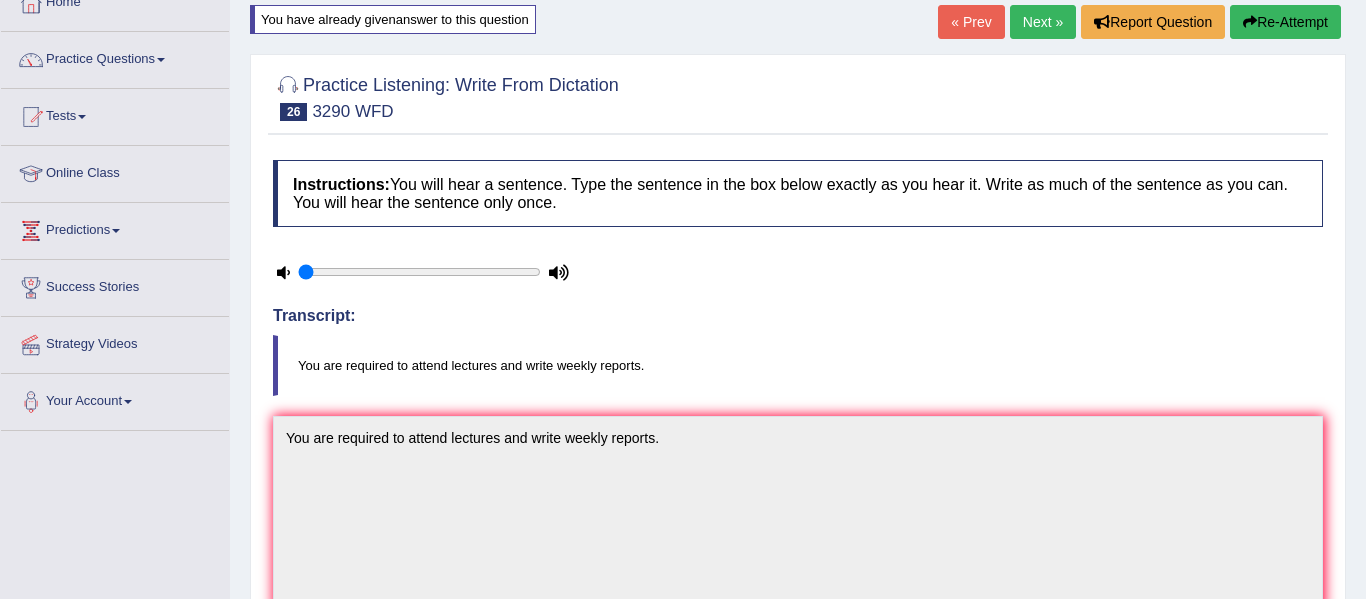 scroll, scrollTop: 110, scrollLeft: 0, axis: vertical 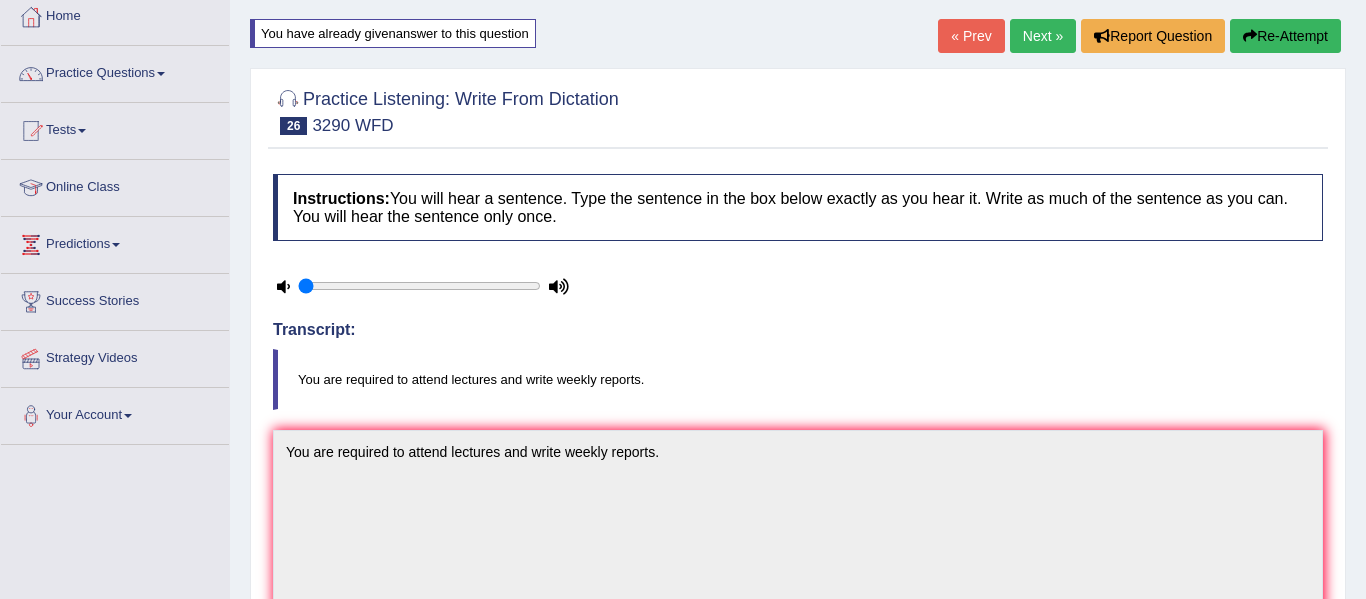 drag, startPoint x: 1365, startPoint y: 391, endPoint x: 1365, endPoint y: 104, distance: 287 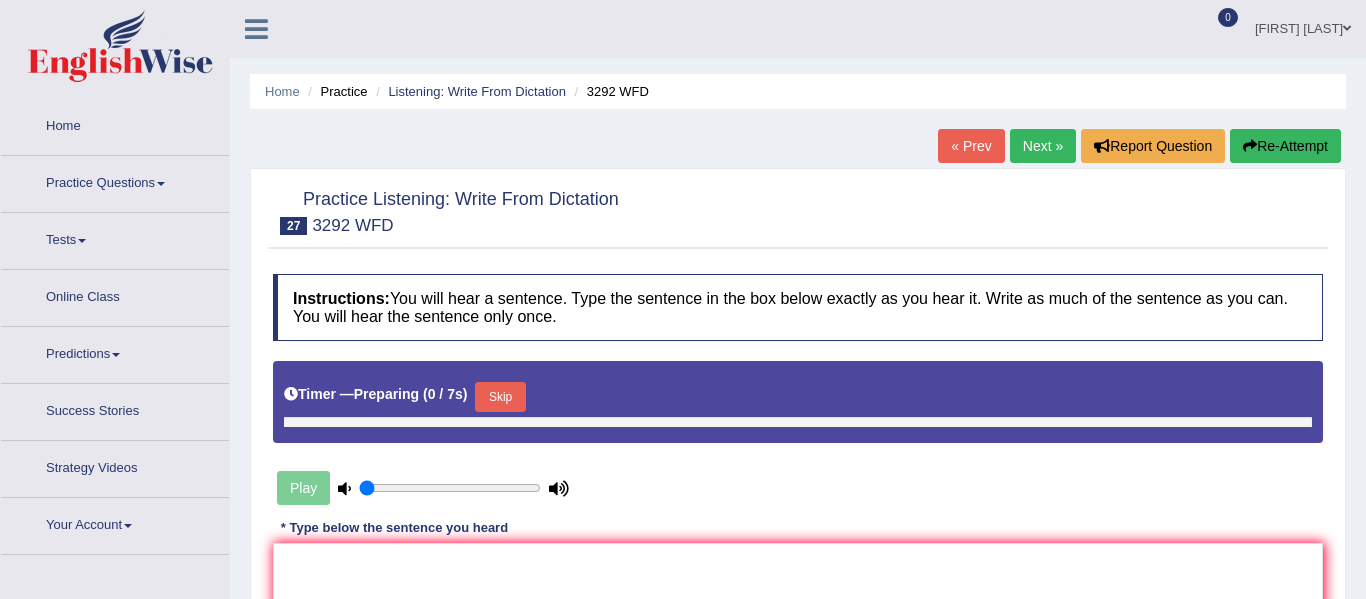 scroll, scrollTop: 0, scrollLeft: 0, axis: both 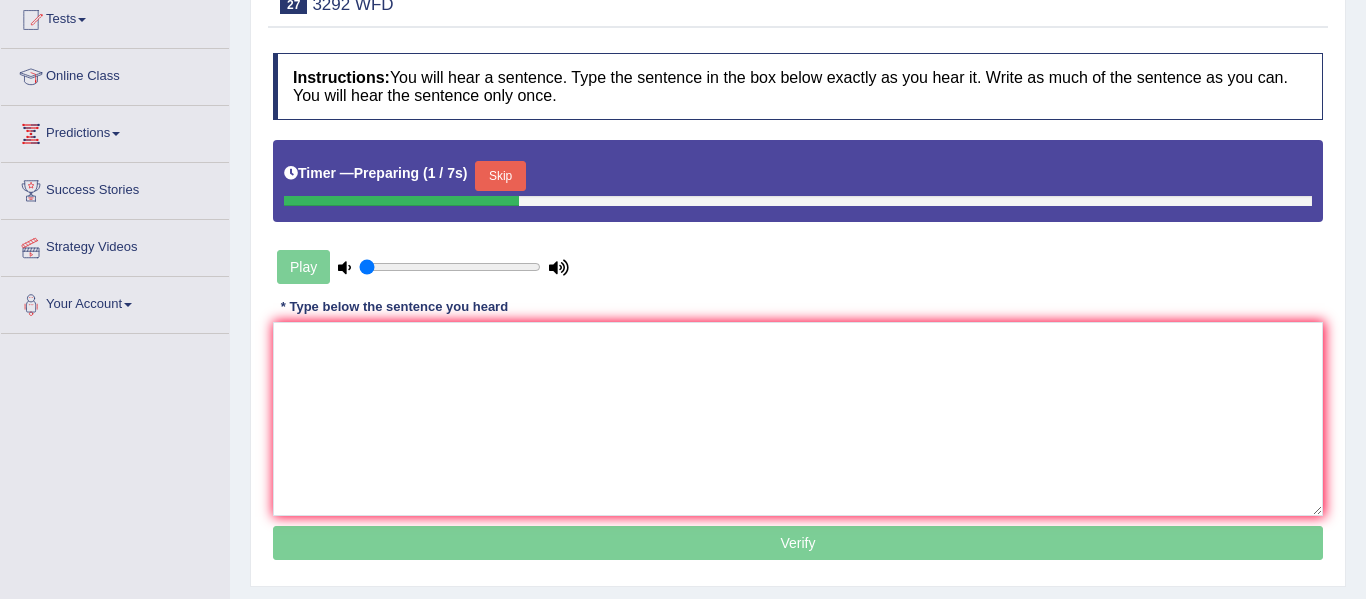 drag, startPoint x: 1365, startPoint y: 75, endPoint x: 1364, endPoint y: 202, distance: 127.00394 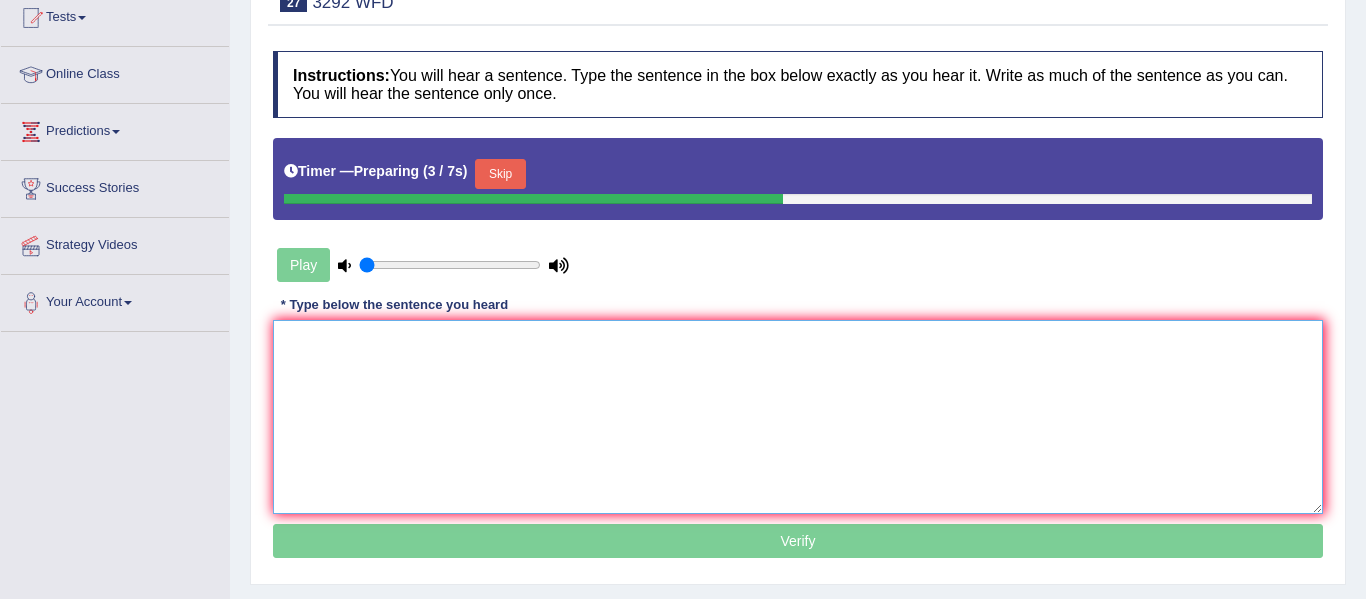 click at bounding box center (798, 417) 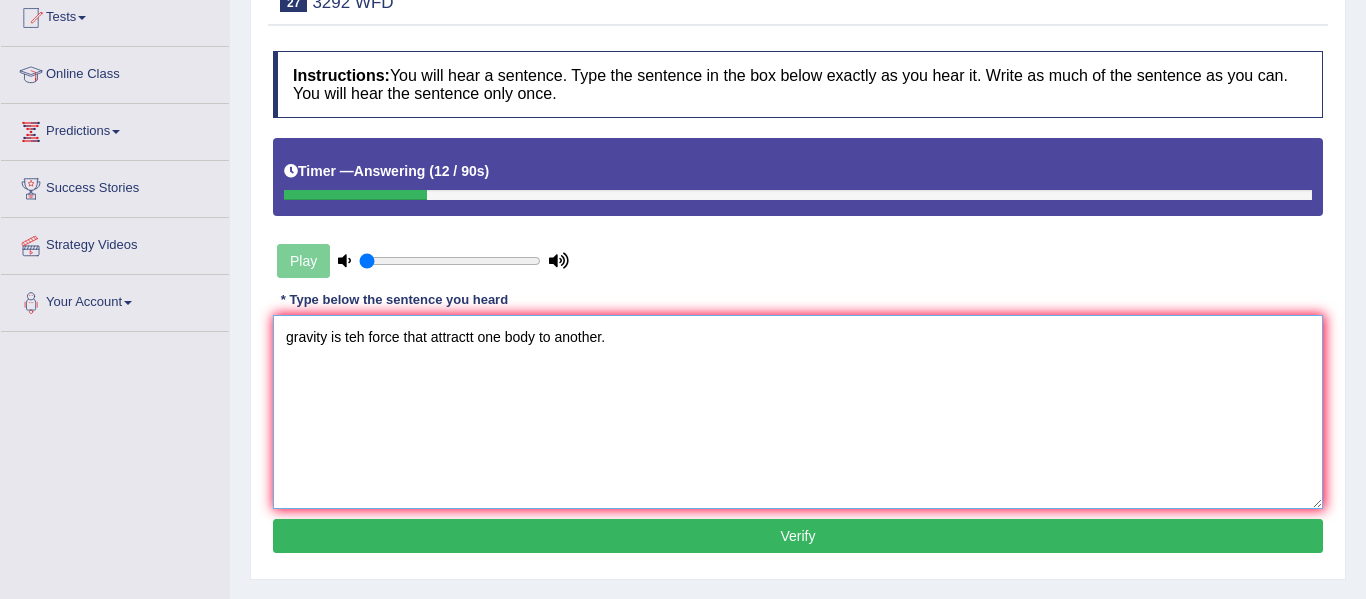click on "gravity is teh force that attractt one body to another." at bounding box center [798, 412] 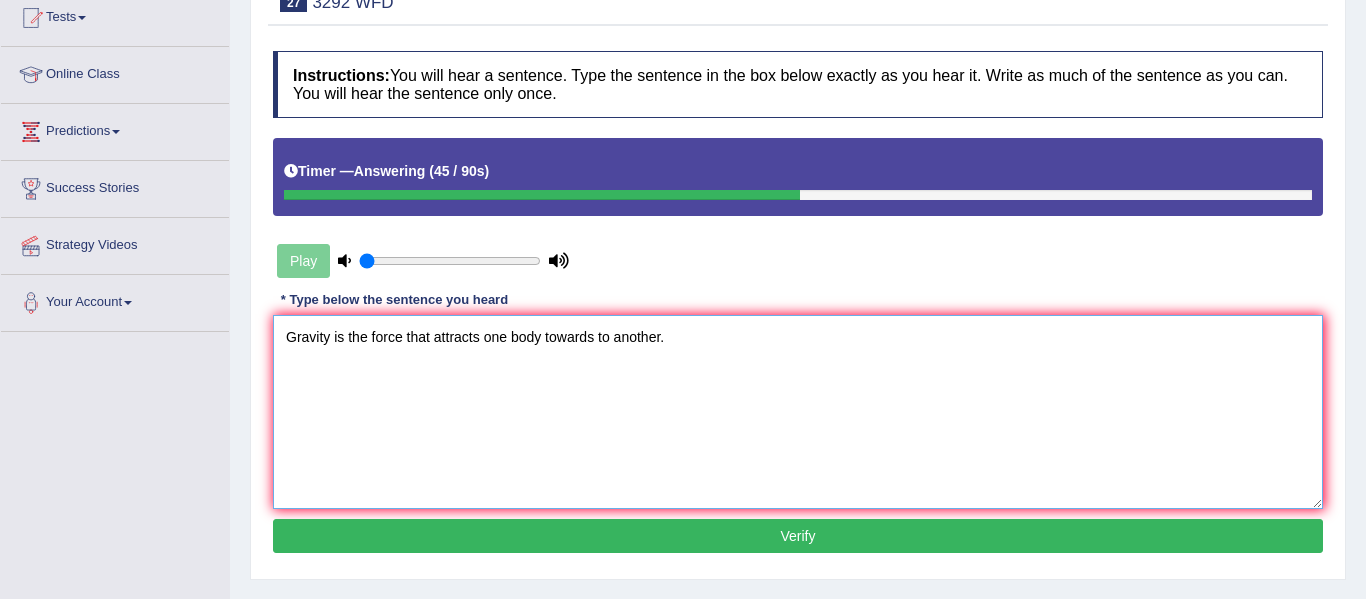 type on "Gravity is the force that attracts one body towards to another." 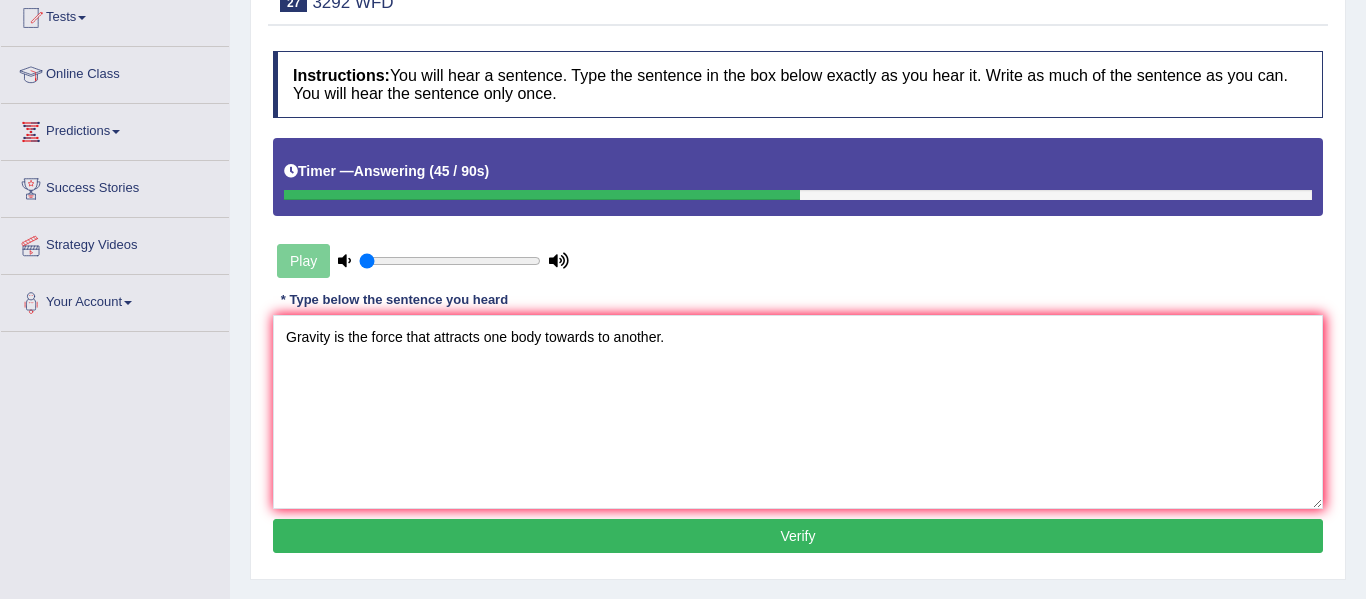 click on "Verify" at bounding box center (798, 536) 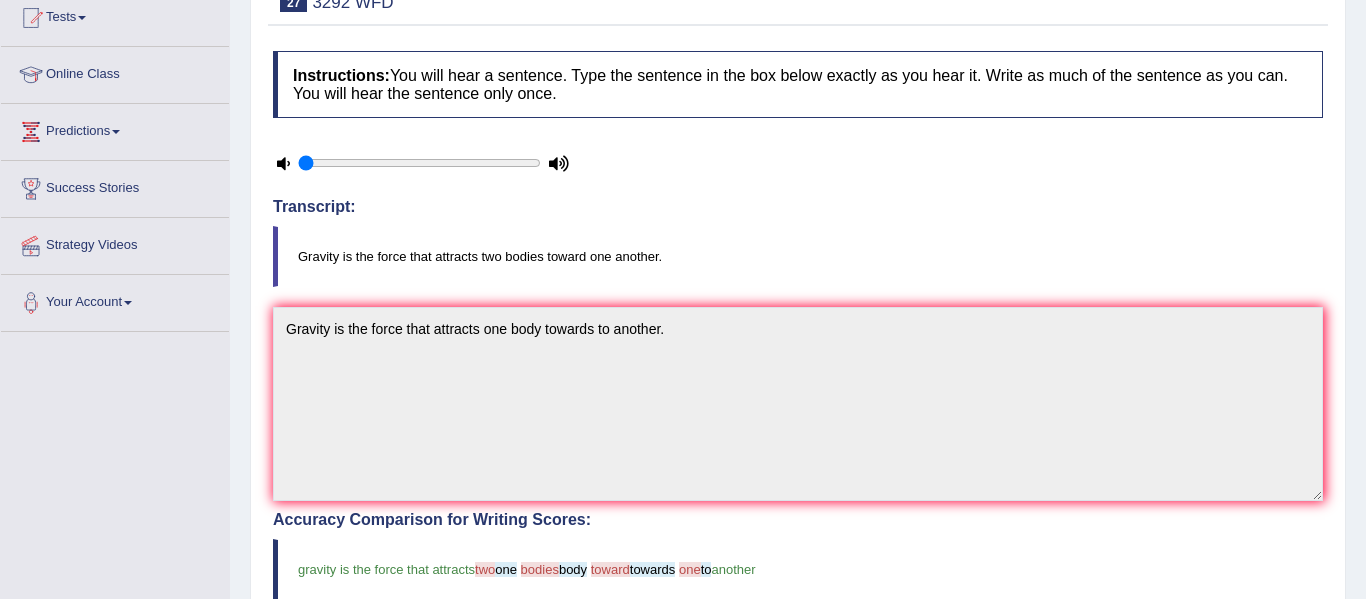 scroll, scrollTop: 0, scrollLeft: 0, axis: both 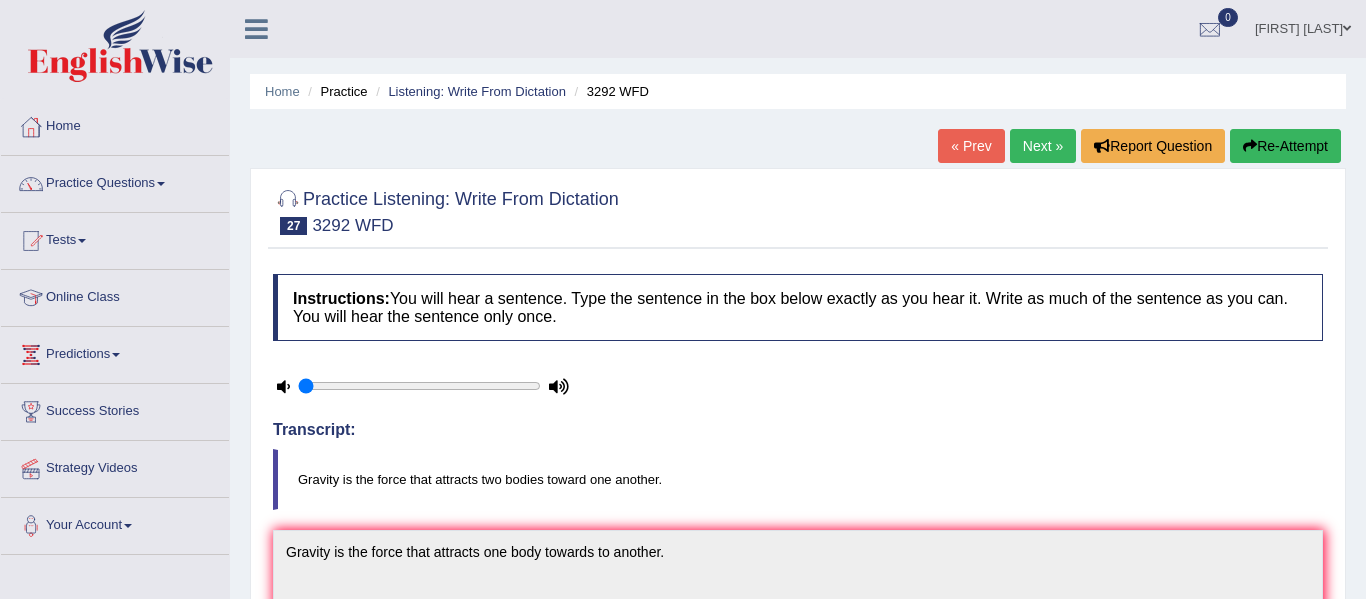 click on "Re-Attempt" at bounding box center (1285, 146) 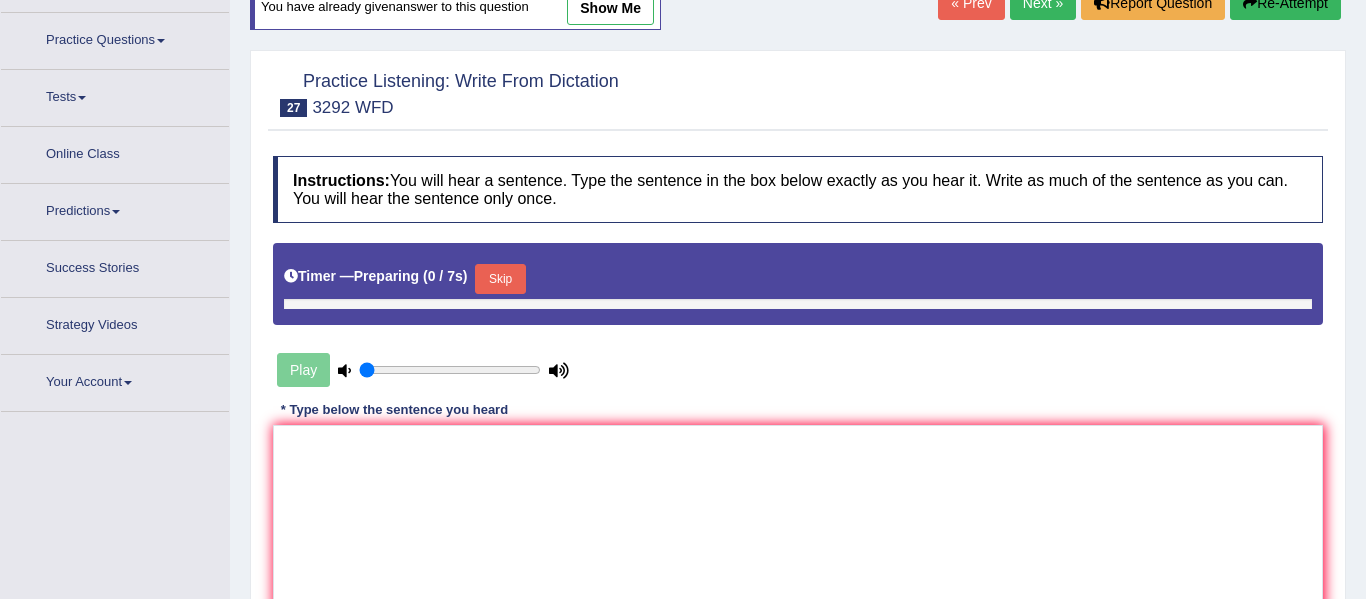 scroll, scrollTop: 0, scrollLeft: 0, axis: both 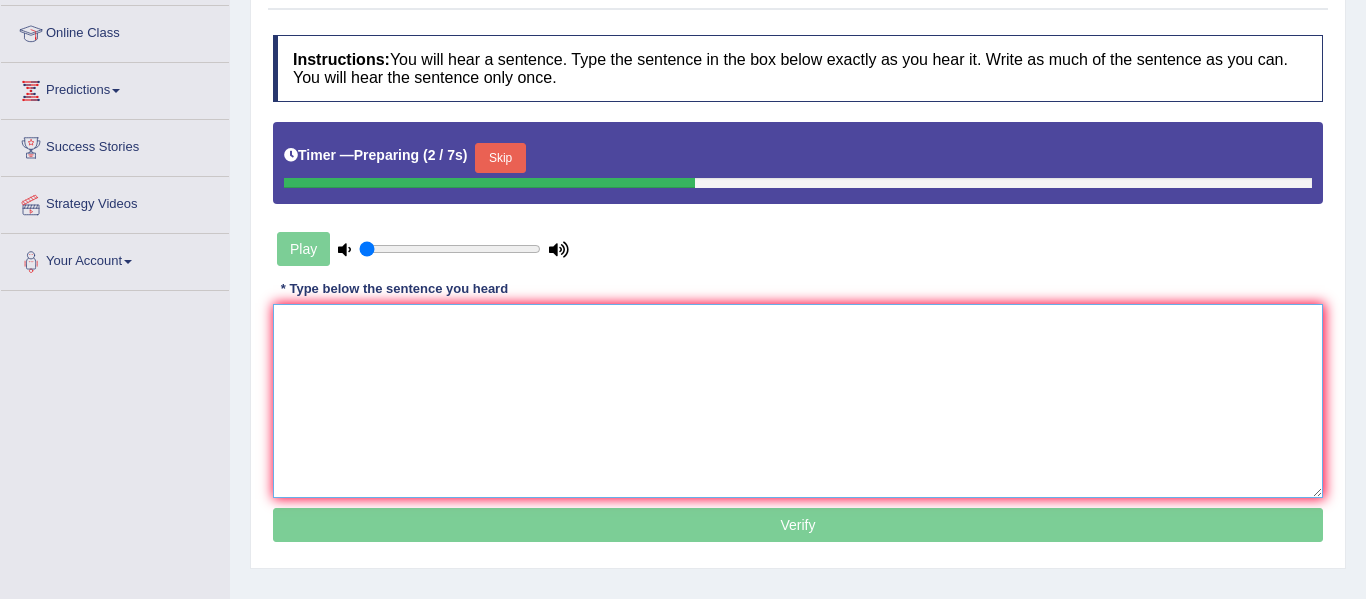 click at bounding box center [798, 401] 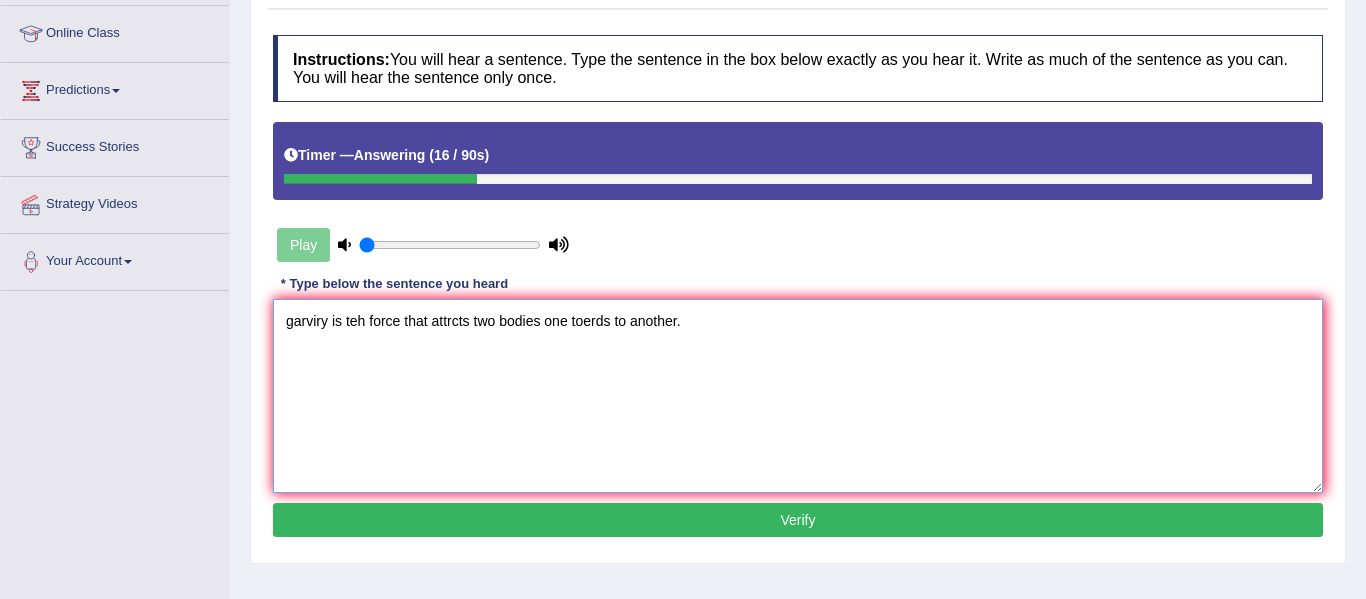 click on "garviry is teh force that attrcts two bodies one toerds to another." at bounding box center [798, 396] 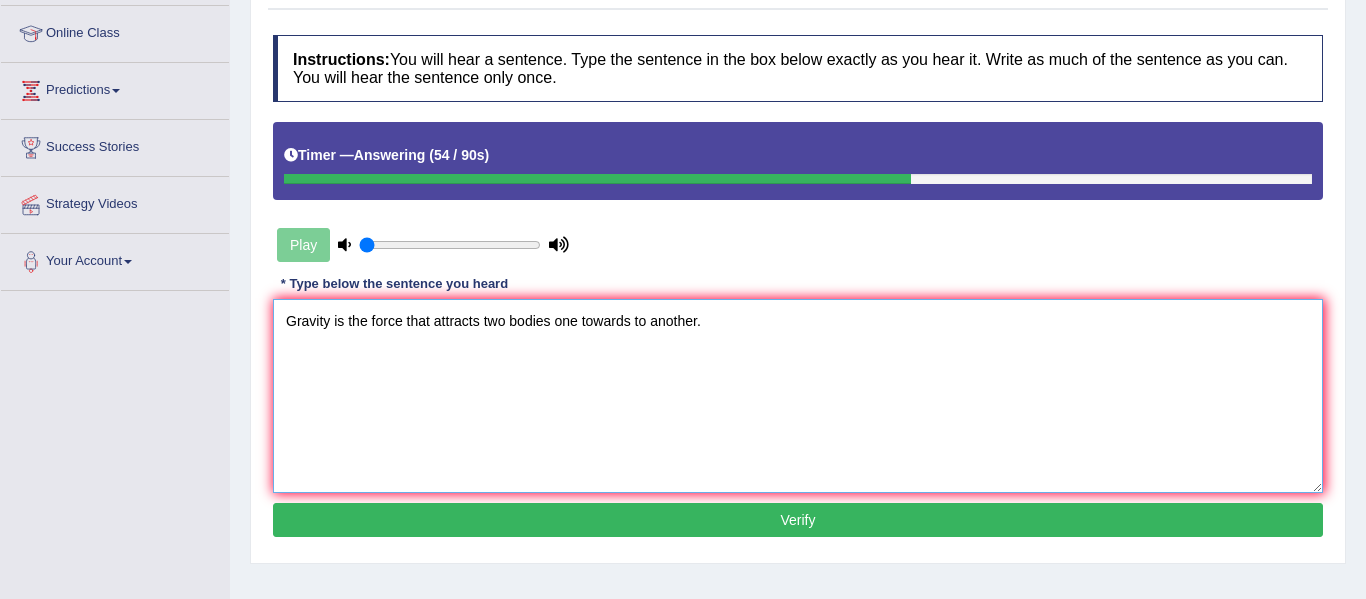 type on "Gravity is the force that attracts two bodies one towards to another." 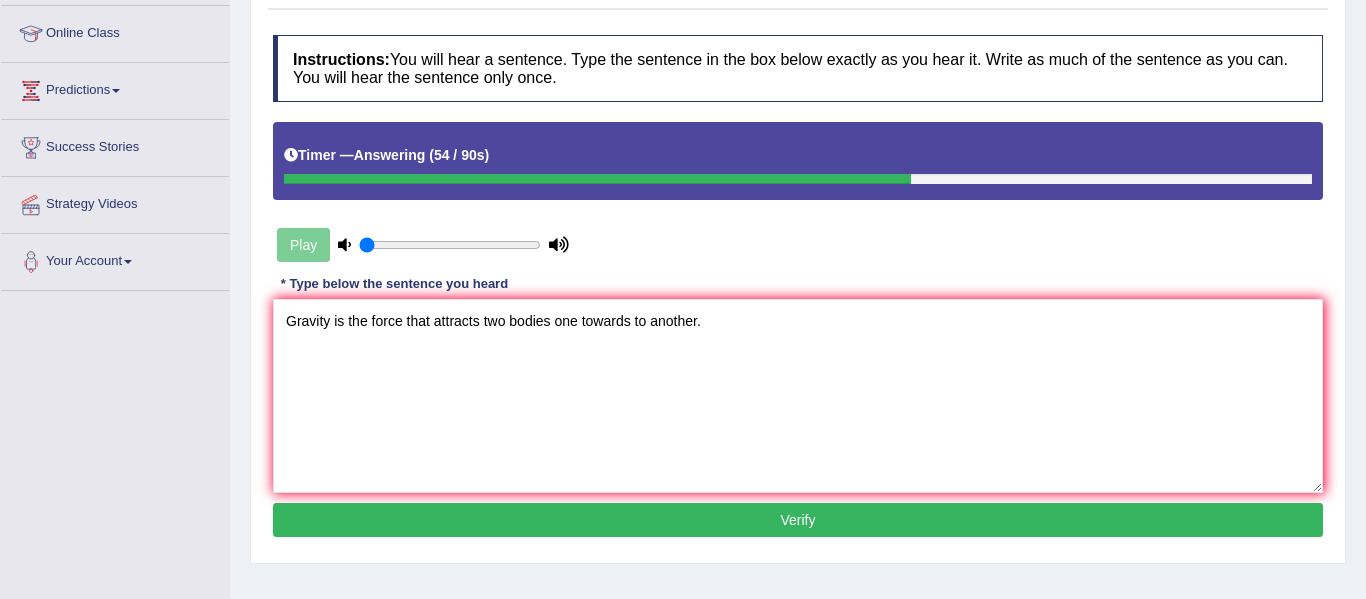 click on "Verify" at bounding box center [798, 520] 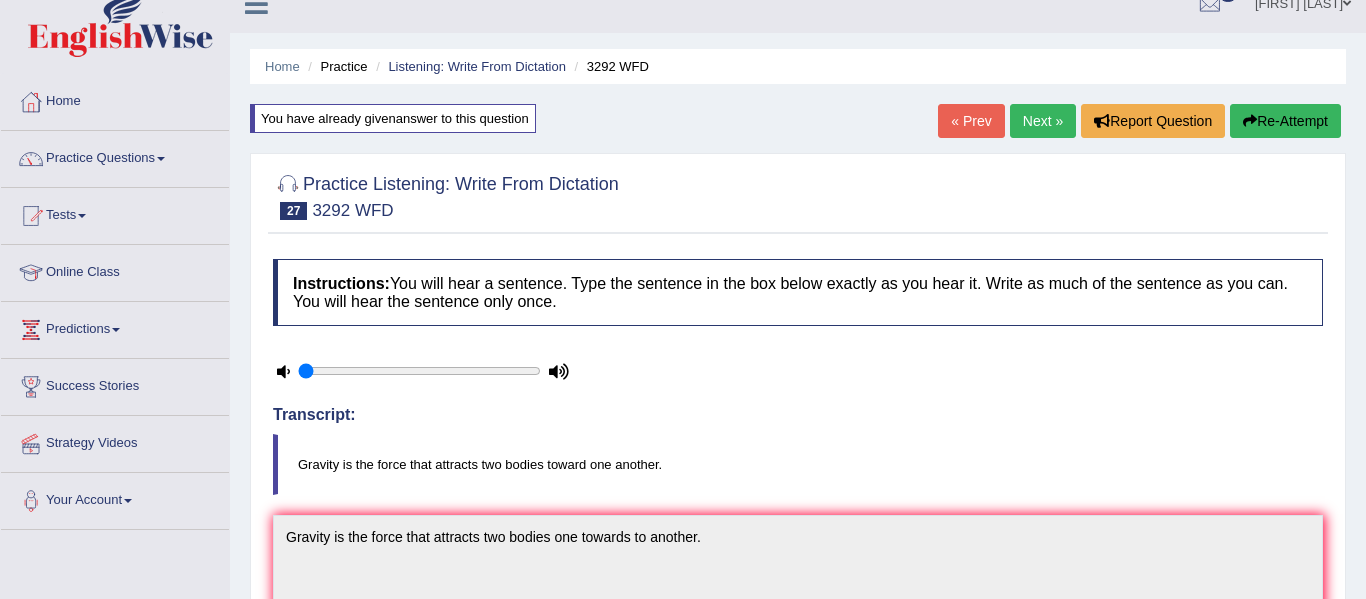 scroll, scrollTop: 0, scrollLeft: 0, axis: both 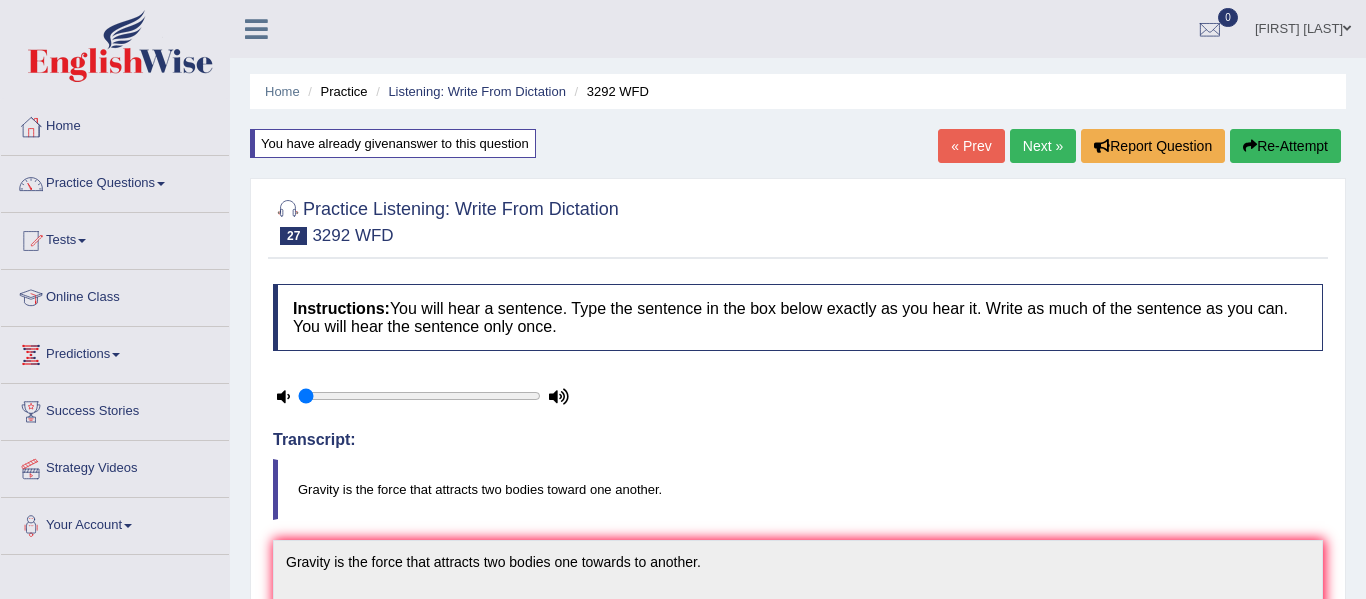 click on "Next »" at bounding box center [1043, 146] 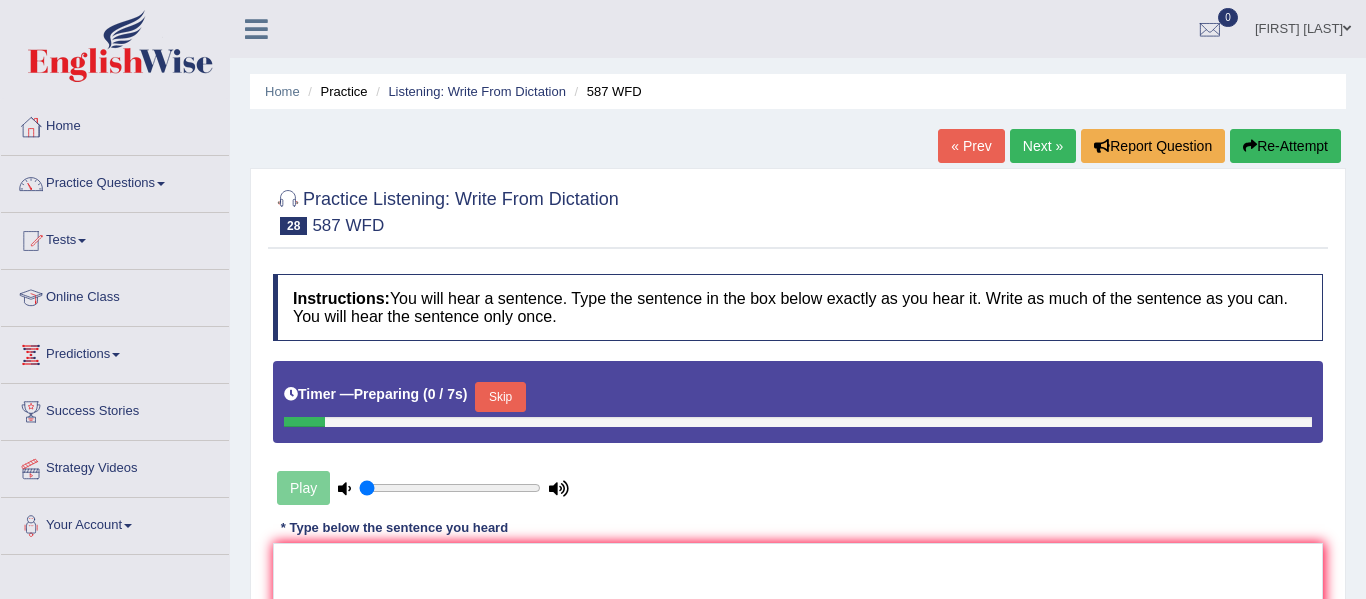 scroll, scrollTop: 0, scrollLeft: 0, axis: both 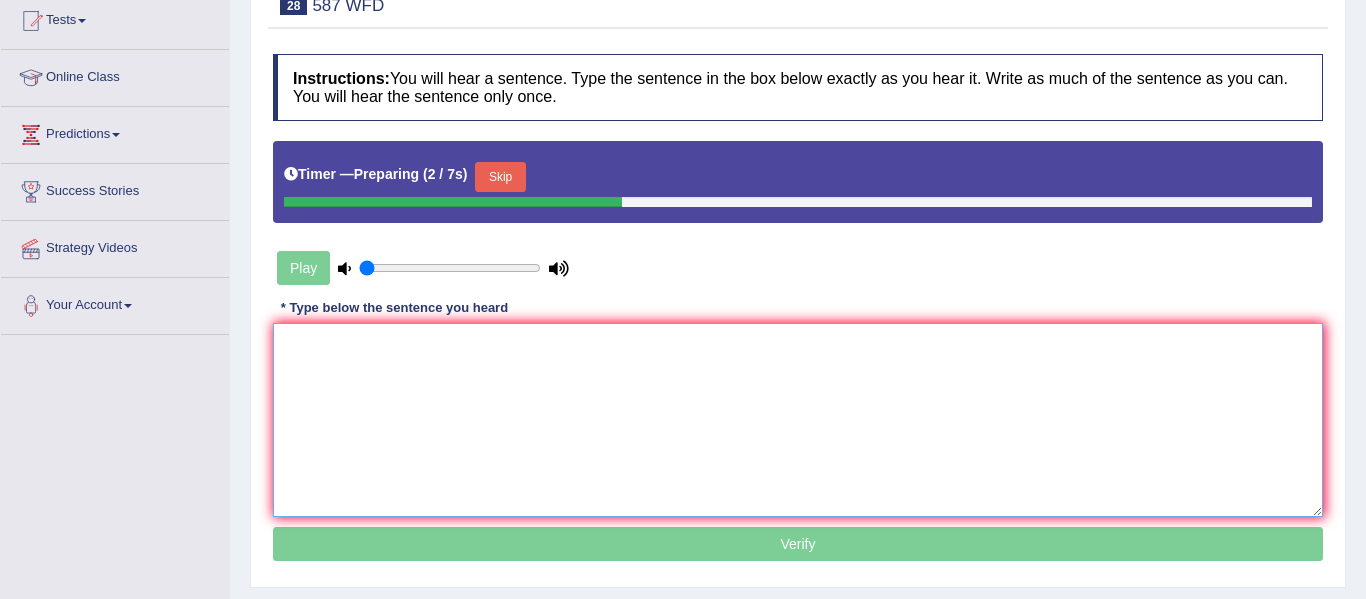 click at bounding box center (798, 420) 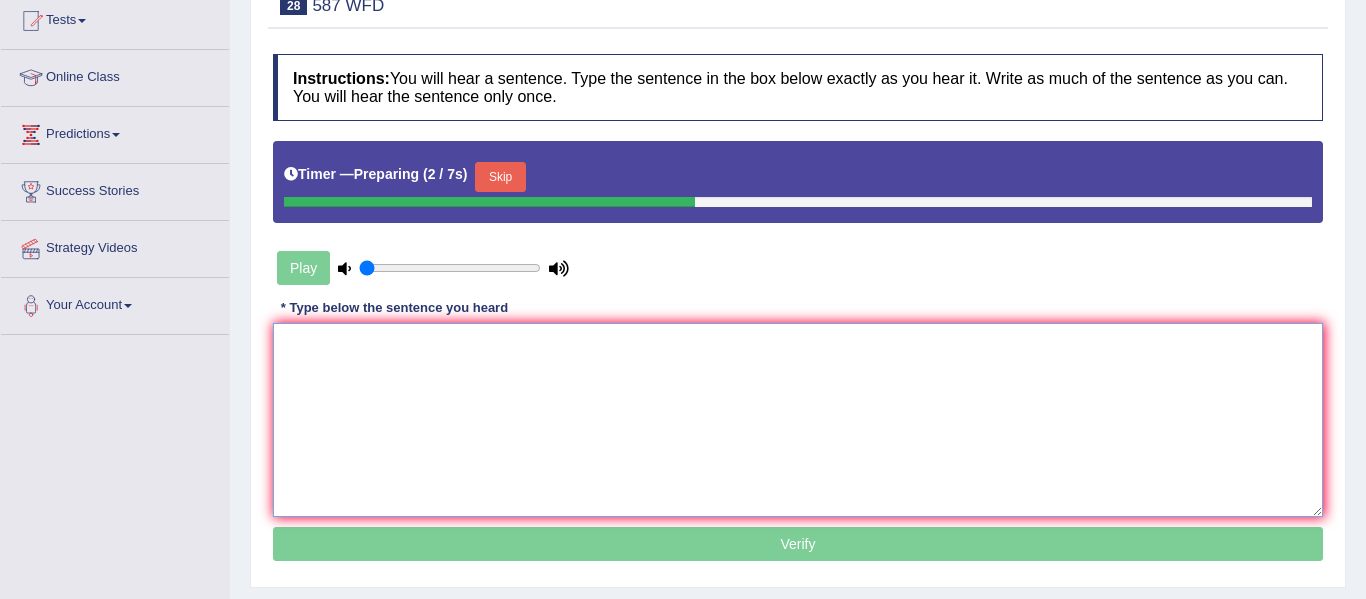 click at bounding box center [798, 420] 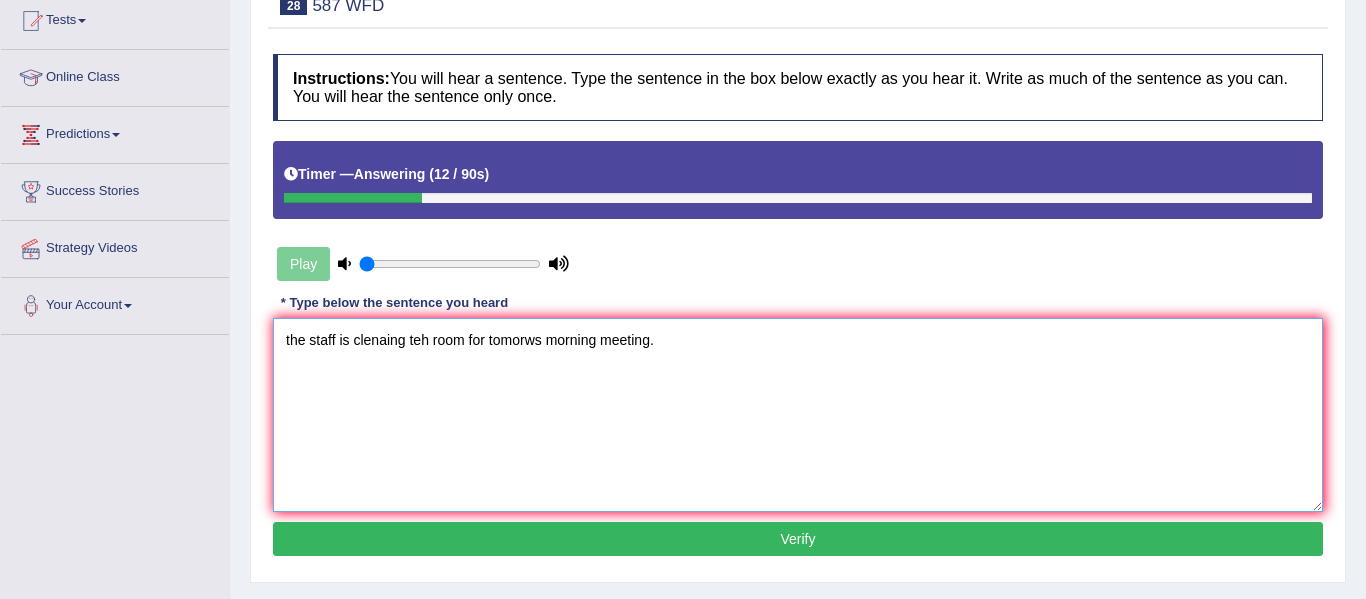 click on "the staff is clenaing teh room for tomorws morning meeting." at bounding box center (798, 415) 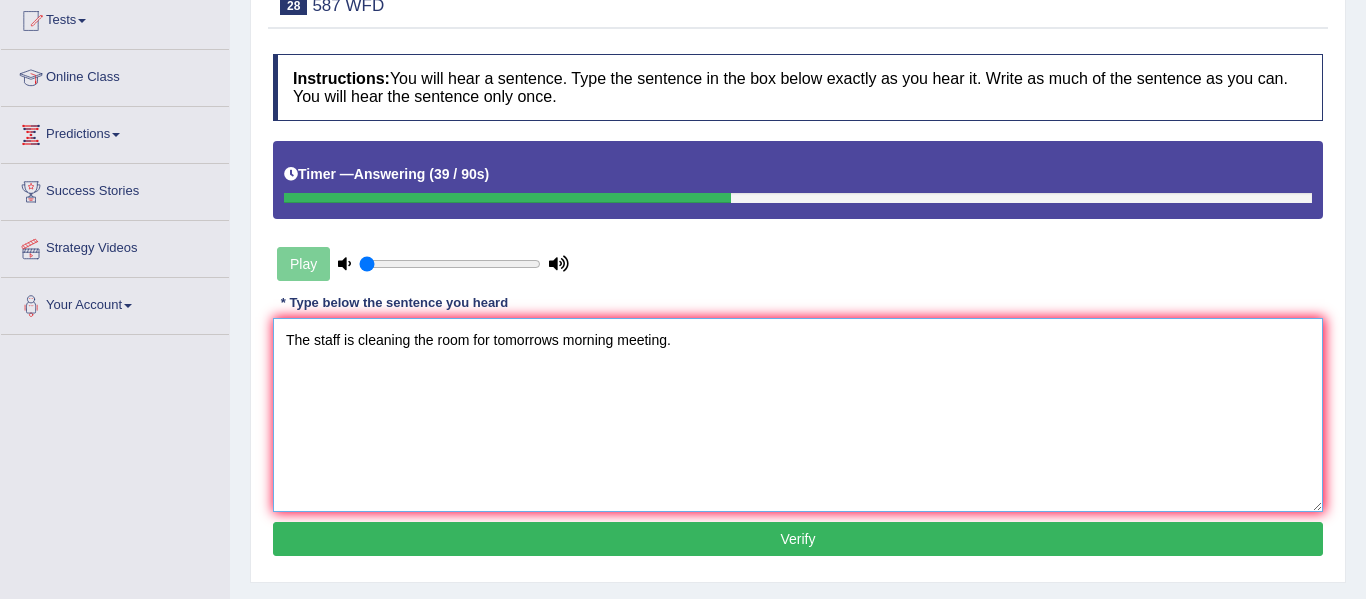 type on "The staff is cleaning the room for tomorrows morning meeting." 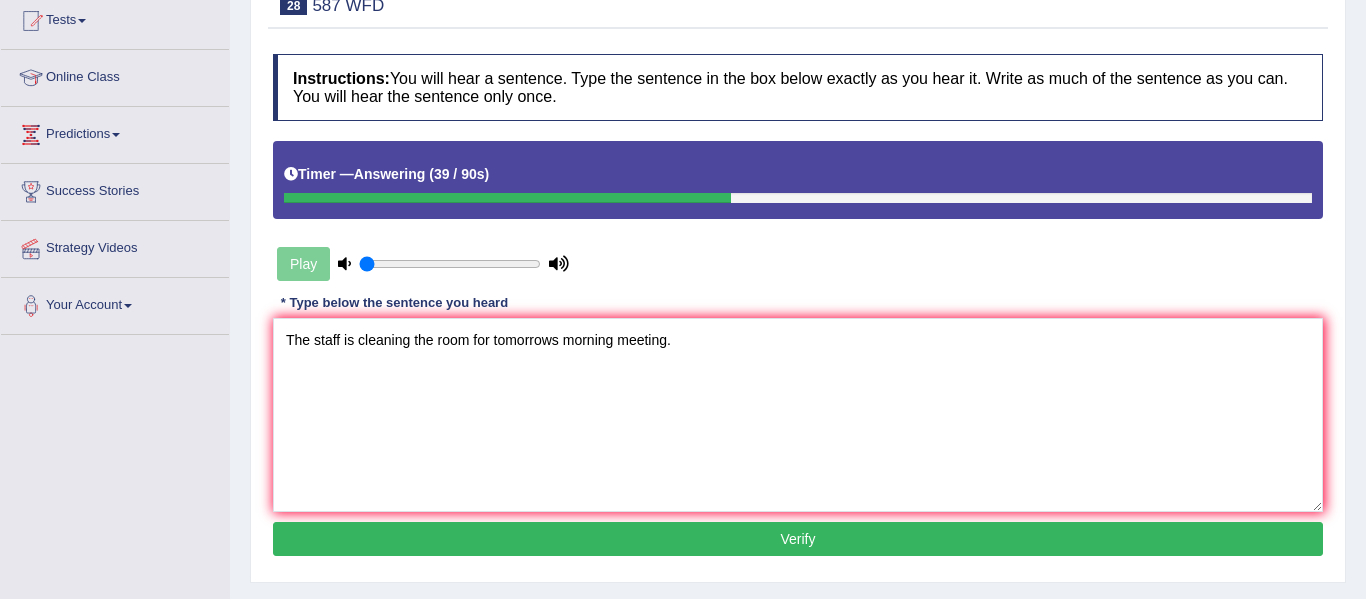 click on "Verify" at bounding box center [798, 539] 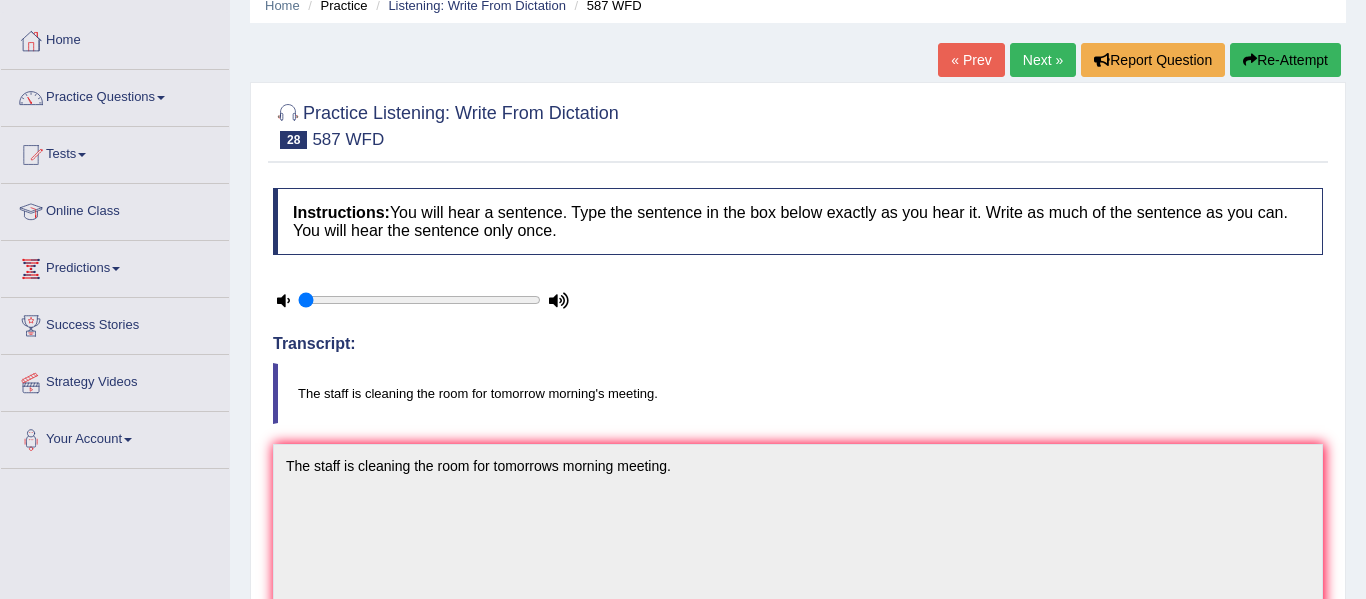 scroll, scrollTop: 81, scrollLeft: 0, axis: vertical 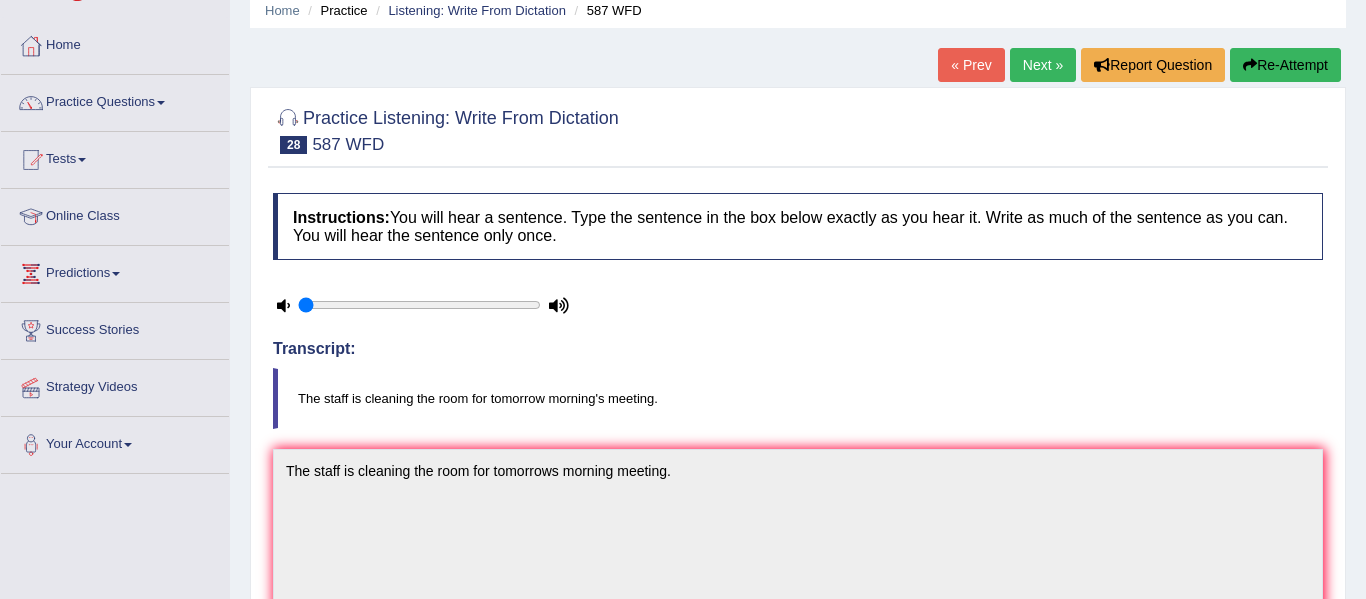 click on "Re-Attempt" at bounding box center (1285, 65) 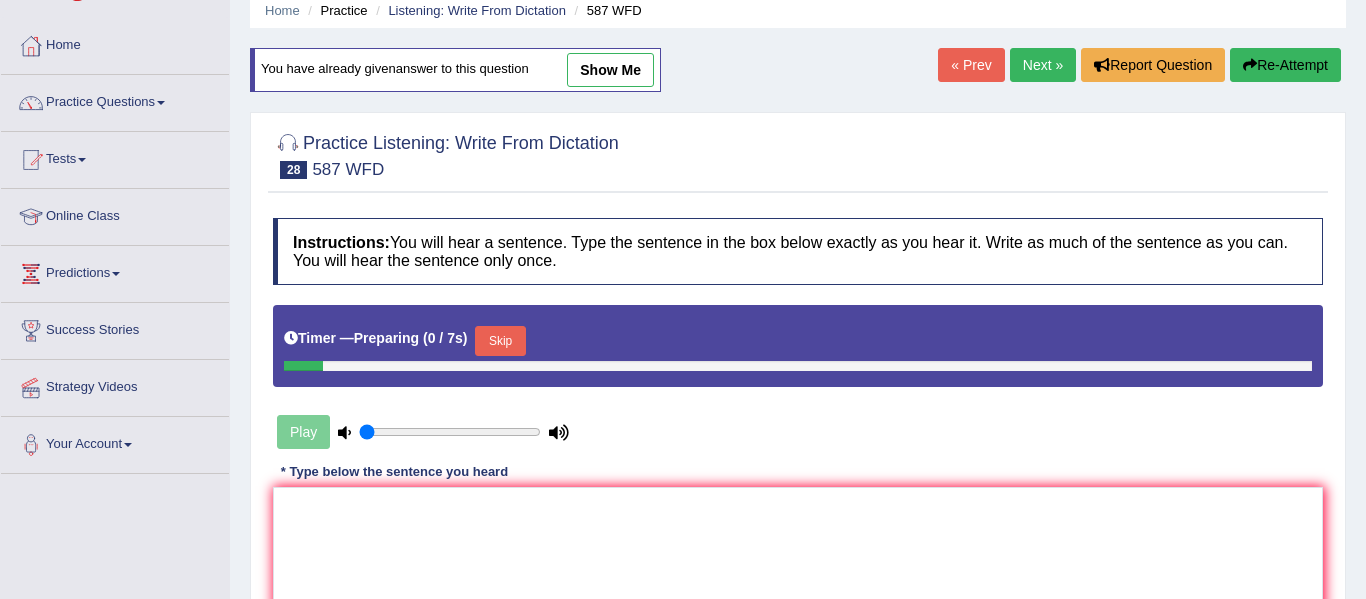 scroll, scrollTop: 81, scrollLeft: 0, axis: vertical 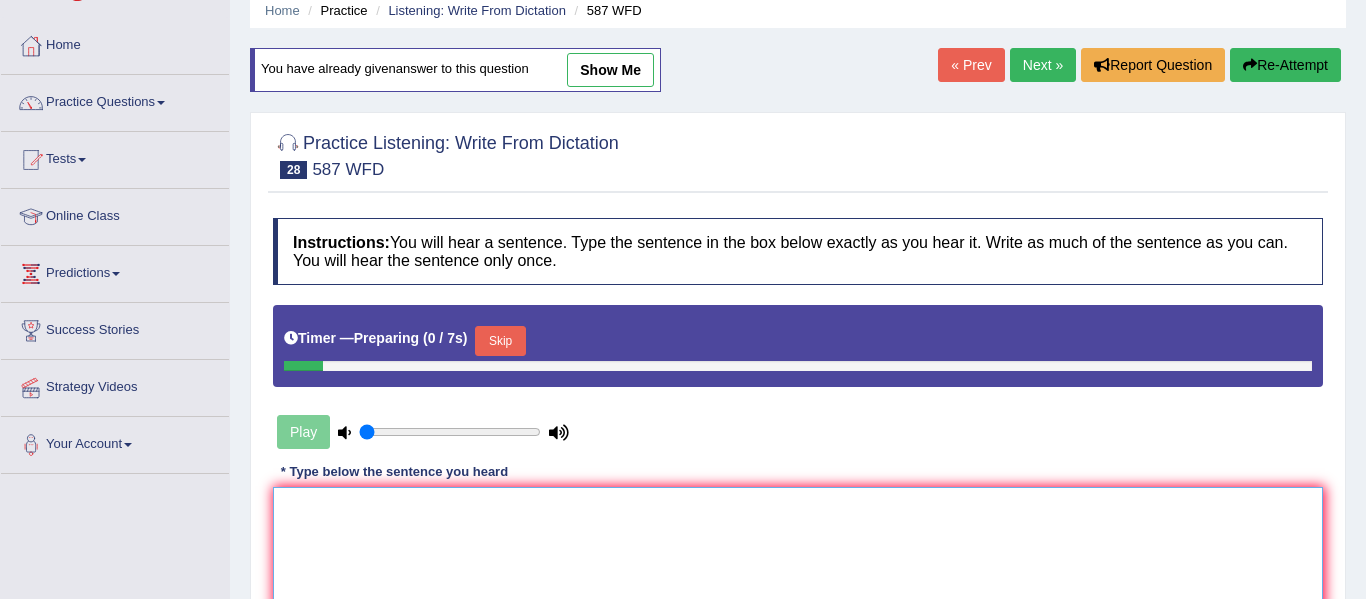click at bounding box center (798, 584) 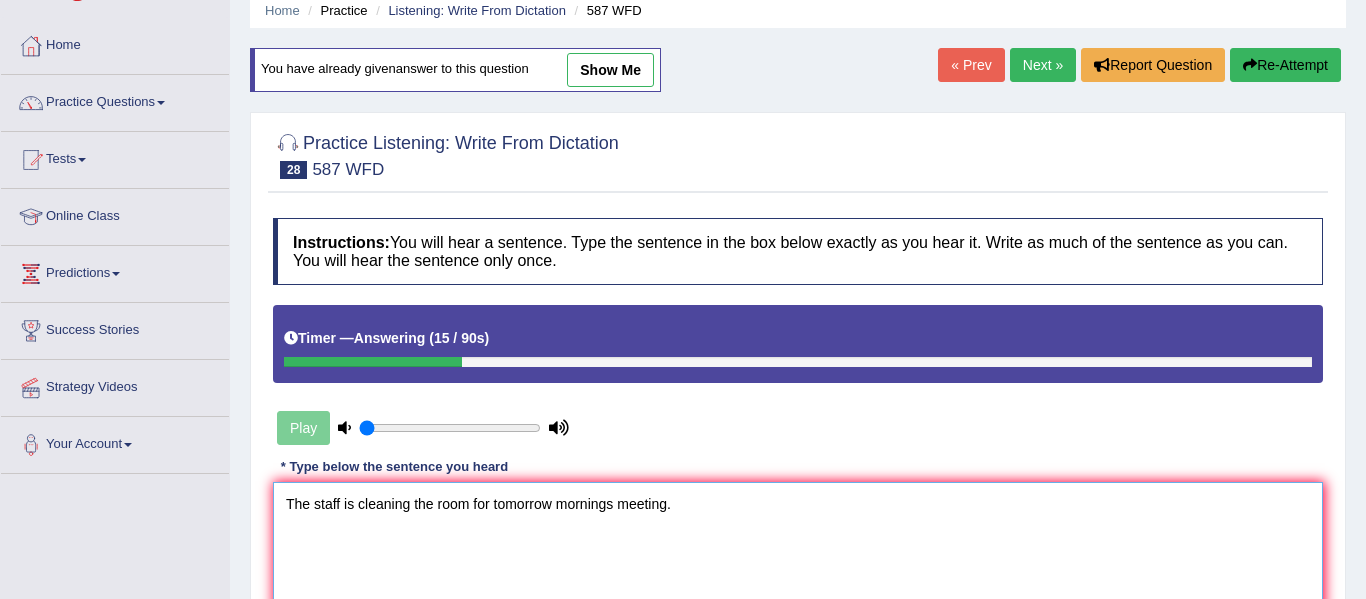 click on "The staff is cleaning the room for tomorrow mornings meeting." at bounding box center [798, 579] 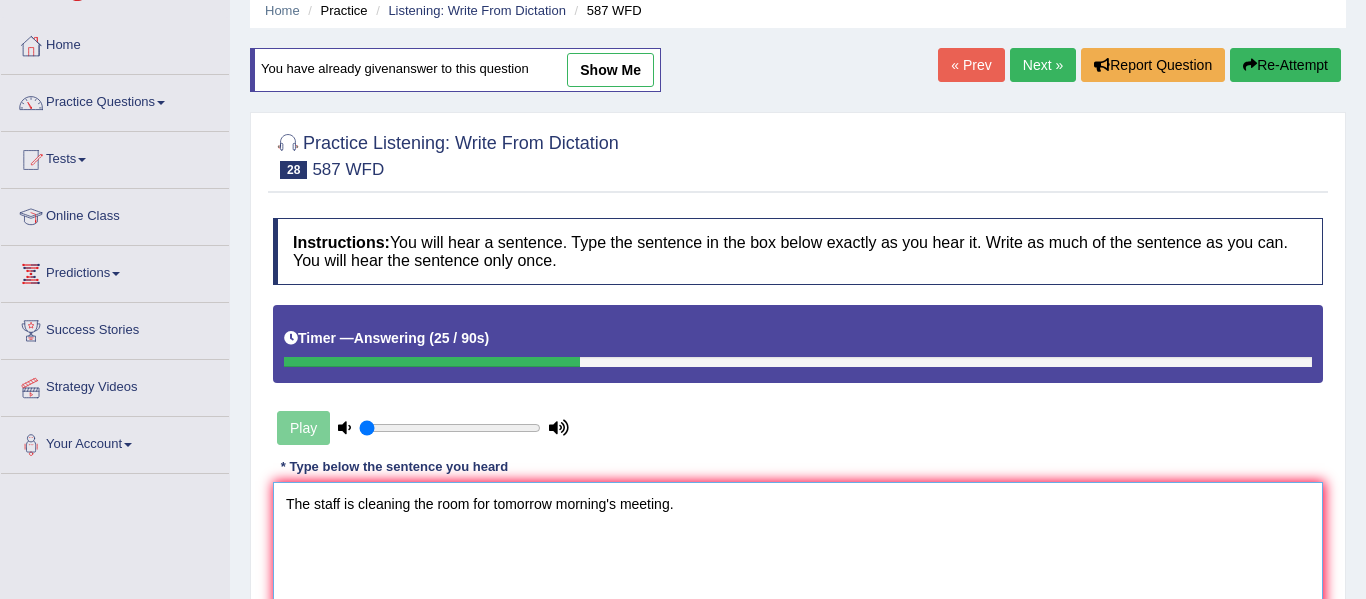 type on "The staff is cleaning the room for tomorrow morning's meeting." 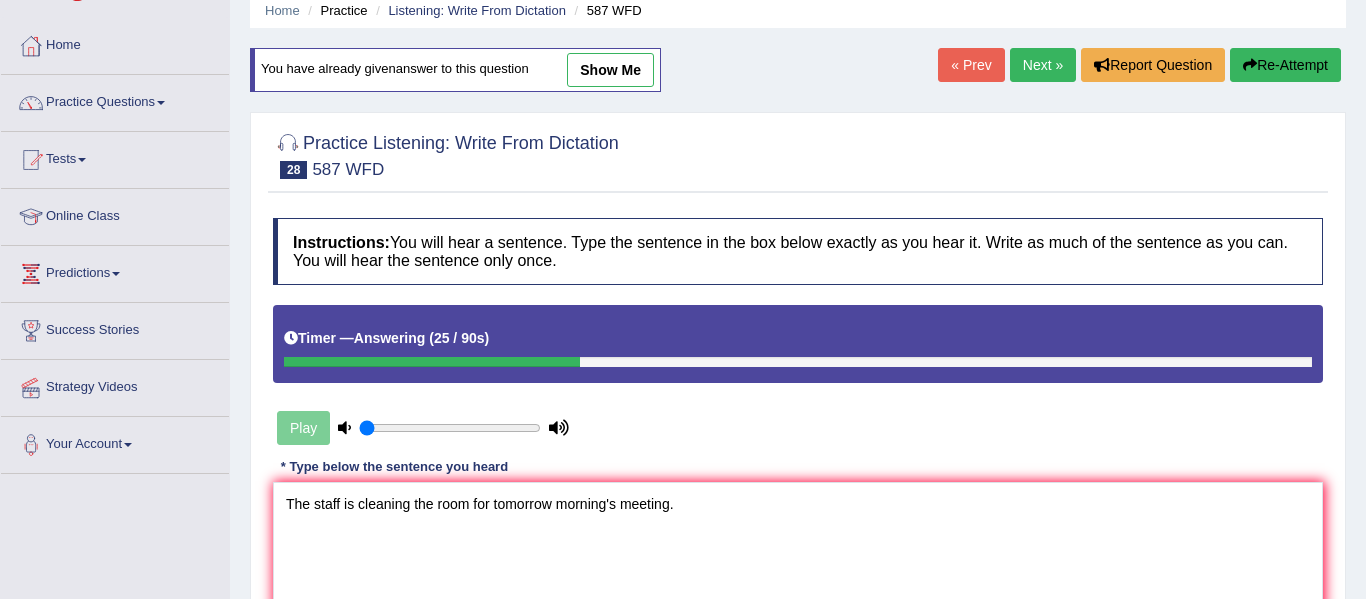 click on "Next »" at bounding box center (1043, 65) 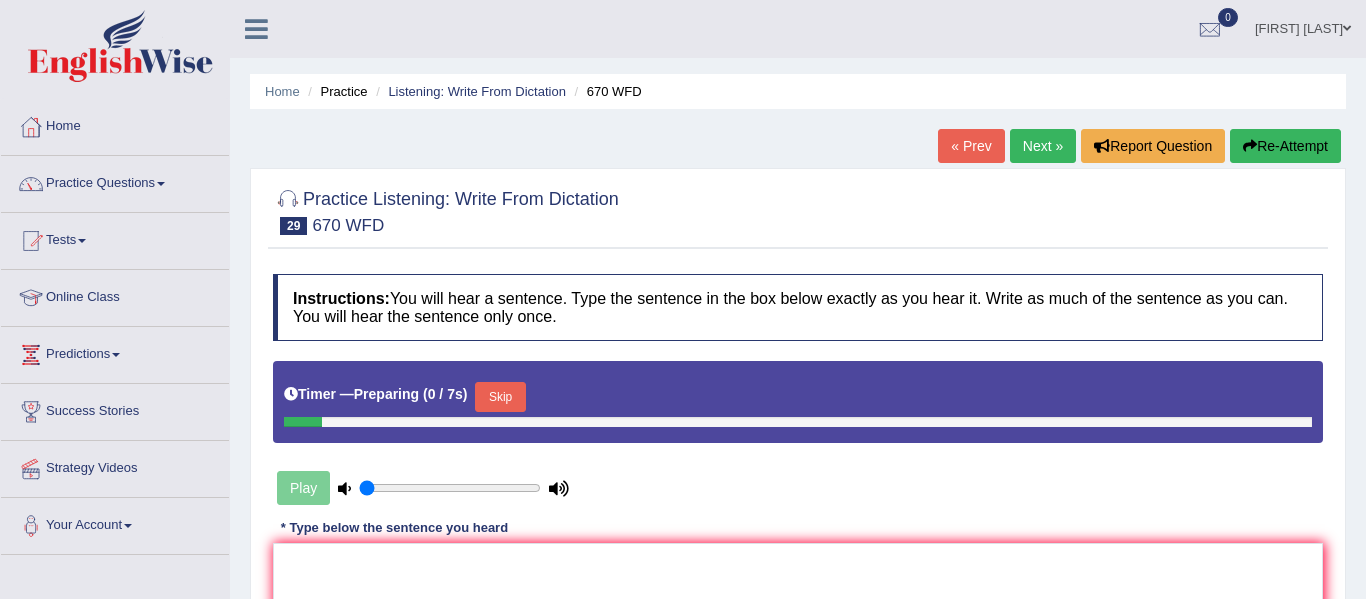 scroll, scrollTop: 0, scrollLeft: 0, axis: both 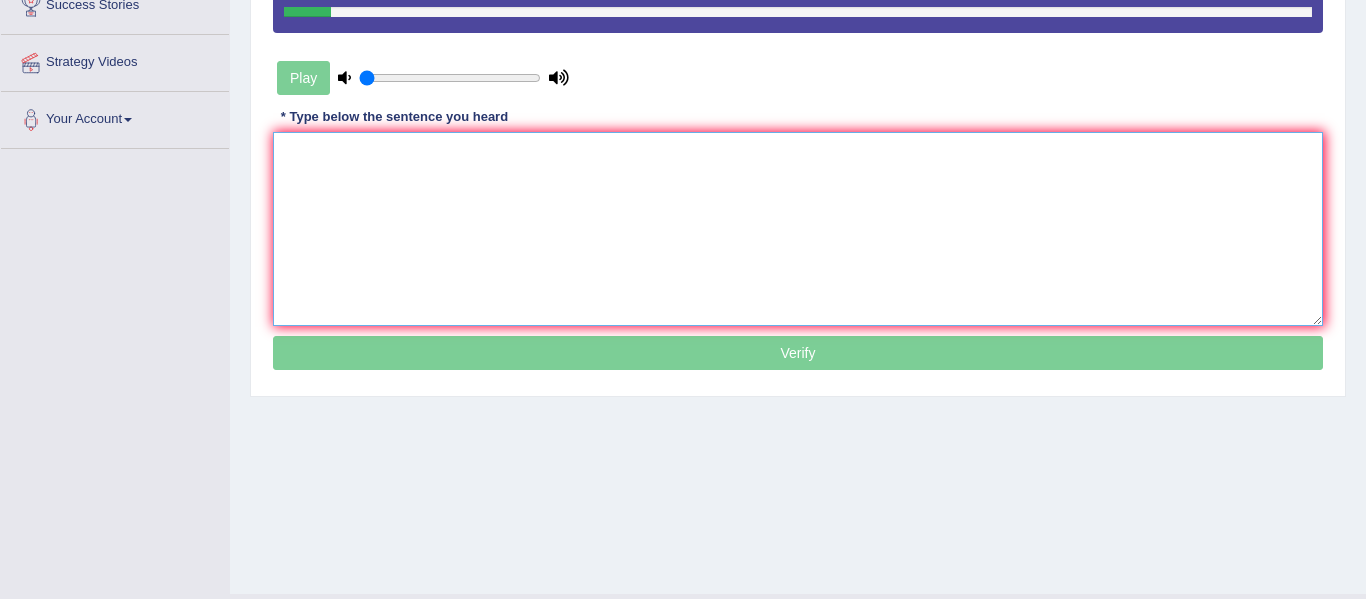 click at bounding box center (798, 229) 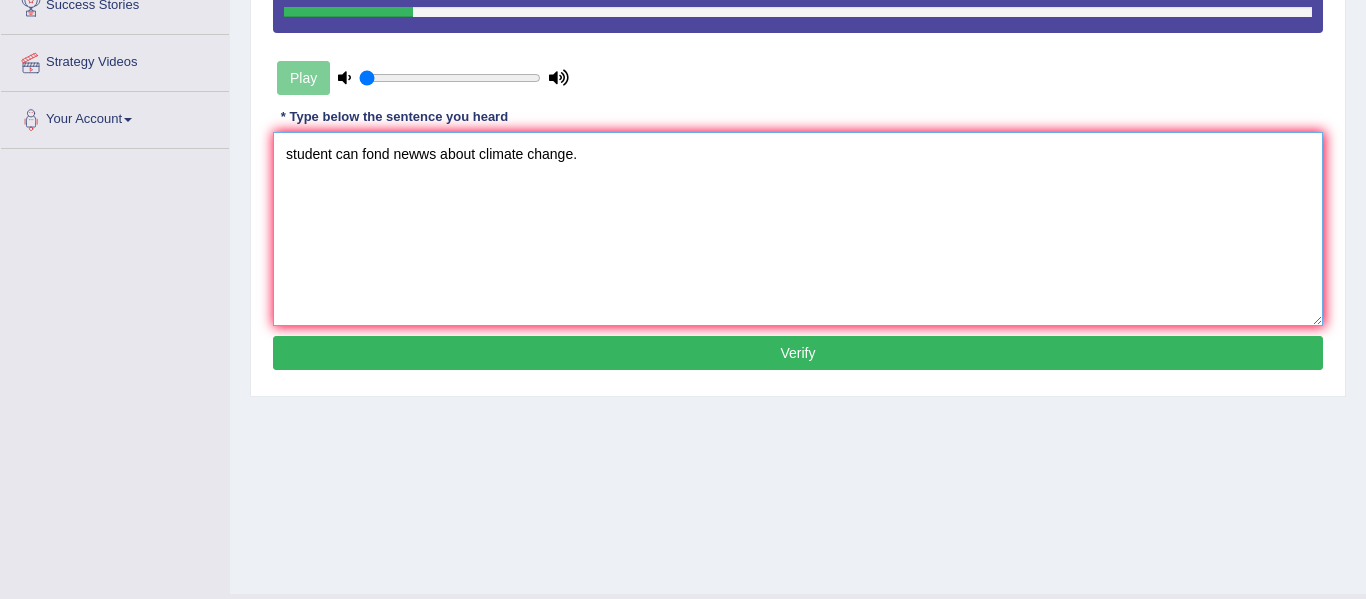 click on "student can fond newws about climate change." at bounding box center [798, 229] 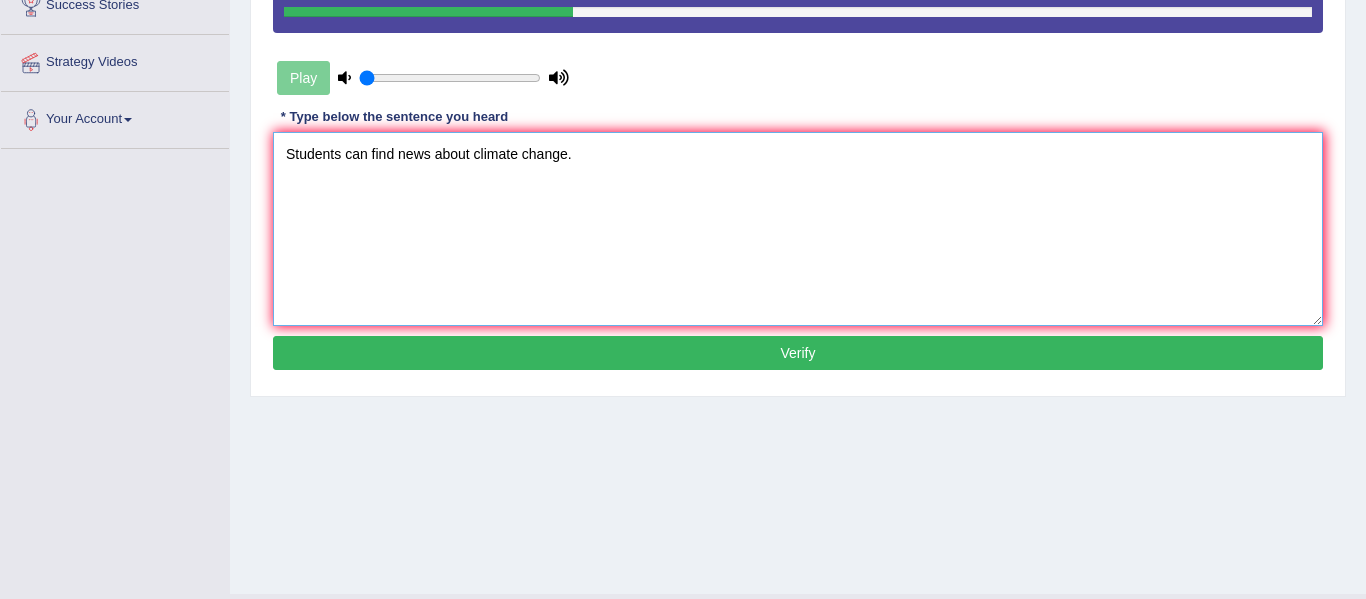 type on "Students can find news about climate change." 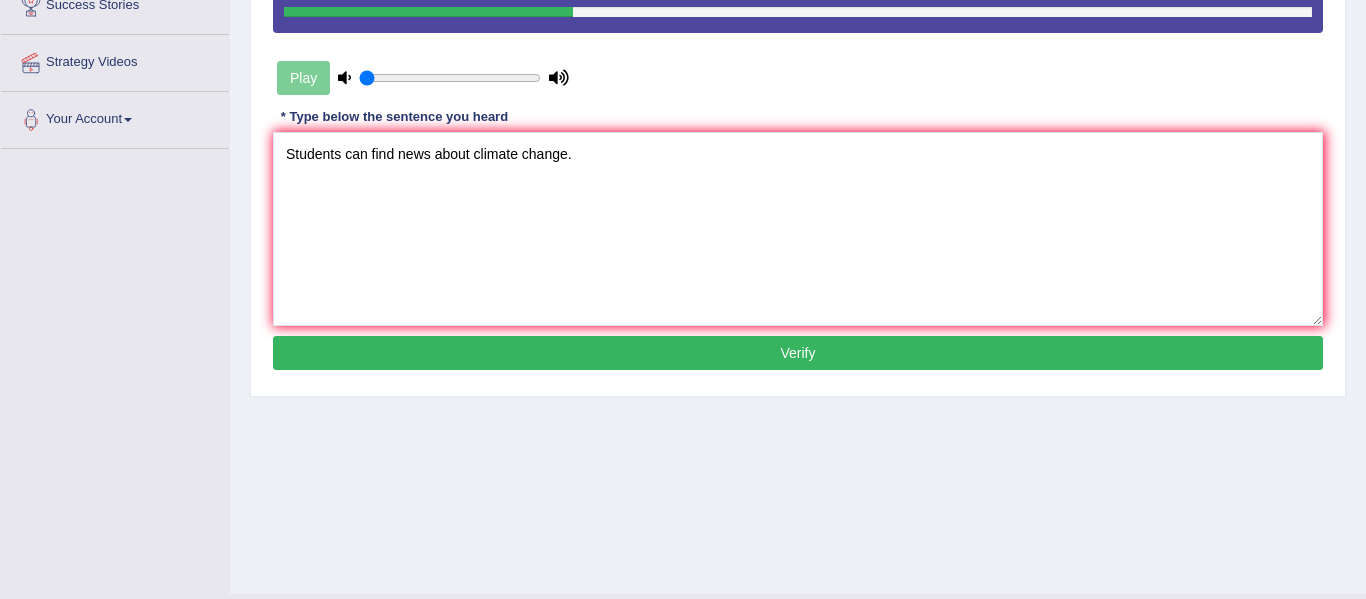 click on "Verify" at bounding box center [798, 353] 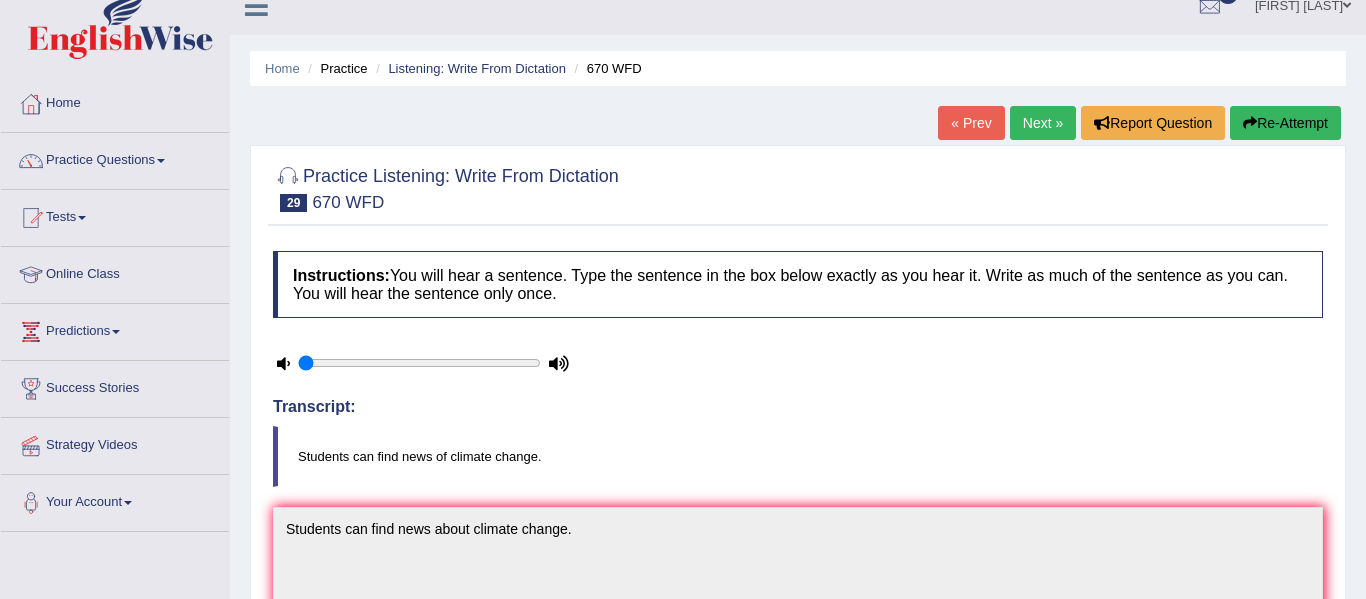 scroll, scrollTop: 20, scrollLeft: 0, axis: vertical 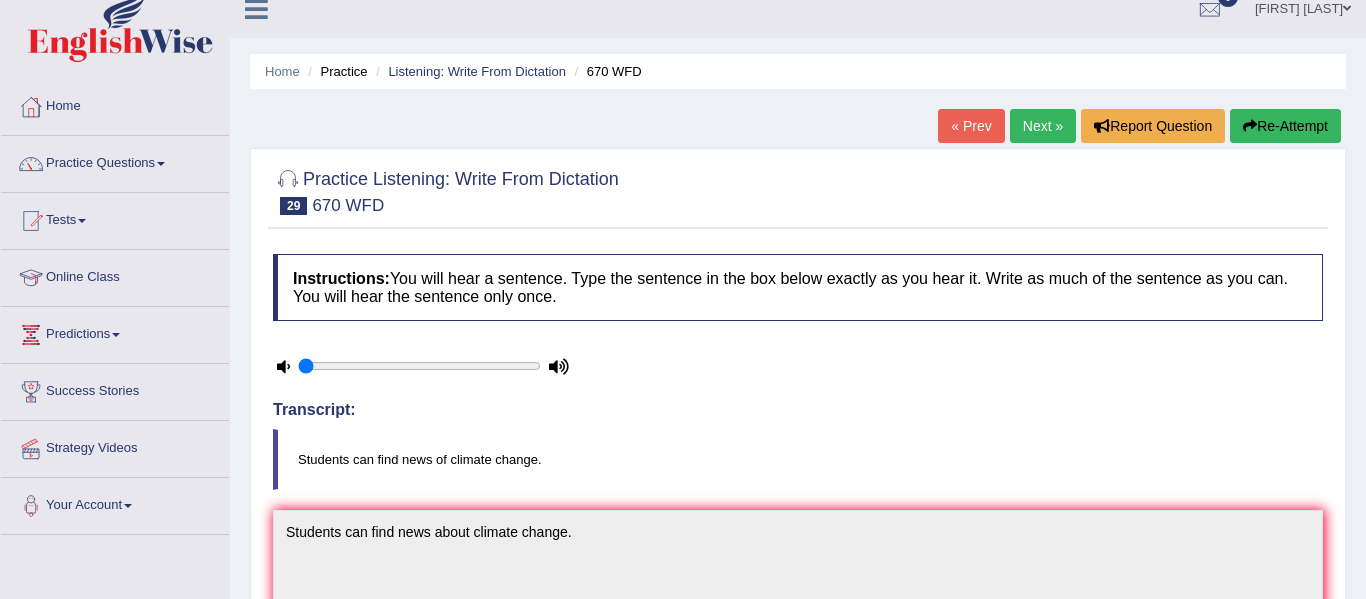 click on "Re-Attempt" at bounding box center (1285, 126) 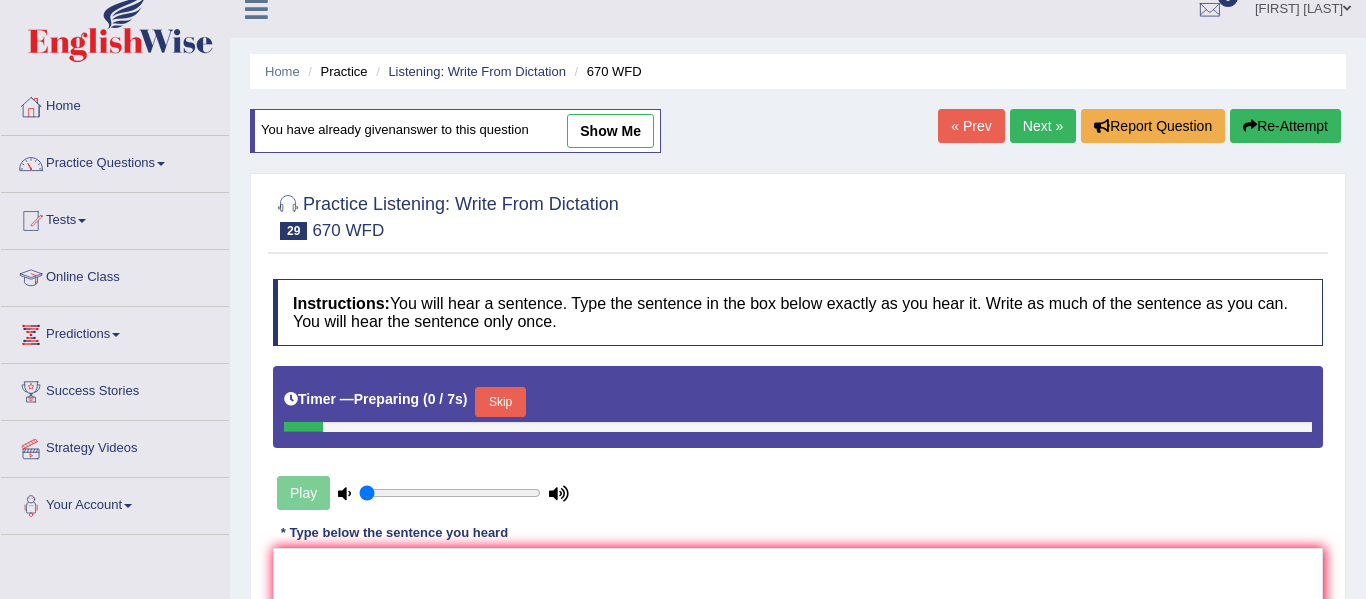 scroll, scrollTop: 20, scrollLeft: 0, axis: vertical 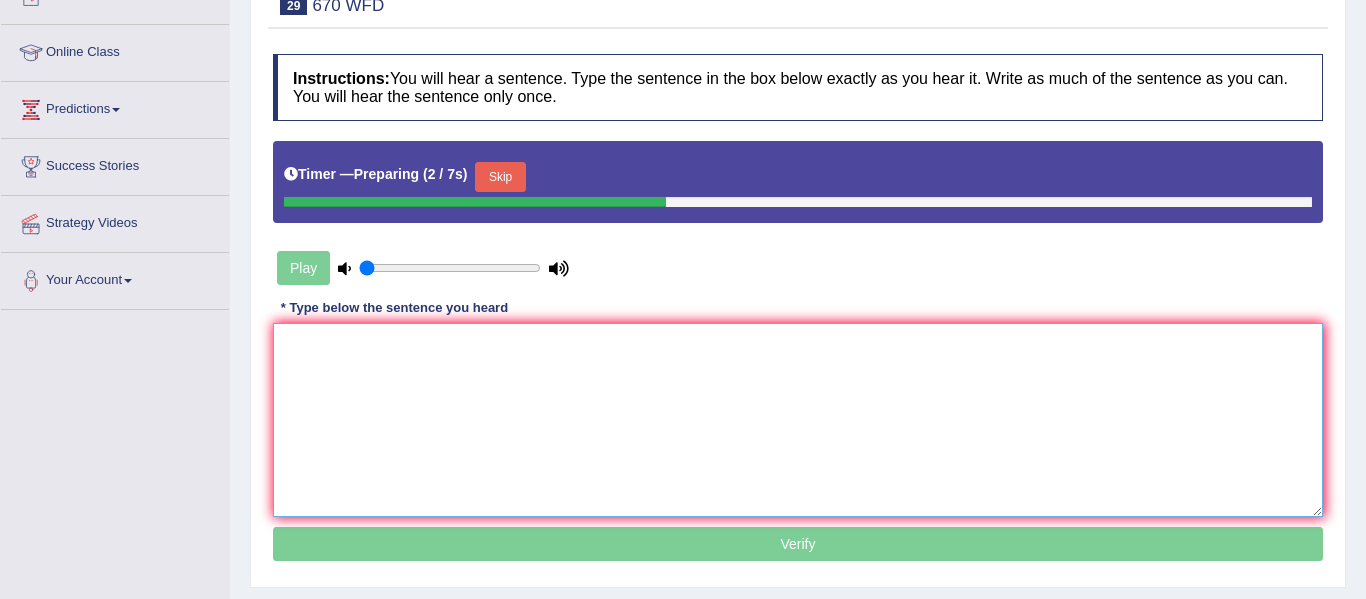 click at bounding box center (798, 420) 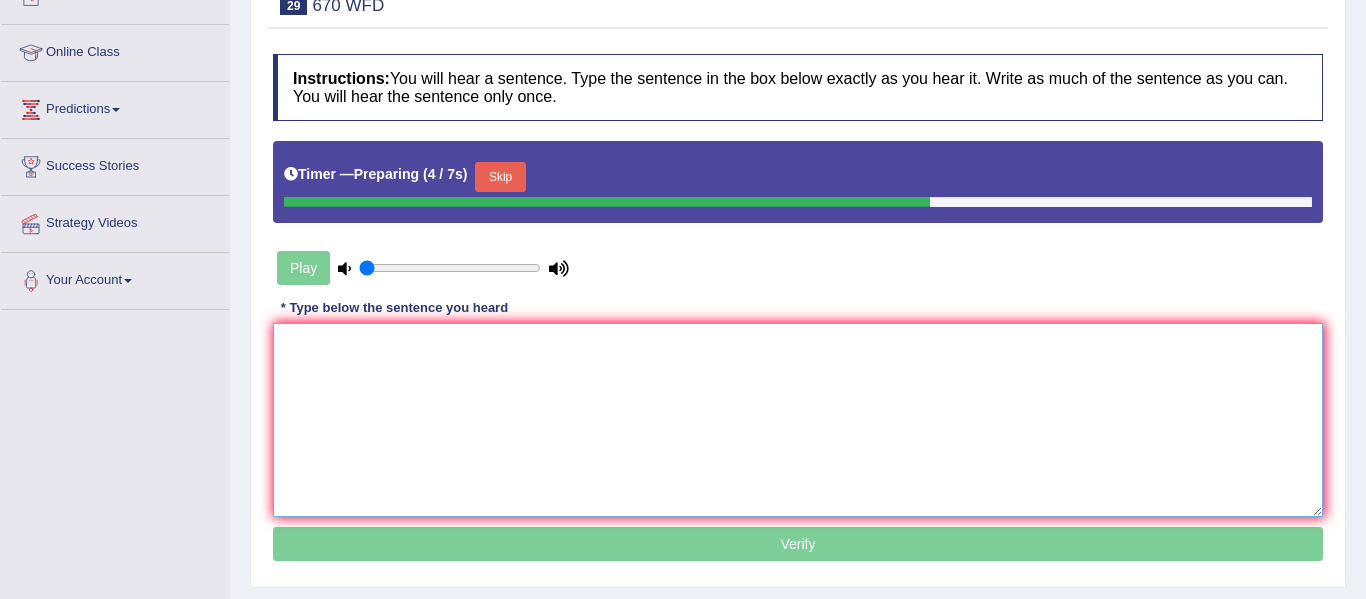 type on "t" 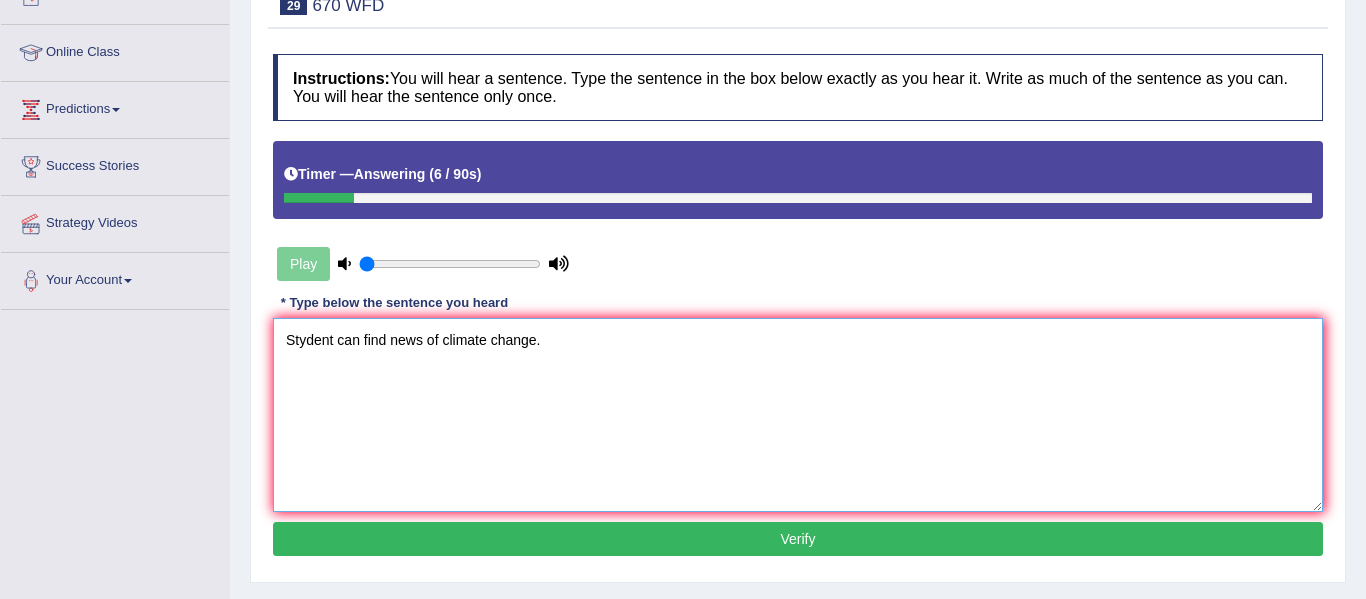 click on "Stydent can find news of climate change." at bounding box center [798, 415] 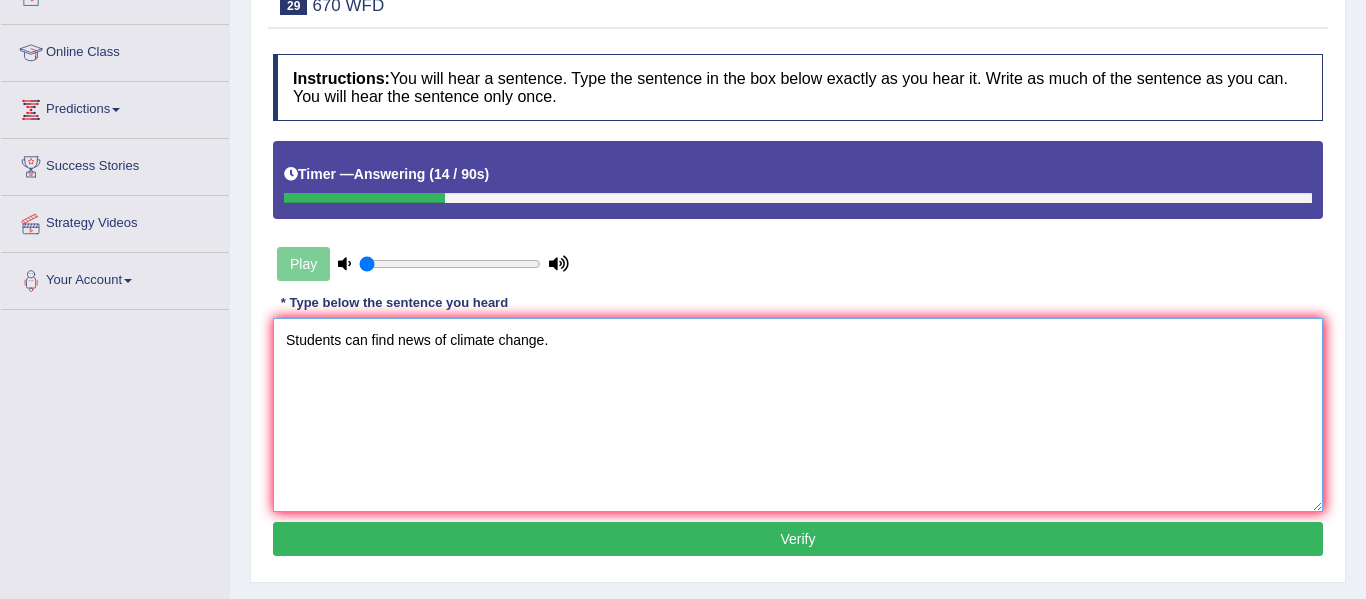 type on "Students can find news of climate change." 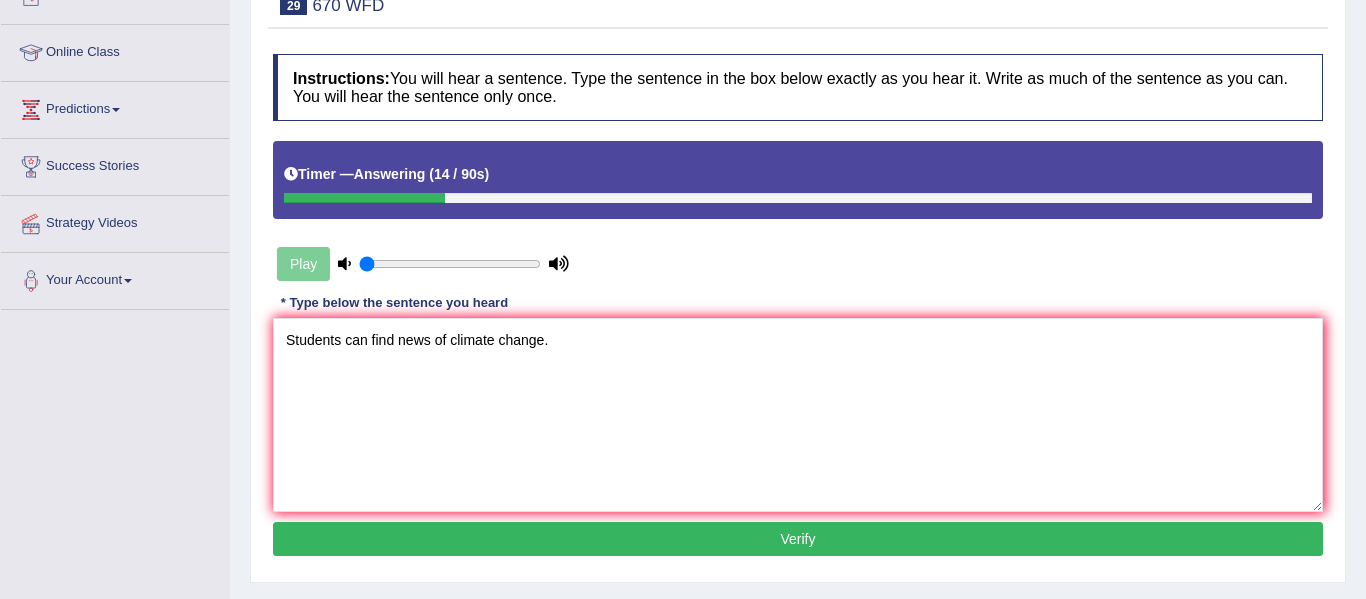 click on "Verify" at bounding box center [798, 539] 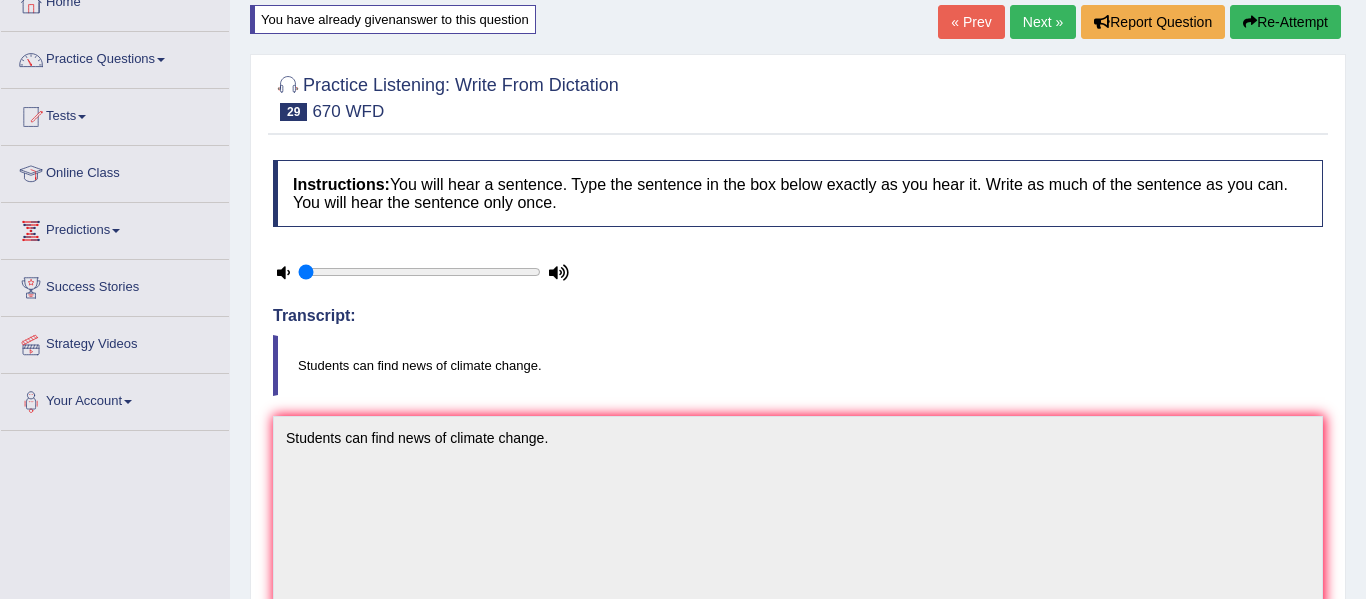 scroll, scrollTop: 120, scrollLeft: 0, axis: vertical 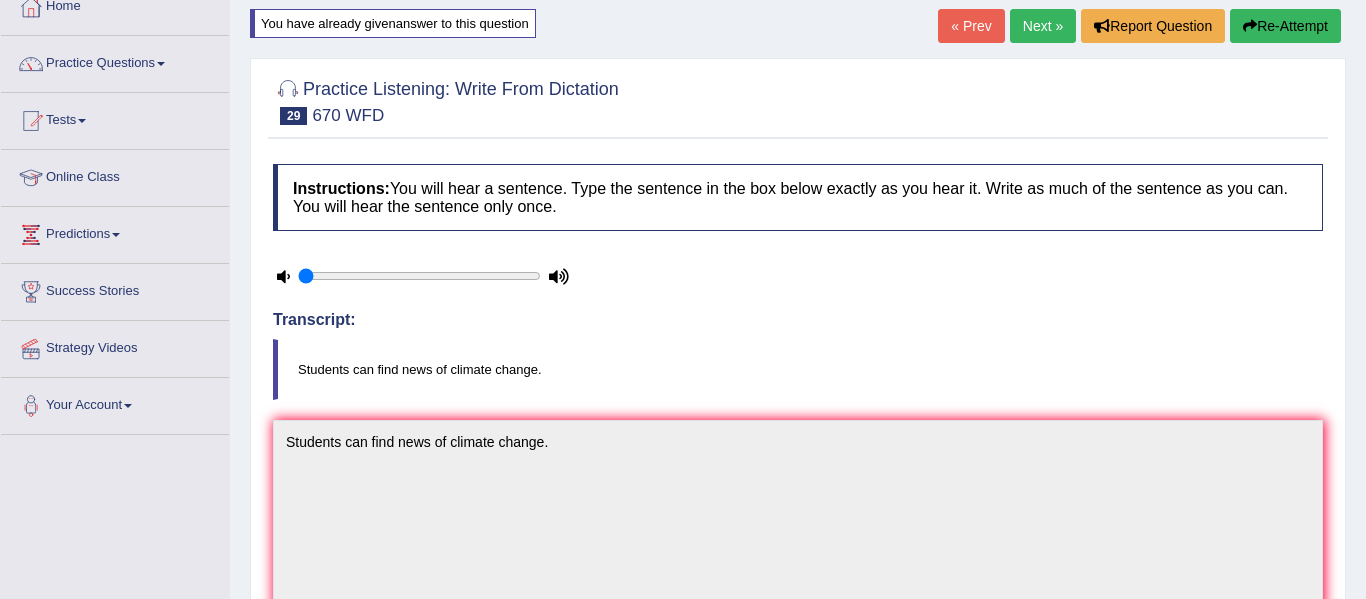 click on "Next »" at bounding box center (1043, 26) 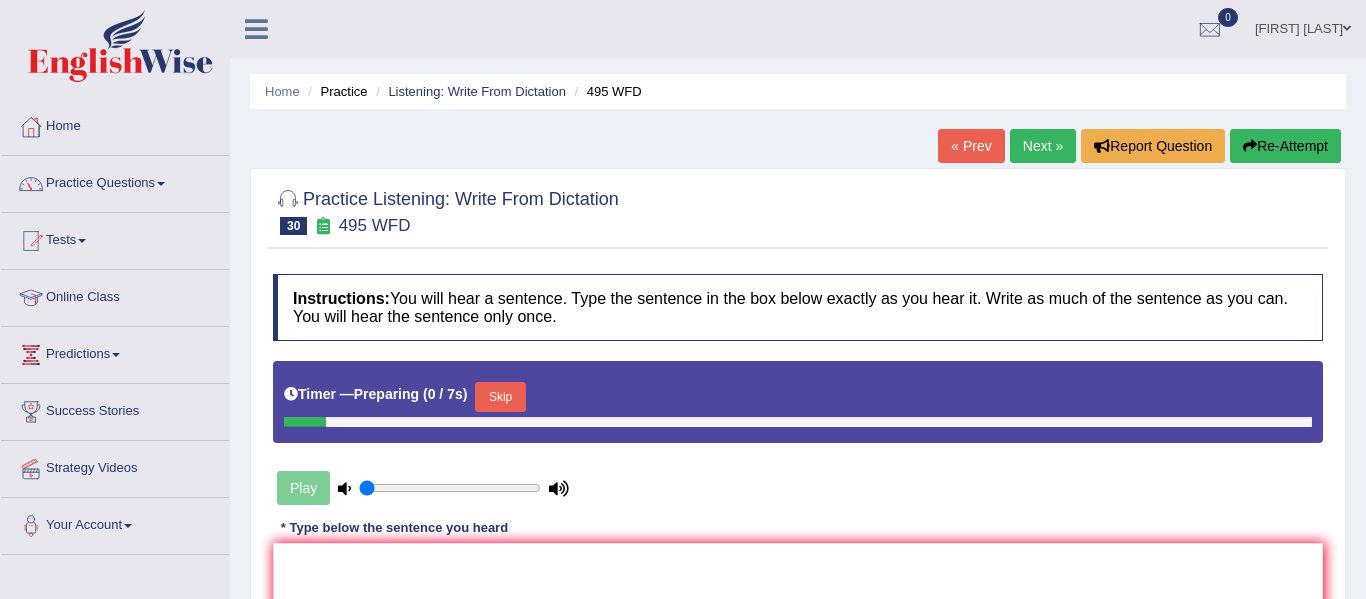 scroll, scrollTop: 0, scrollLeft: 0, axis: both 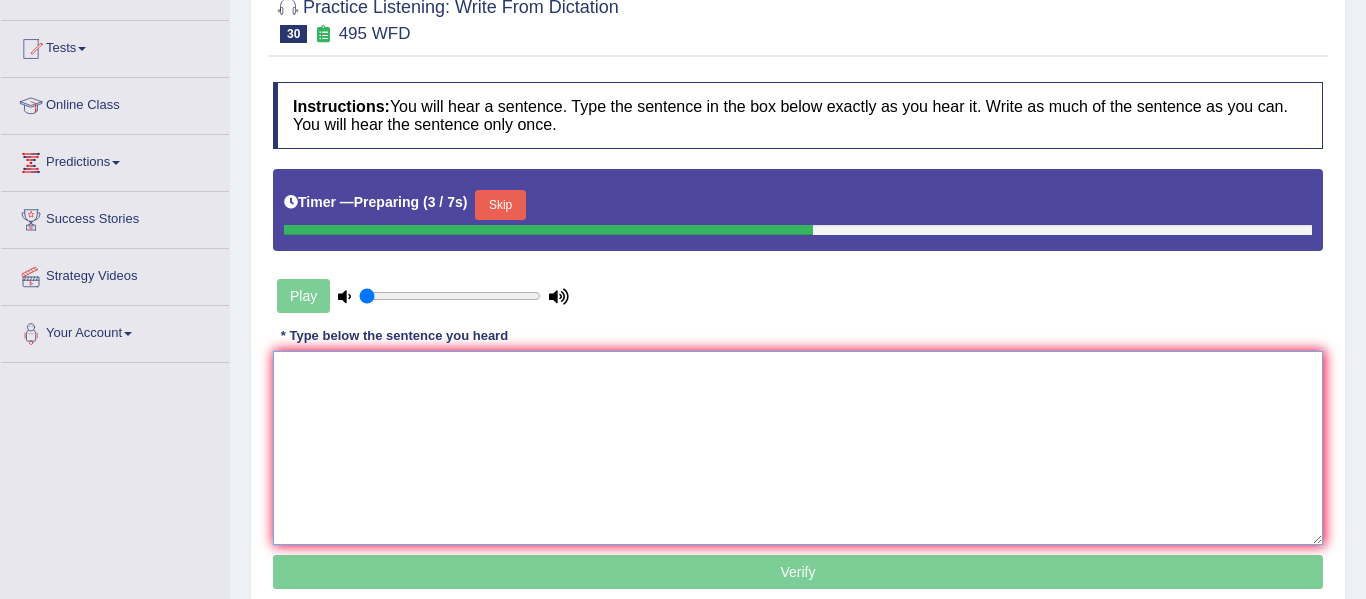 click at bounding box center [798, 448] 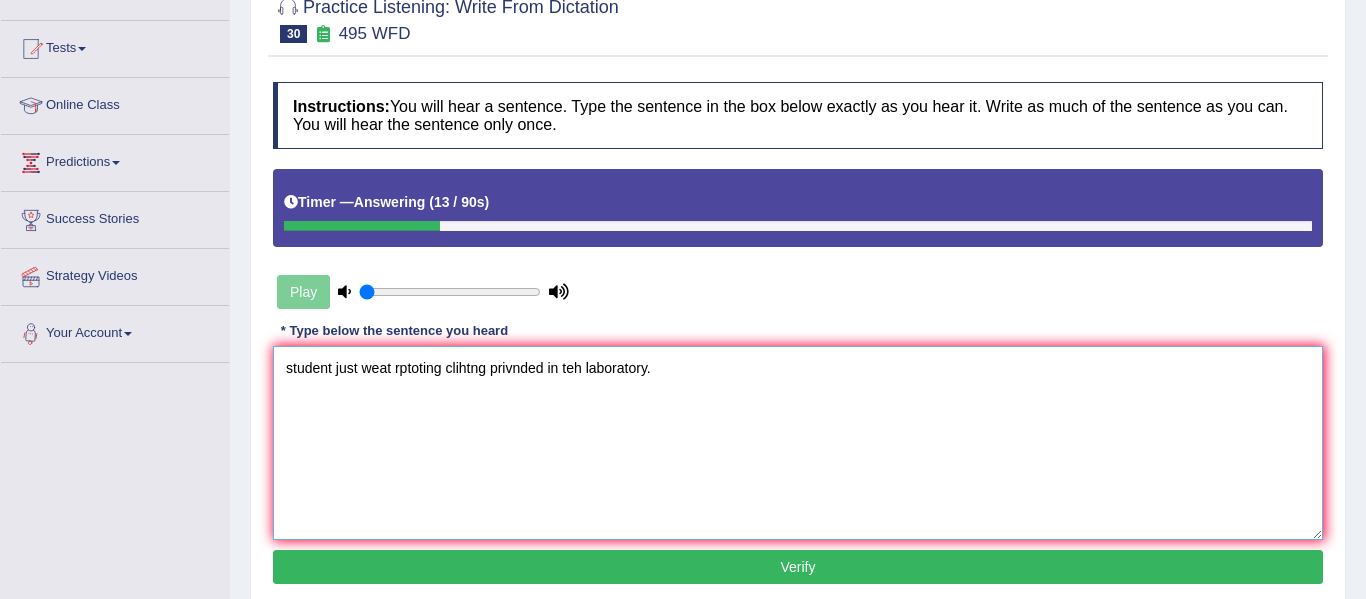 click on "student just weat rptoting clihtng privnded in teh laboratory." at bounding box center [798, 443] 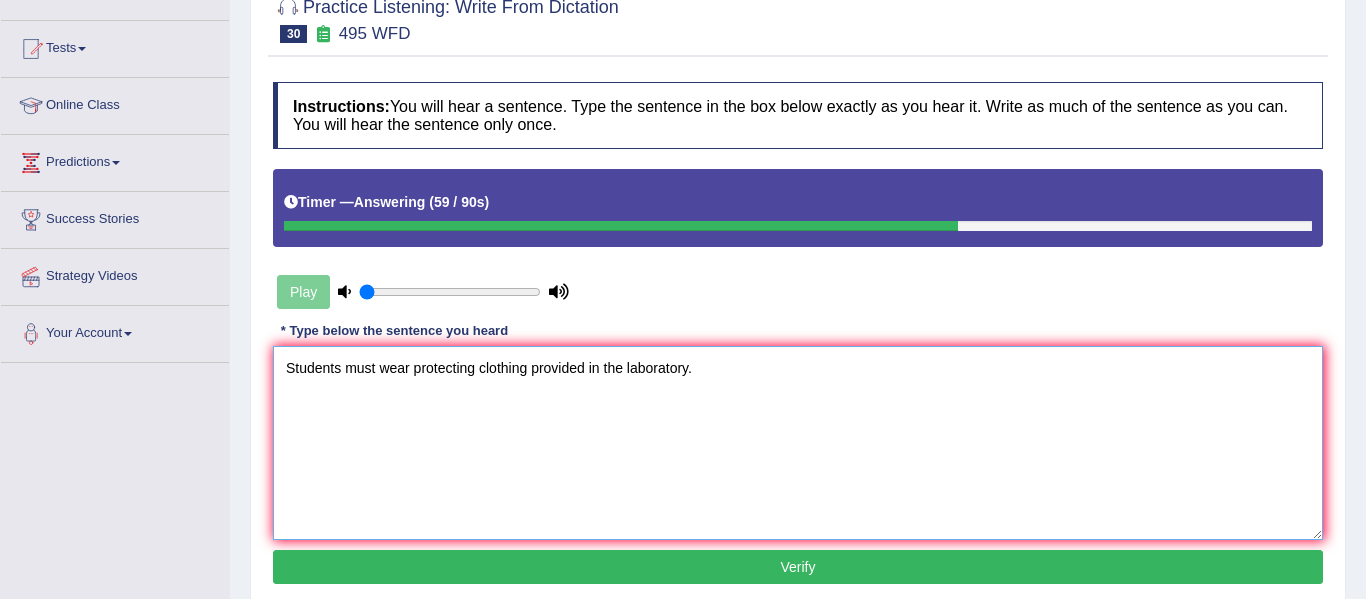 type on "Students must wear protecting clothing provided in the laboratory." 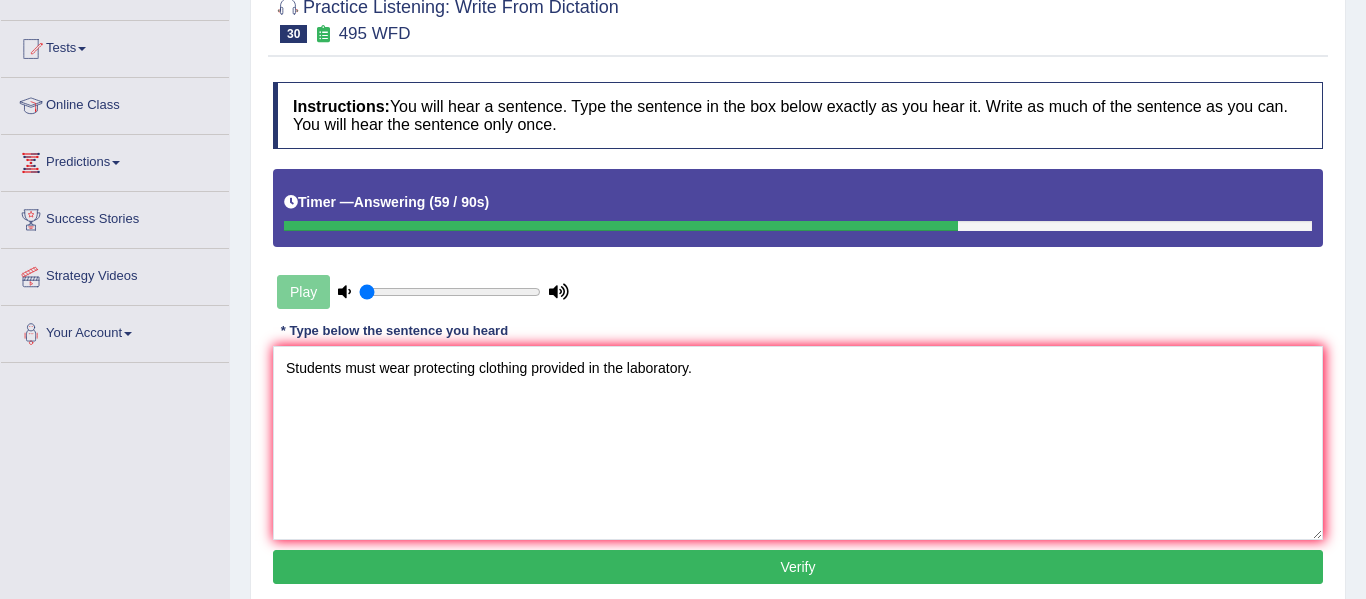 click on "Verify" at bounding box center (798, 567) 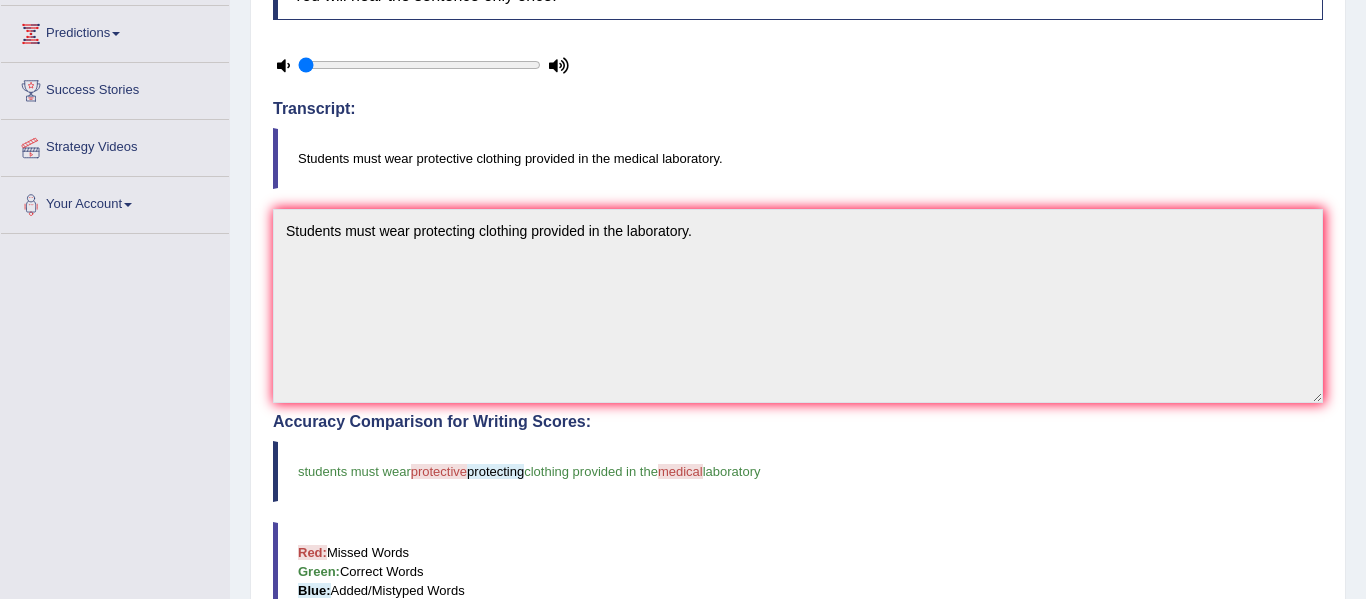scroll, scrollTop: 323, scrollLeft: 0, axis: vertical 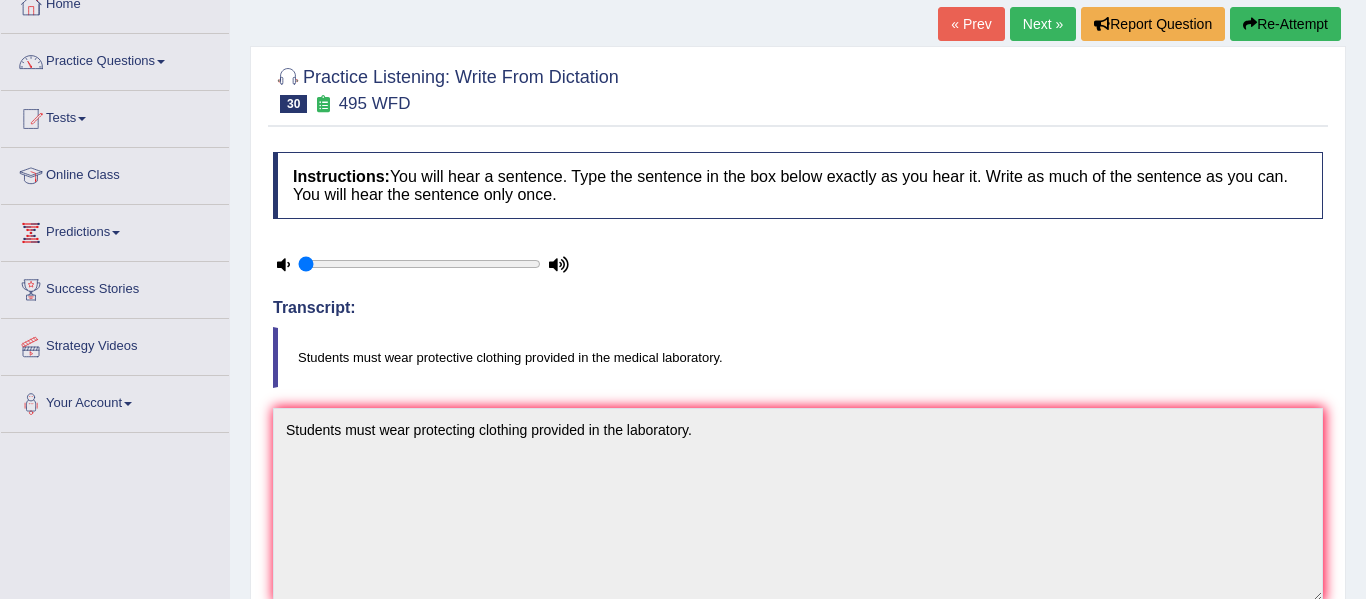 click on "Re-Attempt" at bounding box center [1285, 24] 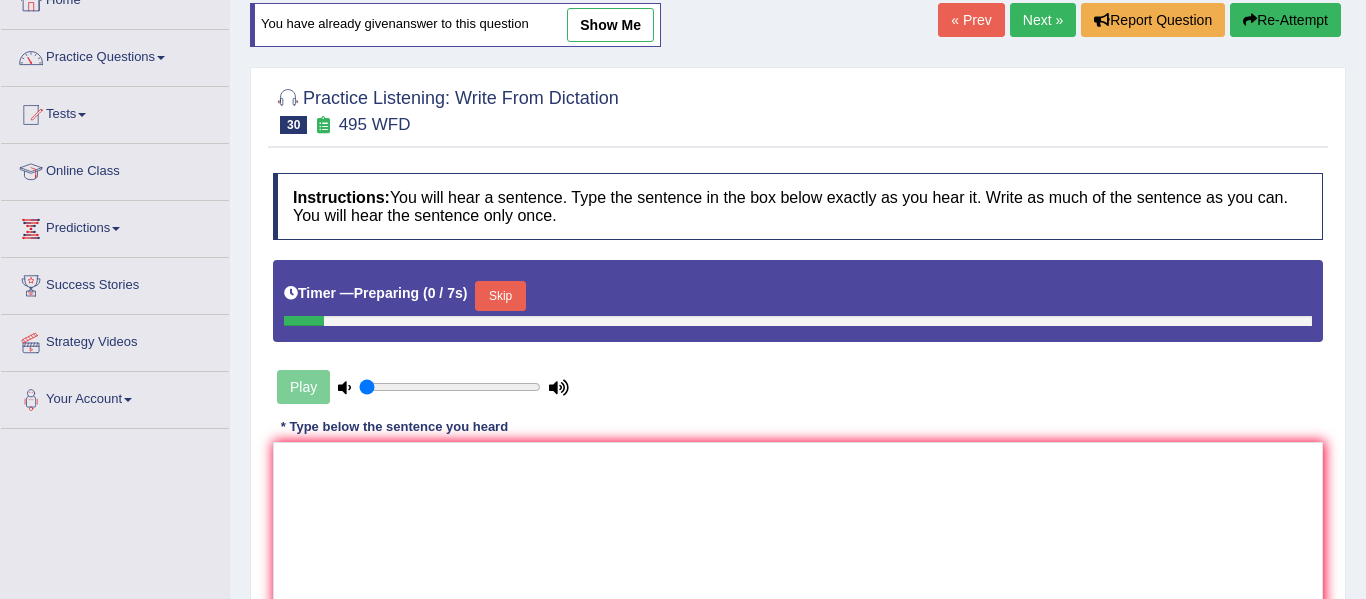 scroll, scrollTop: 122, scrollLeft: 0, axis: vertical 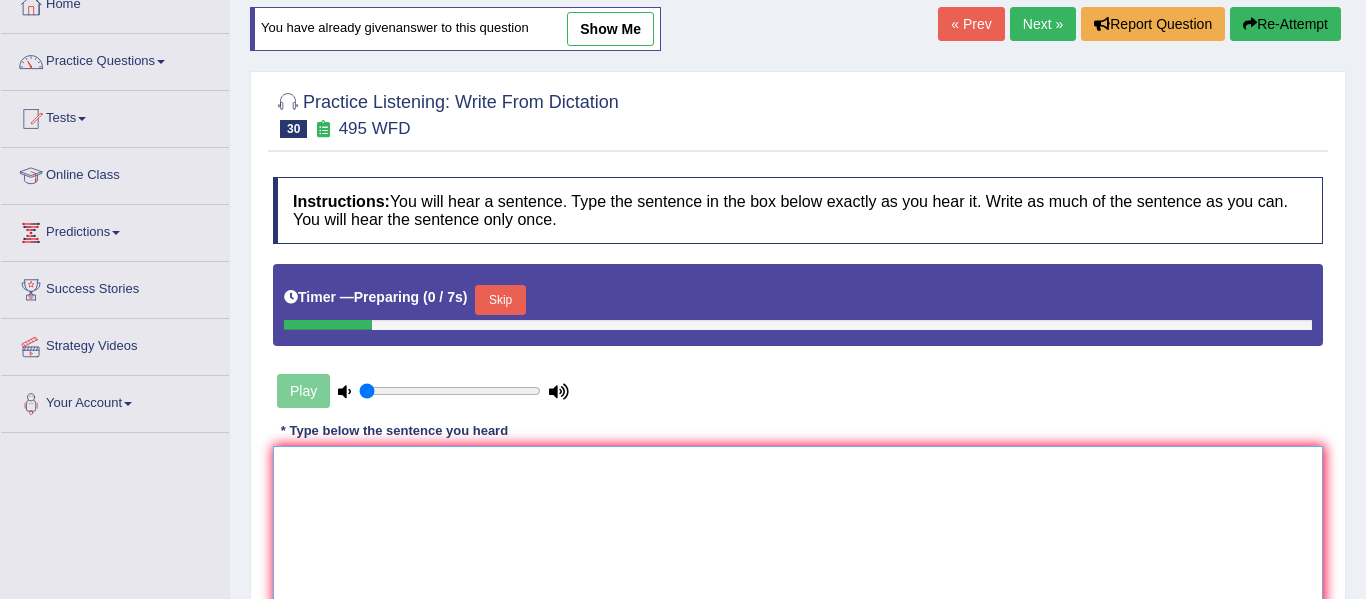 click at bounding box center (798, 543) 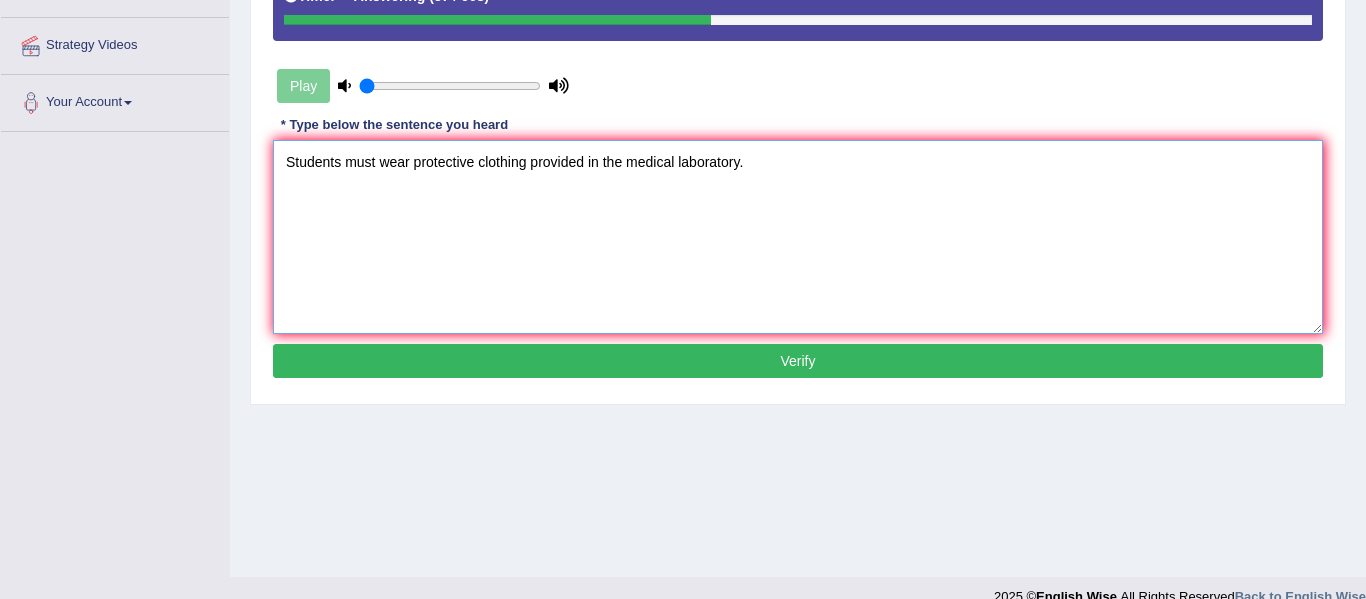 scroll, scrollTop: 451, scrollLeft: 0, axis: vertical 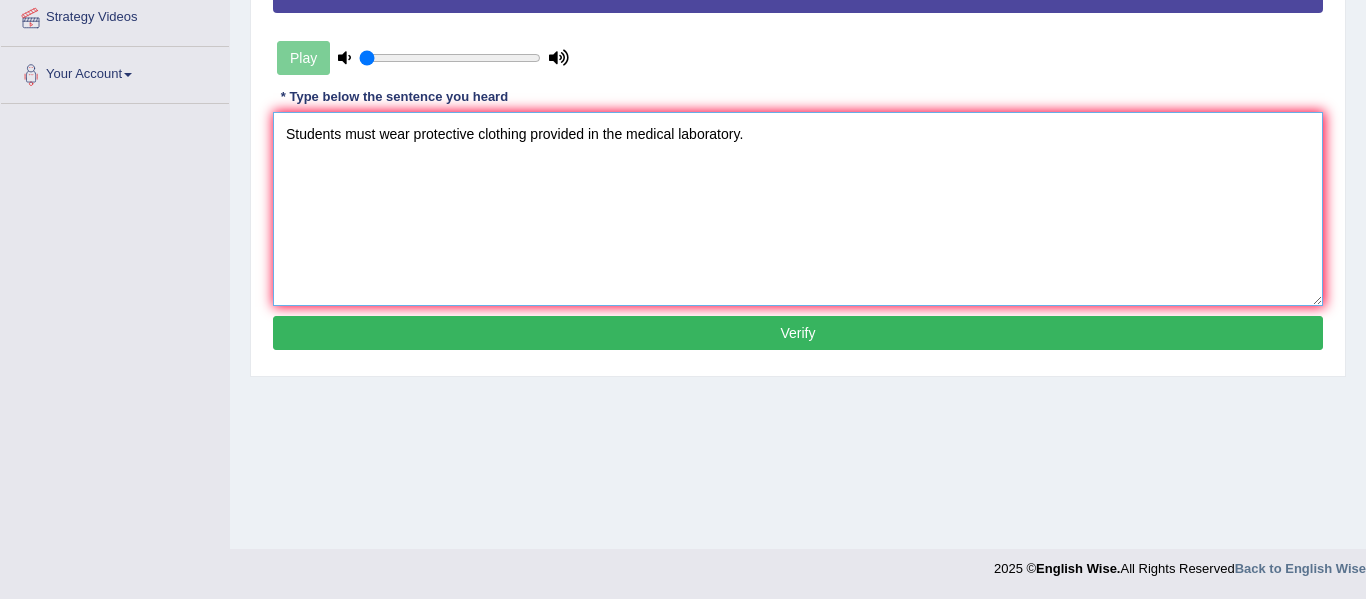 type on "Students must wear protective clothing provided in the medical laboratory." 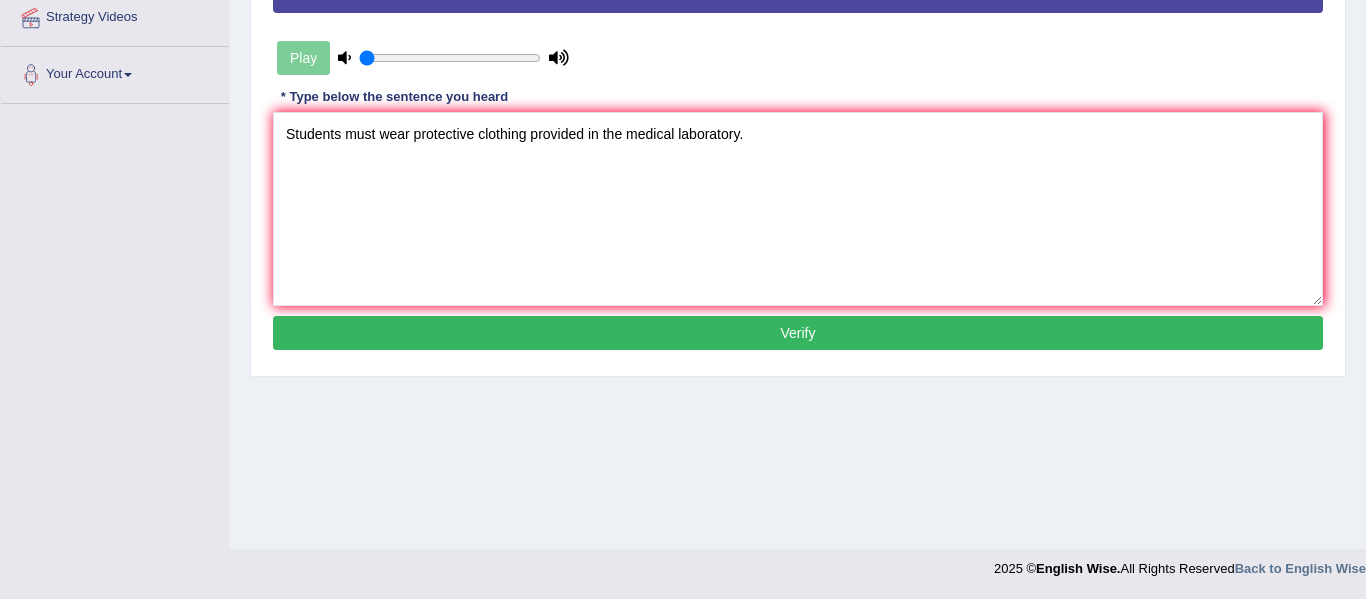 click on "Verify" at bounding box center (798, 333) 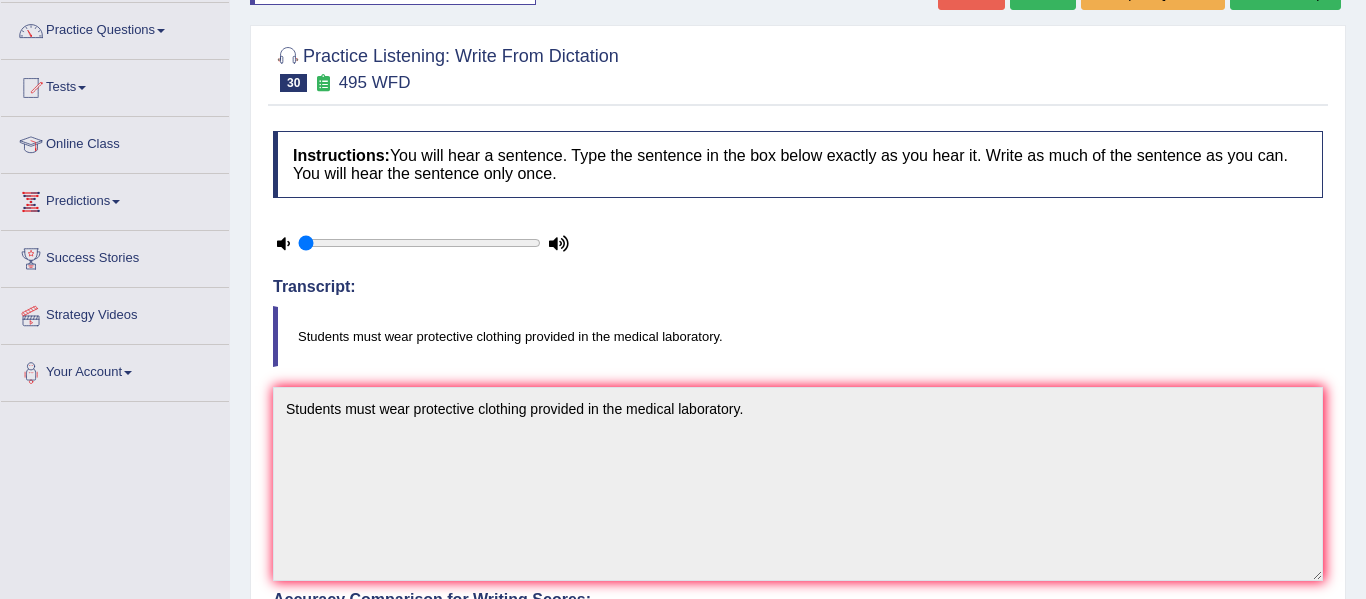 scroll, scrollTop: 0, scrollLeft: 0, axis: both 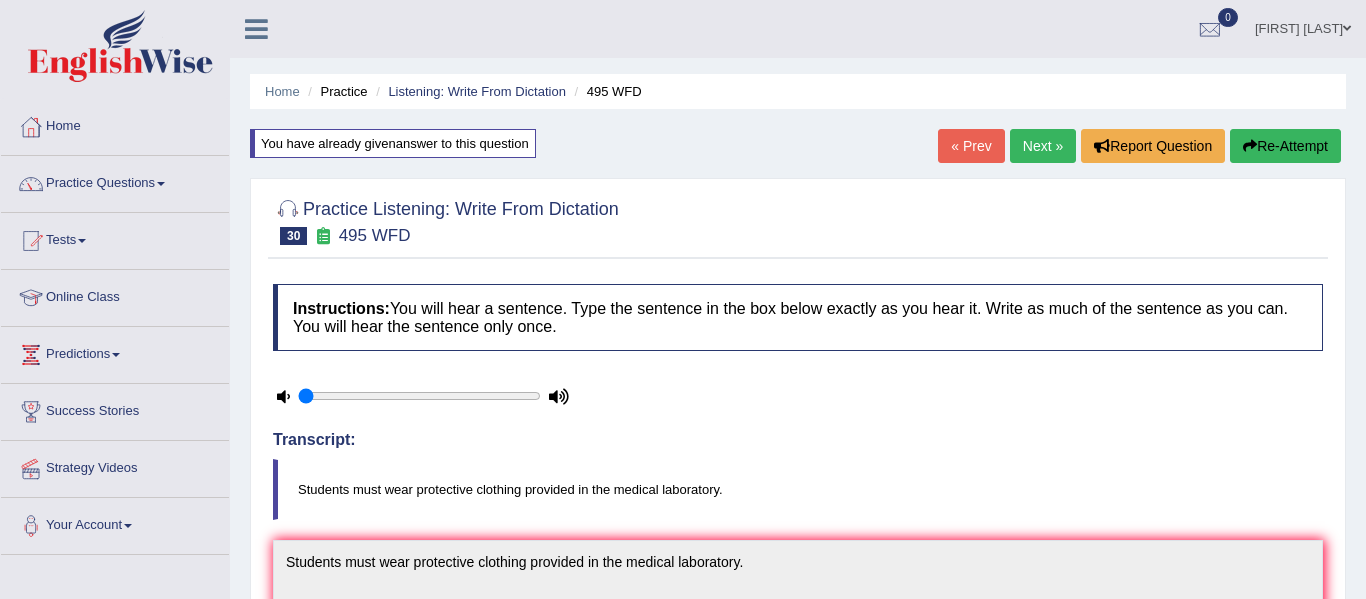 click on "Next »" at bounding box center [1043, 146] 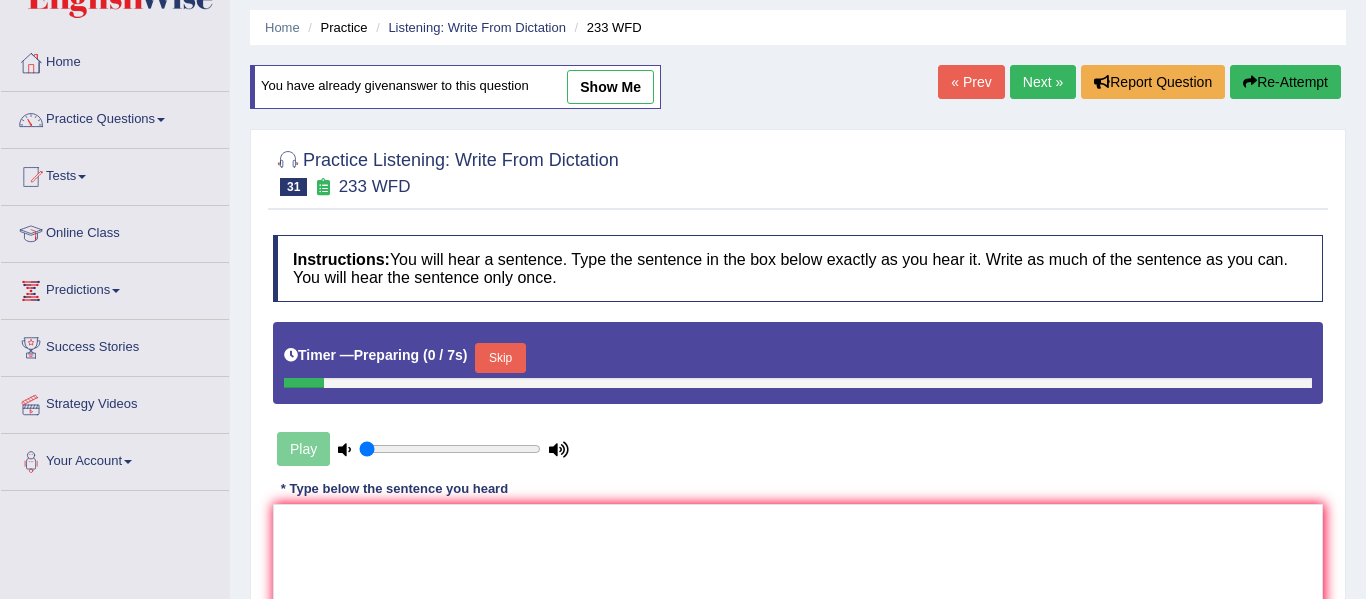 scroll, scrollTop: 64, scrollLeft: 0, axis: vertical 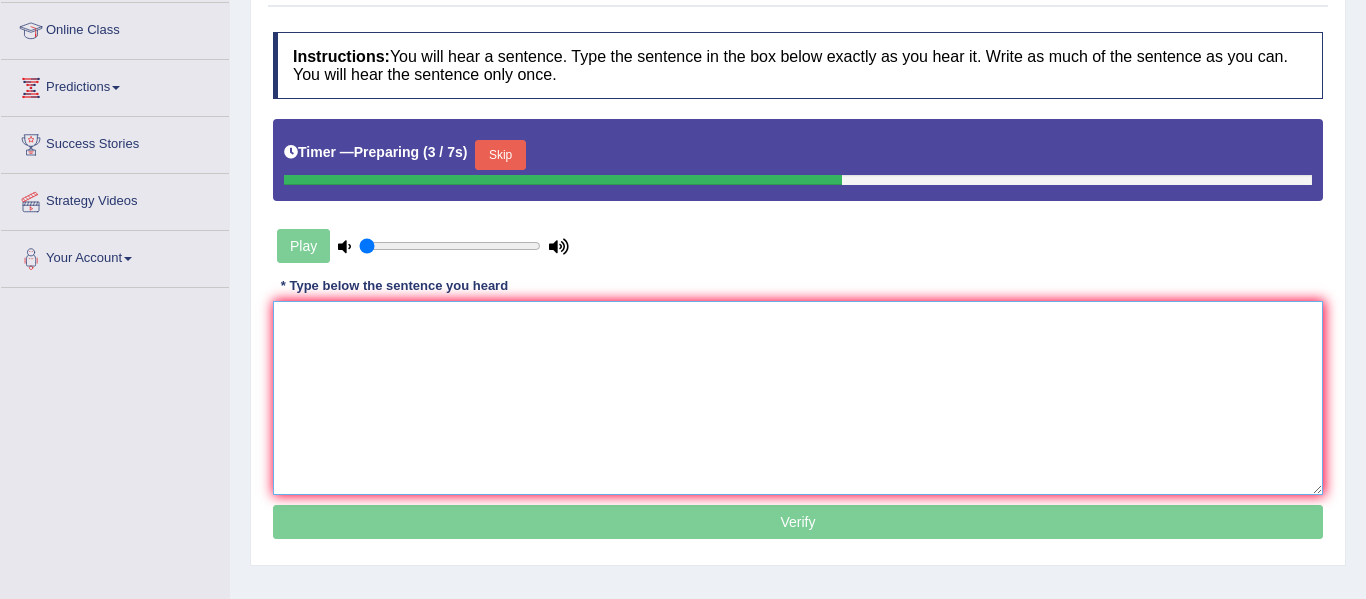 click at bounding box center (798, 398) 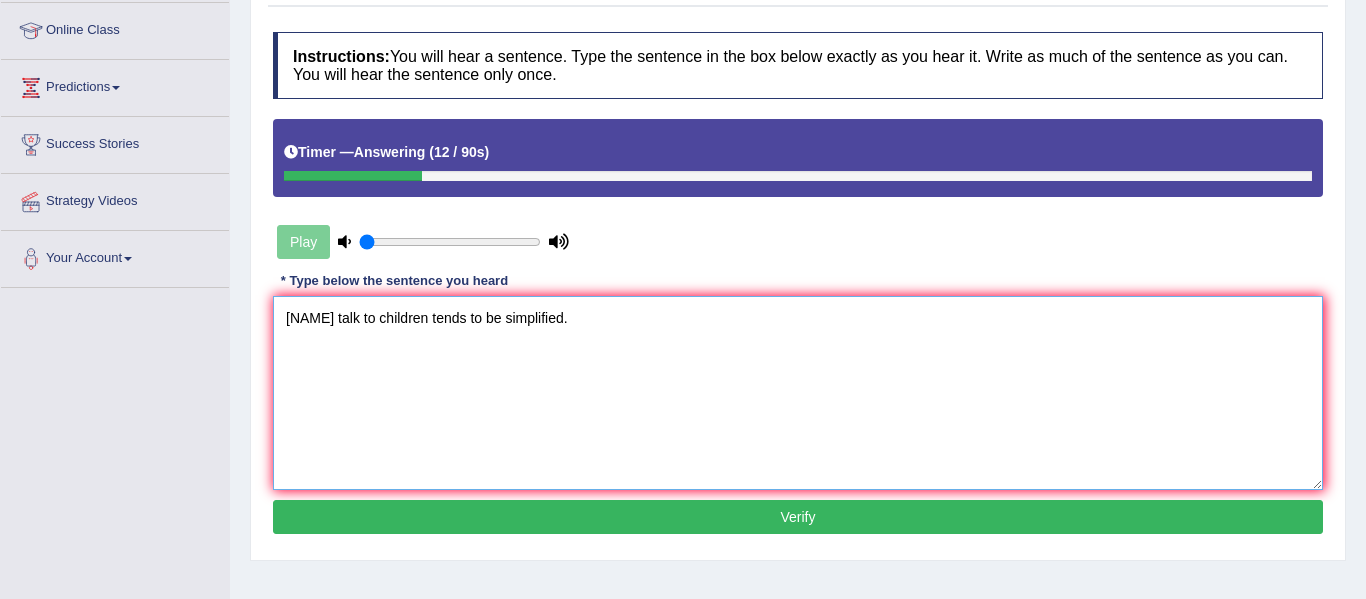 click on "parent talk to children tends to be simplified." at bounding box center [798, 393] 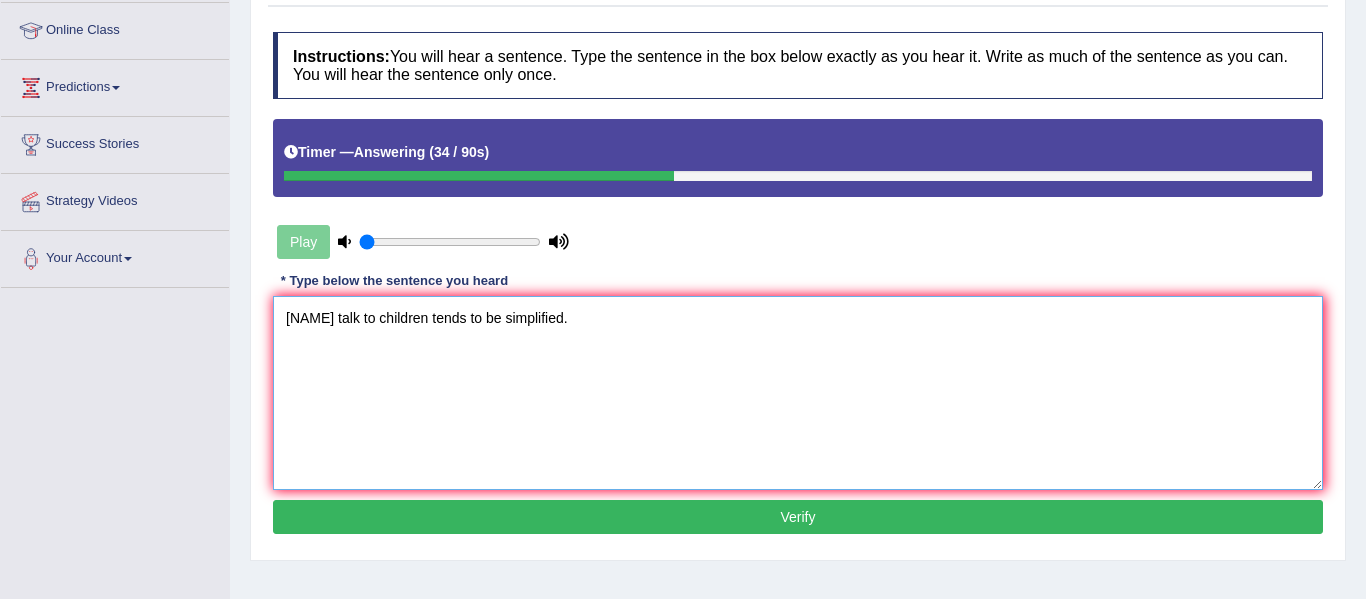 type on "Parent's talk to children tends to be simplified." 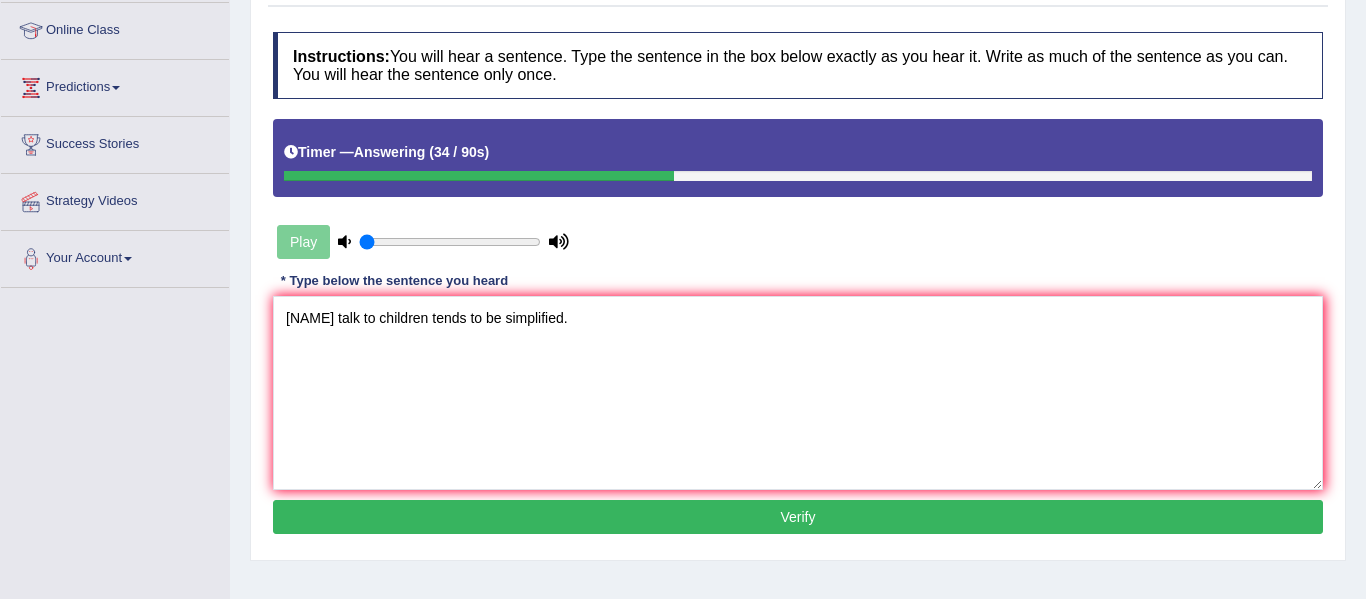 click on "Verify" at bounding box center [798, 517] 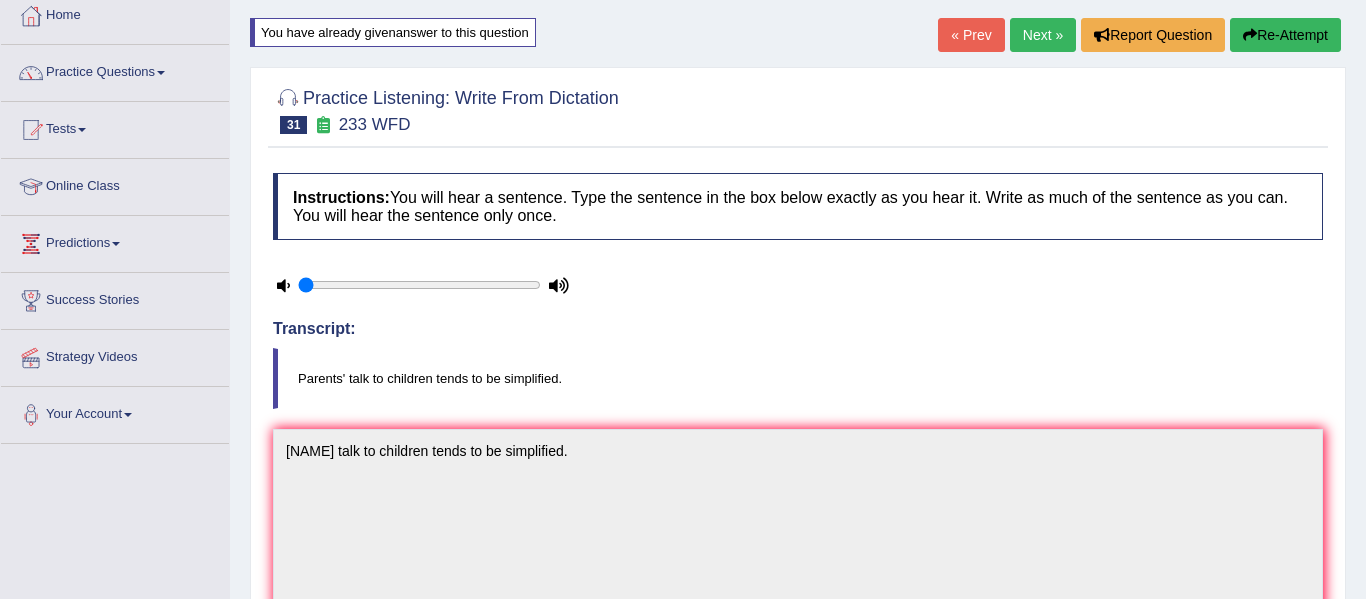 scroll, scrollTop: 129, scrollLeft: 0, axis: vertical 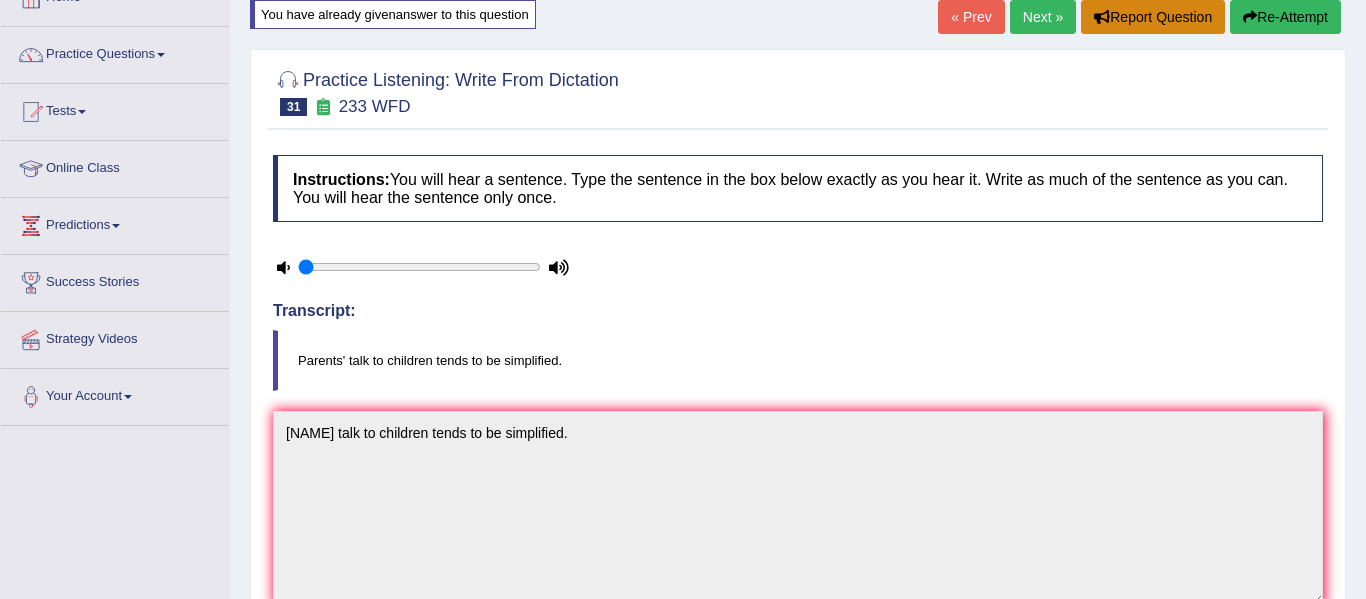 click on "Report Question" at bounding box center [1153, 17] 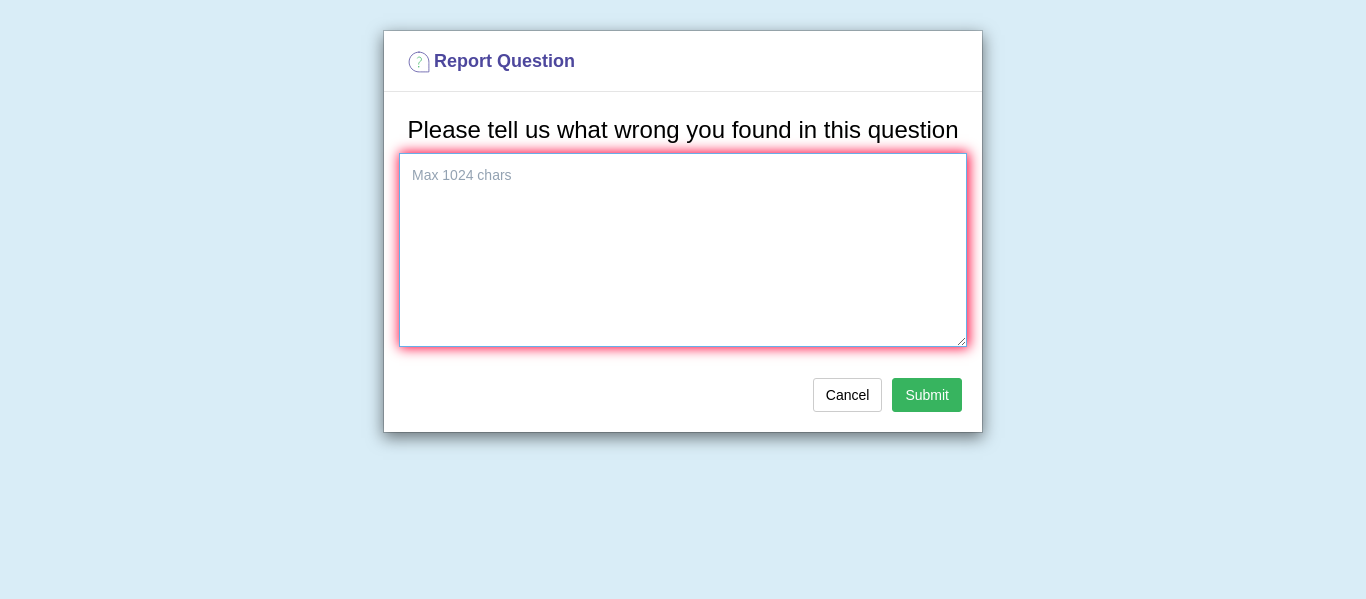 click at bounding box center [683, 250] 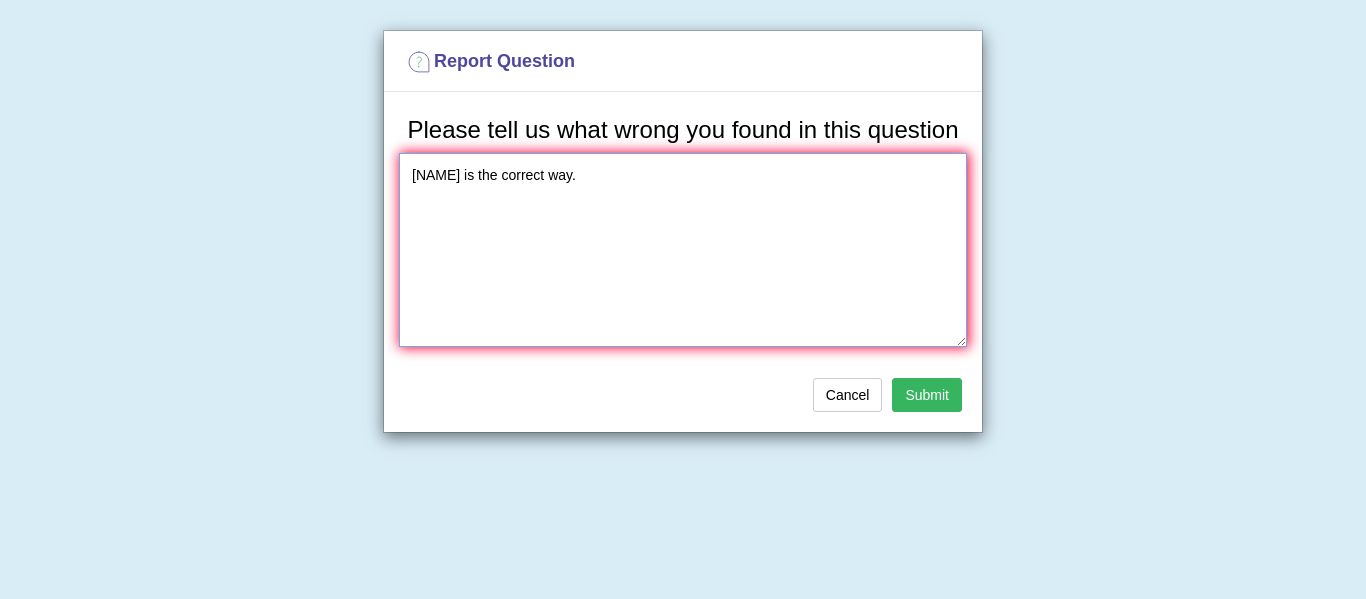 type on "Parent's is the correct way." 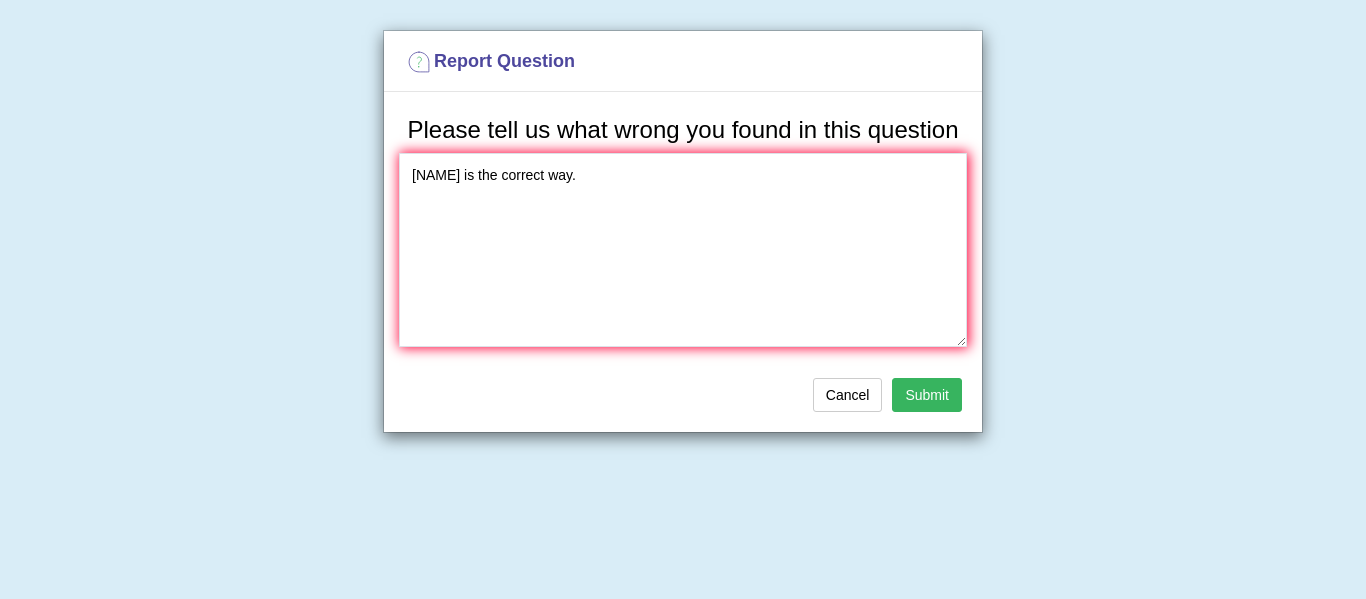 click on "Submit" at bounding box center (927, 395) 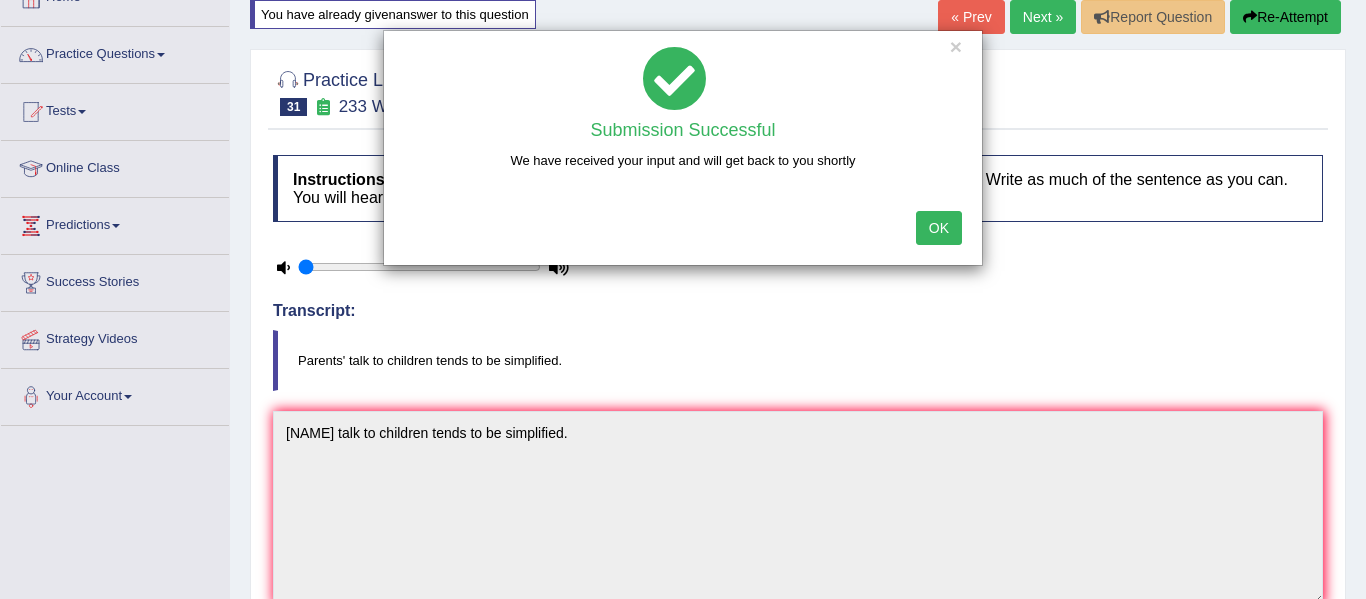 click on "OK" at bounding box center (939, 228) 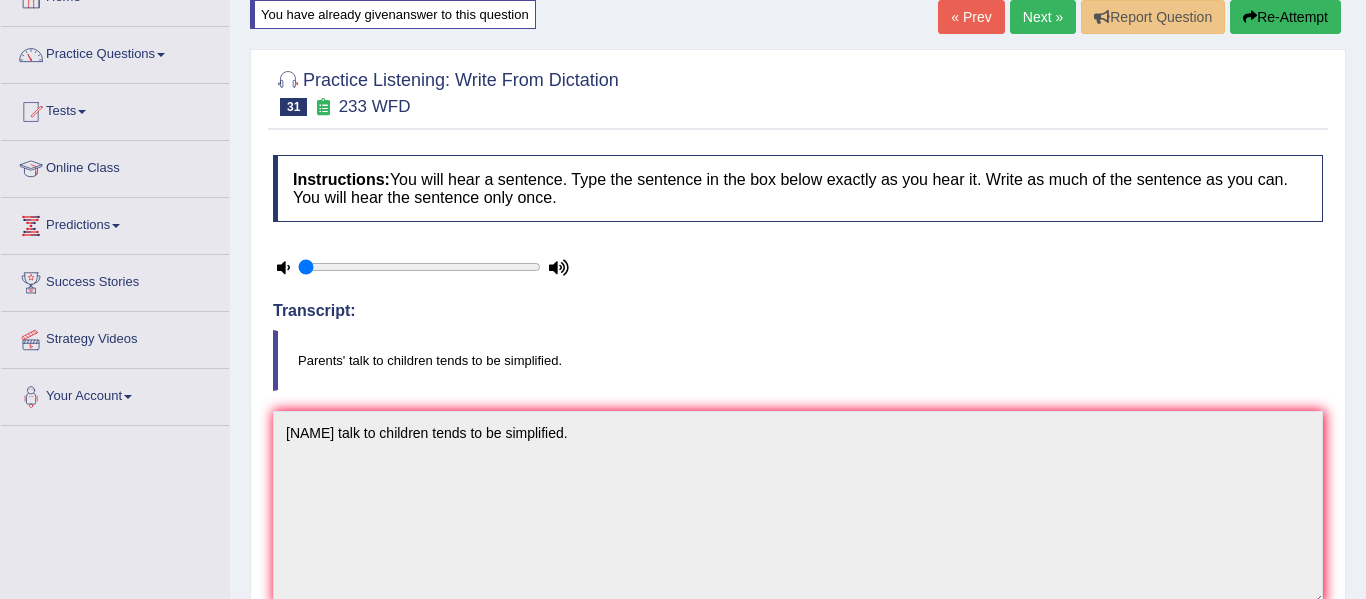 click on "Next »" at bounding box center [1043, 17] 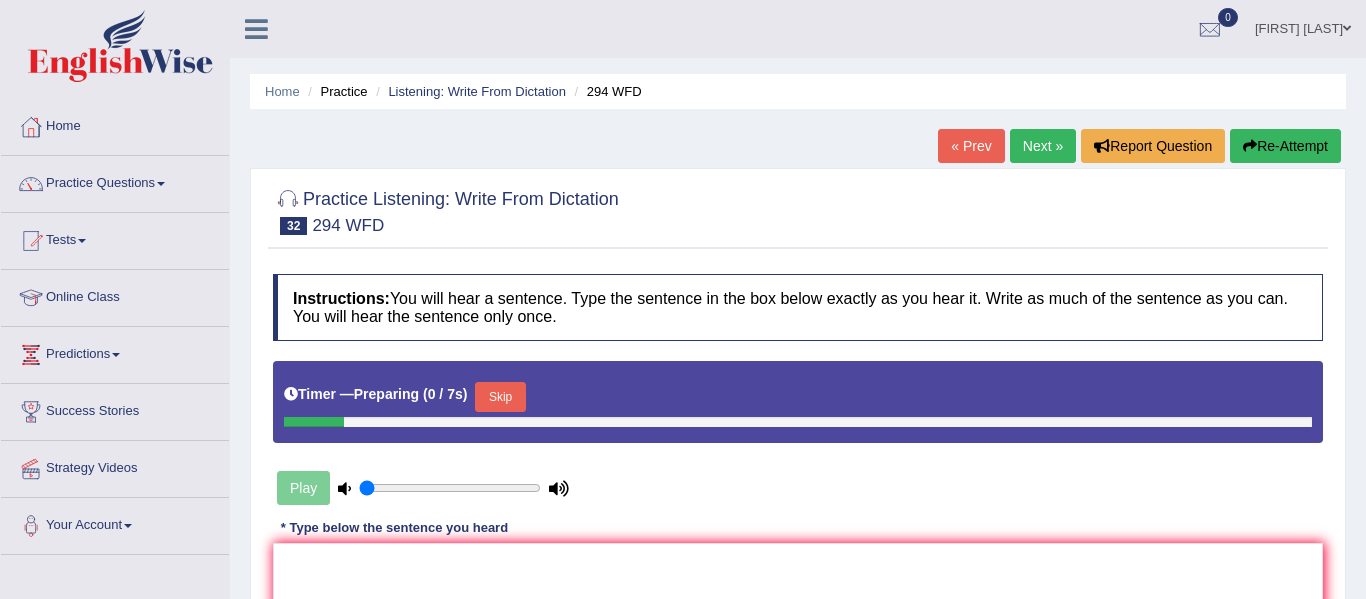 scroll, scrollTop: 0, scrollLeft: 0, axis: both 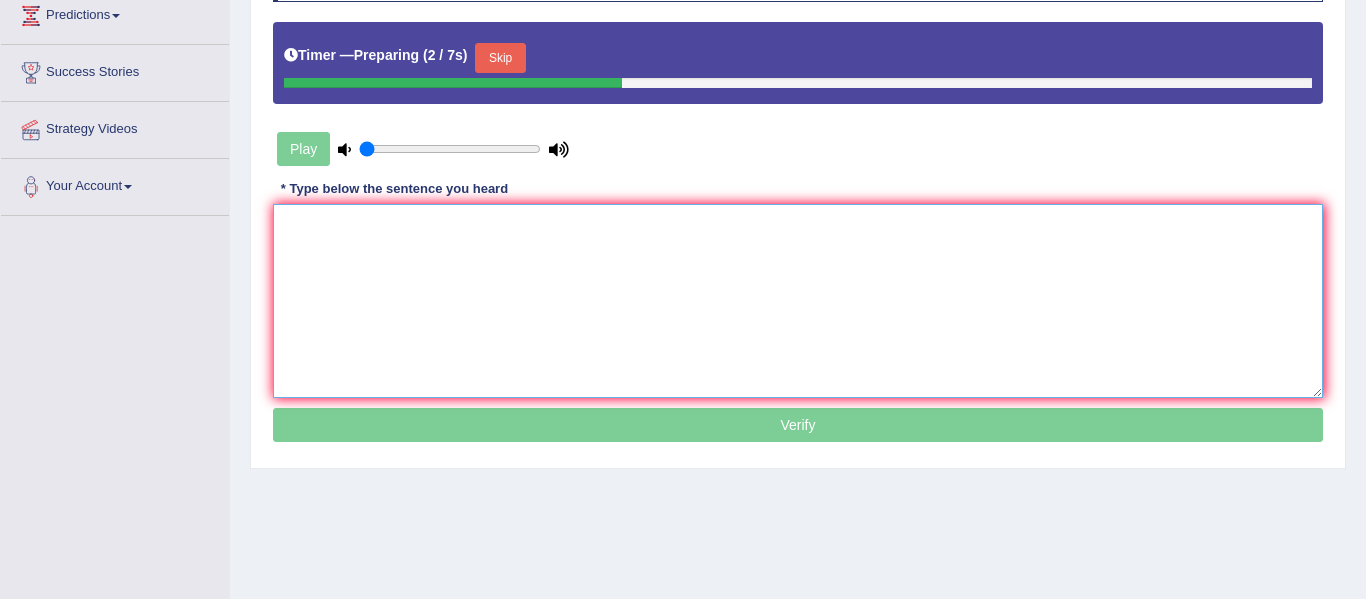 click at bounding box center [798, 301] 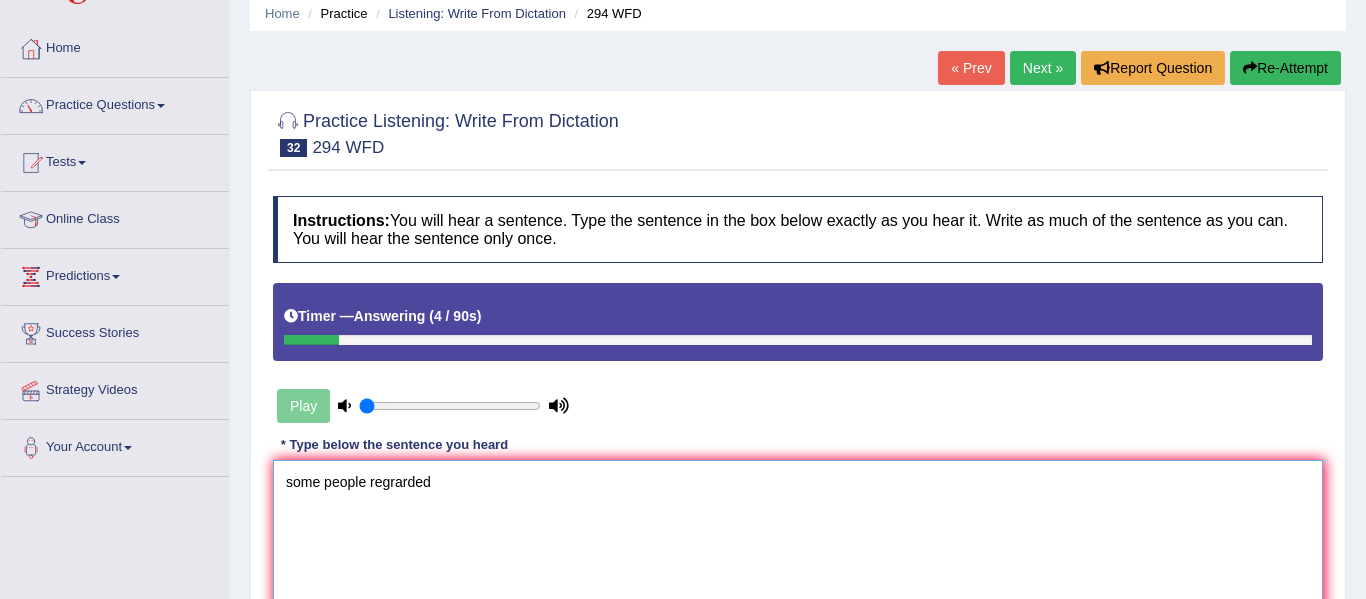 scroll, scrollTop: 97, scrollLeft: 0, axis: vertical 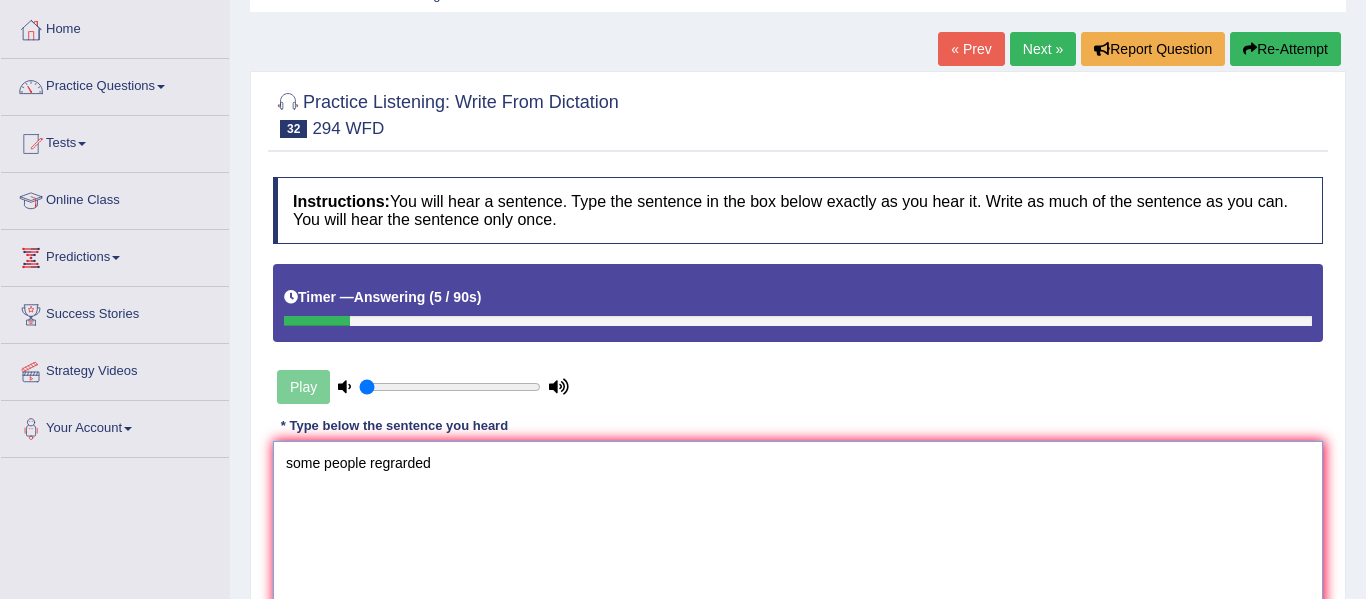 type on "some people regrarded" 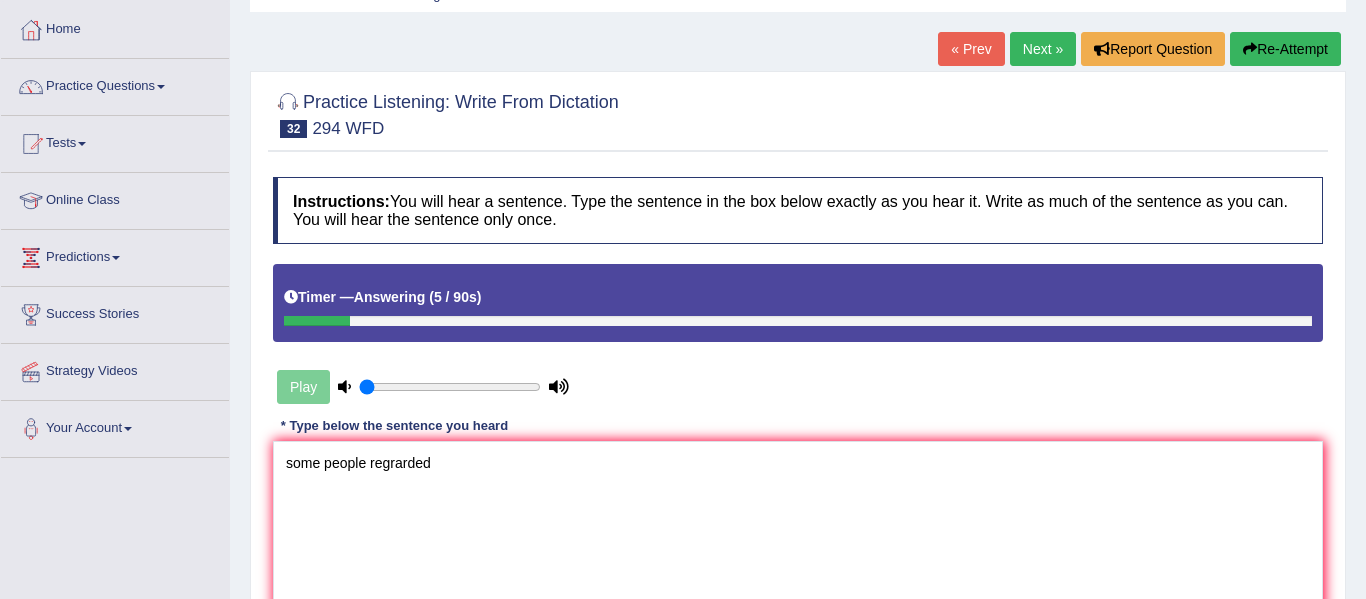 click on "Re-Attempt" at bounding box center (1285, 49) 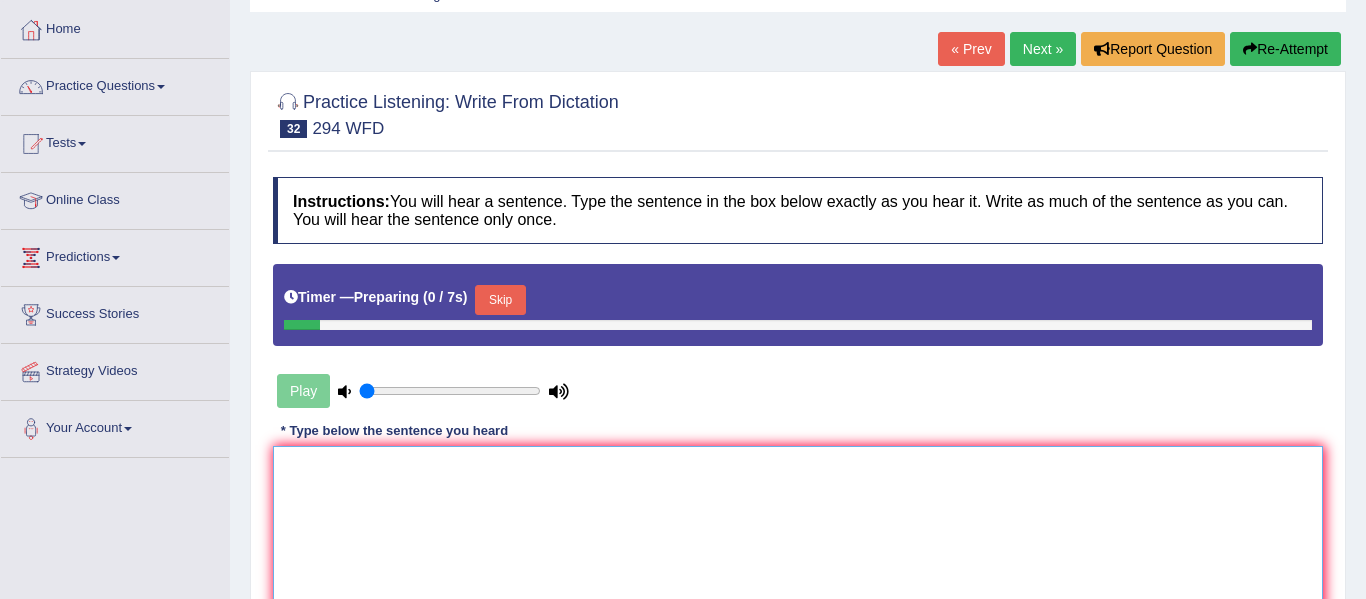 click at bounding box center [798, 543] 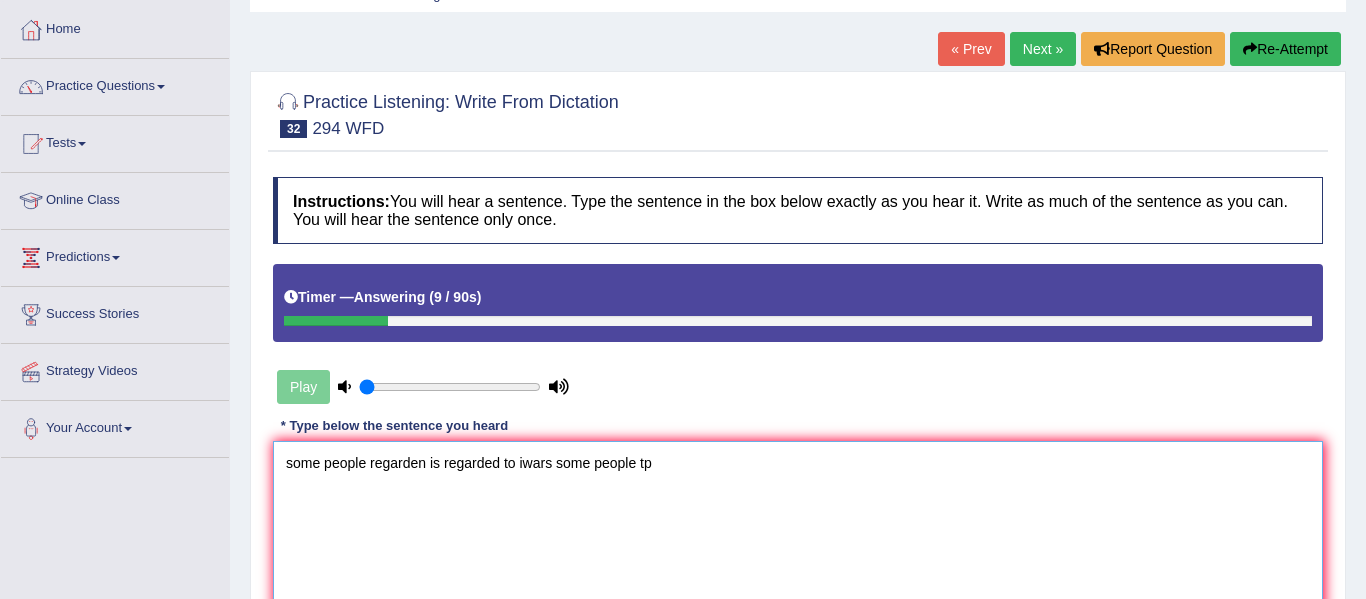 type on "some people regarden is regarded to iwars some people tp" 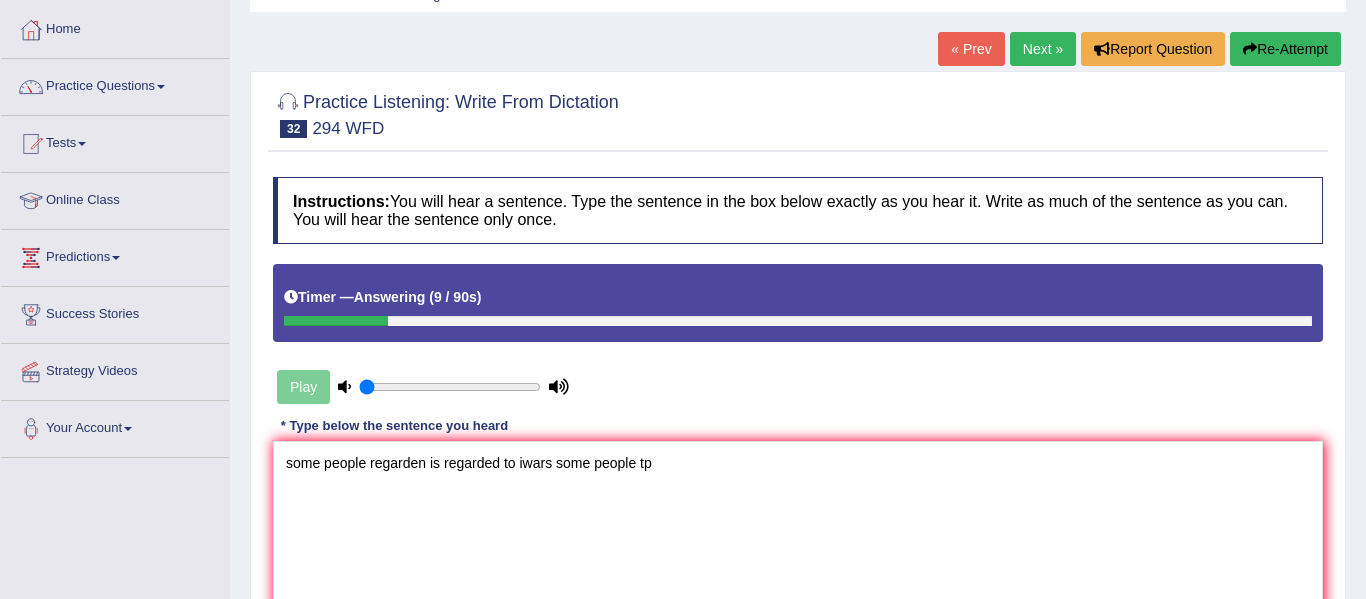 click on "Next »" at bounding box center (1043, 49) 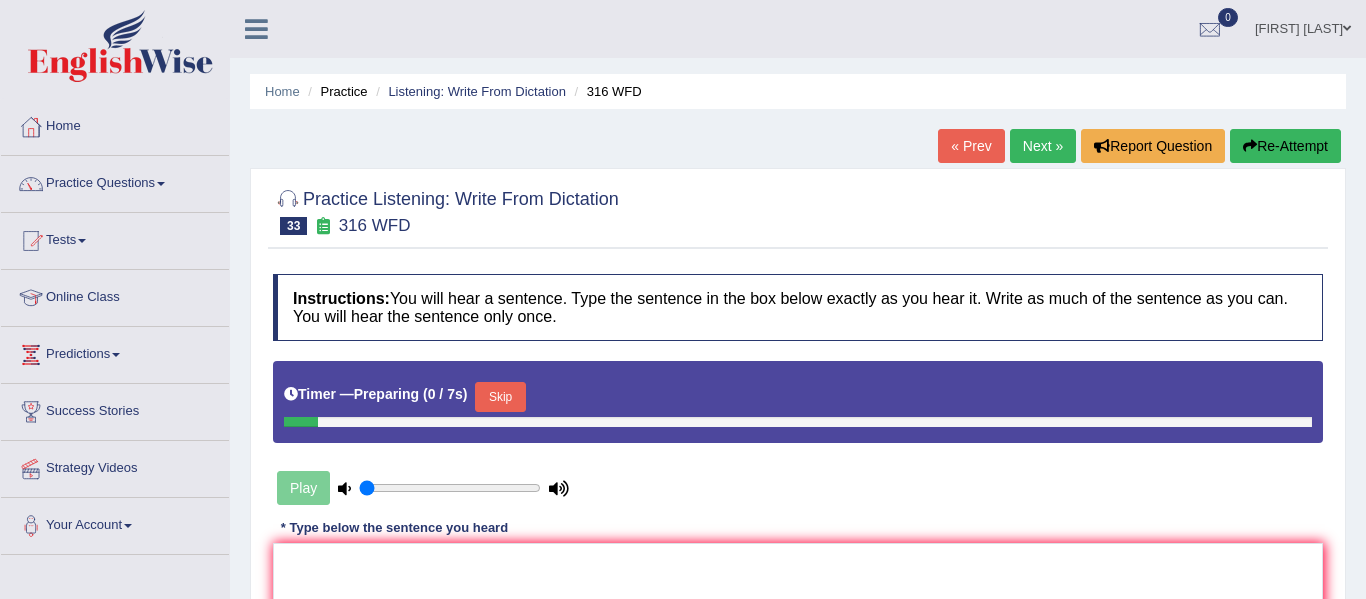scroll, scrollTop: 0, scrollLeft: 0, axis: both 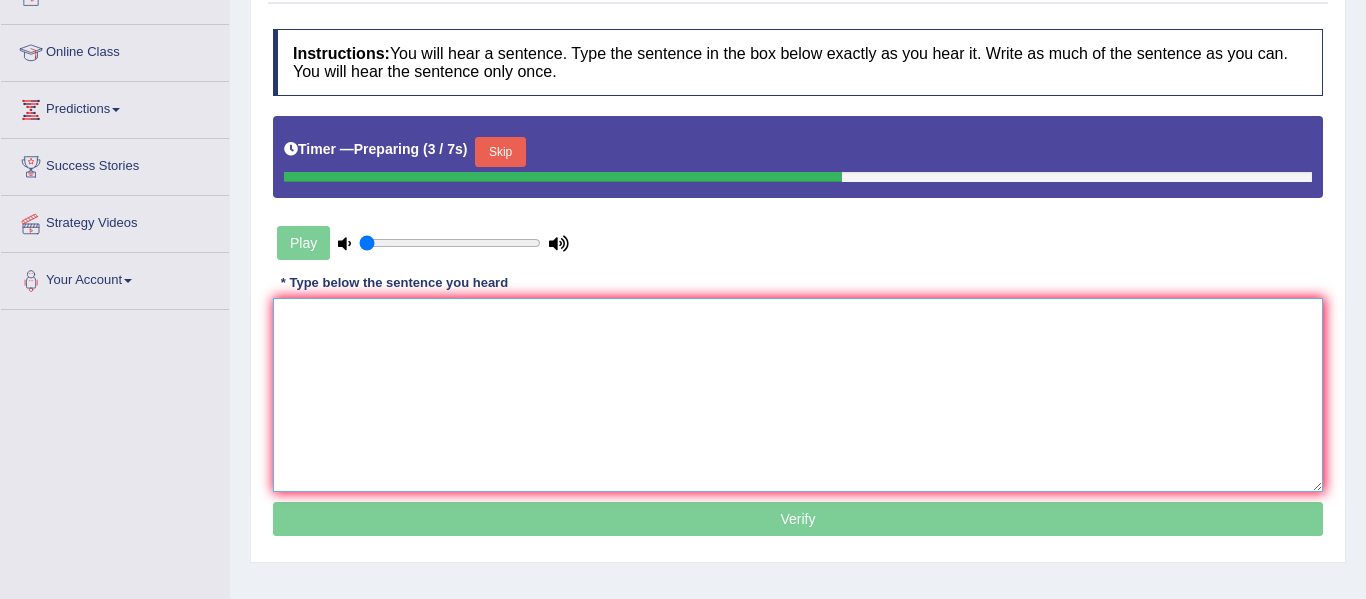 click at bounding box center [798, 395] 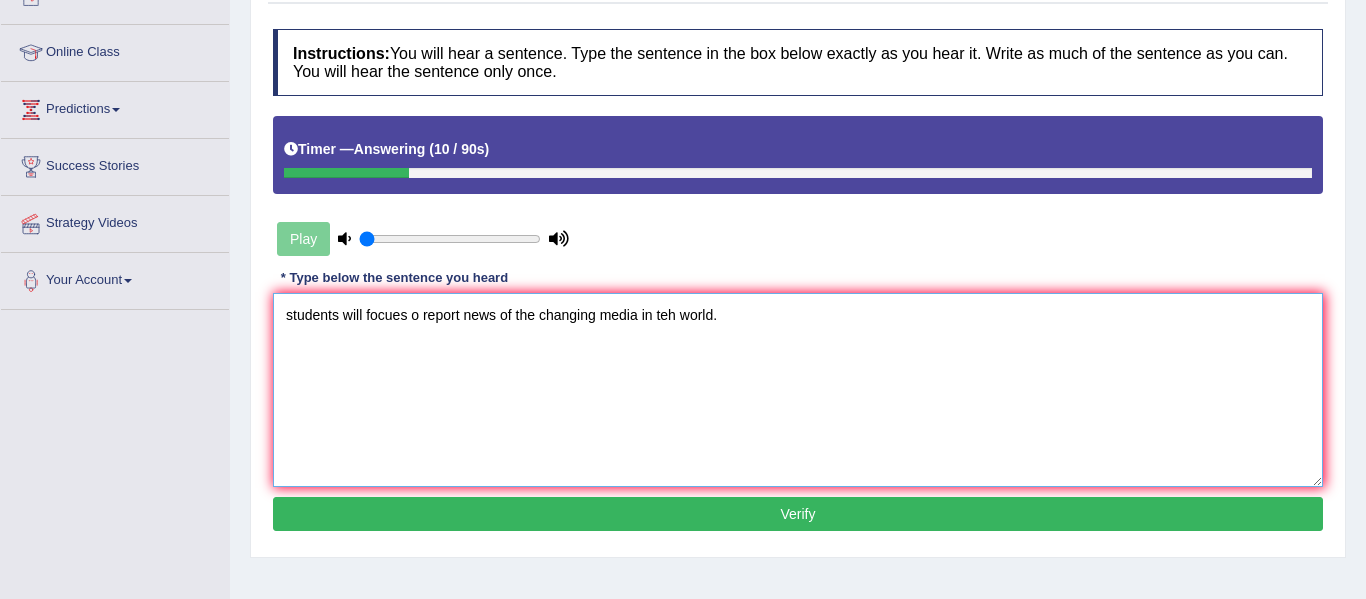 click on "students will focues o report news of the changing media in teh world." at bounding box center [798, 390] 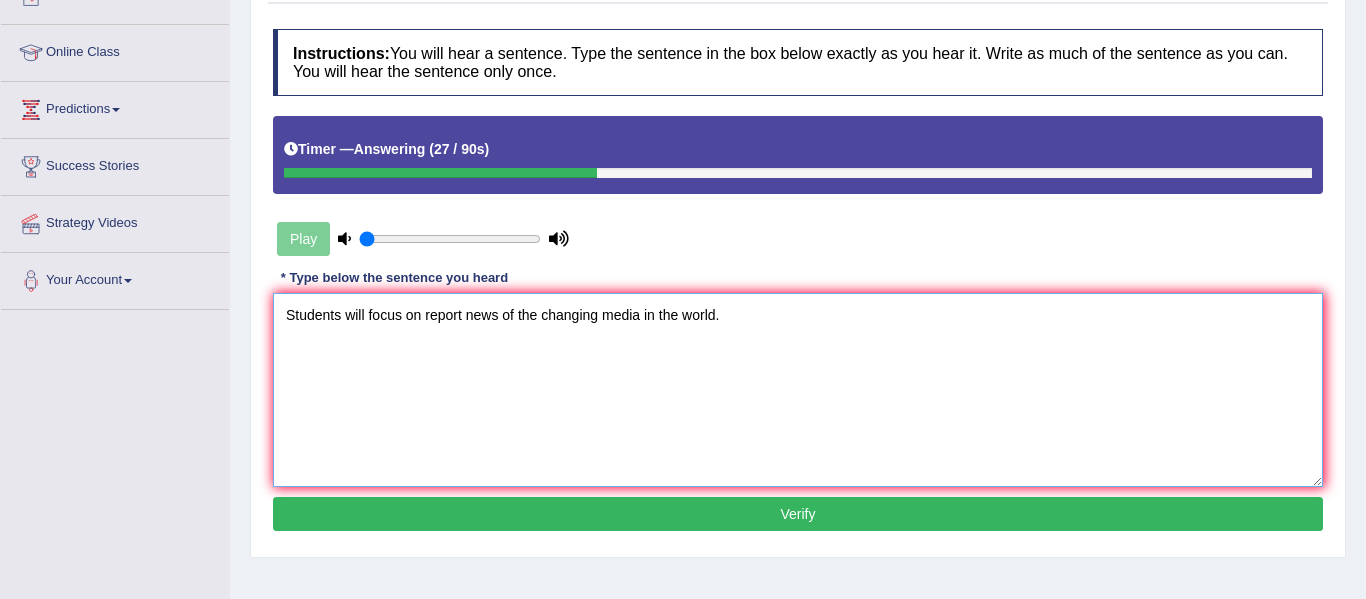 type on "Students will focus on report news of the changing media in the world." 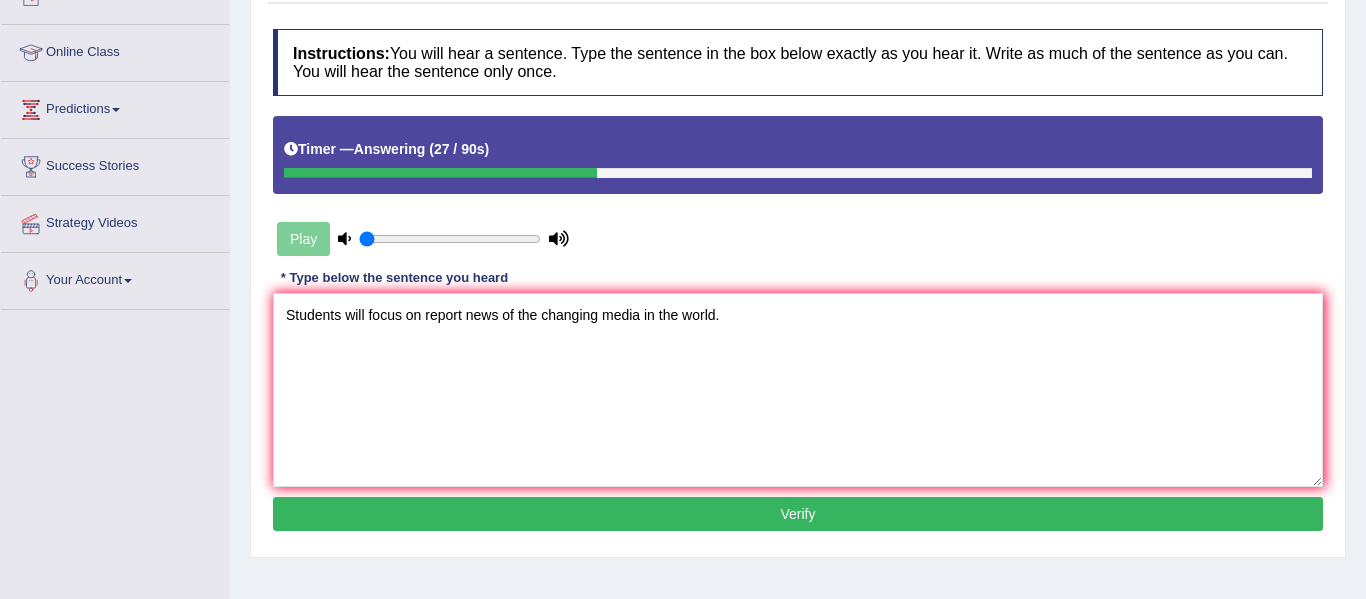 click on "Verify" at bounding box center [798, 514] 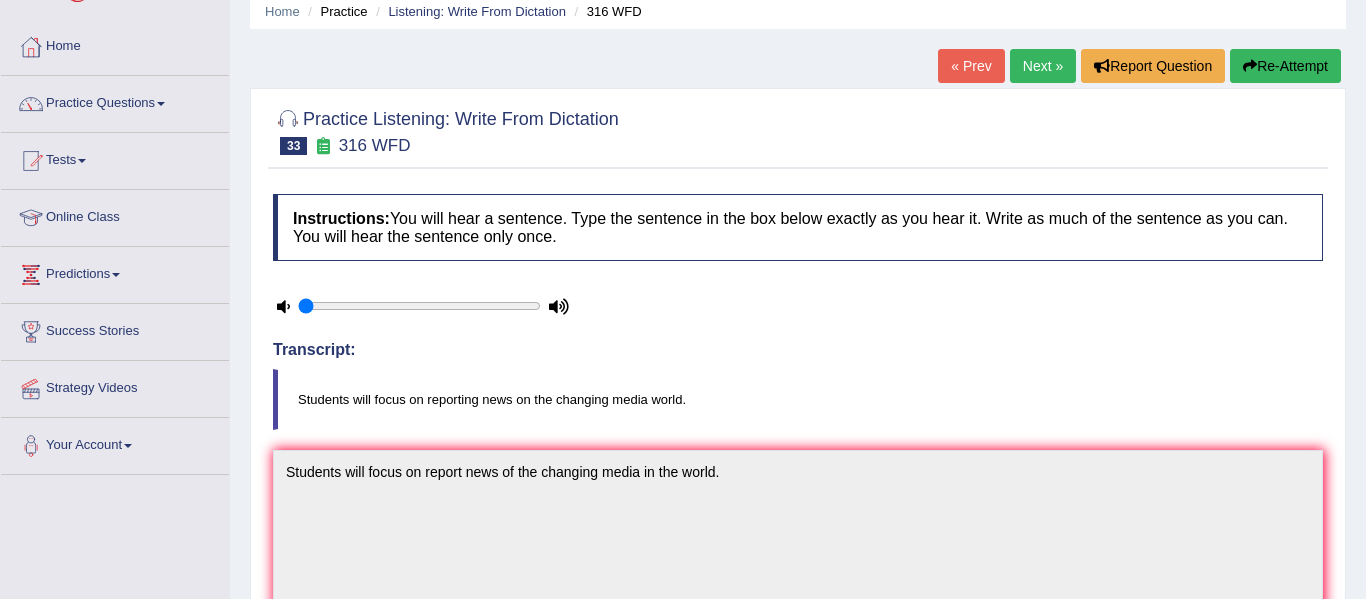 scroll, scrollTop: 78, scrollLeft: 0, axis: vertical 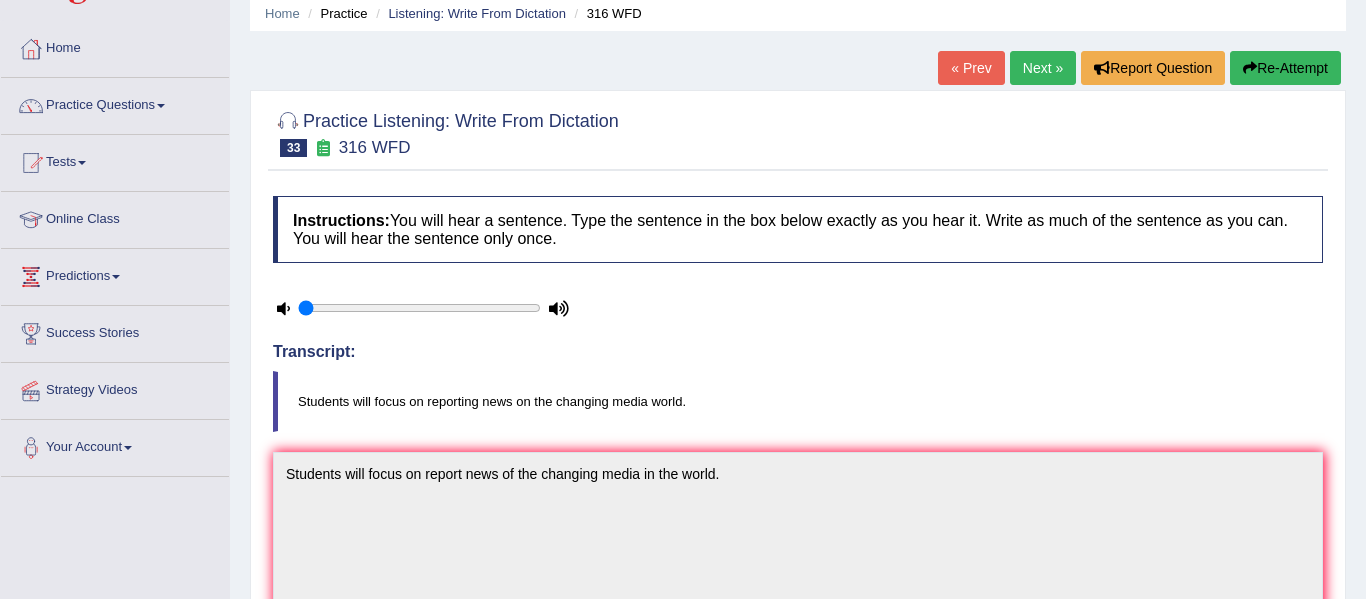 click on "Re-Attempt" at bounding box center [1285, 68] 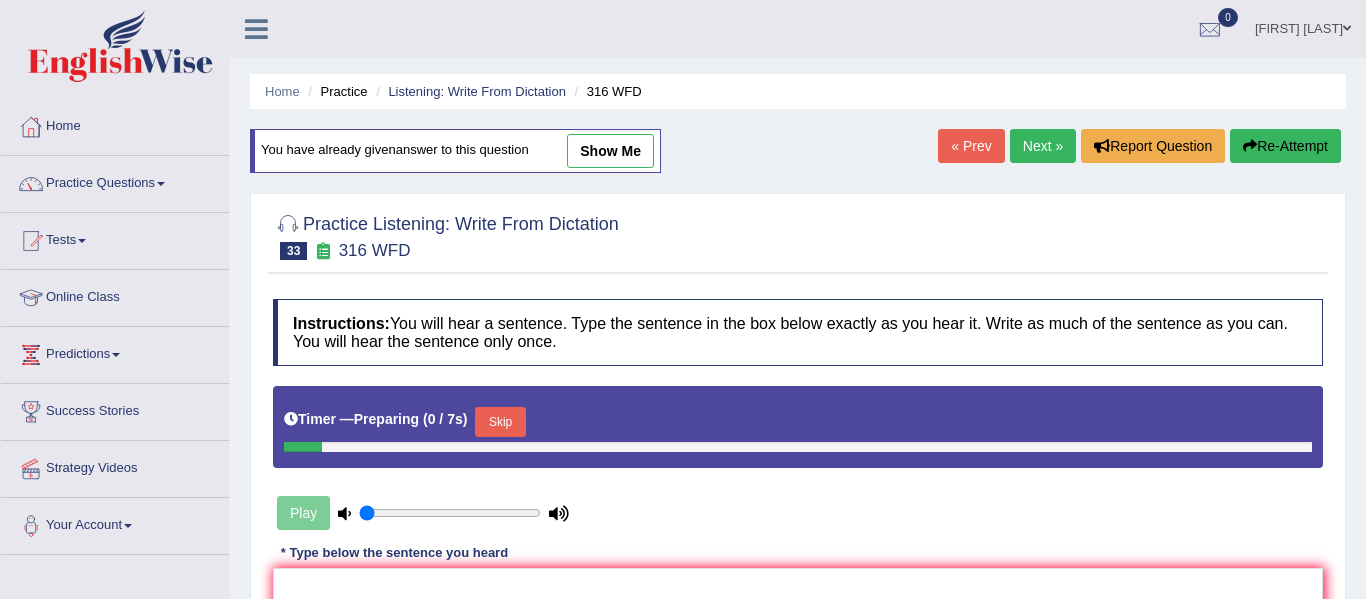 scroll, scrollTop: 78, scrollLeft: 0, axis: vertical 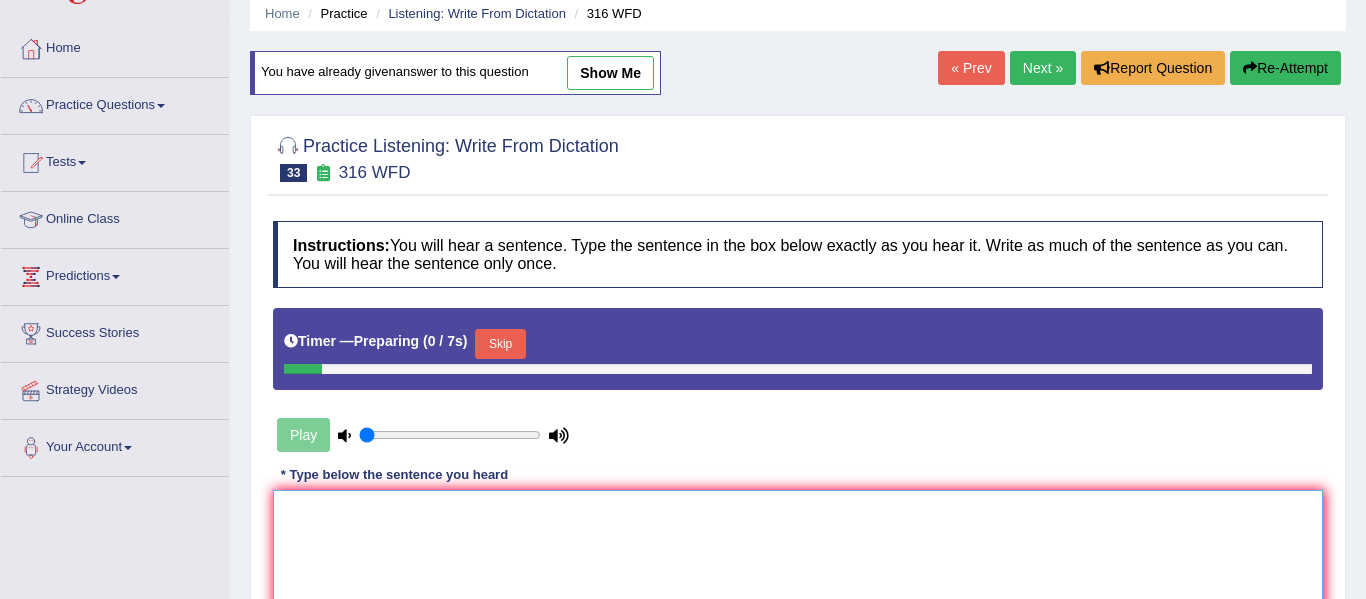 click at bounding box center [798, 587] 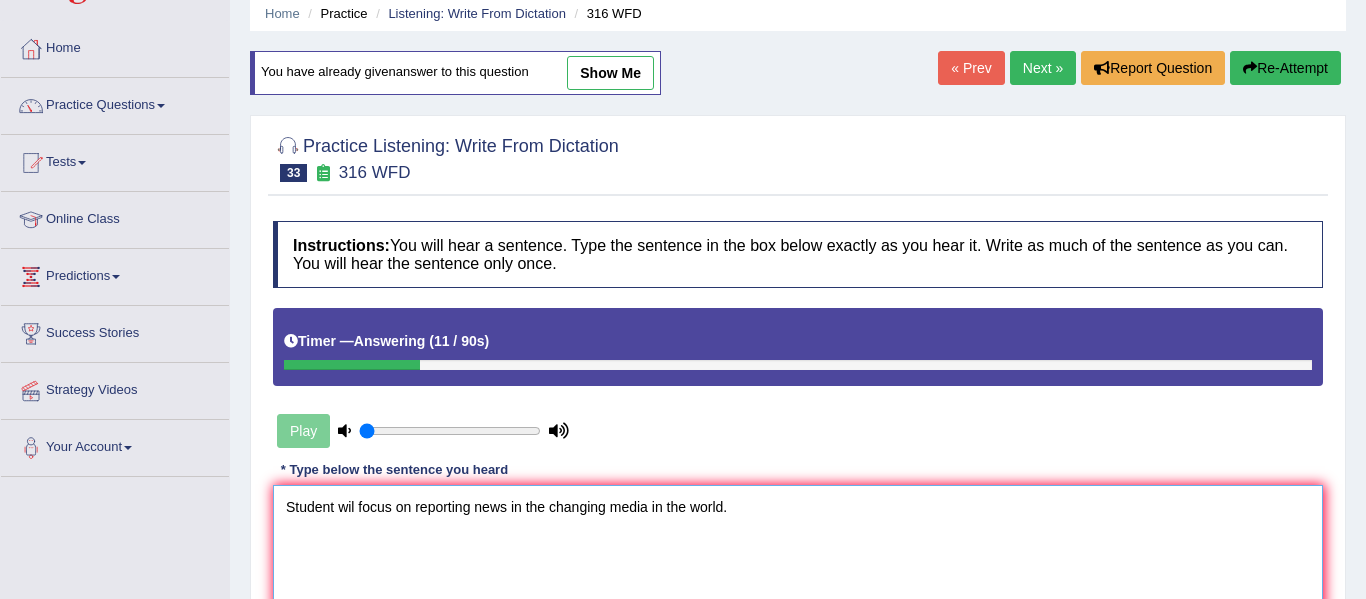 click on "Student wil focus on reporting news in the changing media in the world." at bounding box center (798, 582) 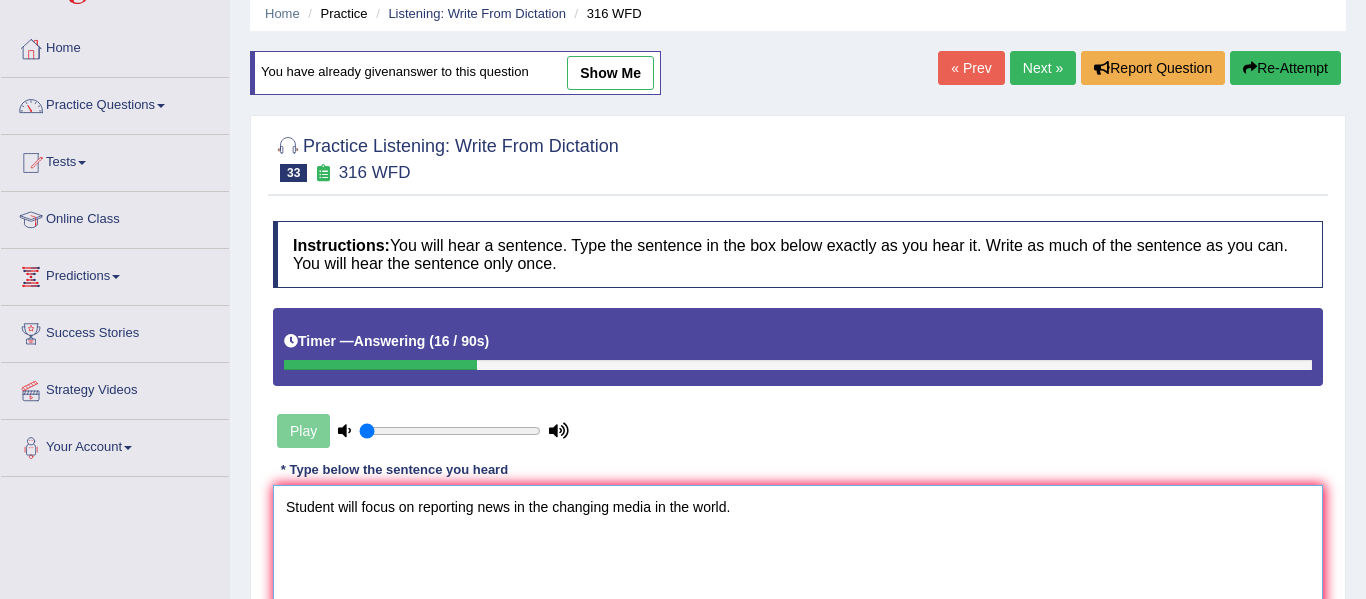 click on "Student will focus on reporting news in the changing media in the world." at bounding box center [798, 582] 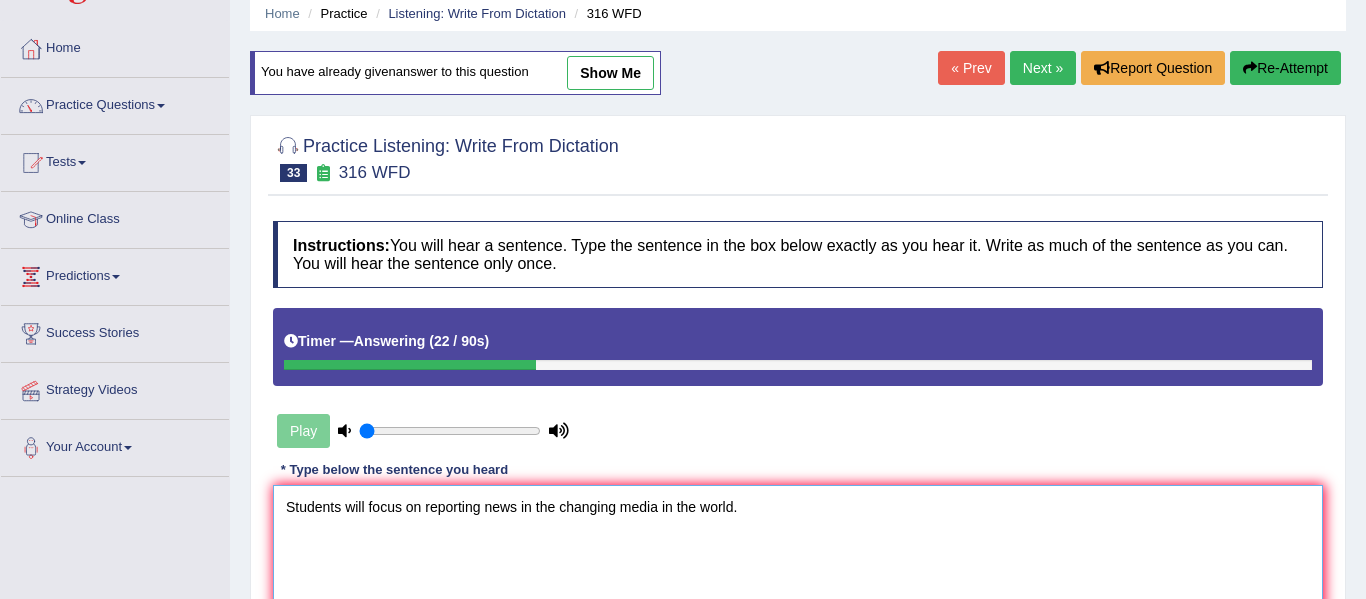 click on "Students will focus on reporting news in the changing media in the world." at bounding box center (798, 582) 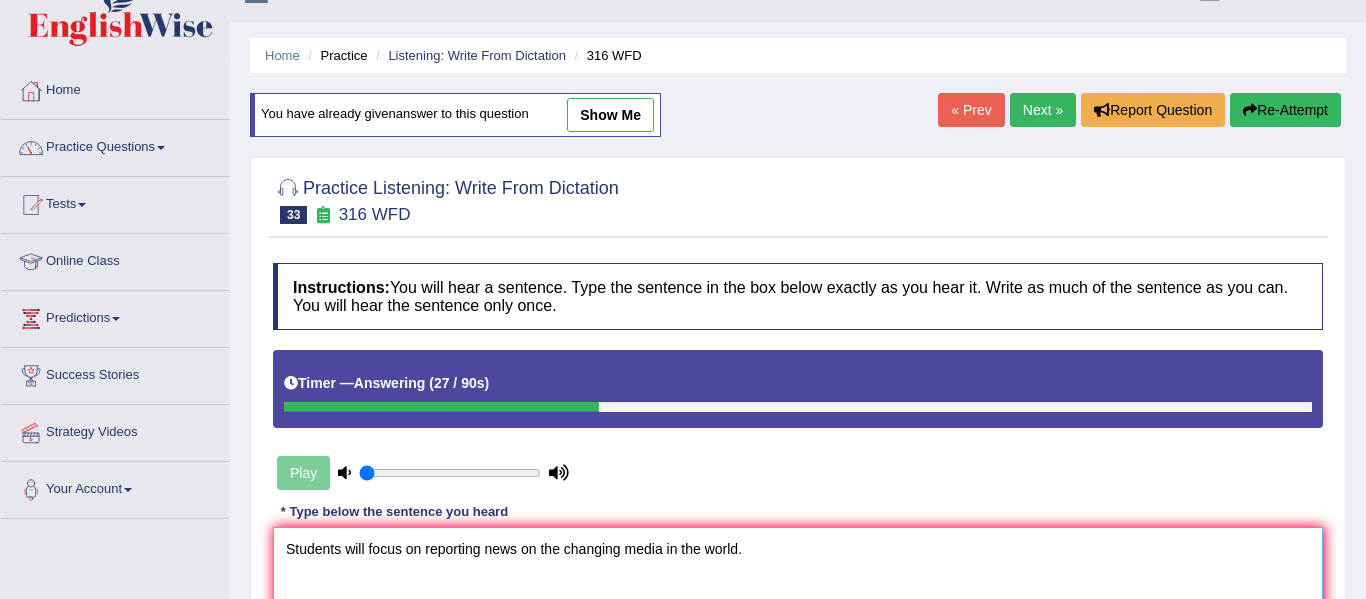 scroll, scrollTop: 35, scrollLeft: 0, axis: vertical 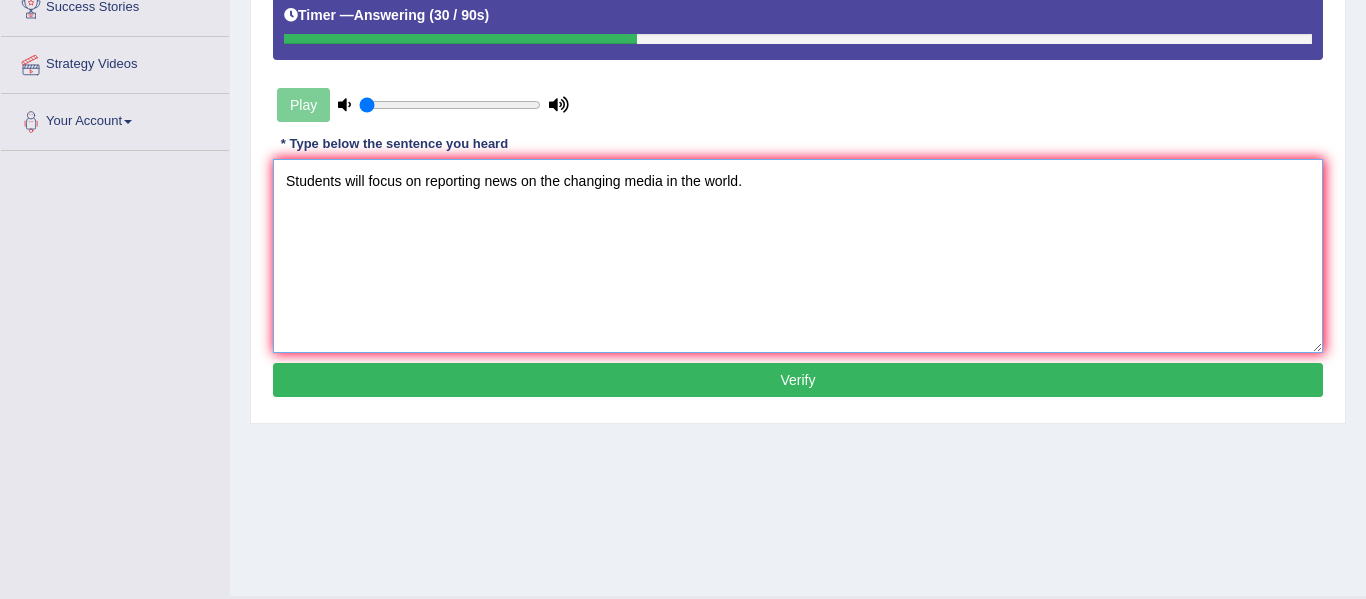 type on "Students will focus on reporting news on the changing media in the world." 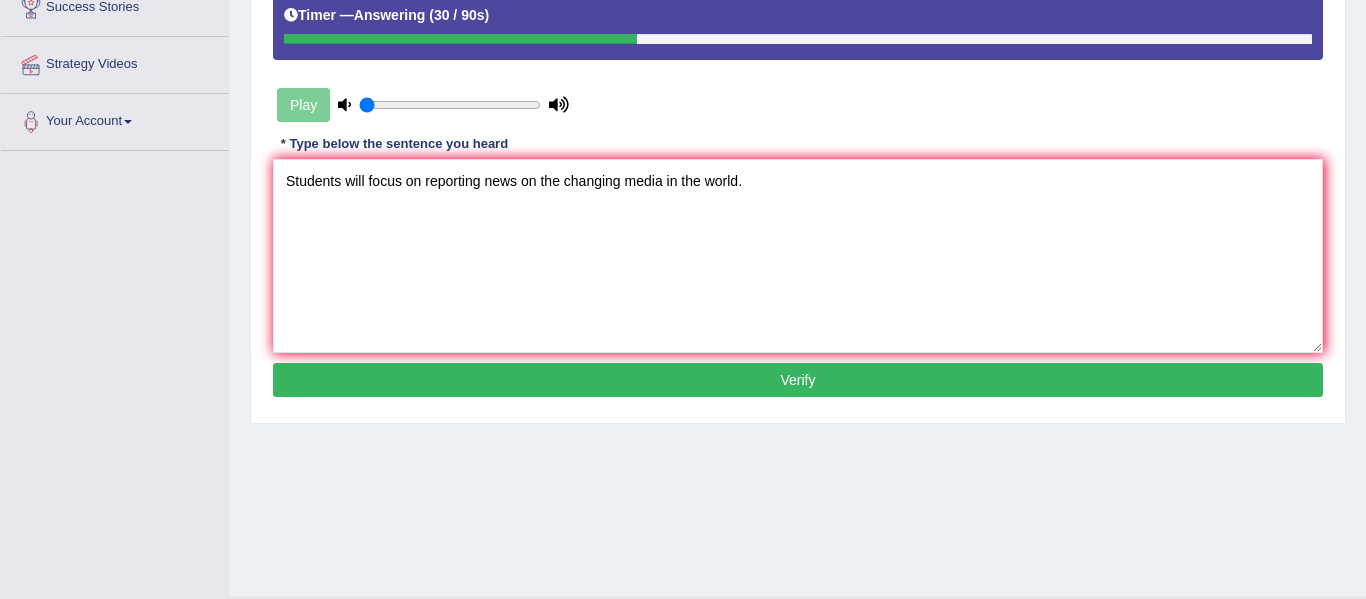click on "Verify" at bounding box center (798, 380) 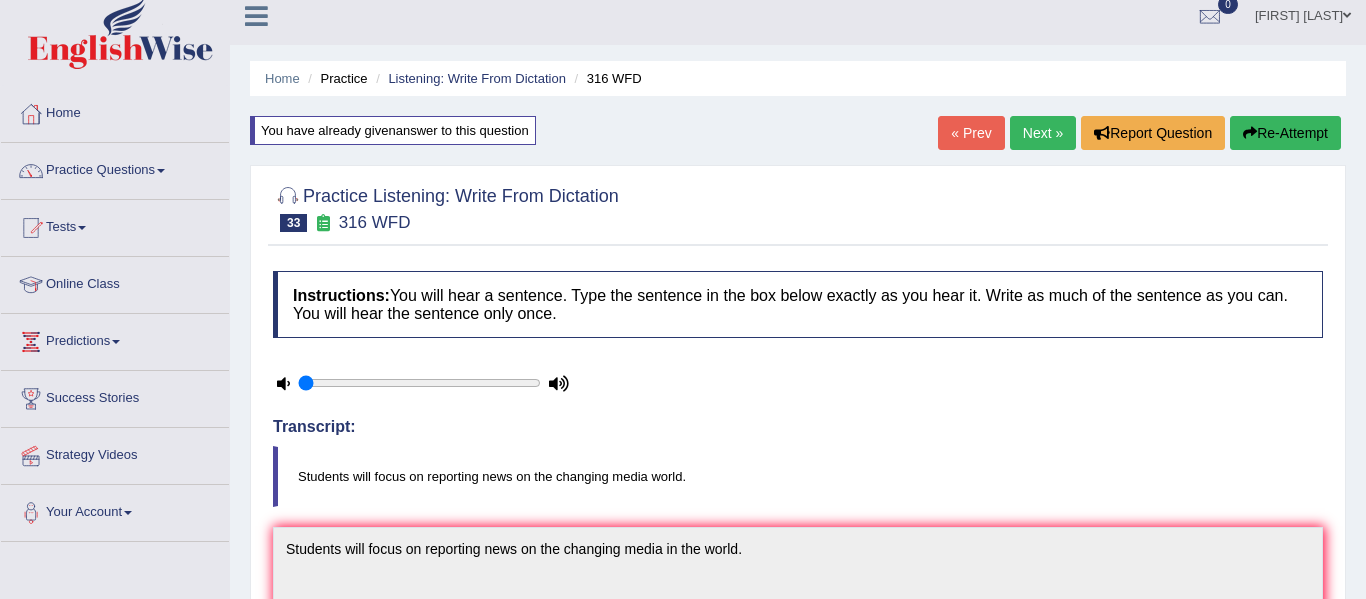 scroll, scrollTop: 0, scrollLeft: 0, axis: both 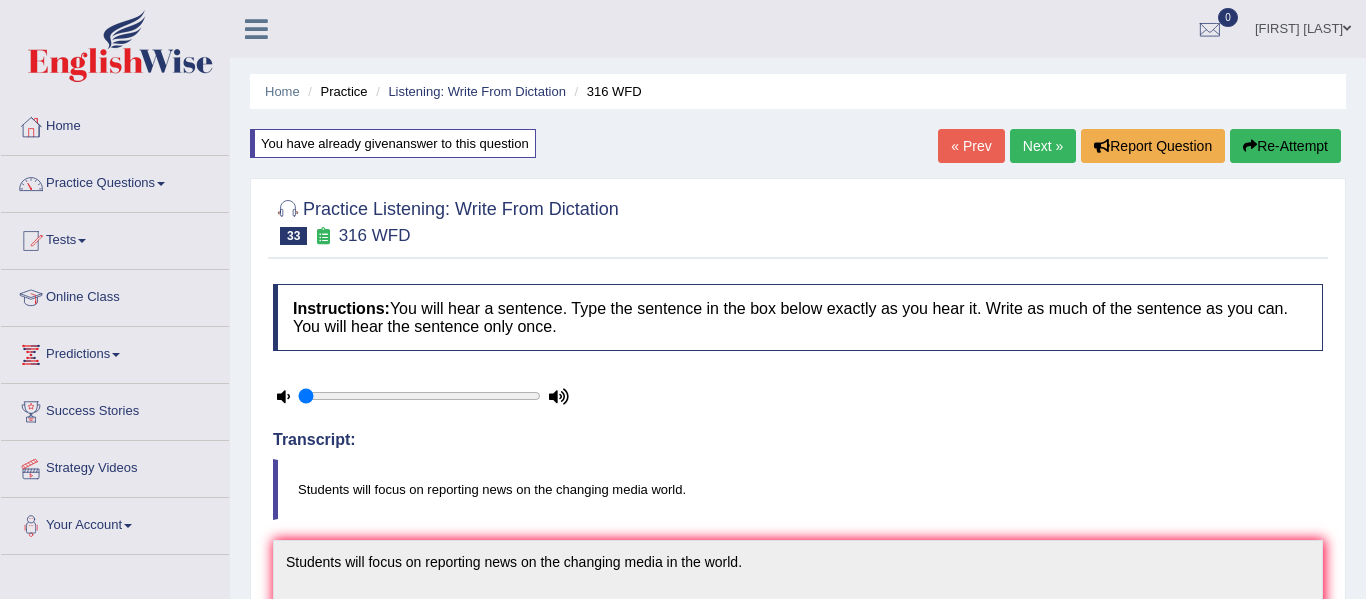 click on "Next »" at bounding box center (1043, 146) 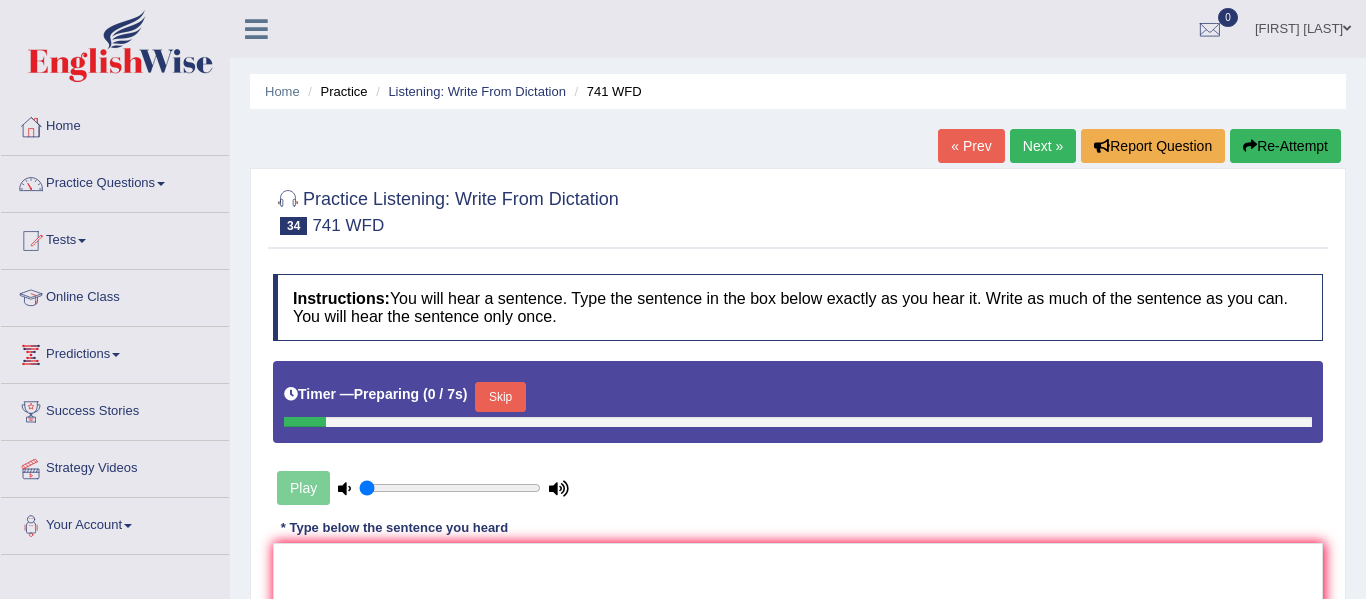 scroll, scrollTop: 0, scrollLeft: 0, axis: both 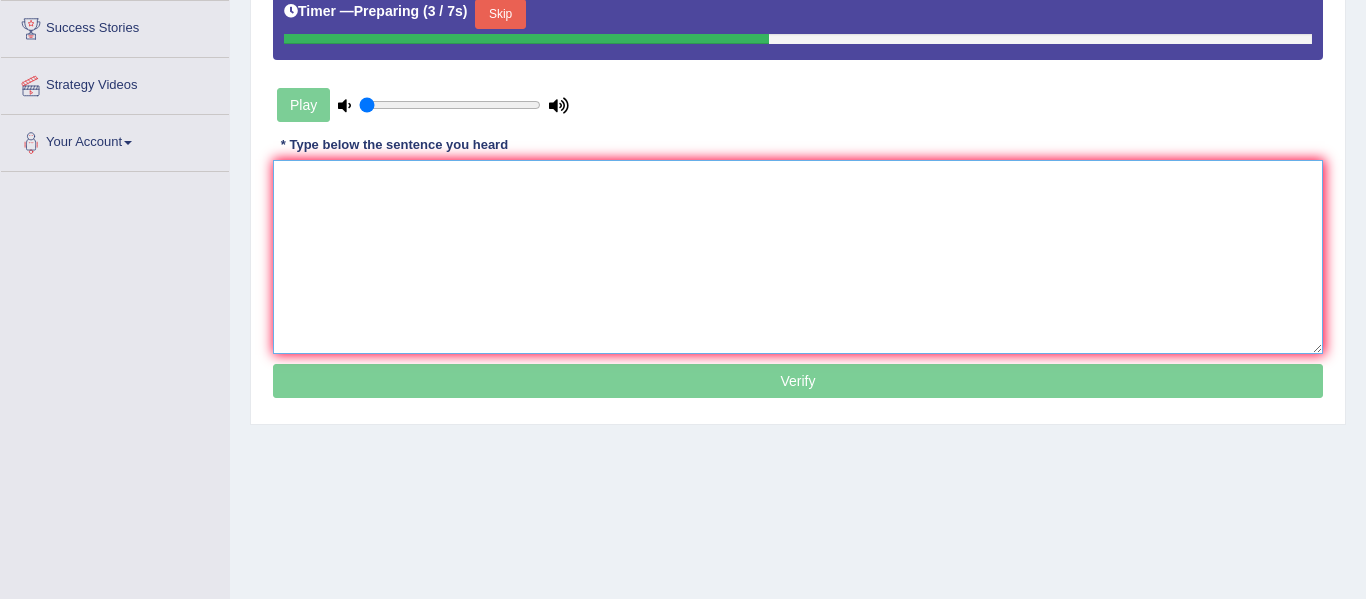 click at bounding box center [798, 257] 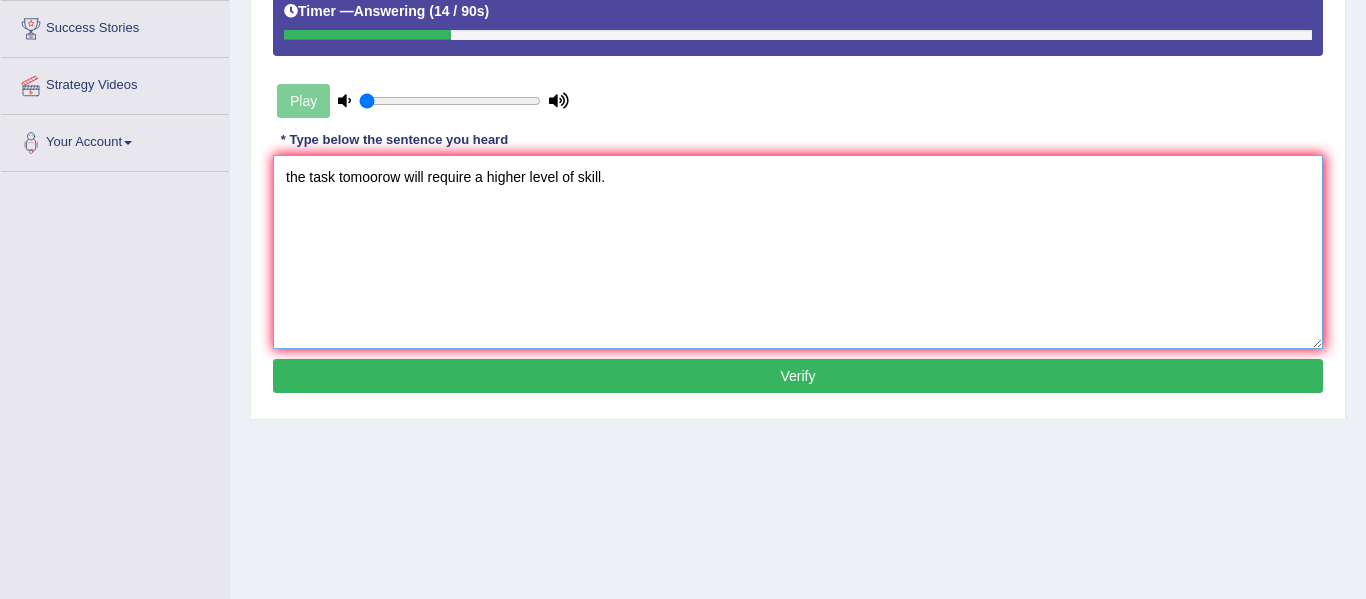 click on "the task tomoorow will require a higher level of skill." at bounding box center (798, 252) 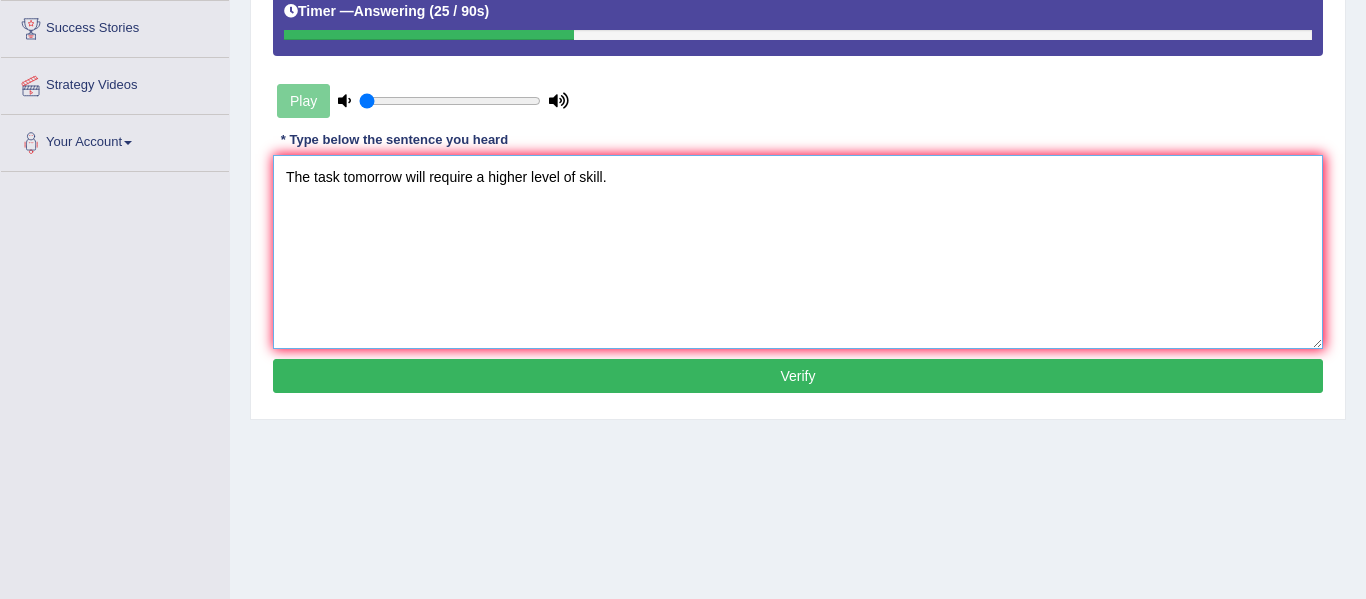 type on "The task tomorrow will require a higher level of skill." 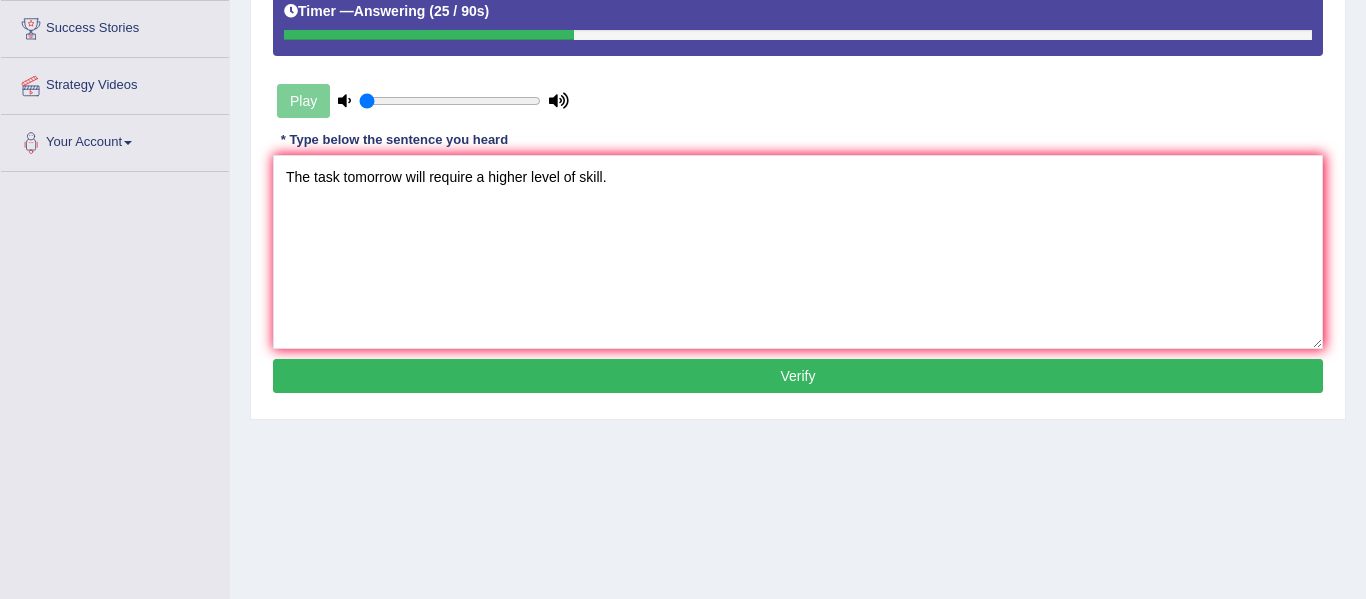 click on "Verify" at bounding box center (798, 376) 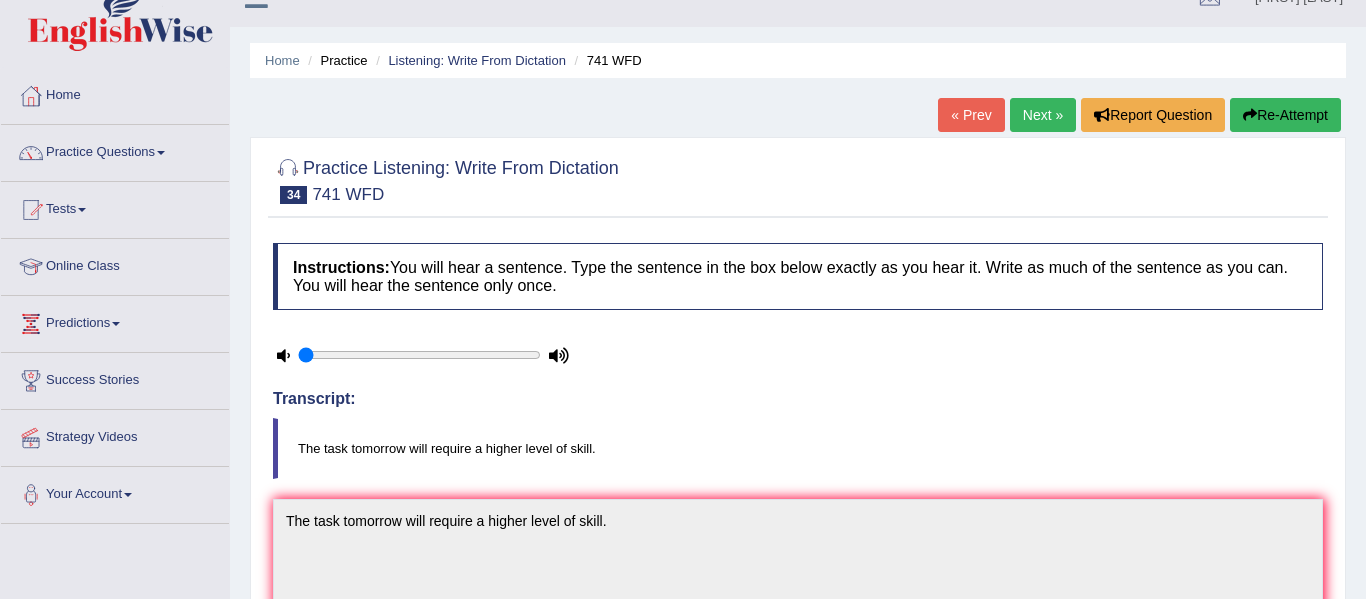 scroll, scrollTop: 26, scrollLeft: 0, axis: vertical 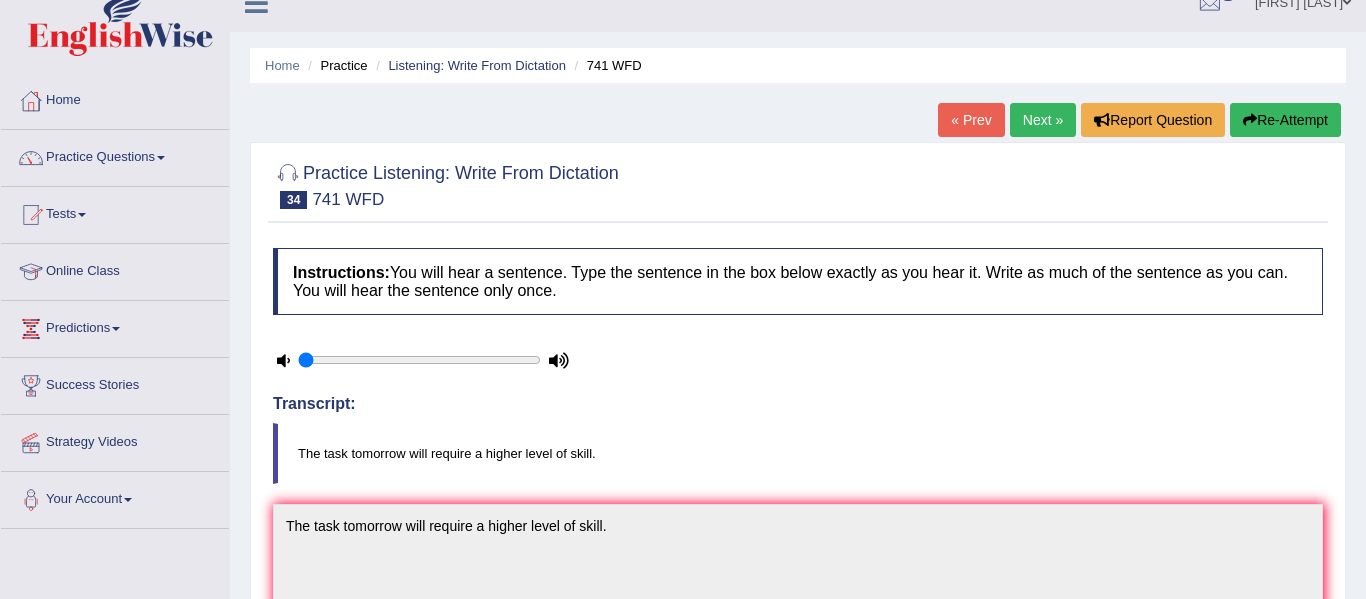 click on "Next »" at bounding box center [1043, 120] 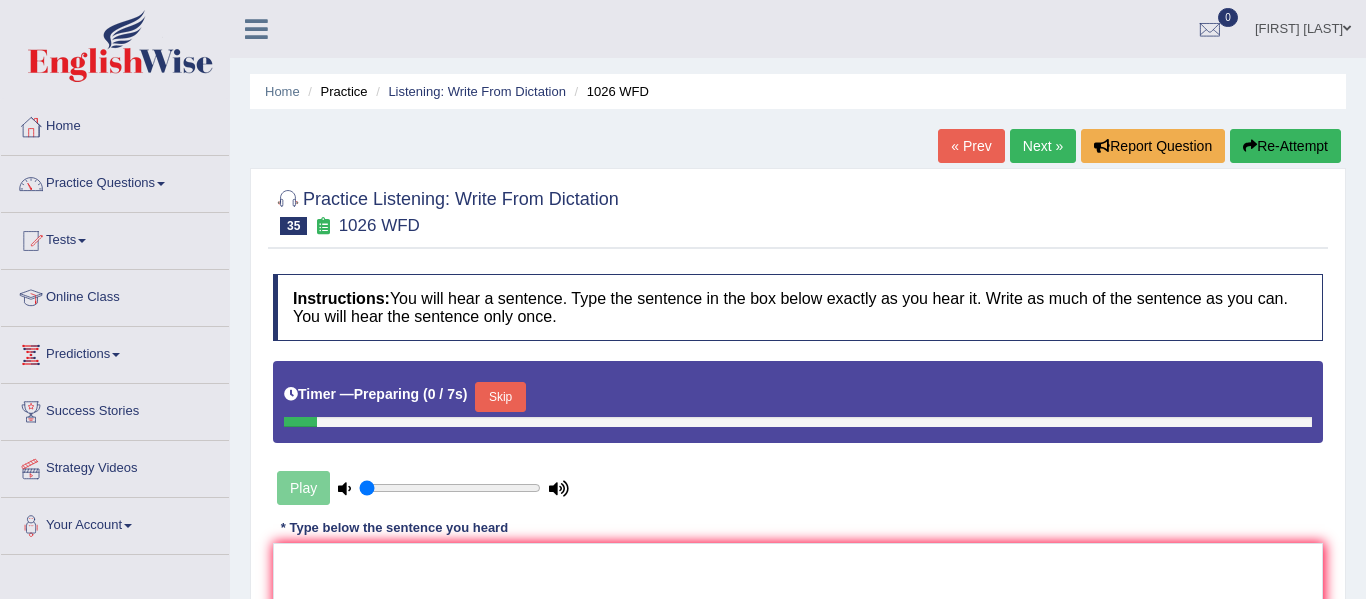 scroll, scrollTop: 0, scrollLeft: 0, axis: both 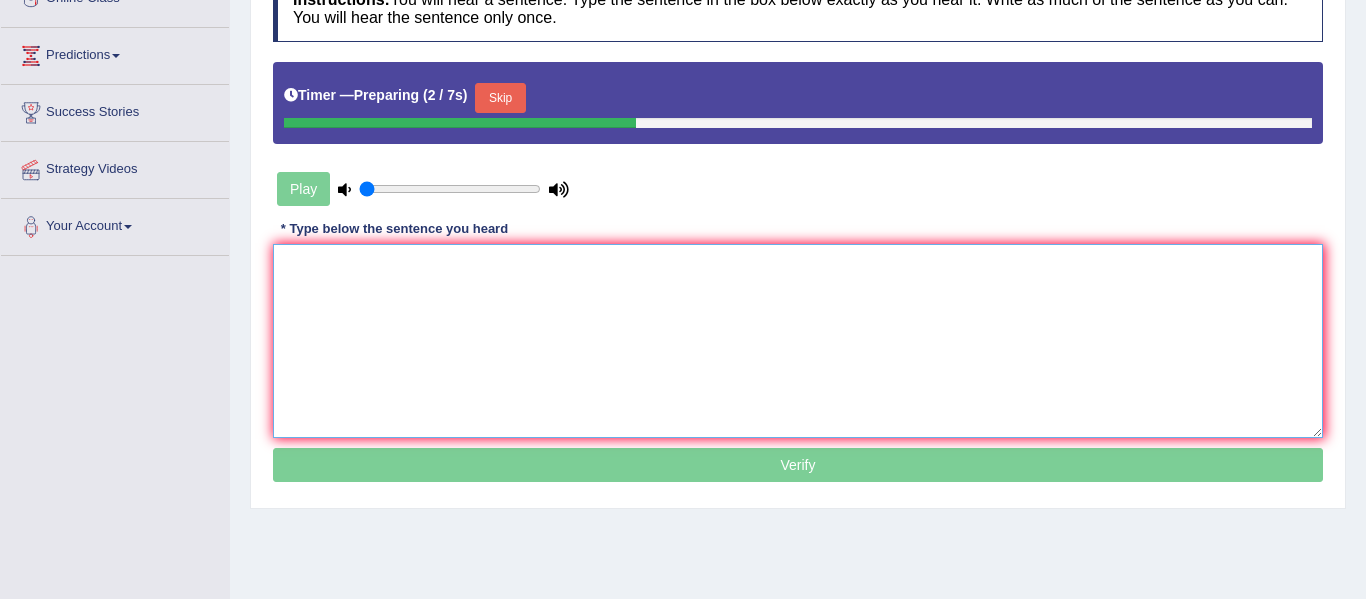 click at bounding box center (798, 341) 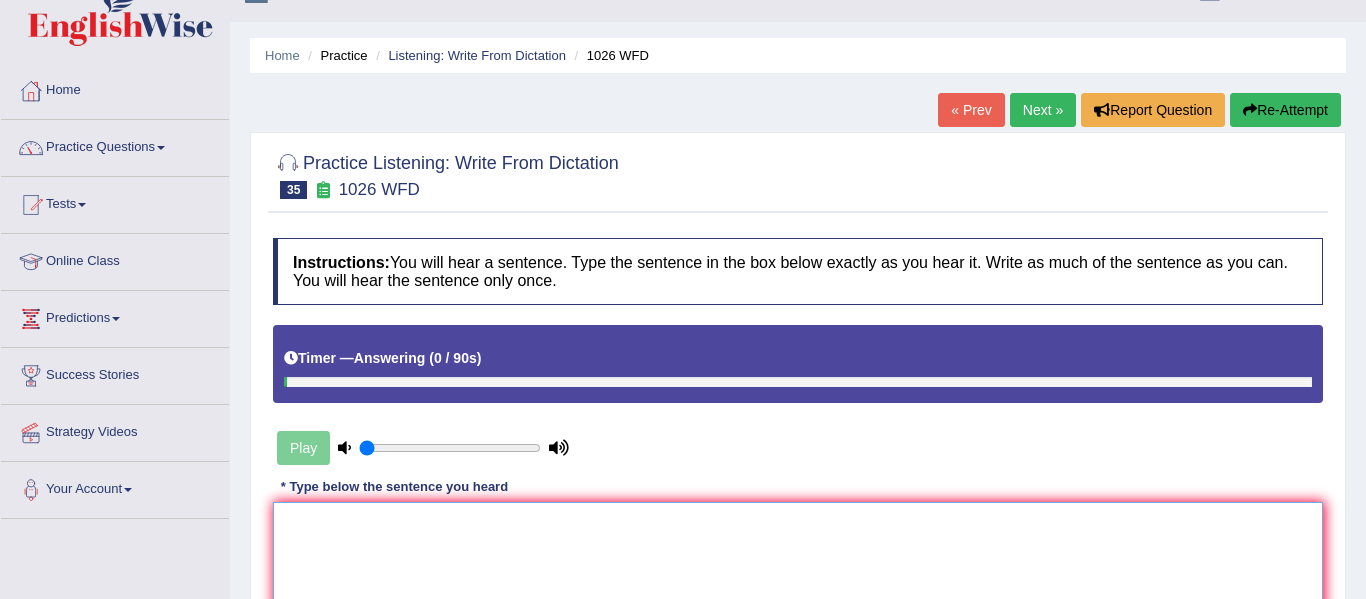 scroll, scrollTop: 34, scrollLeft: 0, axis: vertical 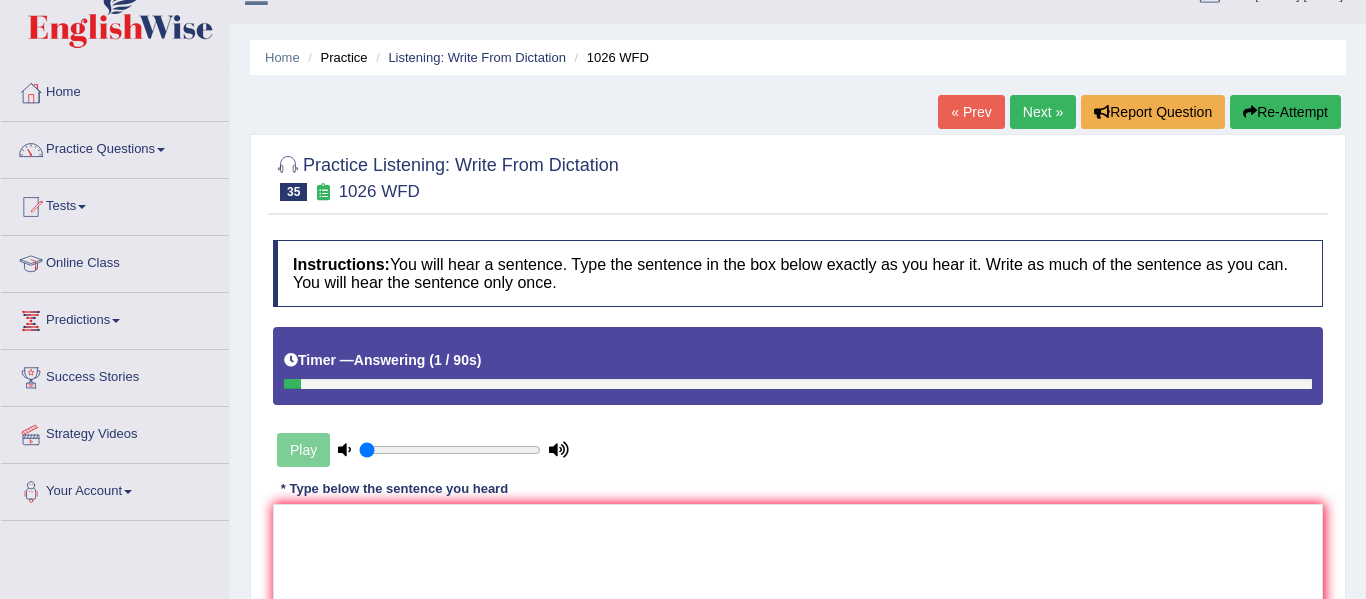 click on "Re-Attempt" at bounding box center [1285, 112] 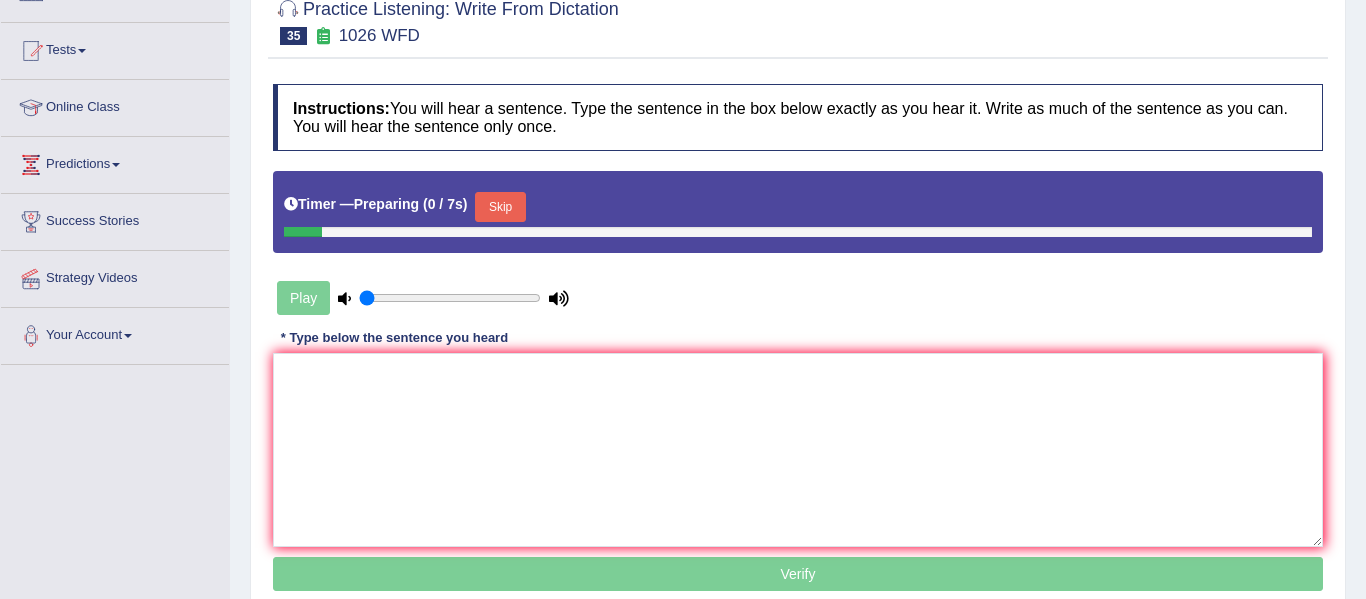 scroll, scrollTop: 0, scrollLeft: 0, axis: both 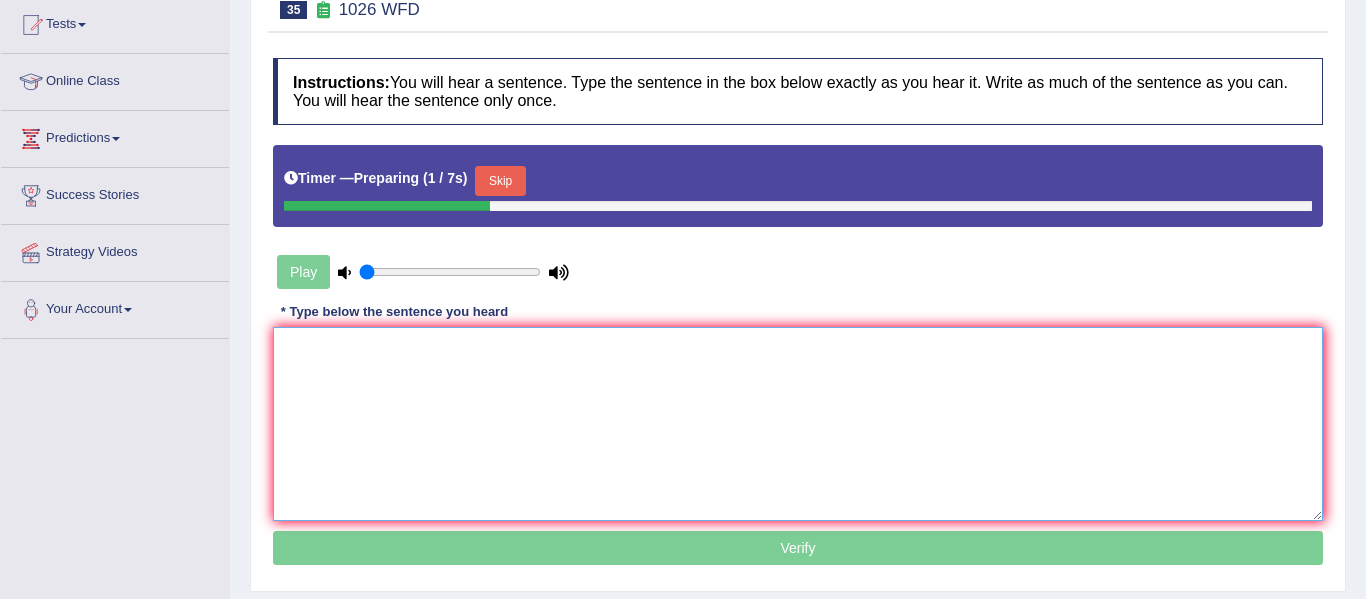 click at bounding box center [798, 424] 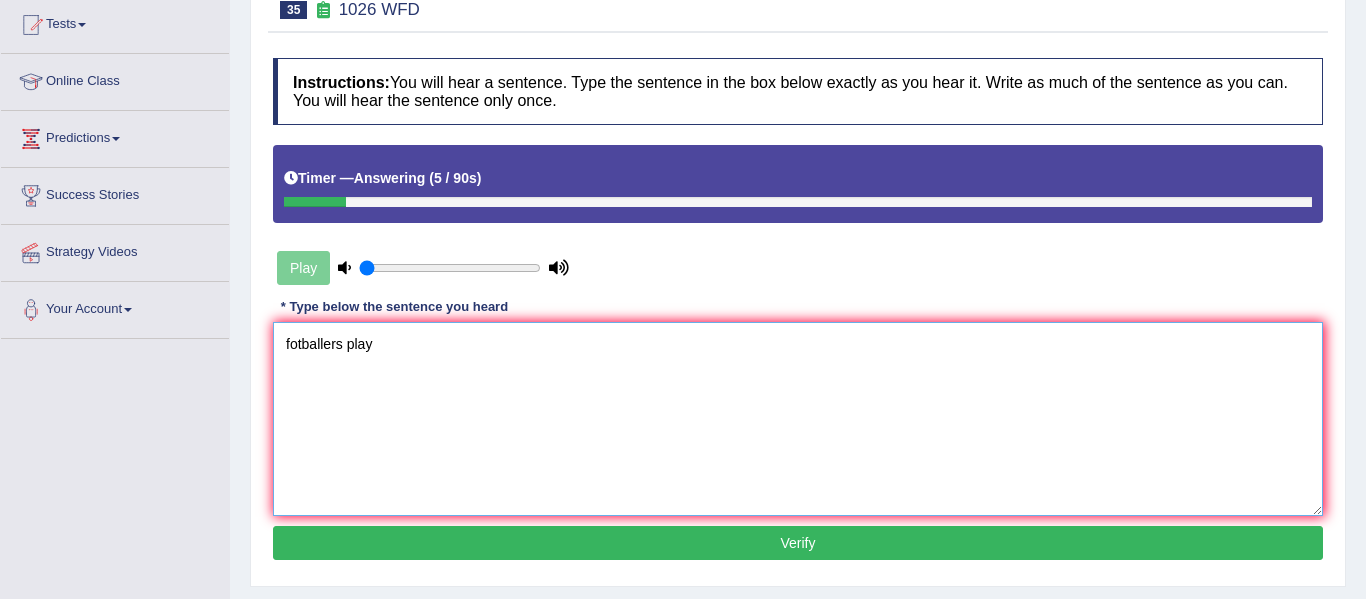 scroll, scrollTop: 0, scrollLeft: 0, axis: both 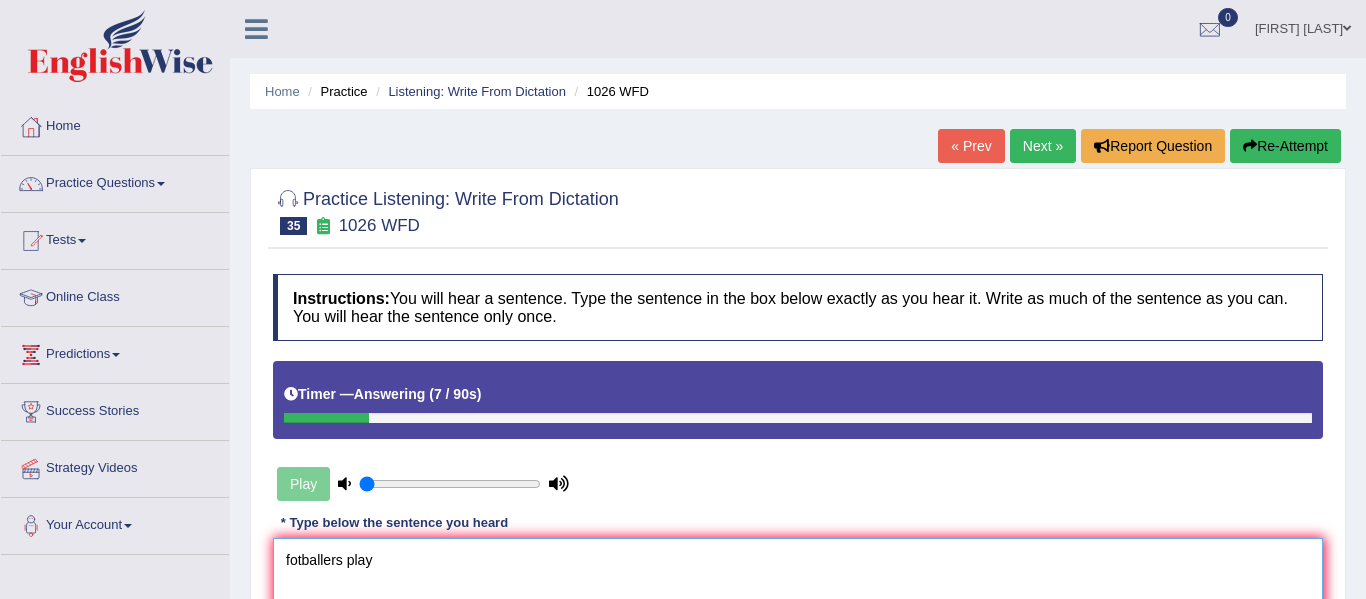 type on "fotballers play" 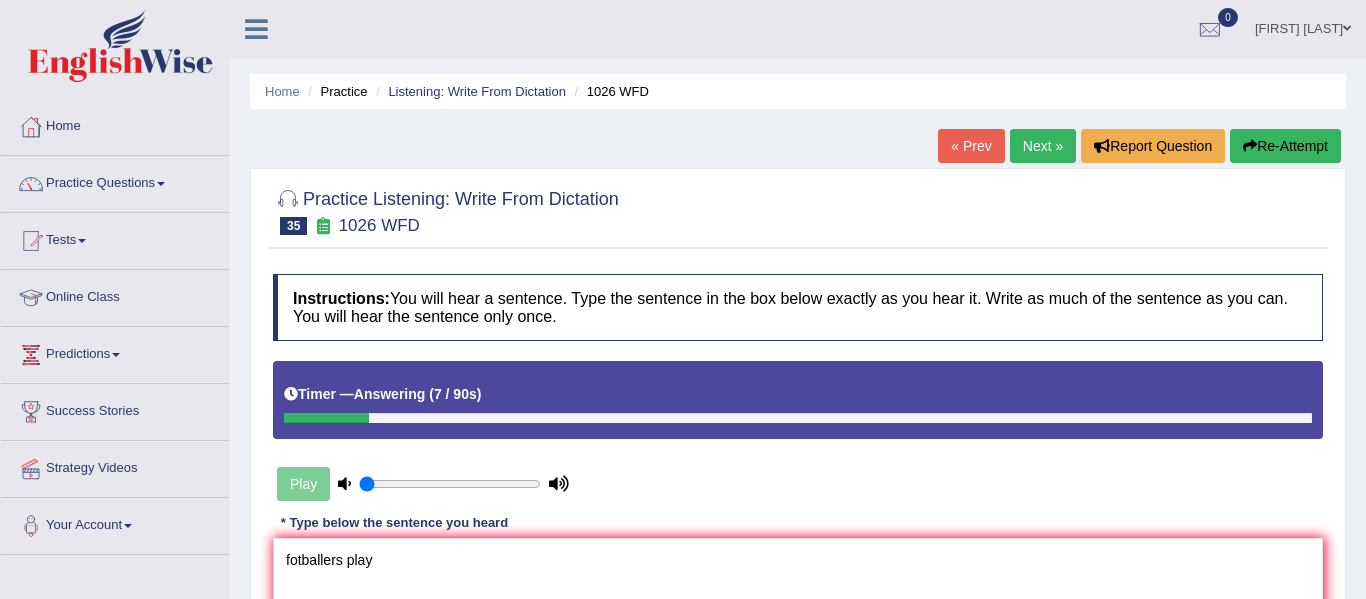 click on "Re-Attempt" at bounding box center (1285, 146) 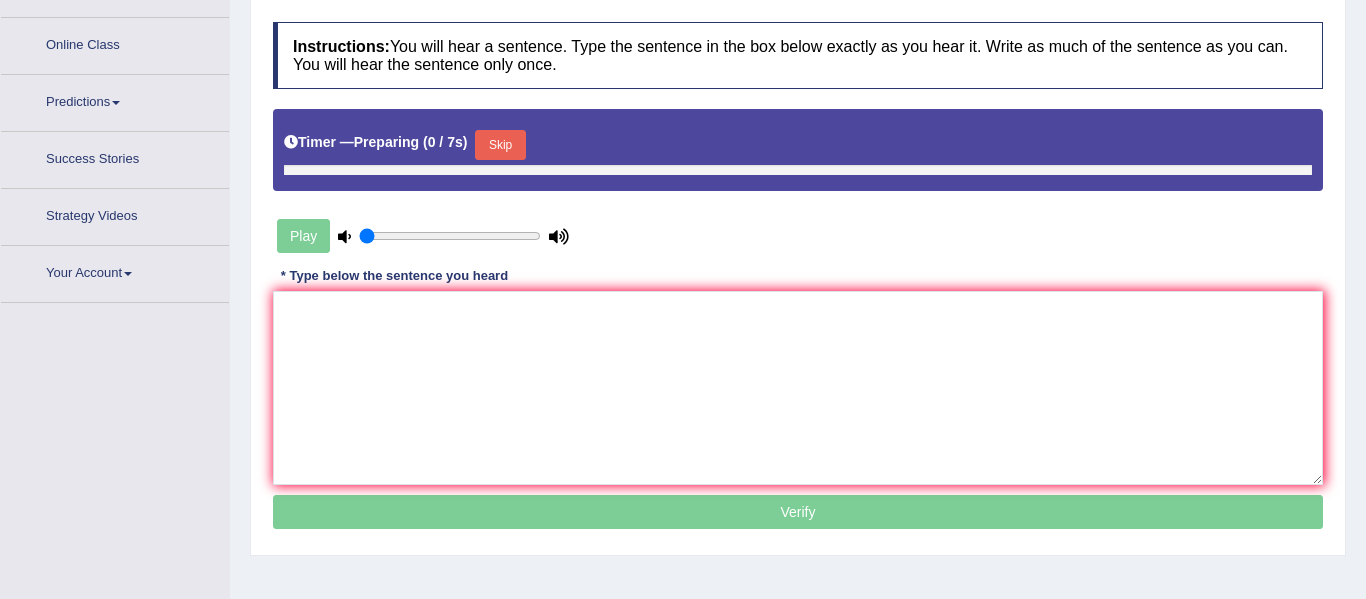 scroll, scrollTop: 0, scrollLeft: 0, axis: both 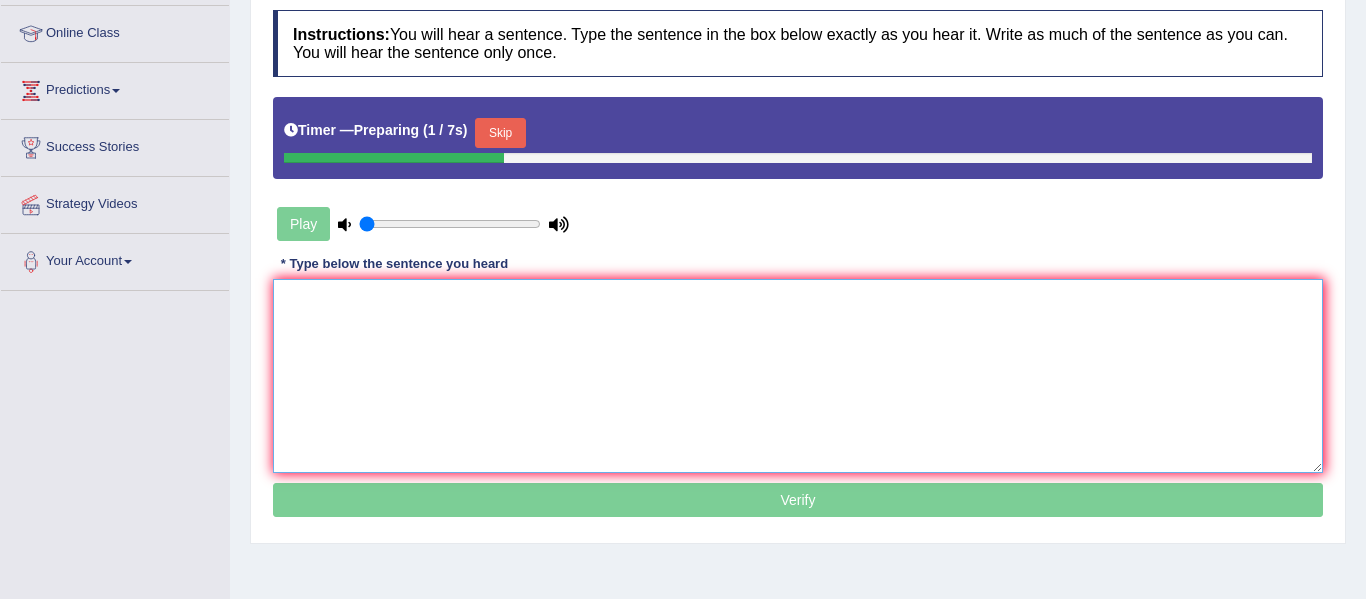click at bounding box center [798, 376] 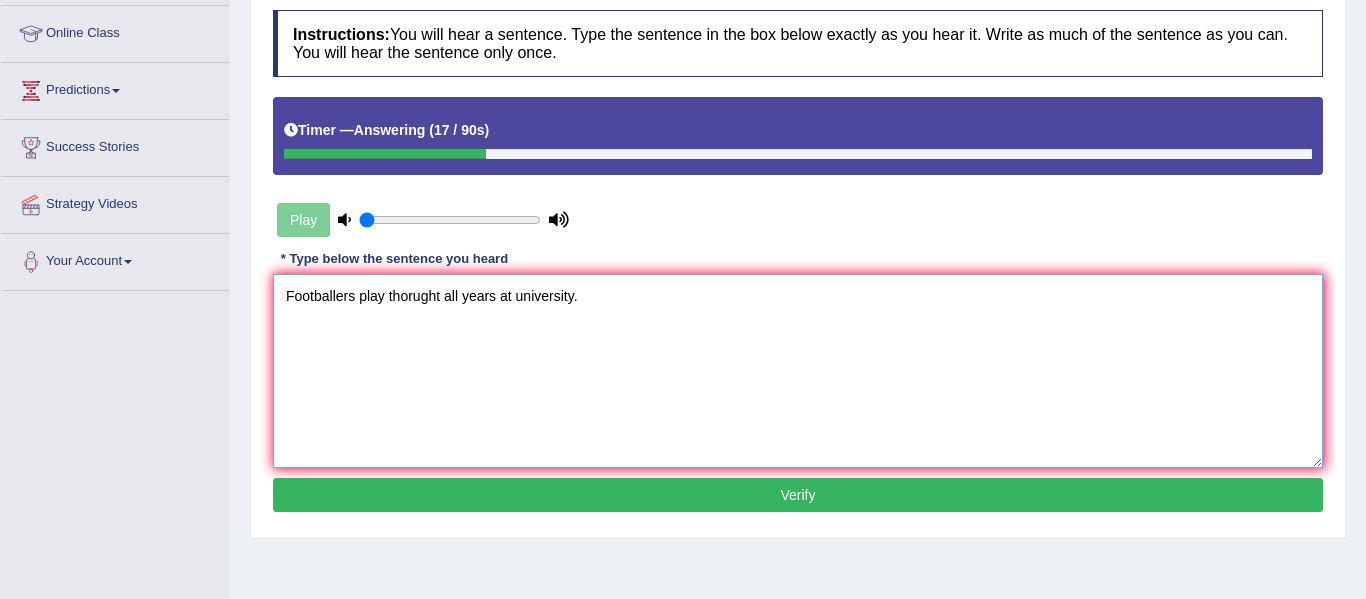 click on "Footballers play thorught all years at university." at bounding box center (798, 371) 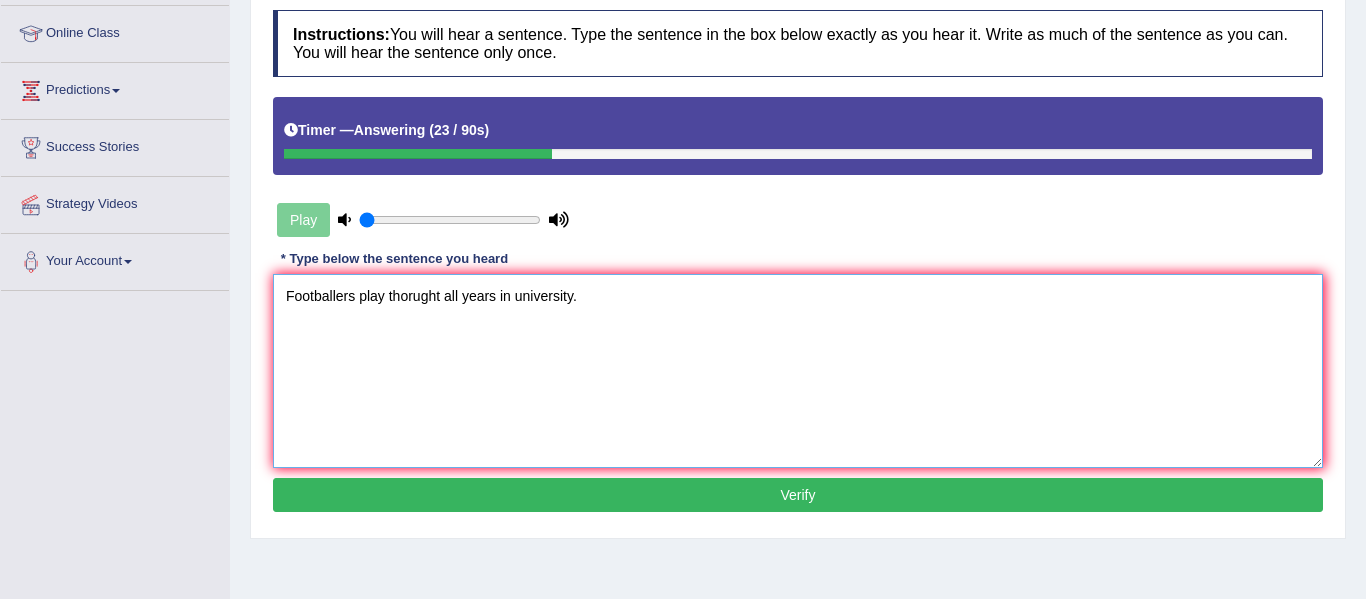 click on "Footballers play thorught all years in university." at bounding box center (798, 371) 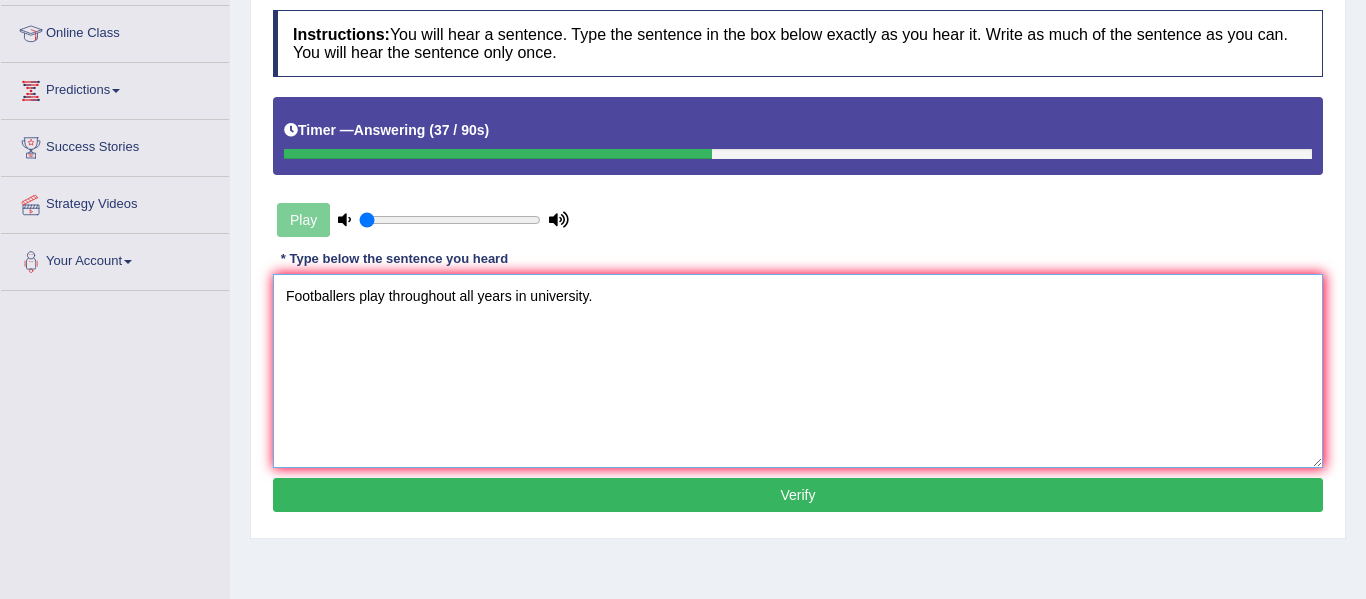 type on "Footballers play throughout all years in university." 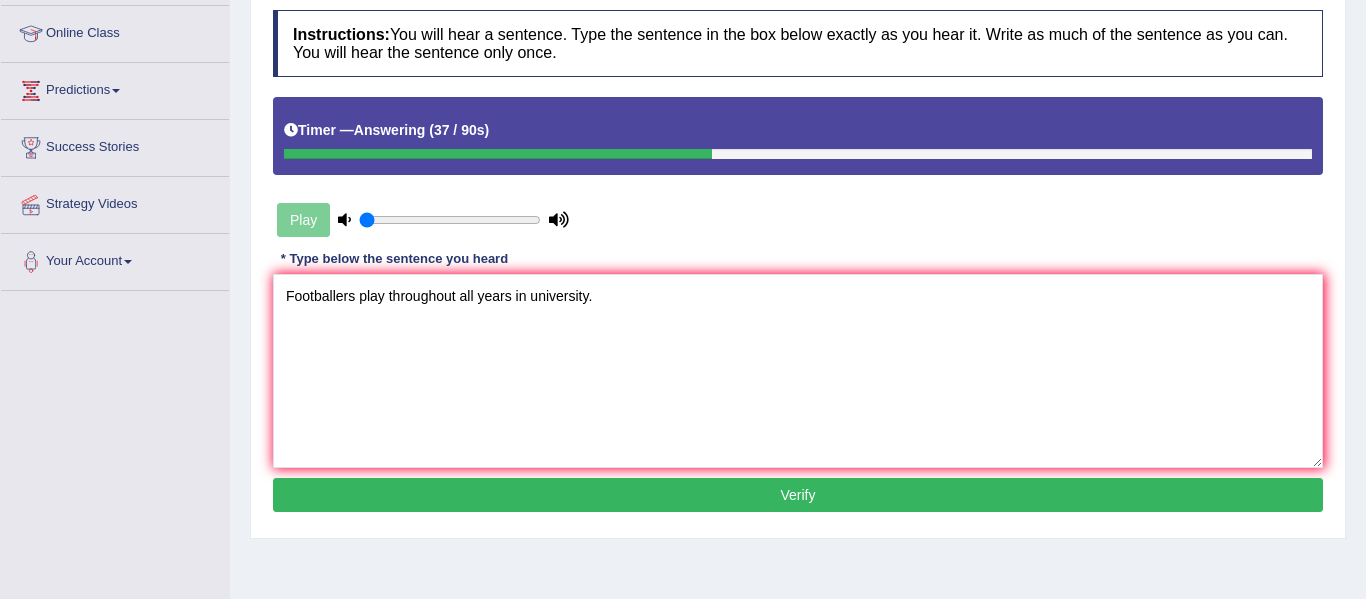 click on "Verify" at bounding box center (798, 495) 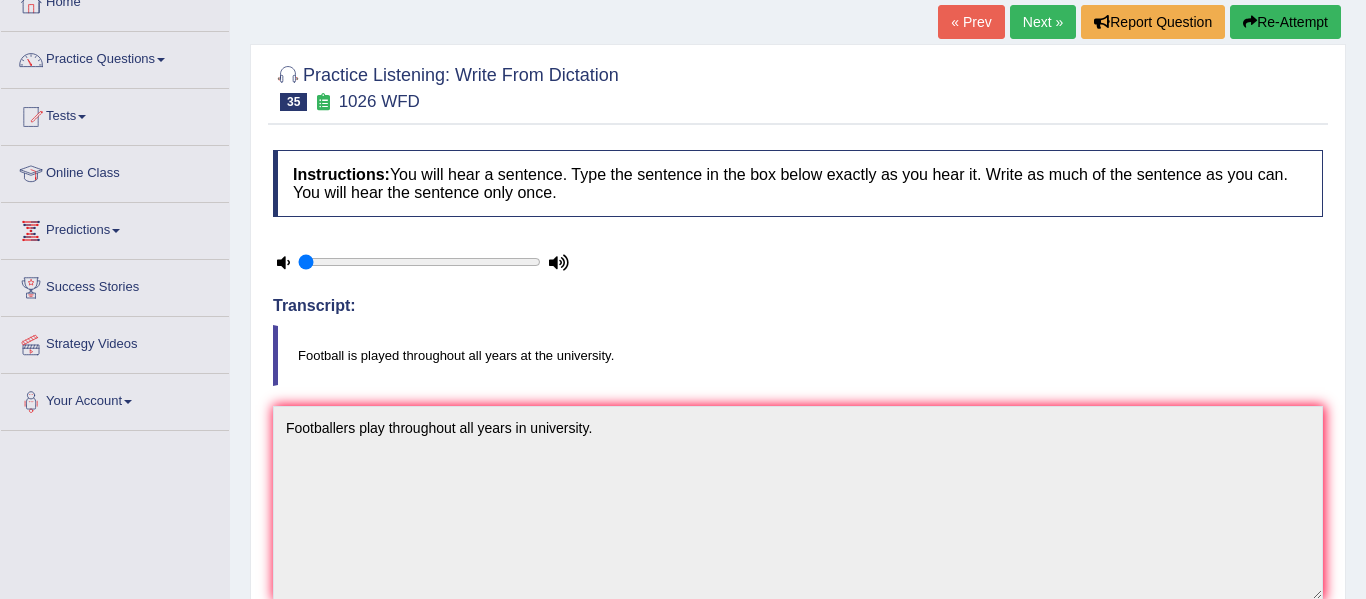 scroll, scrollTop: 121, scrollLeft: 0, axis: vertical 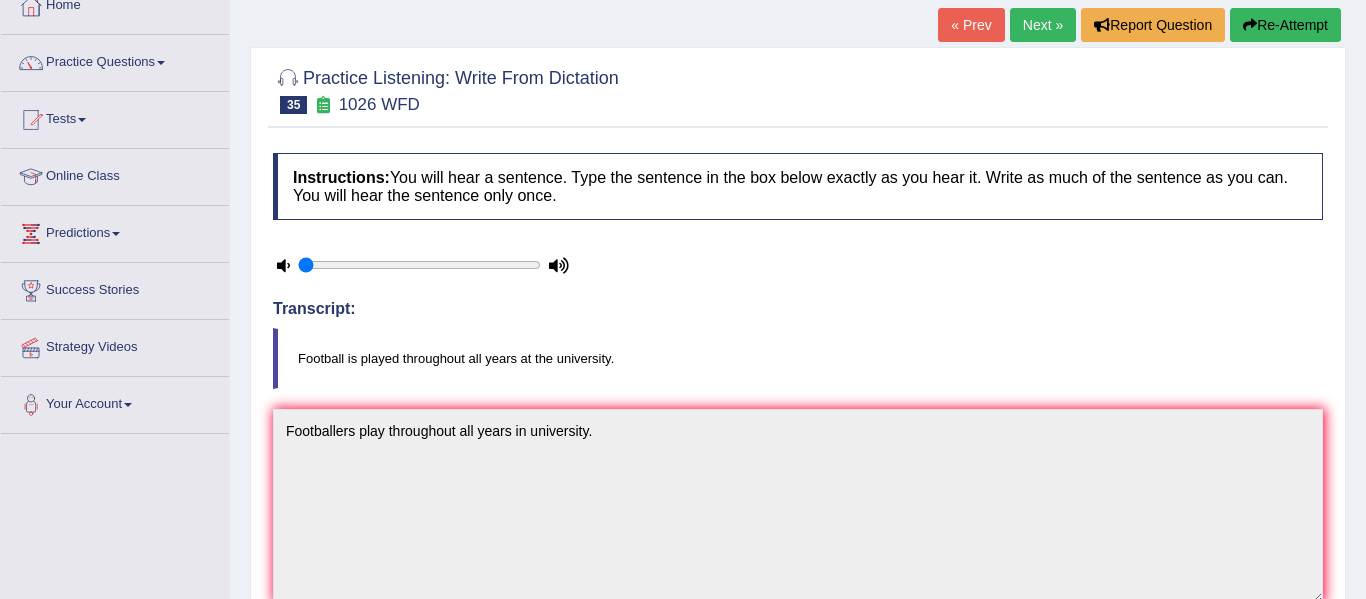 click on "Re-Attempt" at bounding box center (1285, 25) 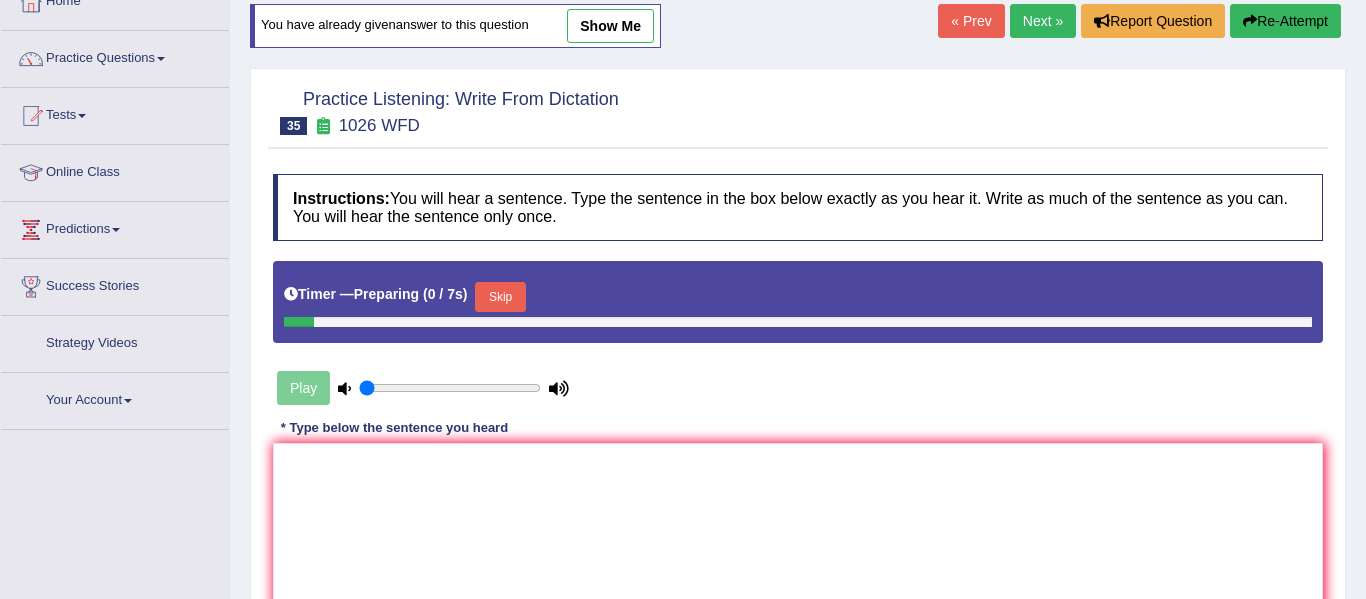scroll, scrollTop: 0, scrollLeft: 0, axis: both 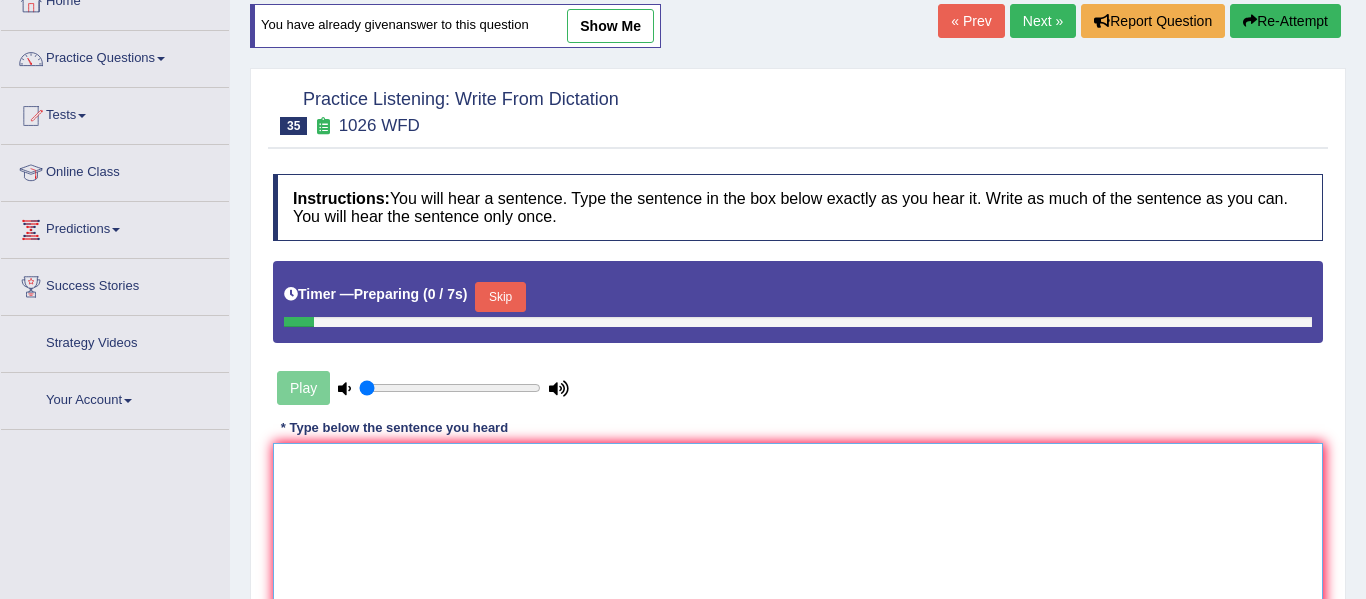 click at bounding box center [798, 540] 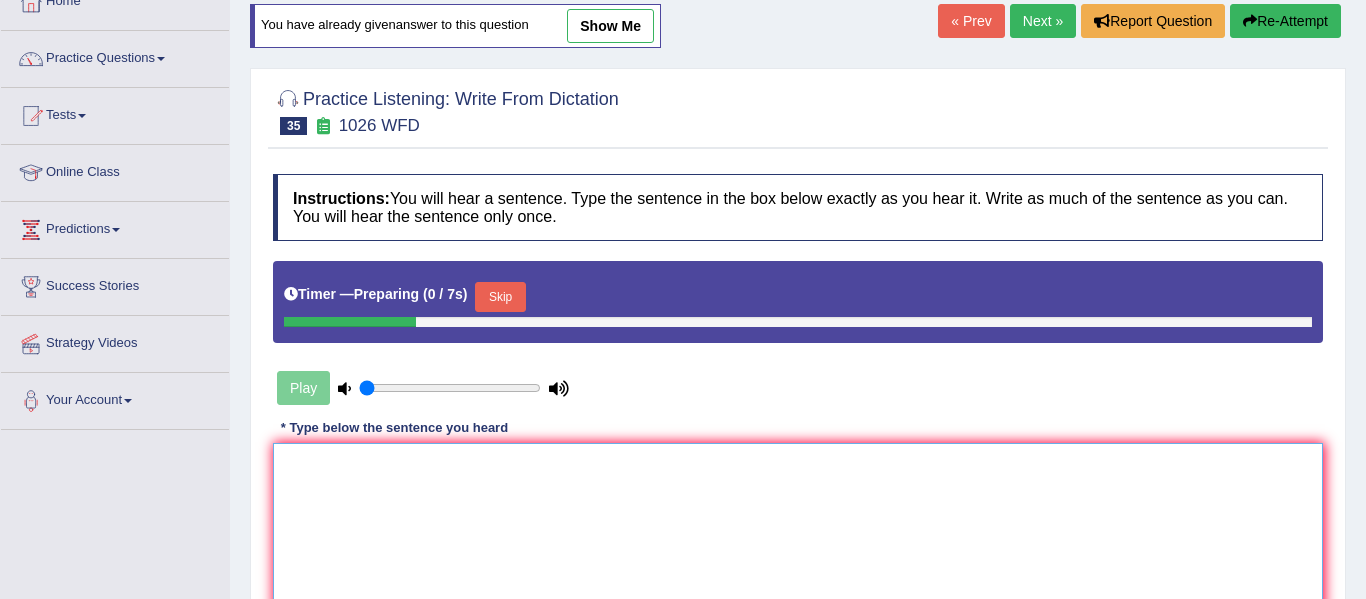 scroll, scrollTop: 121, scrollLeft: 0, axis: vertical 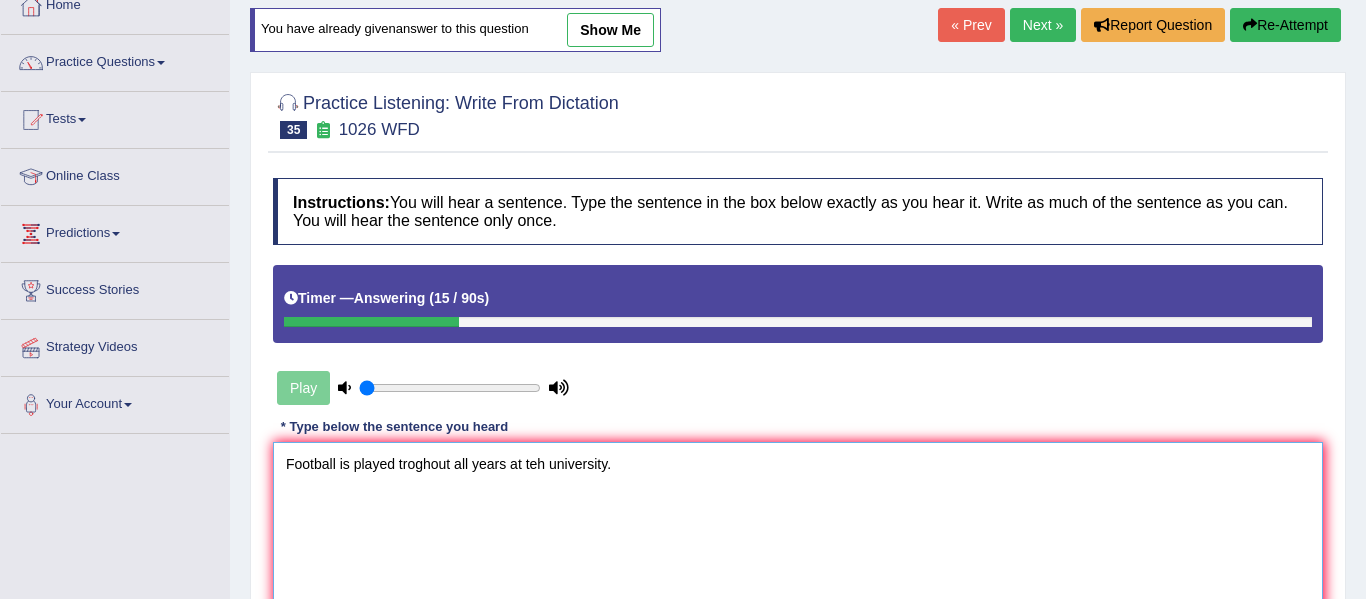 click on "Football is played troghout all years at teh university." at bounding box center (798, 539) 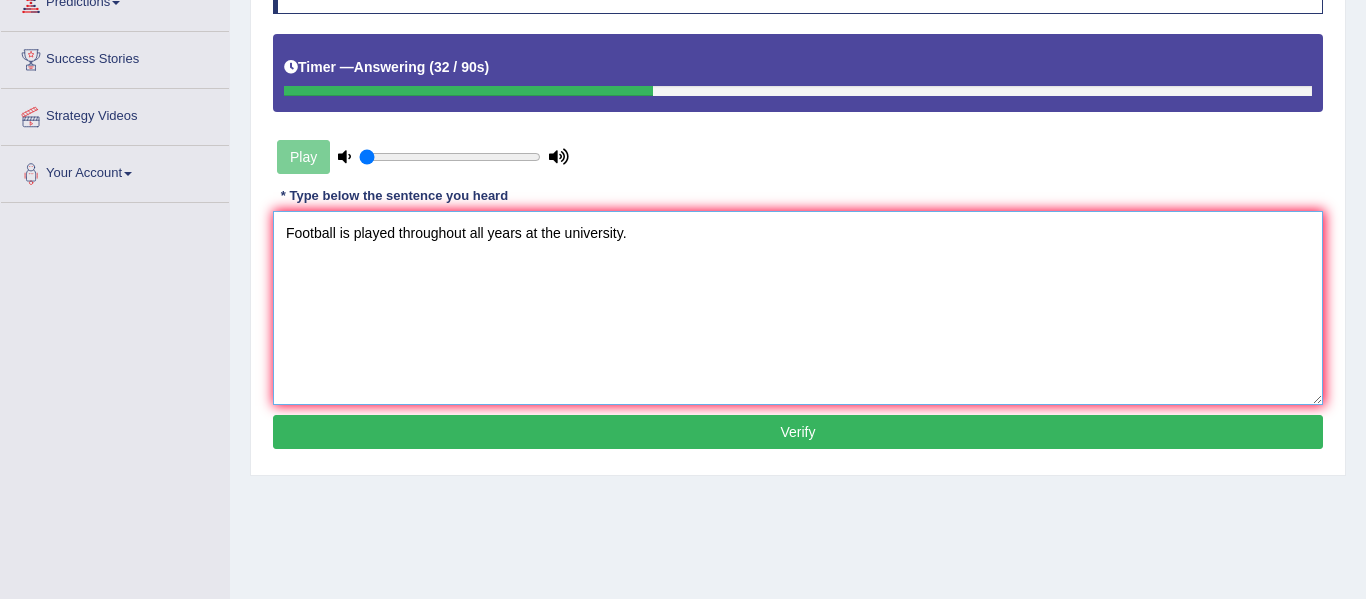 scroll, scrollTop: 354, scrollLeft: 0, axis: vertical 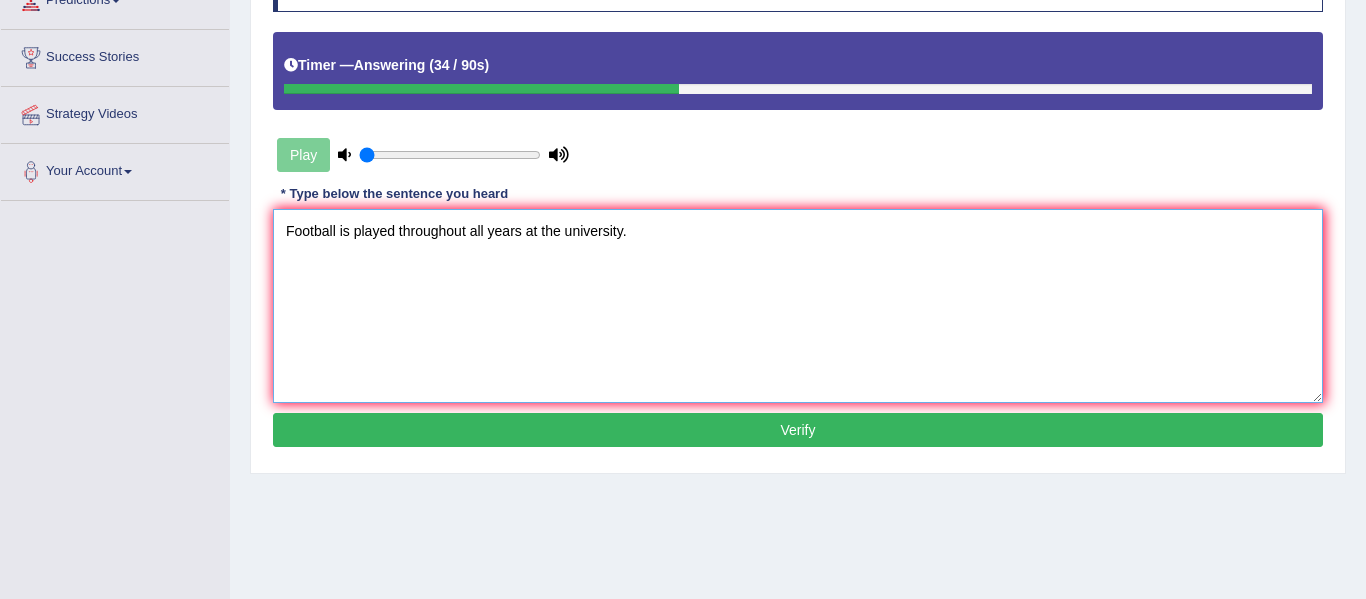 type on "Football is played throughout all years at the university." 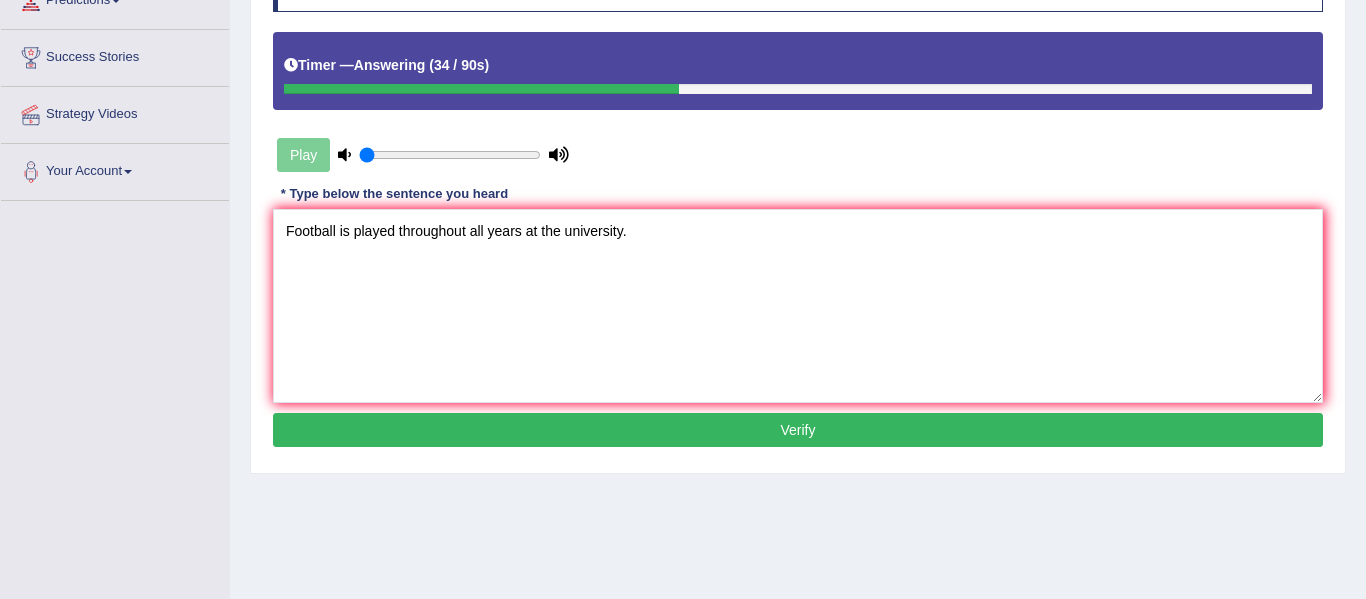 click on "Verify" at bounding box center [798, 430] 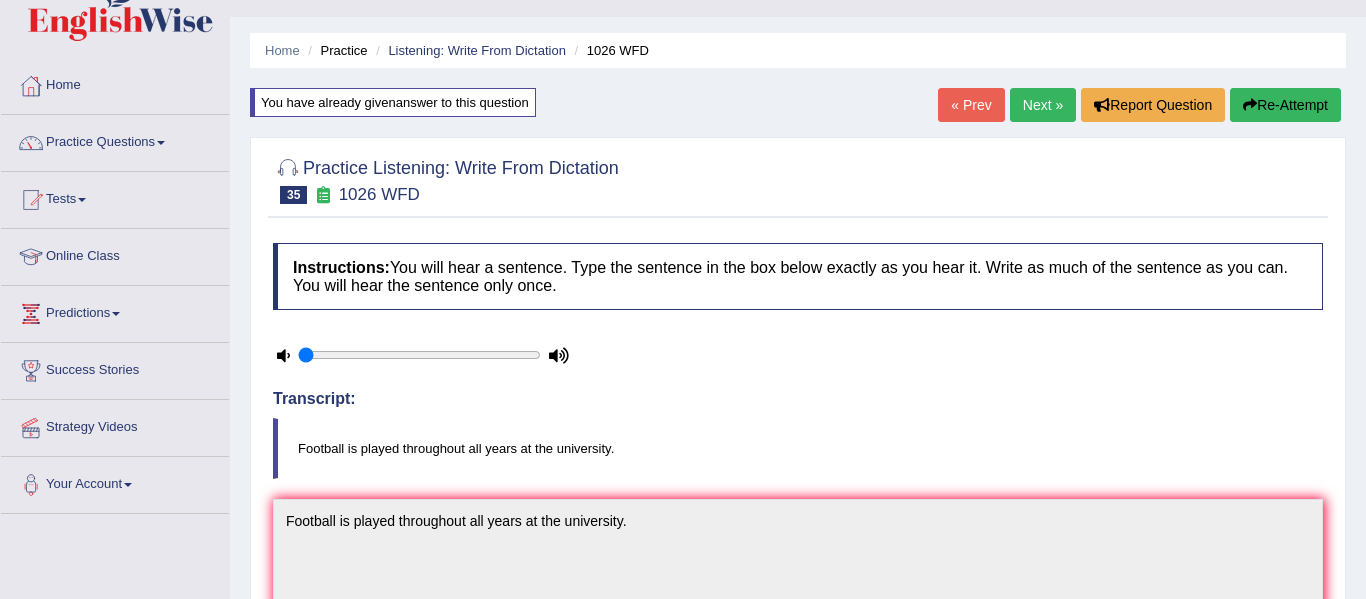 scroll, scrollTop: 37, scrollLeft: 0, axis: vertical 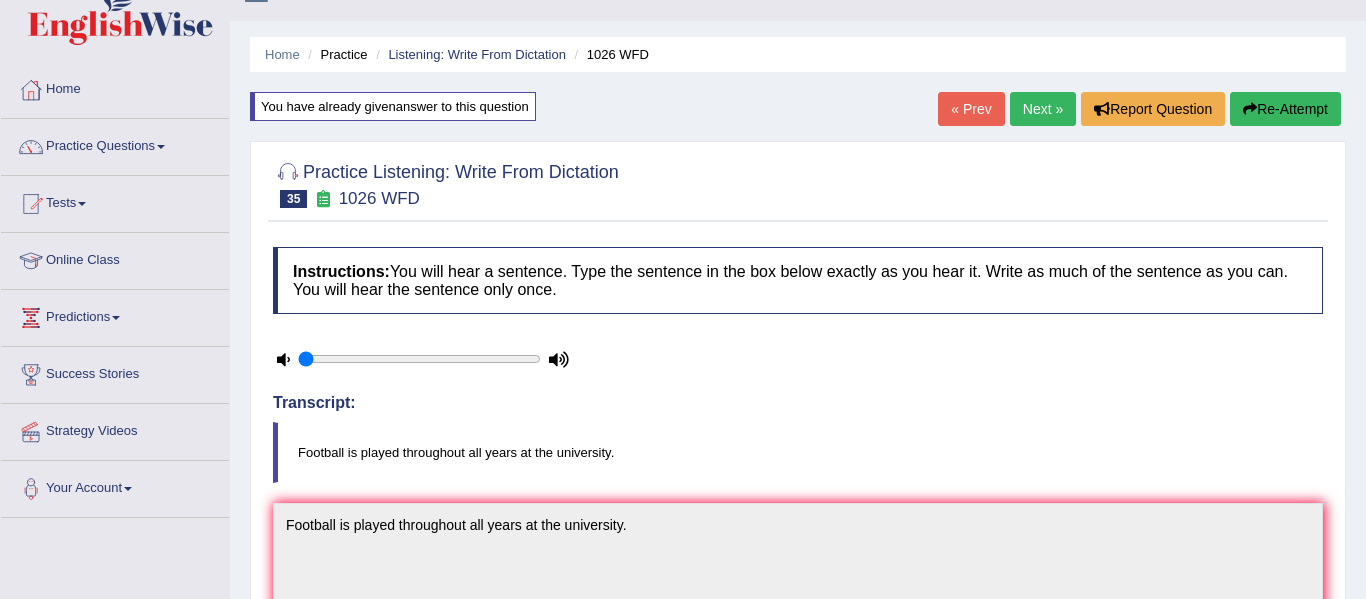 click on "Next »" at bounding box center [1043, 109] 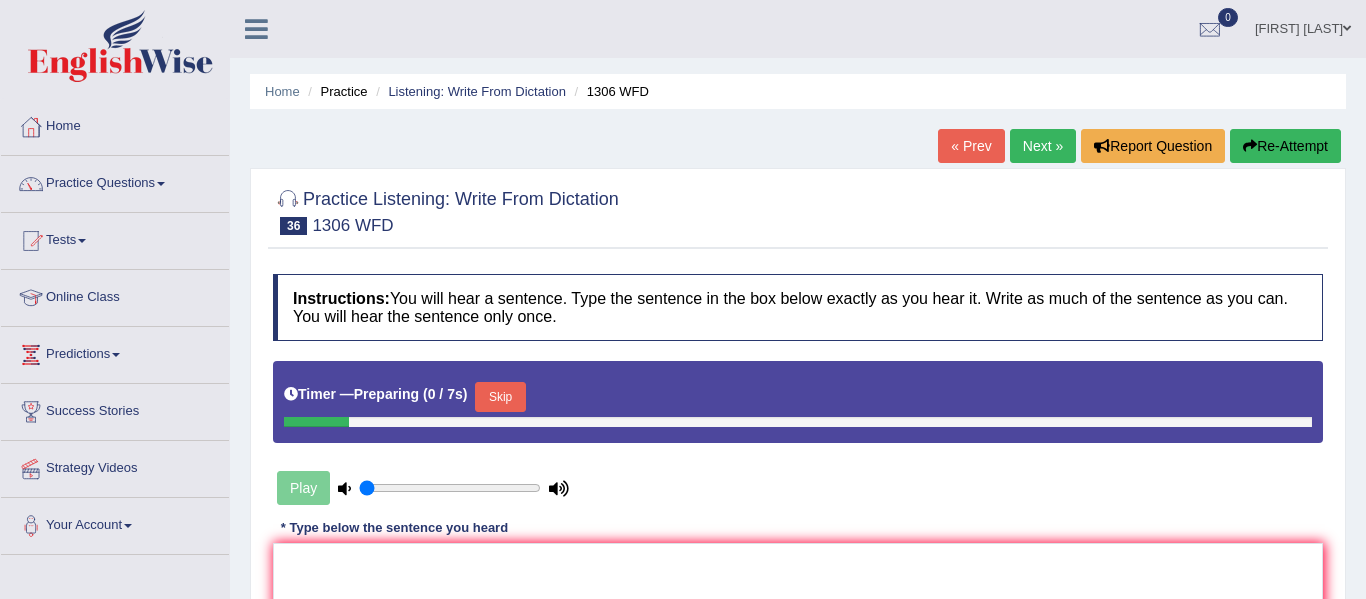 scroll, scrollTop: 0, scrollLeft: 0, axis: both 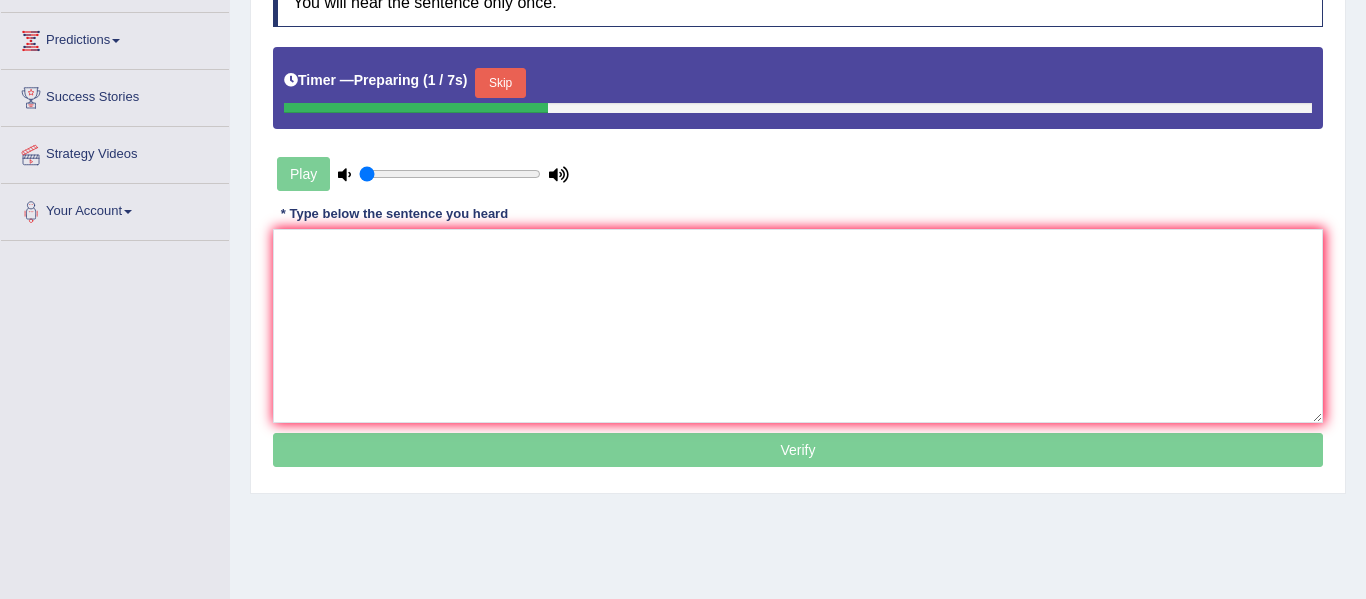 drag, startPoint x: 1365, startPoint y: 82, endPoint x: 1365, endPoint y: 261, distance: 179 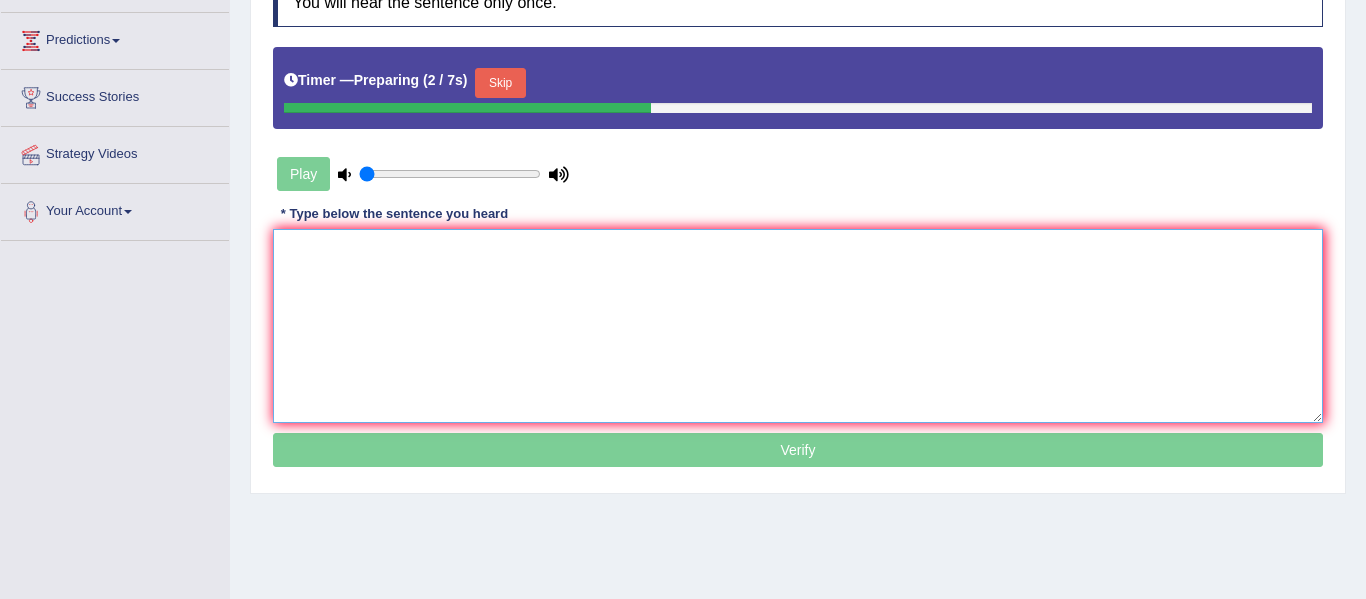click at bounding box center (798, 326) 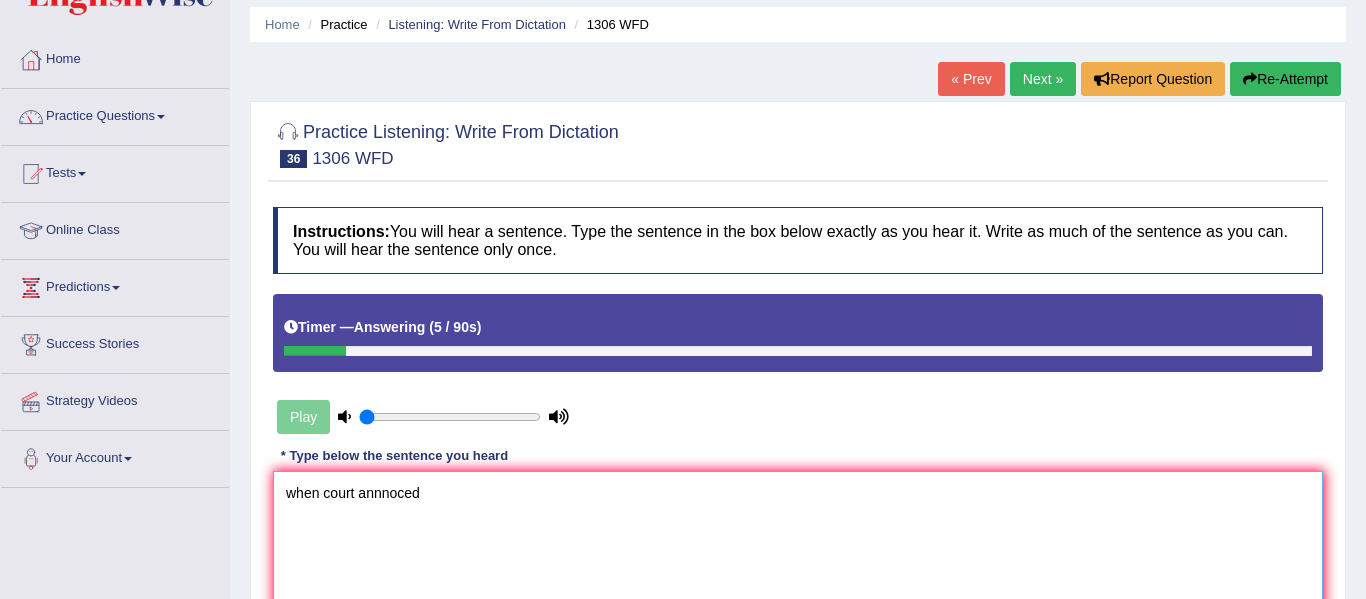 scroll, scrollTop: 63, scrollLeft: 0, axis: vertical 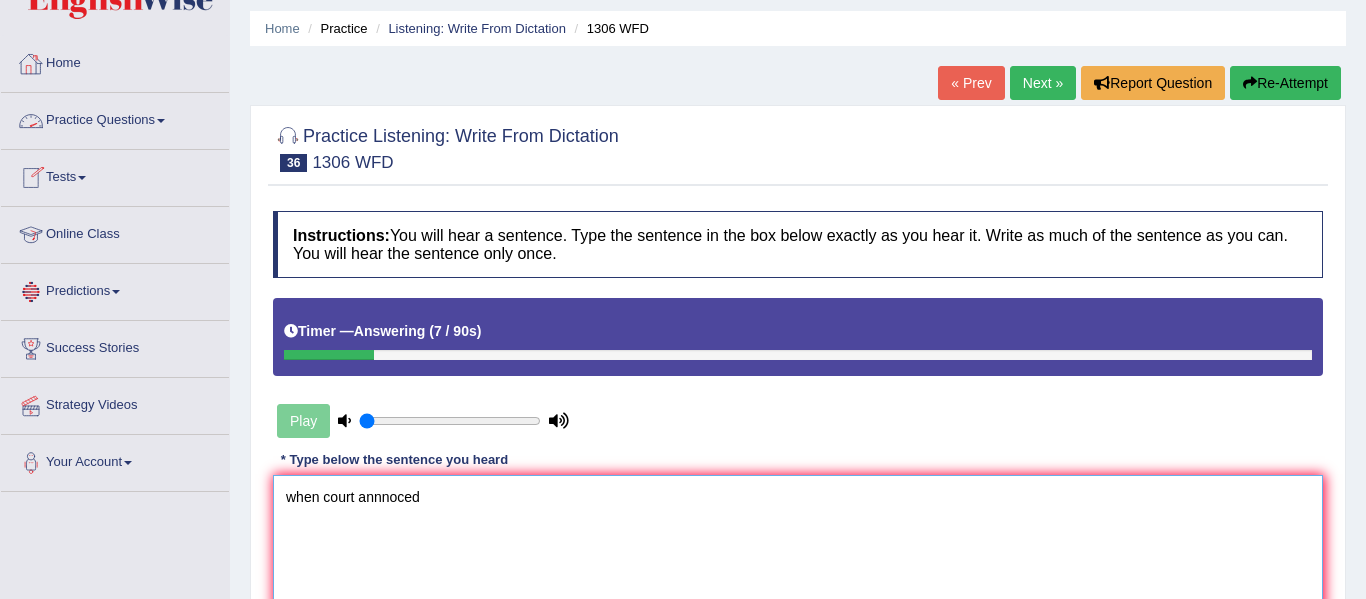 type on "when court annnoced" 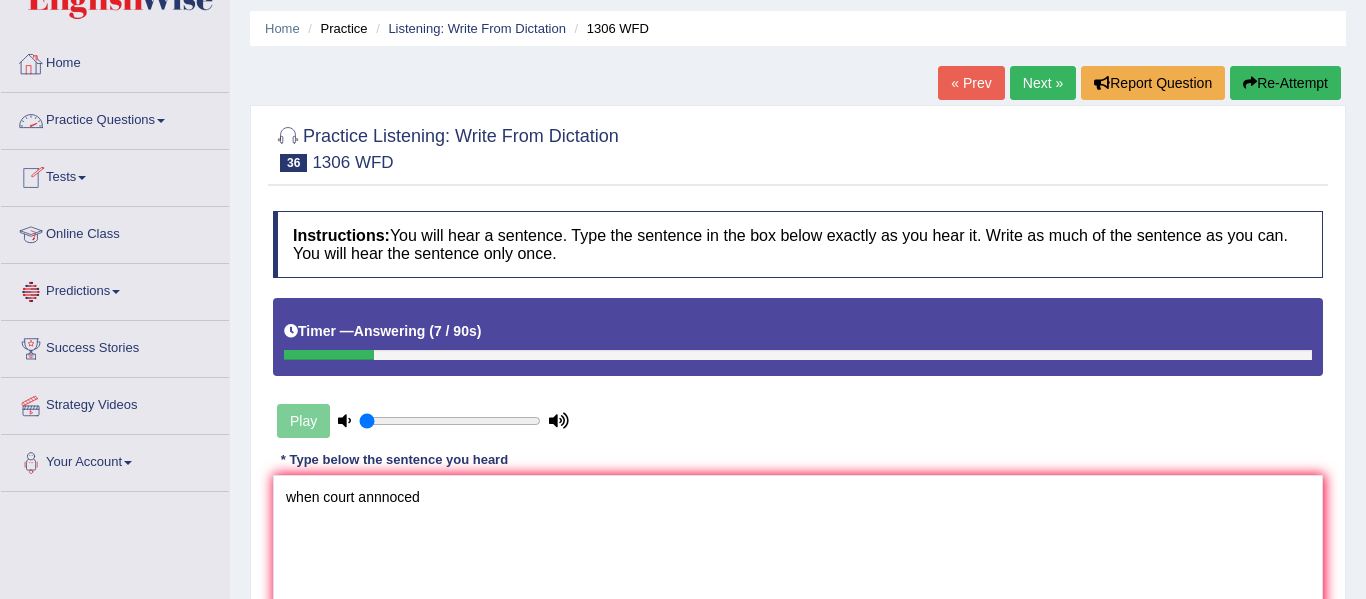 click on "Practice Questions" at bounding box center [115, 118] 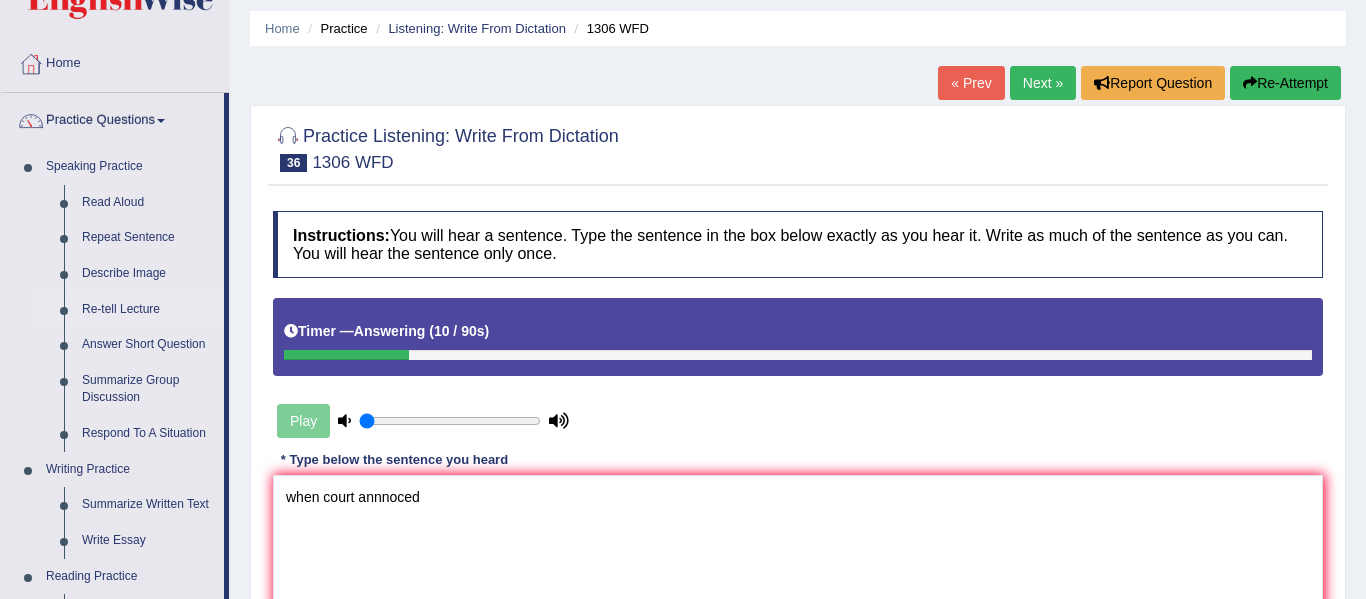 drag, startPoint x: 225, startPoint y: 165, endPoint x: 213, endPoint y: 309, distance: 144.49913 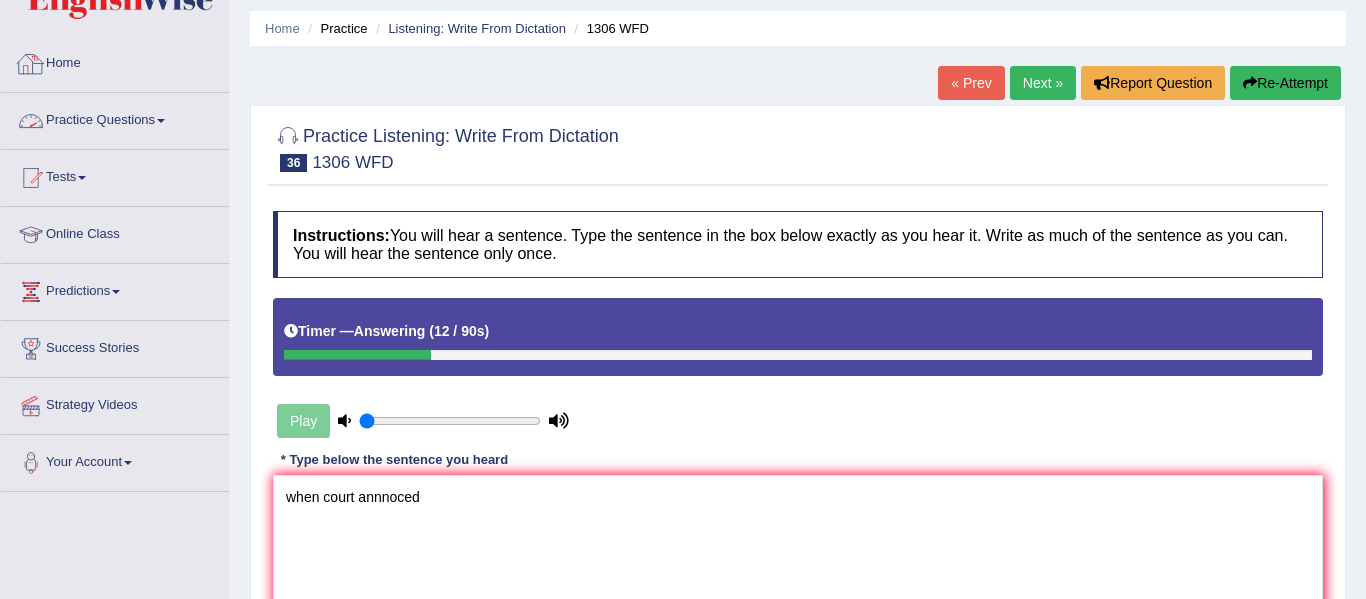 click on "Practice Questions" at bounding box center [115, 118] 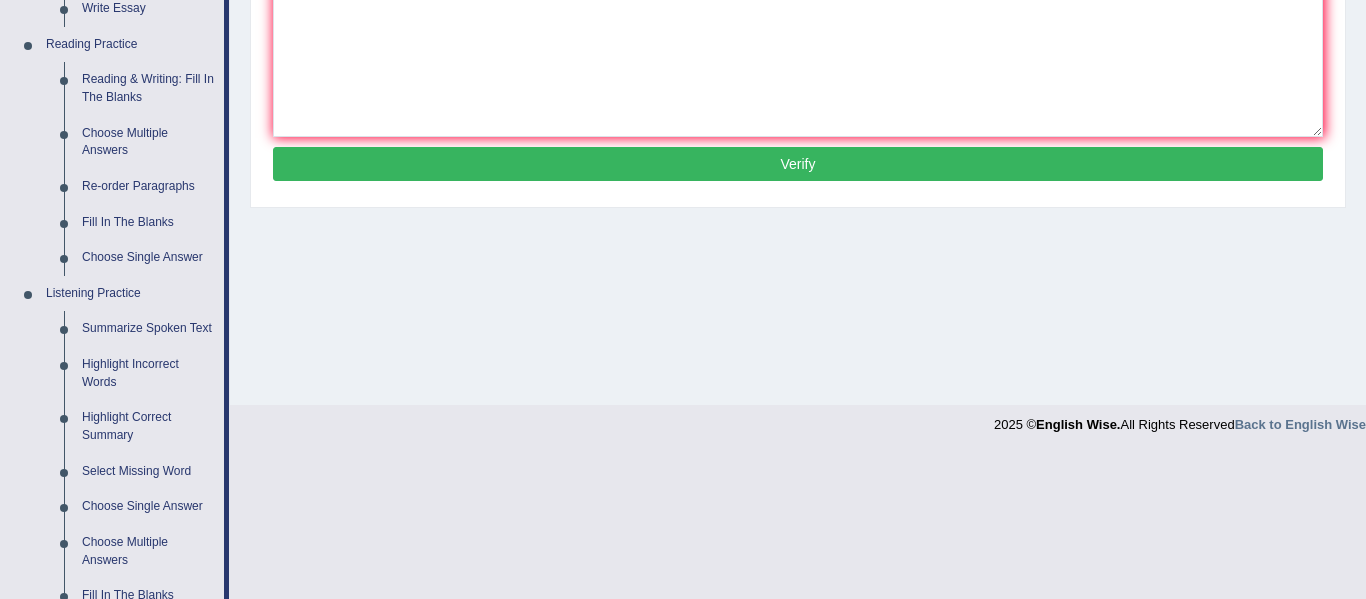 scroll, scrollTop: 624, scrollLeft: 0, axis: vertical 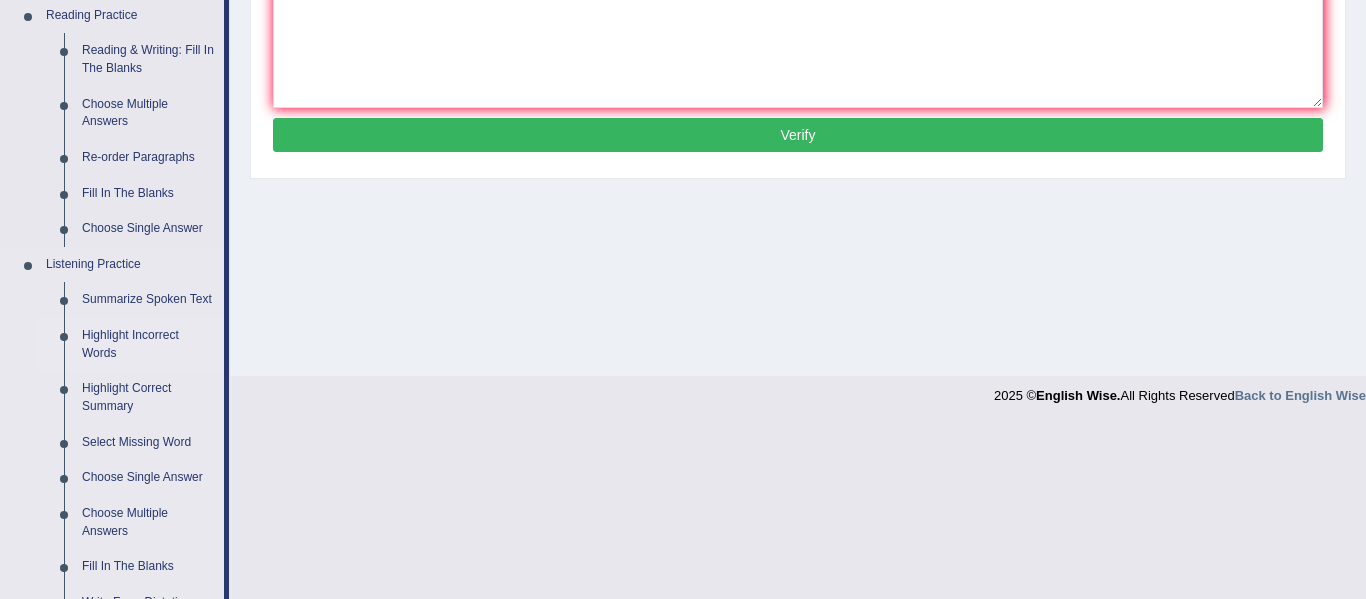 click on "Highlight Incorrect Words" at bounding box center [148, 344] 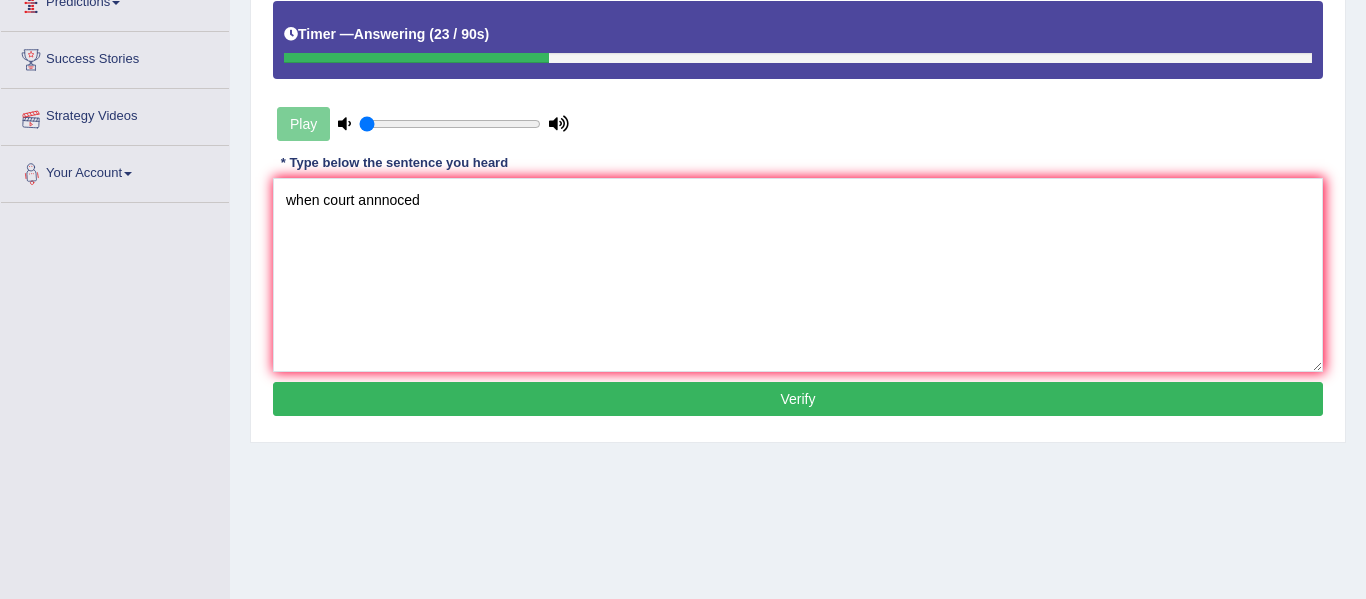 scroll, scrollTop: 451, scrollLeft: 0, axis: vertical 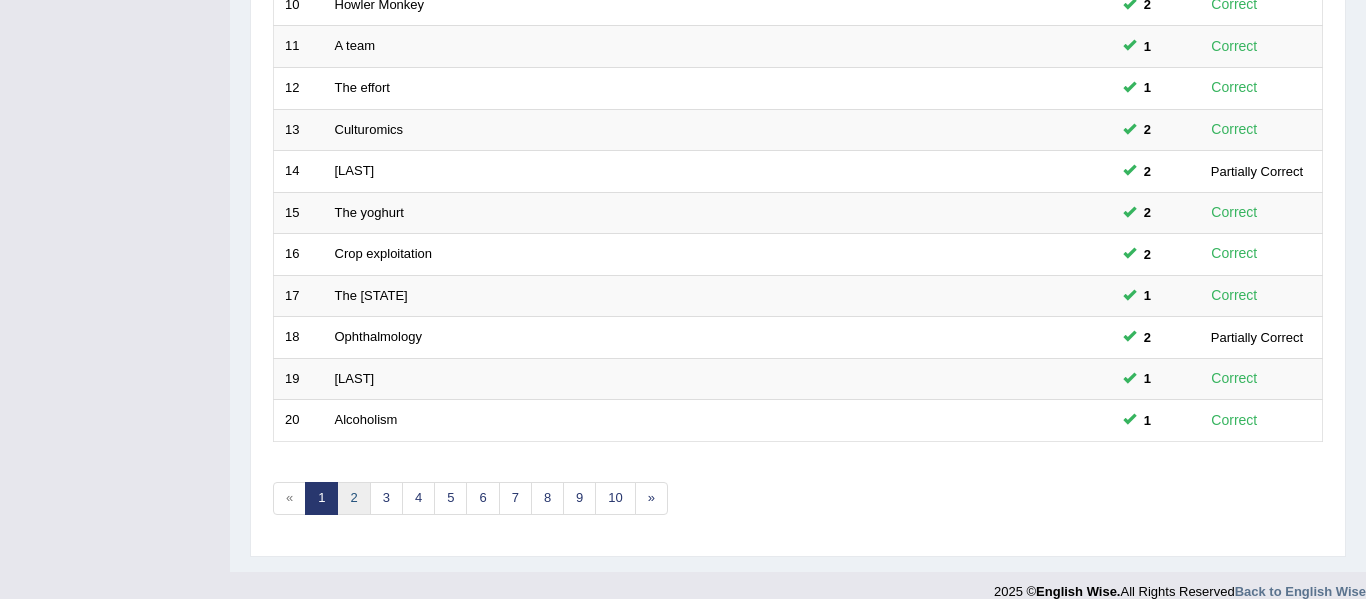 click on "2" at bounding box center [353, 498] 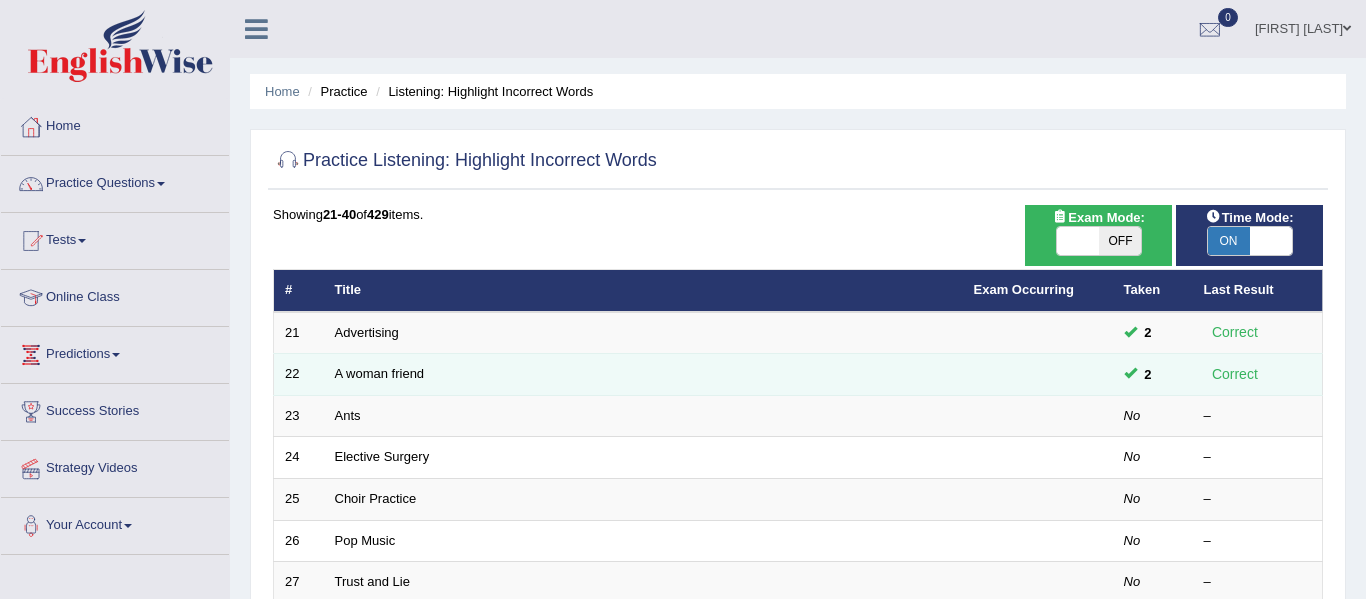 scroll, scrollTop: 0, scrollLeft: 0, axis: both 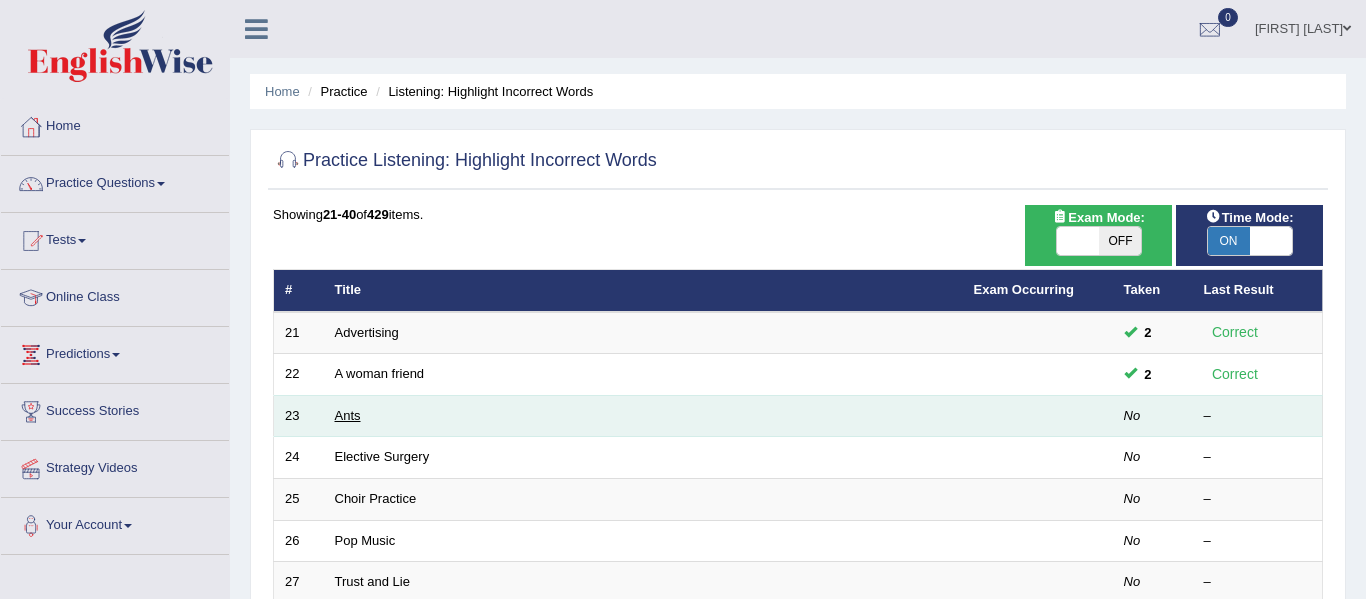 click on "Ants" at bounding box center (348, 415) 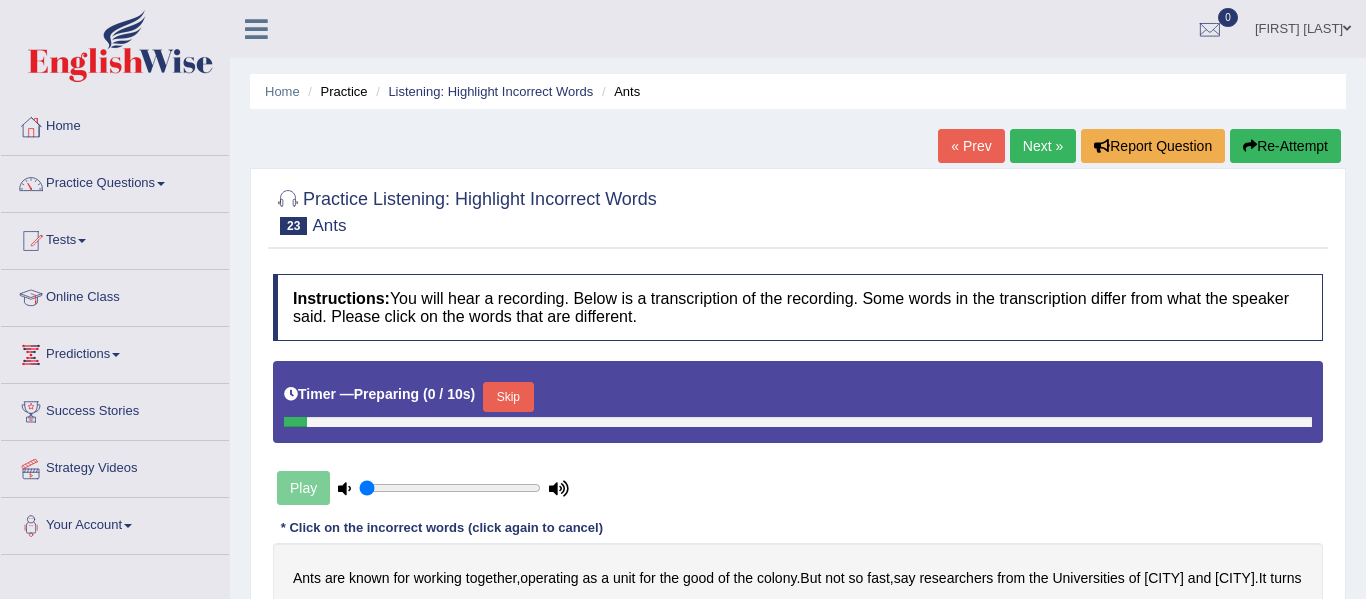 scroll, scrollTop: 0, scrollLeft: 0, axis: both 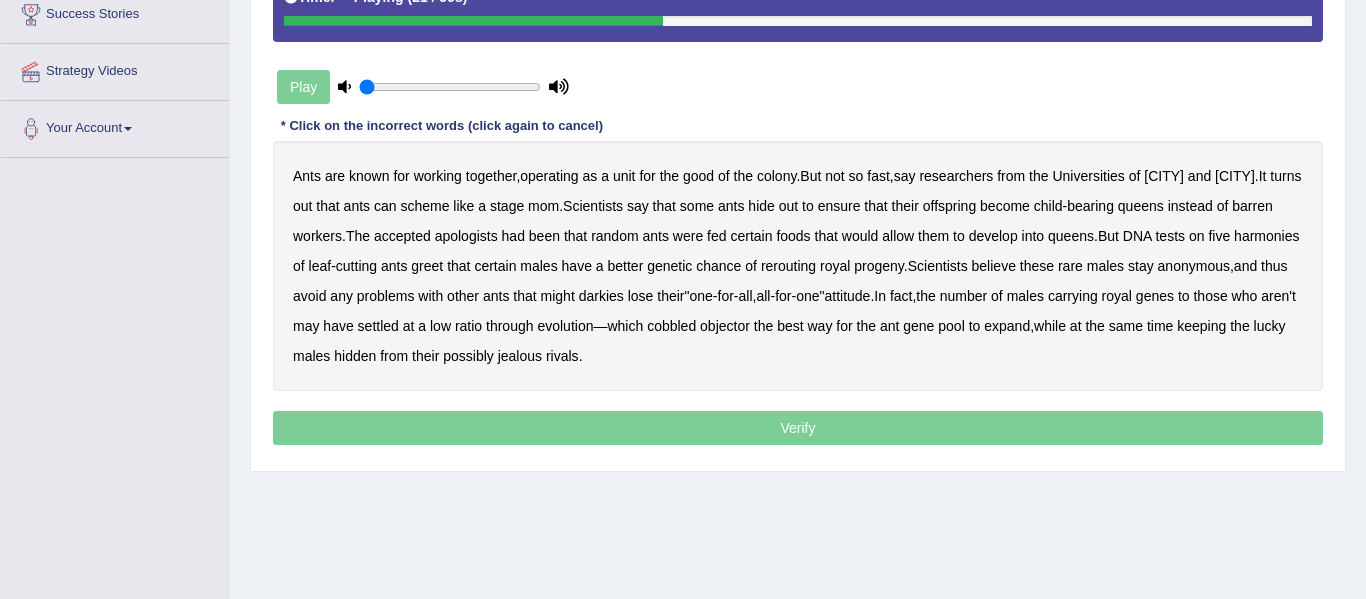 click on "apologists" at bounding box center [466, 236] 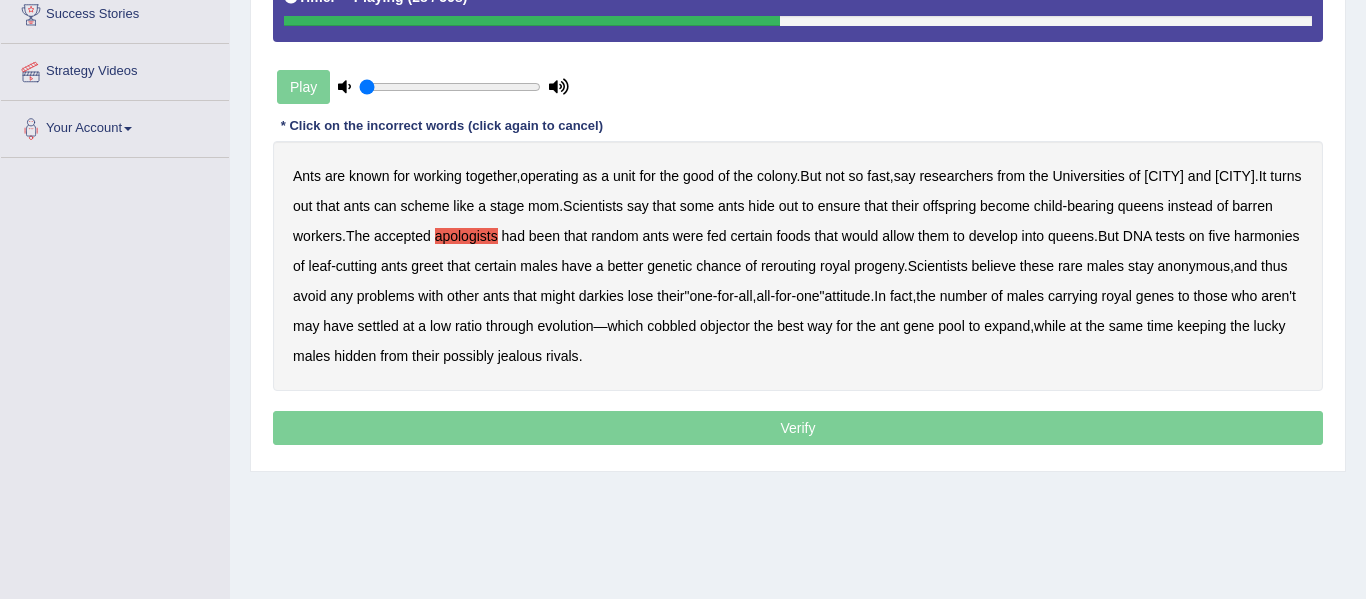 click on "harmonies" at bounding box center [1266, 236] 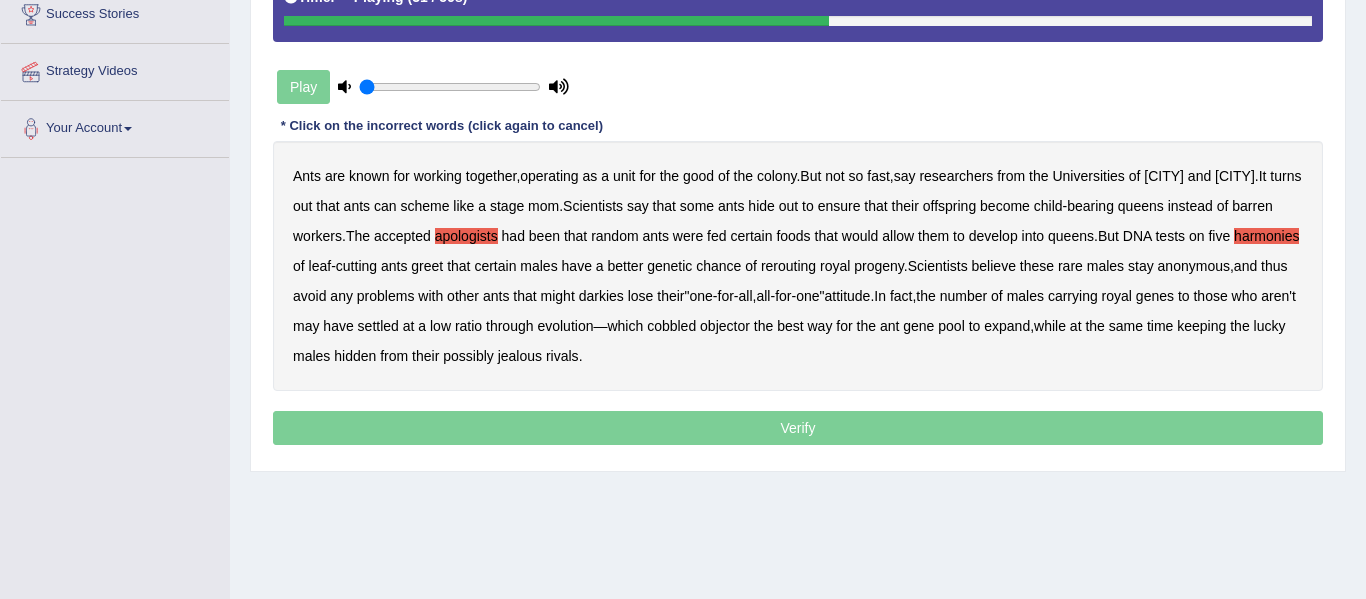 click on "greet" at bounding box center (427, 266) 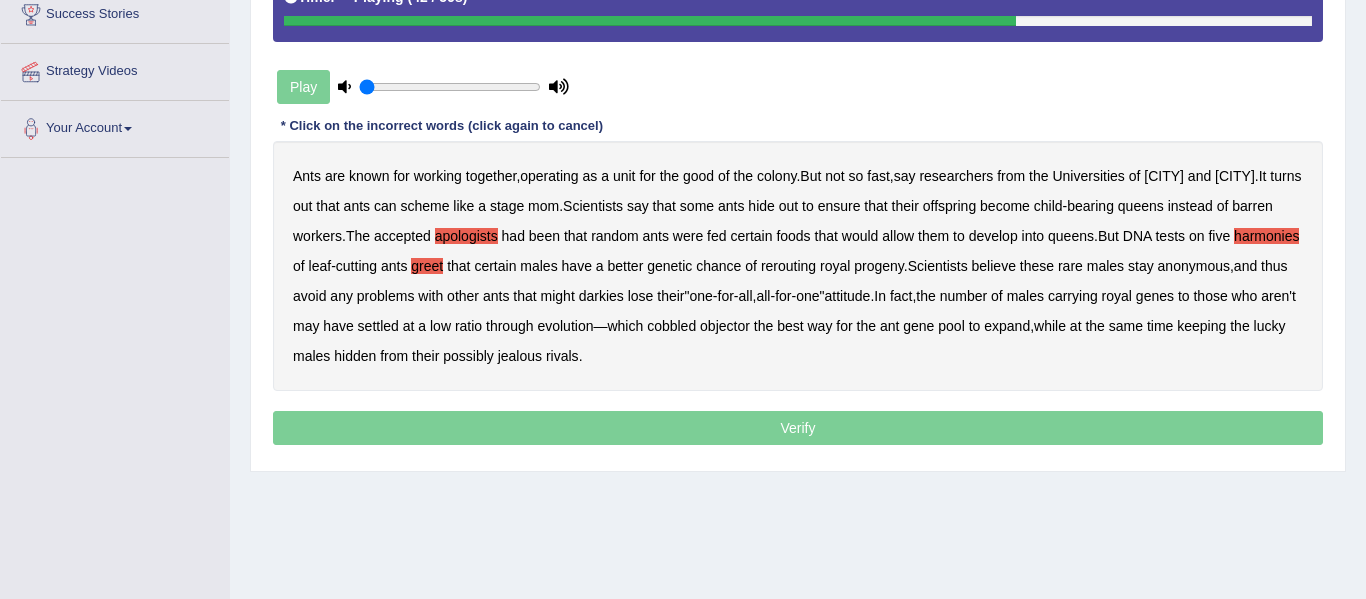 click on "darkies" at bounding box center [601, 296] 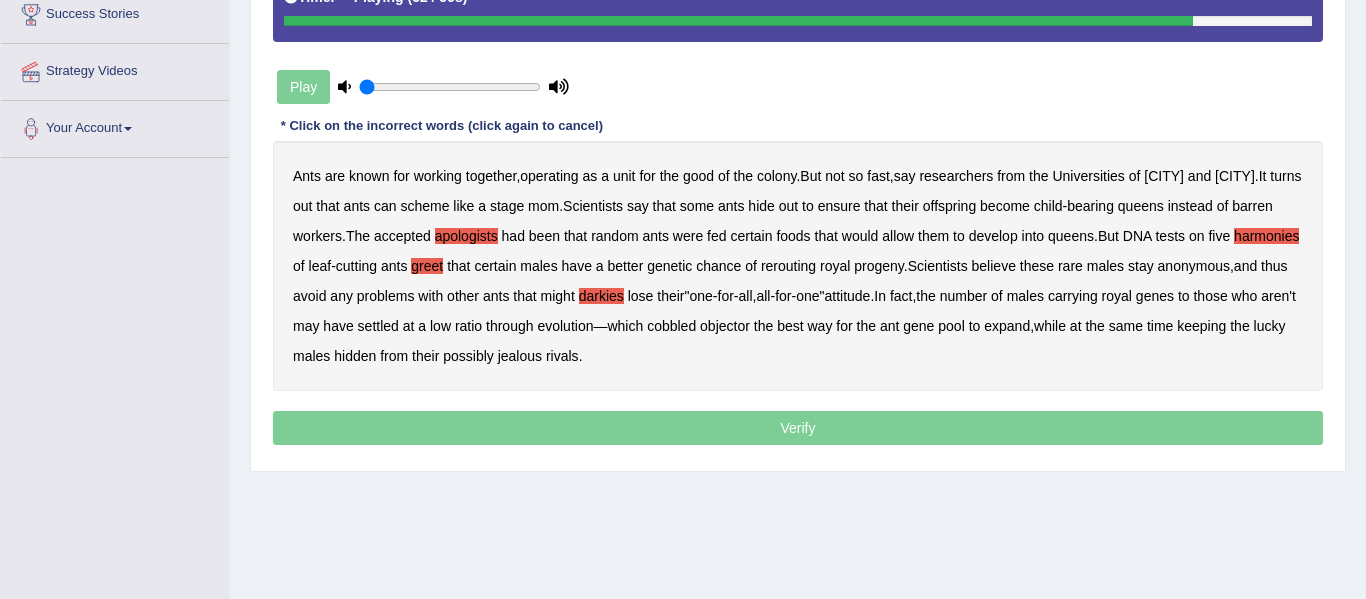 click on "objector" at bounding box center [725, 326] 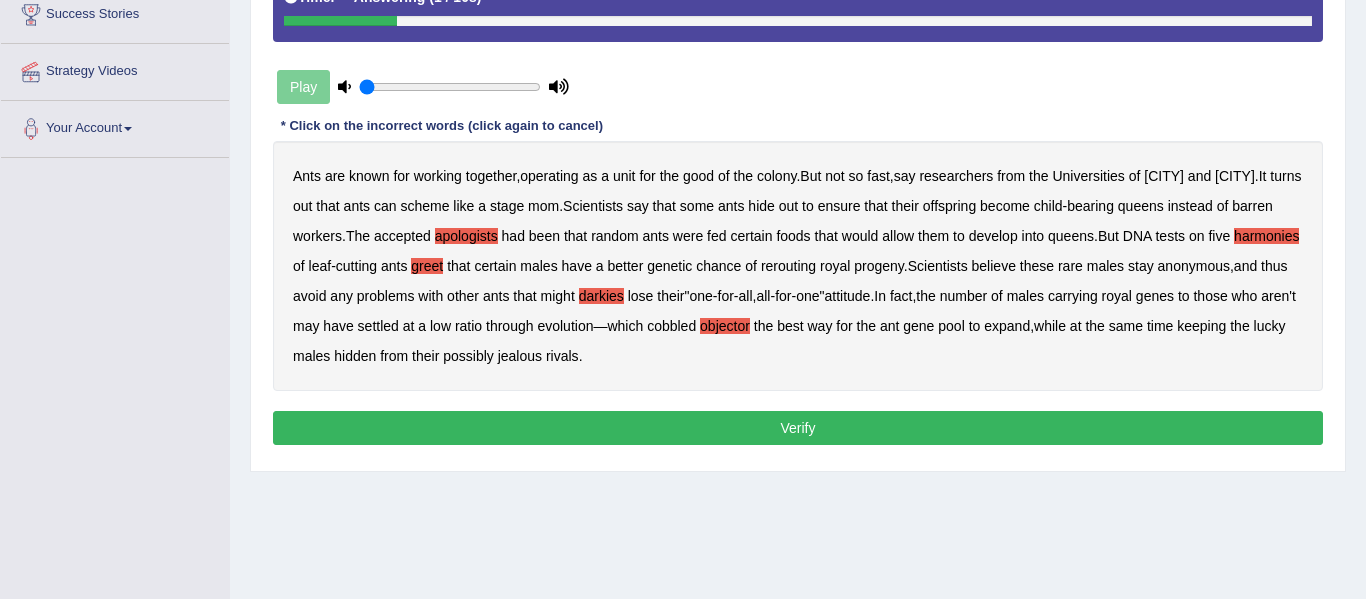 click on "Verify" at bounding box center (798, 428) 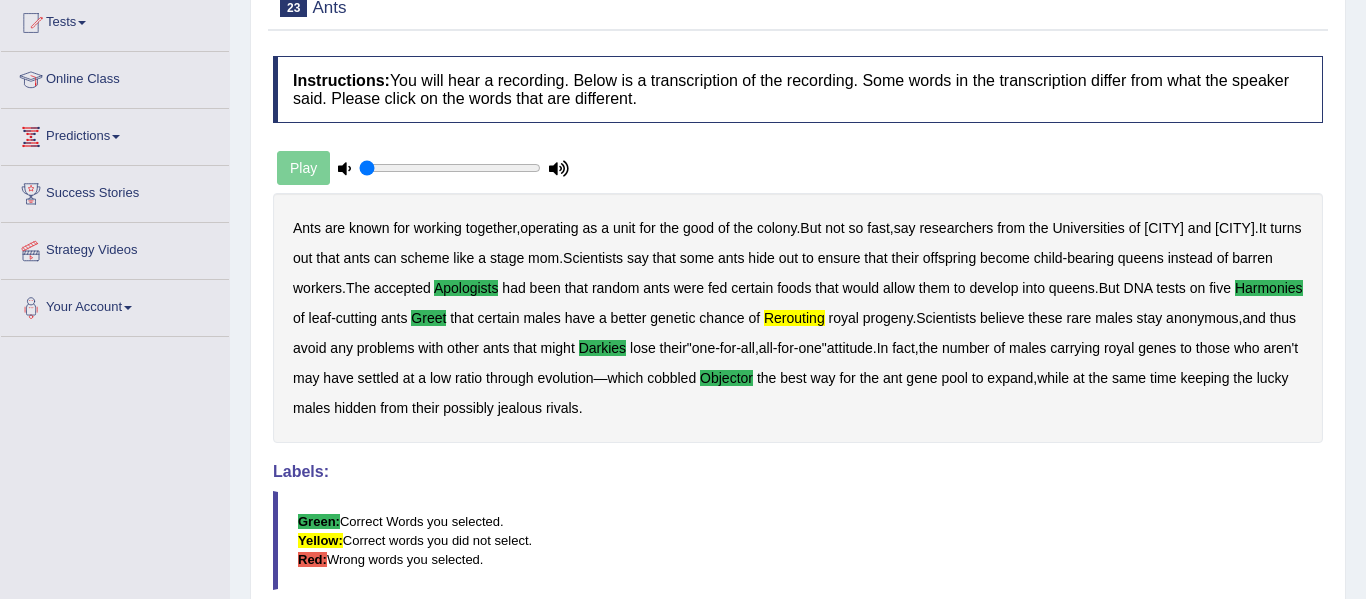 scroll, scrollTop: 216, scrollLeft: 0, axis: vertical 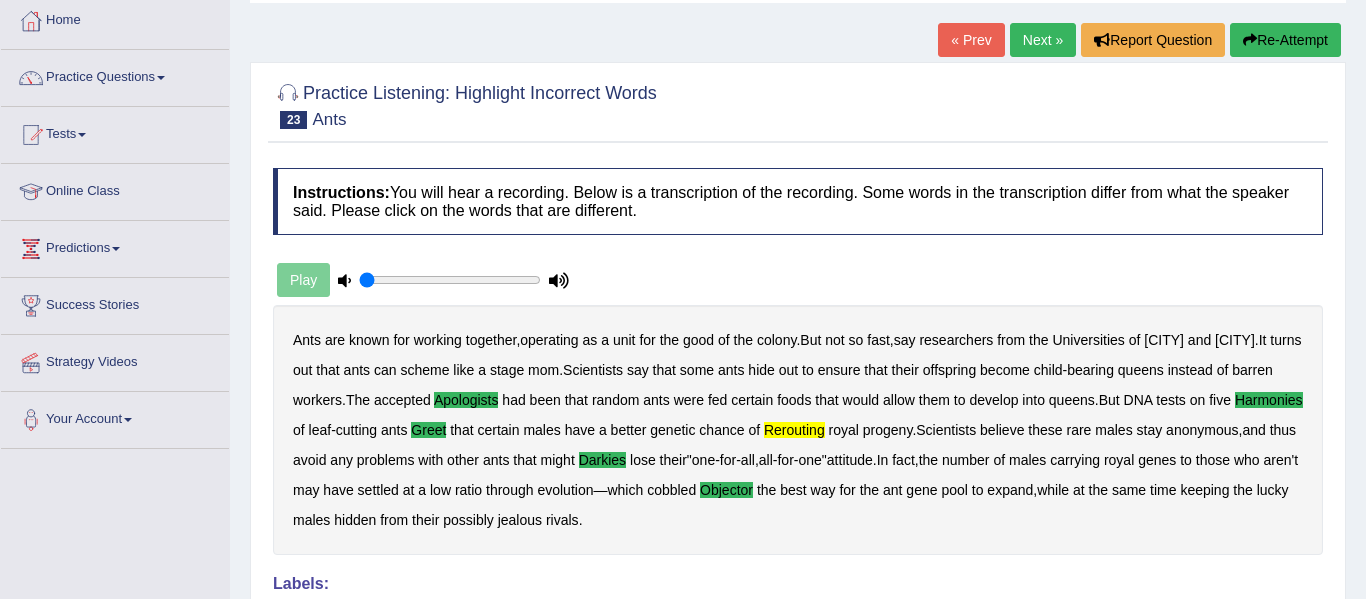 click on "Re-Attempt" at bounding box center [1285, 40] 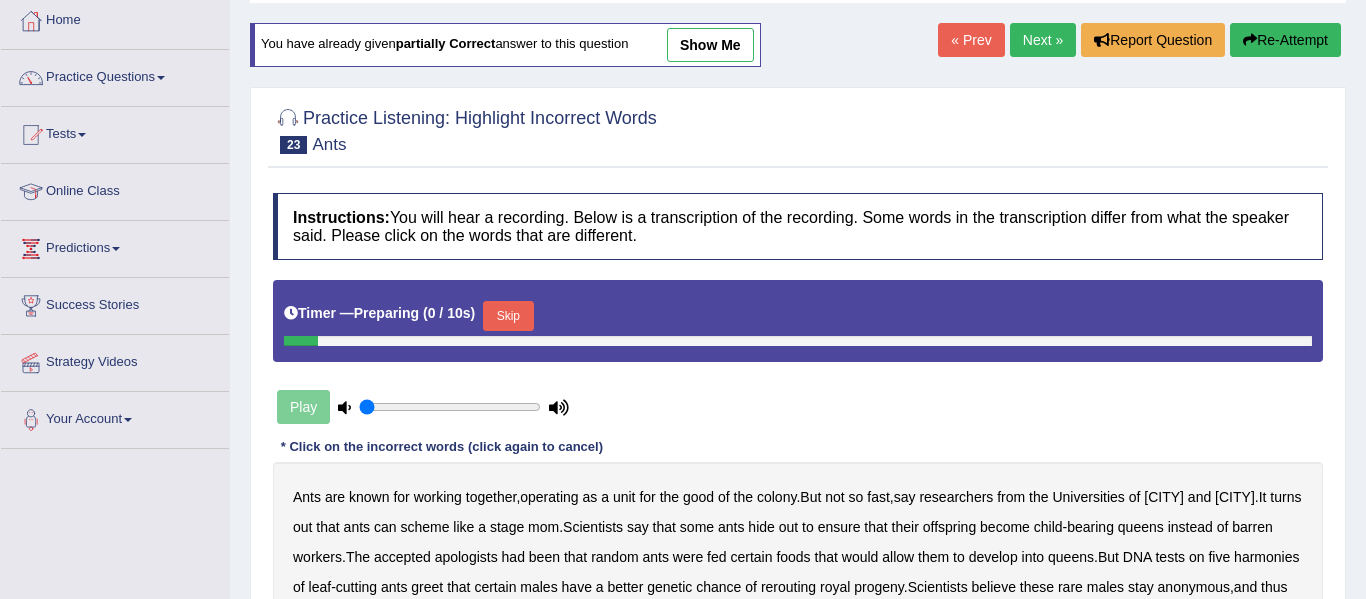 scroll, scrollTop: 106, scrollLeft: 0, axis: vertical 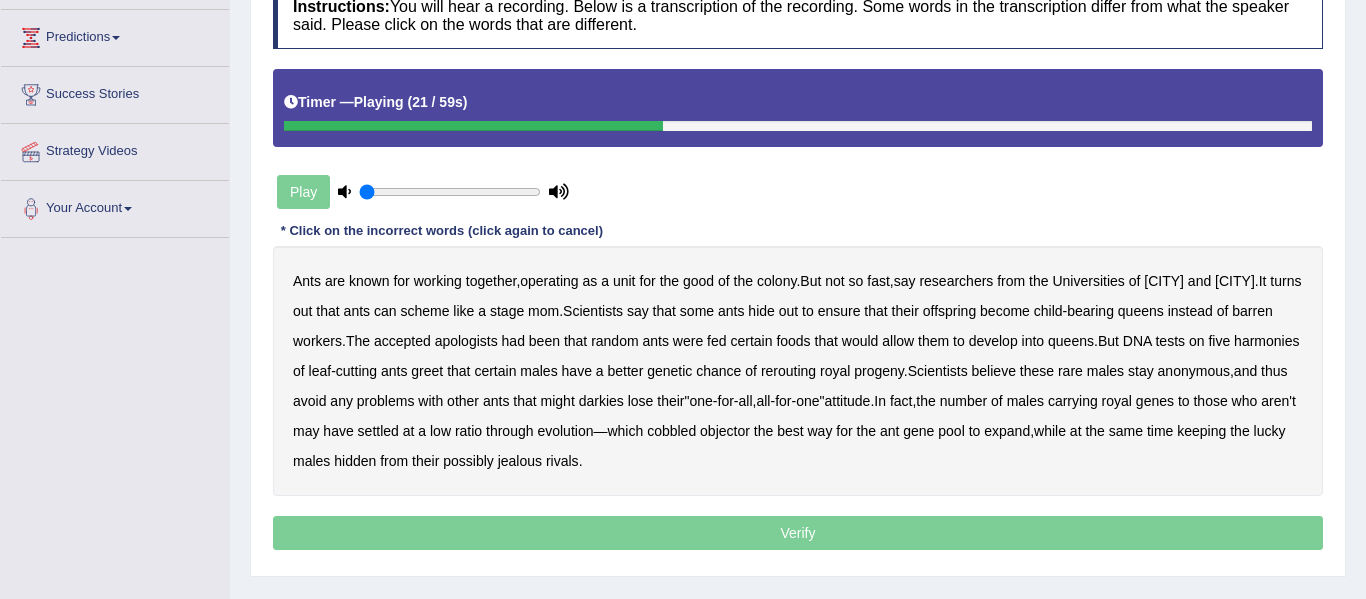 click on "apologists" at bounding box center [466, 341] 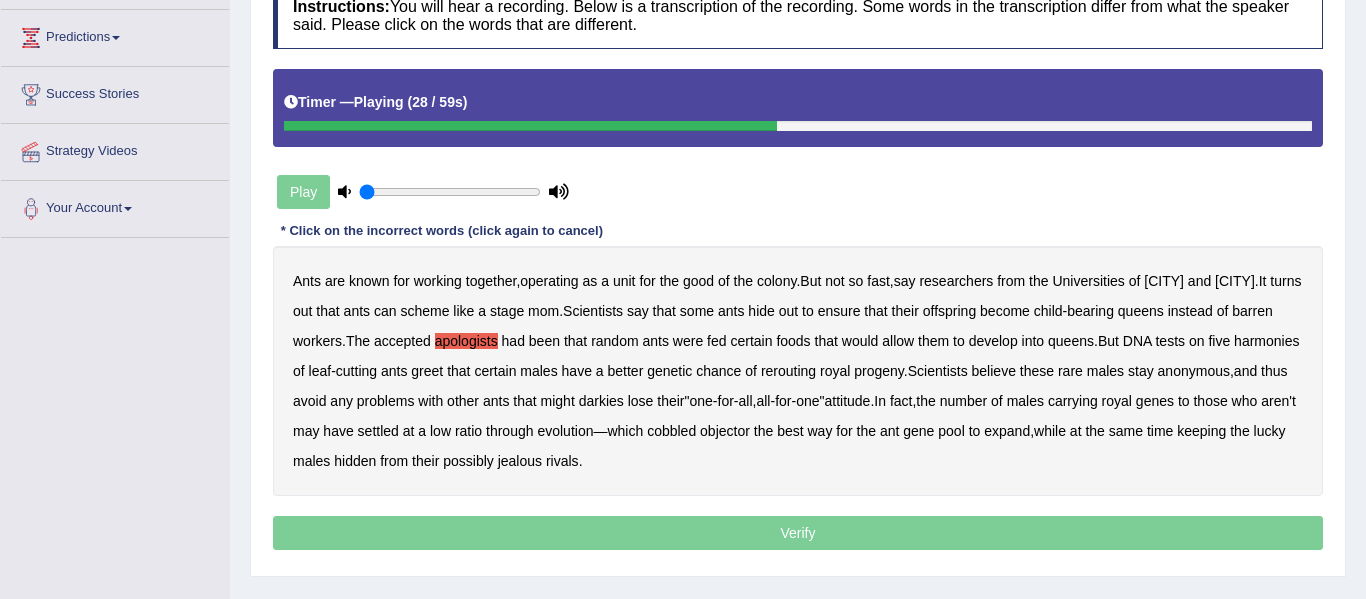 click on "harmonies" at bounding box center (1266, 341) 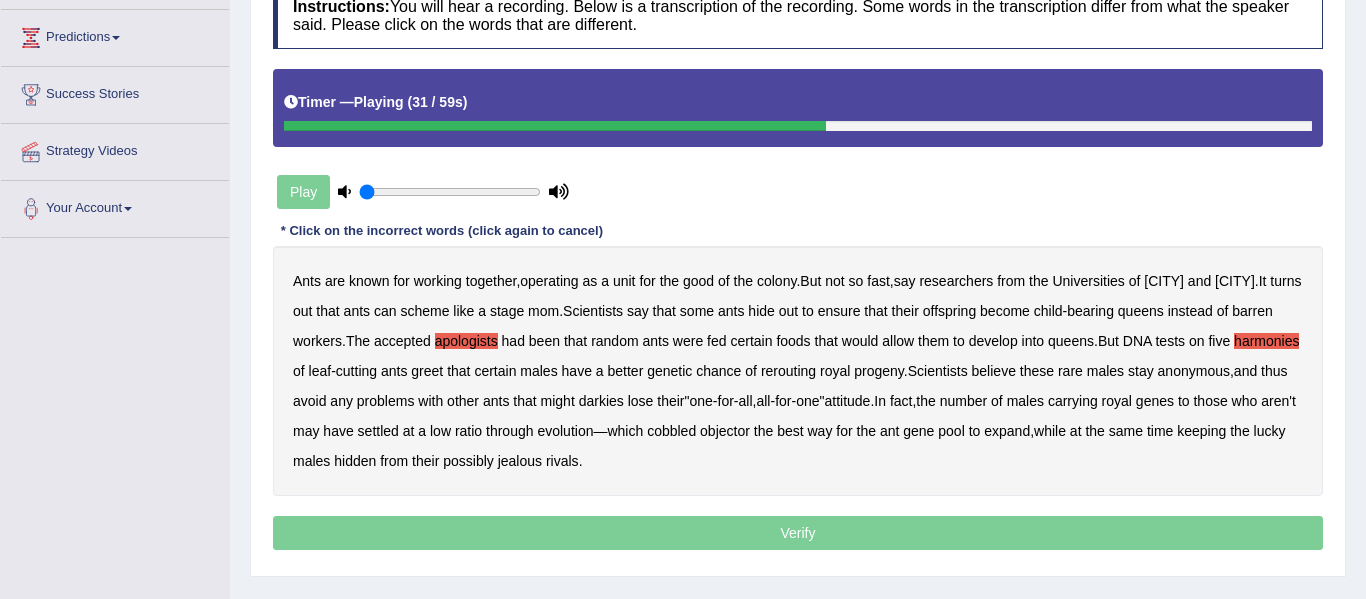 click on "certain" at bounding box center [495, 371] 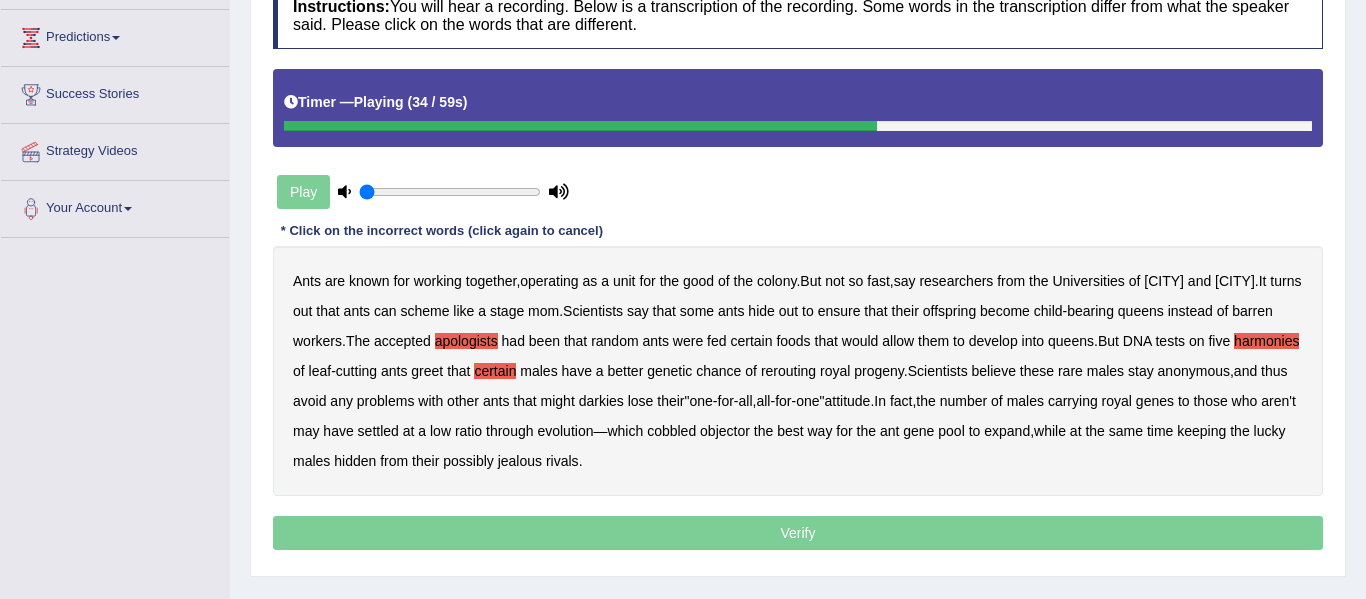 click on "rerouting" at bounding box center [788, 371] 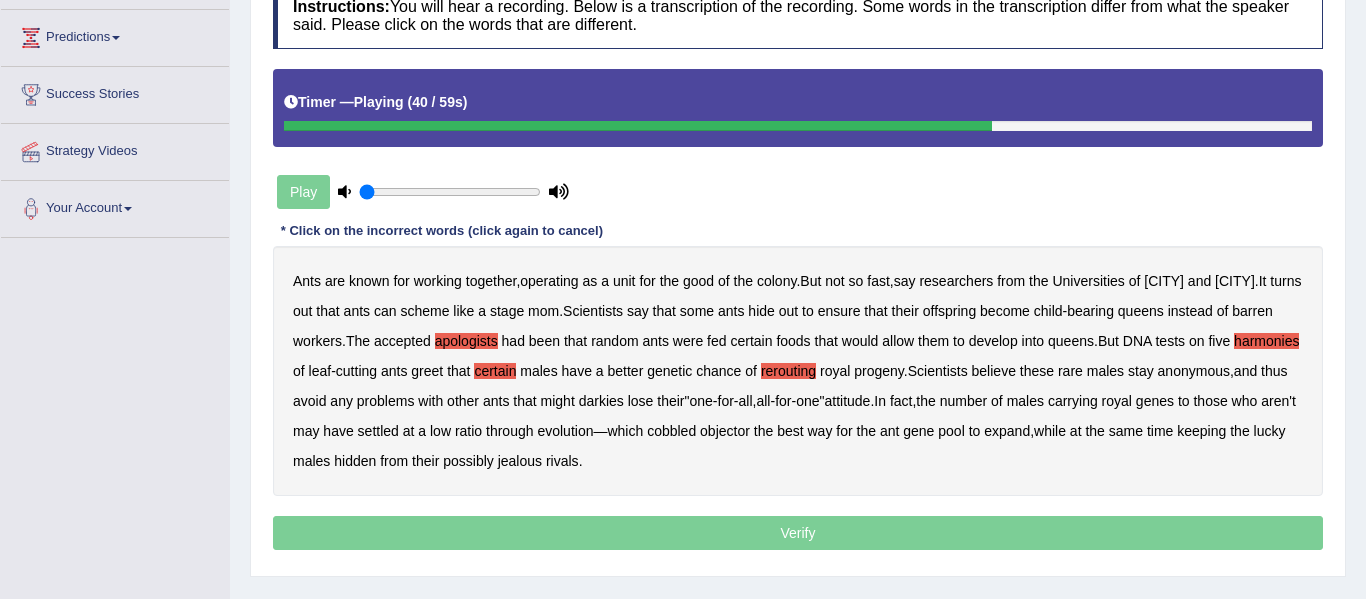click on "darkies" at bounding box center (601, 401) 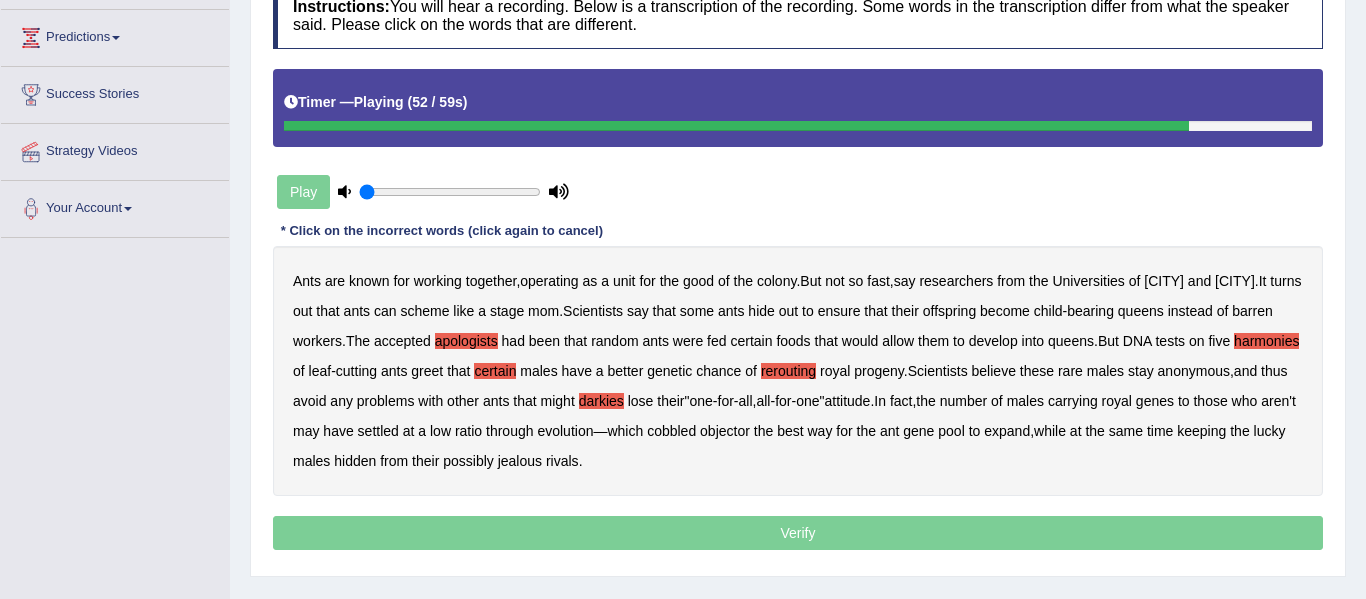click on "objector" at bounding box center [725, 431] 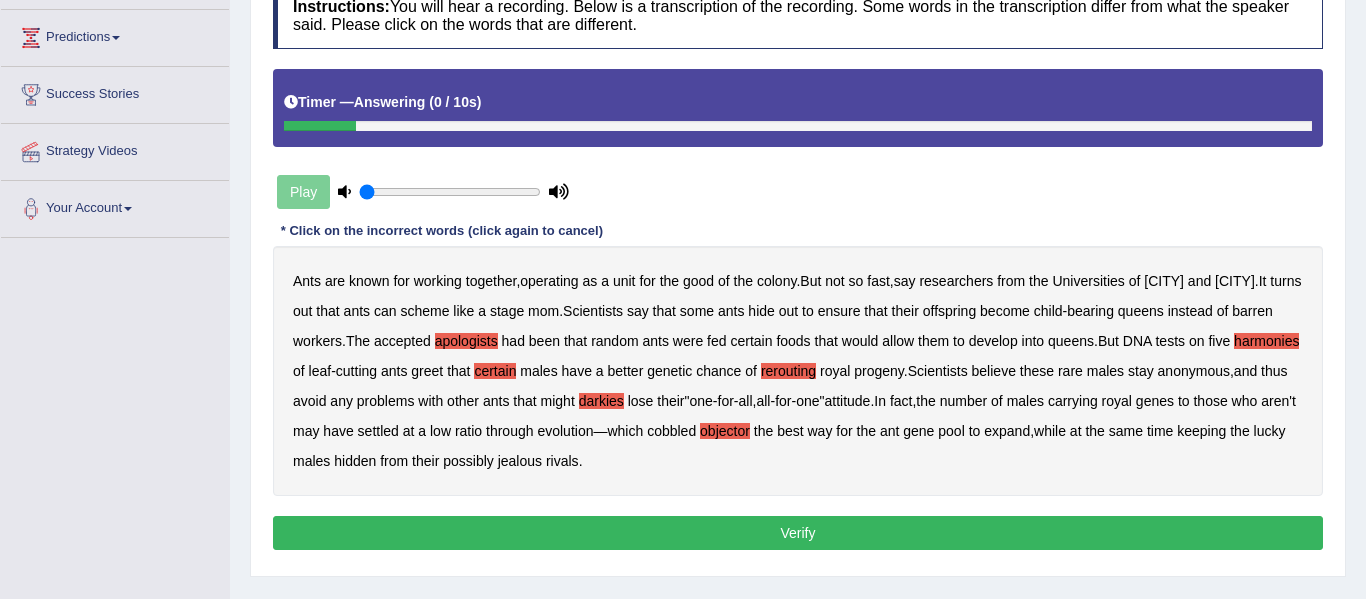 click on "Verify" at bounding box center [798, 533] 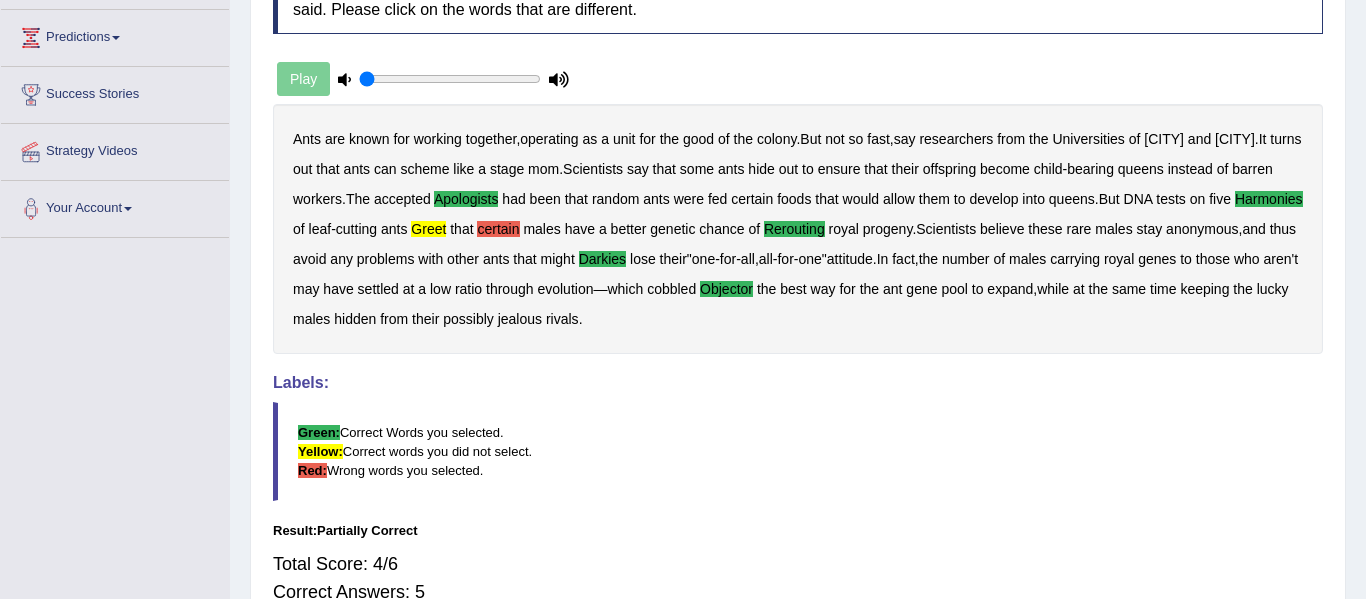 drag, startPoint x: 1365, startPoint y: 315, endPoint x: 1365, endPoint y: 457, distance: 142 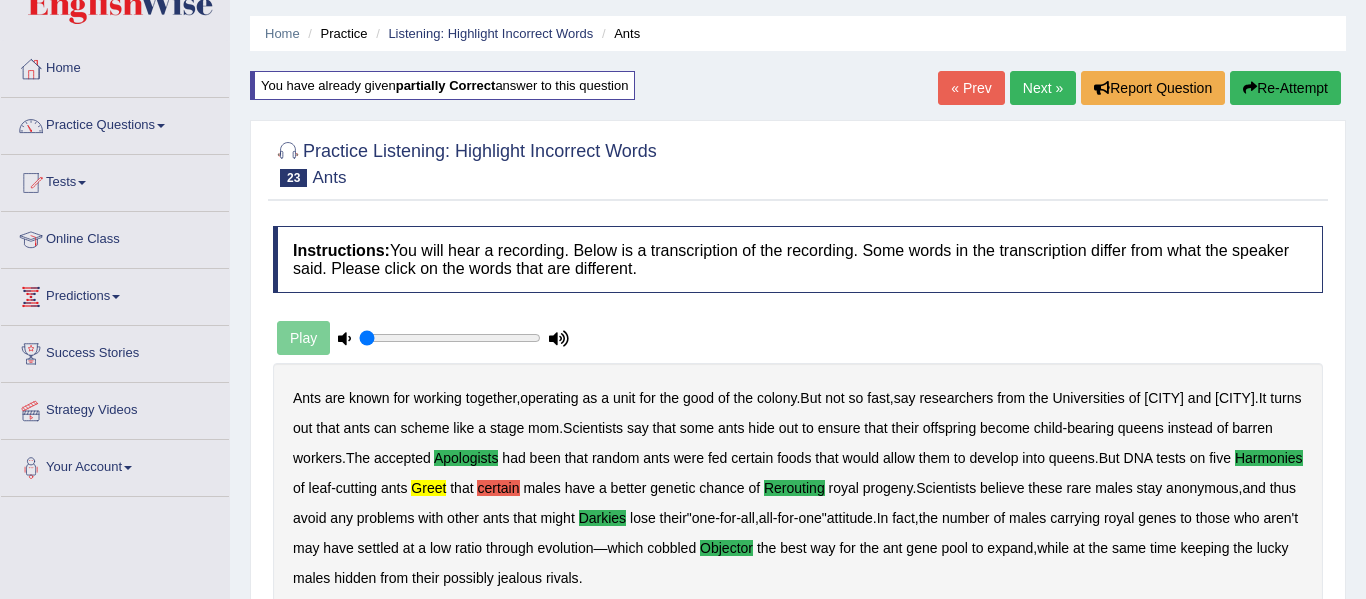 scroll, scrollTop: 46, scrollLeft: 0, axis: vertical 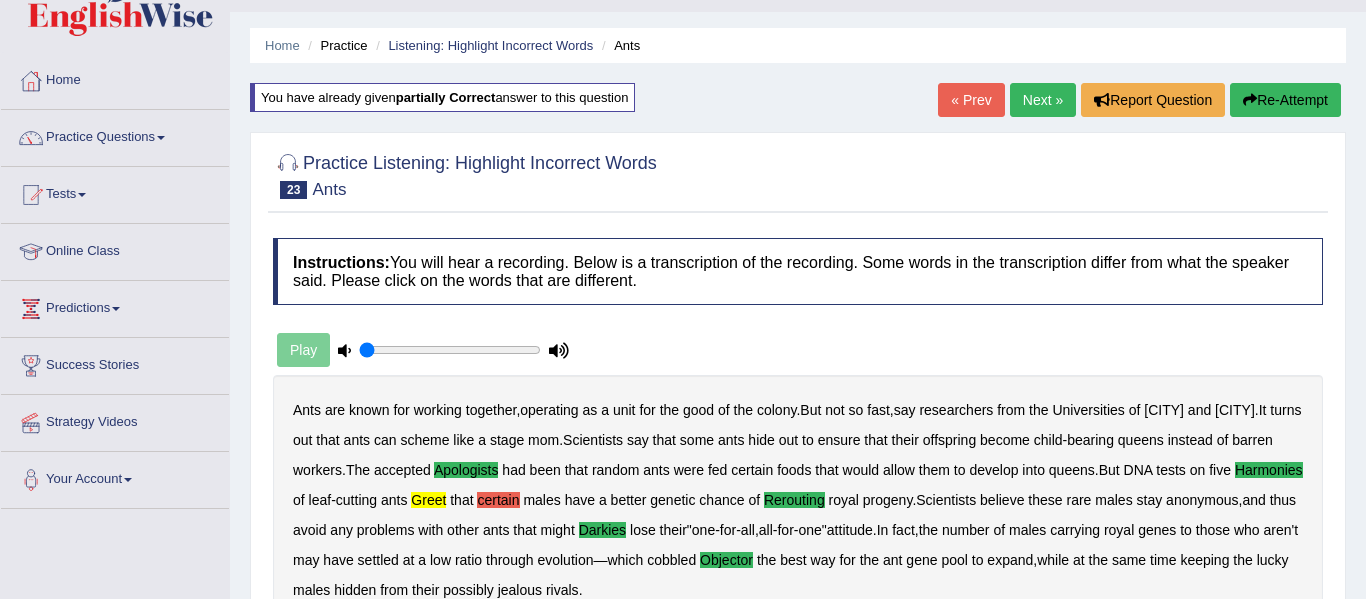 click on "Re-Attempt" at bounding box center (1285, 100) 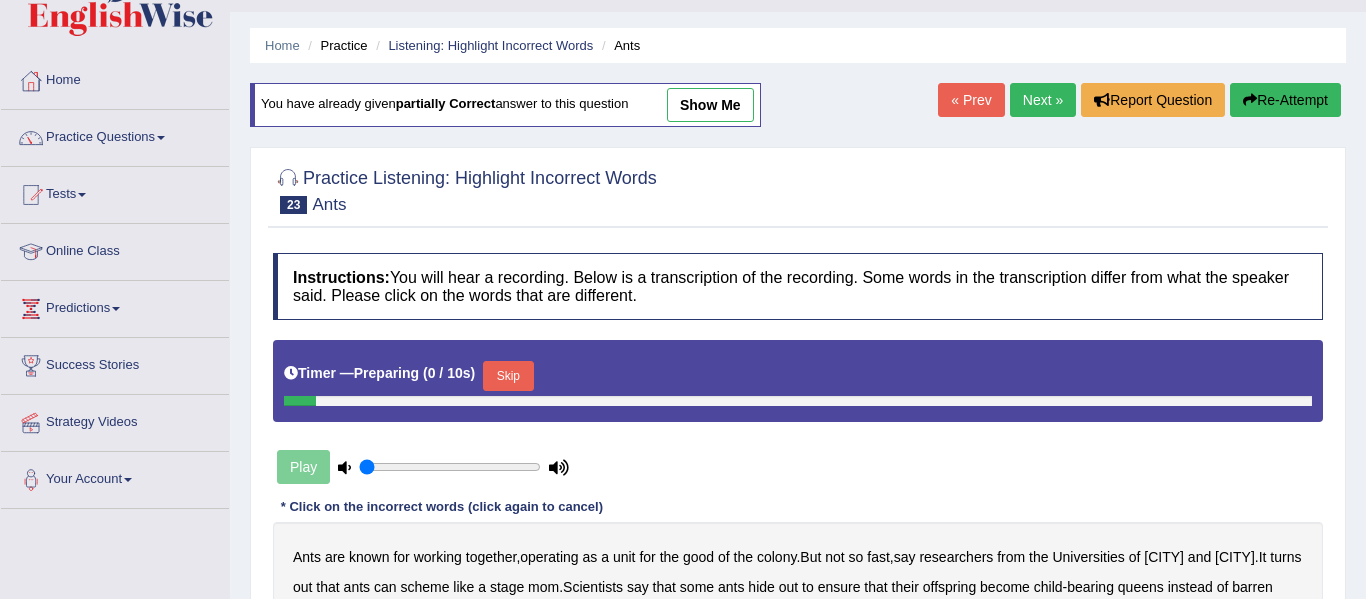 scroll, scrollTop: 0, scrollLeft: 0, axis: both 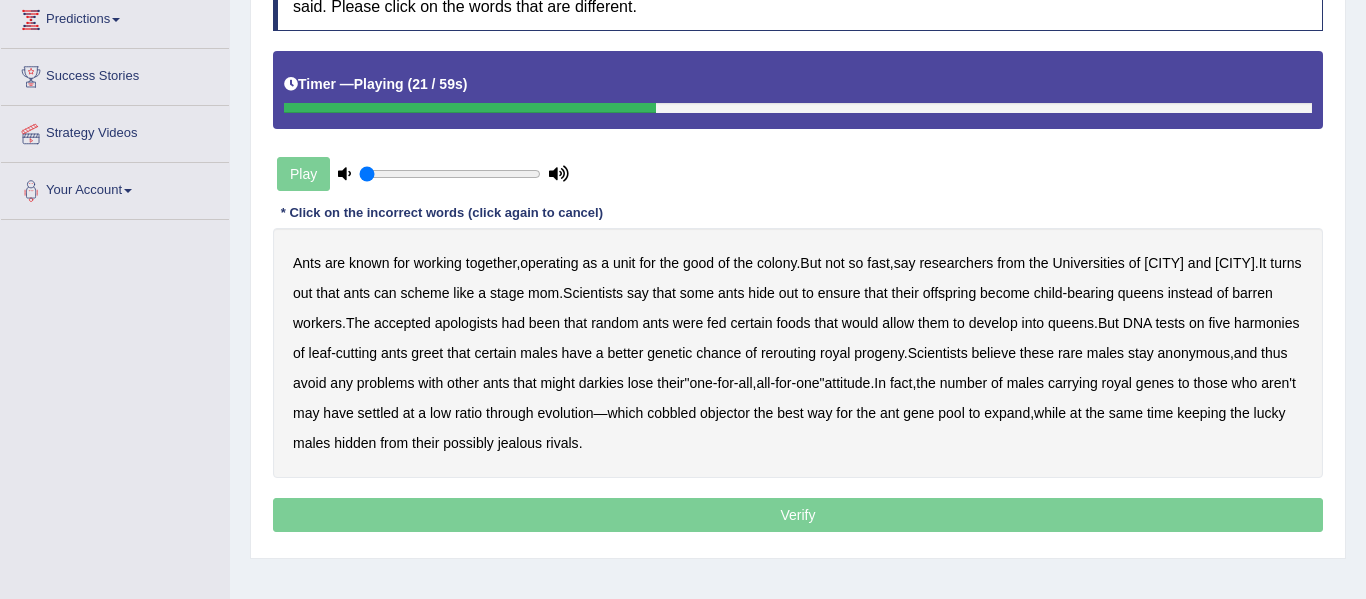 click on "apologists" at bounding box center (466, 323) 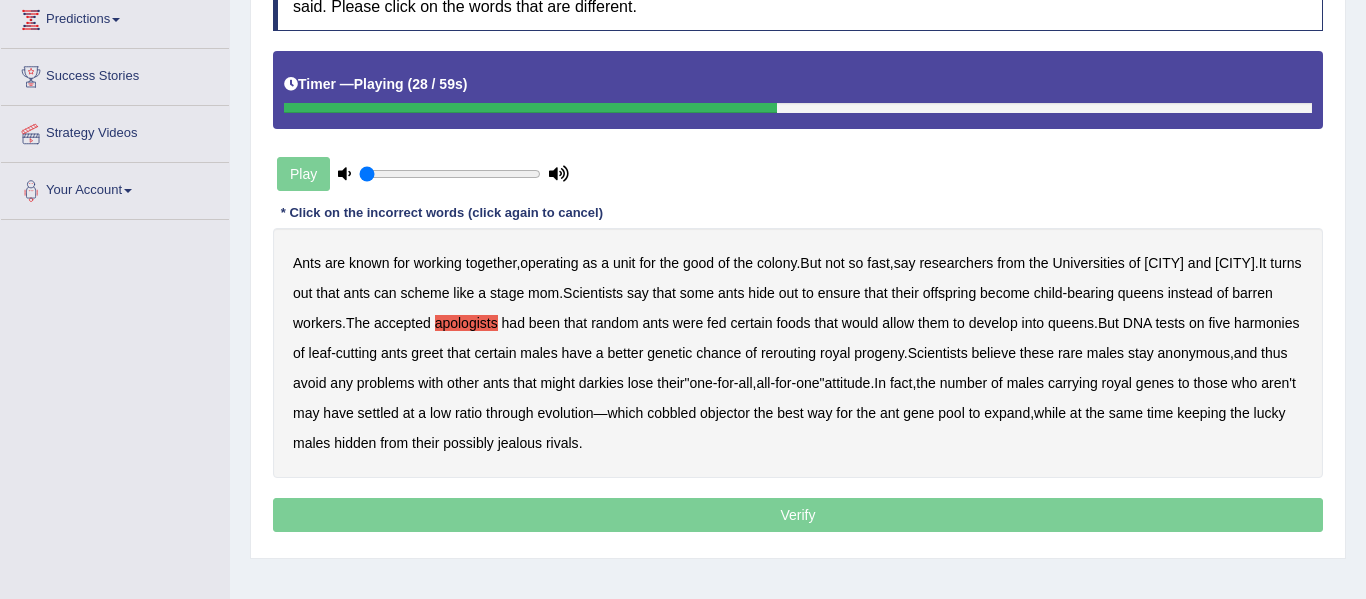 click on "harmonies" at bounding box center (1266, 323) 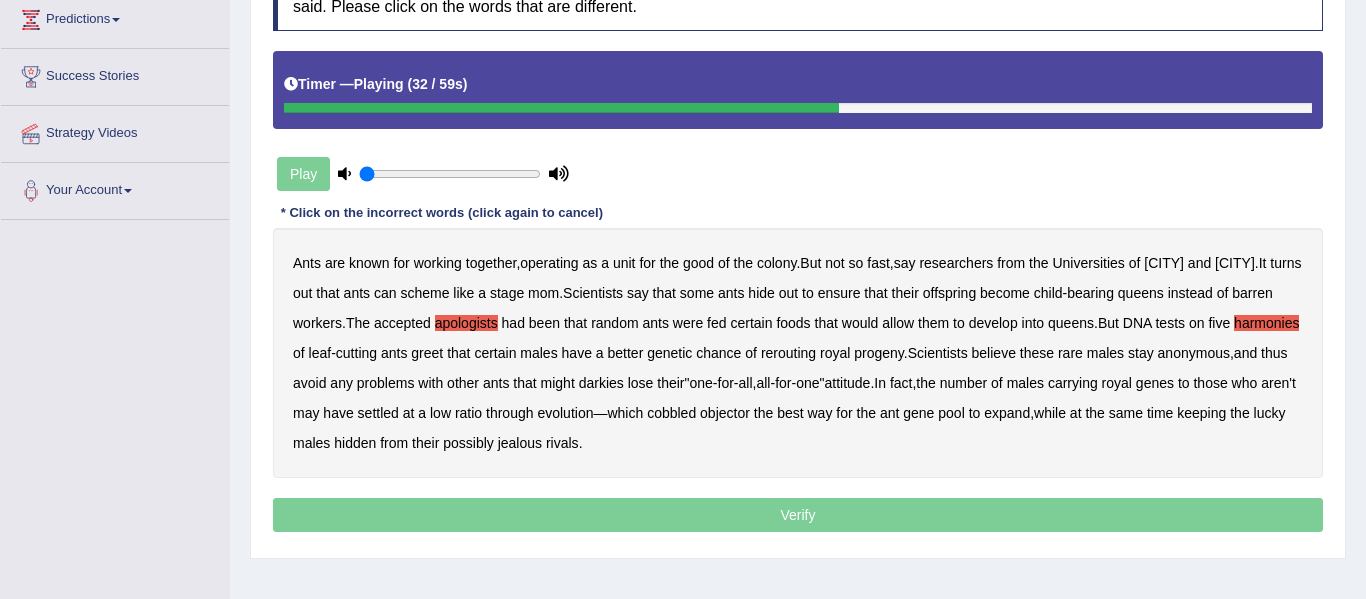 click on "greet" at bounding box center [427, 353] 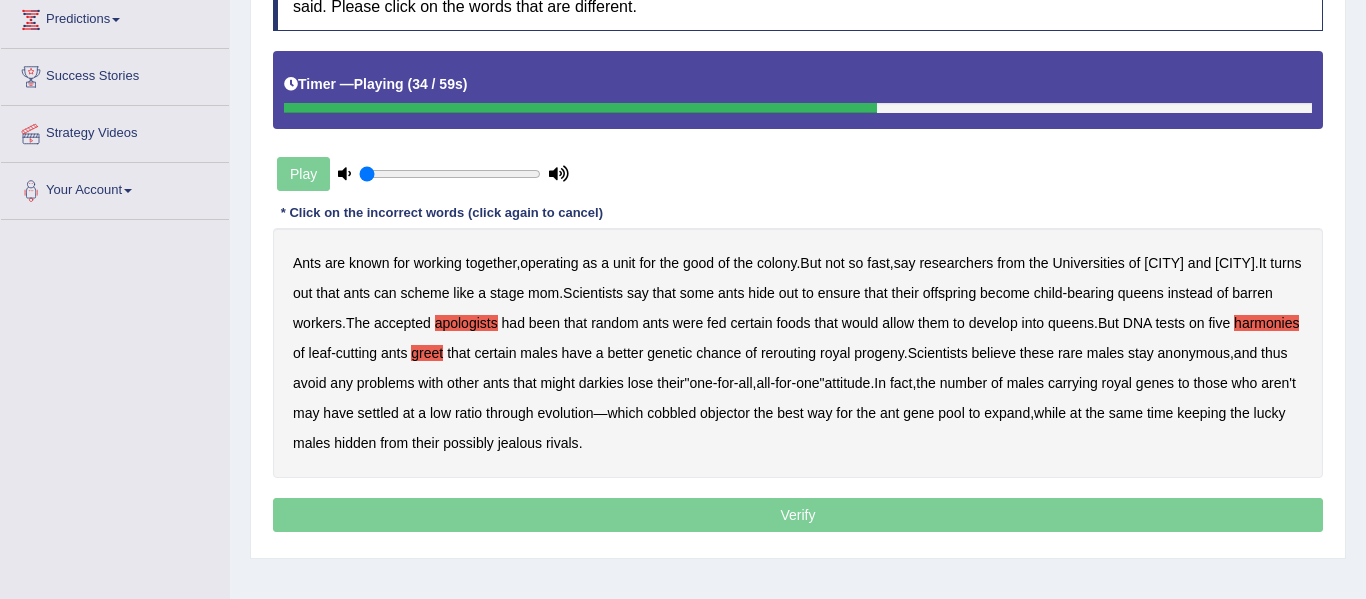click on "rerouting" at bounding box center [788, 353] 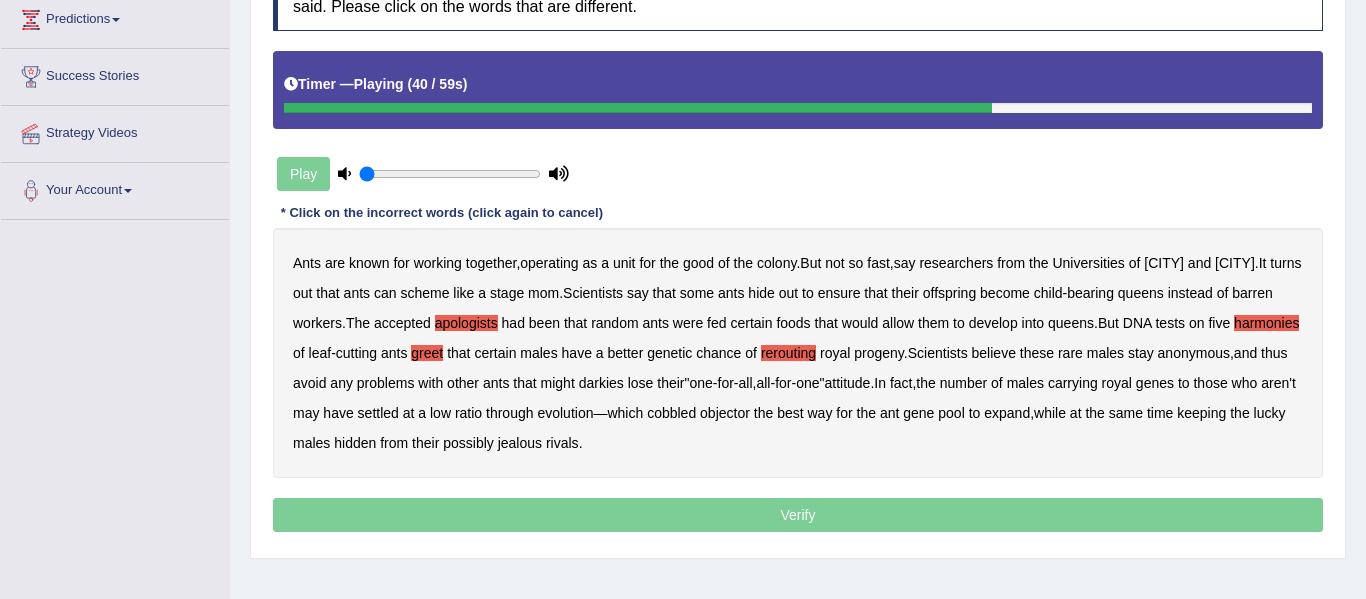 click on "darkies" at bounding box center [601, 383] 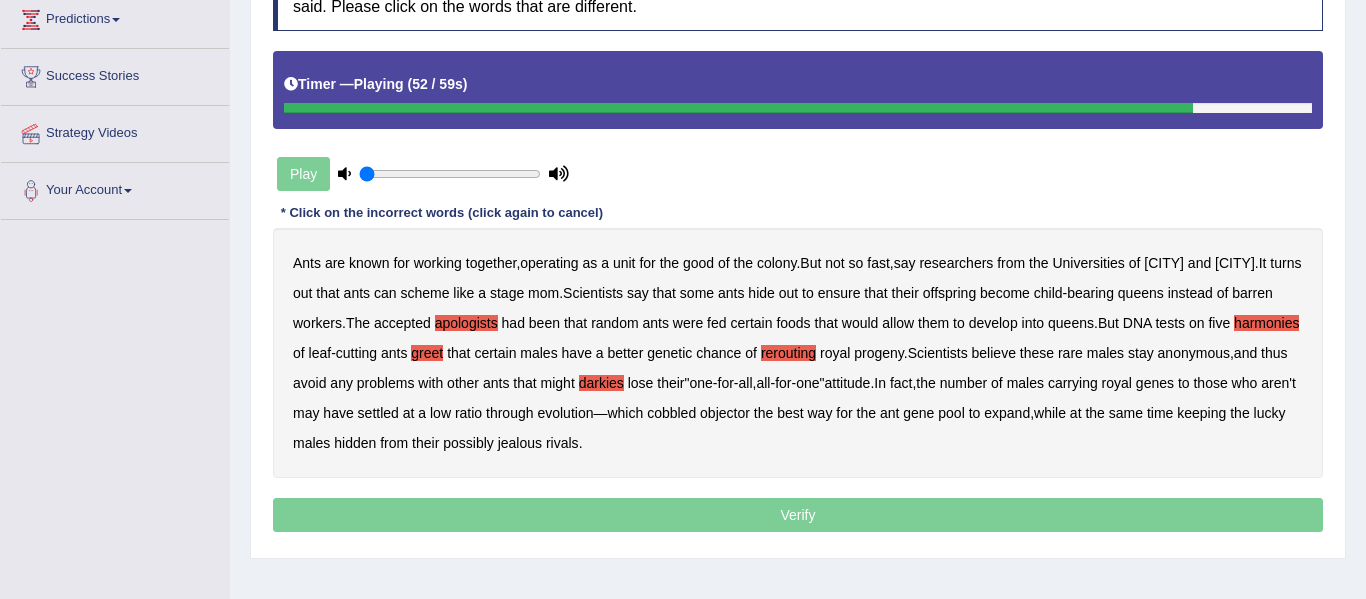 click on "objector" at bounding box center (725, 413) 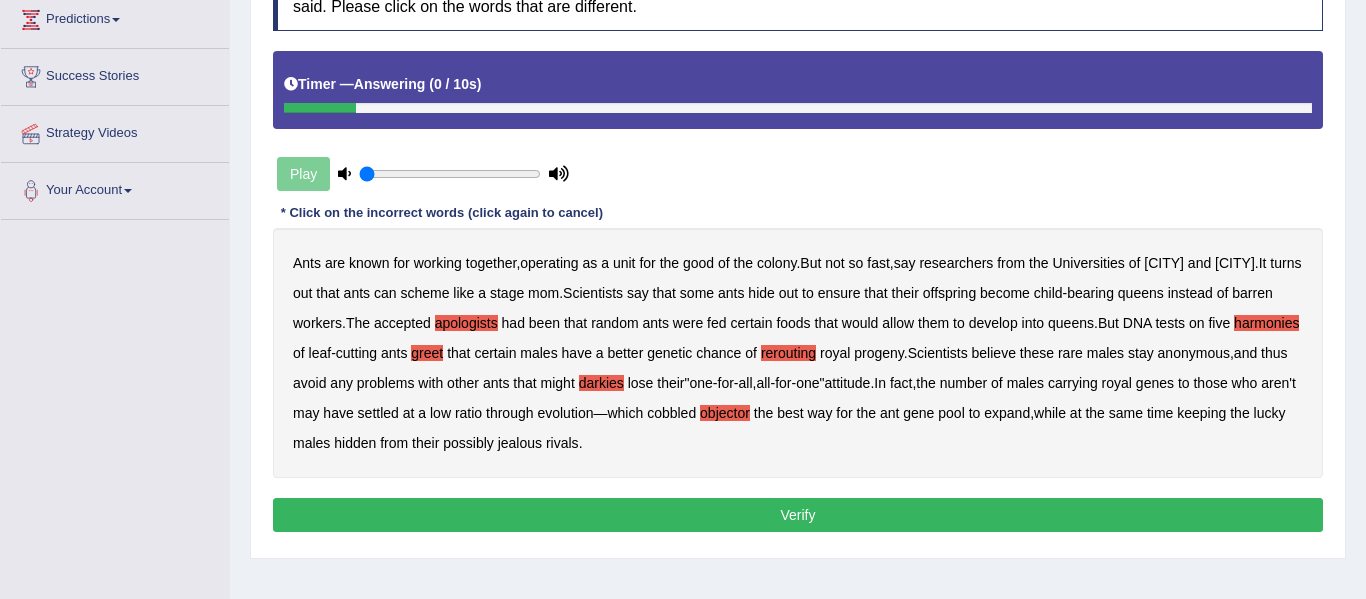 click on "Verify" at bounding box center [798, 515] 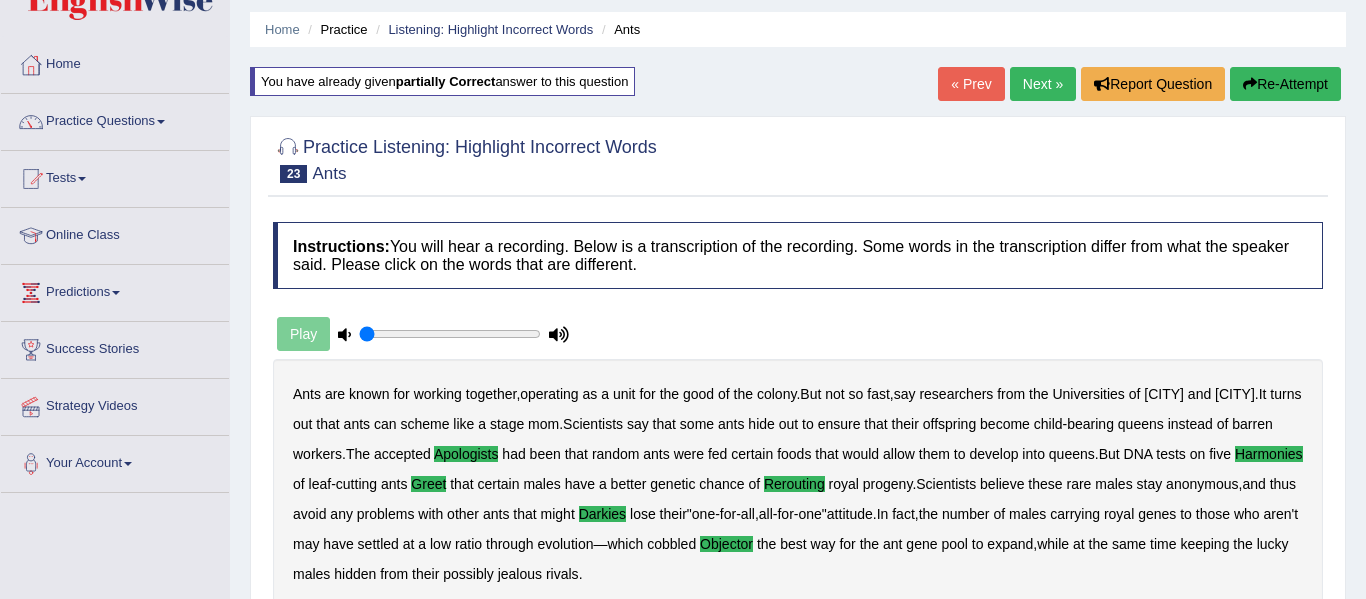 drag, startPoint x: 1365, startPoint y: 263, endPoint x: 1365, endPoint y: 107, distance: 156 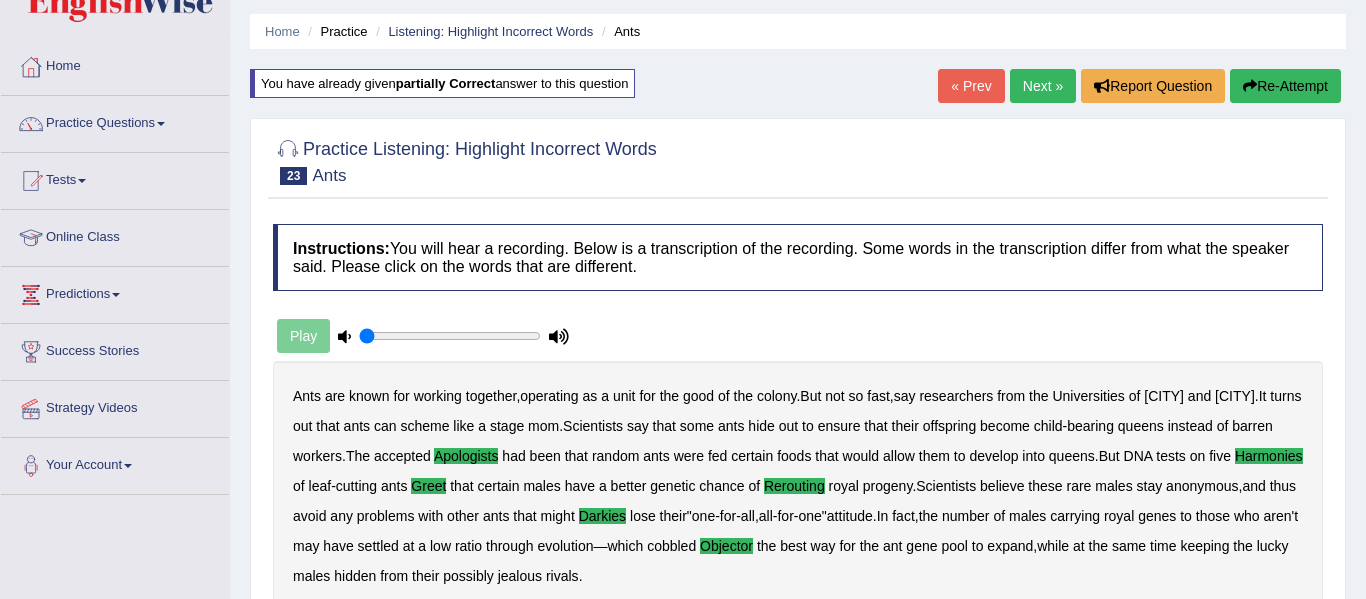 click on "Next »" at bounding box center (1043, 86) 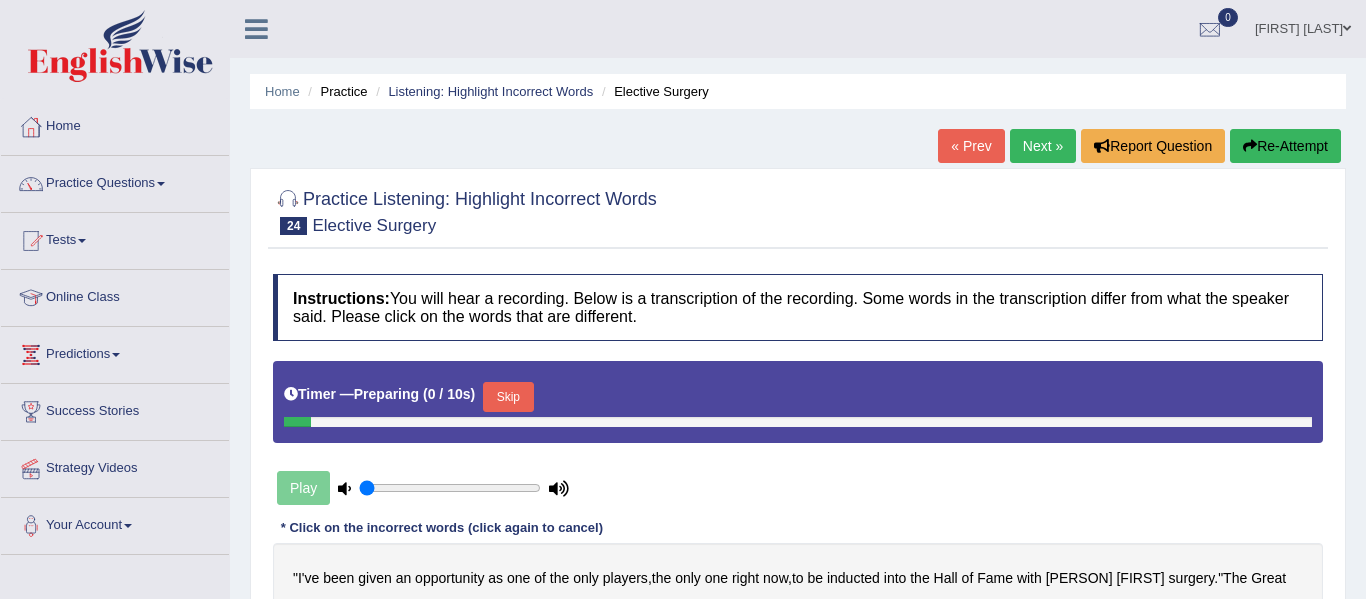 scroll, scrollTop: 0, scrollLeft: 0, axis: both 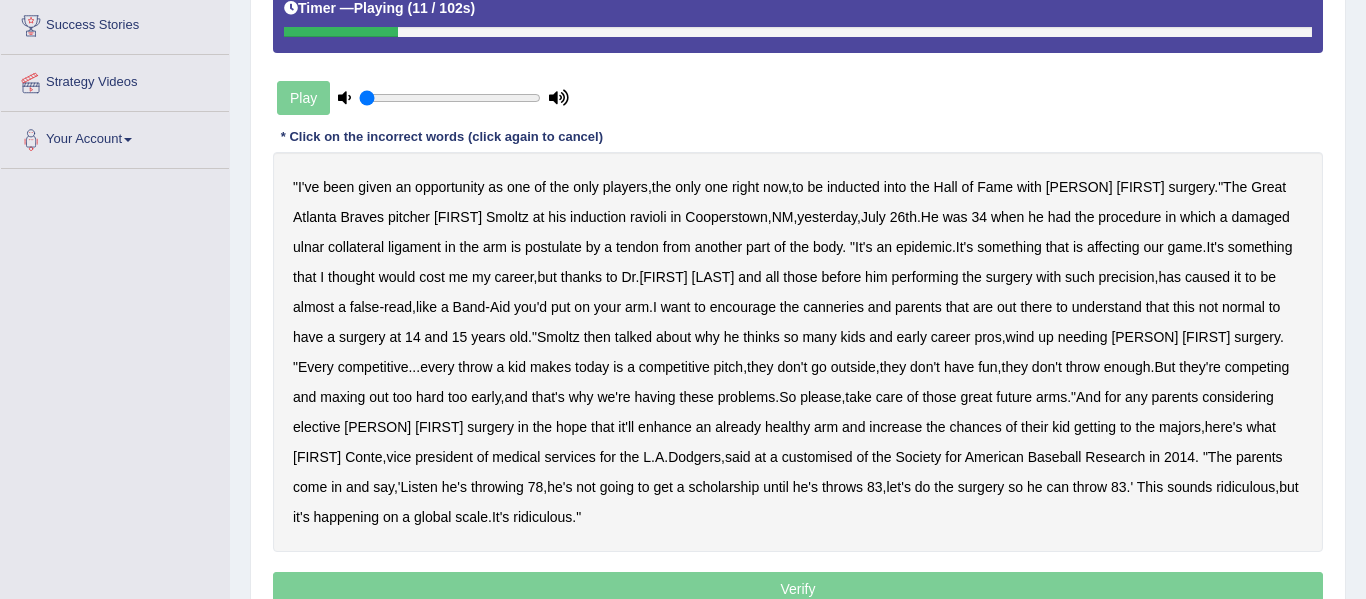 click on "ravioli" at bounding box center [648, 217] 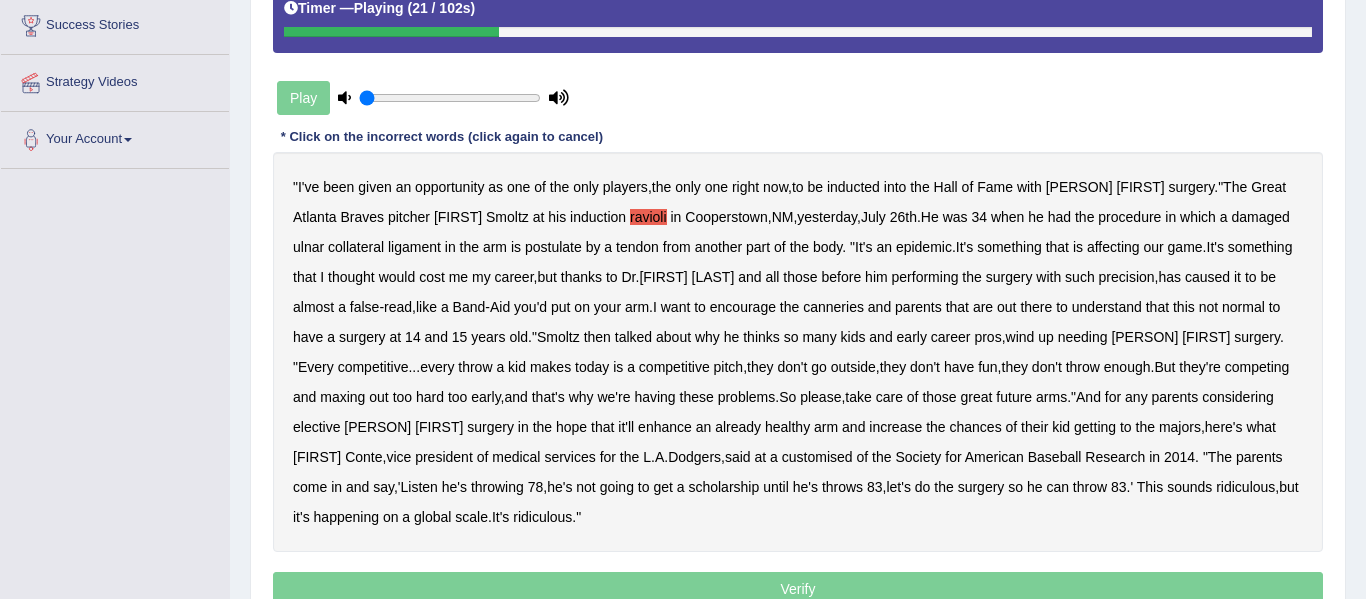 click on "postulate" at bounding box center (553, 247) 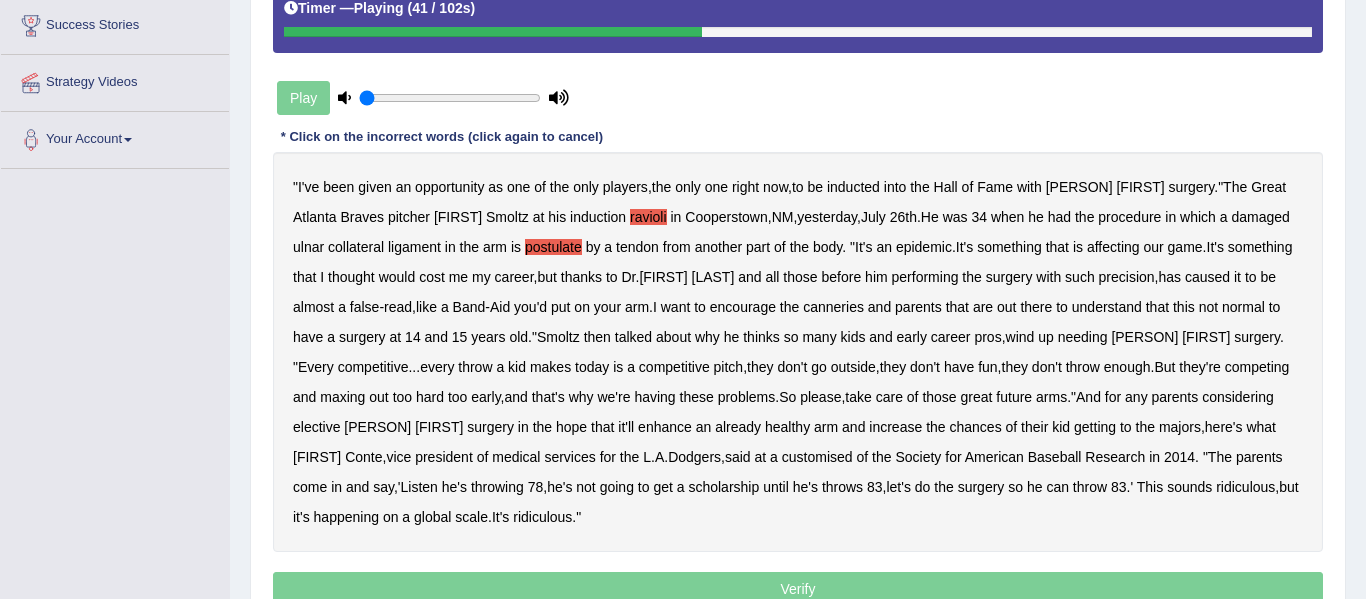 click on "canneries" at bounding box center (833, 307) 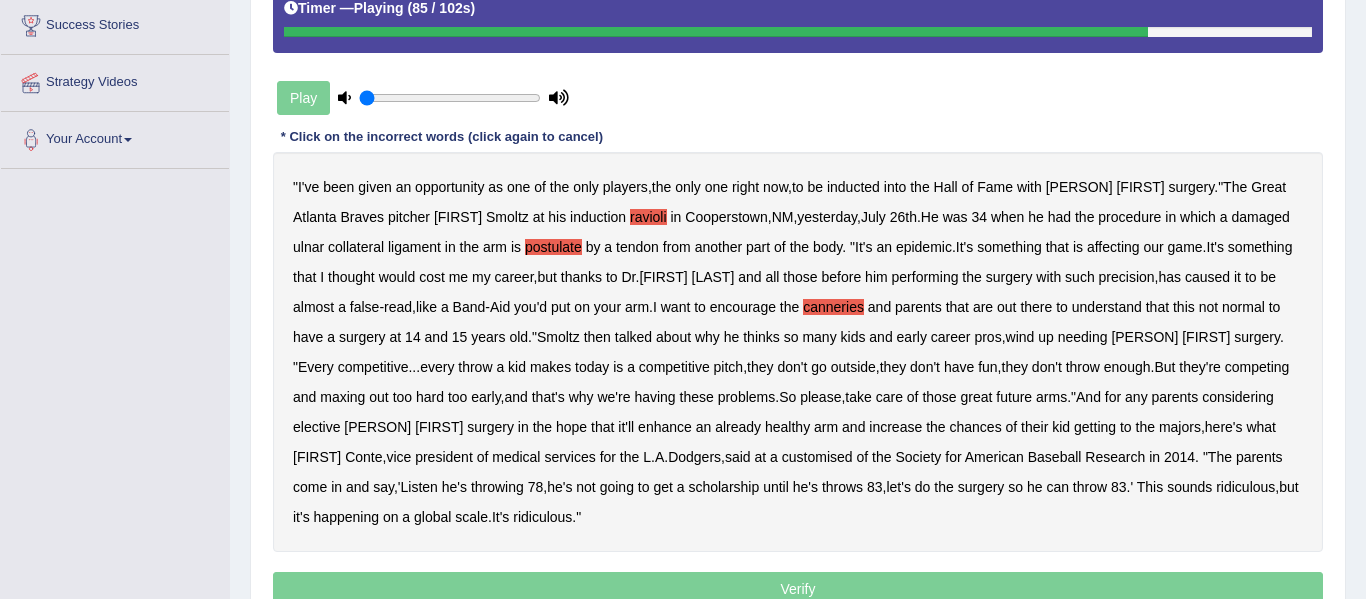 click on "customised" at bounding box center [817, 457] 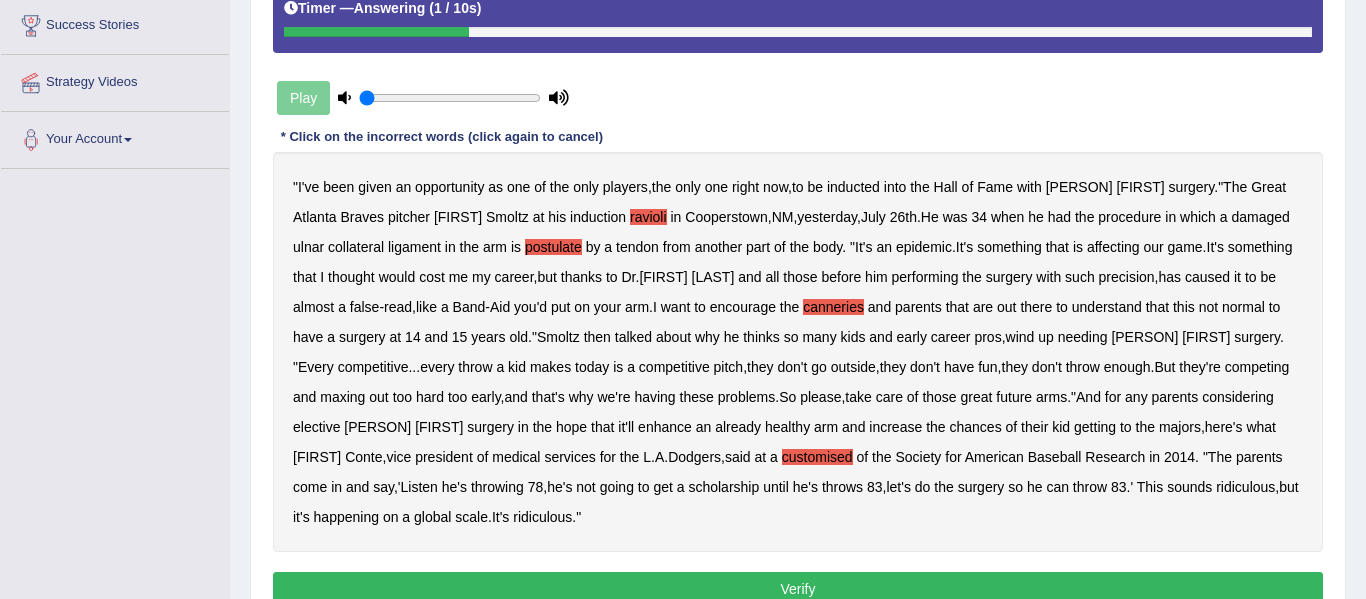 click on "Verify" at bounding box center [798, 589] 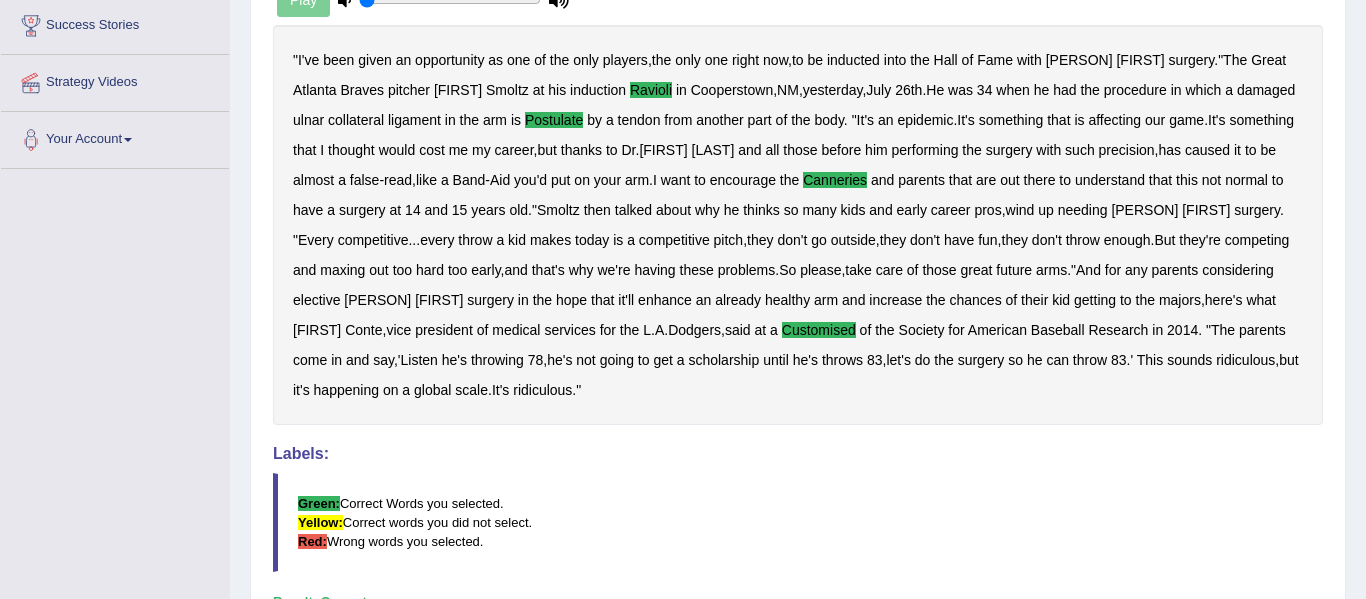 drag, startPoint x: 1365, startPoint y: 191, endPoint x: 1351, endPoint y: 281, distance: 91.08238 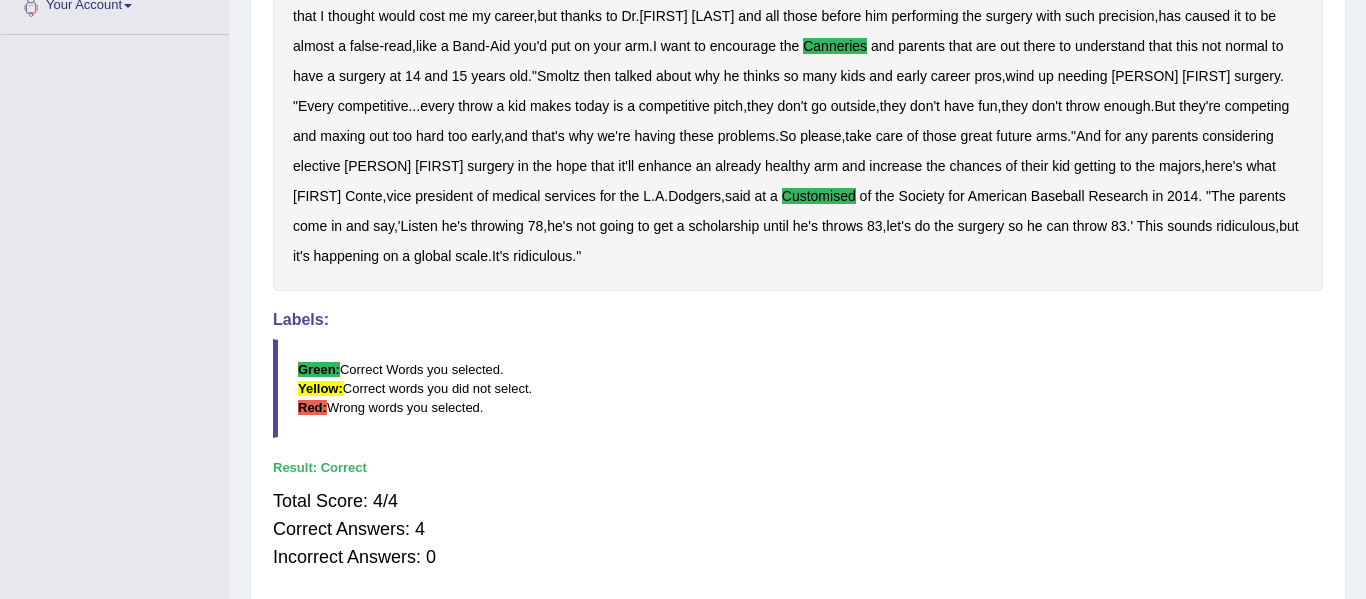 scroll, scrollTop: 0, scrollLeft: 0, axis: both 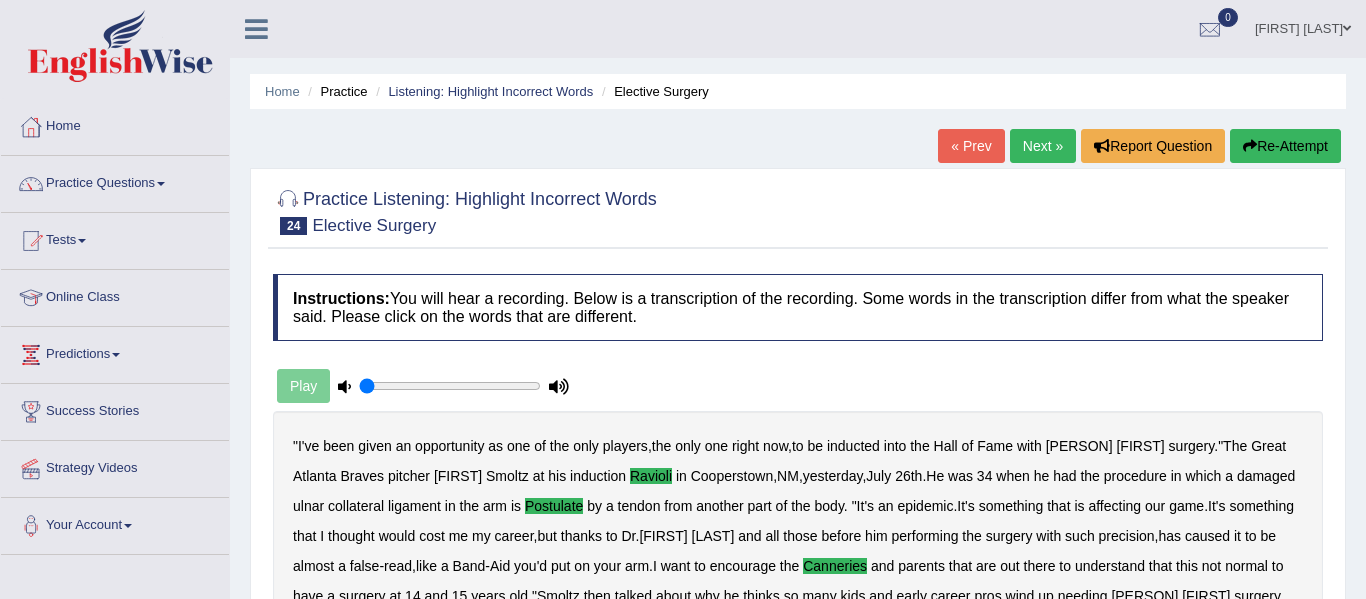 drag, startPoint x: 1360, startPoint y: 282, endPoint x: 1365, endPoint y: -78, distance: 360.03473 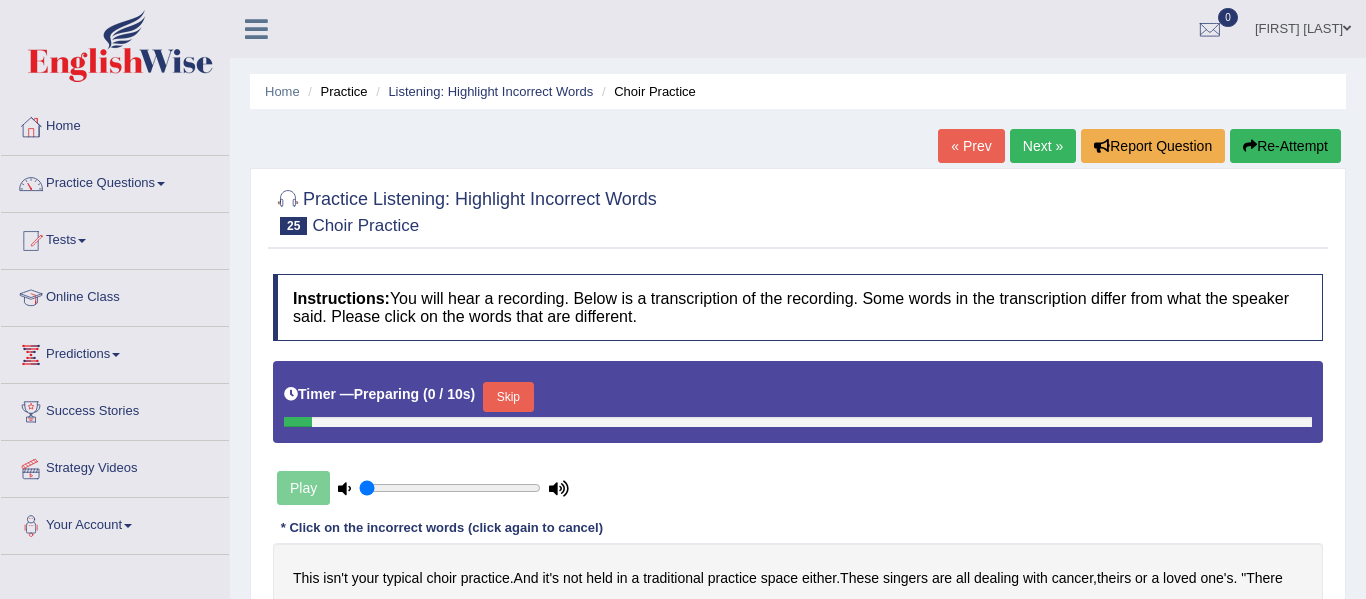 scroll, scrollTop: 0, scrollLeft: 0, axis: both 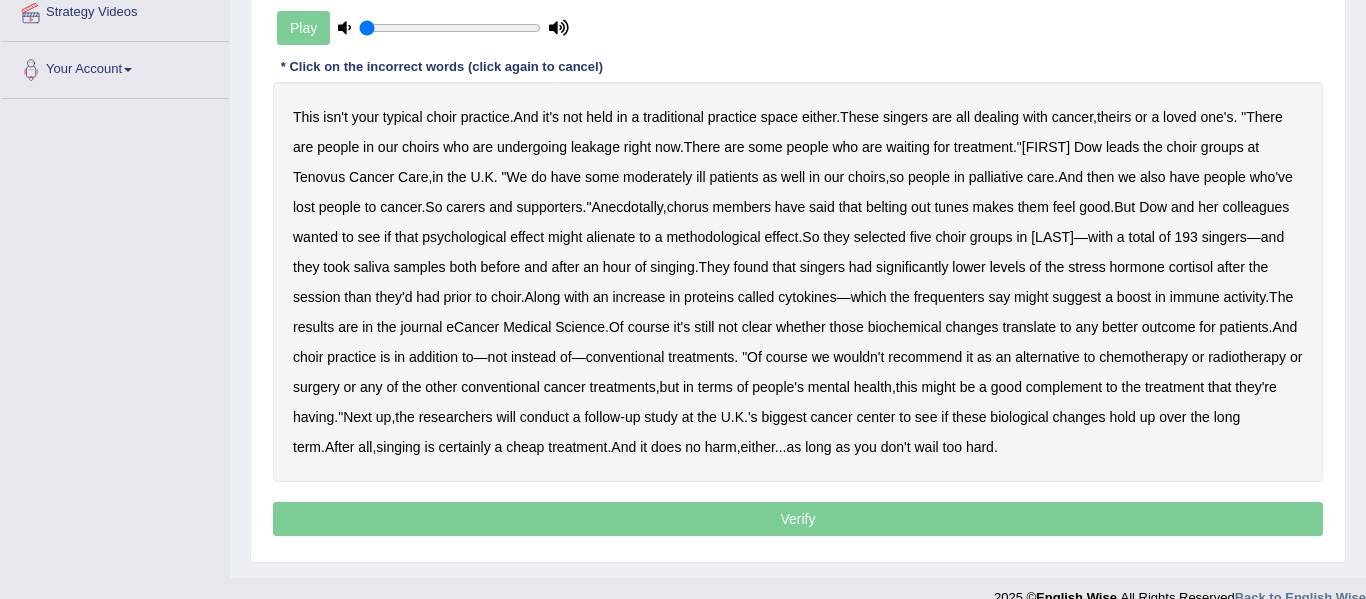 click on "leakage" at bounding box center [595, 147] 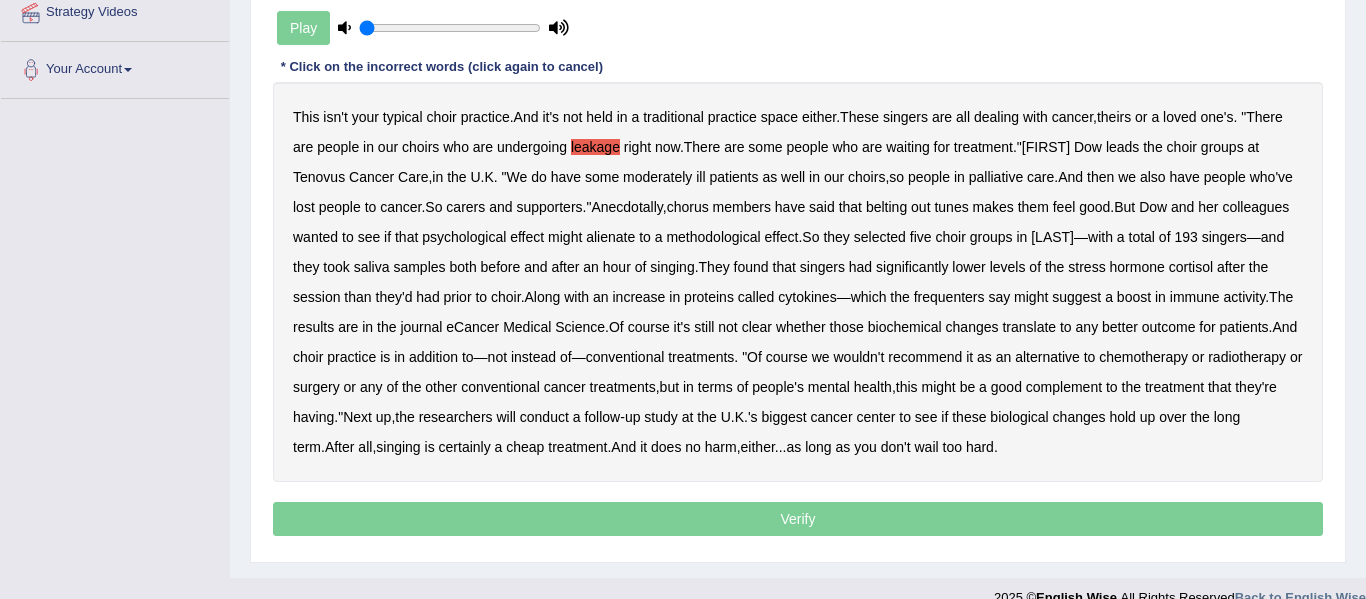 click on "moderately" at bounding box center (657, 177) 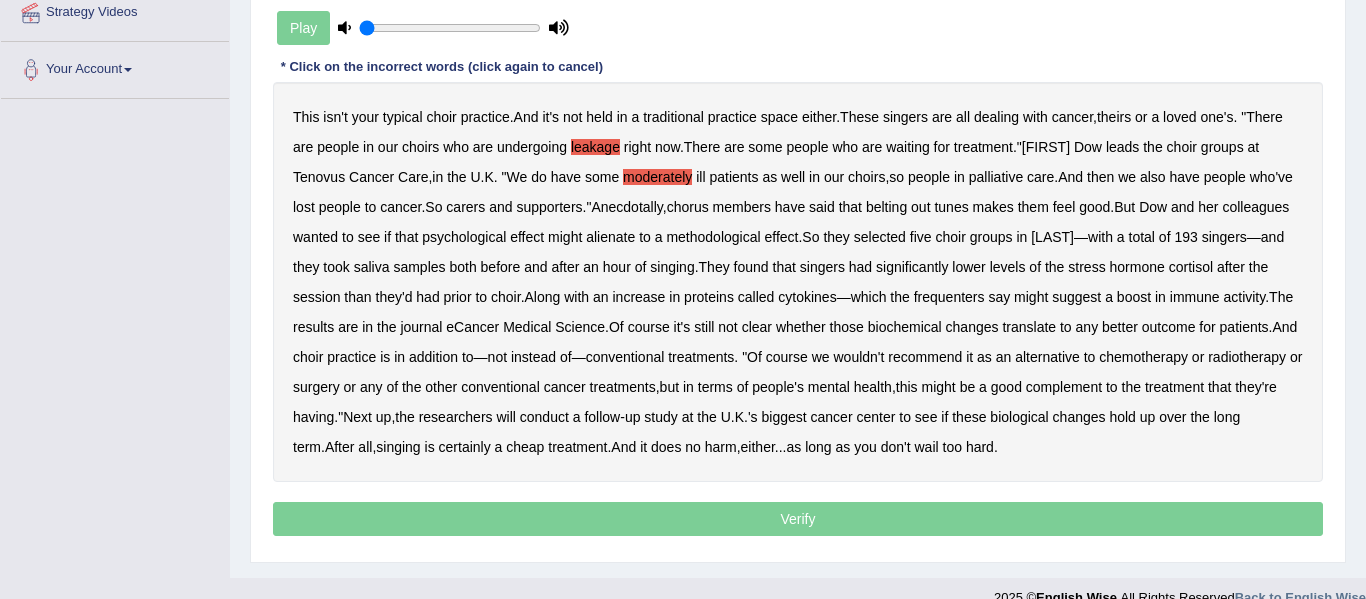 click on "alienate" at bounding box center [610, 237] 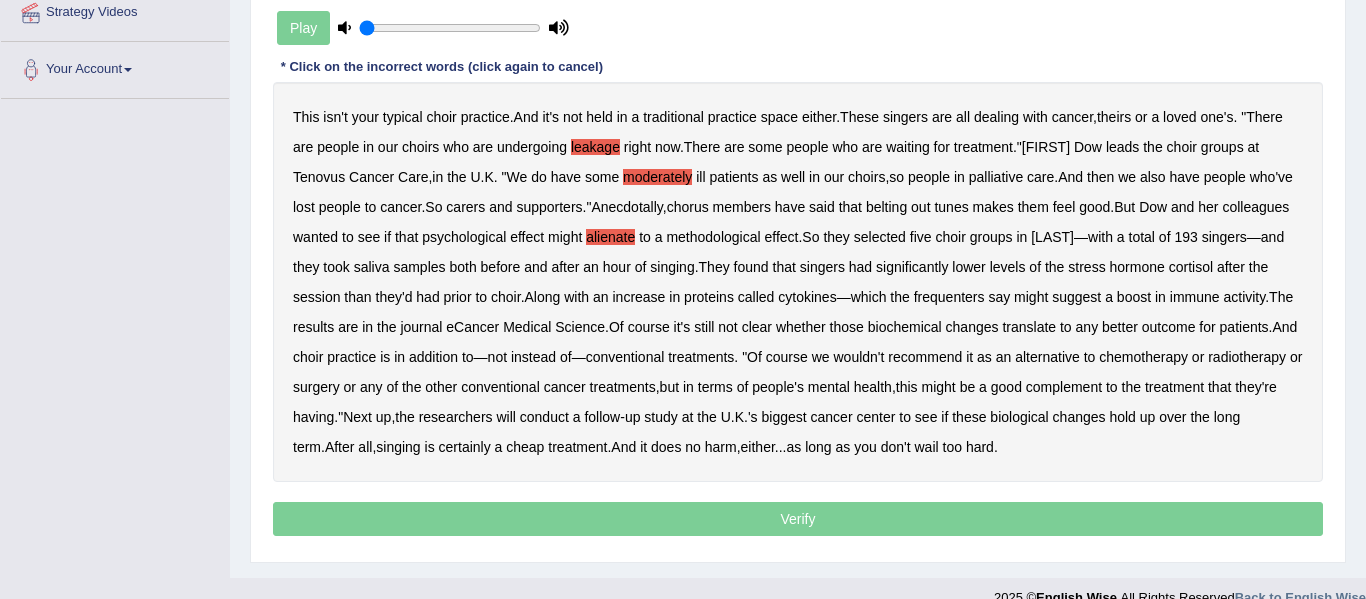 click on "methodological" at bounding box center (713, 237) 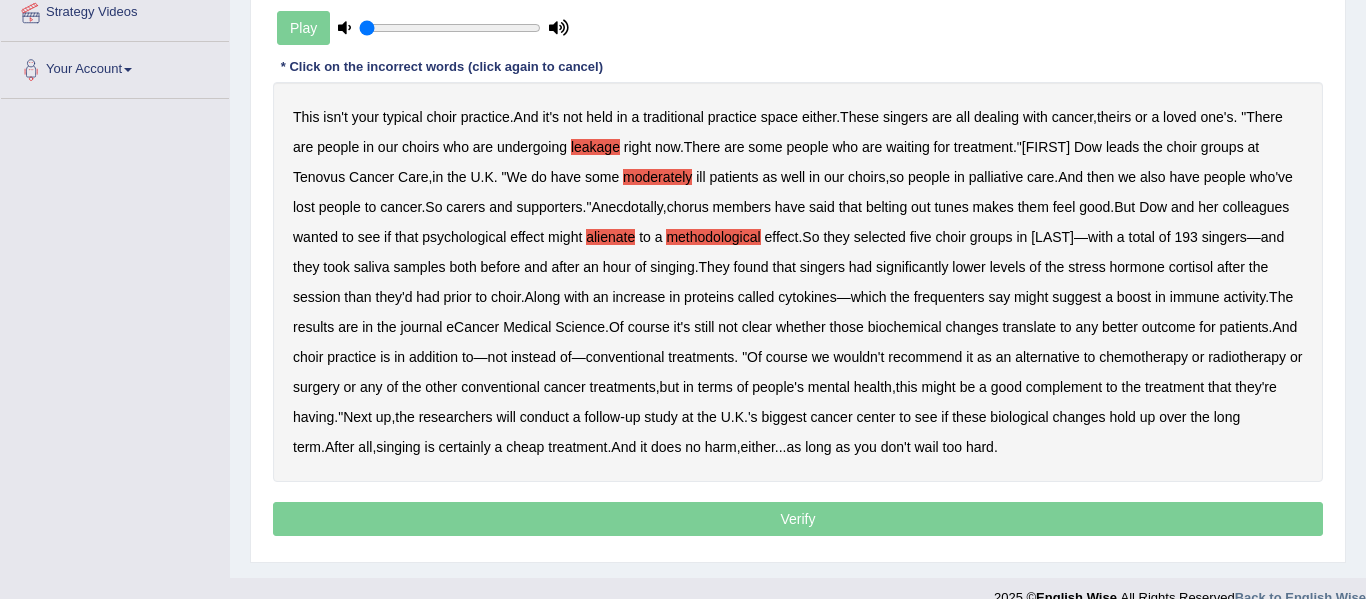 click on "frequenters" at bounding box center [949, 297] 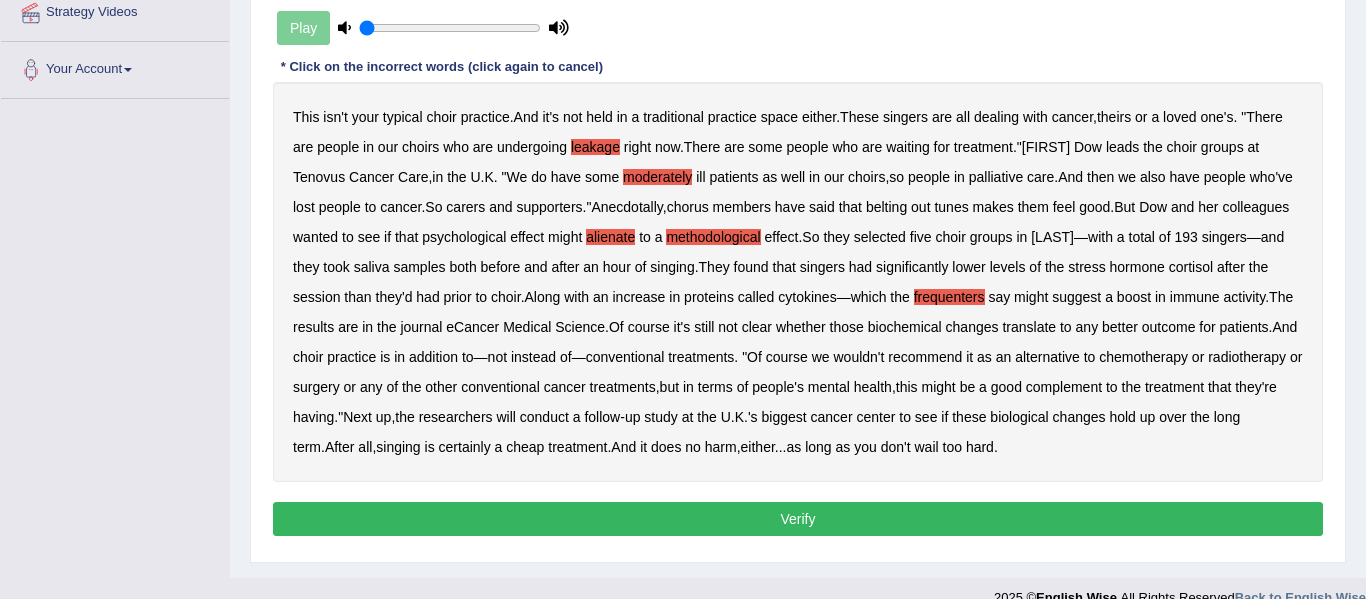 click on "Verify" at bounding box center (798, 519) 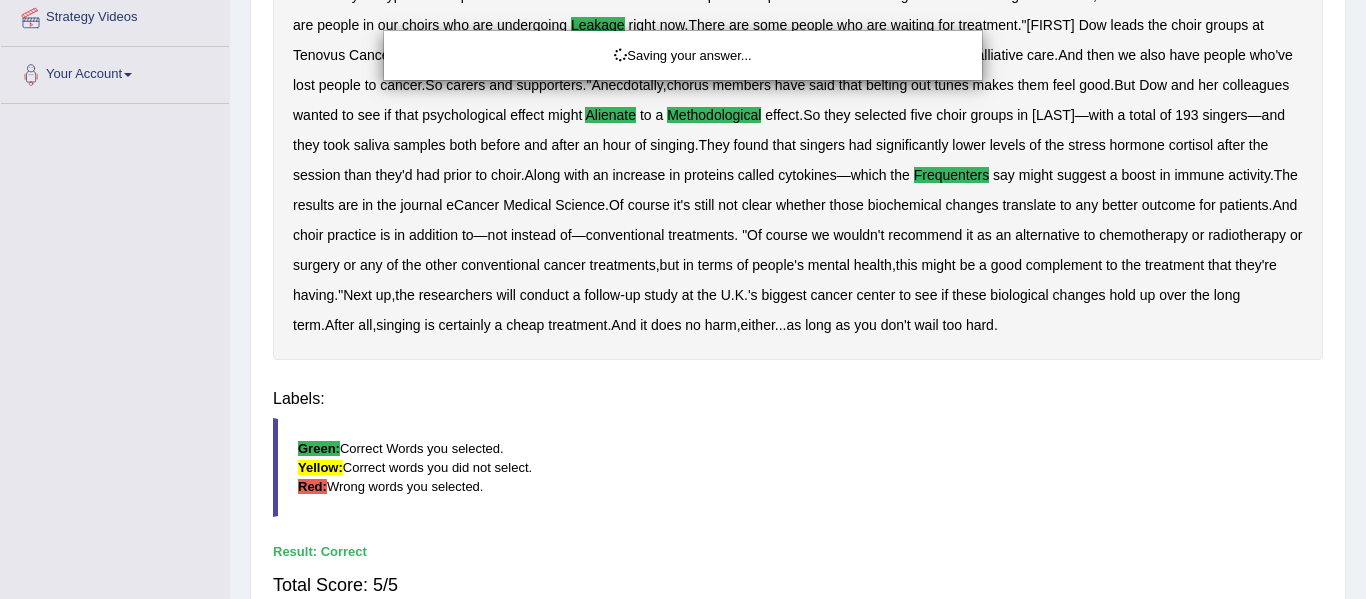 scroll, scrollTop: 456, scrollLeft: 0, axis: vertical 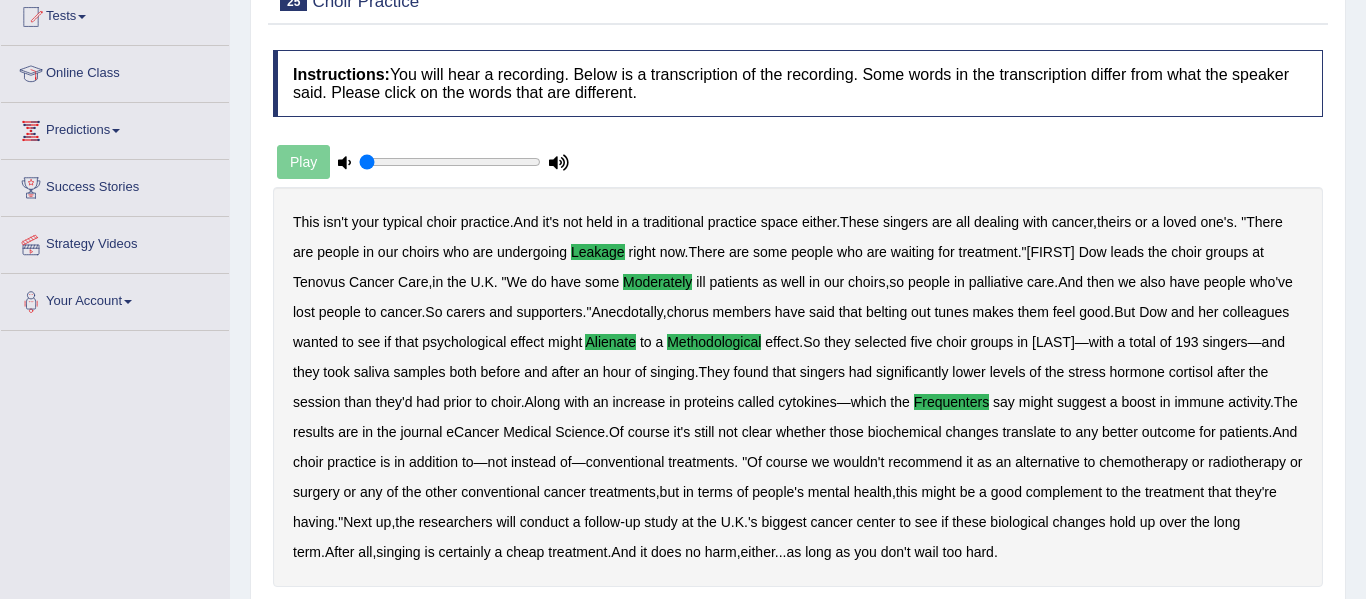 drag, startPoint x: 1365, startPoint y: 273, endPoint x: 1364, endPoint y: 155, distance: 118.004234 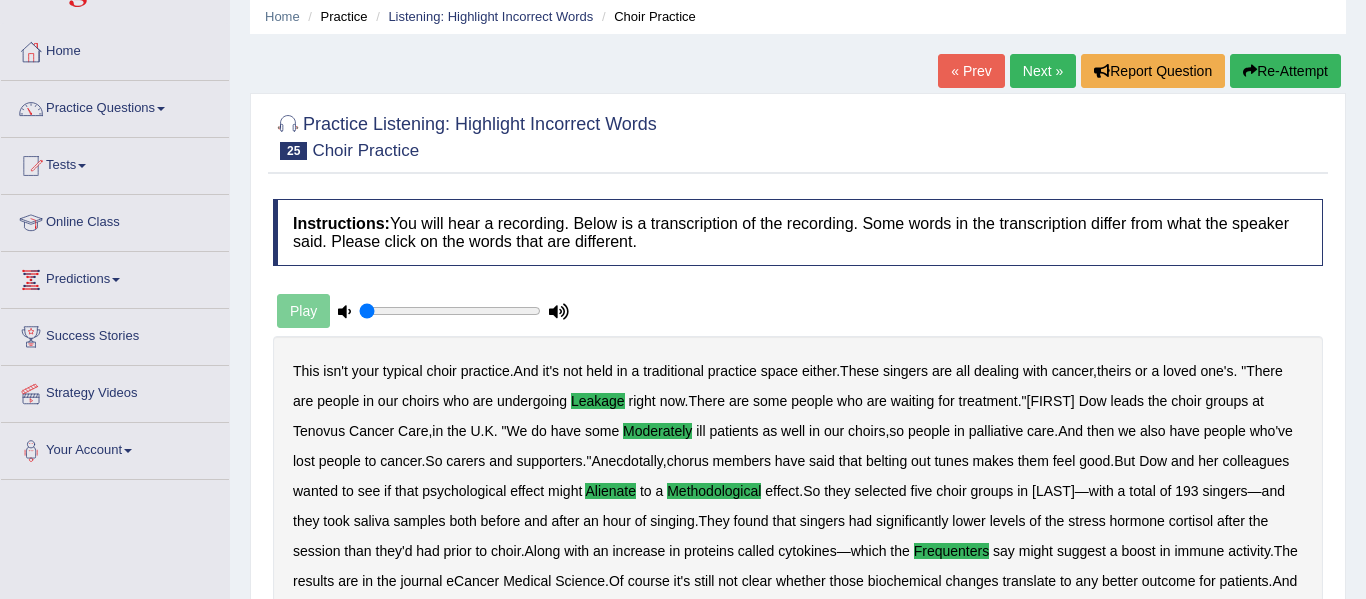 drag, startPoint x: 1364, startPoint y: 155, endPoint x: 1362, endPoint y: 80, distance: 75.026665 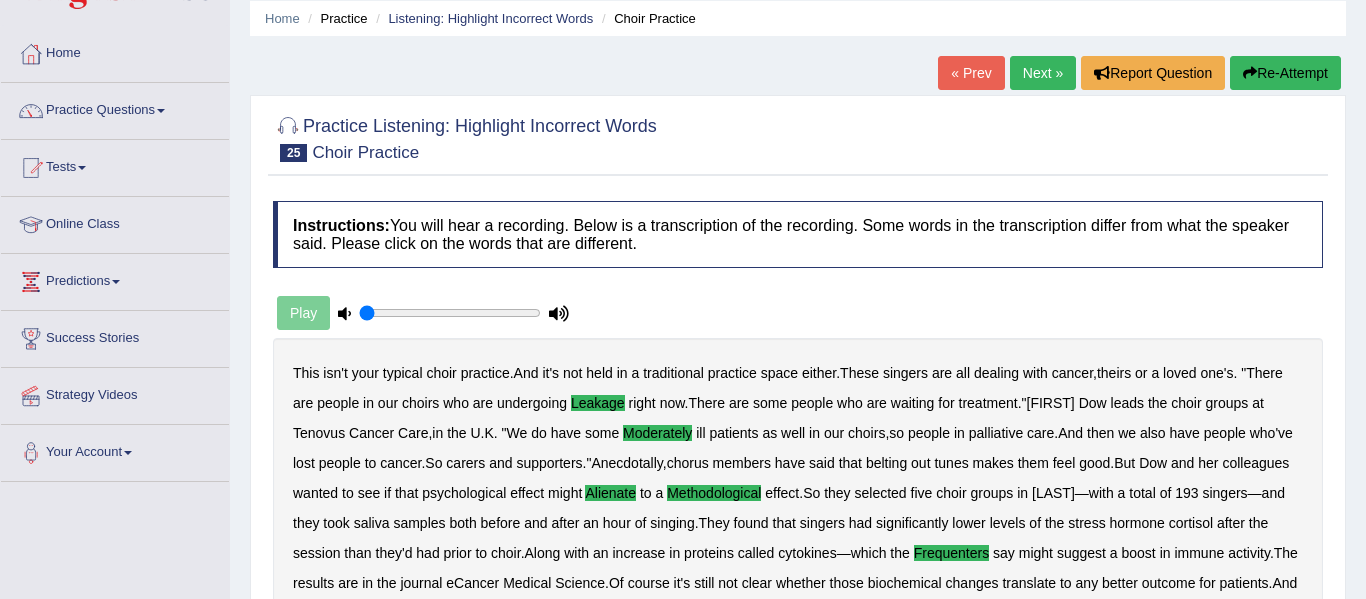 click on "Next »" at bounding box center (1043, 73) 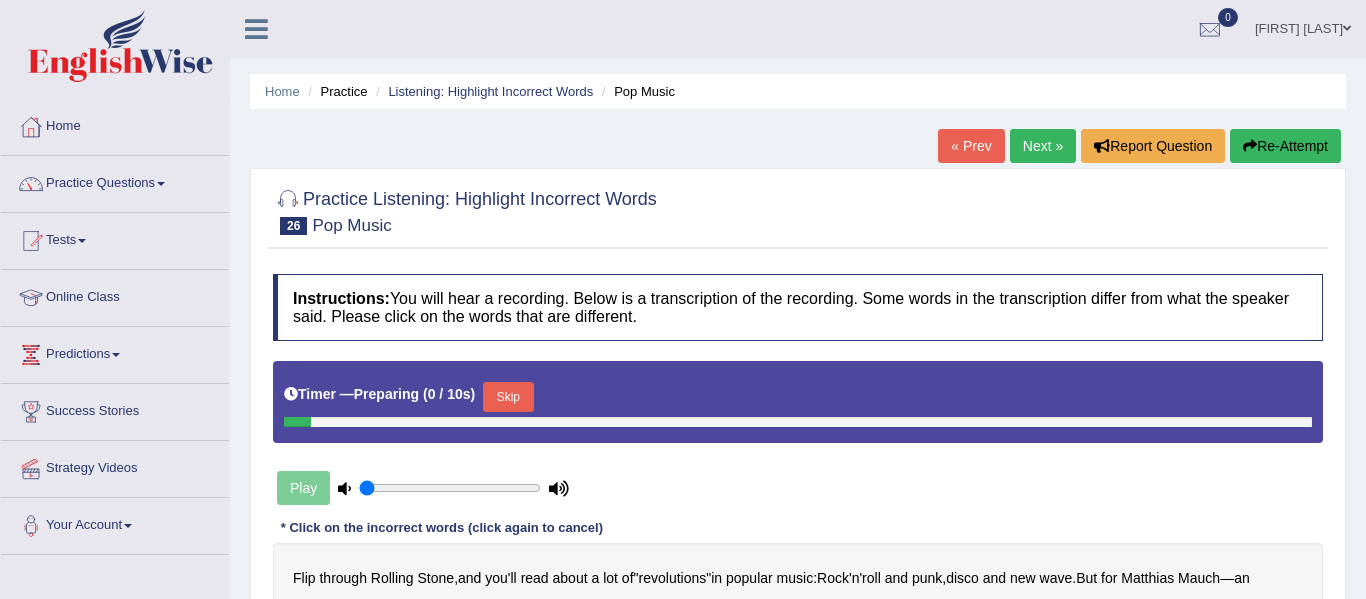 scroll, scrollTop: 0, scrollLeft: 0, axis: both 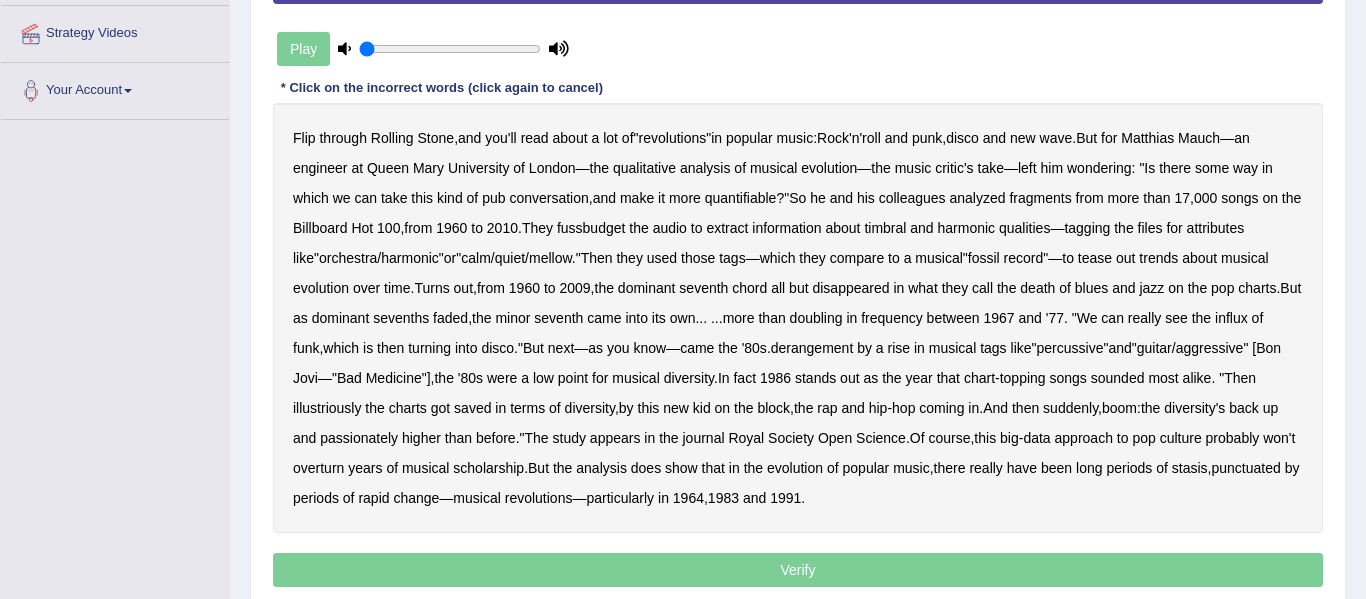 click on "fussbudget" at bounding box center (591, 228) 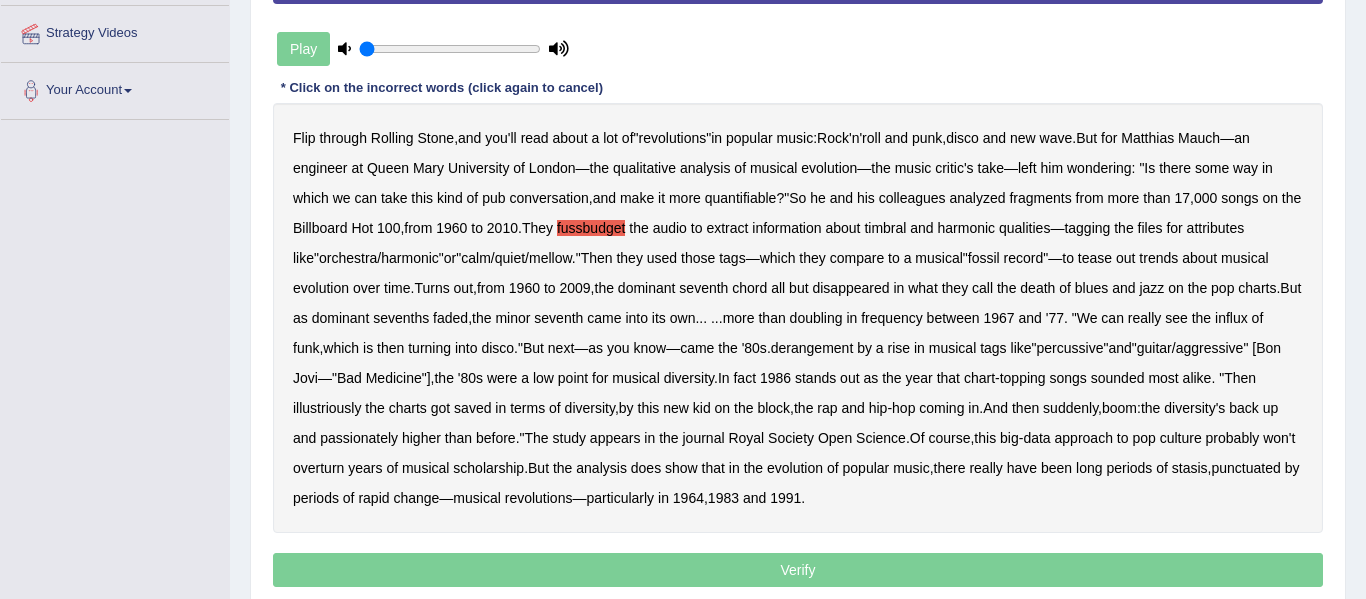 click on "derangement" at bounding box center (812, 348) 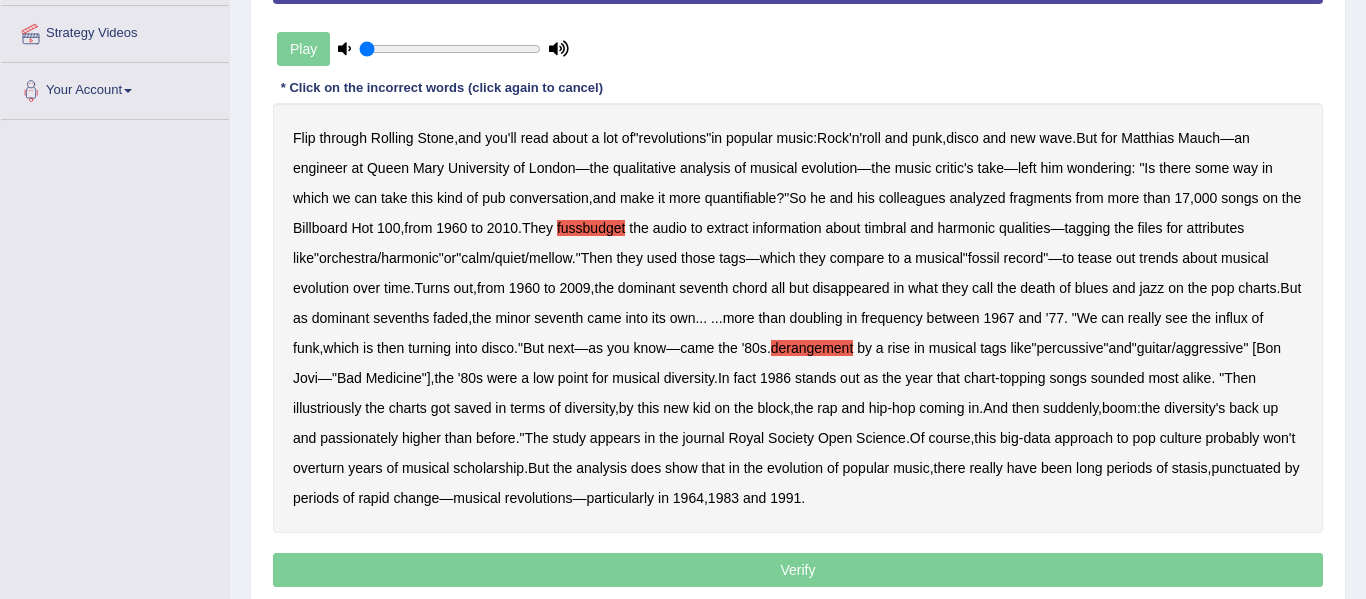 click on "illustriously" at bounding box center (327, 408) 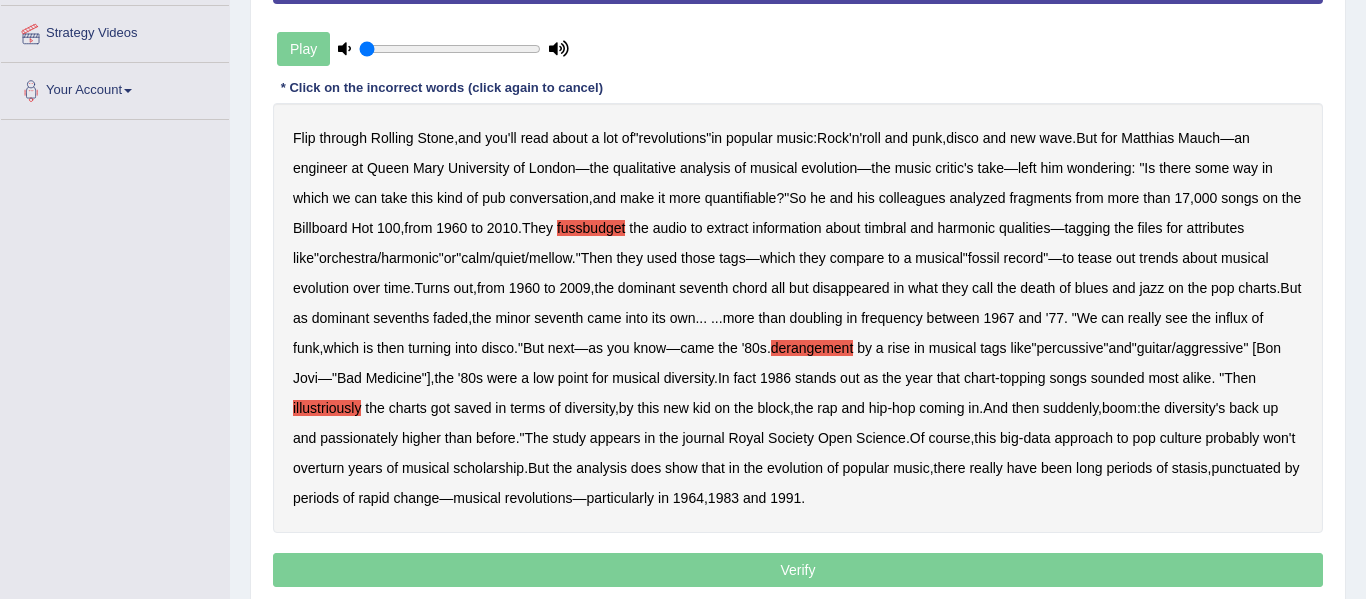click on "passionately" at bounding box center (359, 438) 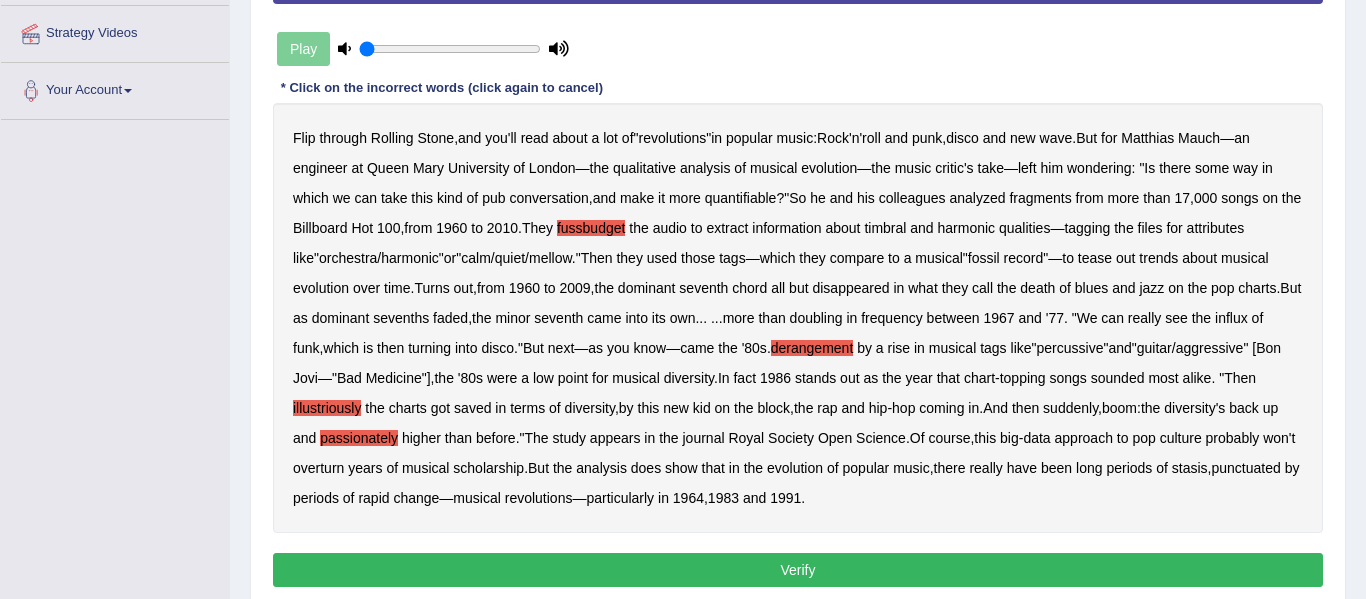 click on "Verify" at bounding box center [798, 570] 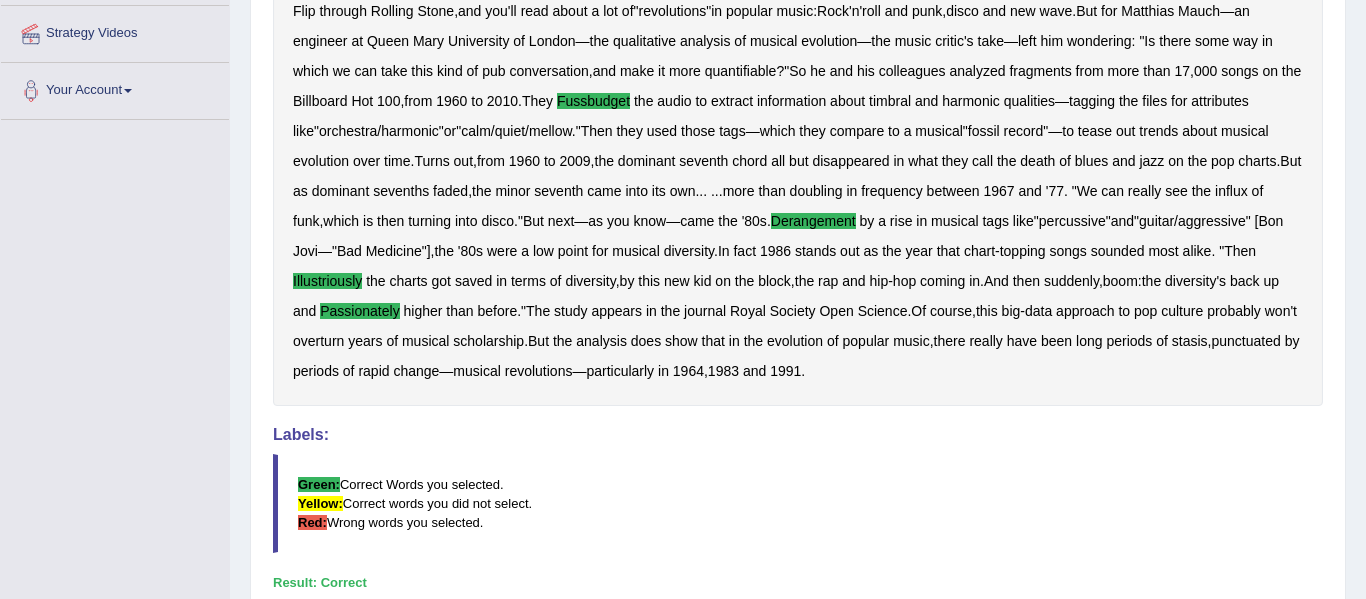 drag, startPoint x: 1365, startPoint y: 161, endPoint x: 1365, endPoint y: 222, distance: 61 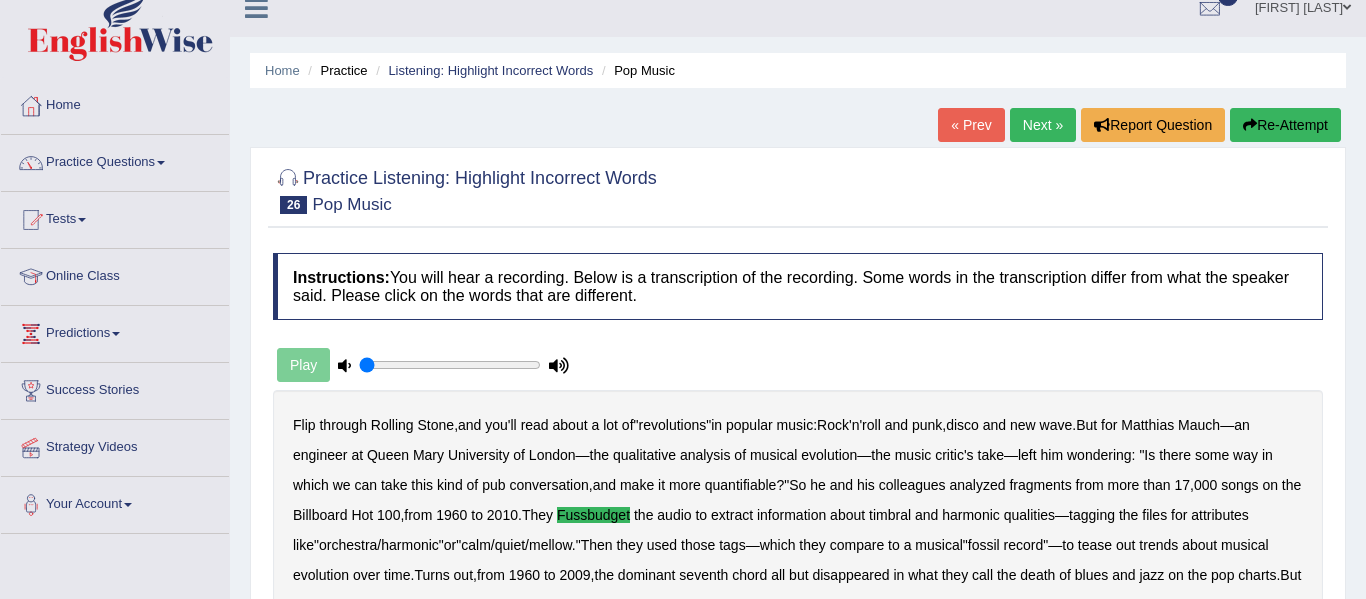 scroll, scrollTop: 0, scrollLeft: 0, axis: both 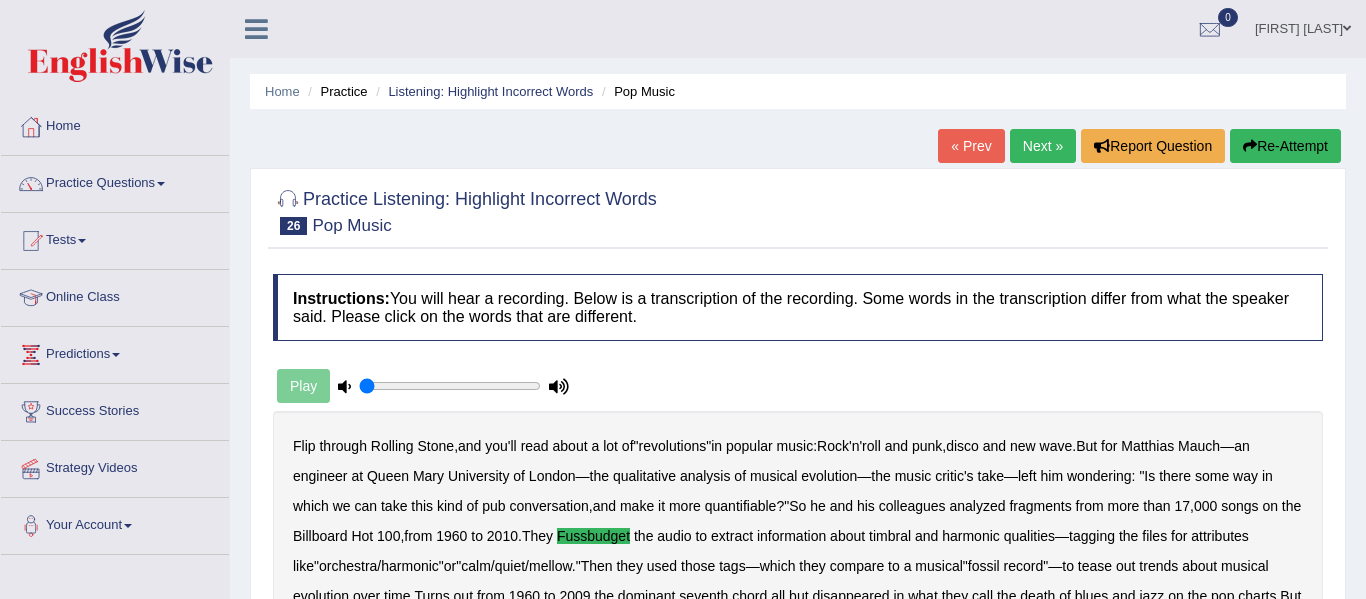 drag, startPoint x: 1364, startPoint y: 222, endPoint x: 1358, endPoint y: -31, distance: 253.07114 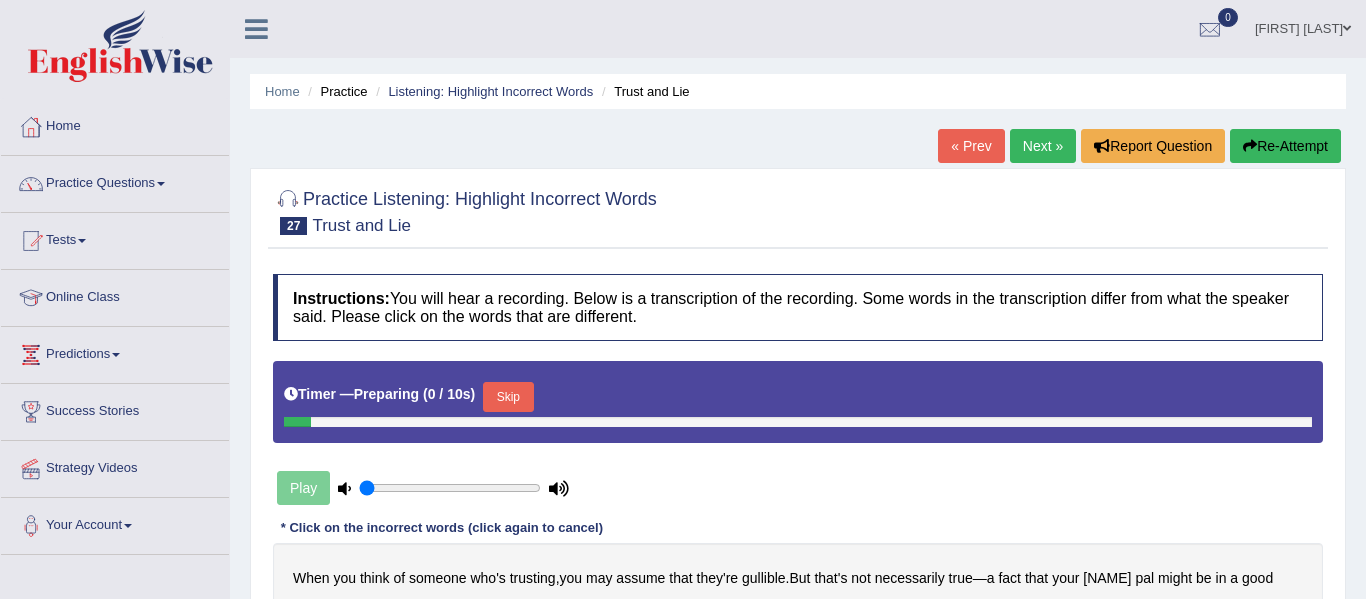 scroll, scrollTop: 0, scrollLeft: 0, axis: both 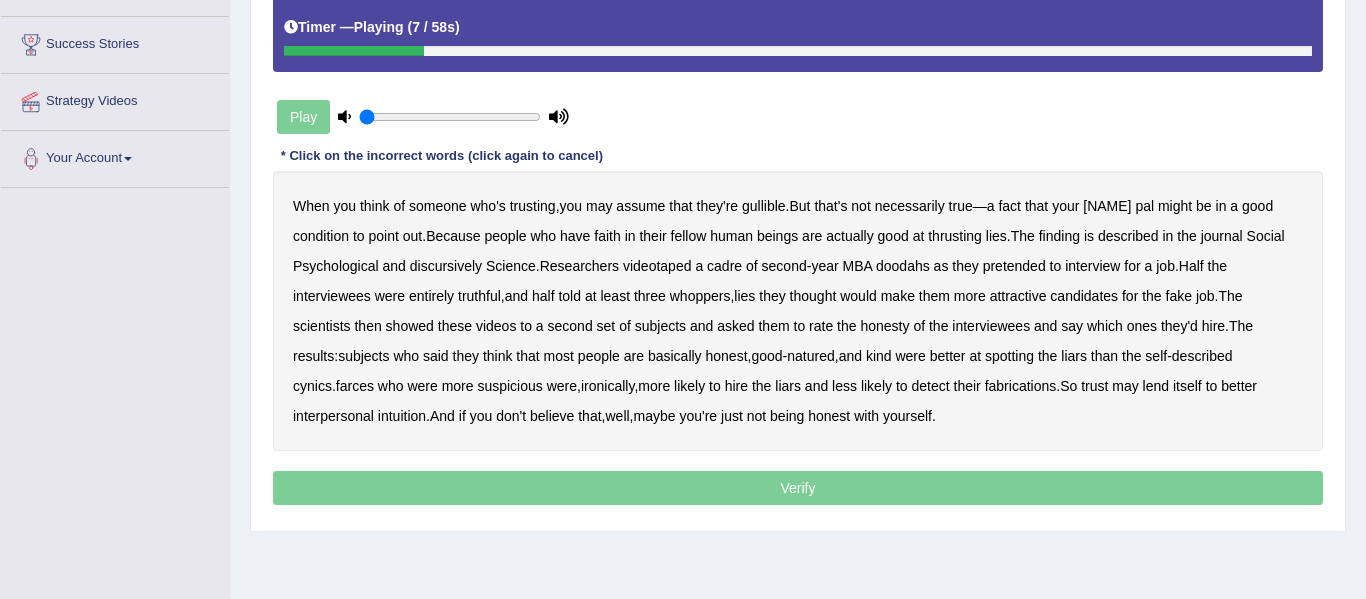 click on "condition" at bounding box center (321, 236) 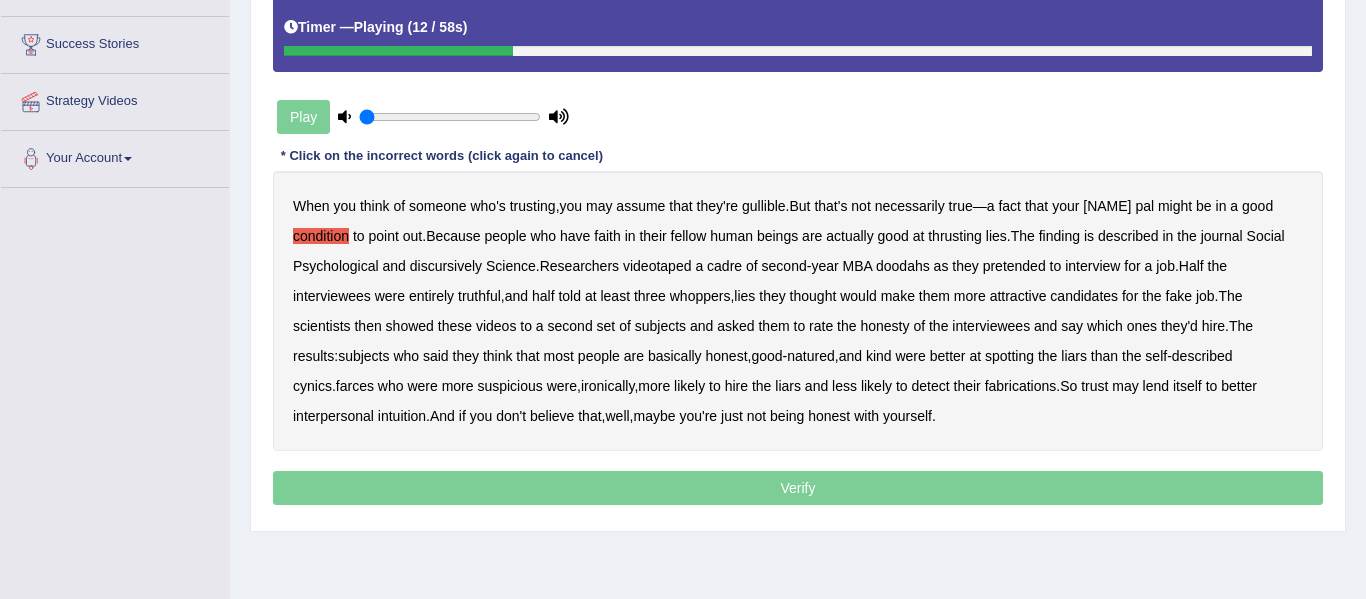 click on "thrusting" at bounding box center [955, 236] 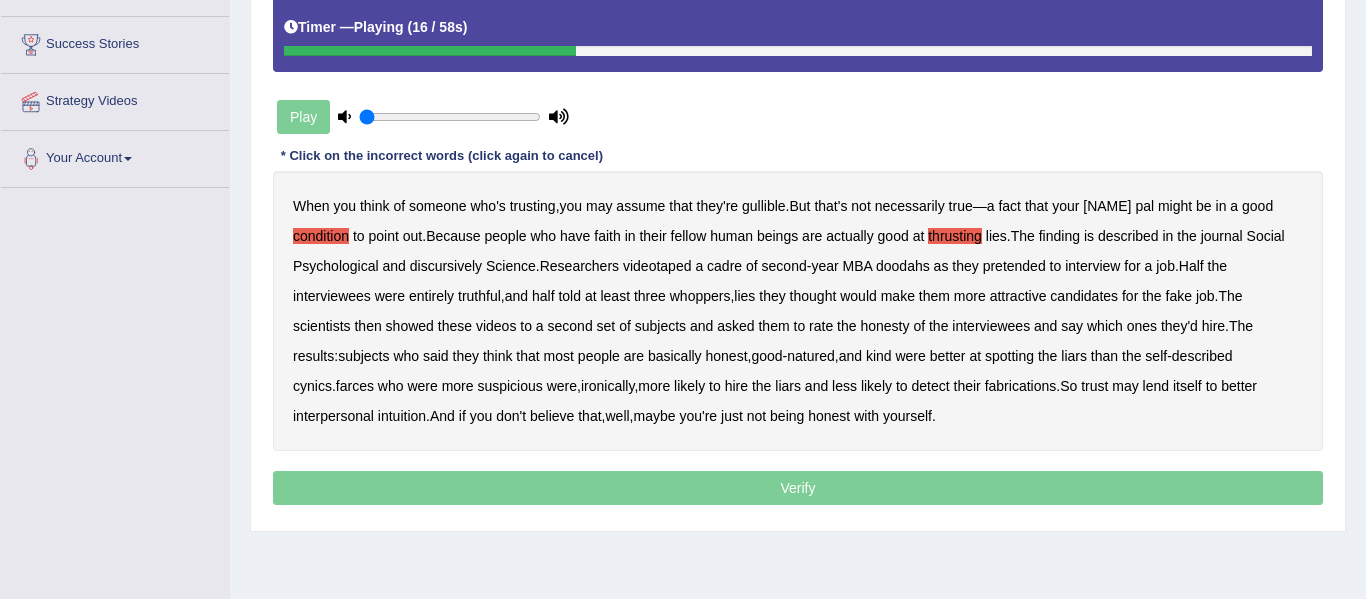 click on "discursively" at bounding box center (446, 266) 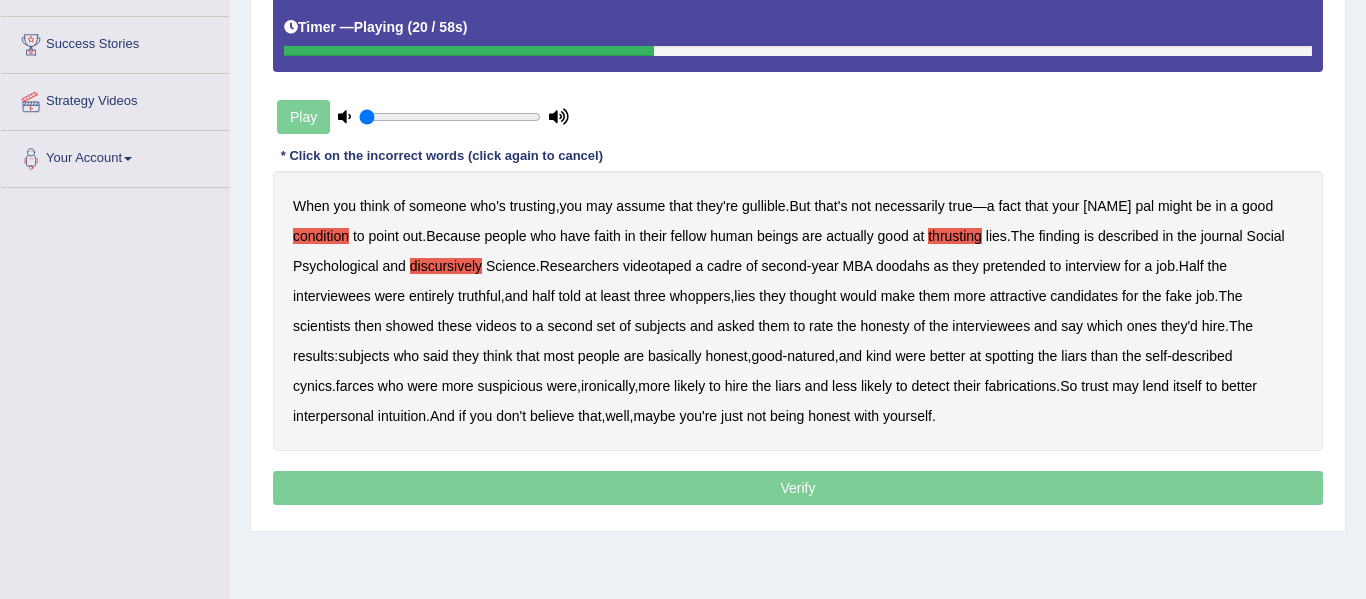 click on "doodahs" at bounding box center (903, 266) 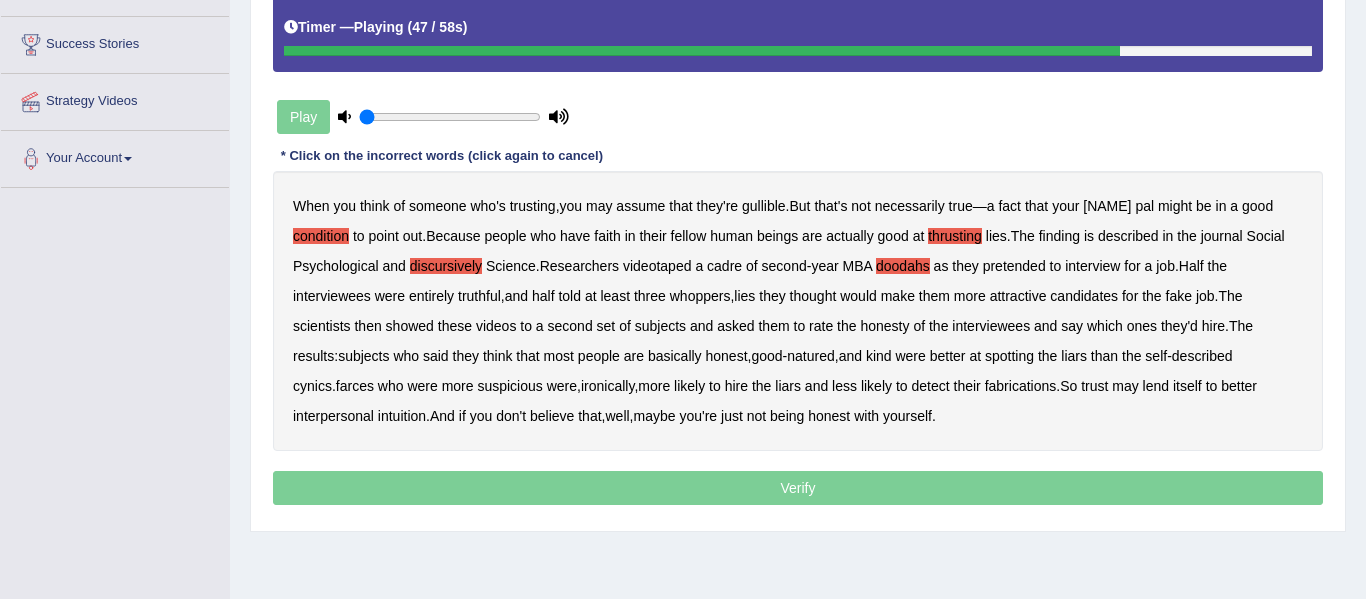click on "farces" at bounding box center (355, 386) 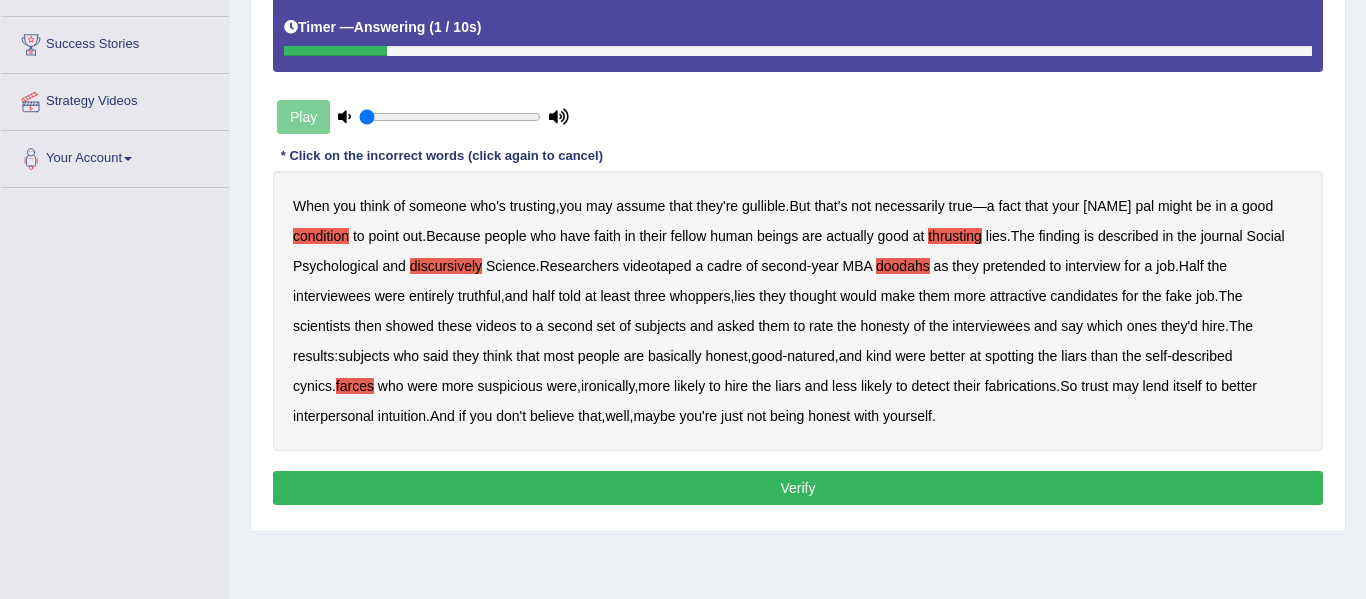click on "Verify" at bounding box center [798, 488] 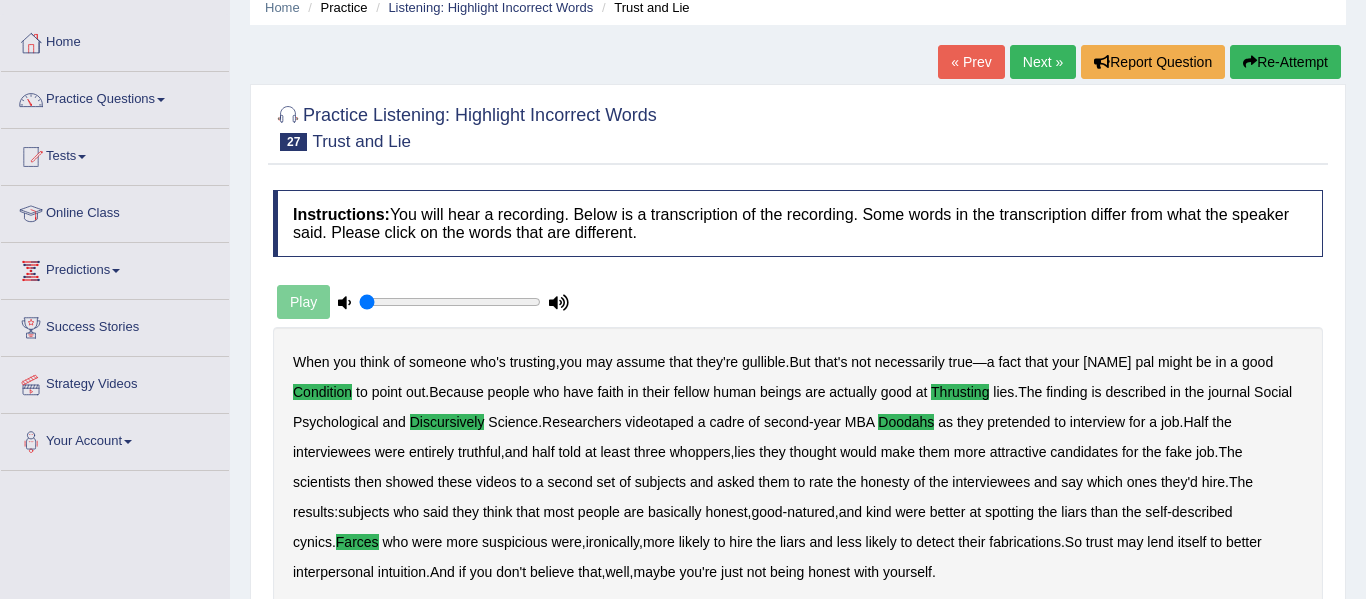 scroll, scrollTop: 76, scrollLeft: 0, axis: vertical 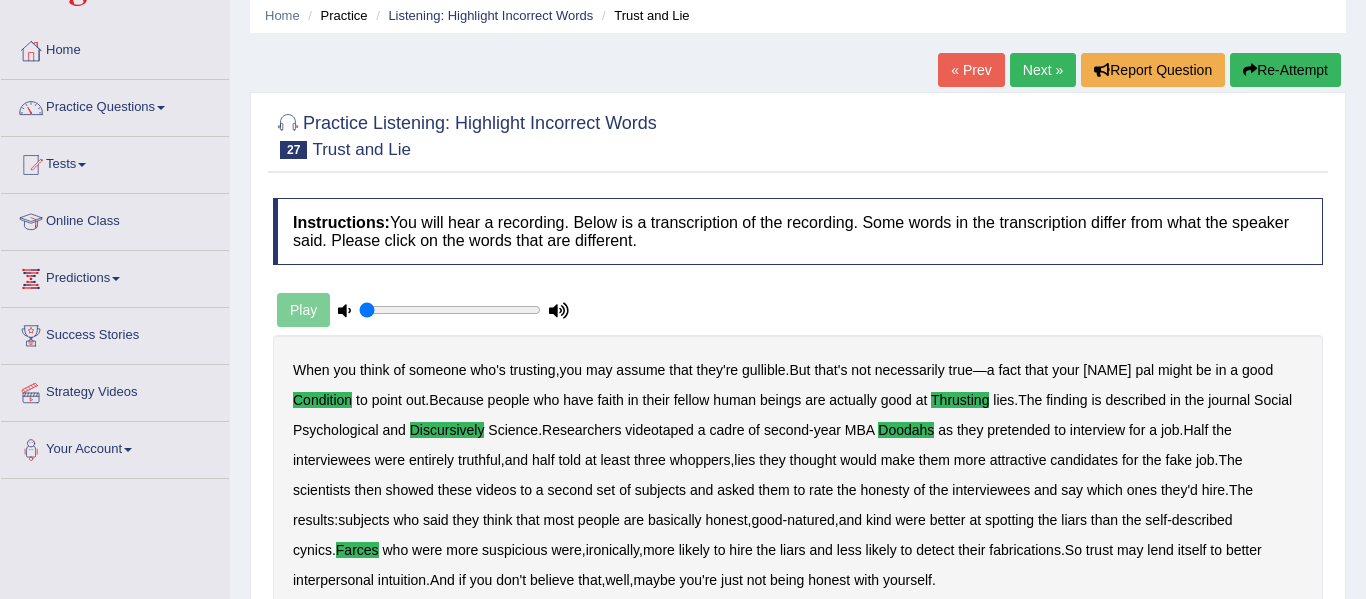 drag, startPoint x: 1365, startPoint y: 218, endPoint x: 1361, endPoint y: 56, distance: 162.04938 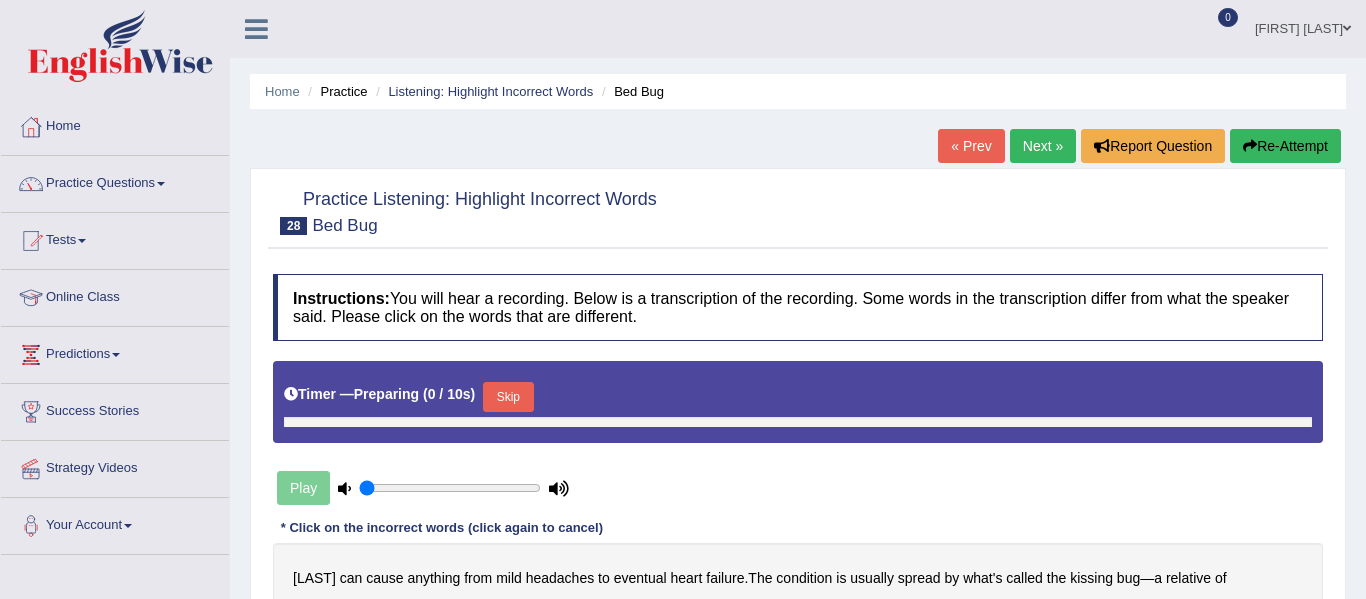 scroll, scrollTop: 0, scrollLeft: 0, axis: both 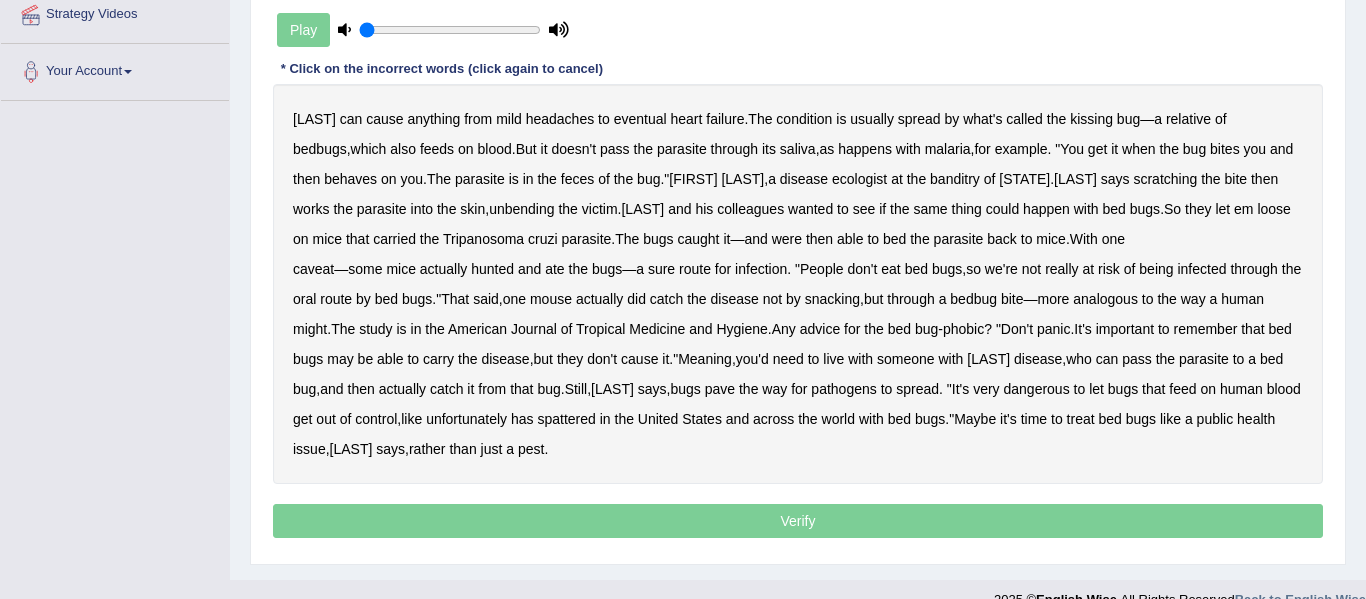 click on "behaves" at bounding box center (350, 179) 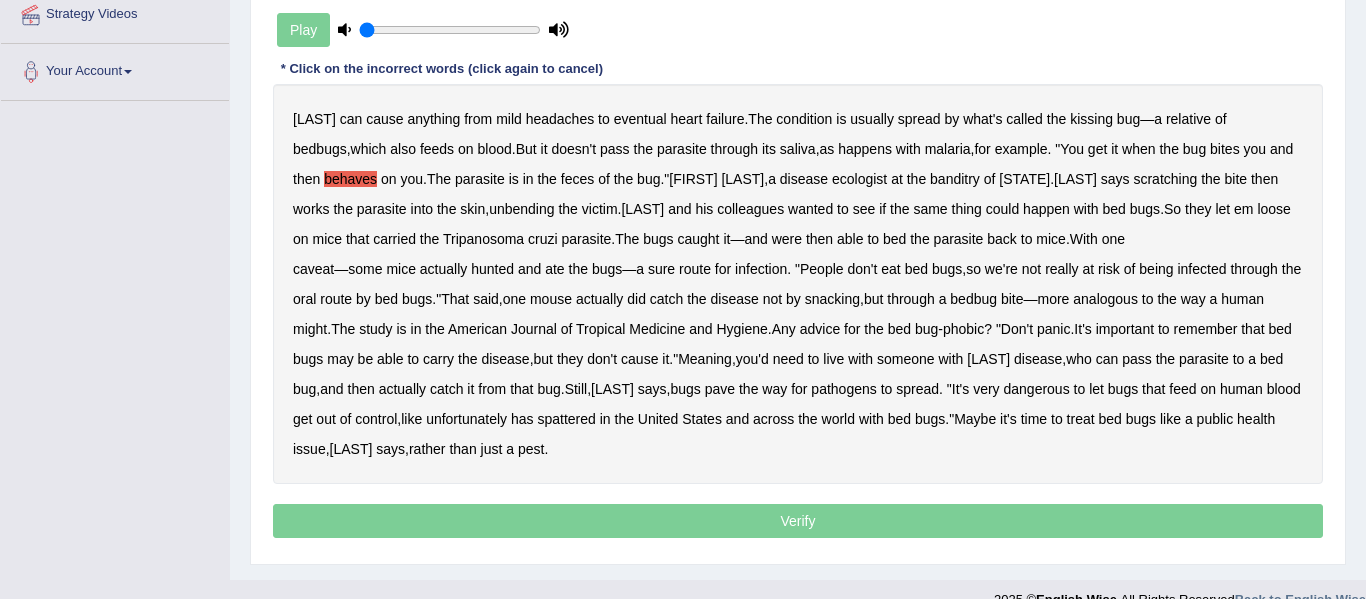 click on "banditry" at bounding box center (955, 179) 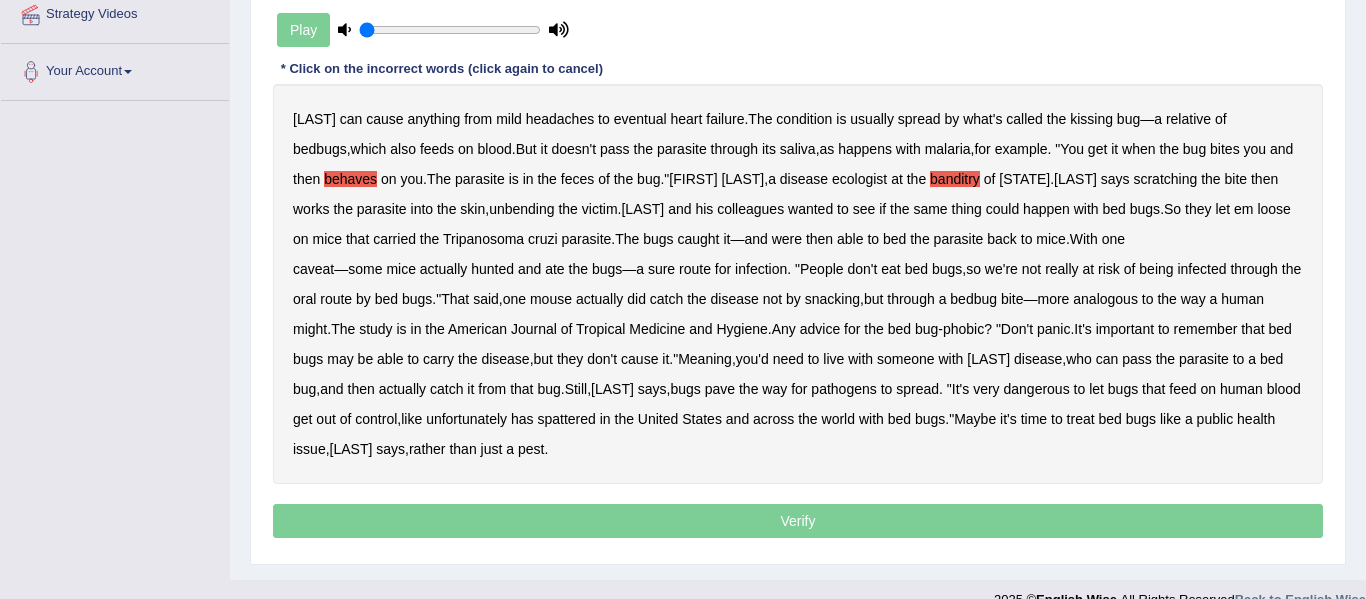 click on "unbending" at bounding box center [521, 209] 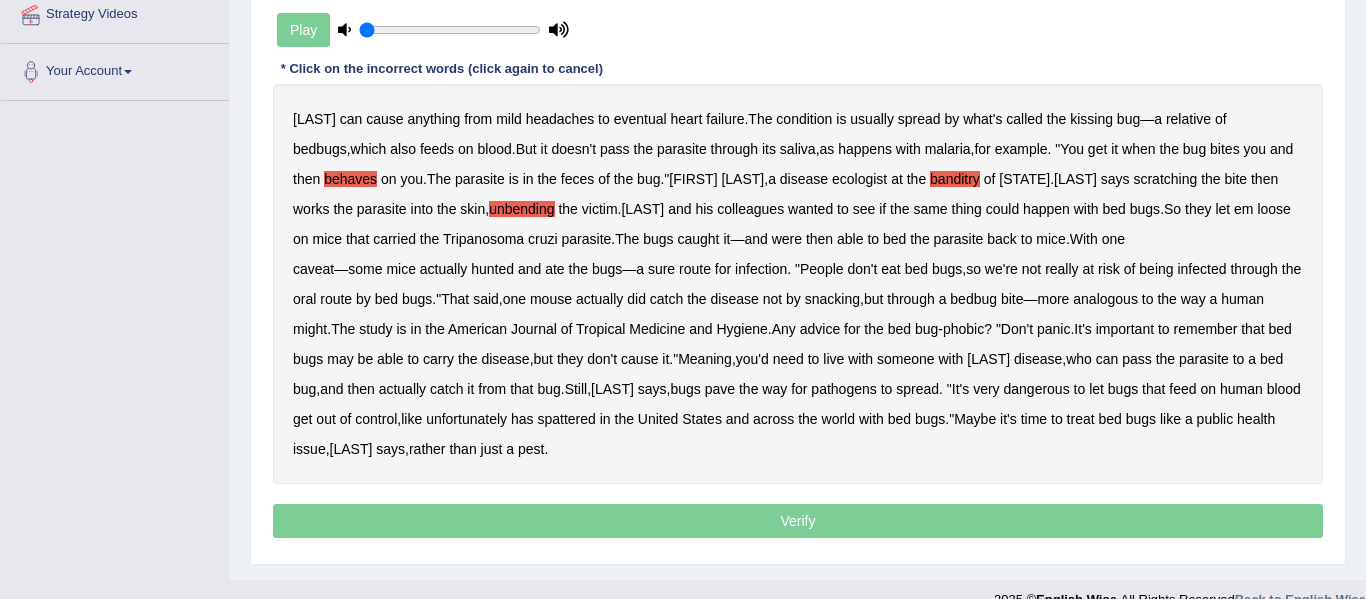 click on "spattered" at bounding box center [566, 419] 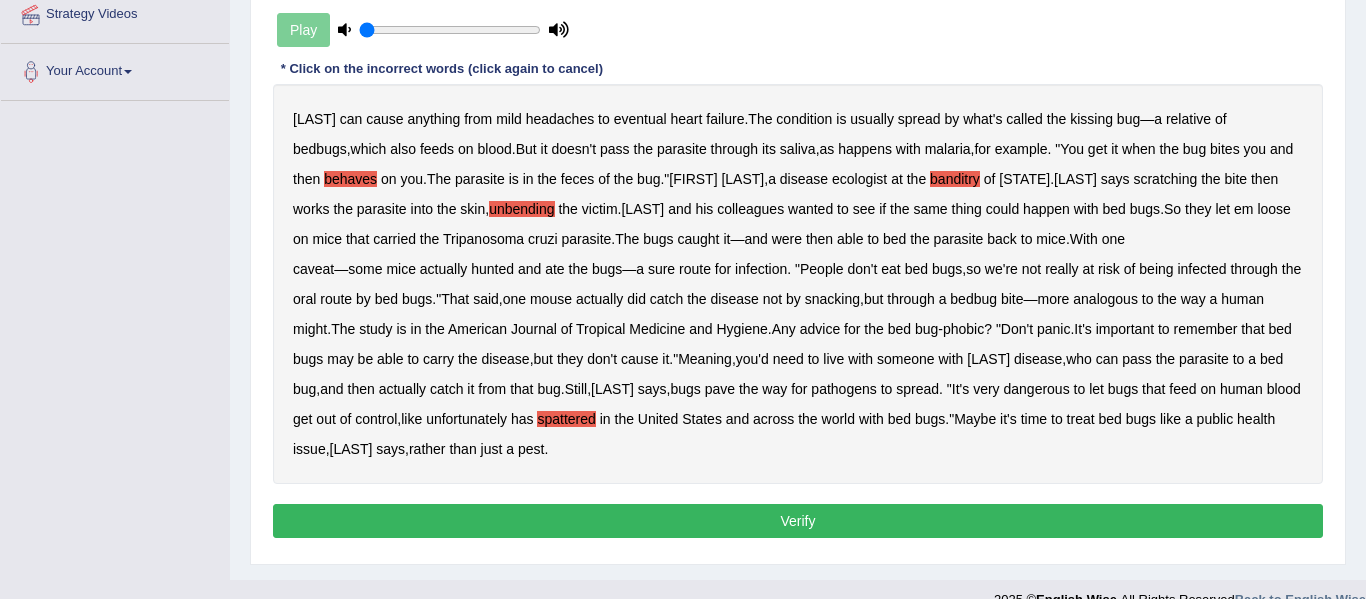 click on "Verify" at bounding box center (798, 521) 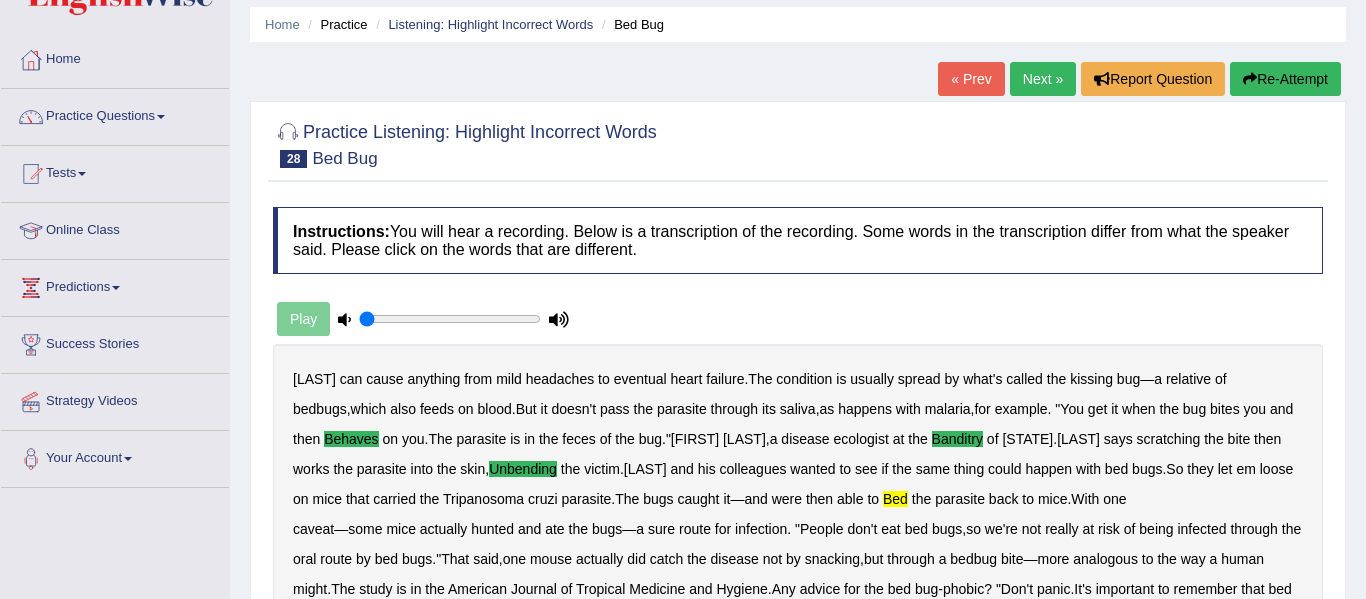 scroll, scrollTop: 65, scrollLeft: 0, axis: vertical 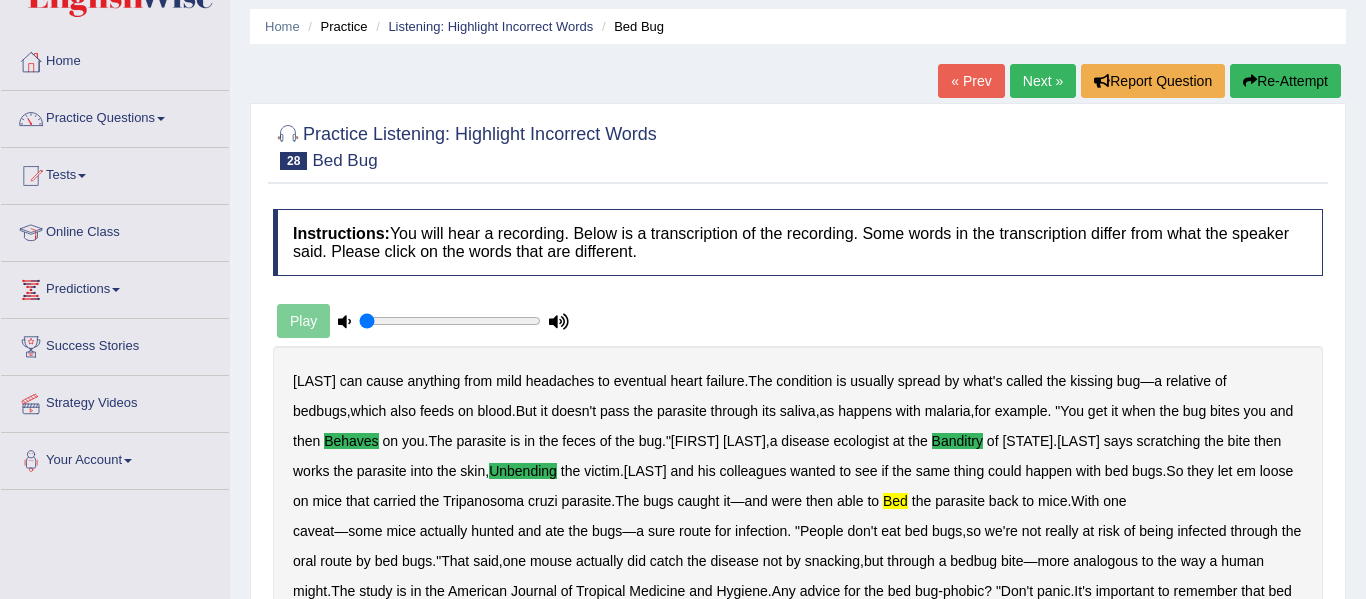 click on "Re-Attempt" at bounding box center (1285, 81) 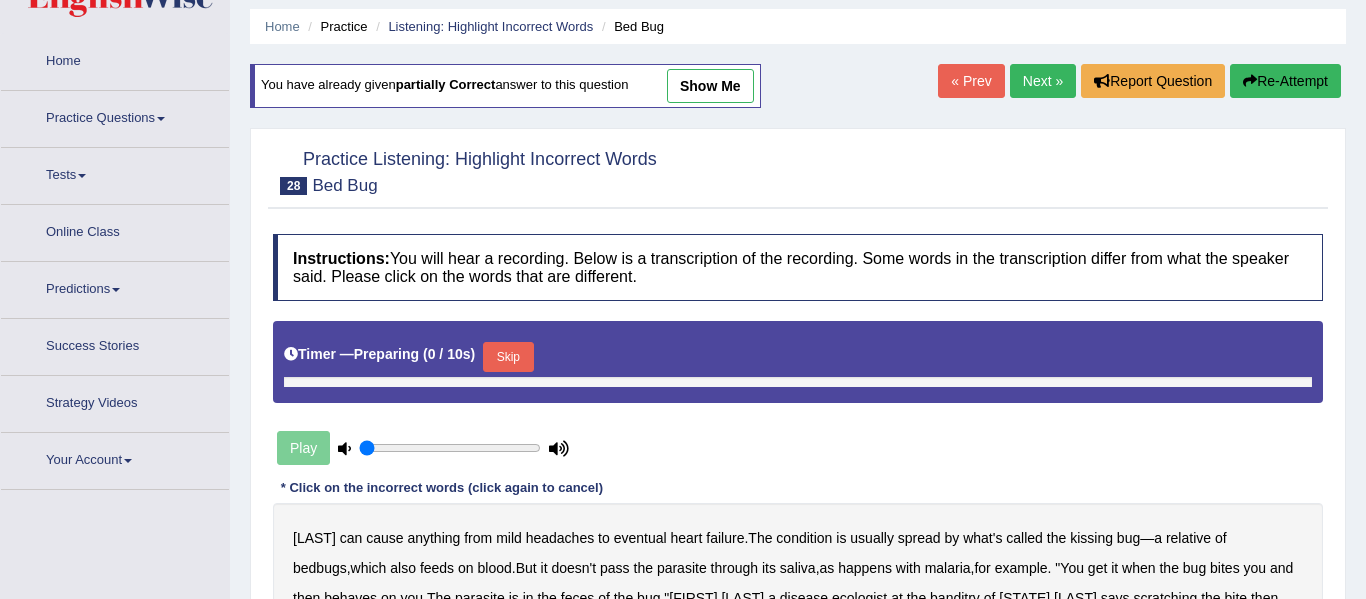 scroll, scrollTop: 65, scrollLeft: 0, axis: vertical 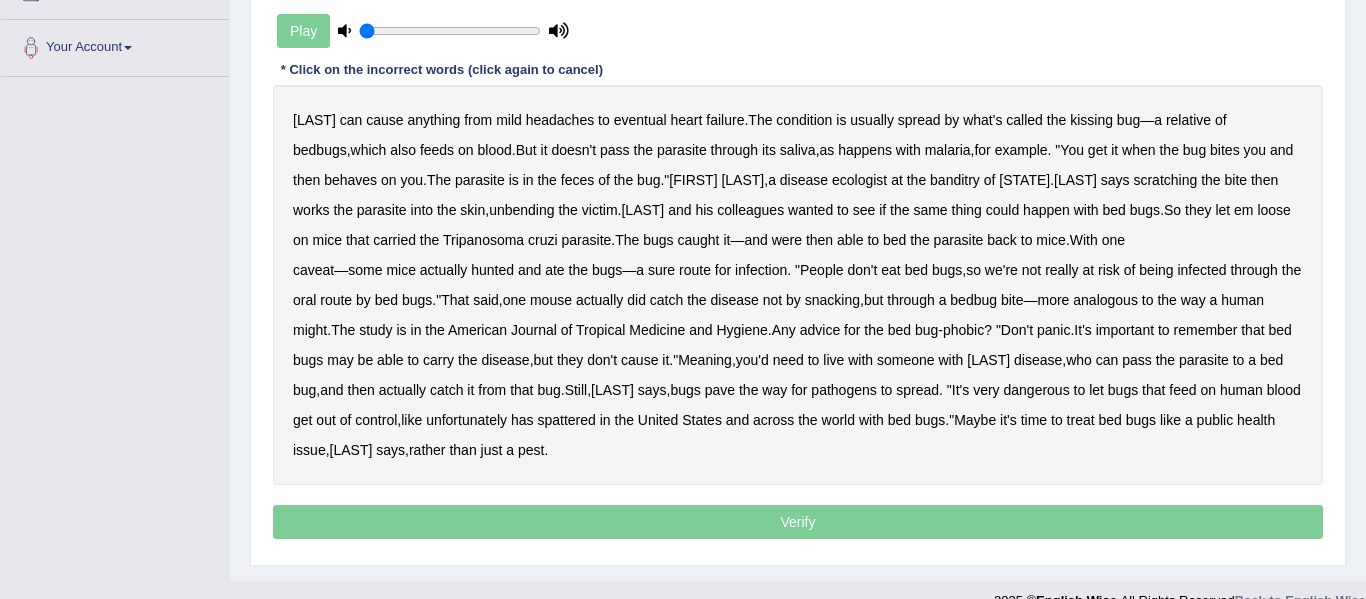click on "behaves" at bounding box center (350, 180) 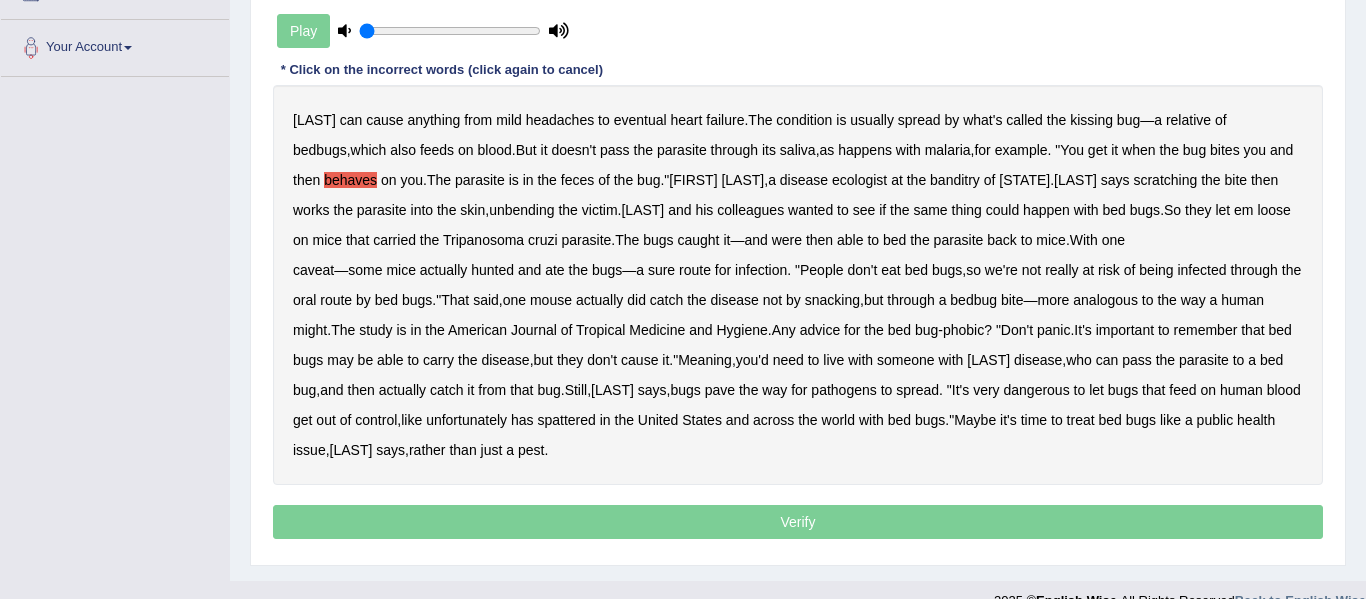 click on "banditry" at bounding box center [955, 180] 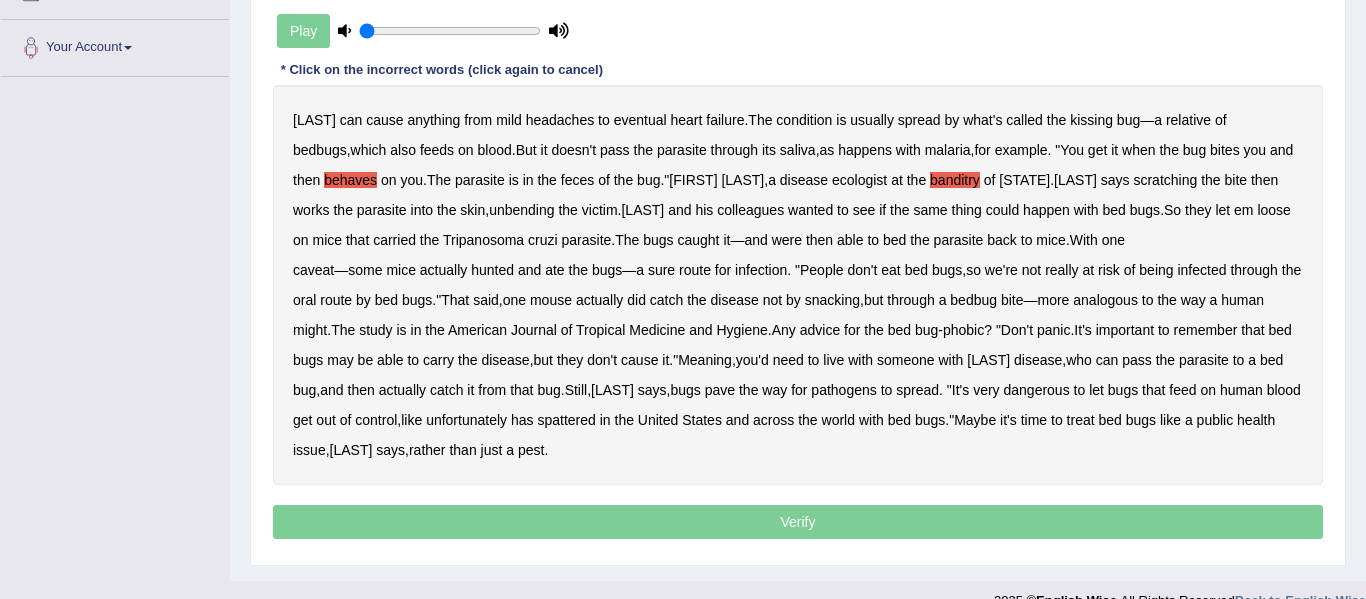 click on "unbending" at bounding box center [521, 210] 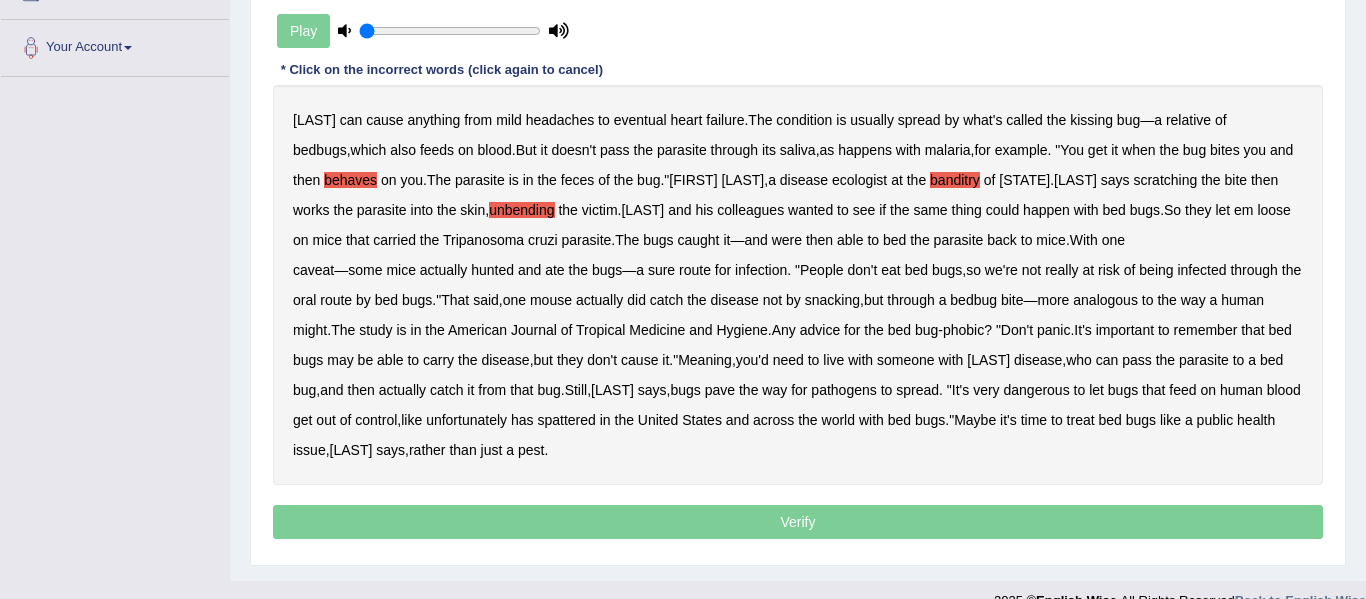 click on "bed" at bounding box center [894, 240] 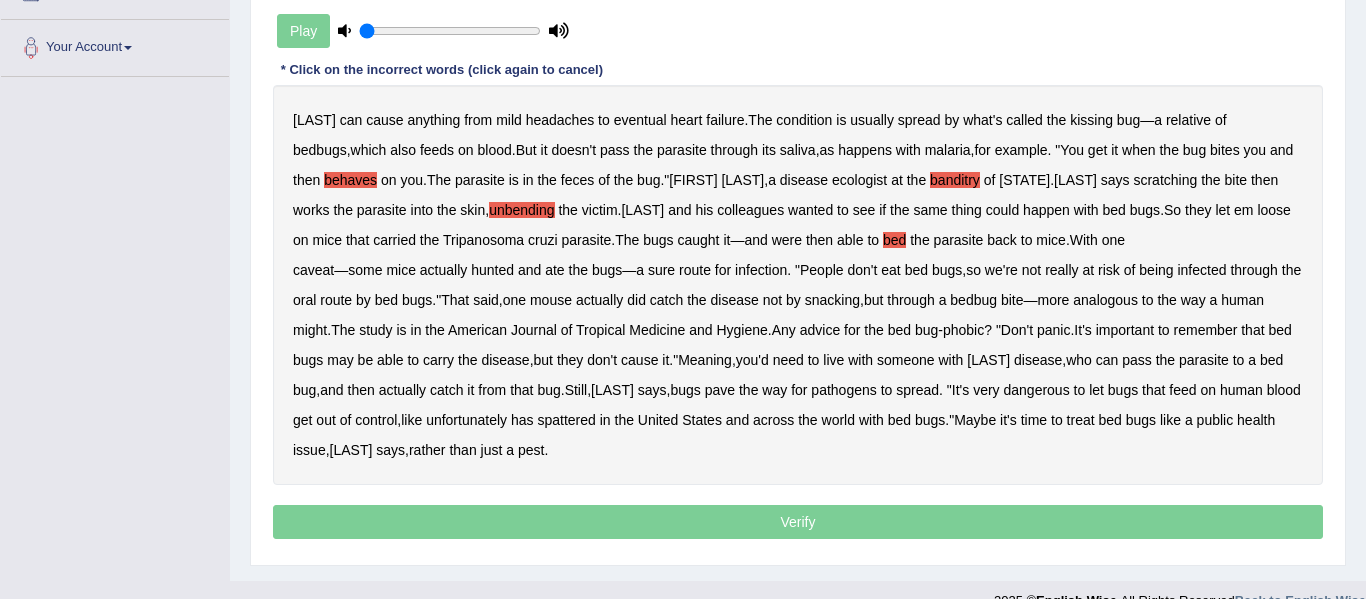 click on "spattered" at bounding box center (566, 420) 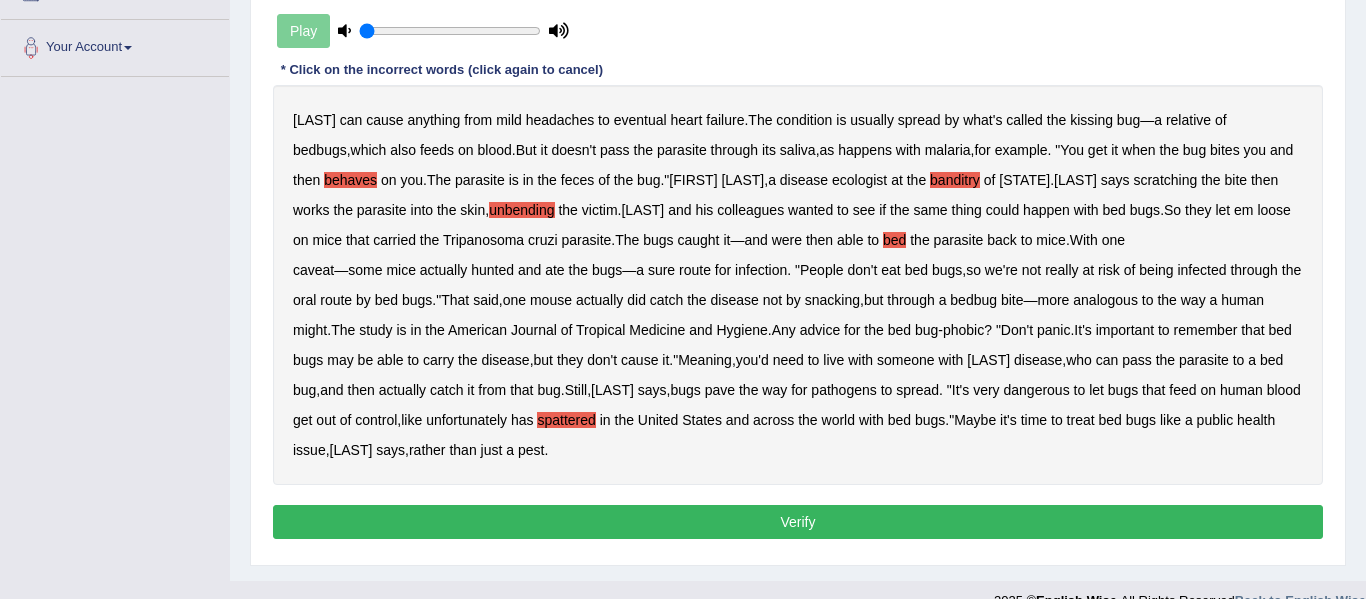 click on "Verify" at bounding box center (798, 522) 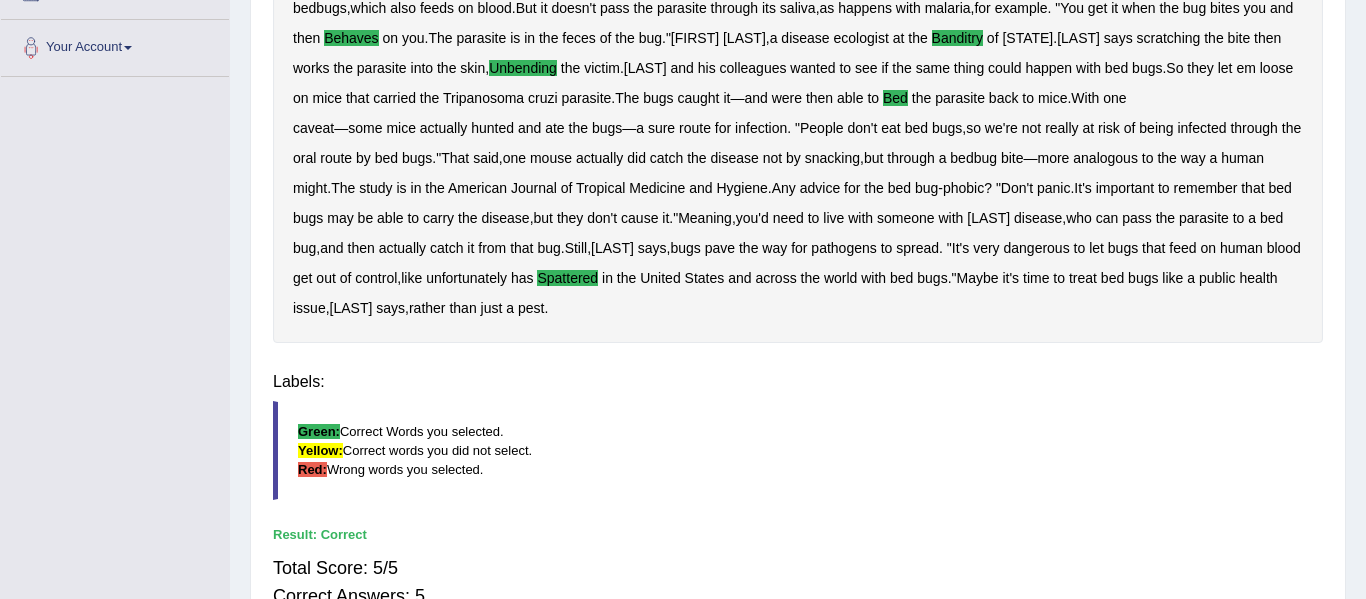 scroll, scrollTop: 478, scrollLeft: 0, axis: vertical 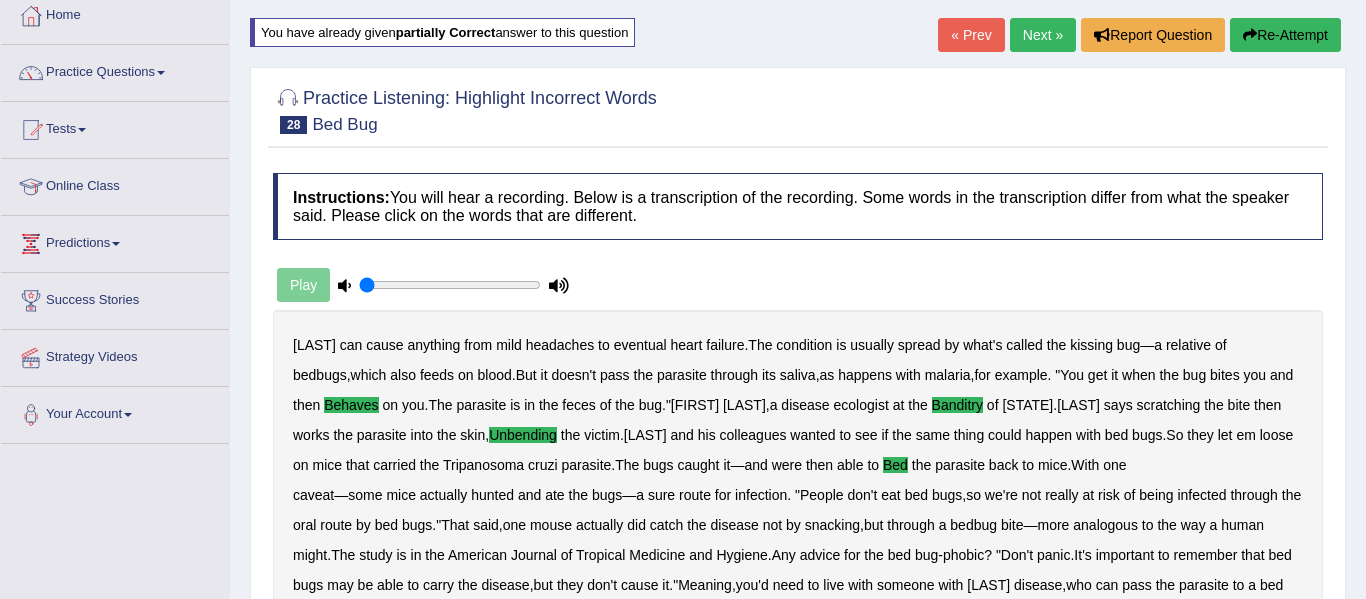 drag, startPoint x: 1365, startPoint y: 239, endPoint x: 1365, endPoint y: 57, distance: 182 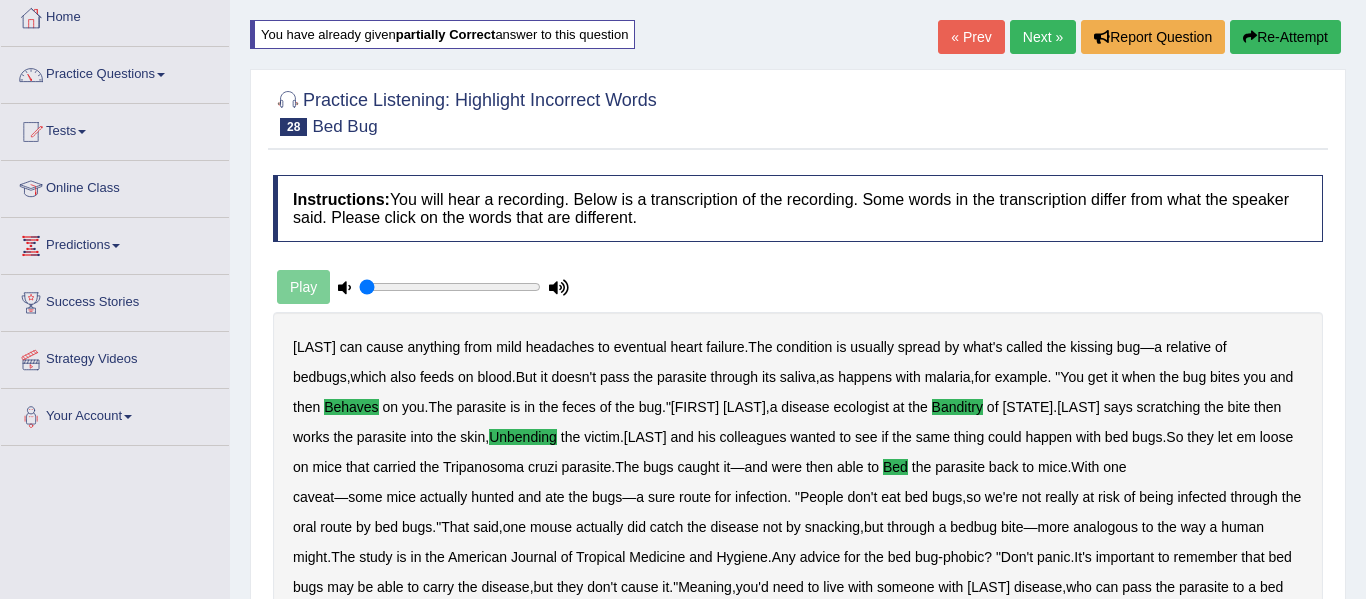 click on "Next »" at bounding box center [1043, 37] 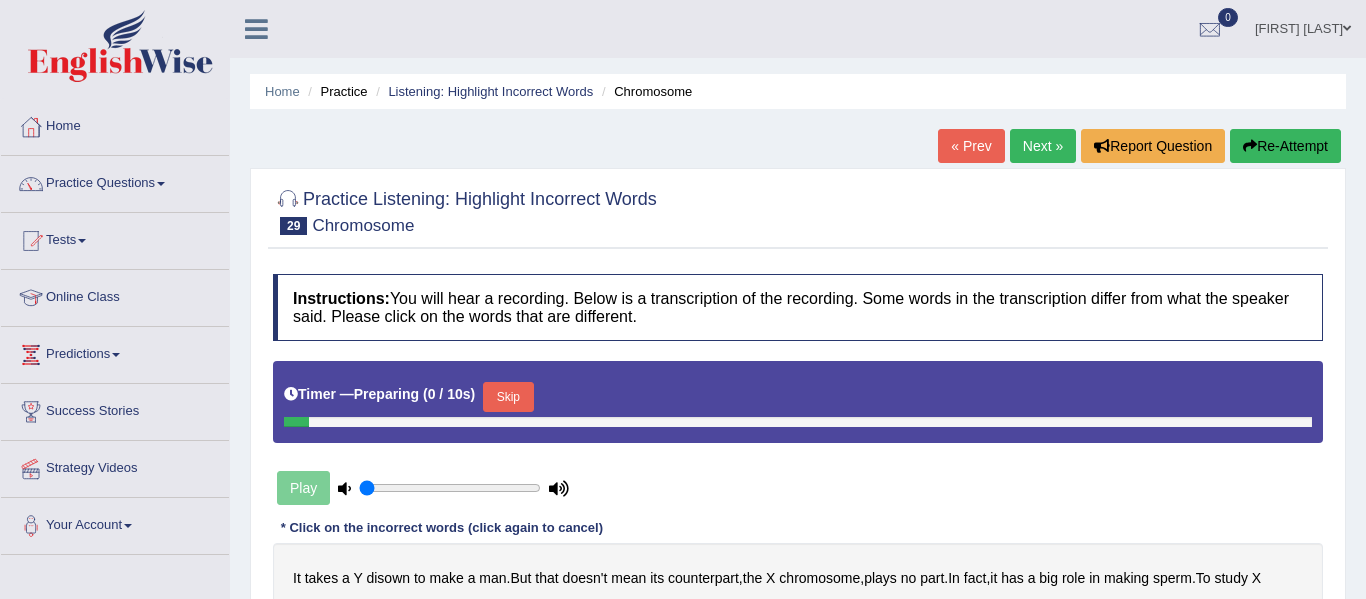 scroll, scrollTop: 0, scrollLeft: 0, axis: both 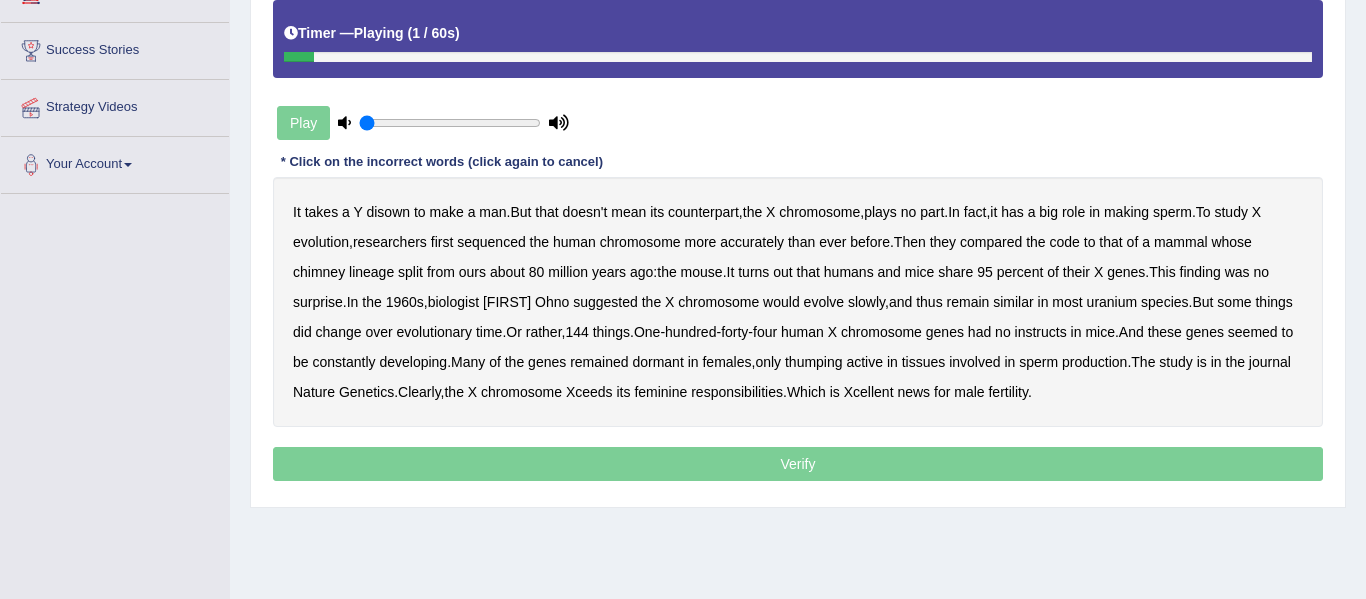 click on "disown" at bounding box center [388, 212] 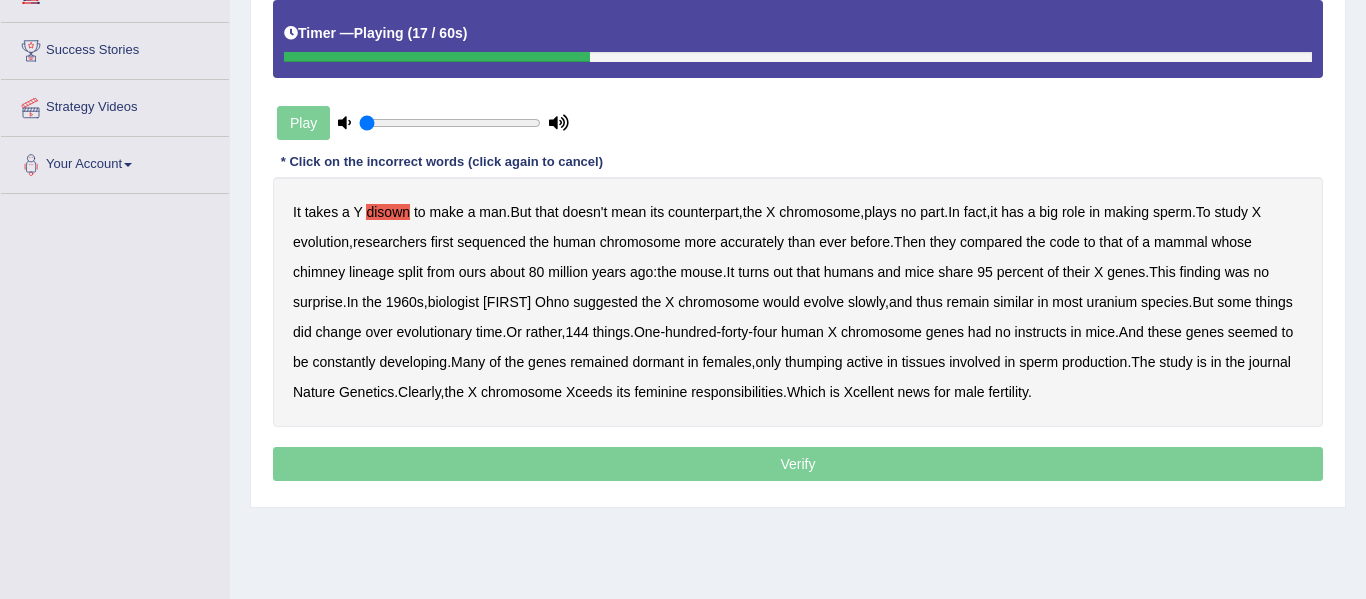 click on "chimney" at bounding box center [319, 272] 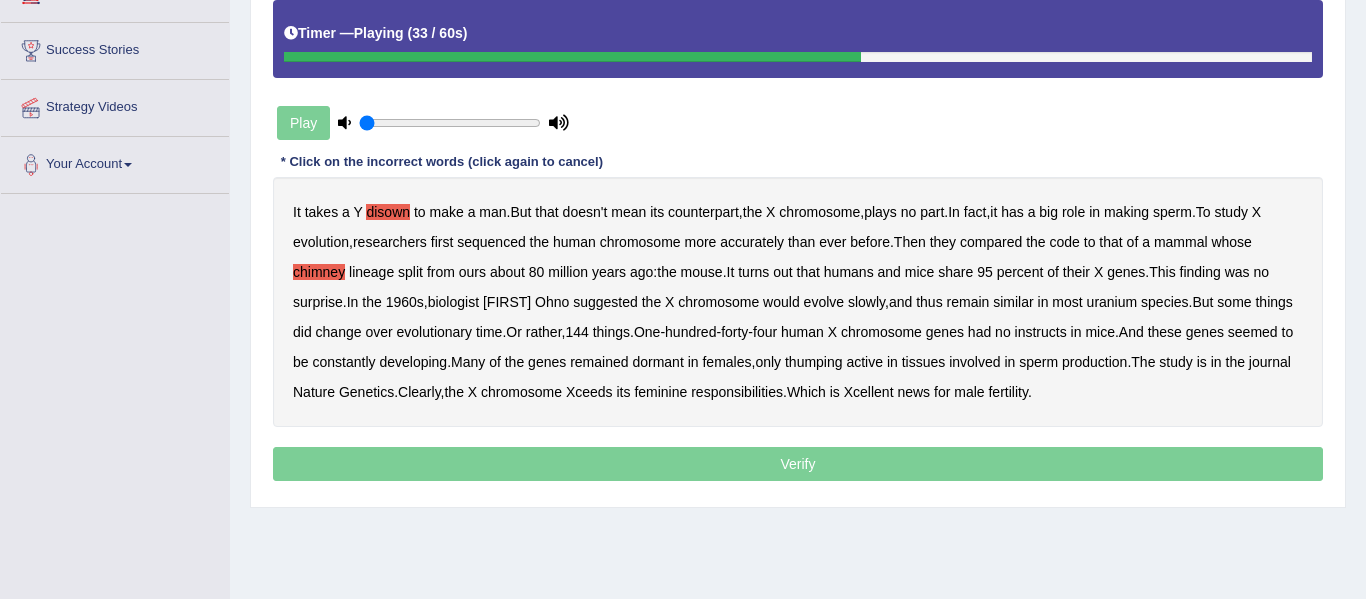 click on "uranium" at bounding box center (1112, 302) 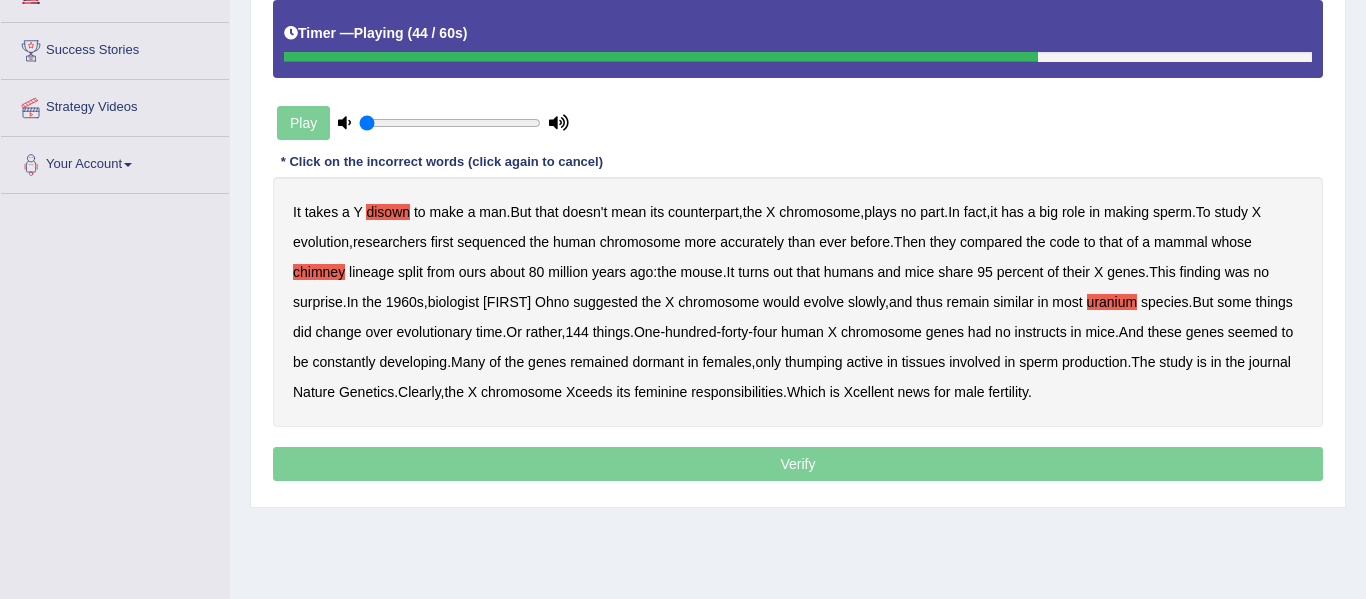 click on "instructs" at bounding box center (1041, 332) 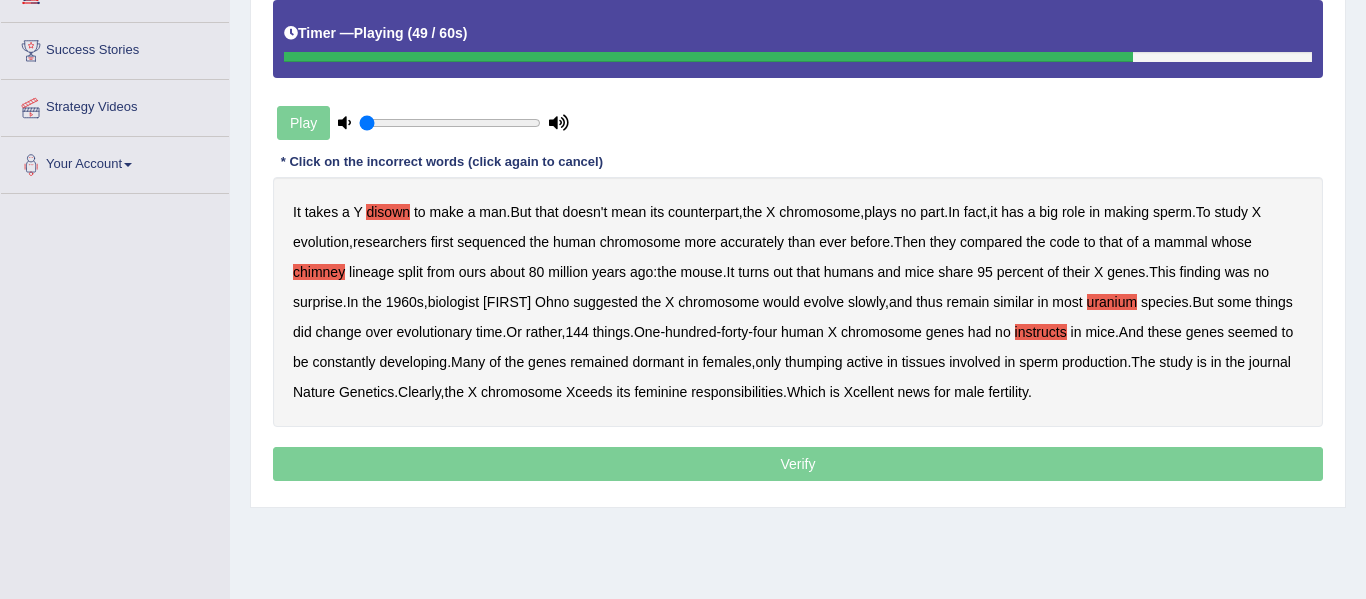 click on "thumping" at bounding box center (814, 362) 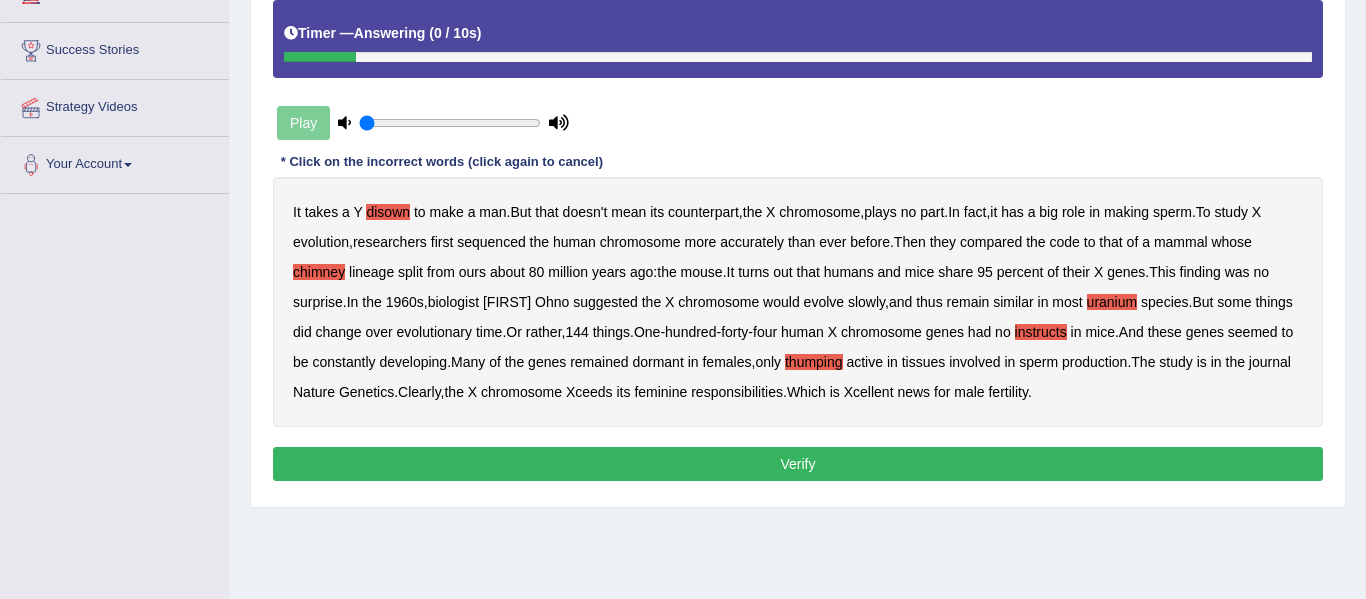 click on "Verify" at bounding box center (798, 464) 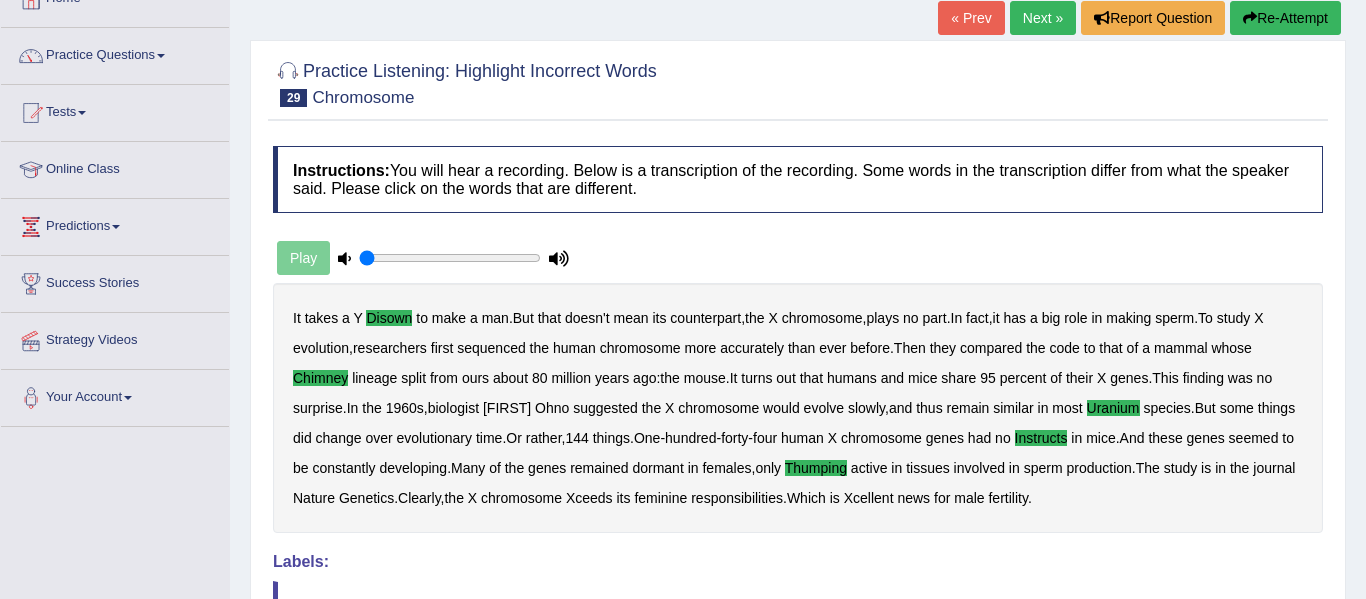 scroll, scrollTop: 14, scrollLeft: 0, axis: vertical 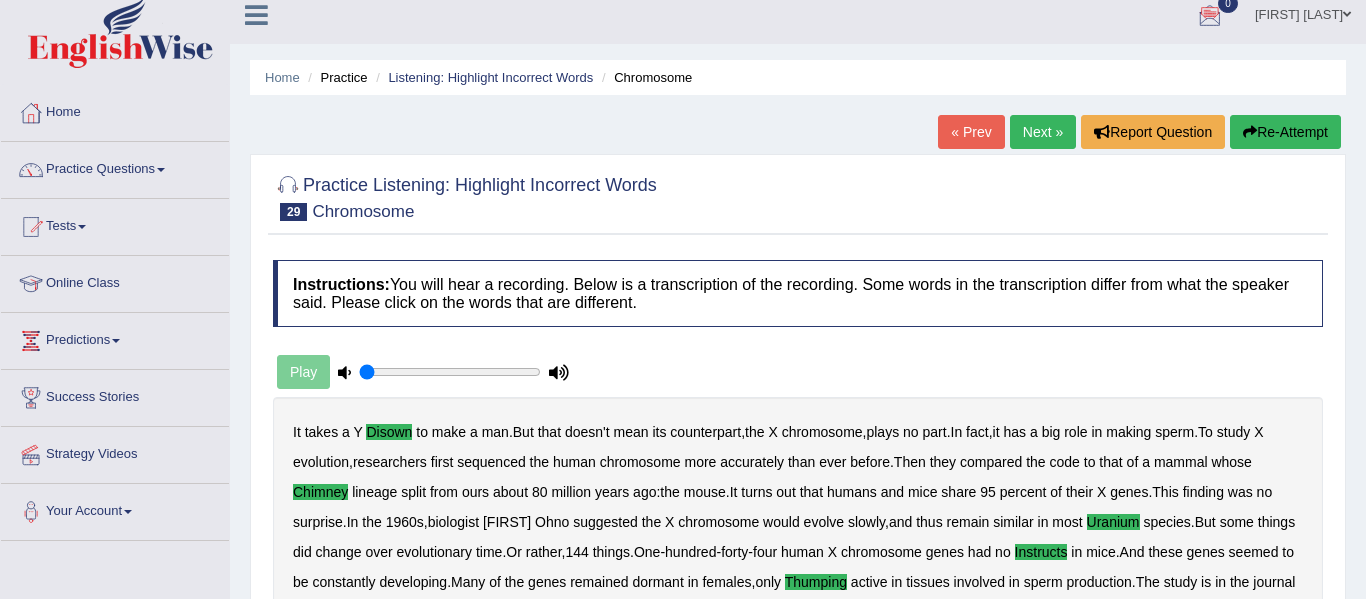 drag, startPoint x: 1365, startPoint y: 229, endPoint x: 1365, endPoint y: 32, distance: 197 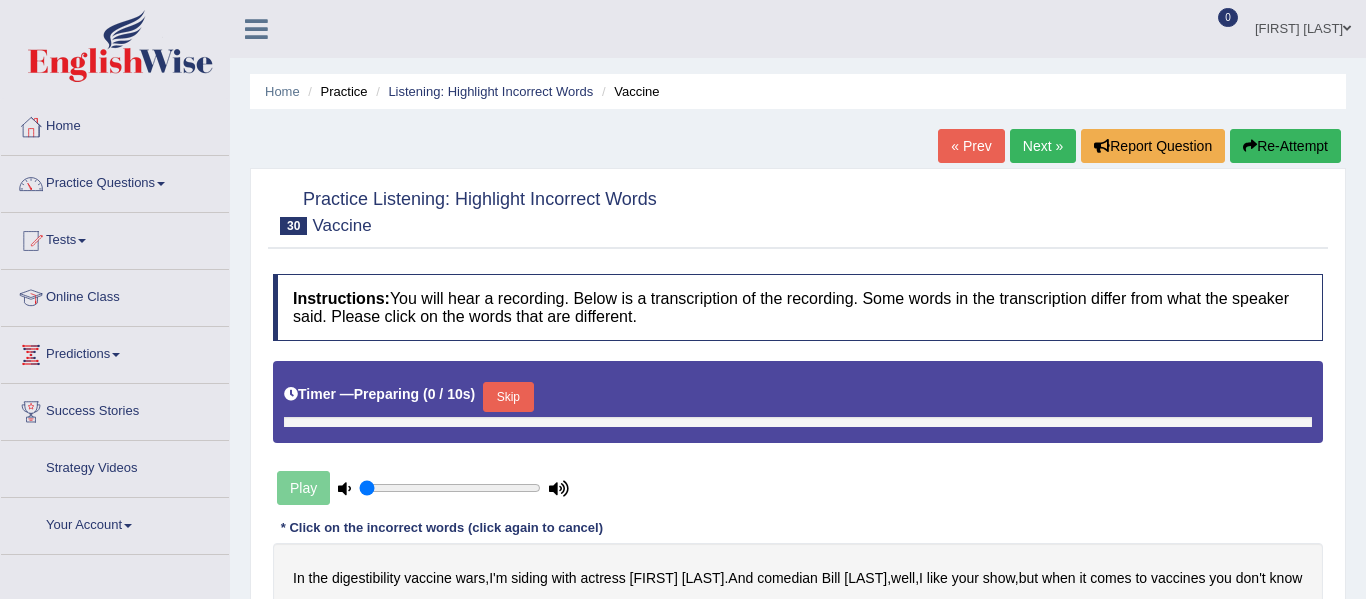 scroll, scrollTop: 0, scrollLeft: 0, axis: both 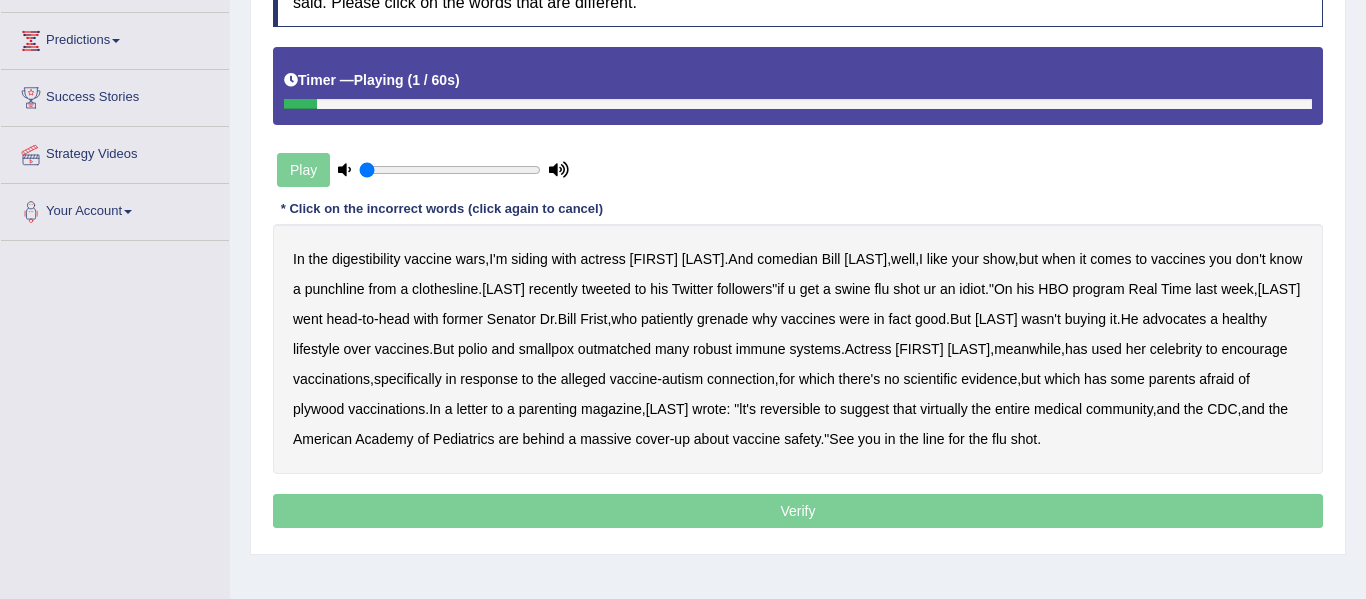 click on "digestibility" at bounding box center (366, 259) 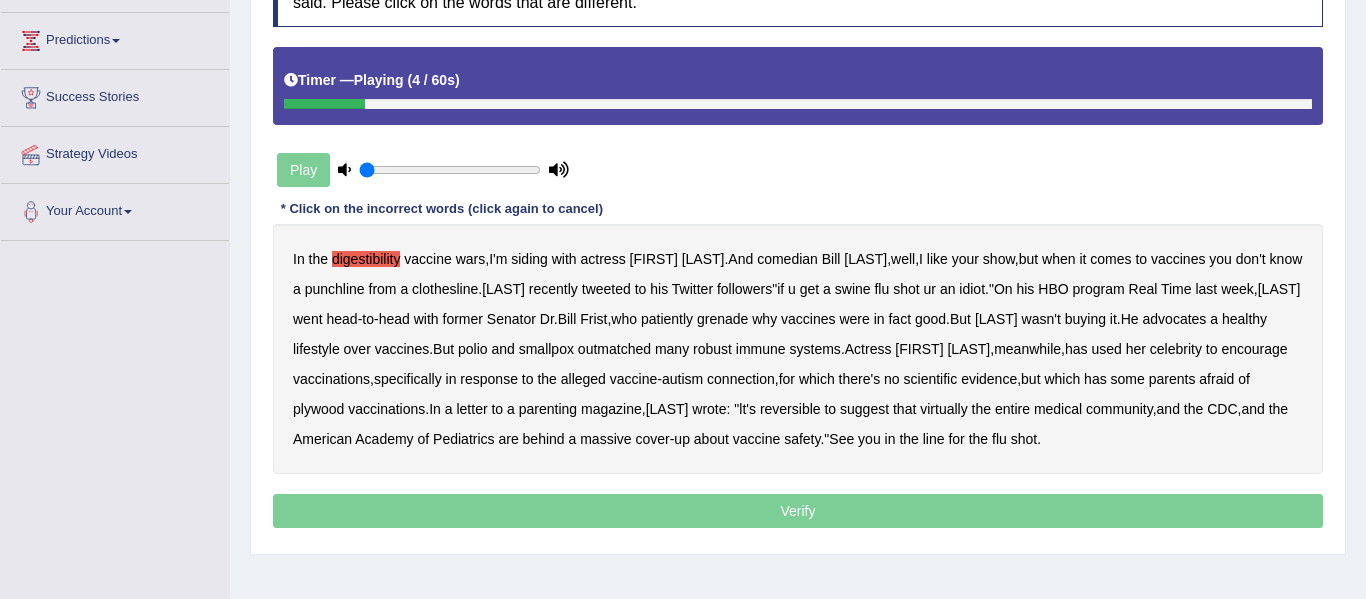 click on "In the digestibility vaccine wars, I'm siding with actress [FIRST] [LAST]. And comedian [FIRST] [LAST], well, I like your show, but when it comes to vaccines you don't know a punchline from a clothesline. [LAST] recently tweeted to his Twitter followers "if u get a swine flu shot ur an idiot." On his HBO program Real Time last week, [LAST] went head to head with former Senator Dr. [FIRST] [LAST], who patiently grenaded why vaccines were in fact good. But [LAST] wasn't buying it. He advocates a healthy lifestyle over vaccines. But polio and smallpox outmatched many robust immune systems. Actress [FIRST] [LAST], meanwhile, has used her celebrity to encourage vaccinations, specifically in response to the alleged vaccine-autism connection, for which there's no scientific evidence," at bounding box center [798, 349] 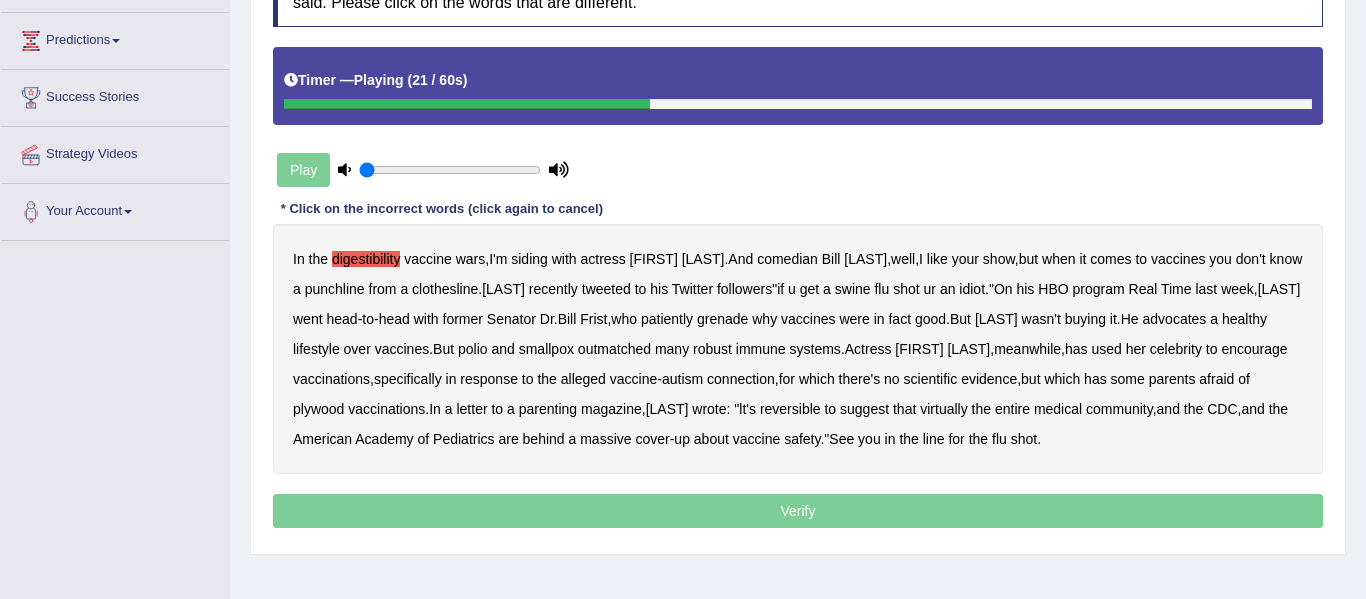 click on "grenade" at bounding box center (722, 319) 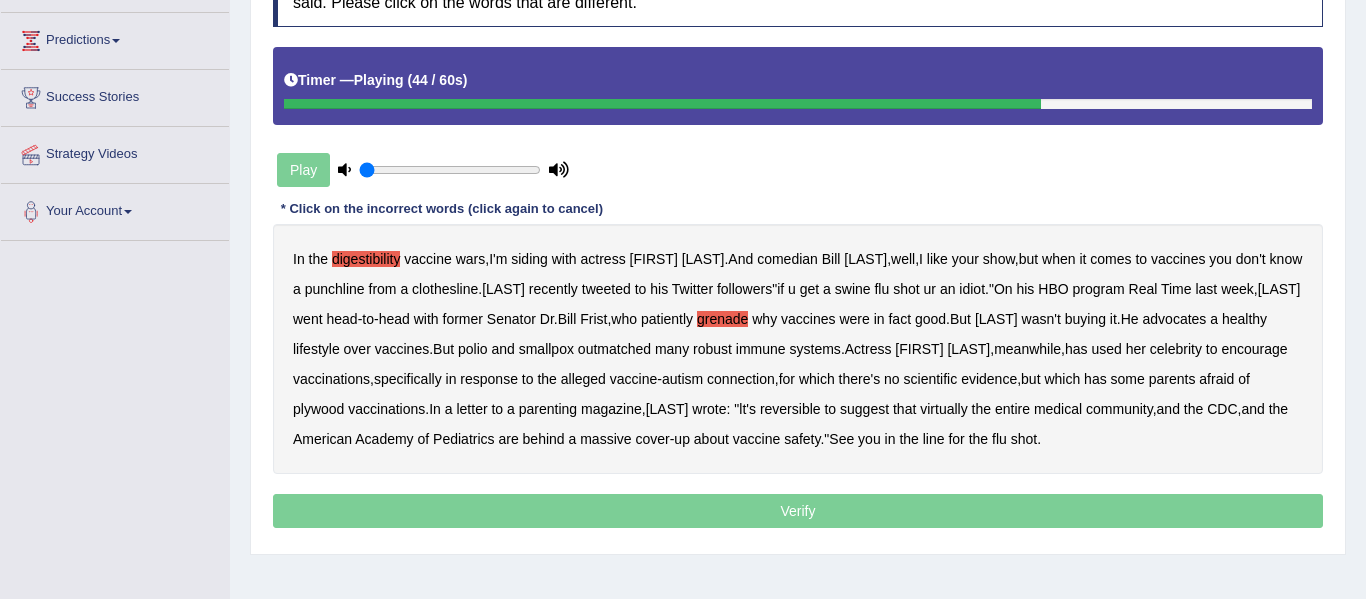 click on "plywood" at bounding box center [318, 409] 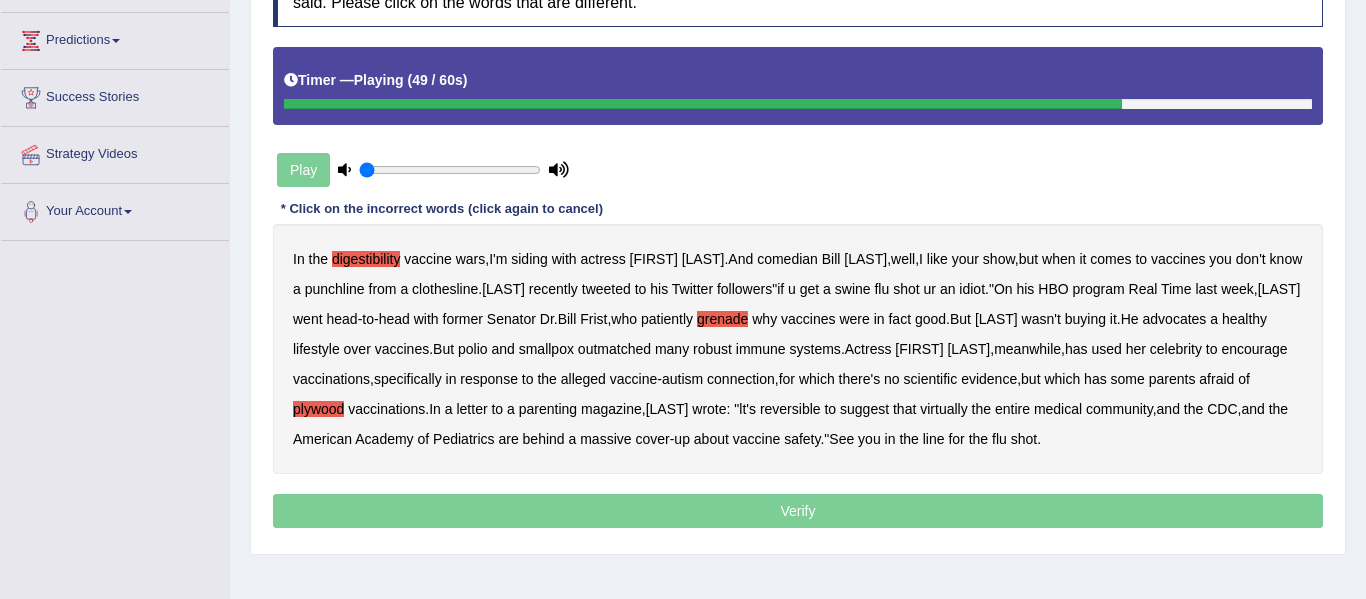 click on "reversible" at bounding box center [790, 409] 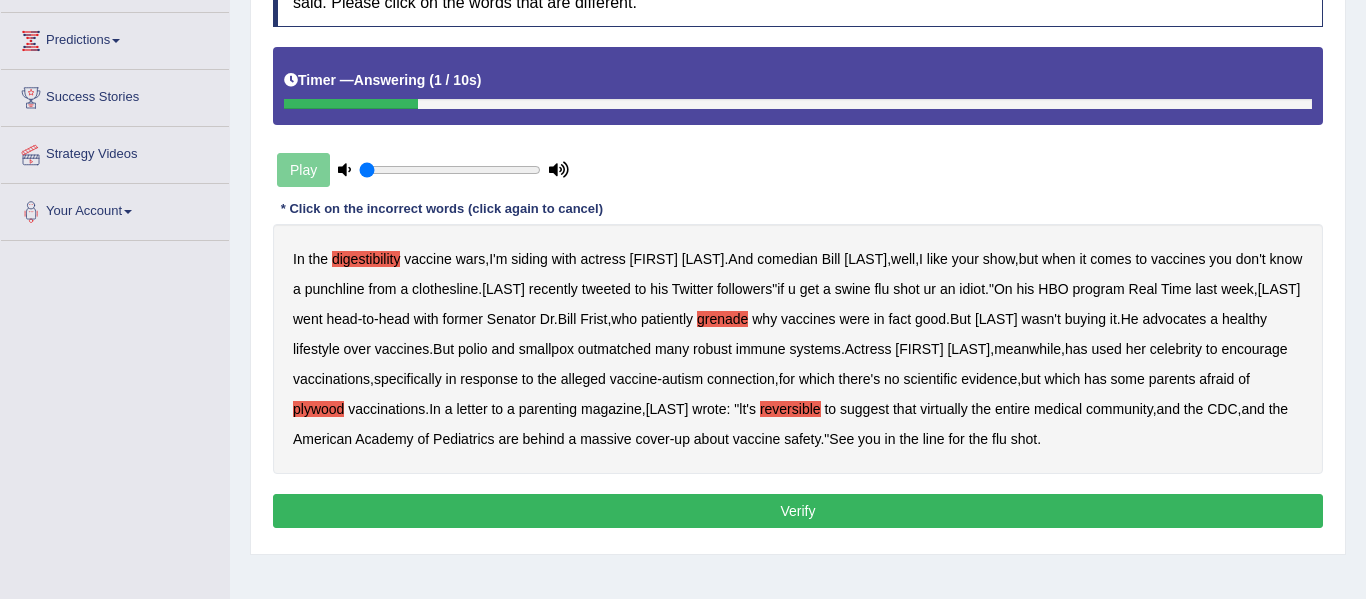 click on "Verify" at bounding box center [798, 511] 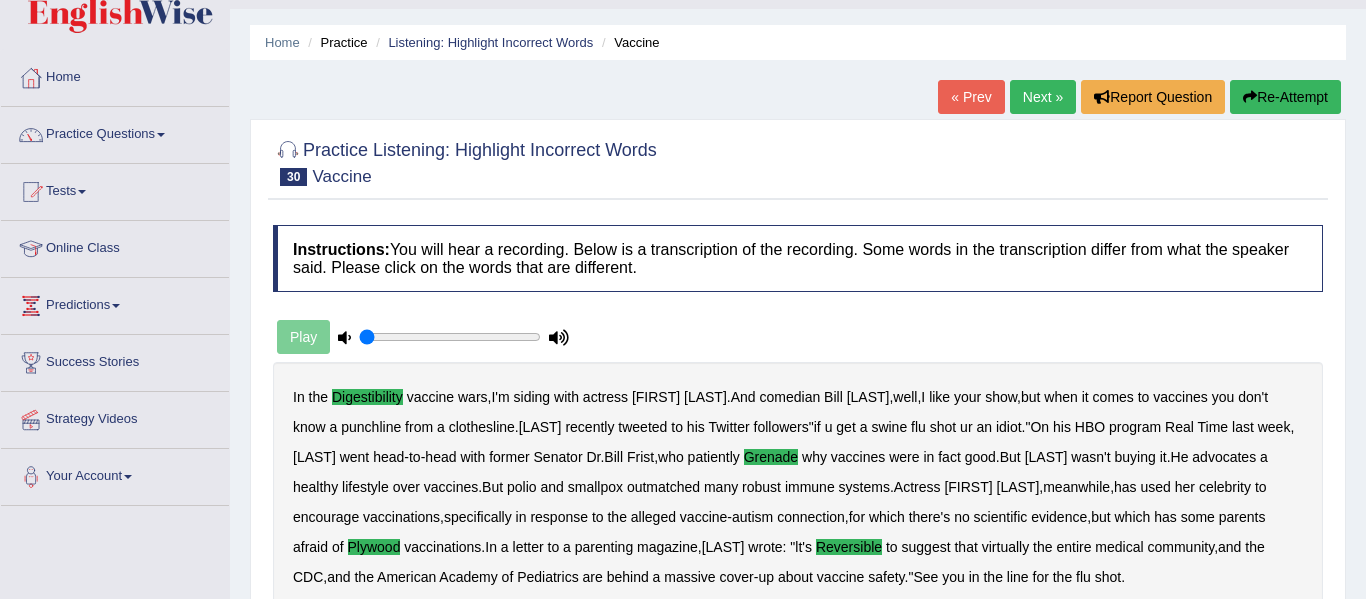 scroll, scrollTop: 45, scrollLeft: 0, axis: vertical 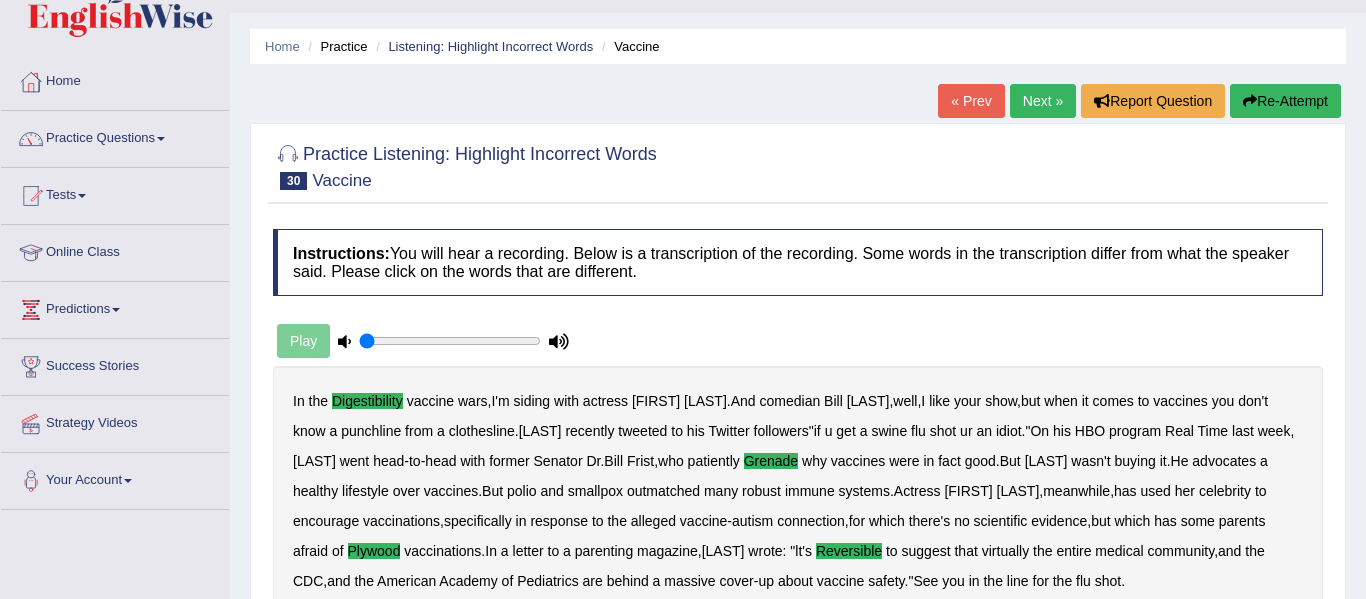 click on "Next »" at bounding box center [1043, 101] 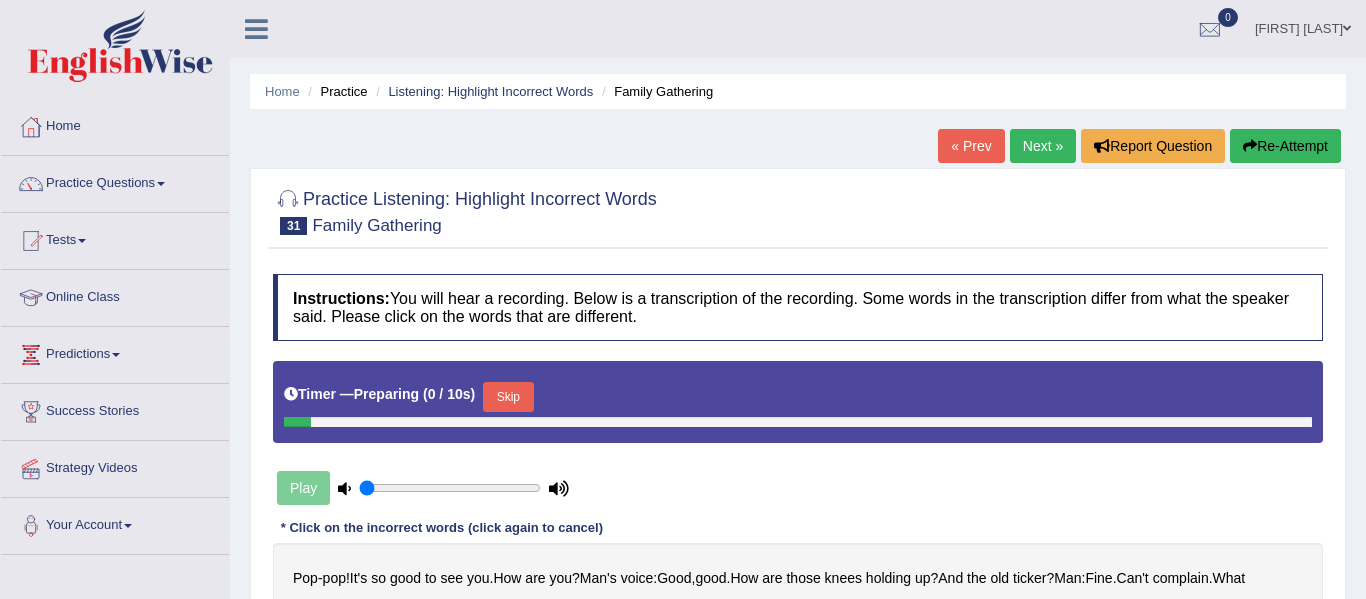 scroll, scrollTop: 0, scrollLeft: 0, axis: both 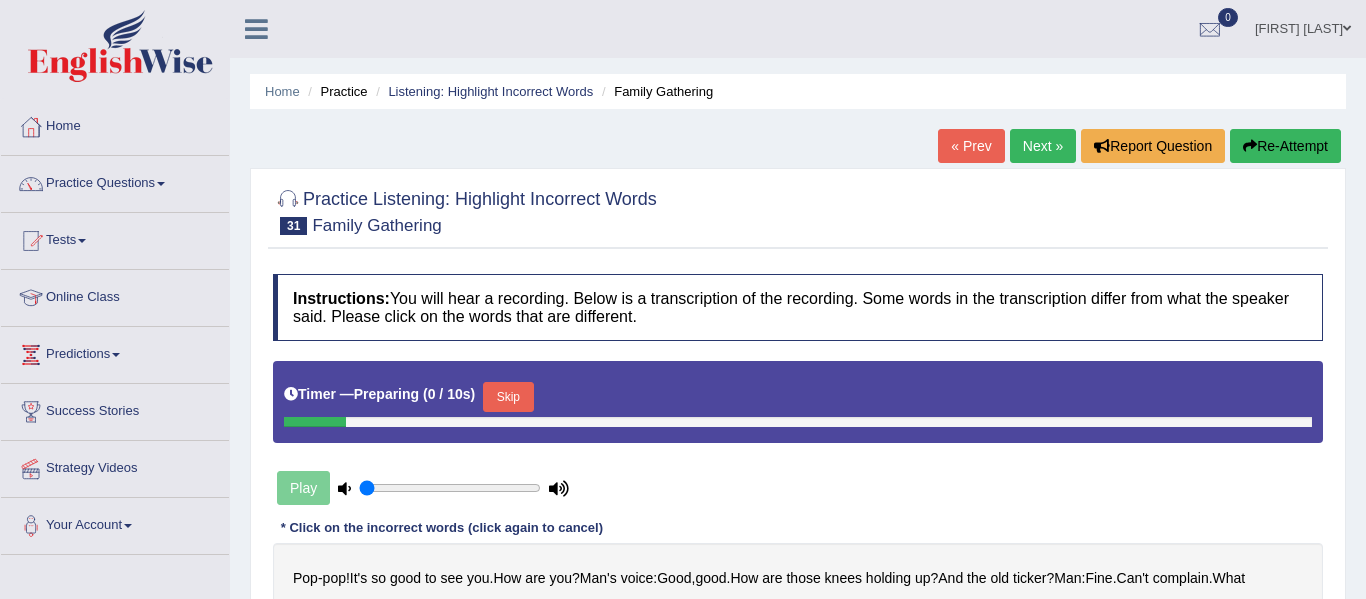 click on "Practice Questions" at bounding box center [115, 181] 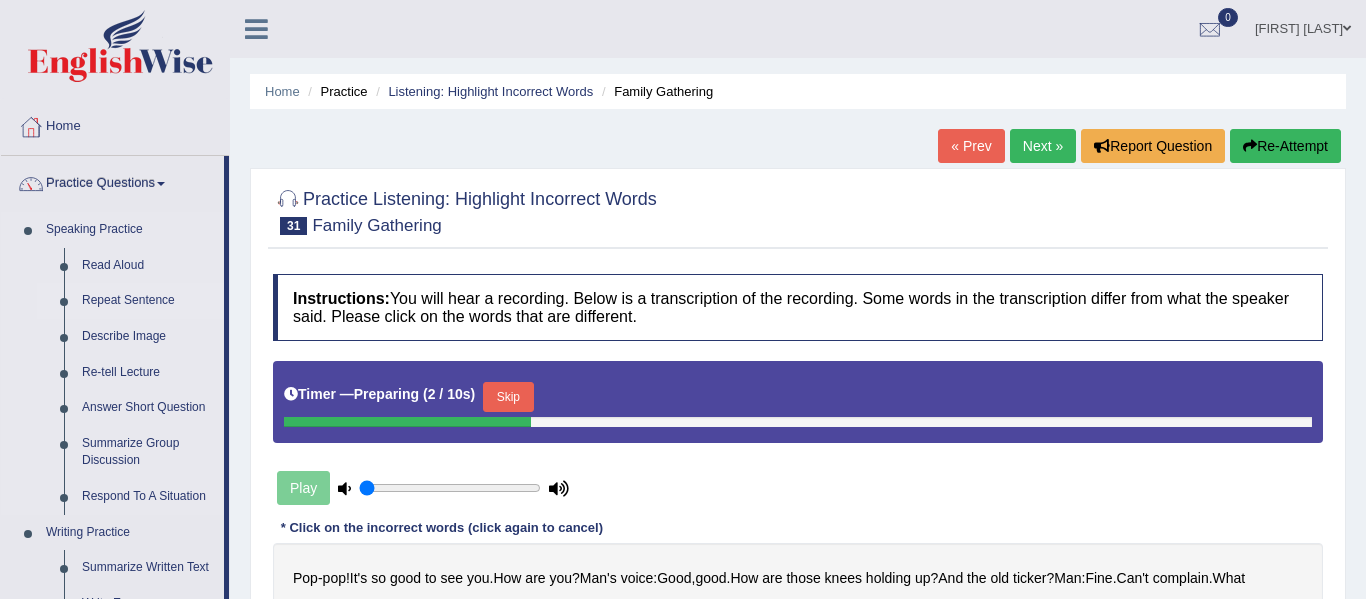 click on "Repeat Sentence" at bounding box center (148, 301) 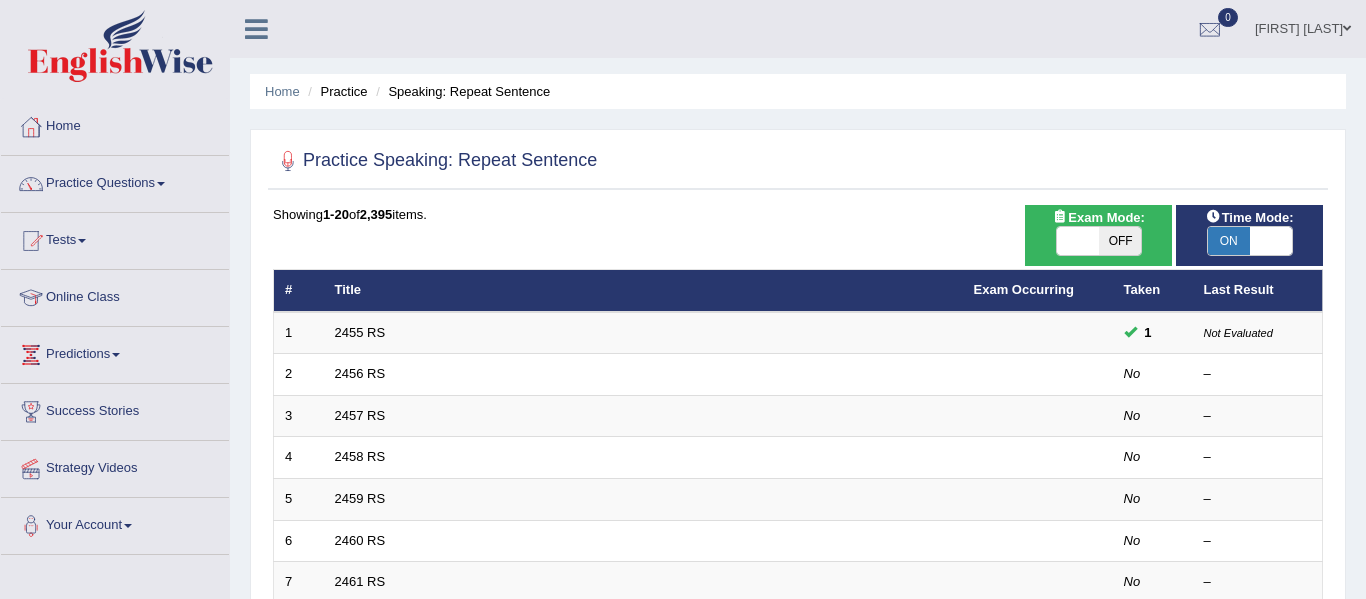scroll, scrollTop: 0, scrollLeft: 0, axis: both 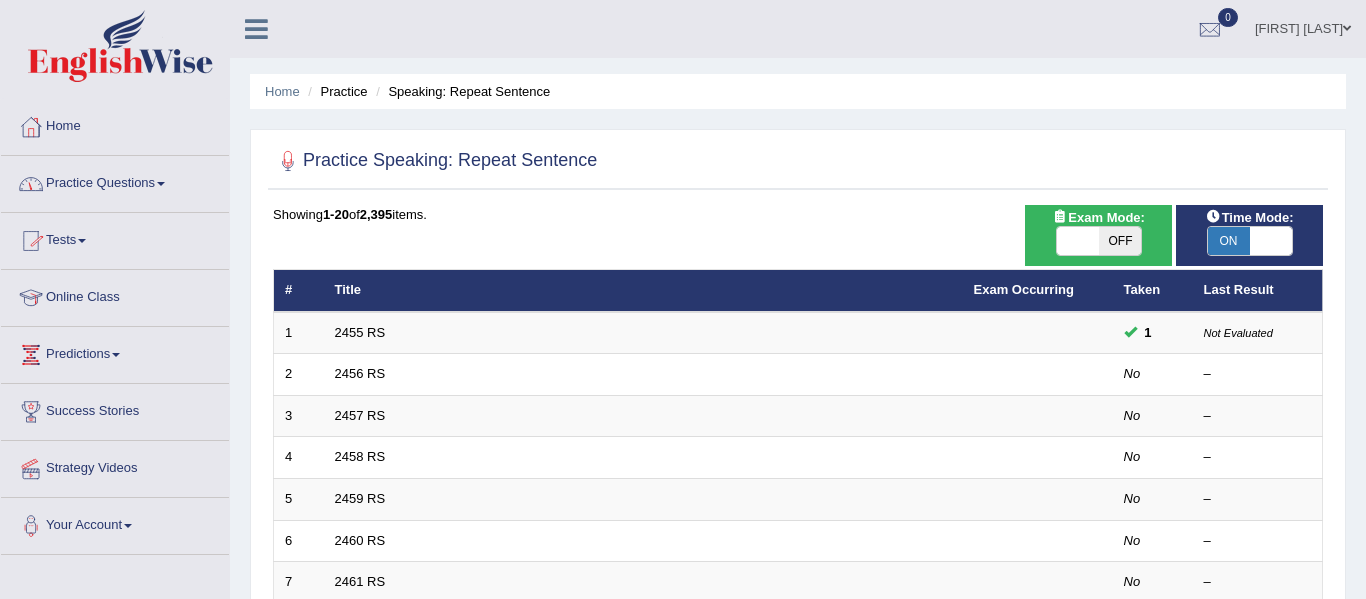 click on "Practice Questions" at bounding box center [115, 181] 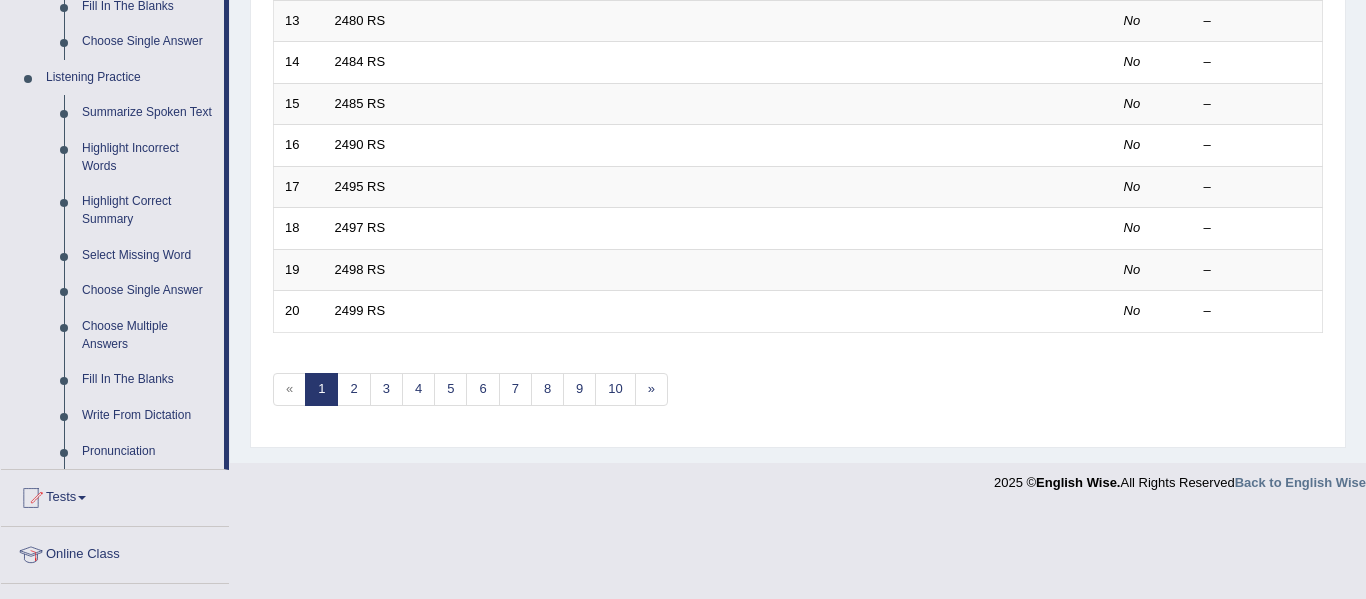 scroll, scrollTop: 806, scrollLeft: 0, axis: vertical 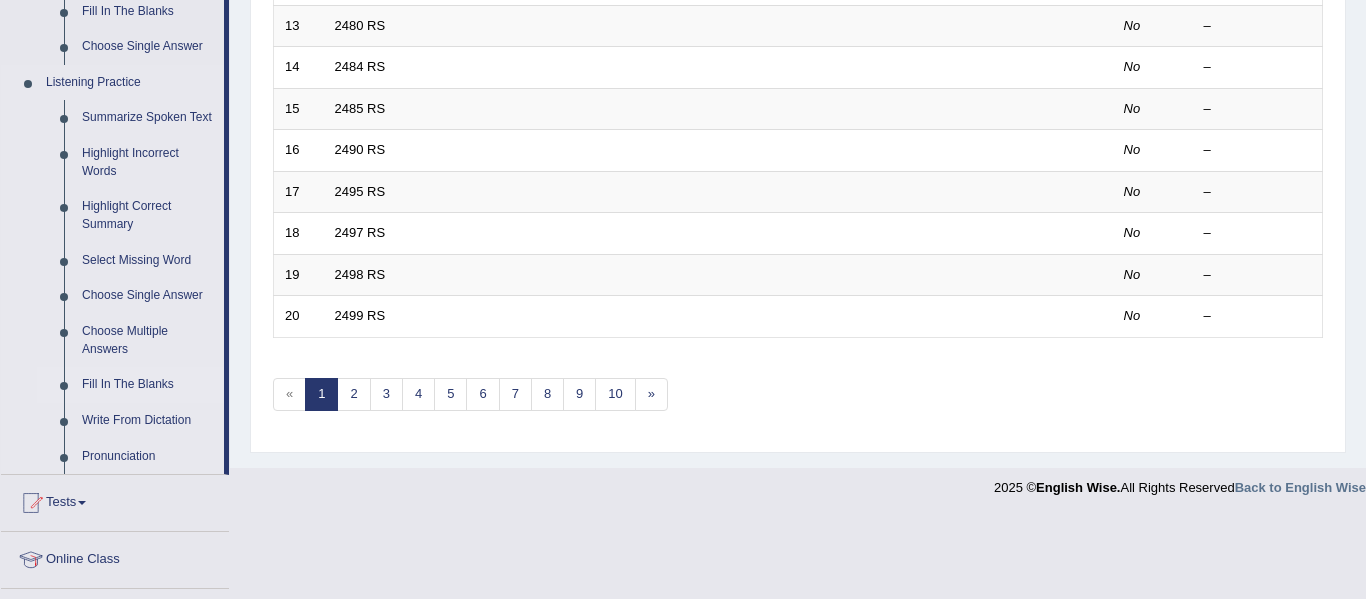 click on "Fill In The Blanks" at bounding box center [148, 385] 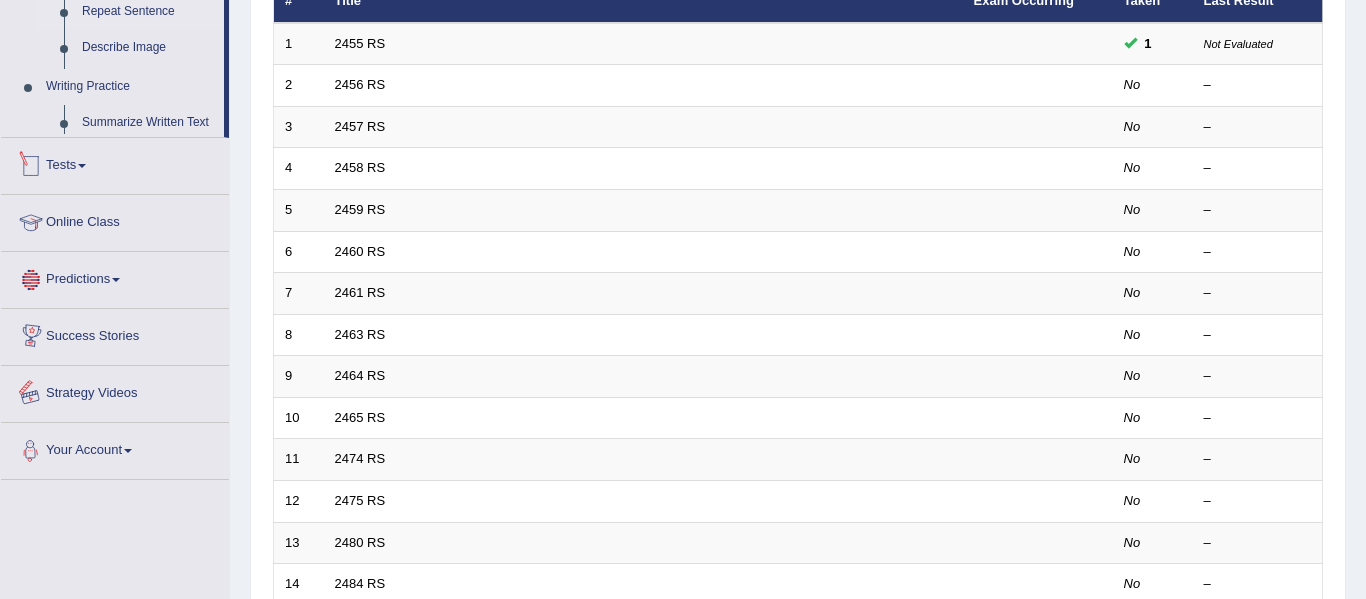 scroll, scrollTop: 697, scrollLeft: 0, axis: vertical 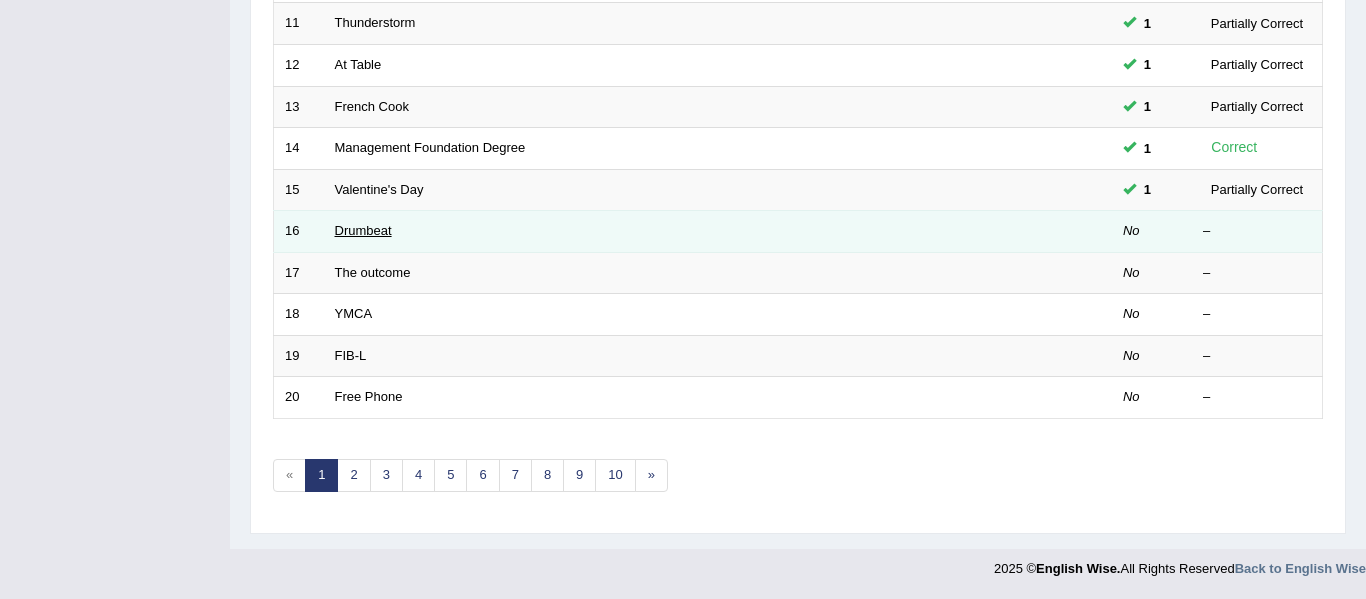 click on "Drumbeat" at bounding box center (363, 230) 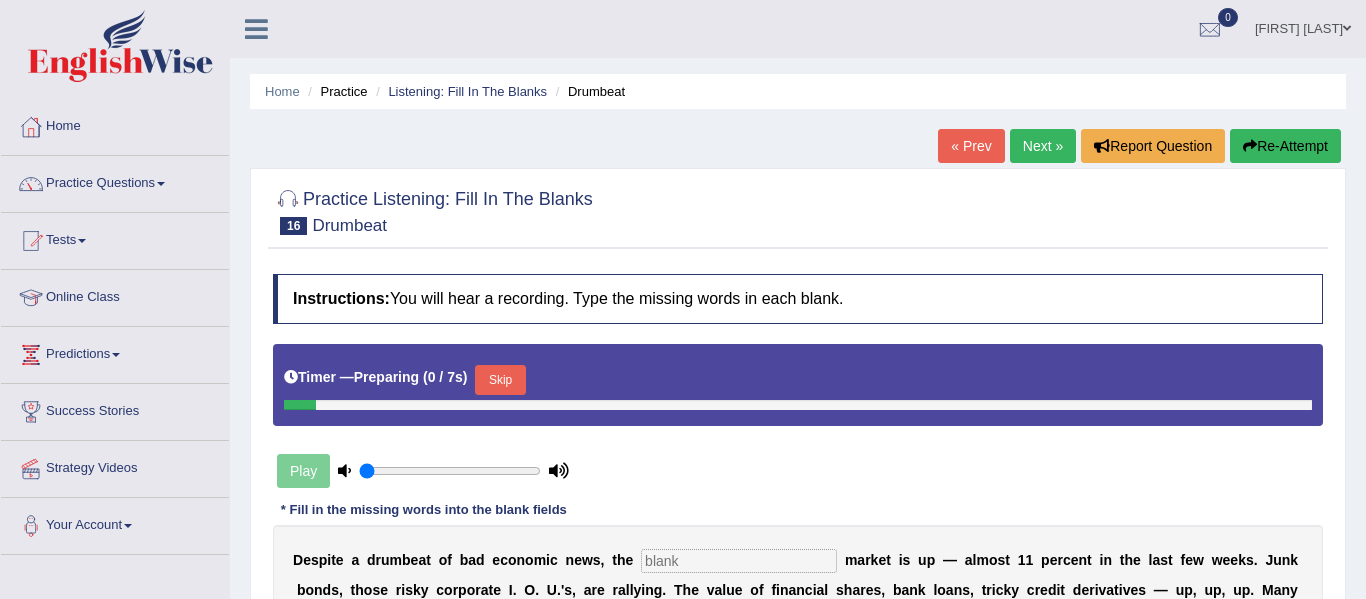 scroll, scrollTop: 0, scrollLeft: 0, axis: both 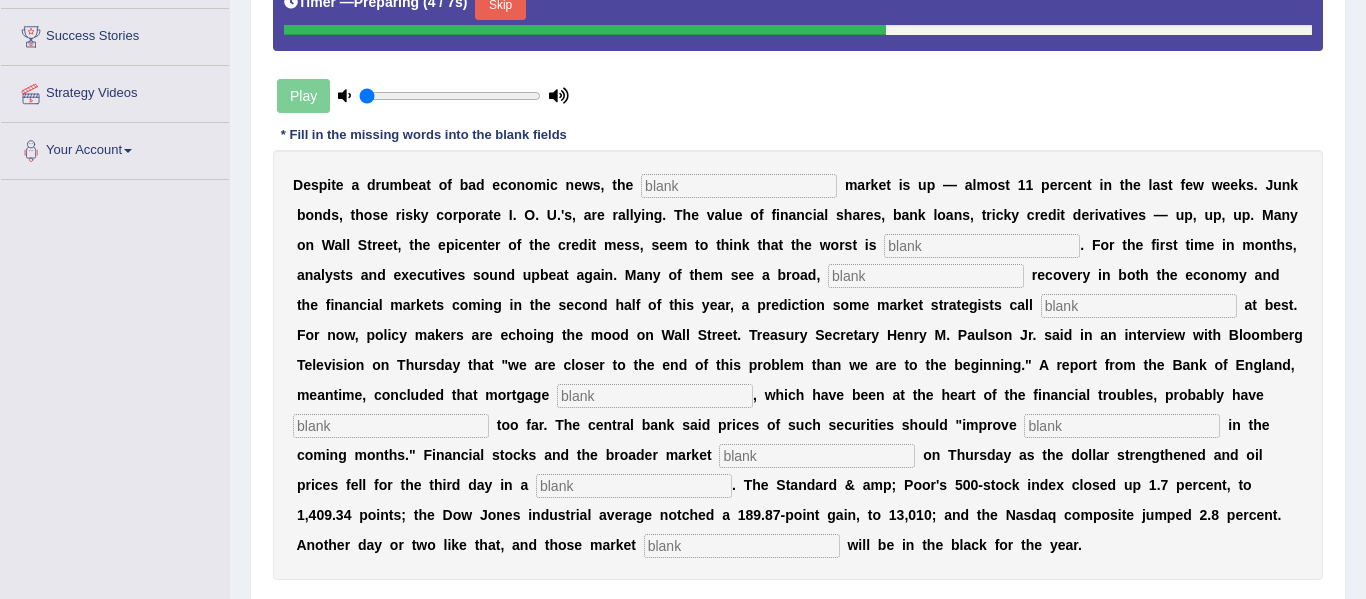 click at bounding box center (739, 186) 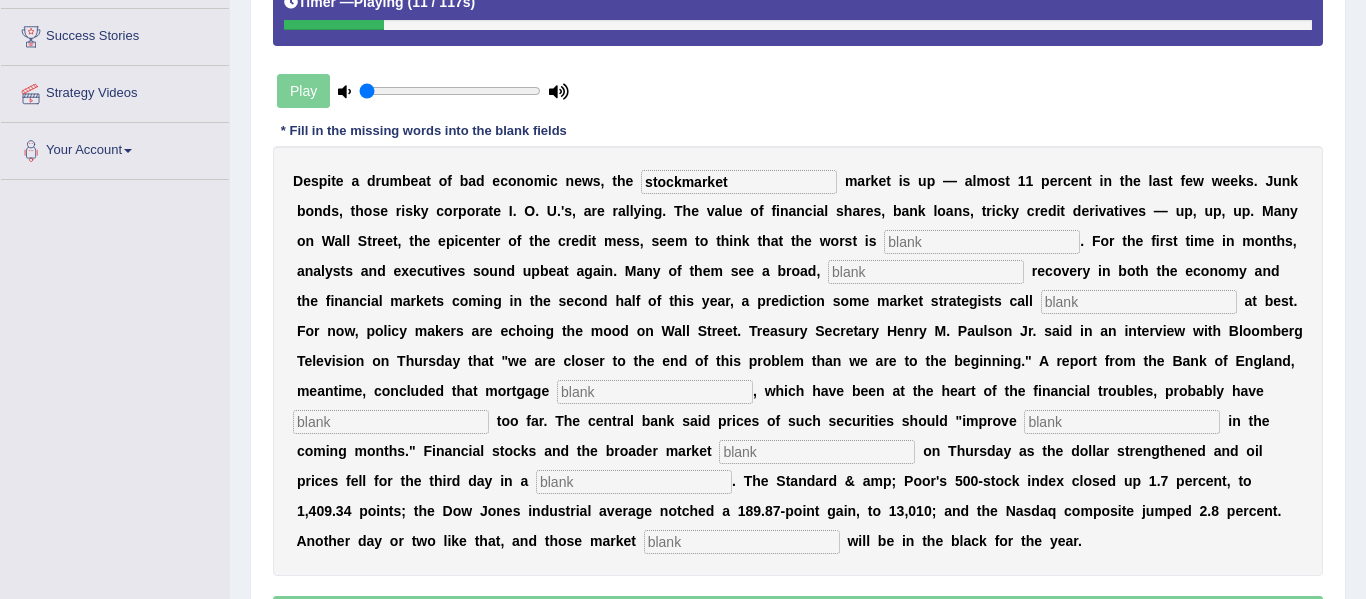 type on "stockmarket" 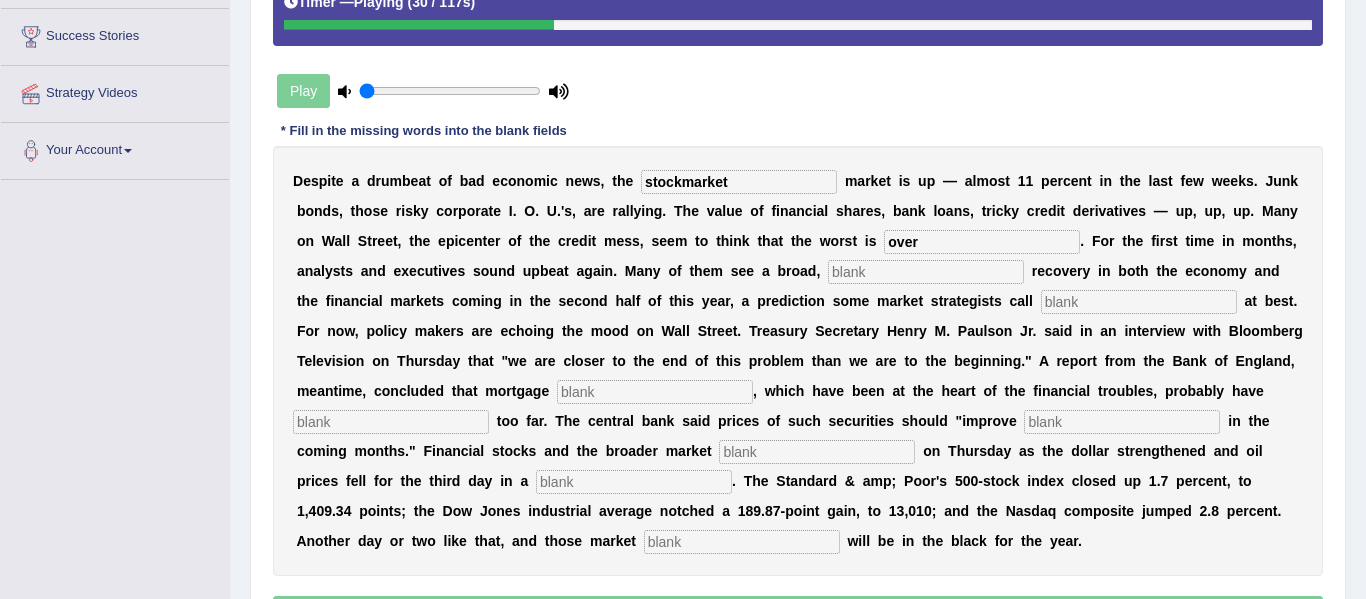 type on "over" 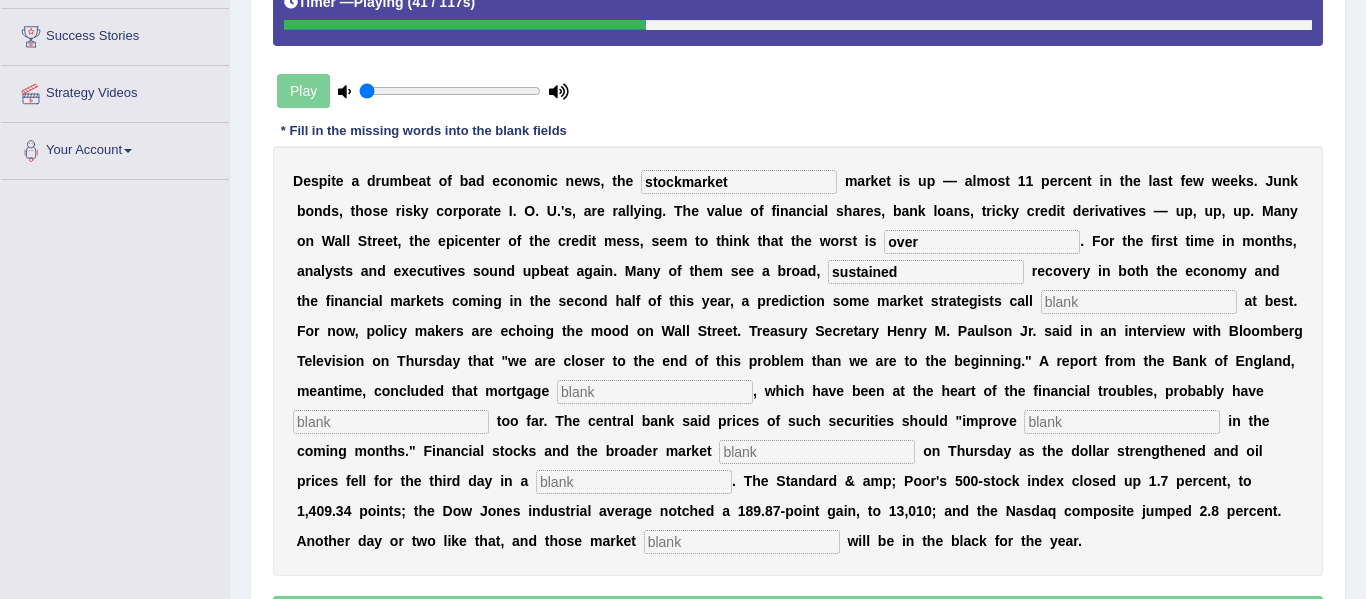 type on "sustained" 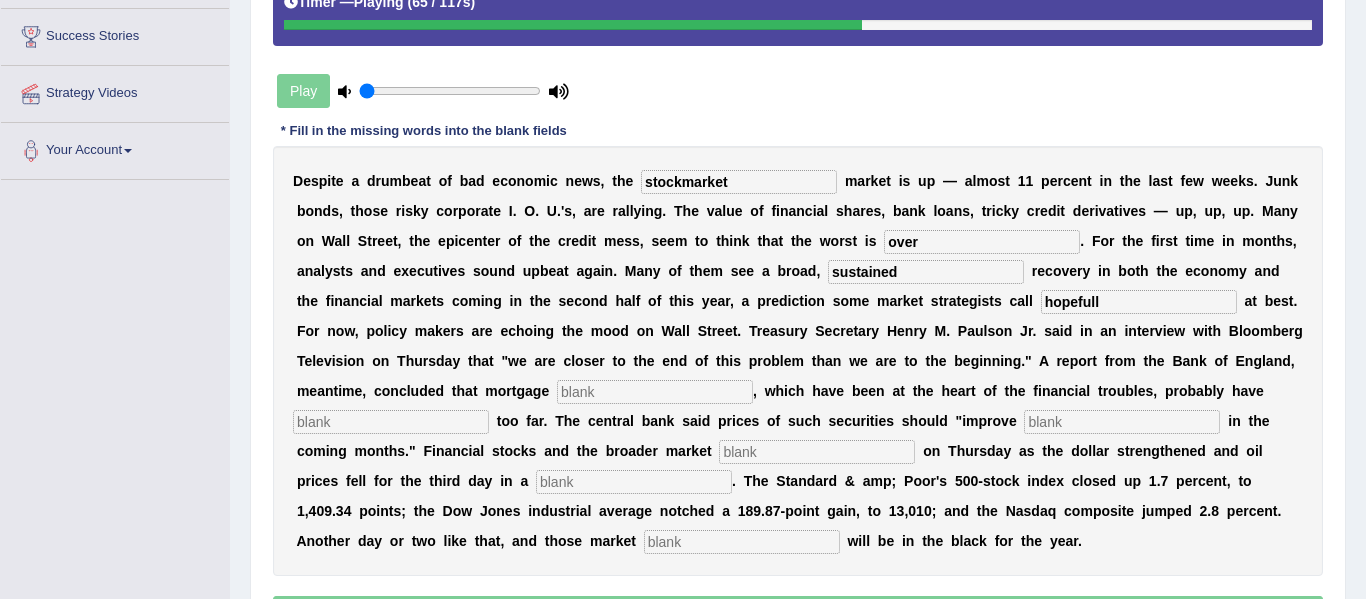 type on "hopefull" 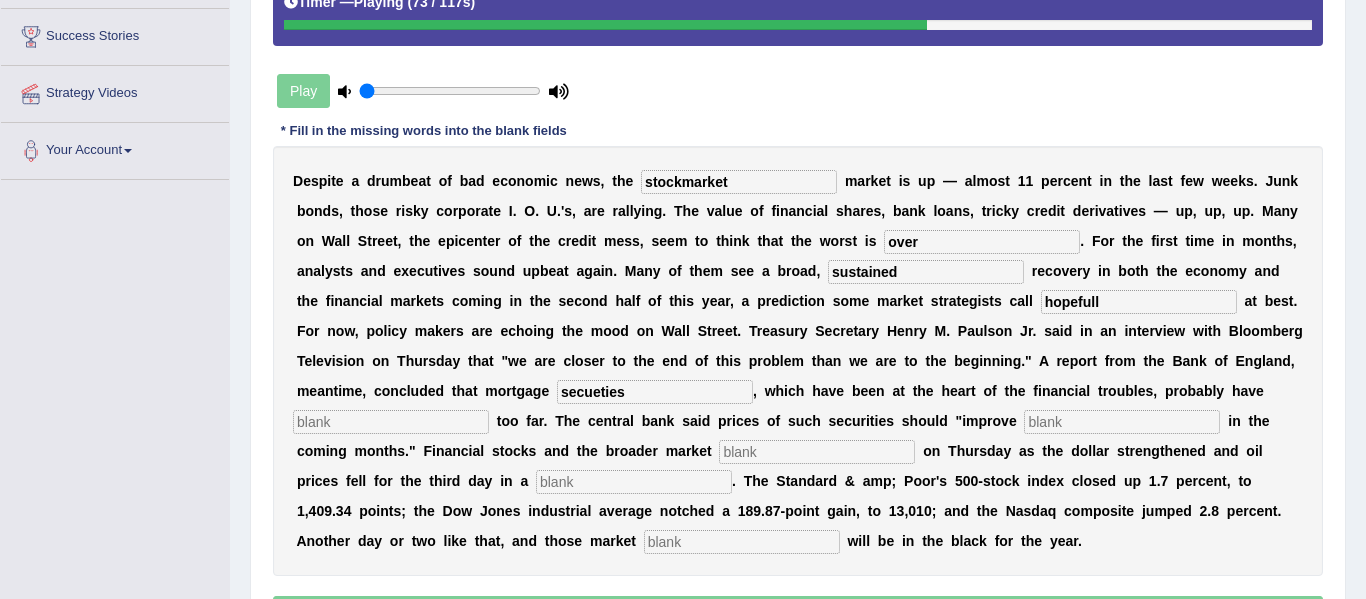 type on "secueties" 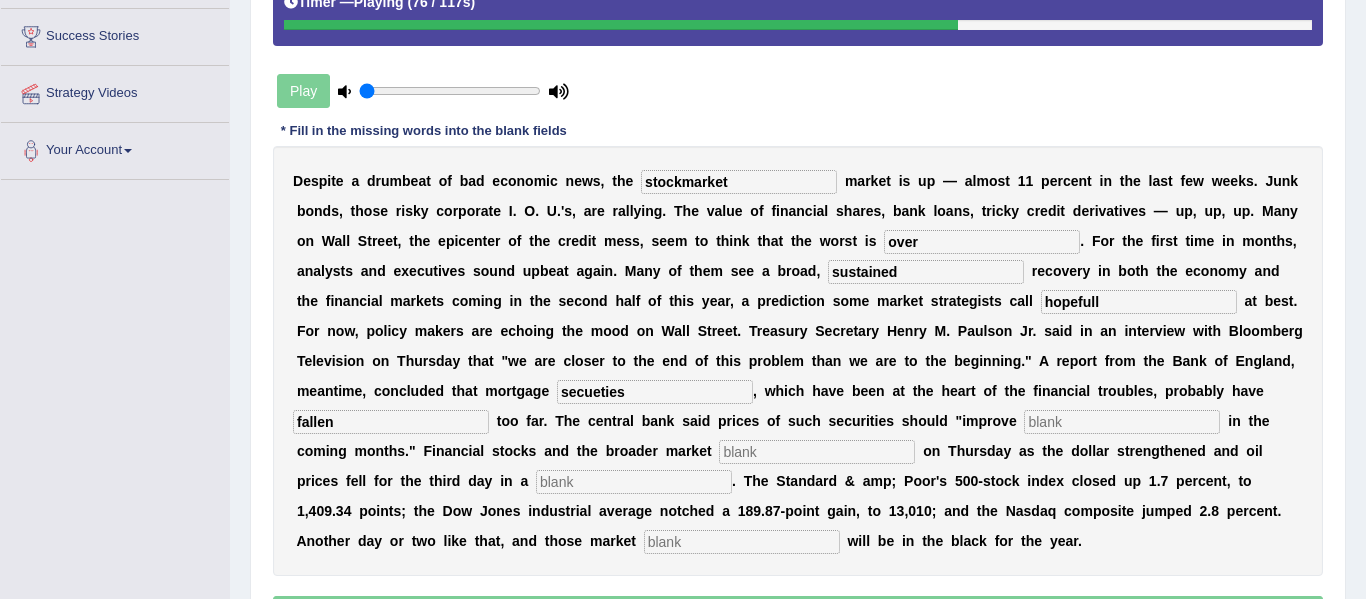 type on "fallen" 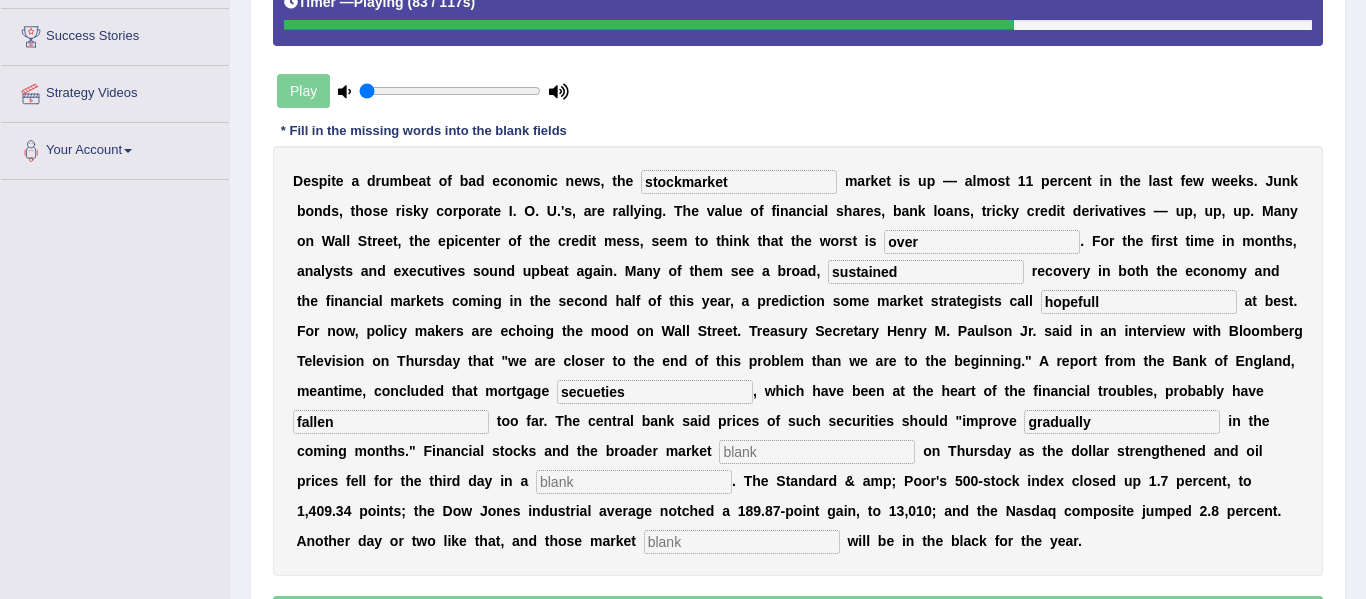 type on "gradually" 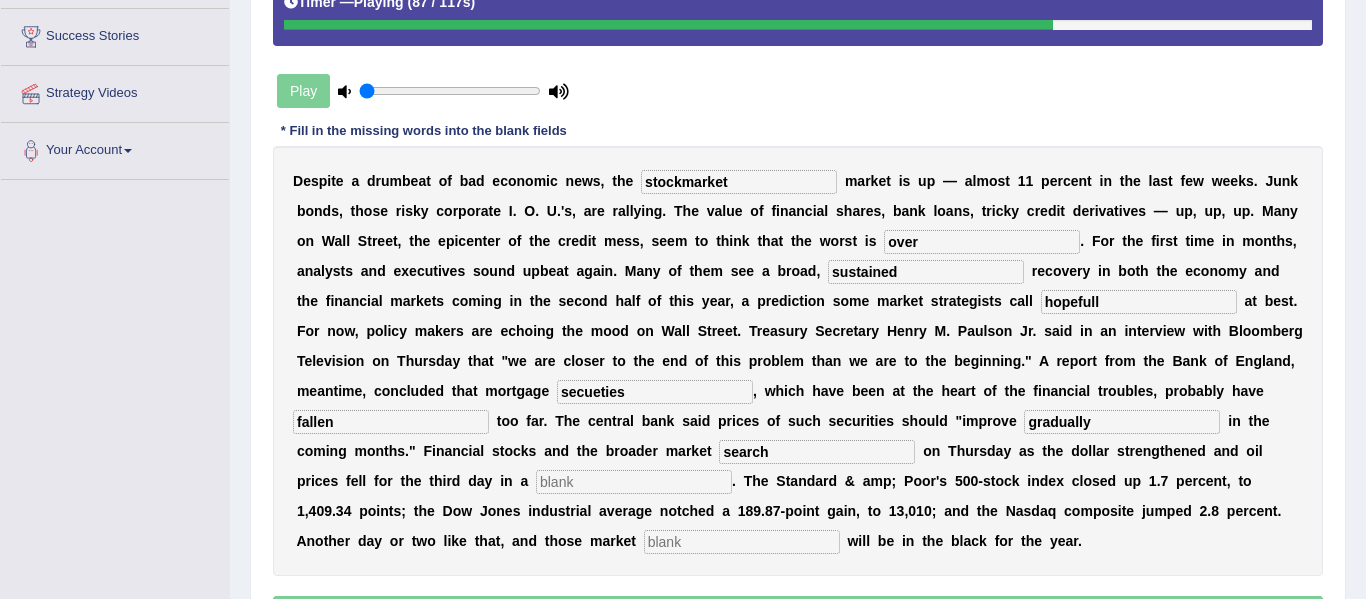 type on "search" 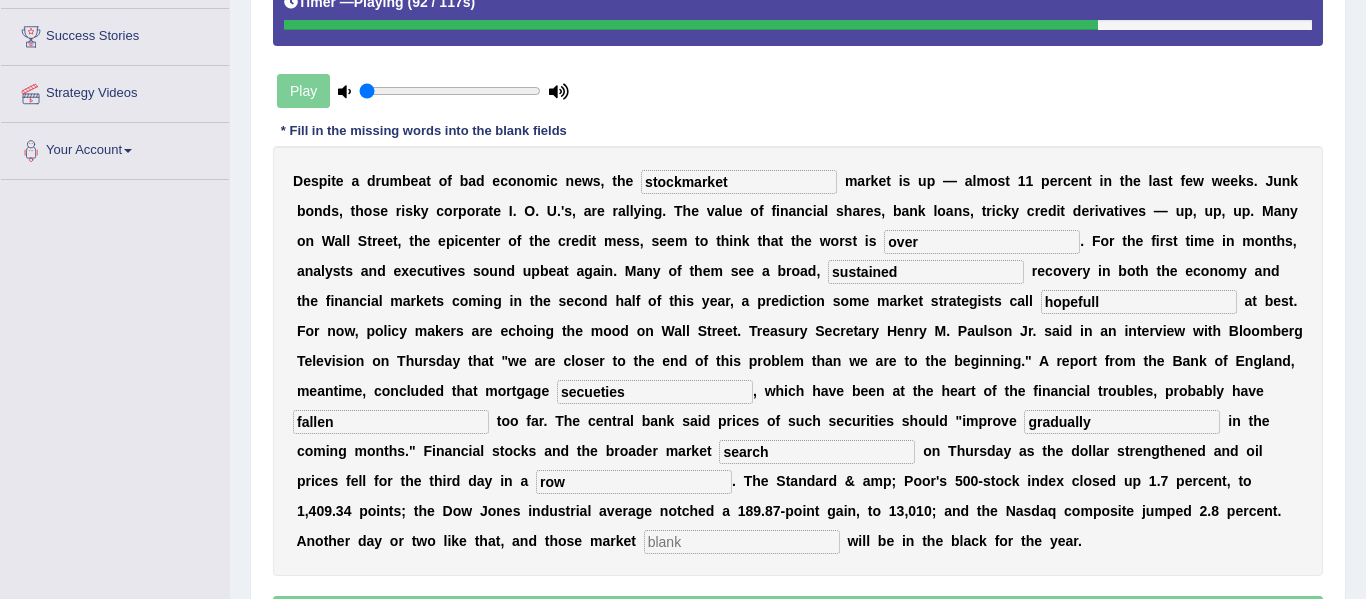 type on "row" 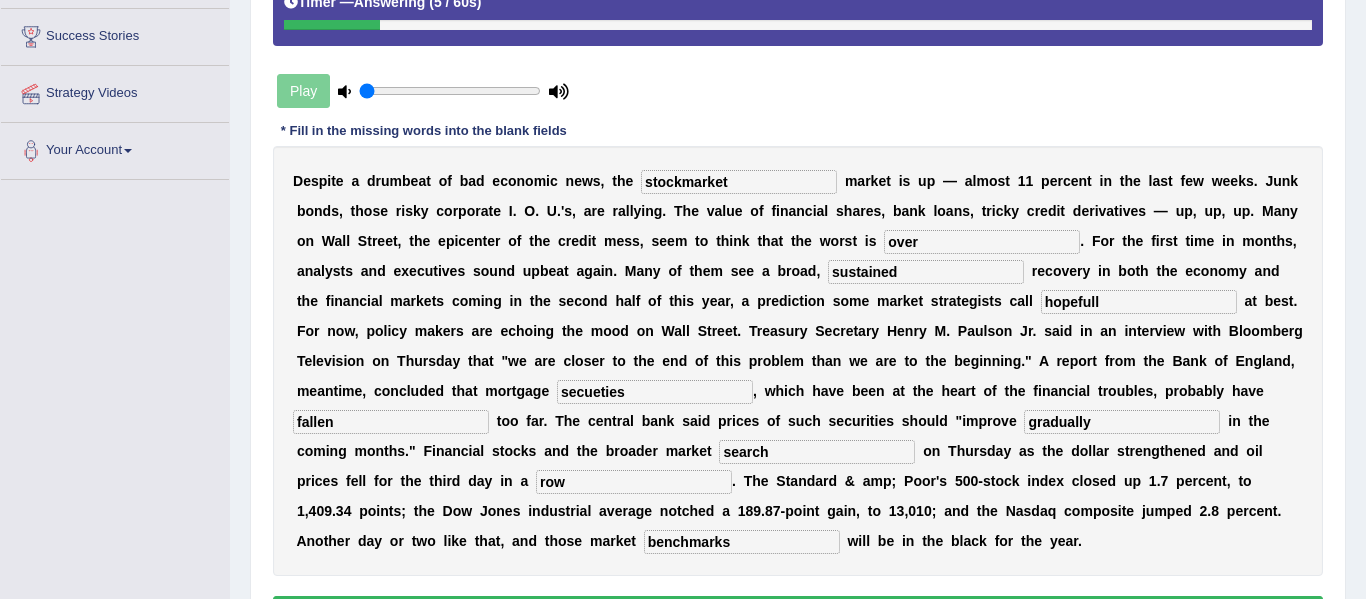 type on "benchmarks" 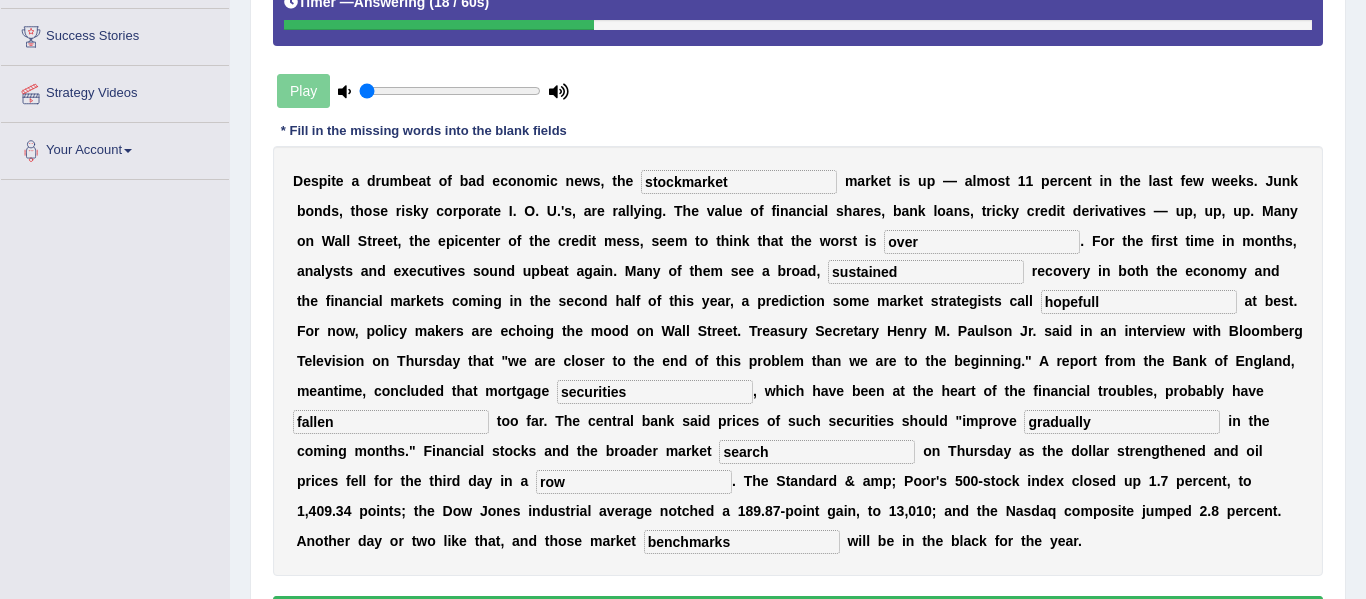 scroll, scrollTop: 499, scrollLeft: 0, axis: vertical 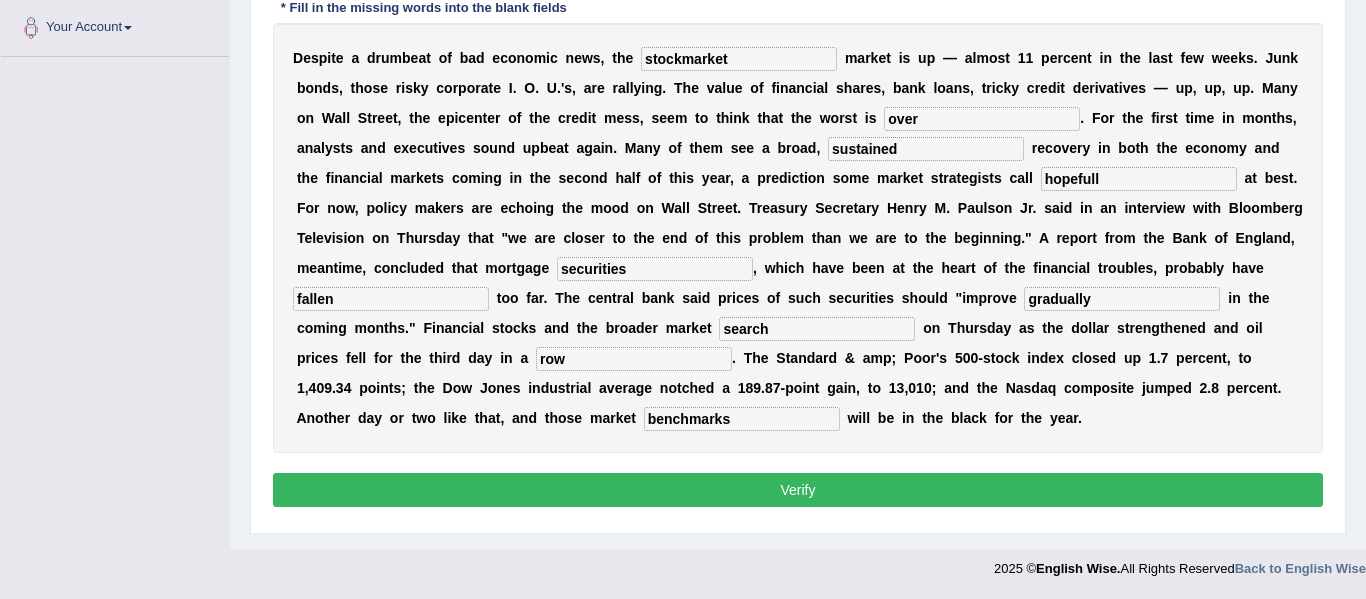type on "securities" 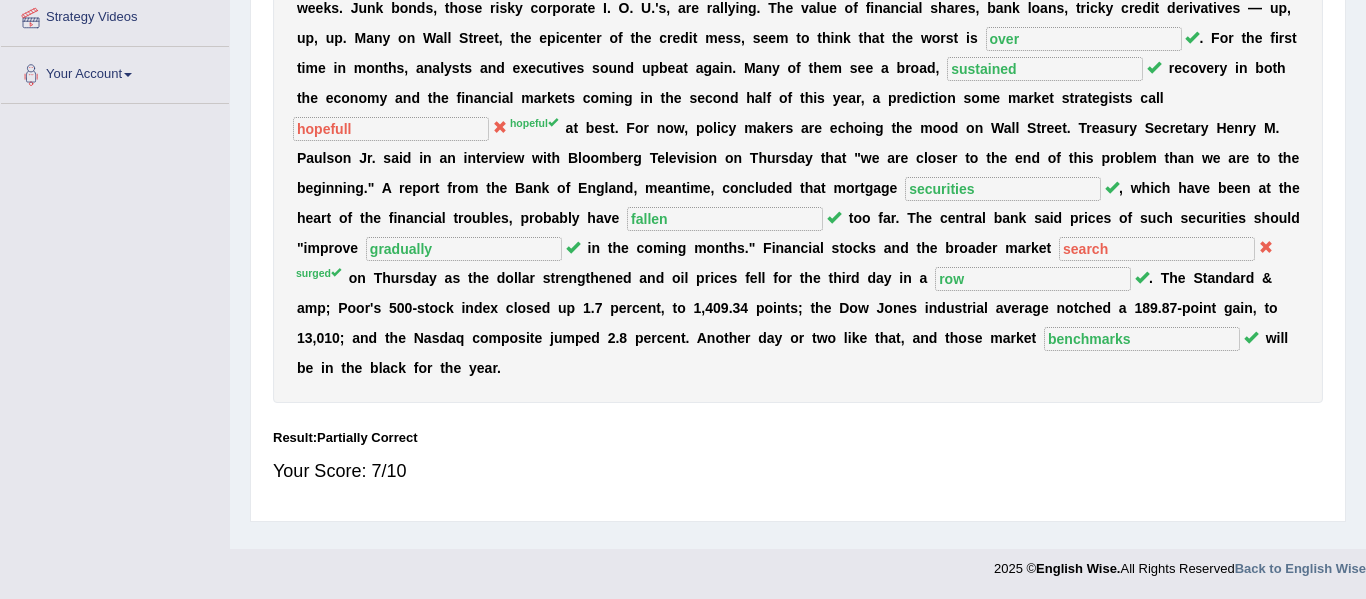 scroll, scrollTop: 451, scrollLeft: 0, axis: vertical 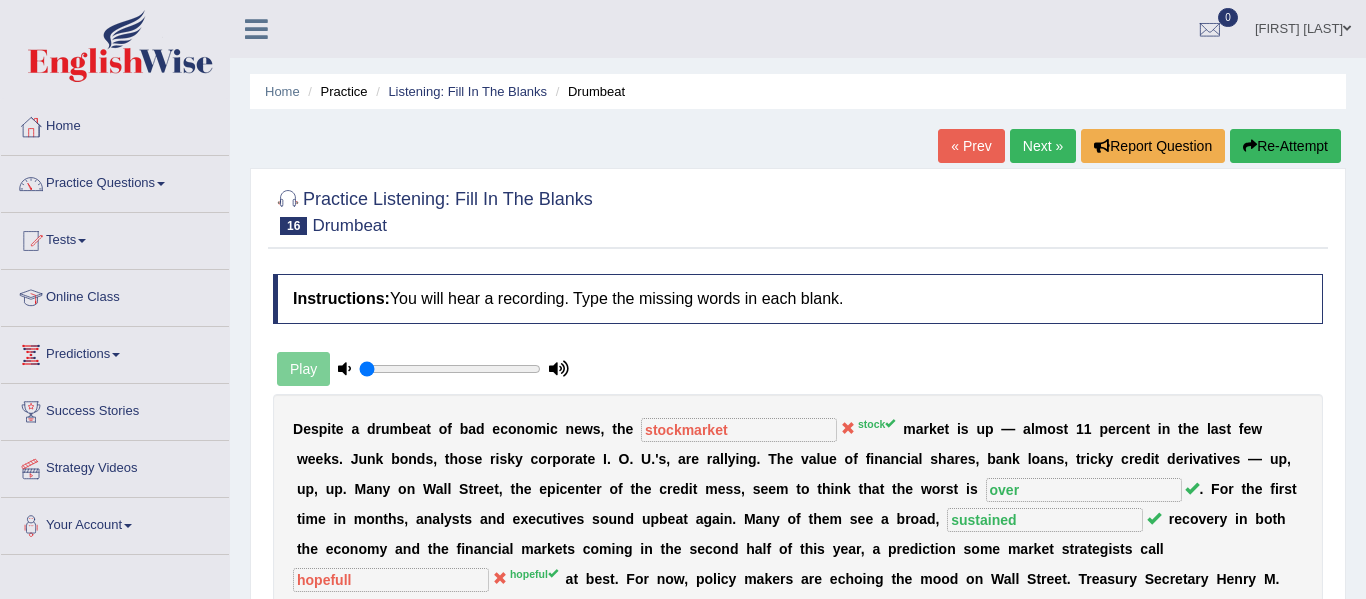 click on "Re-Attempt" at bounding box center (1285, 146) 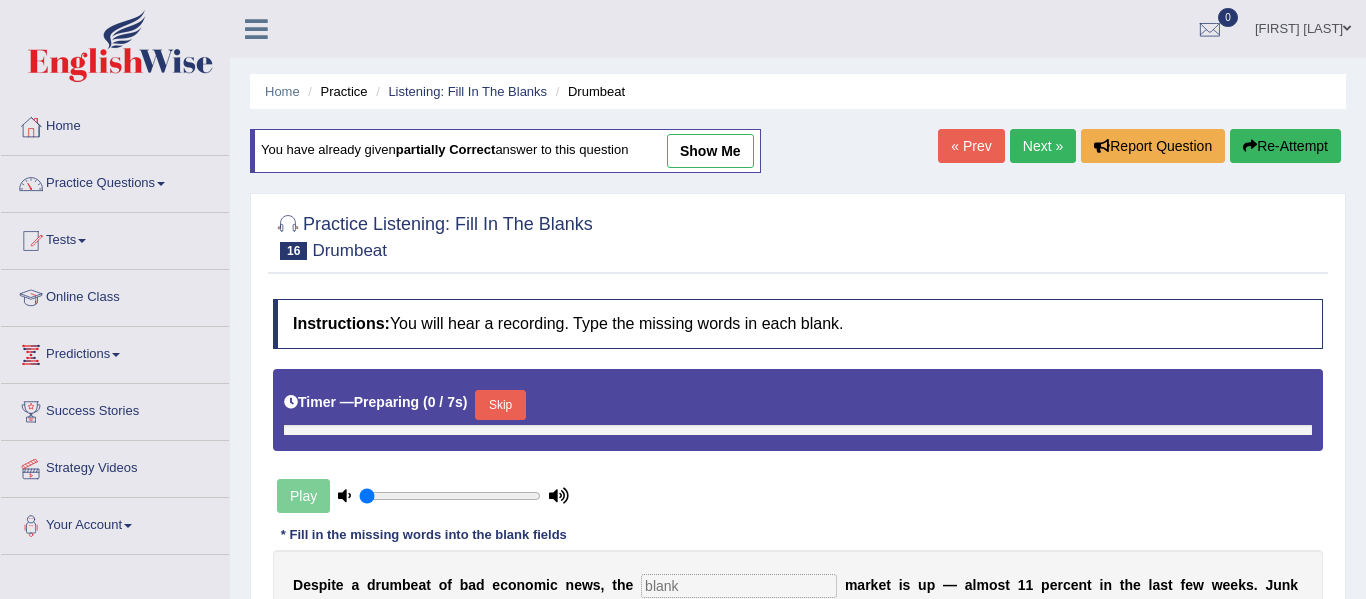 scroll, scrollTop: 0, scrollLeft: 0, axis: both 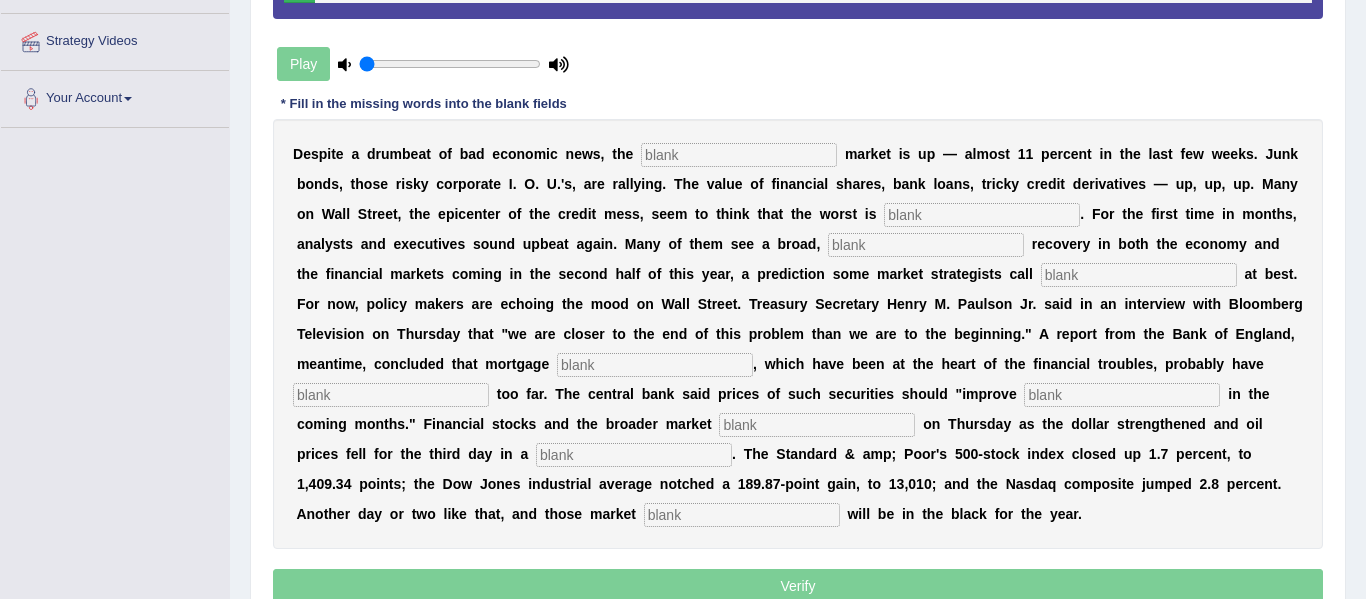 click at bounding box center [739, 155] 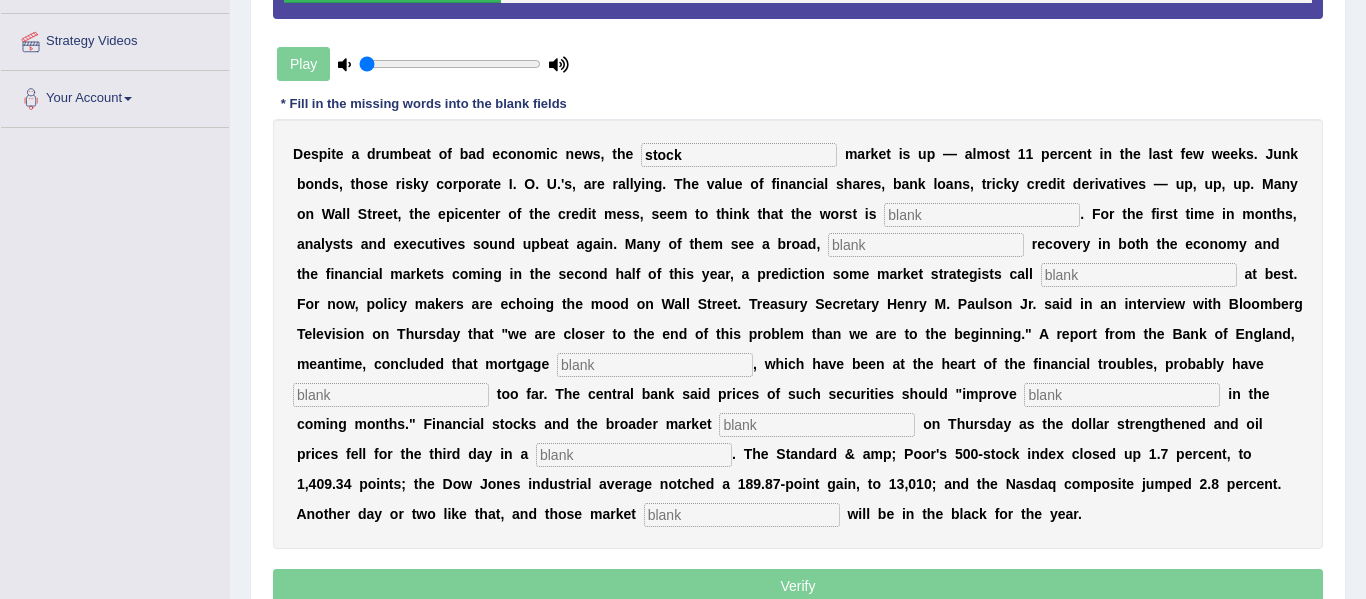 type on "stock" 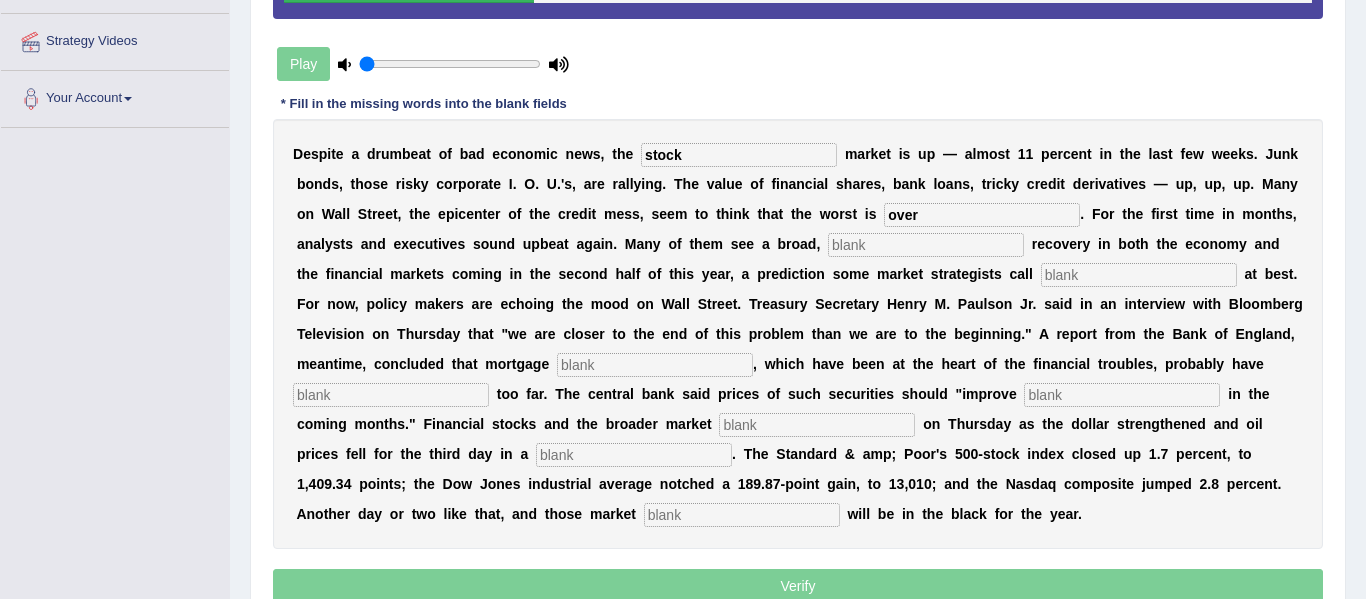 type on "over" 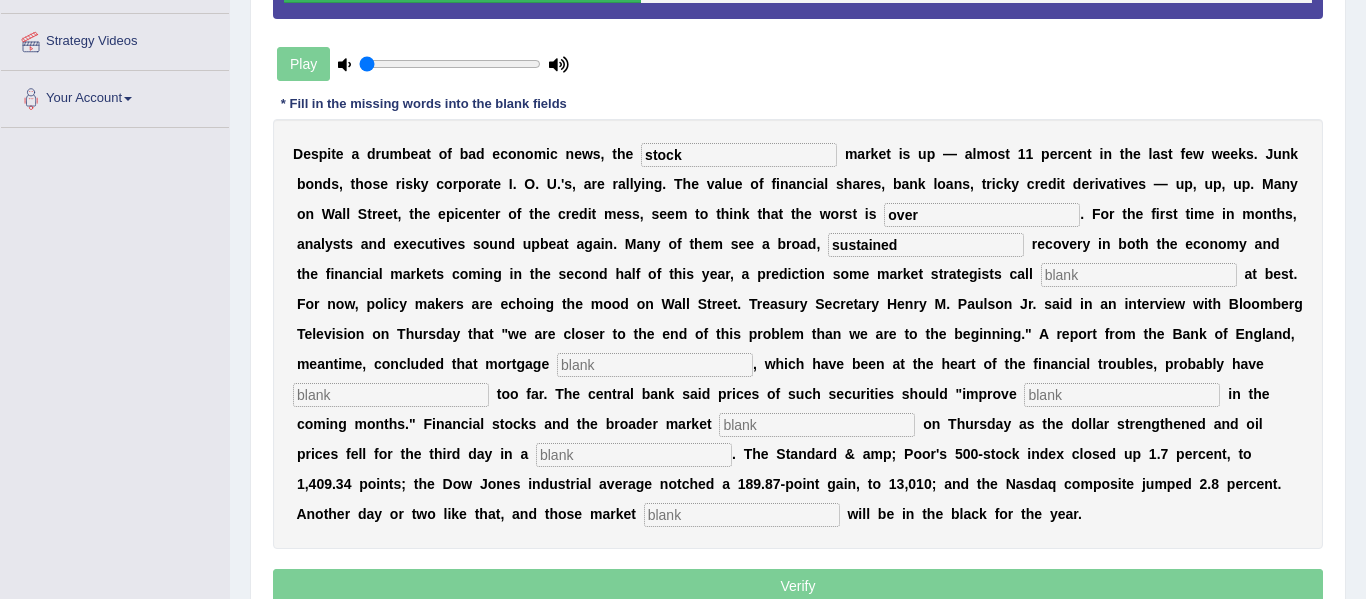 type on "sustained" 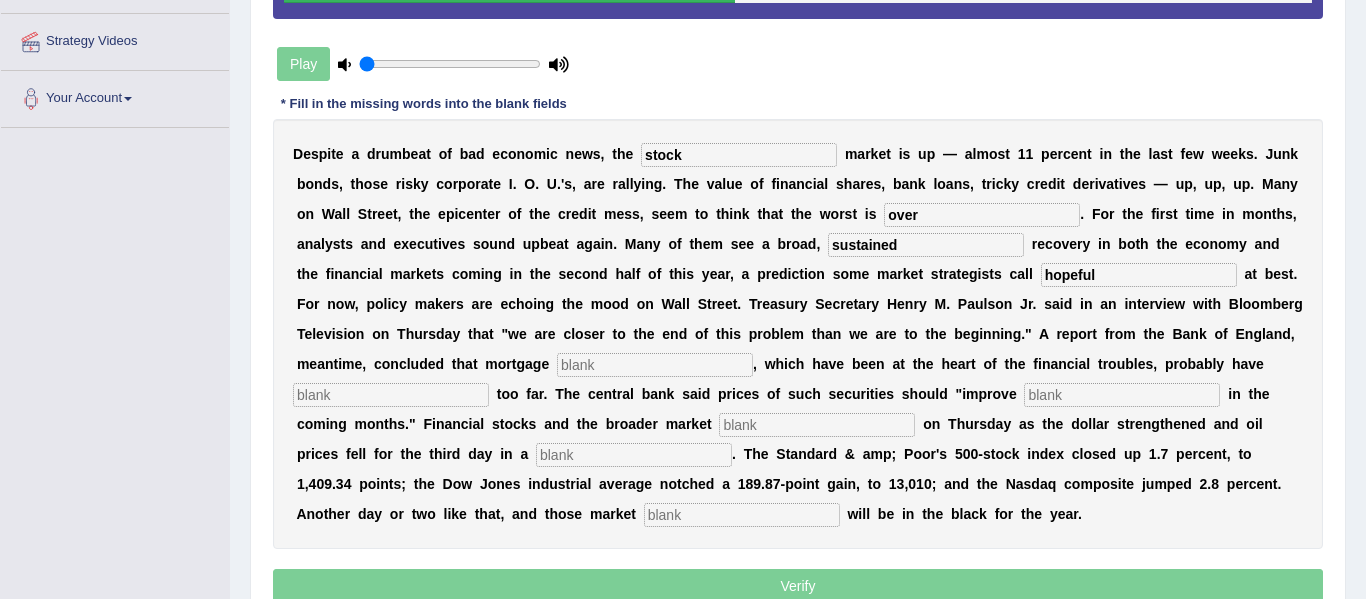 type on "hopeful" 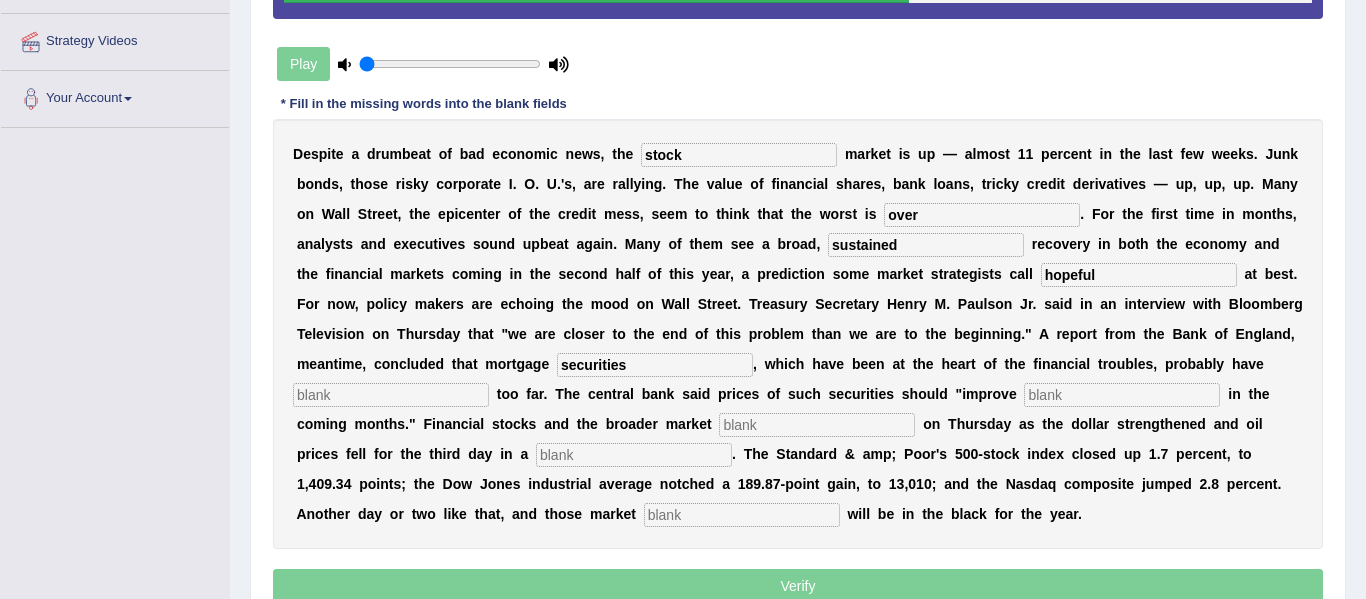 type on "securities" 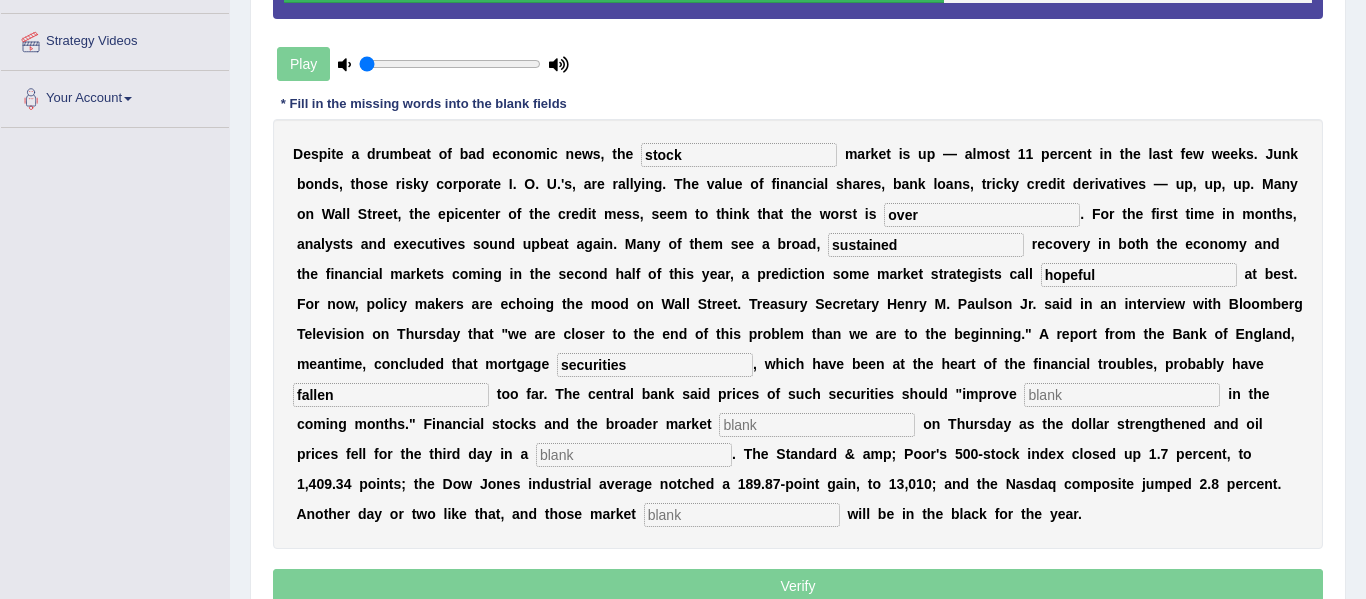 type on "fallen" 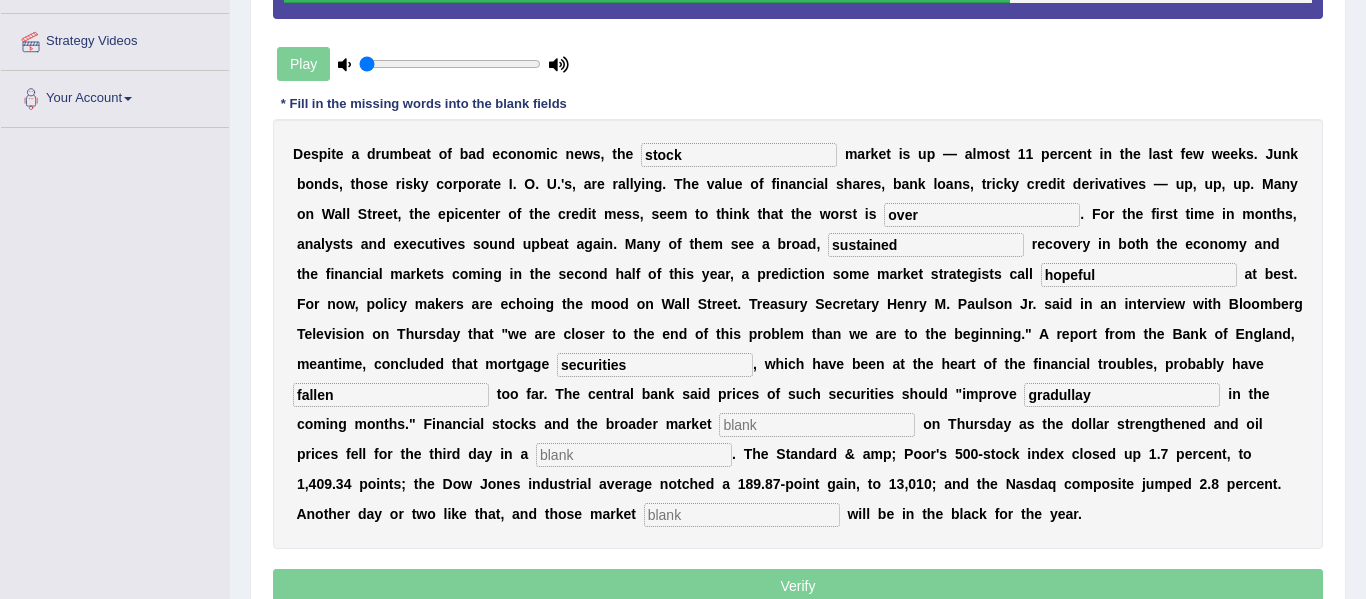 type on "gradullay" 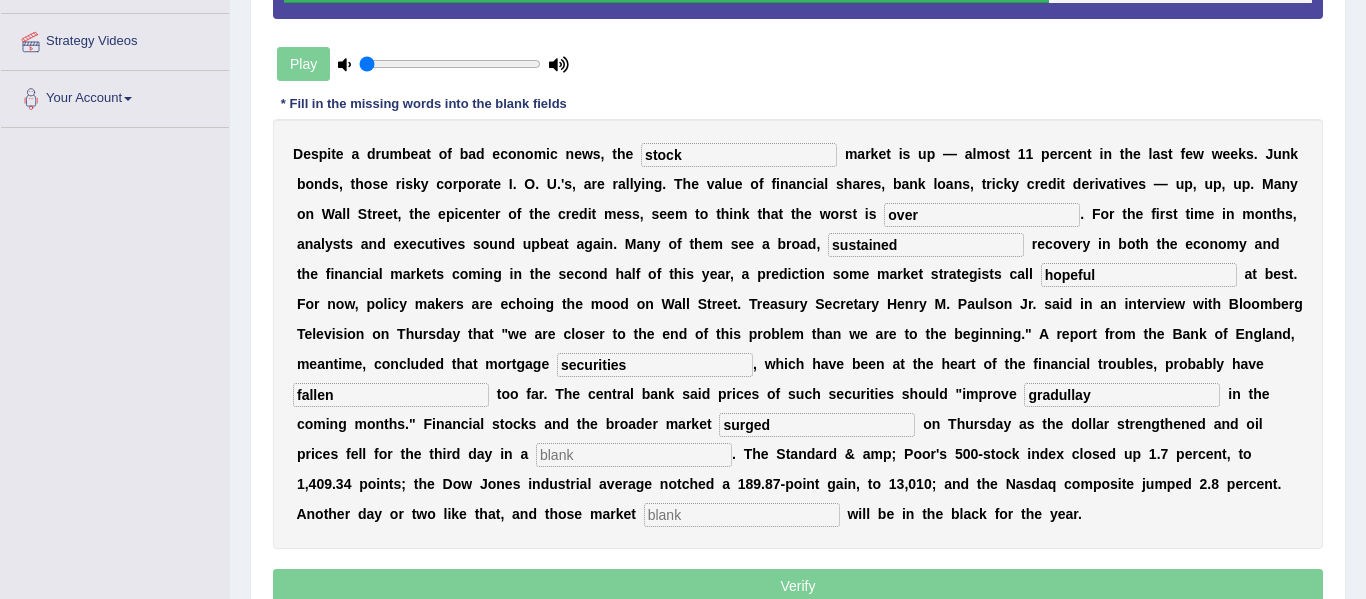 type on "surged" 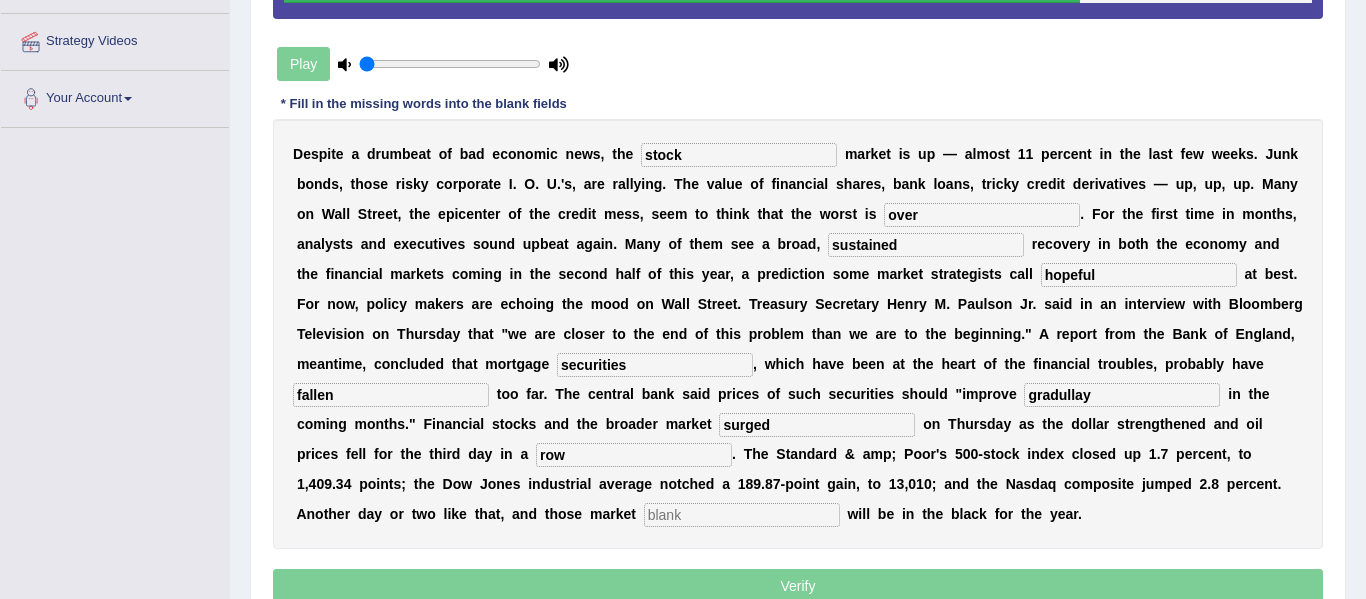 type on "row" 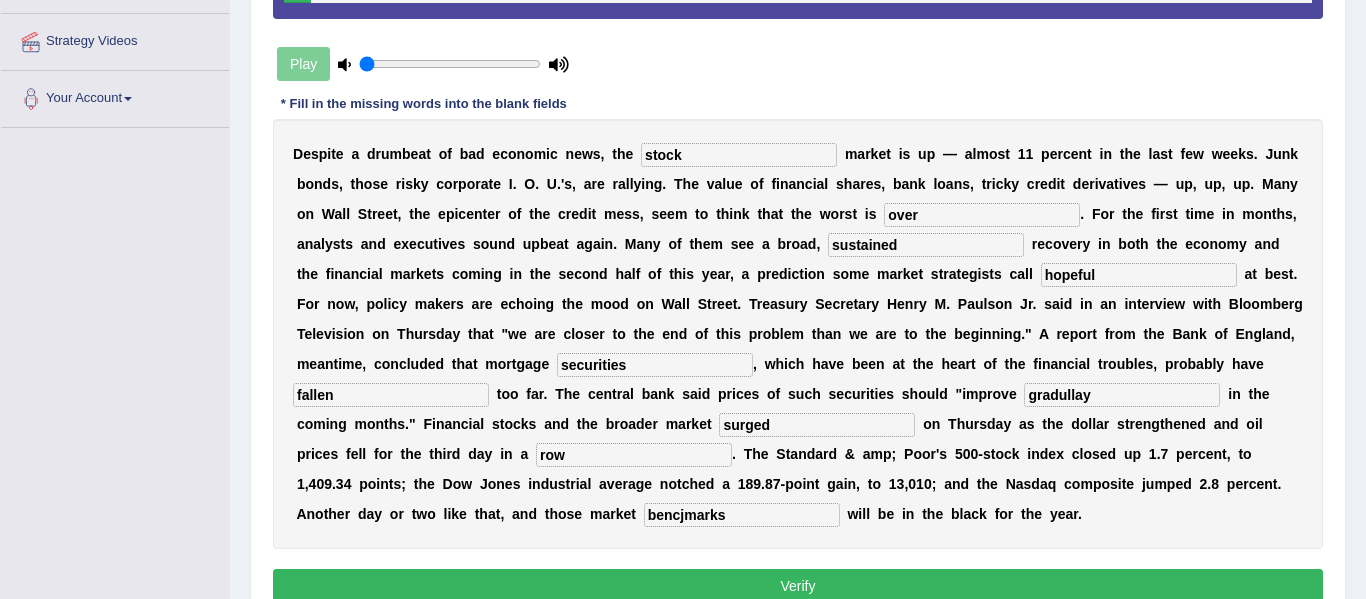 click on "bencjmarks" at bounding box center (742, 515) 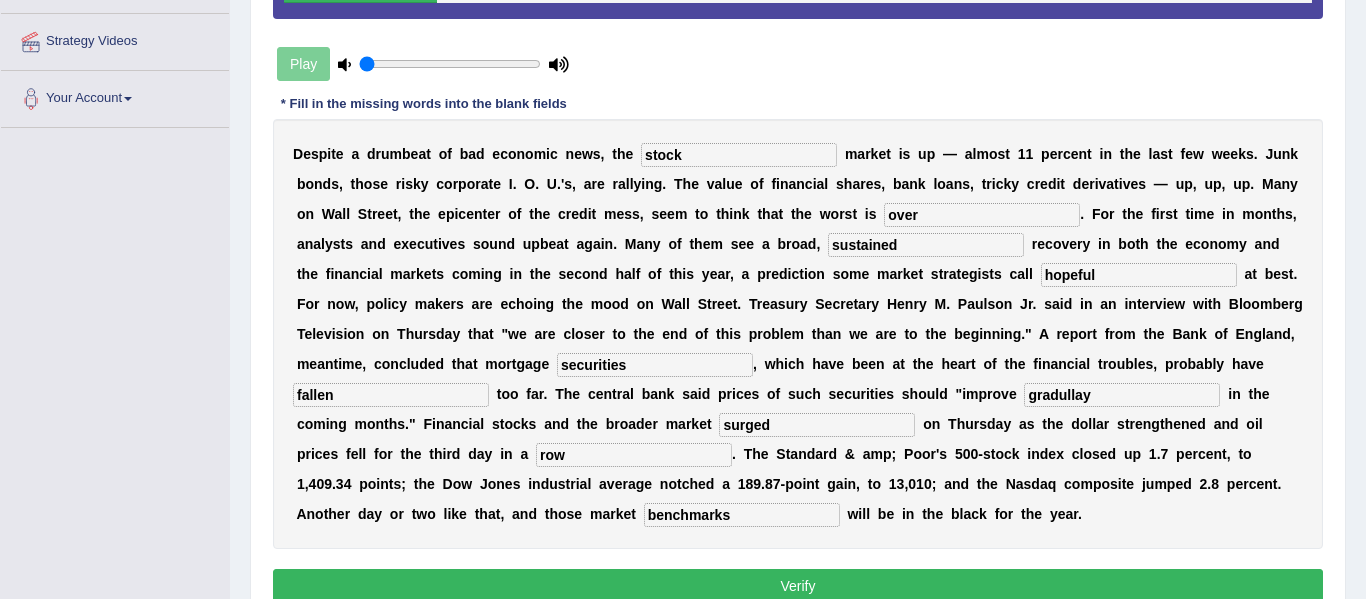 type on "benchmarks" 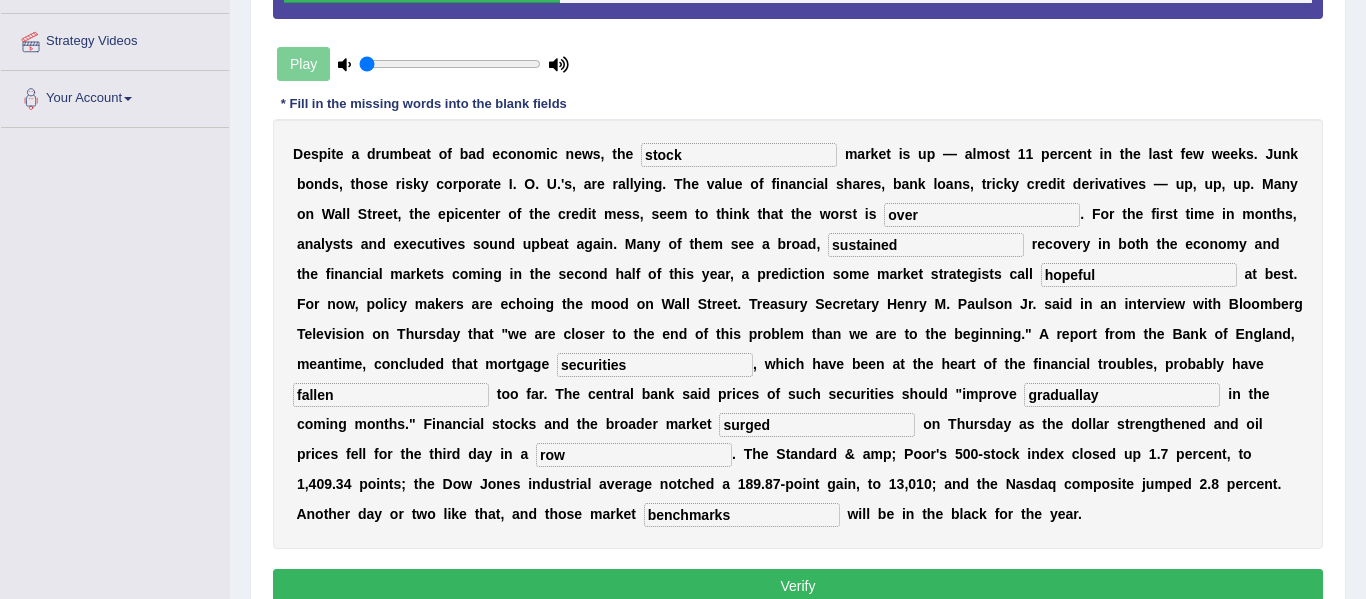 click on "graduallay" at bounding box center [1122, 395] 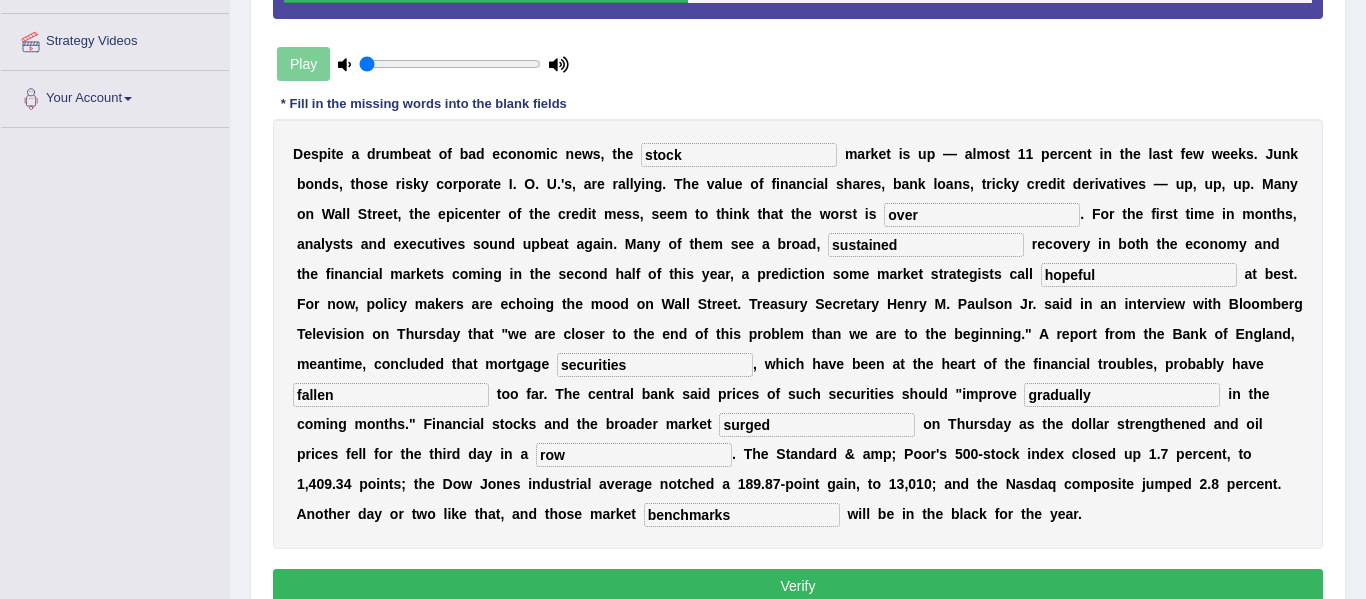 type on "gradually" 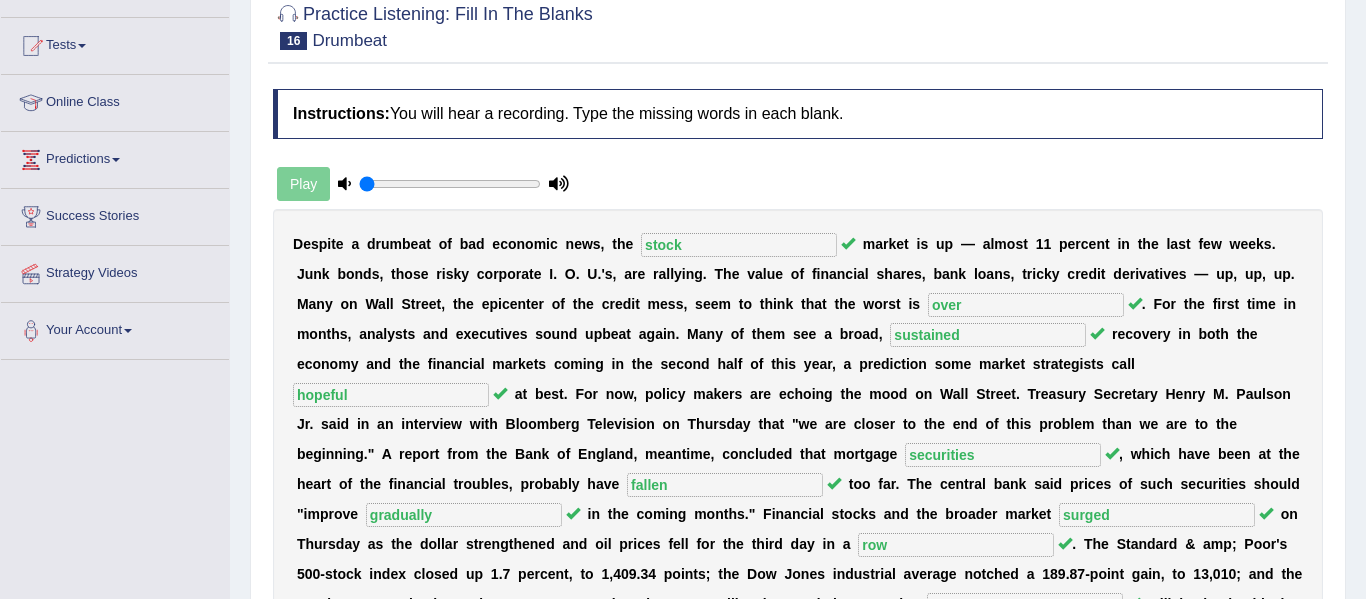 scroll, scrollTop: 186, scrollLeft: 0, axis: vertical 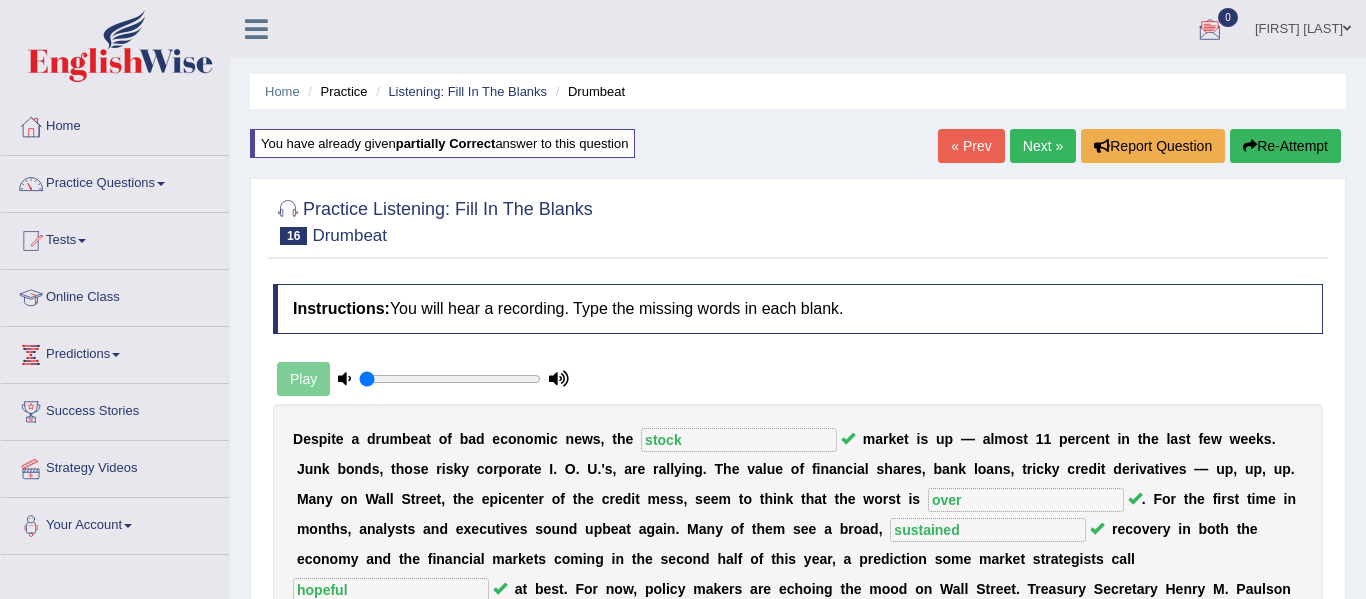 click on "Next »" at bounding box center (1043, 146) 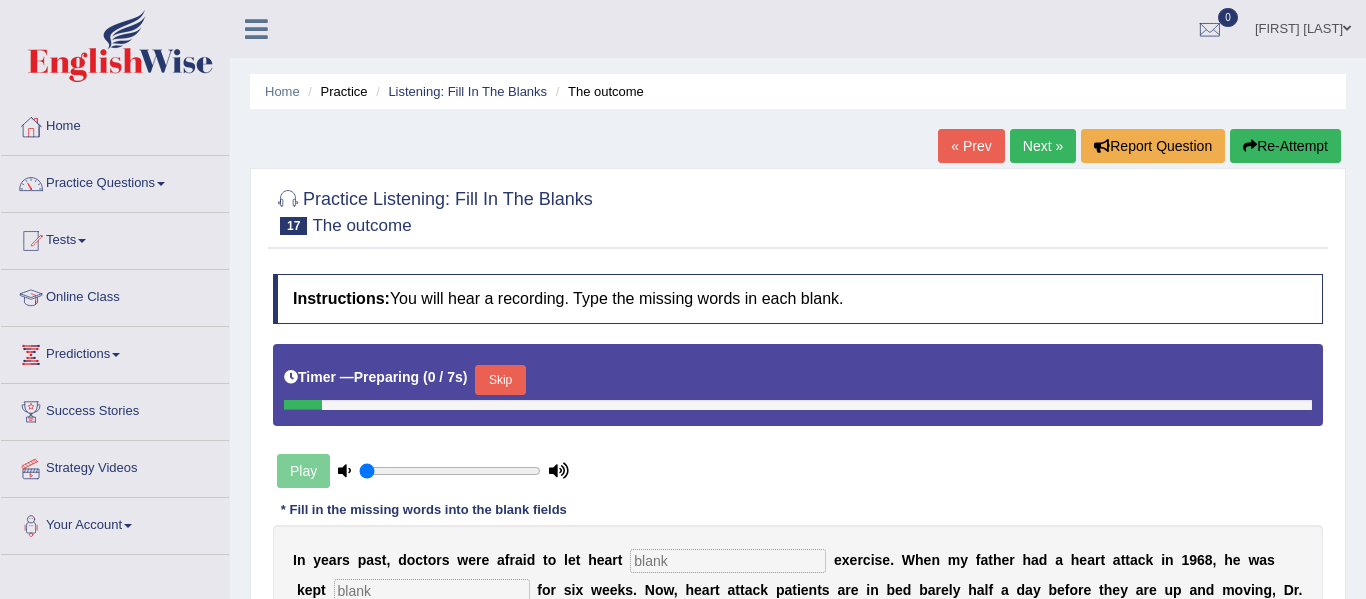 scroll, scrollTop: 0, scrollLeft: 0, axis: both 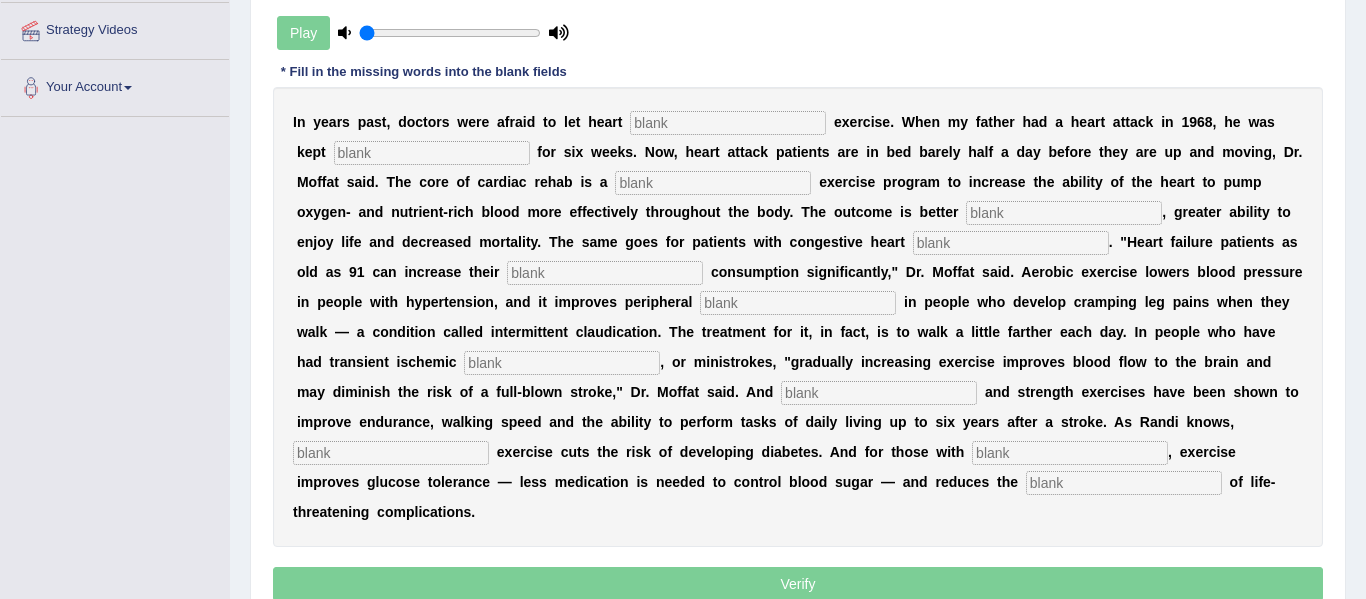 drag, startPoint x: 0, startPoint y: 0, endPoint x: 1365, endPoint y: 298, distance: 1397.1503 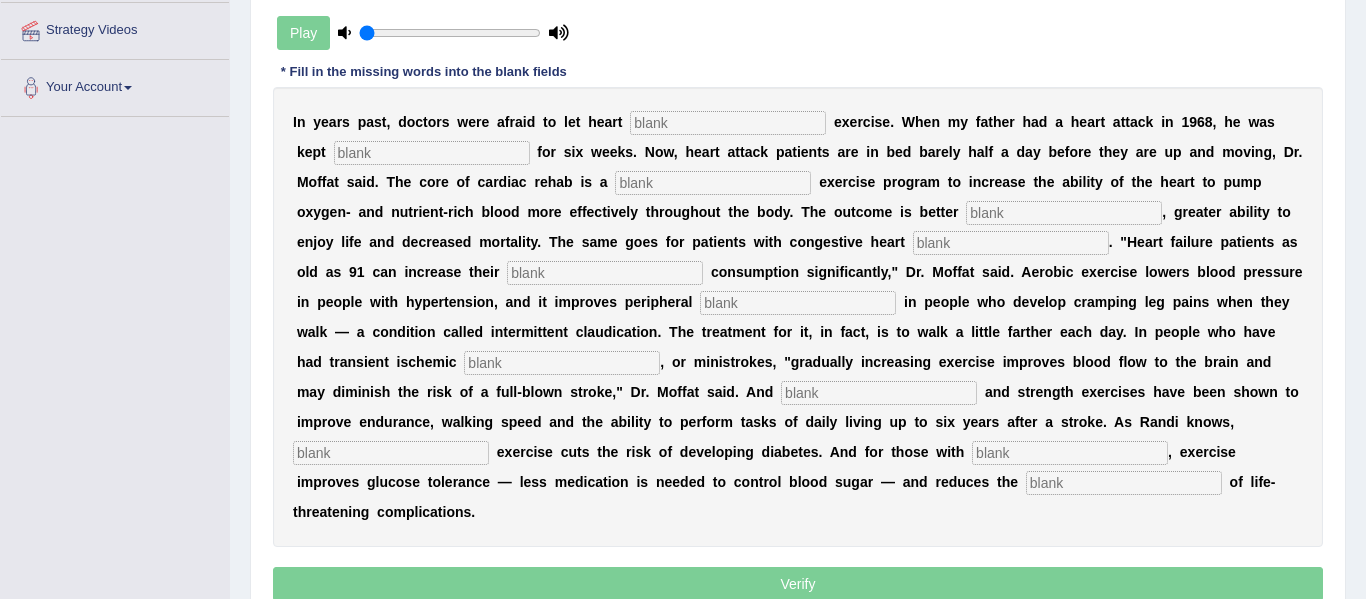 click on "Toggle navigation
Home
Practice Questions   Speaking Practice Read Aloud
Repeat Sentence
Describe Image
Re-tell Lecture
Answer Short Question
Summarize Group Discussion
Respond To A Situation
Writing Practice  Summarize Written Text
Write Essay
Reading Practice  Reading & Writing: Fill In The Blanks
Choose Multiple Answers
Re-order Paragraphs
Fill In The Blanks
Choose Single Answer
Listening Practice  Summarize Spoken Text
Highlight Incorrect Words
Highlight Correct Summary
Select Missing Word
Choose Single Answer
Choose Multiple Answers
Fill In The Blanks
Write From Dictation
Pronunciation
Tests
Take Mock Test" at bounding box center (683, -139) 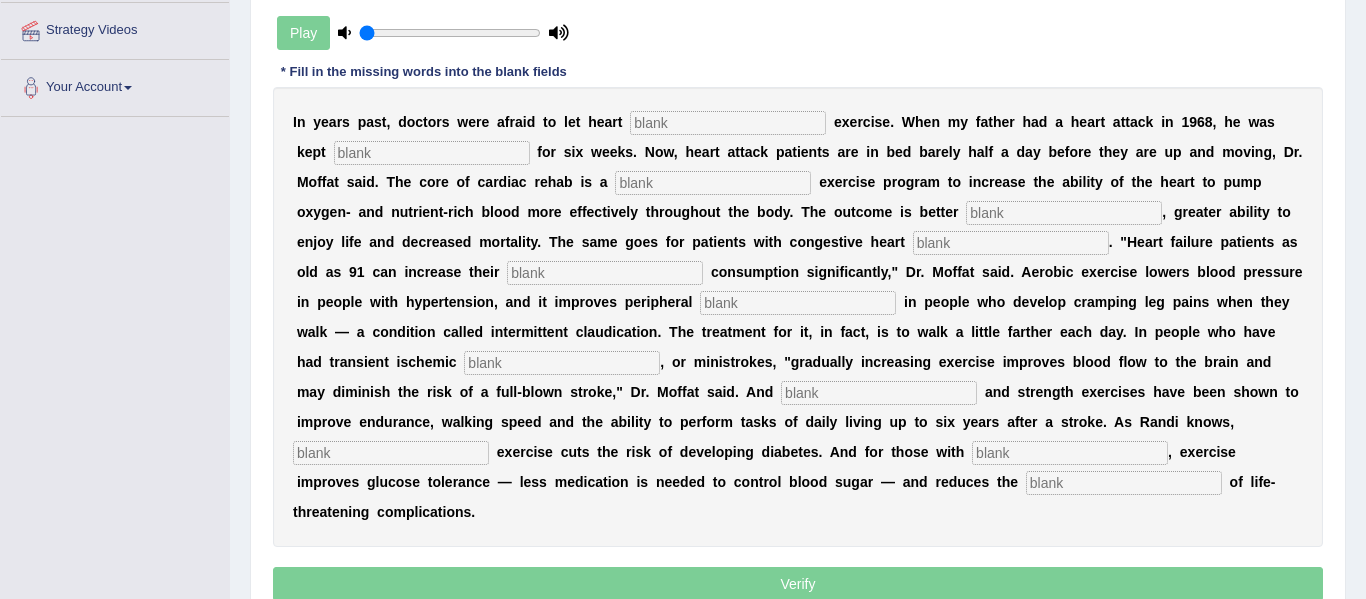 click at bounding box center (728, 123) 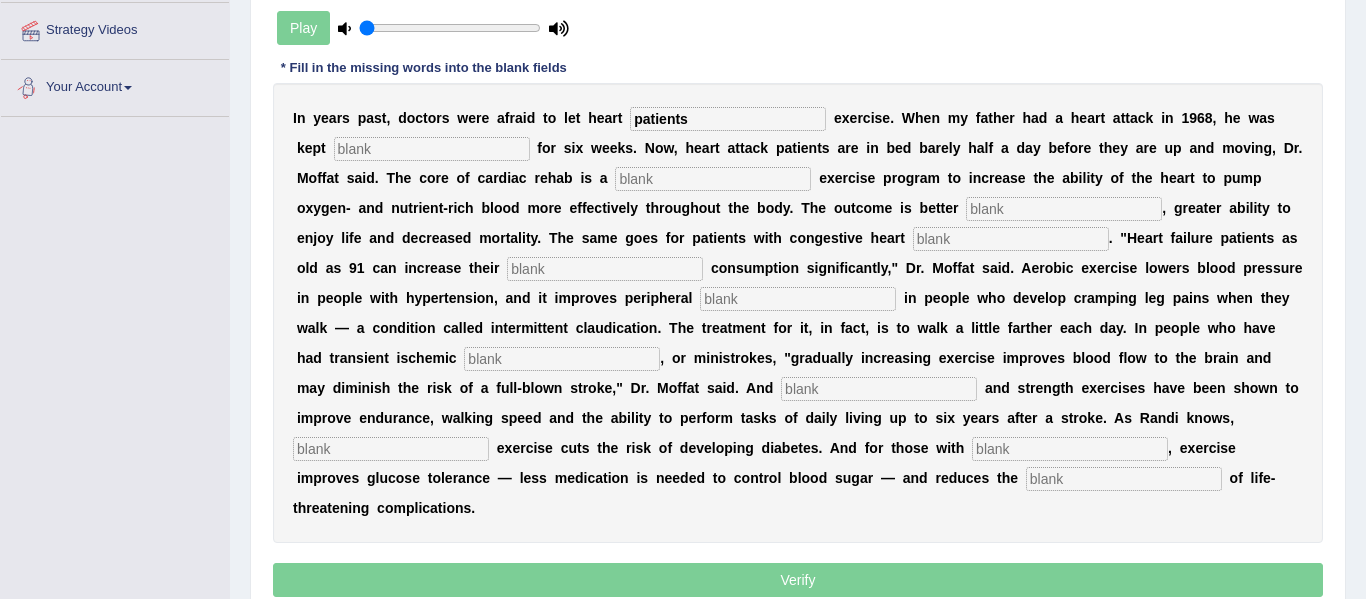 type on "patients" 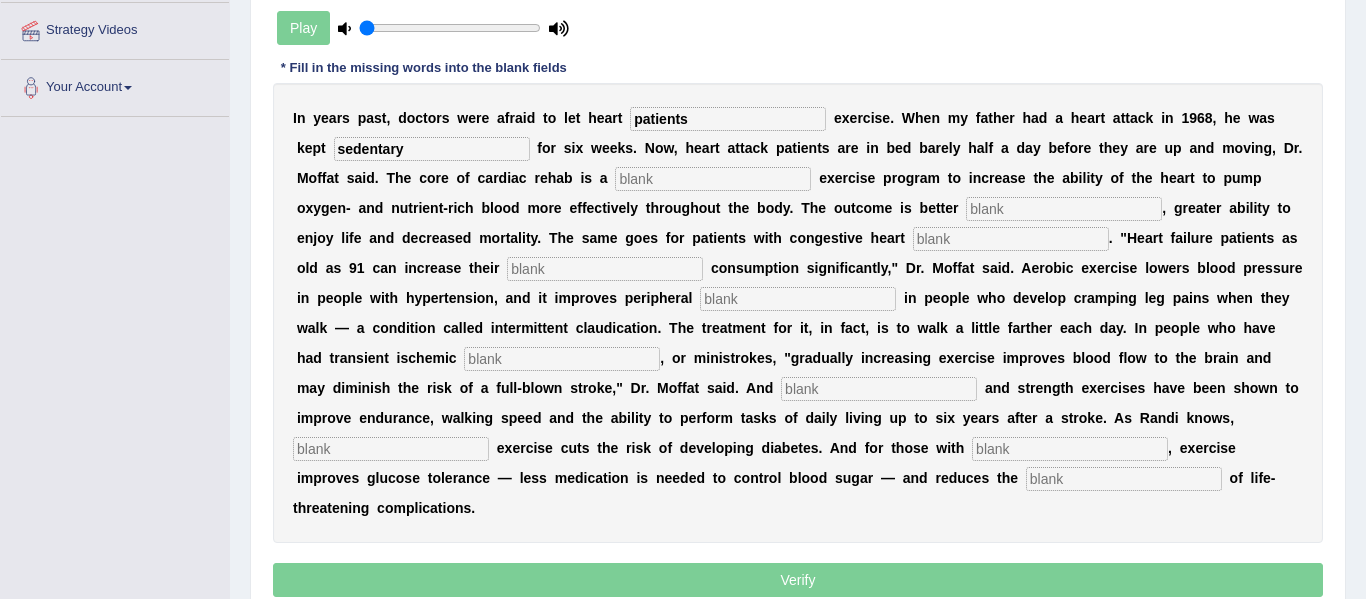 type on "sedentary" 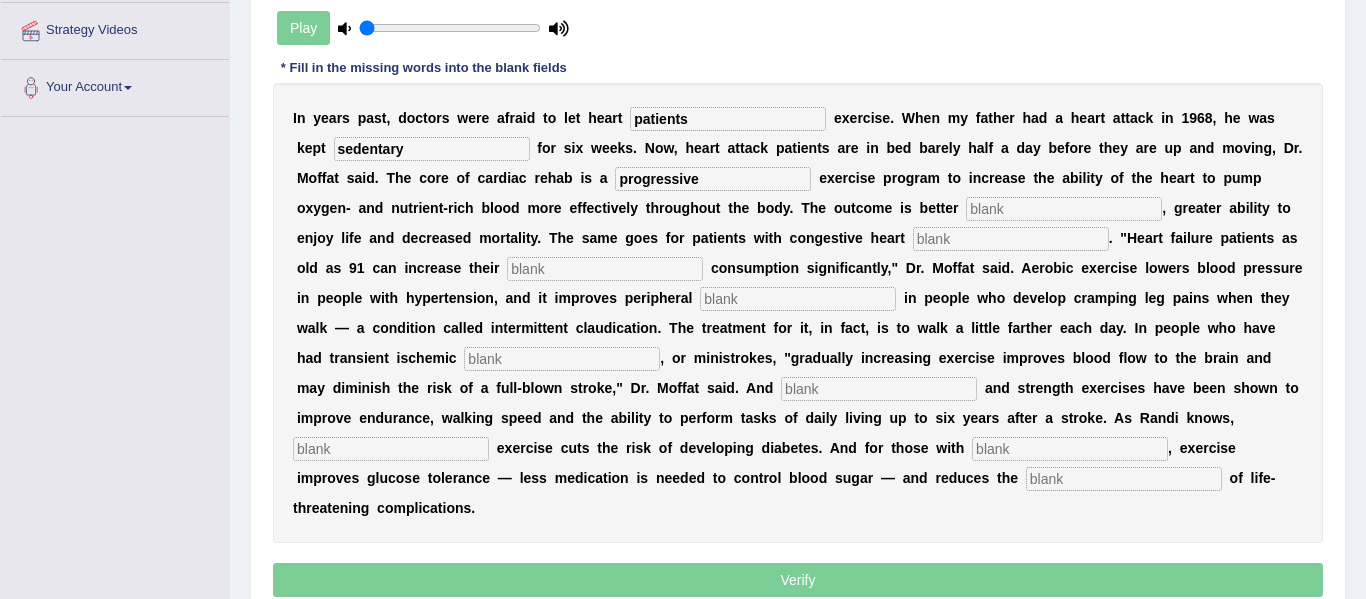 type on "progressive" 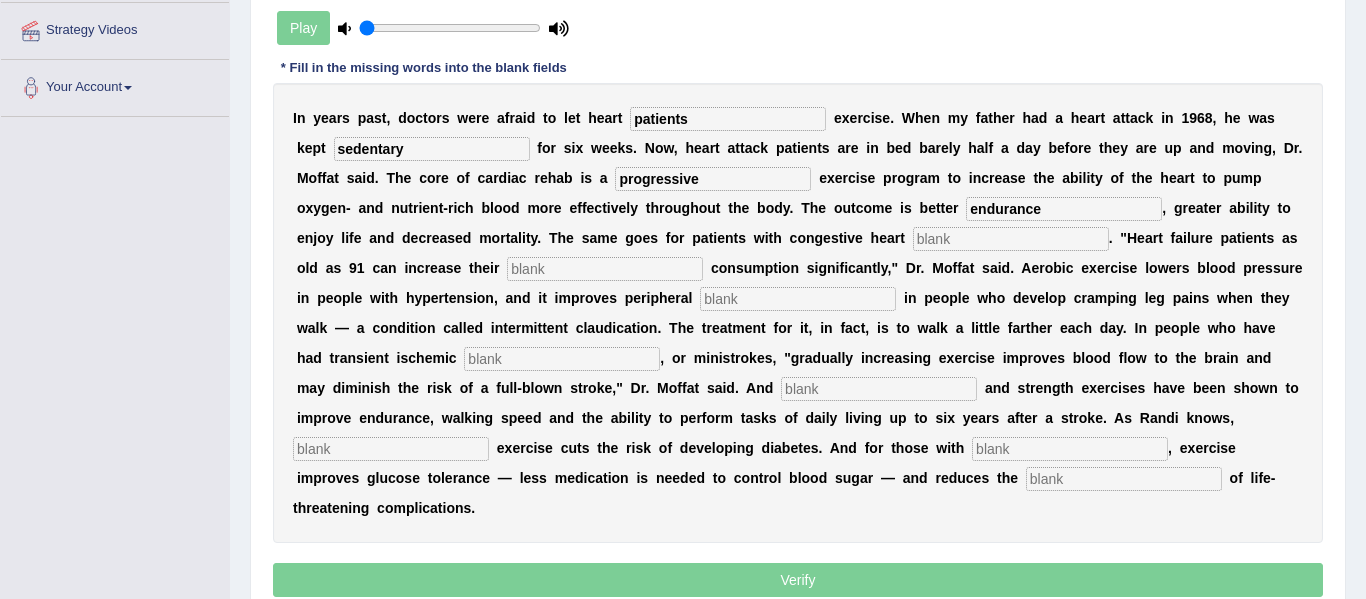 type on "endurance" 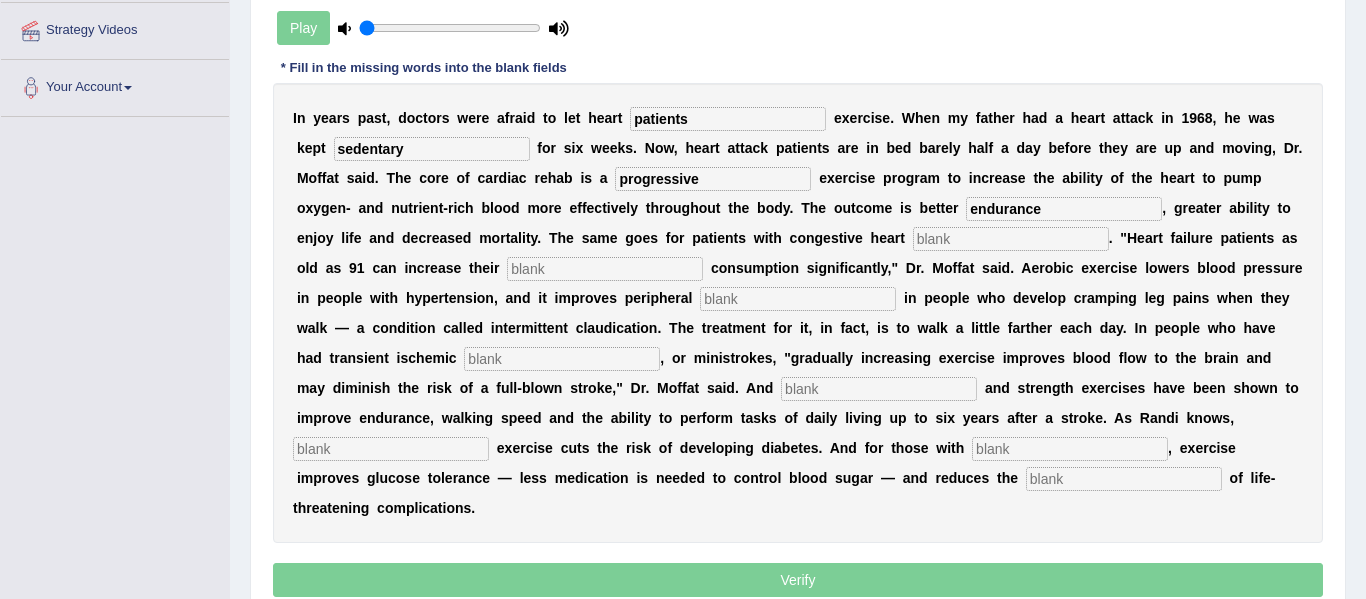 click at bounding box center (1011, 239) 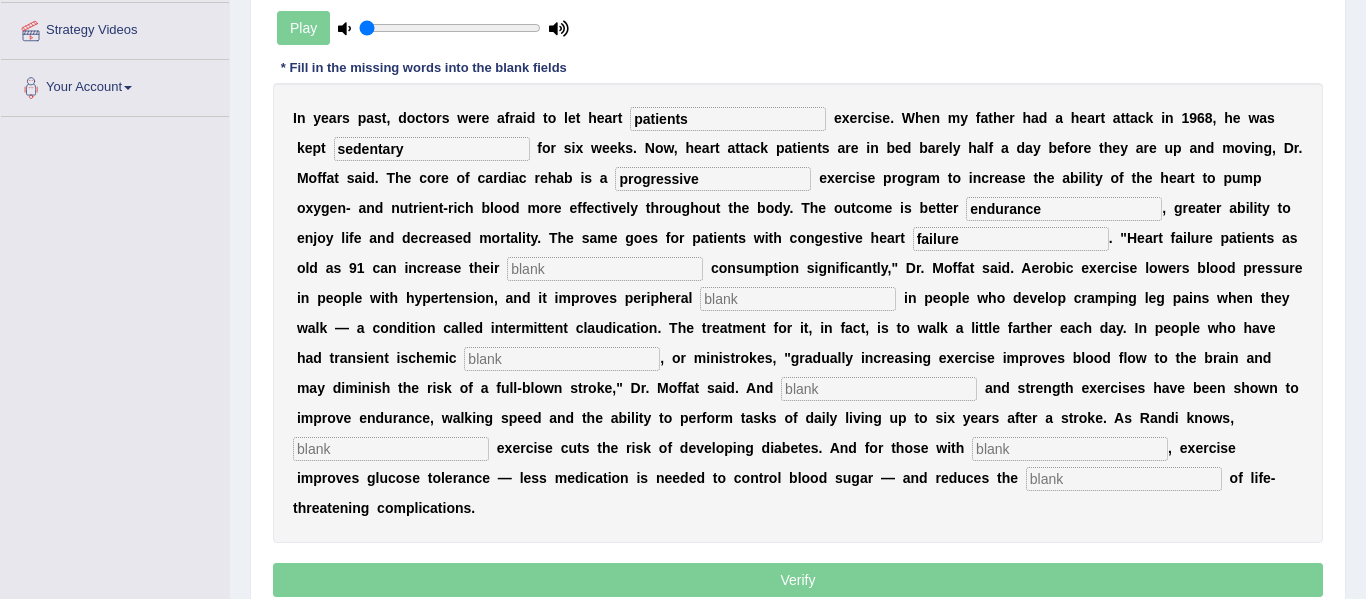 type on "failure" 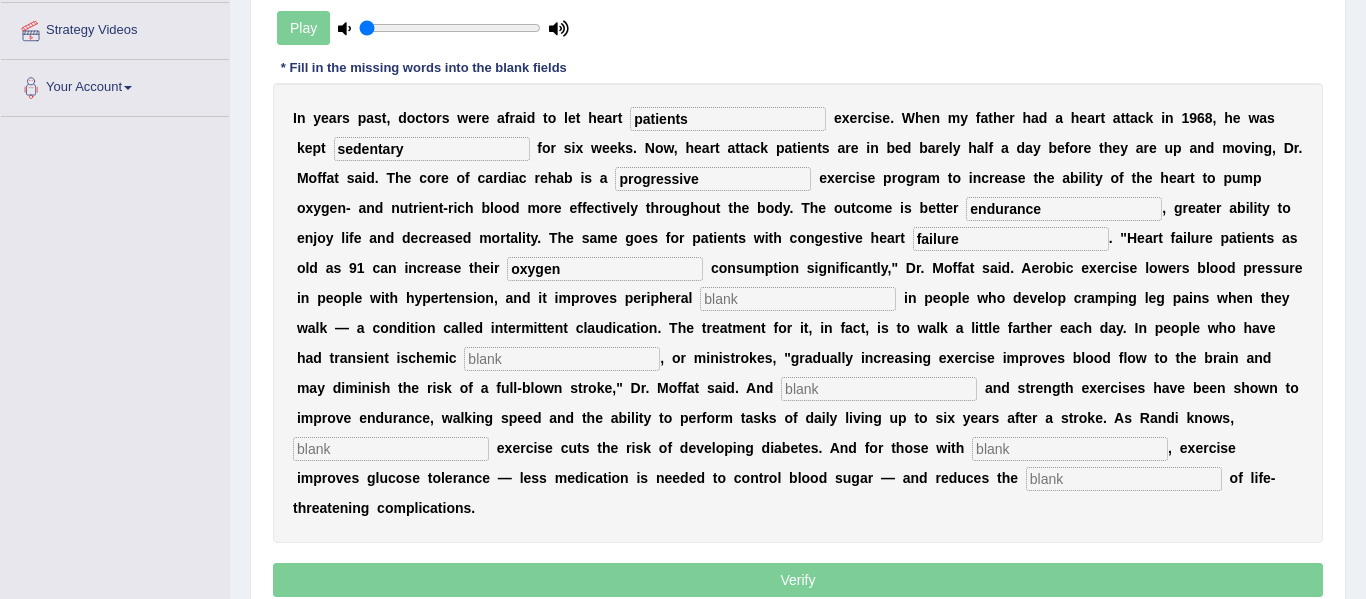 type on "oxygen" 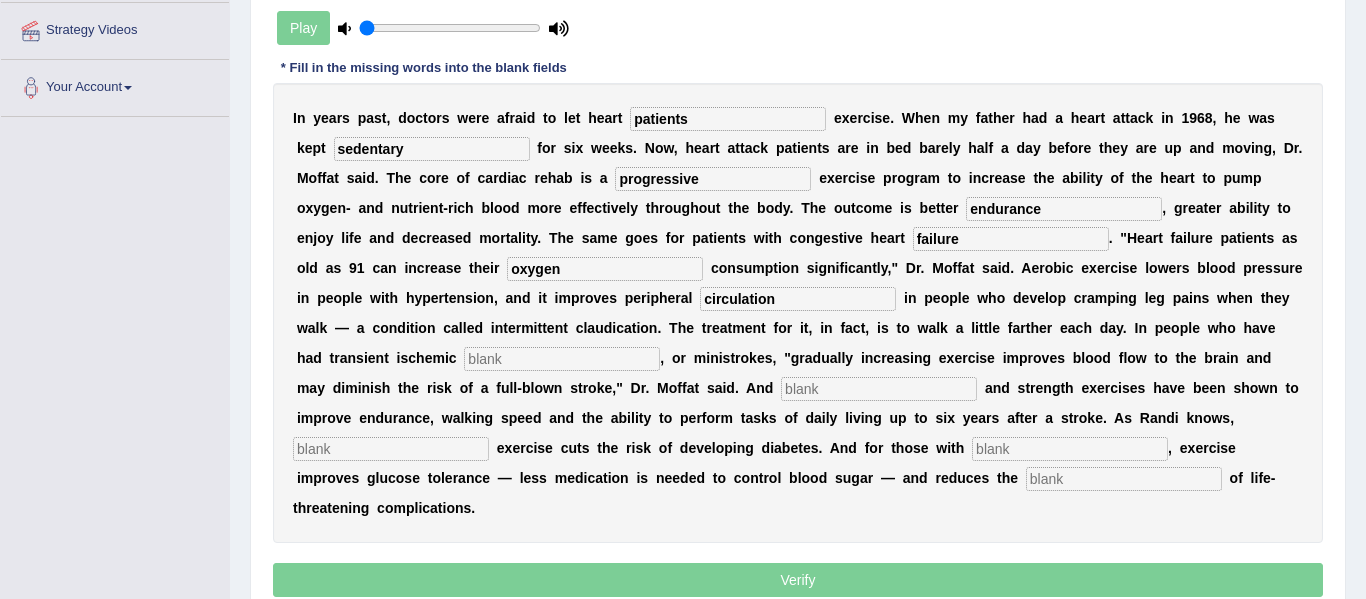 type on "circulation" 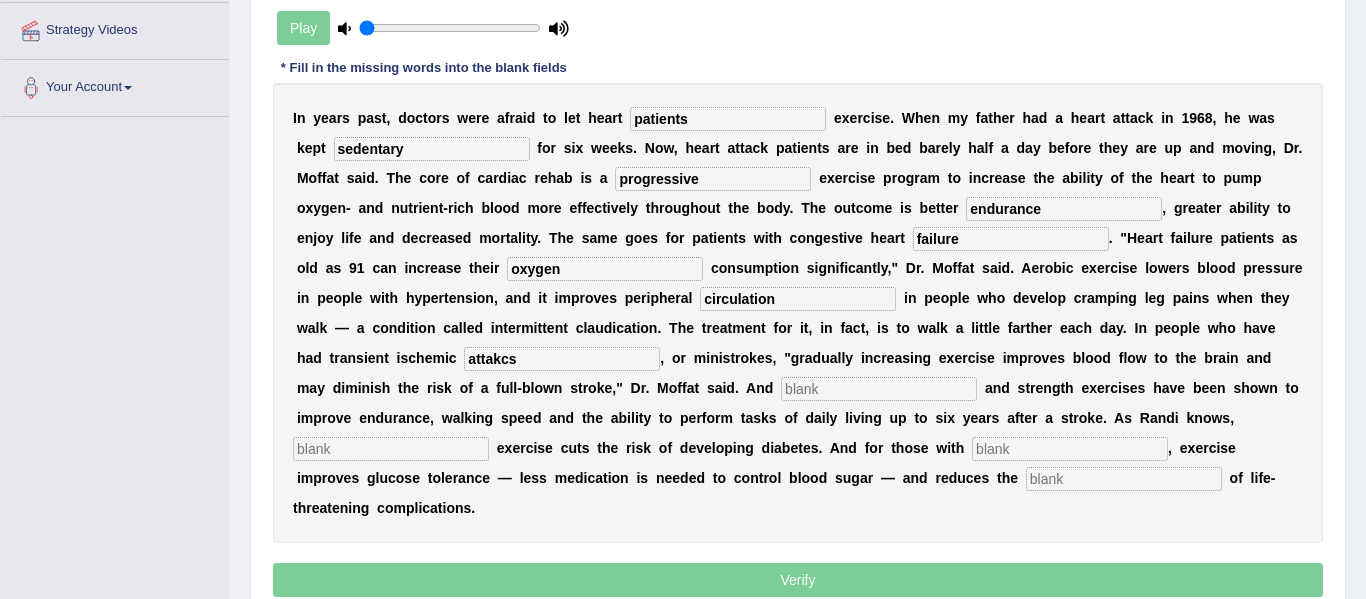 type on "attakcs" 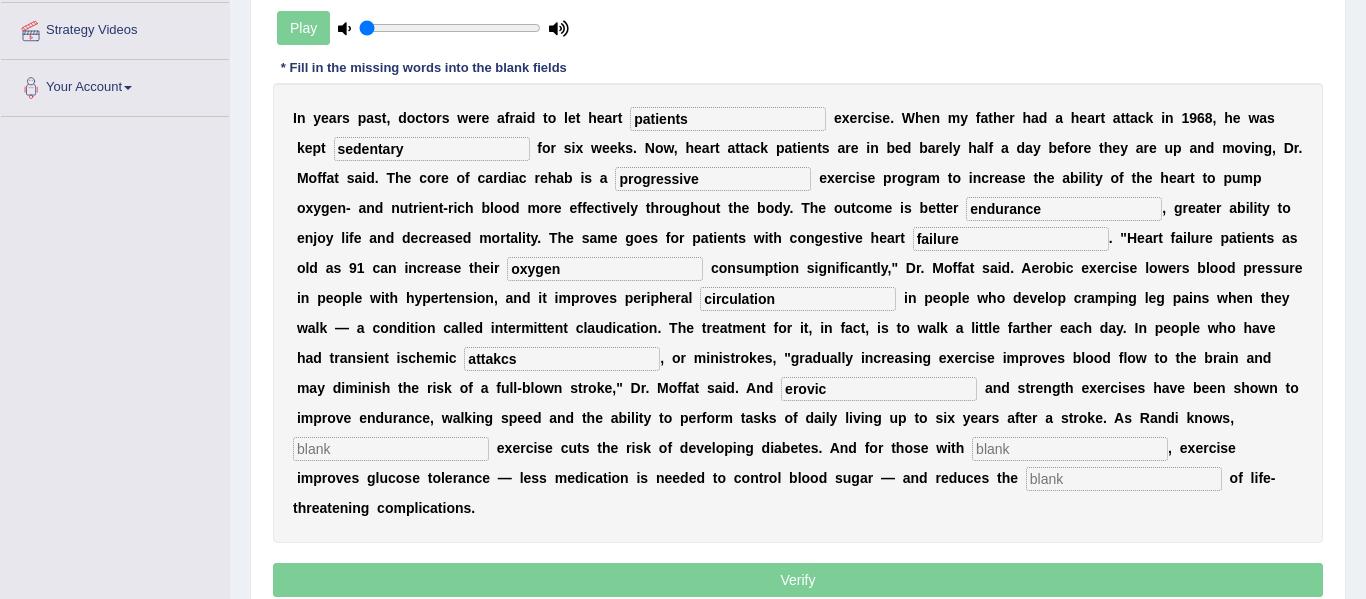 type on "erovic" 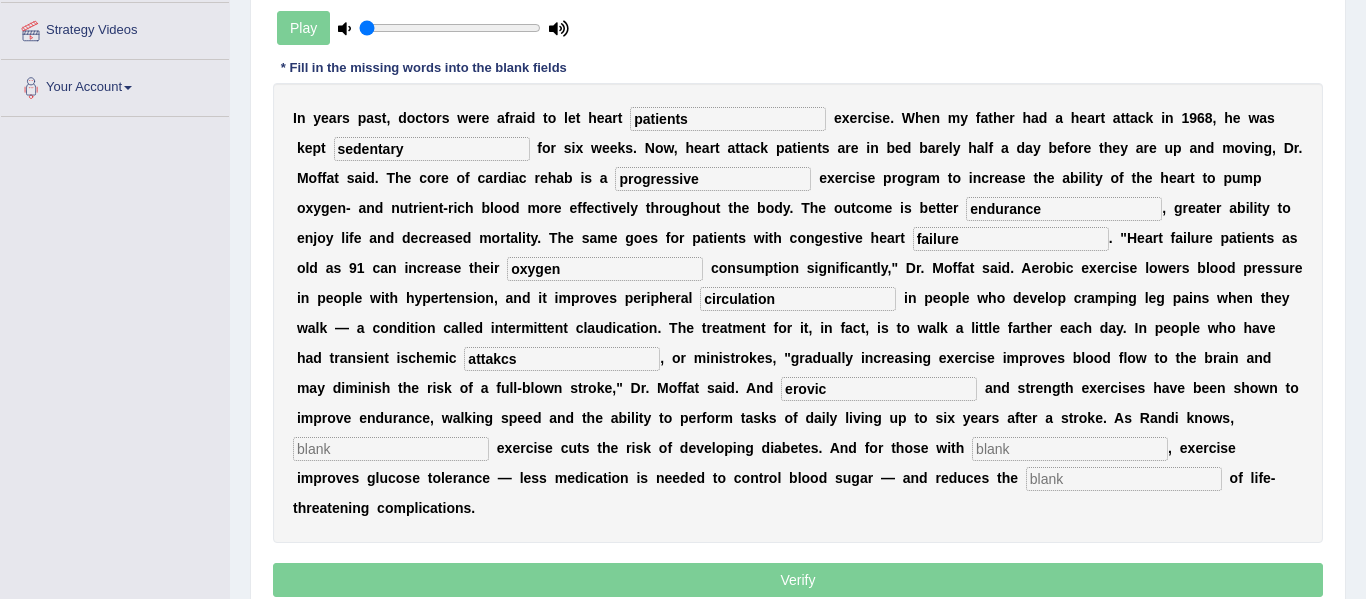 click at bounding box center [391, 449] 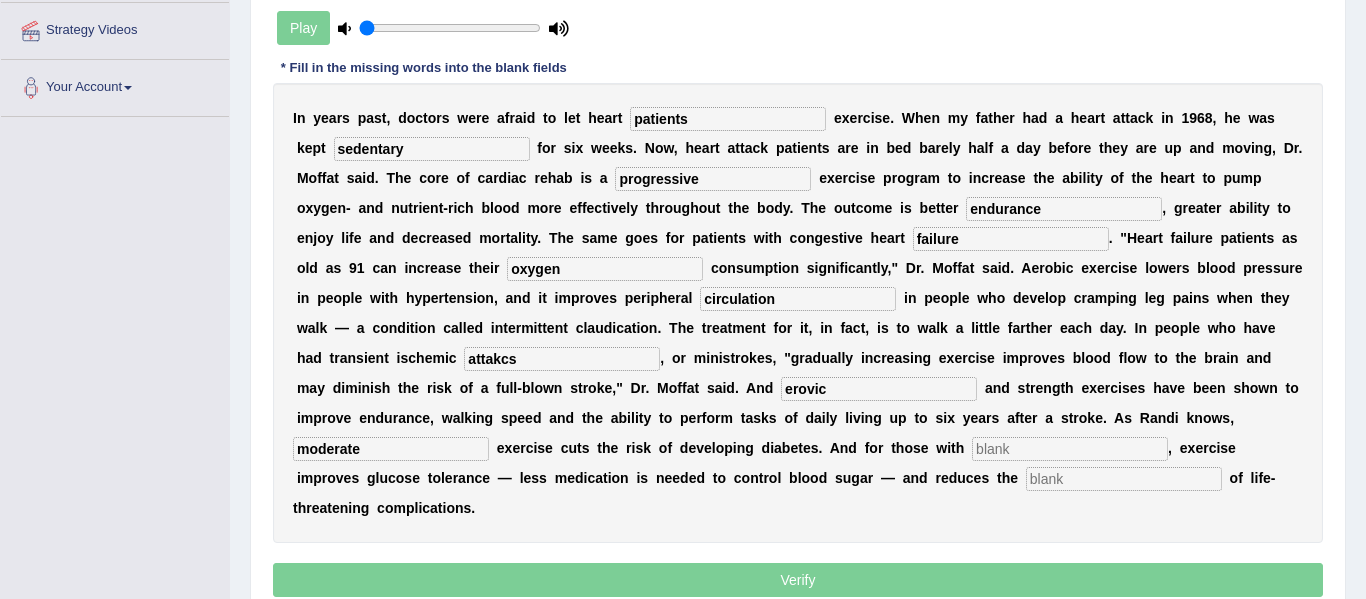 type on "moderate" 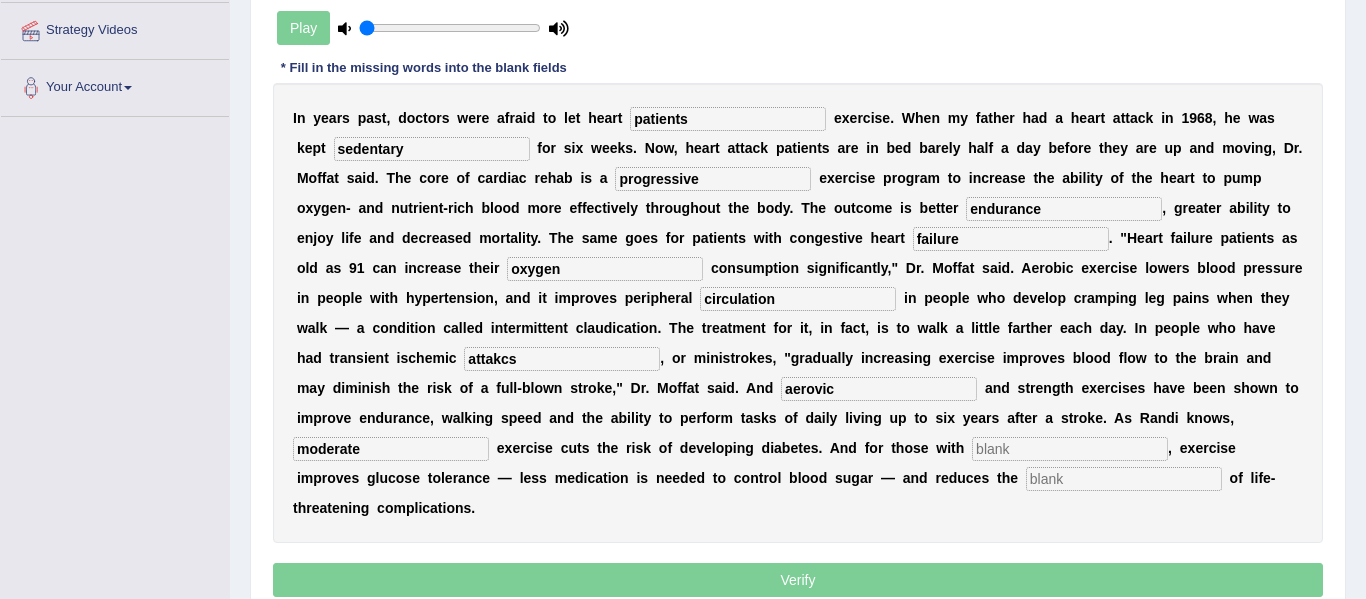 type on "aerovic" 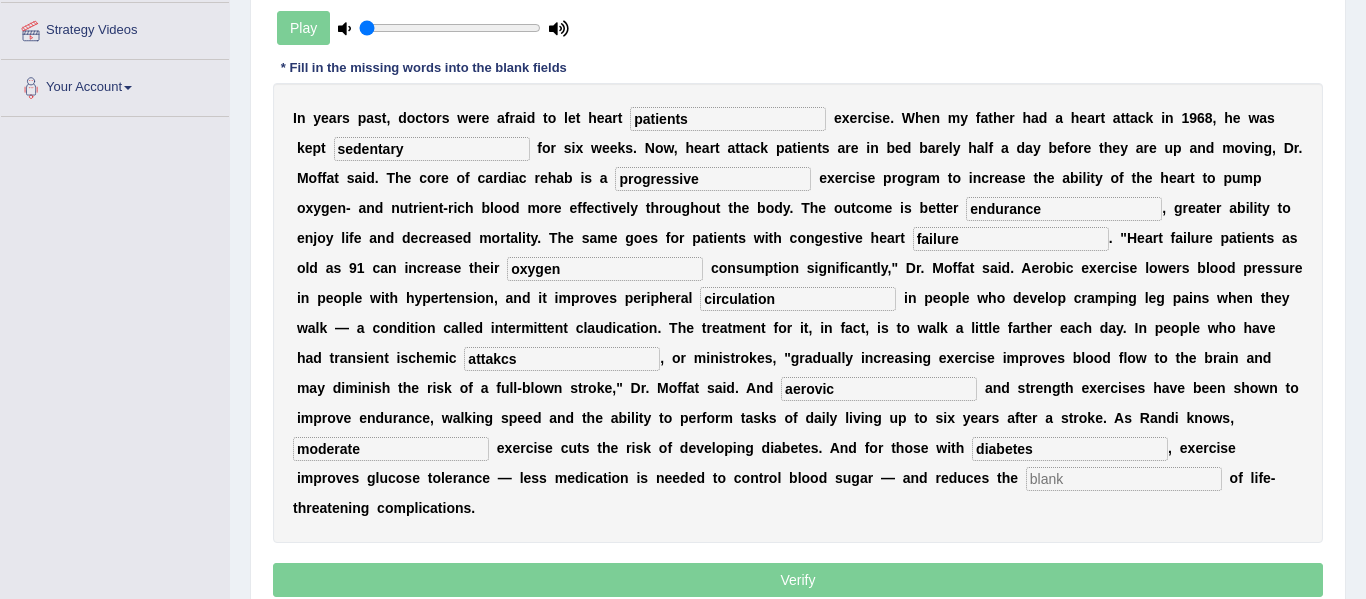 type on "diabetes" 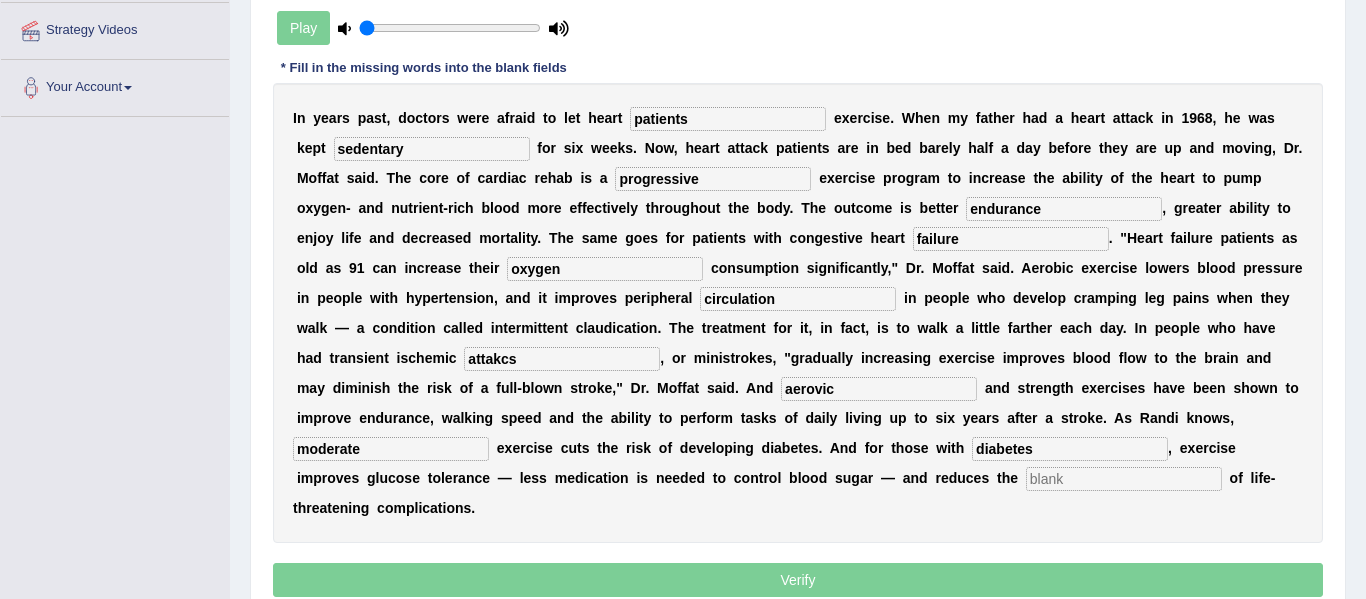 click at bounding box center [1124, 479] 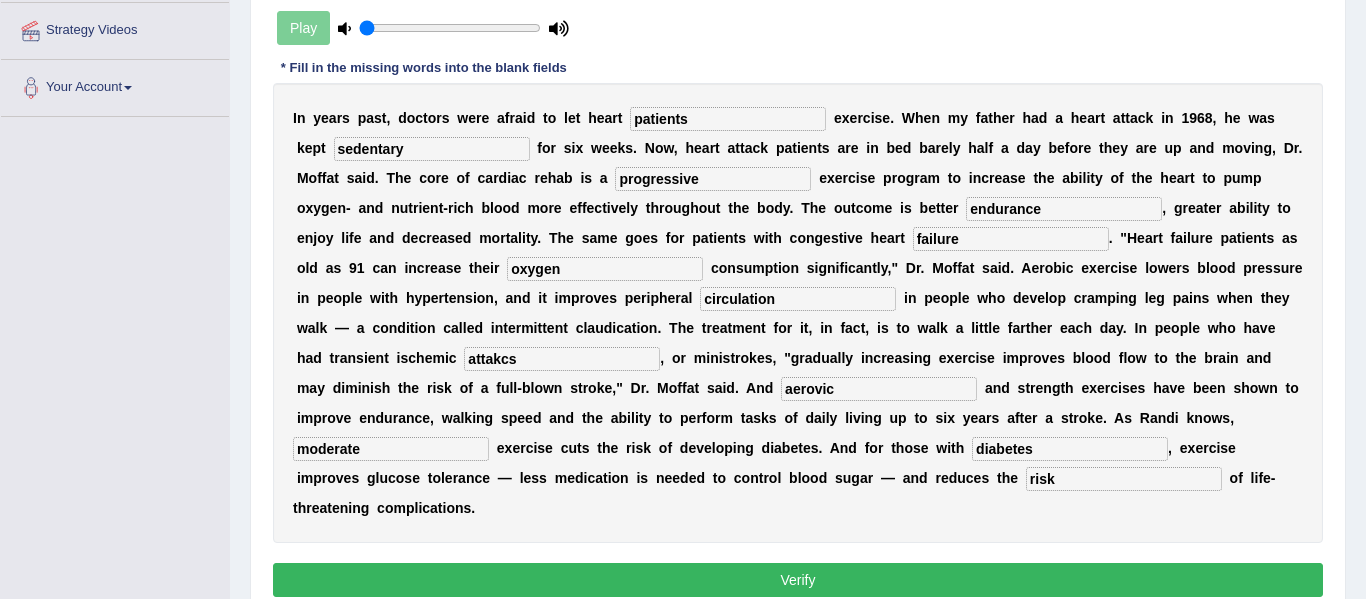 type on "risk" 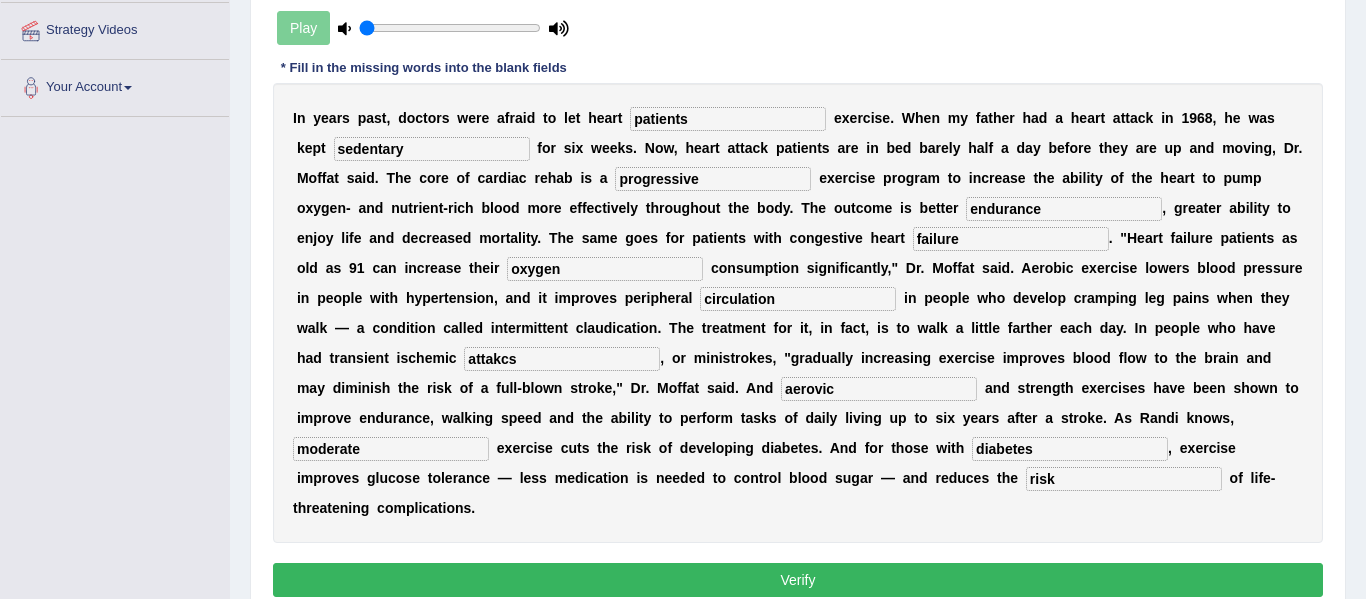 click on "patients" at bounding box center [728, 119] 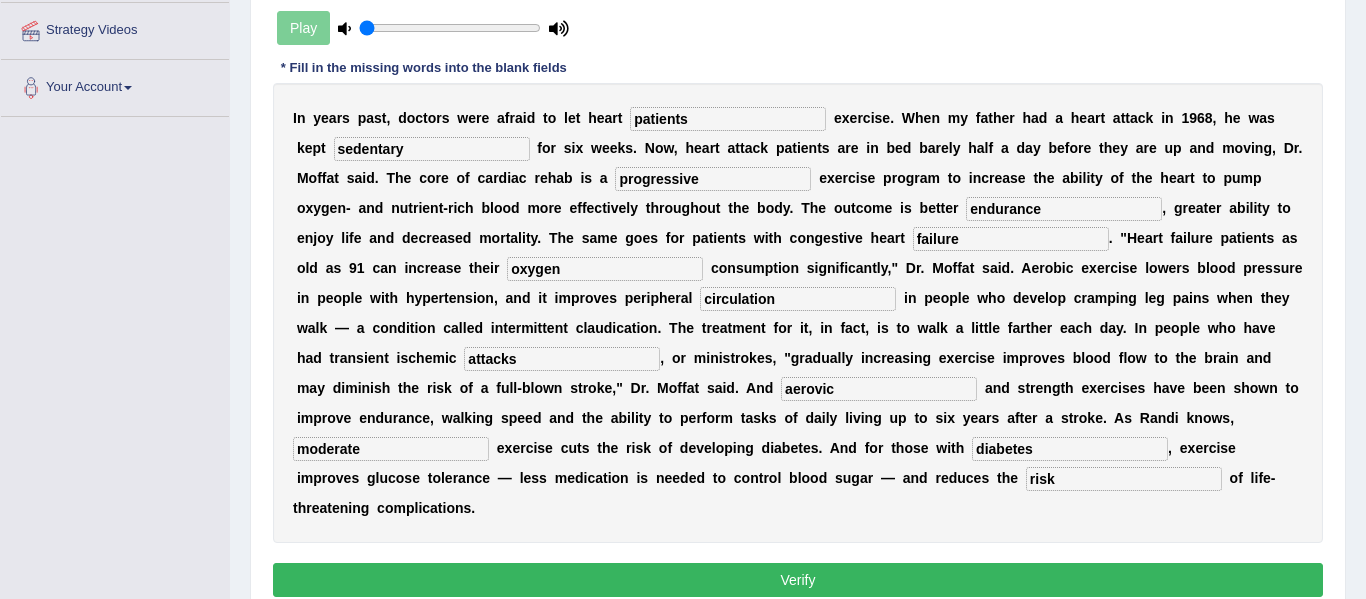 type on "attacks" 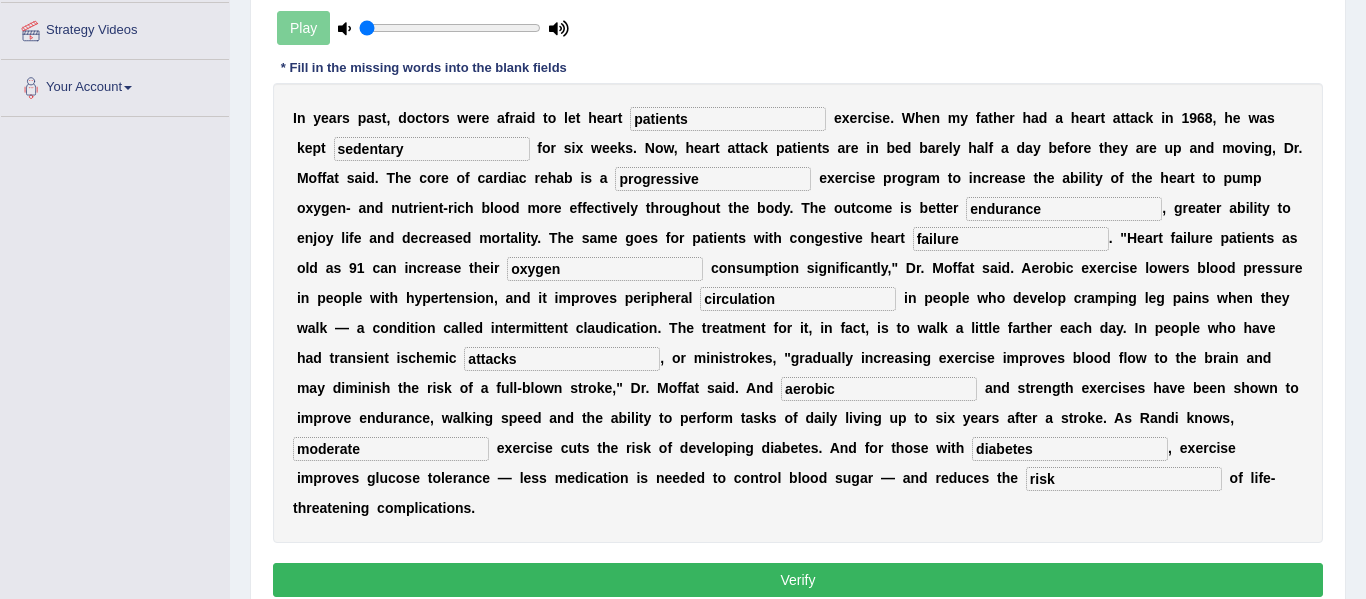 type on "aerobic" 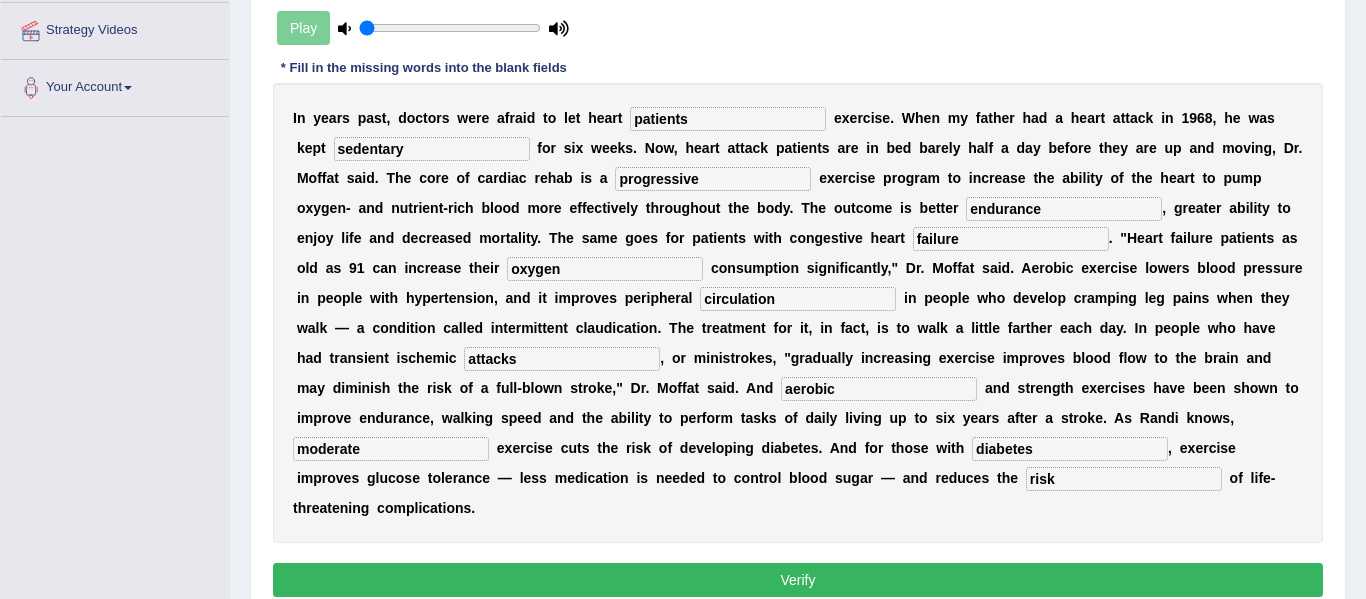 click on "Verify" at bounding box center [798, 580] 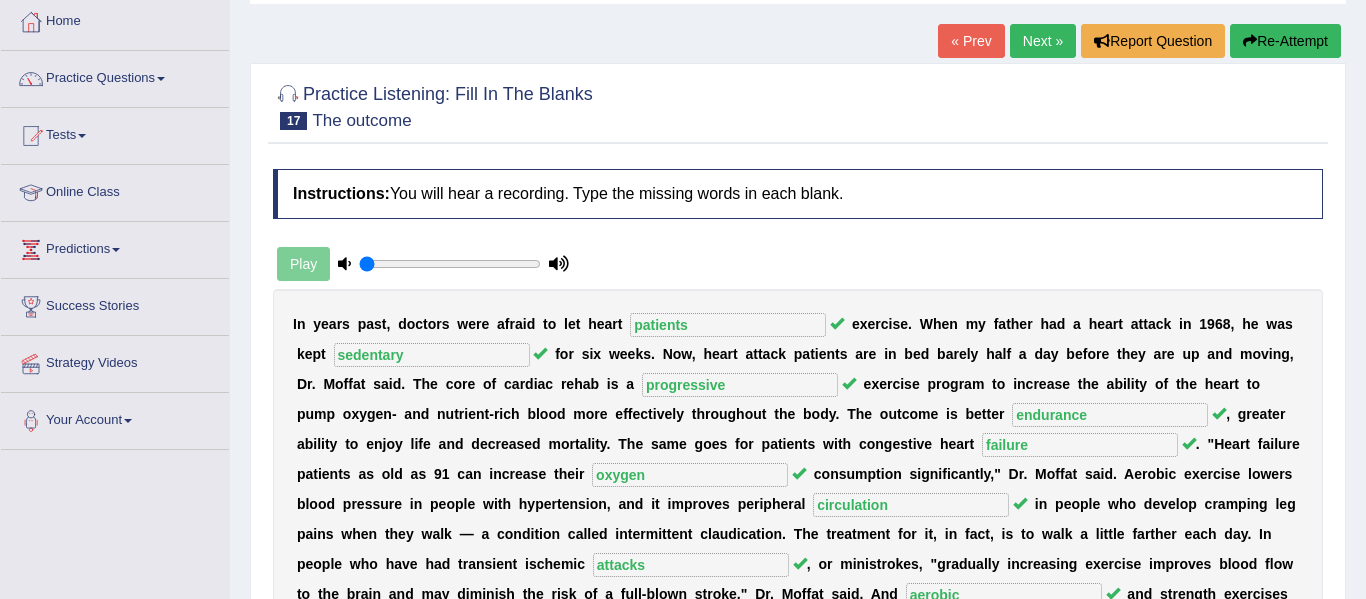scroll, scrollTop: 0, scrollLeft: 0, axis: both 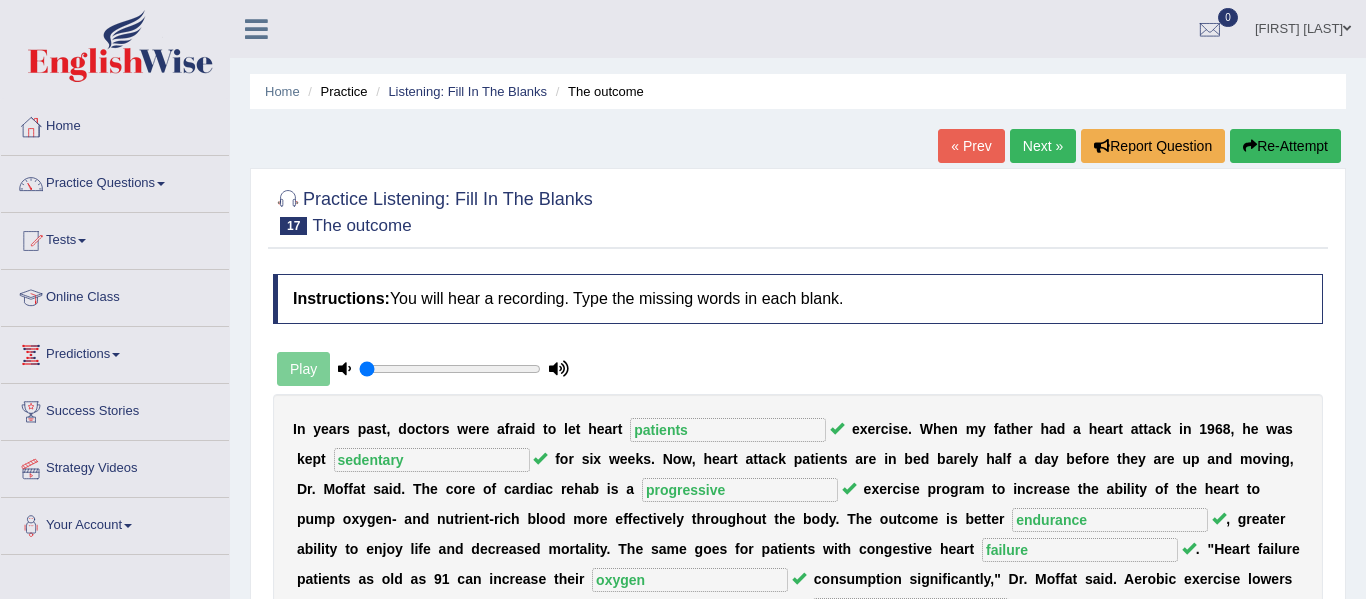 drag, startPoint x: 1364, startPoint y: 330, endPoint x: 1365, endPoint y: 49, distance: 281.00177 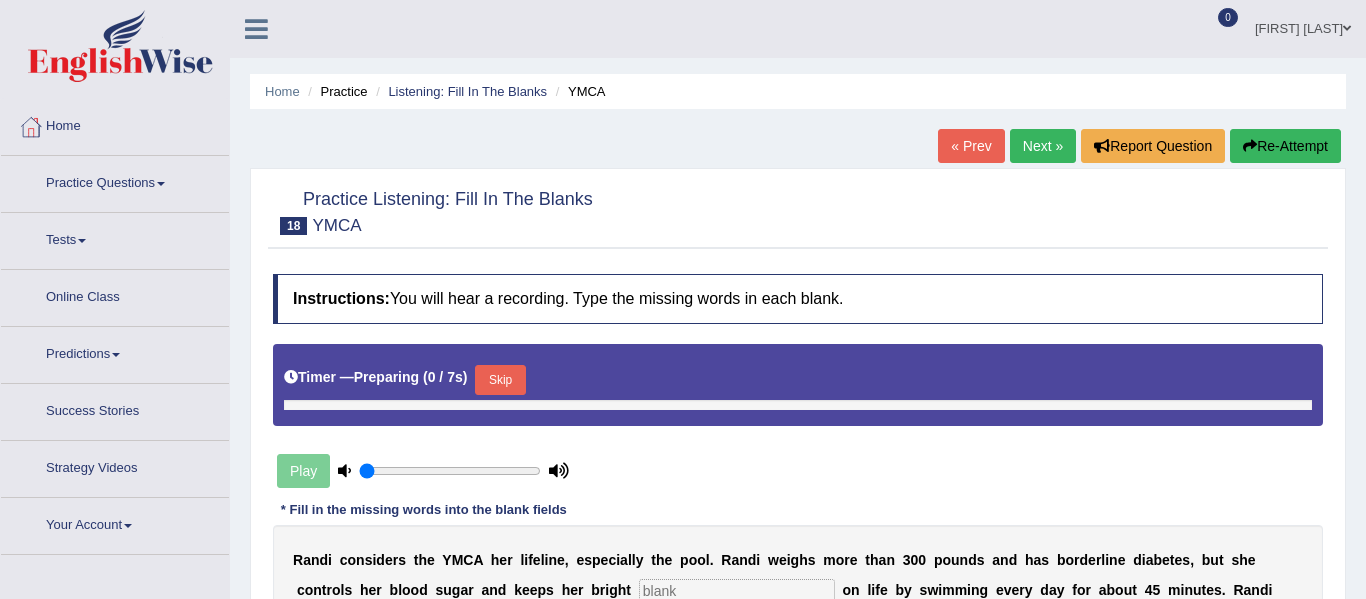 scroll, scrollTop: 0, scrollLeft: 0, axis: both 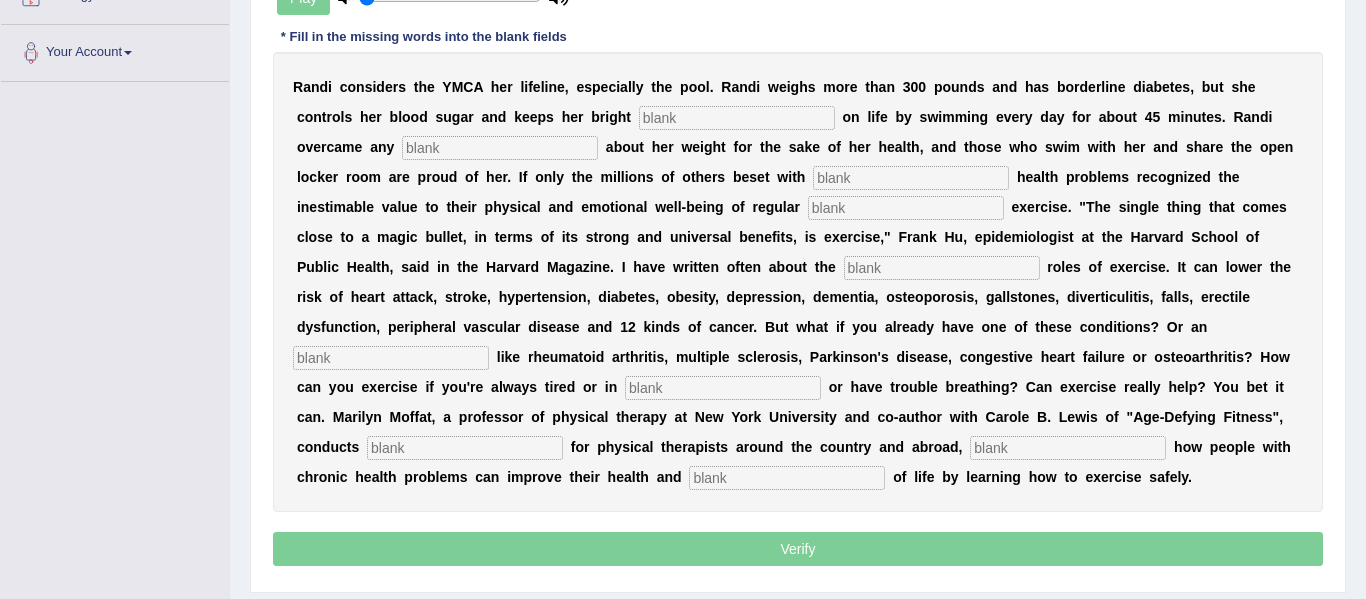 click at bounding box center [737, 118] 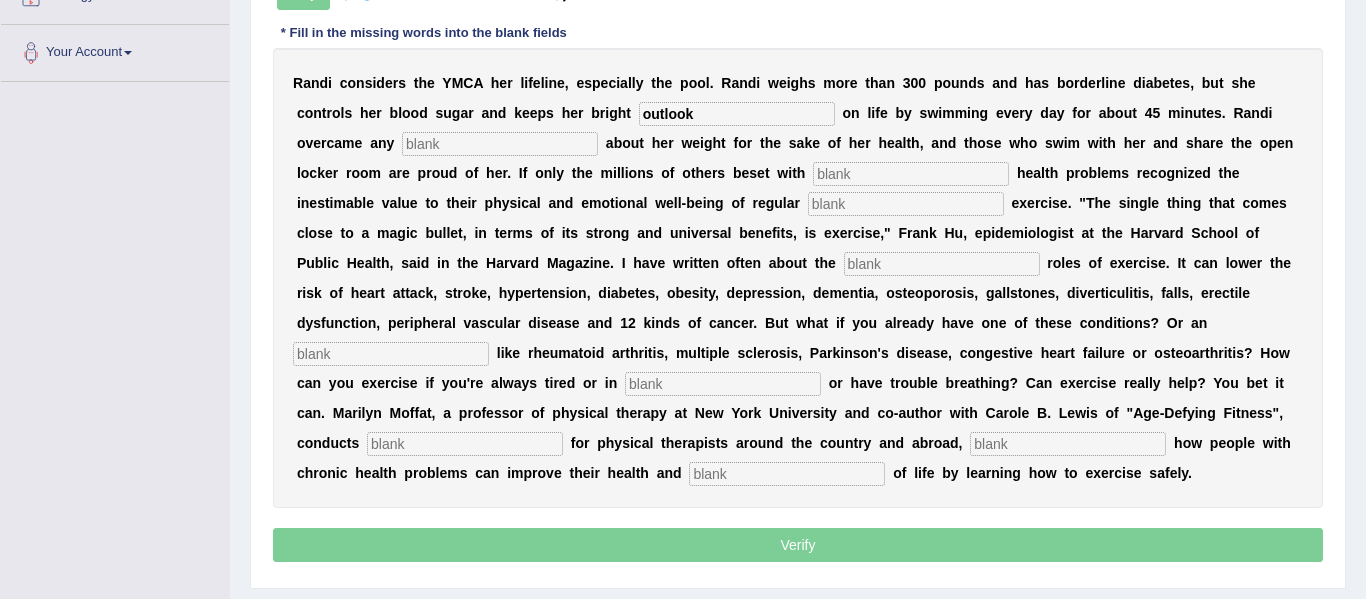 type on "outlook" 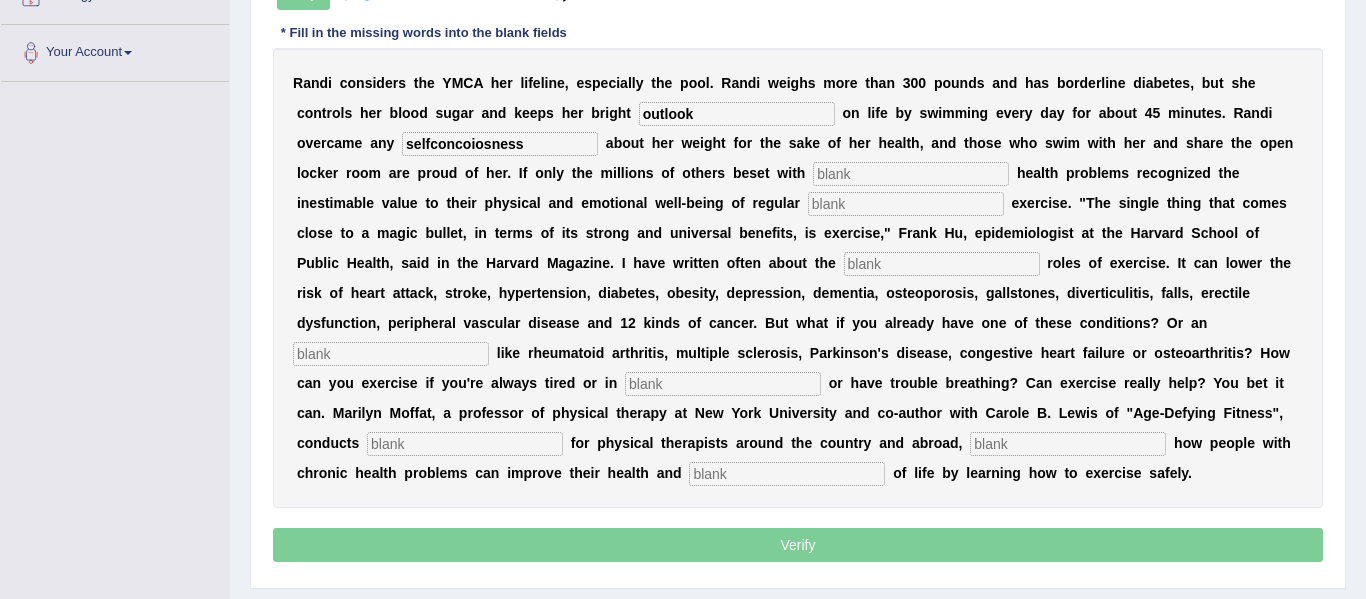 type on "selfconcoiosness" 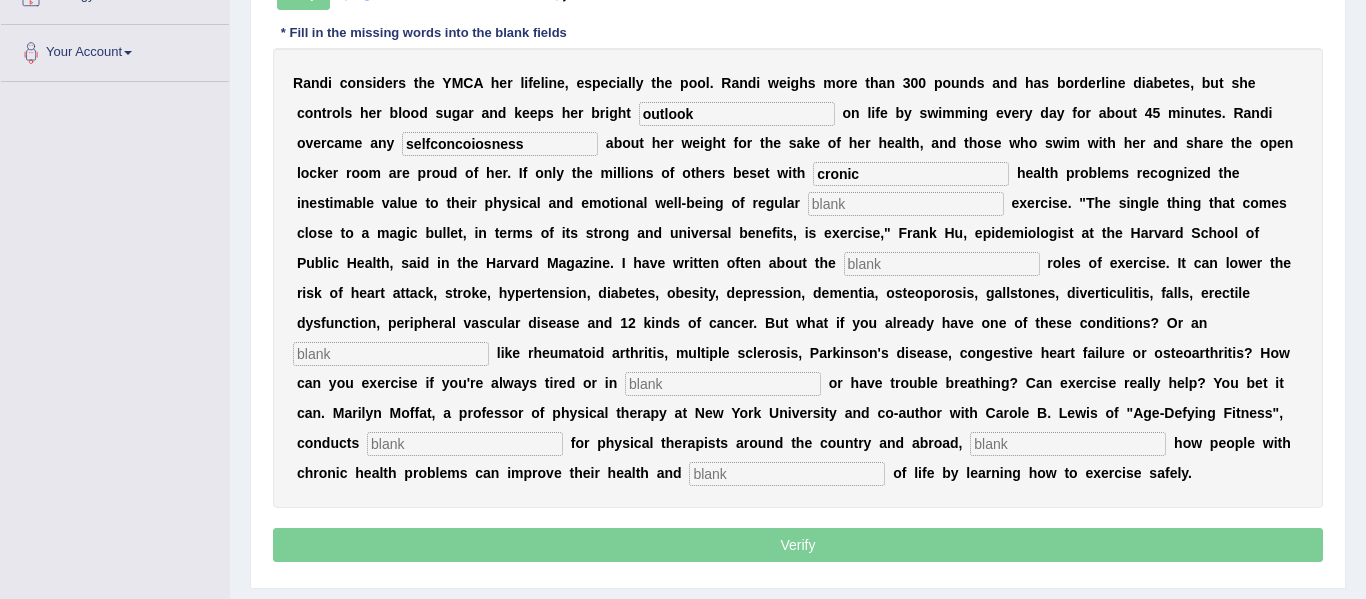 type on "cronic" 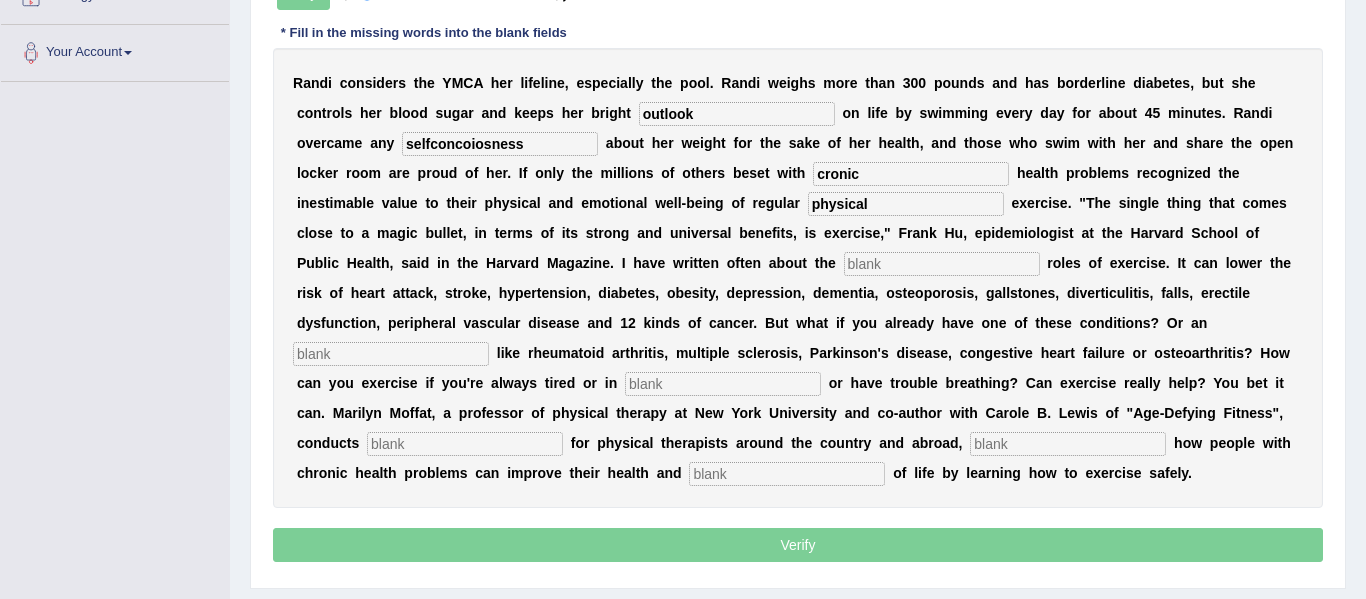 type on "physical" 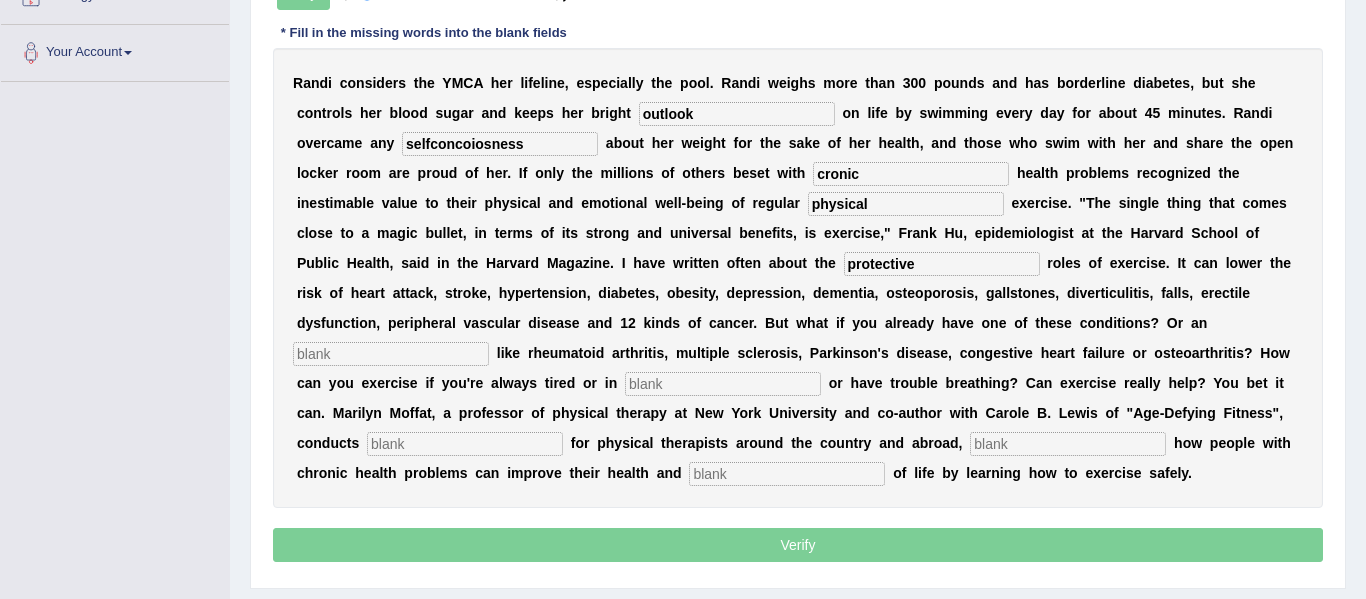 type on "protective" 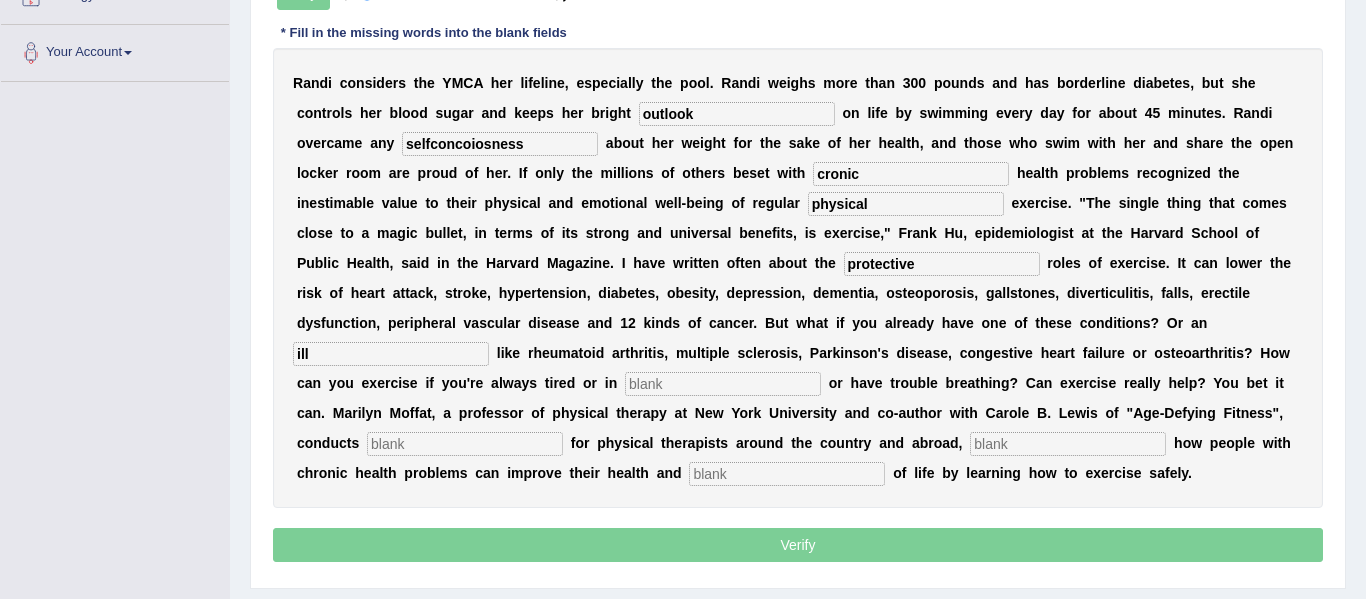 type on "ill" 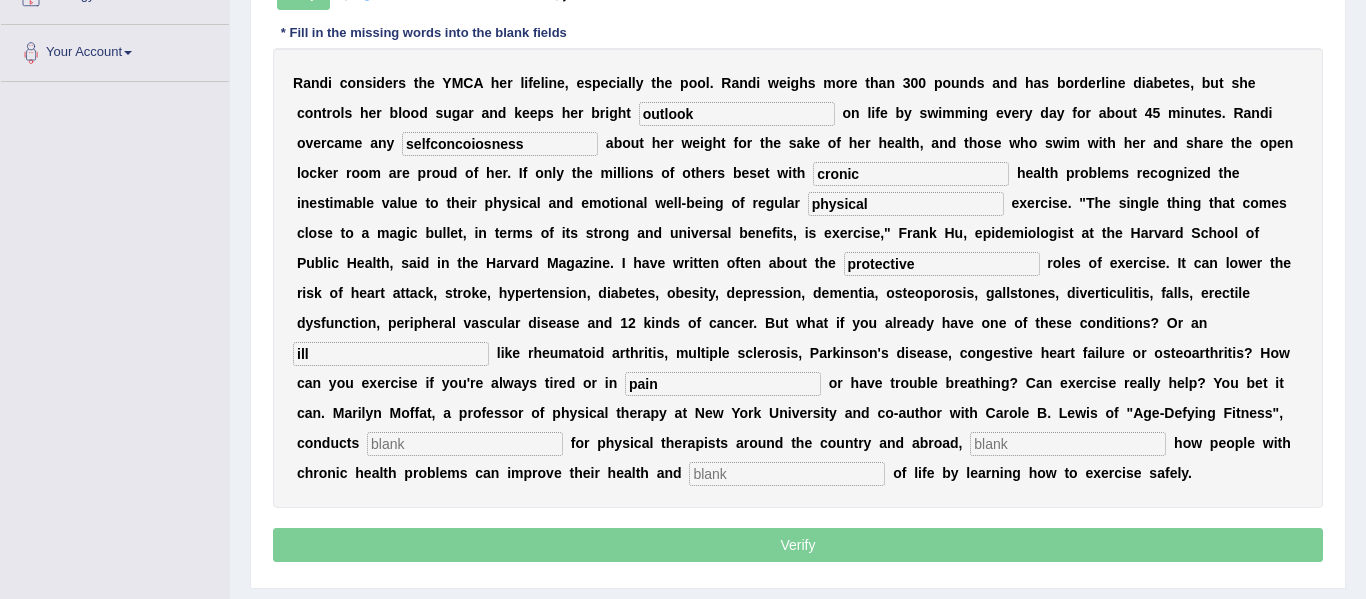type on "pain" 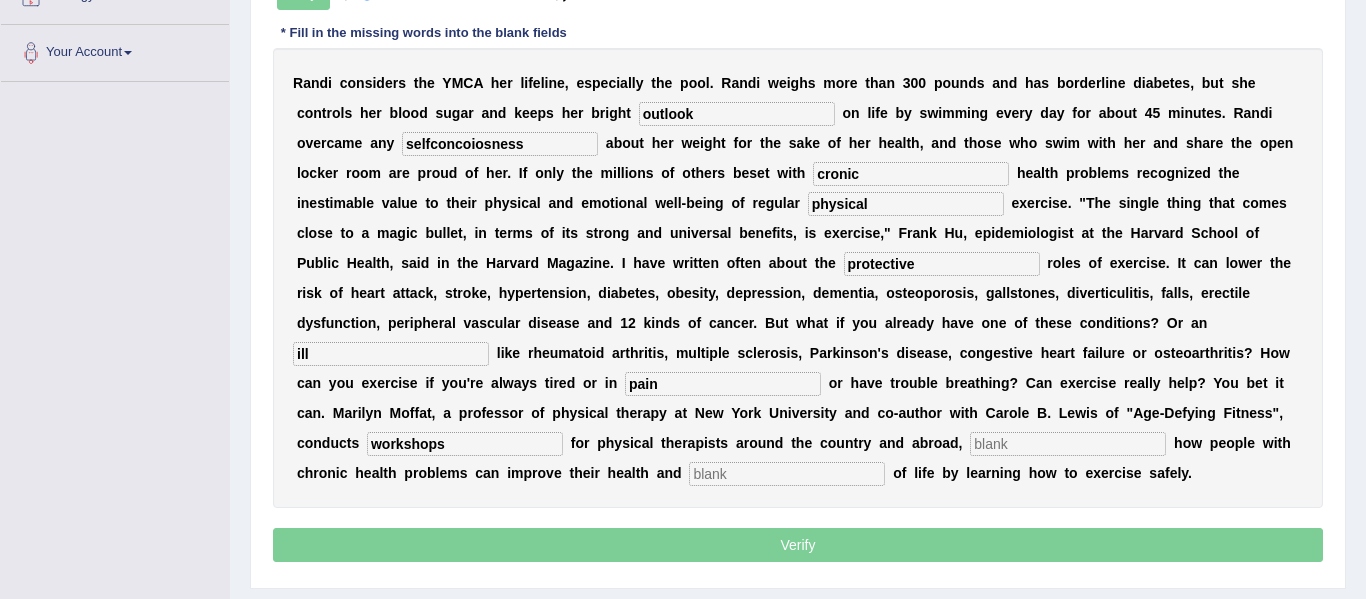 type on "workshops" 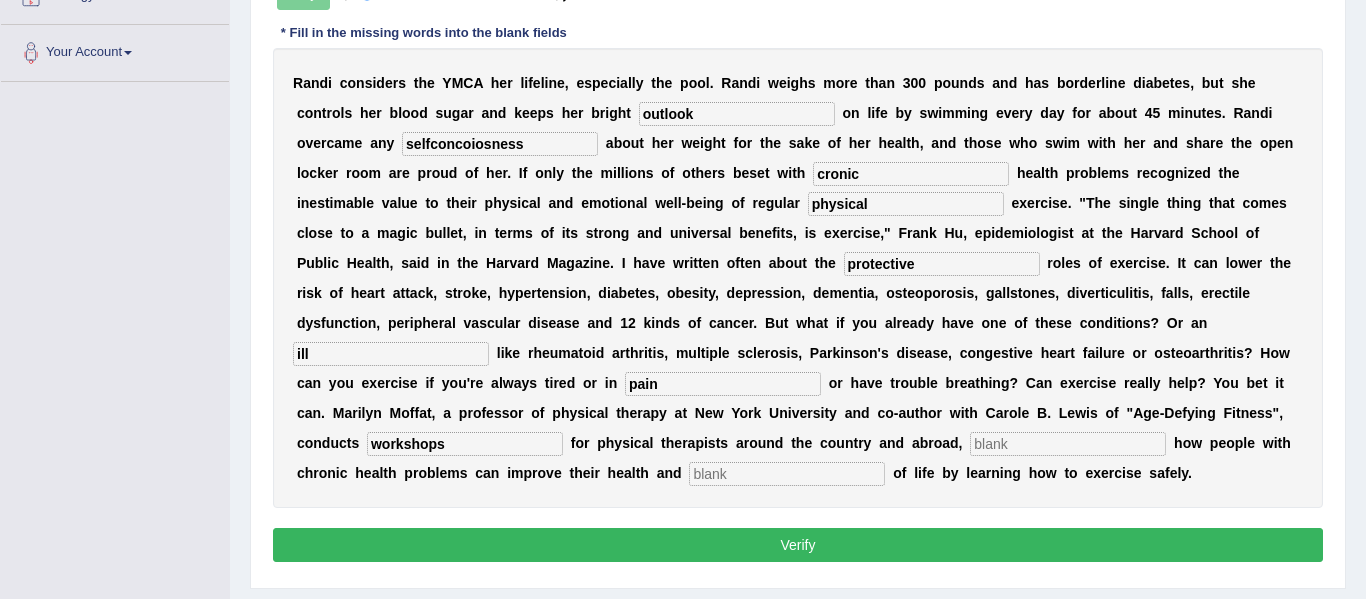 scroll, scrollTop: 0, scrollLeft: 0, axis: both 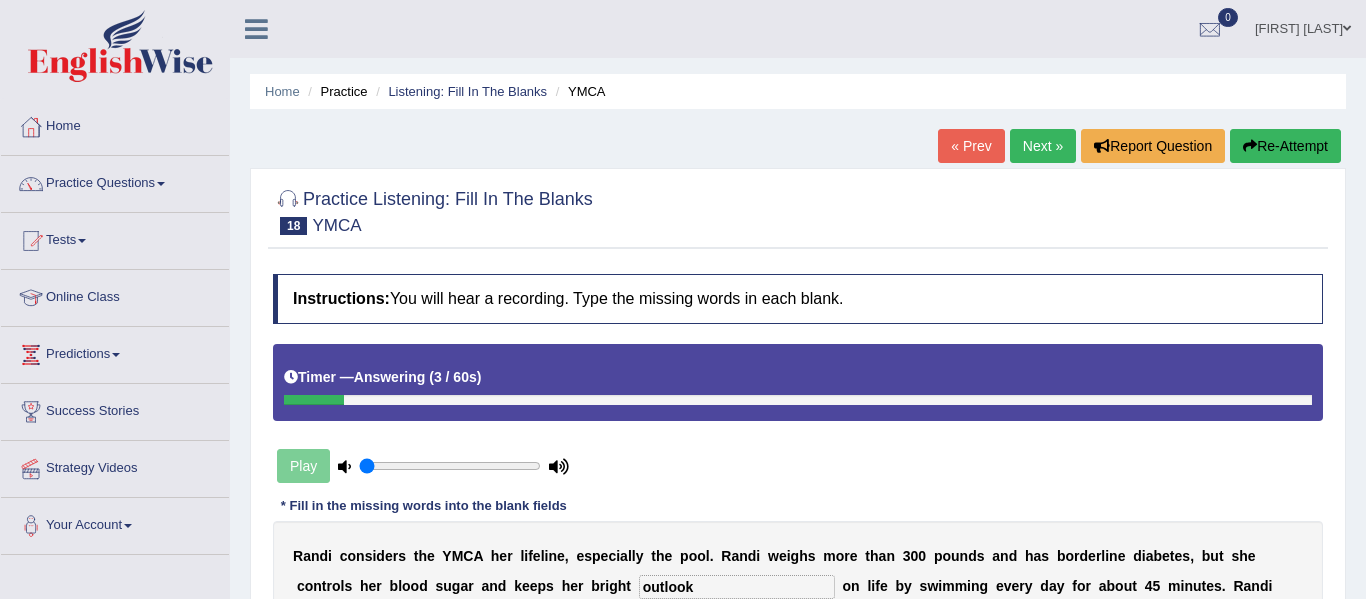 click on "Re-Attempt" at bounding box center (1285, 146) 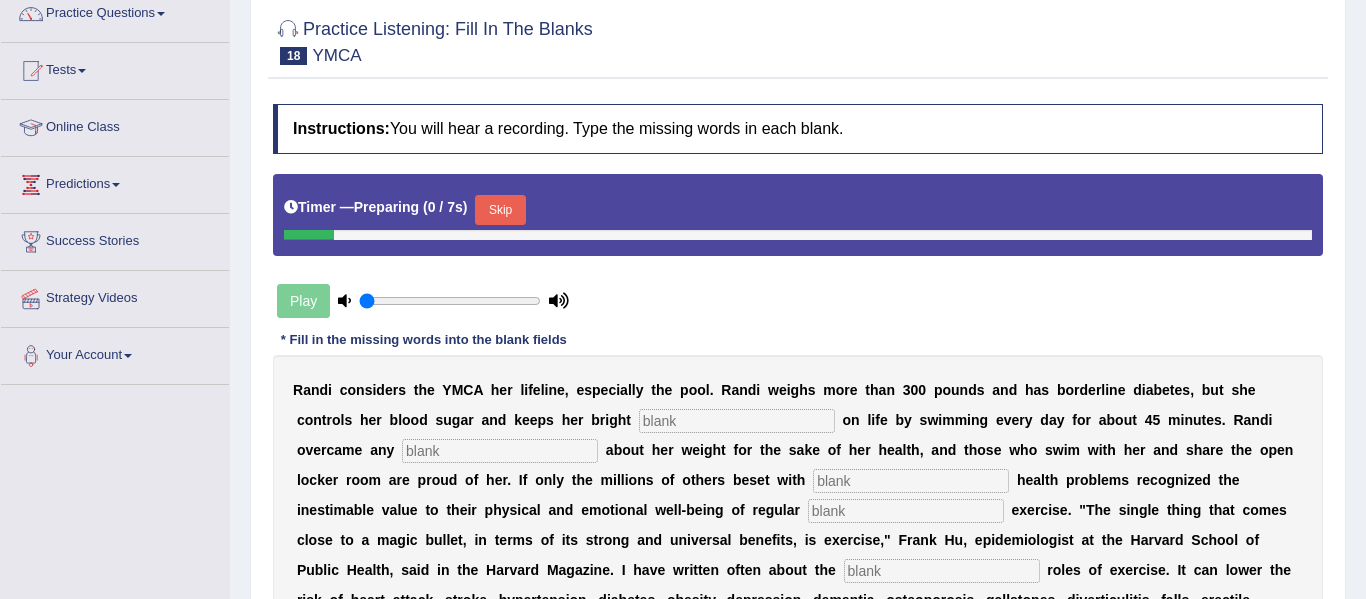 scroll, scrollTop: 410, scrollLeft: 0, axis: vertical 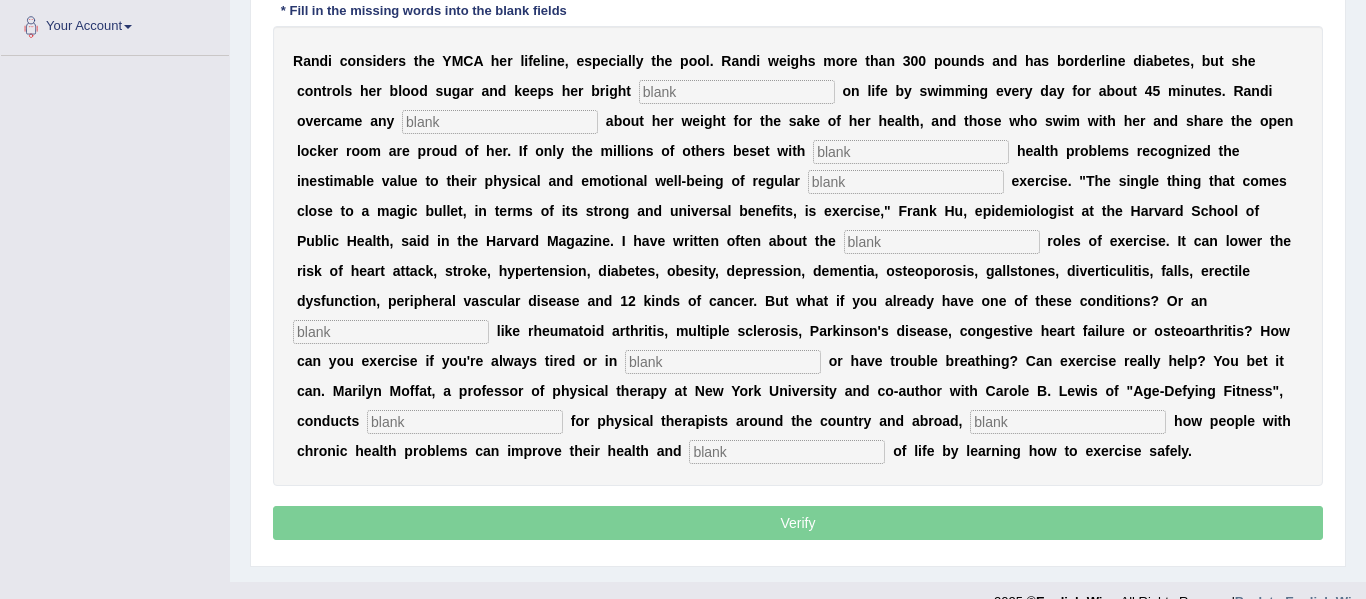 click at bounding box center [737, 92] 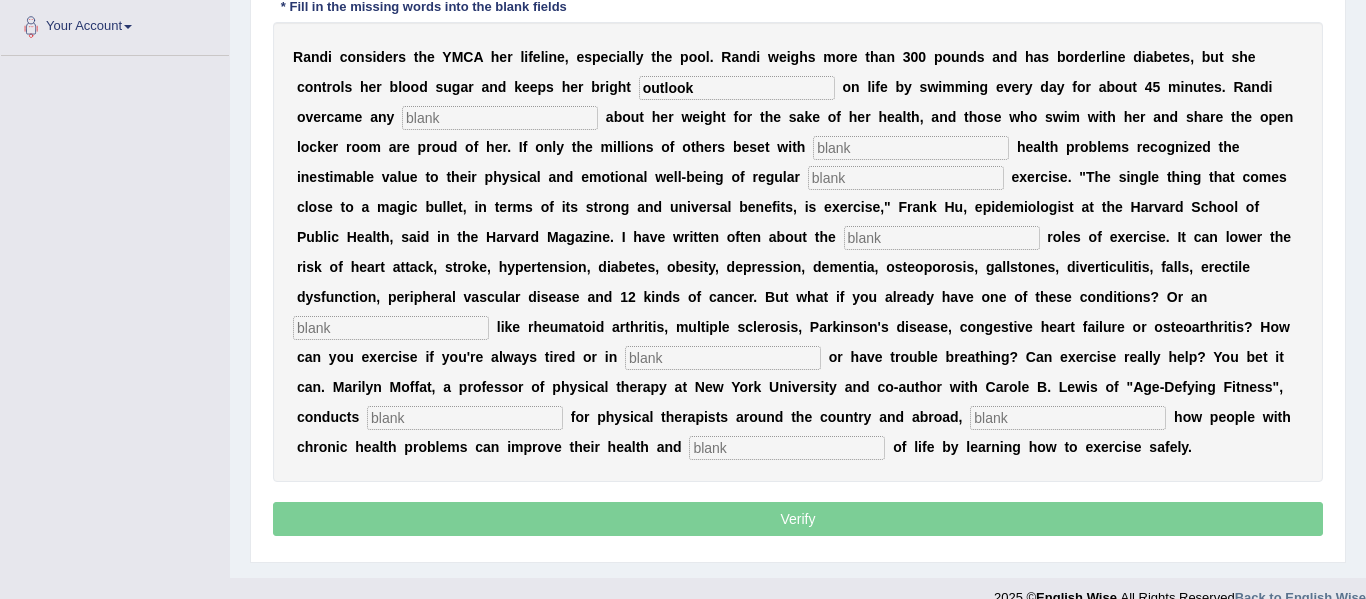 type on "outlook" 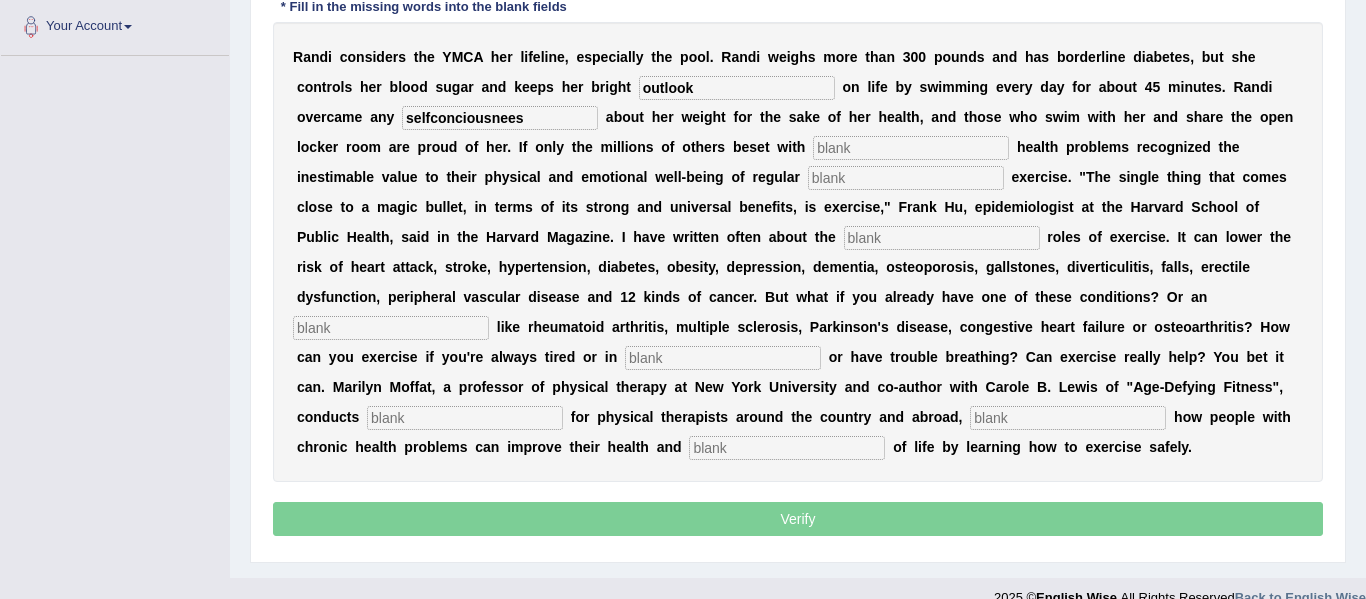 type on "selfconciousnees" 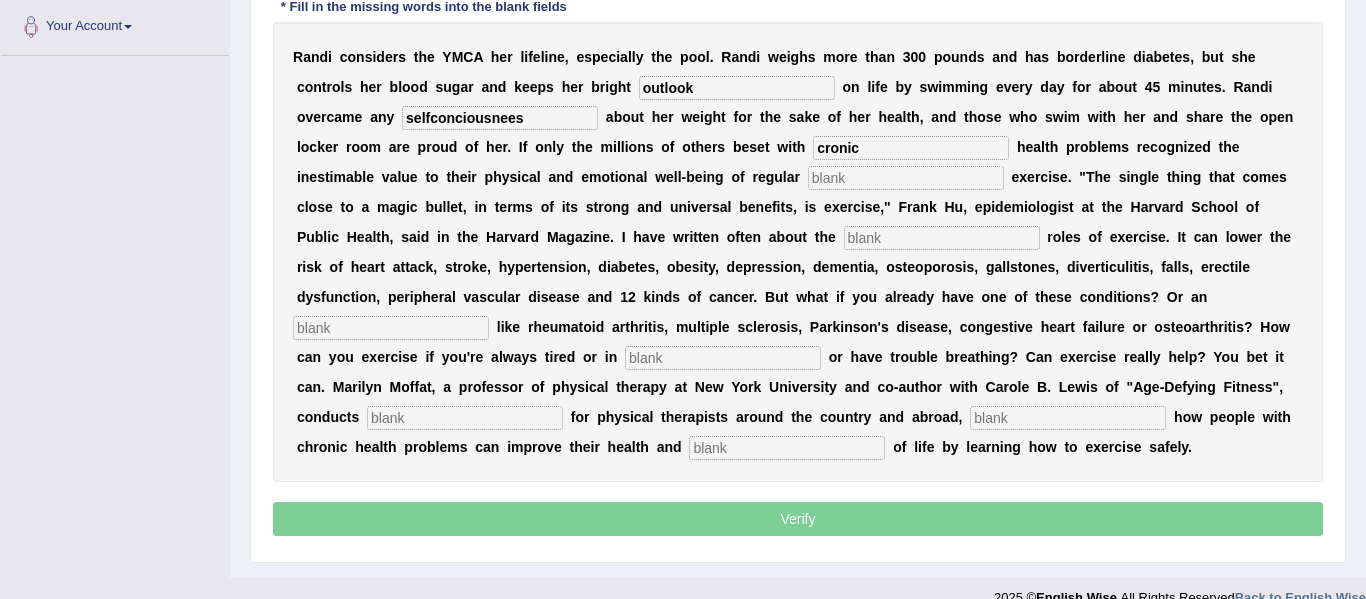 type on "cronic" 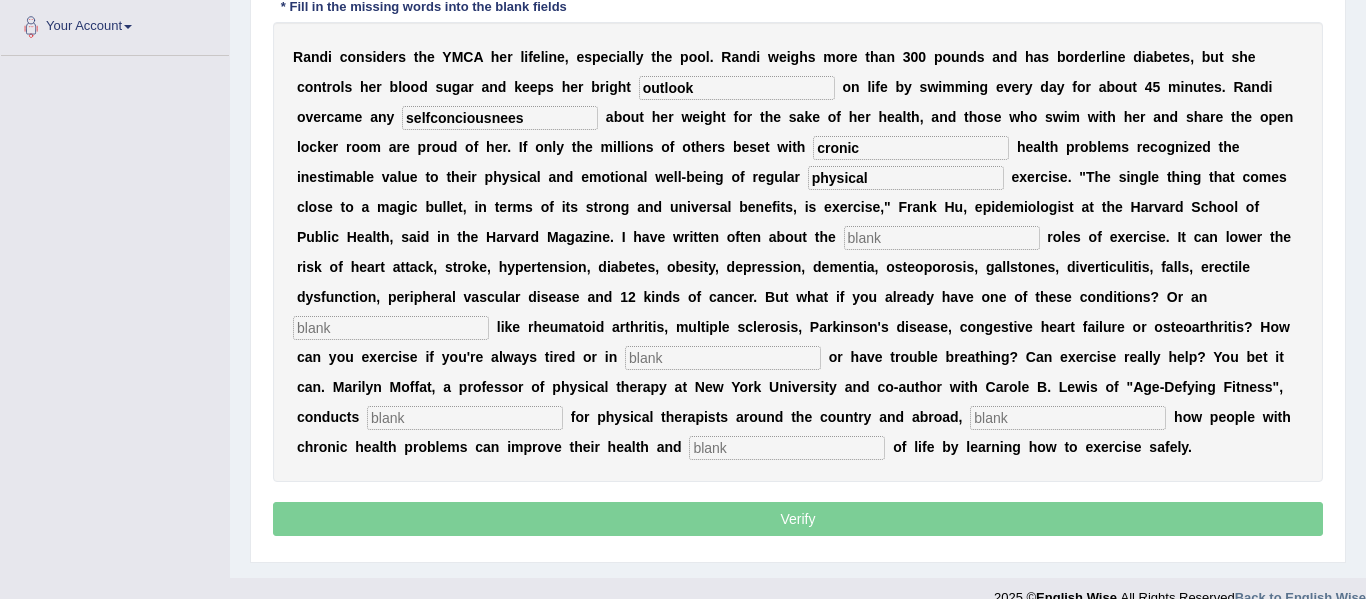 type on "physical" 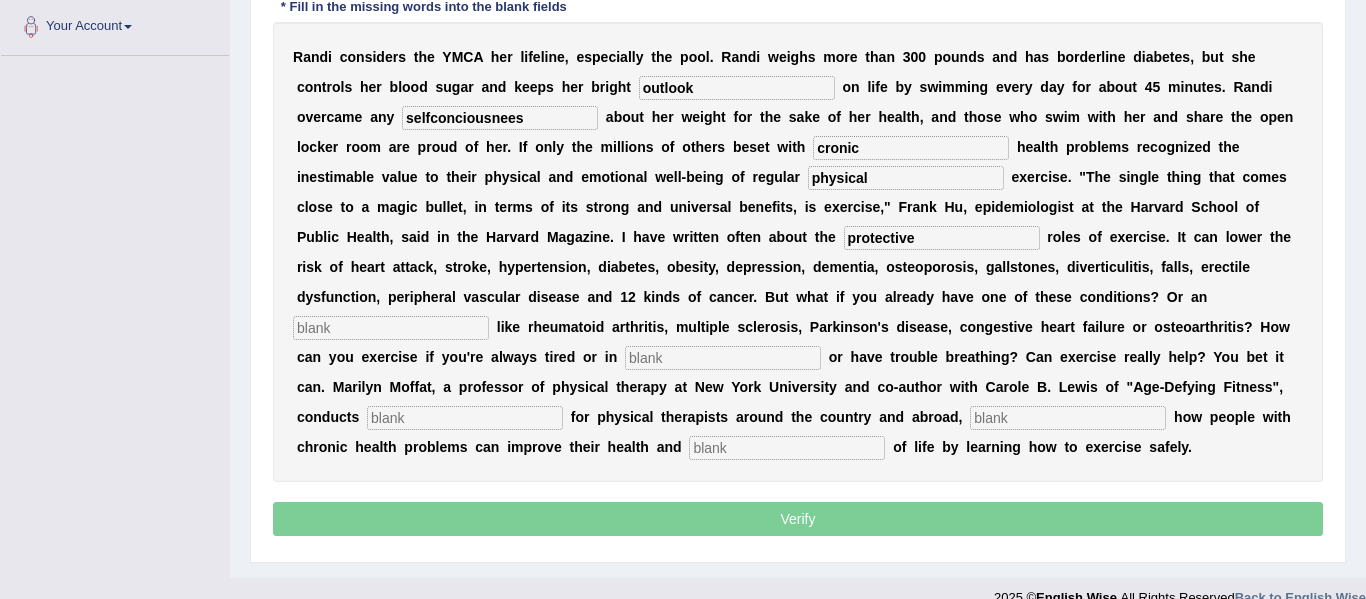 type on "protective" 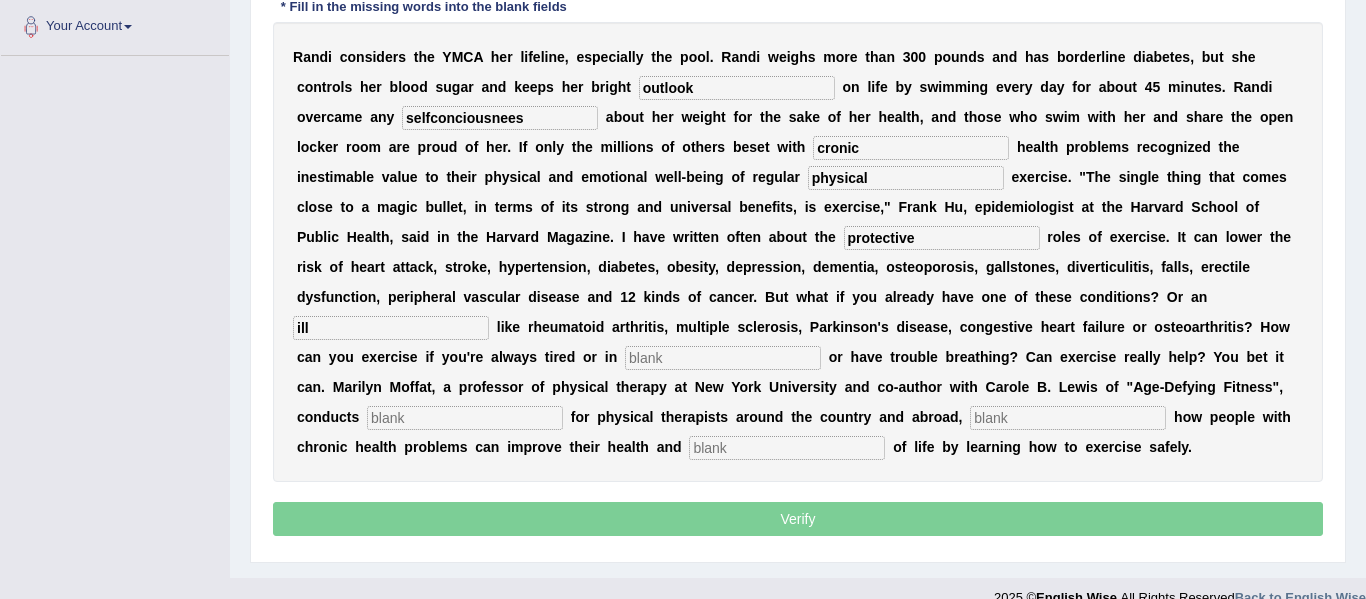 type on "ill" 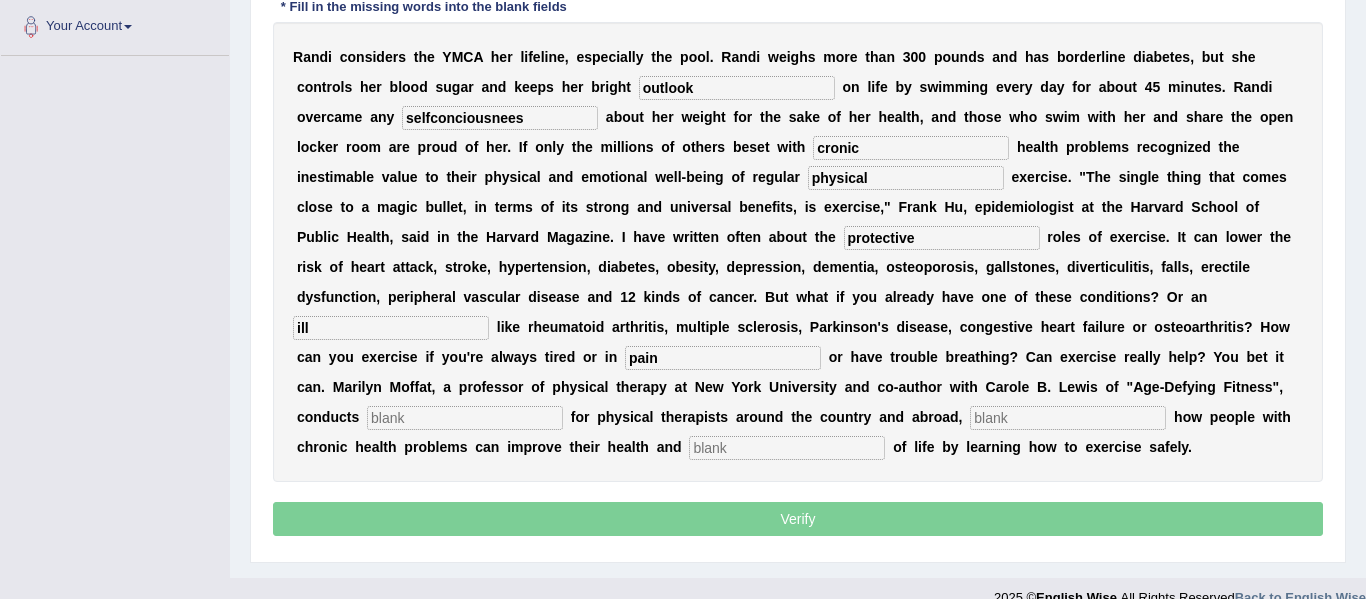type on "pain" 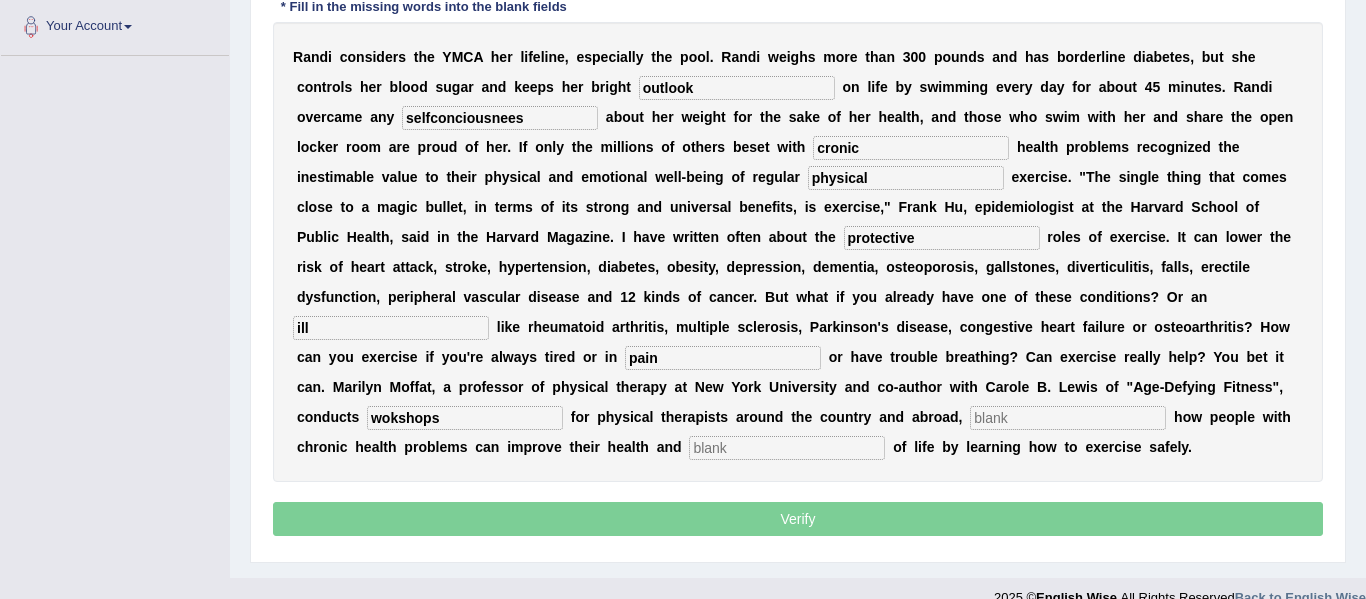 type on "wokshops" 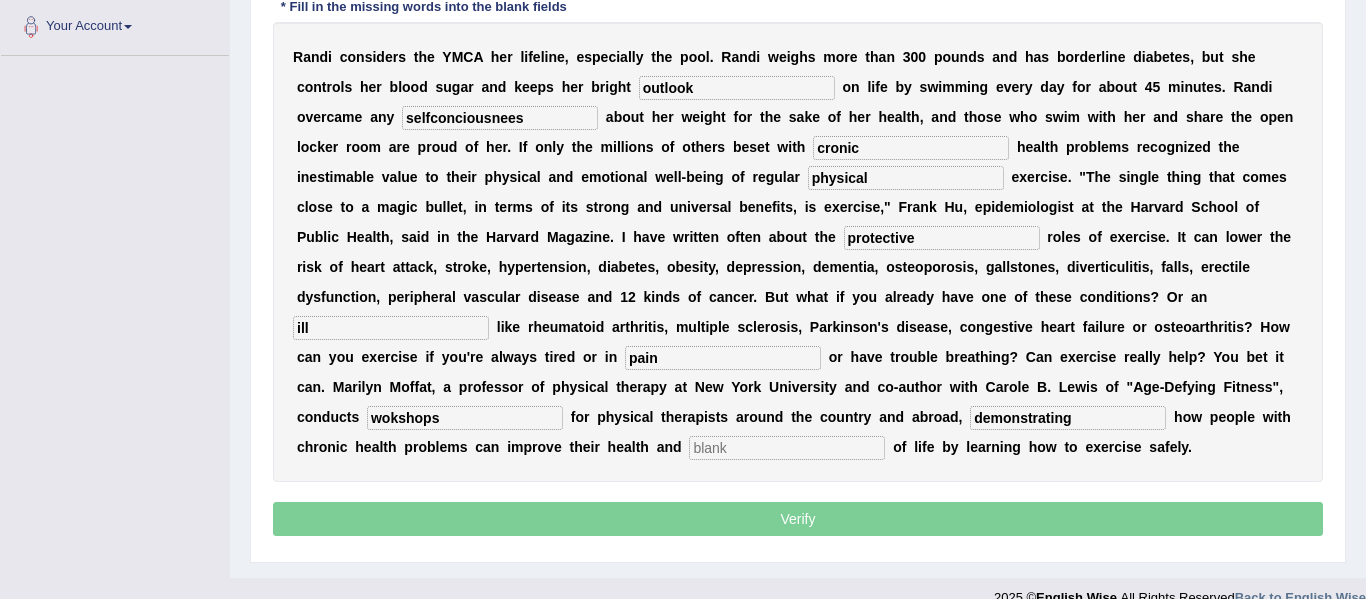 type on "demonstrating" 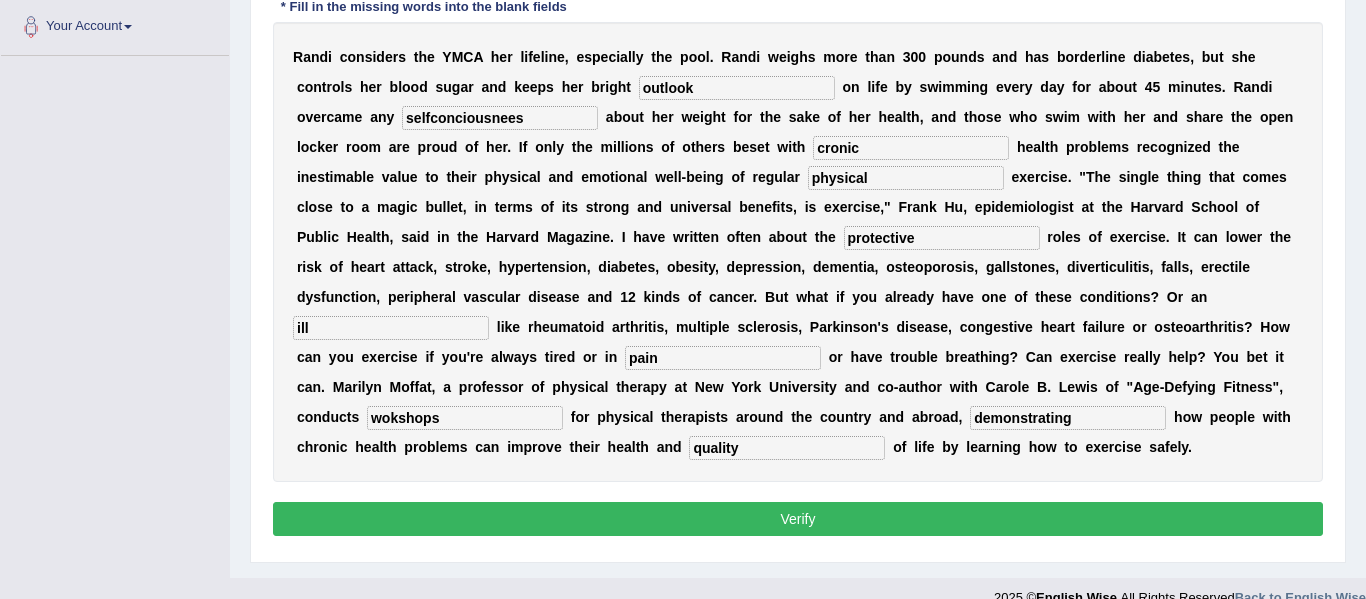 type on "quality" 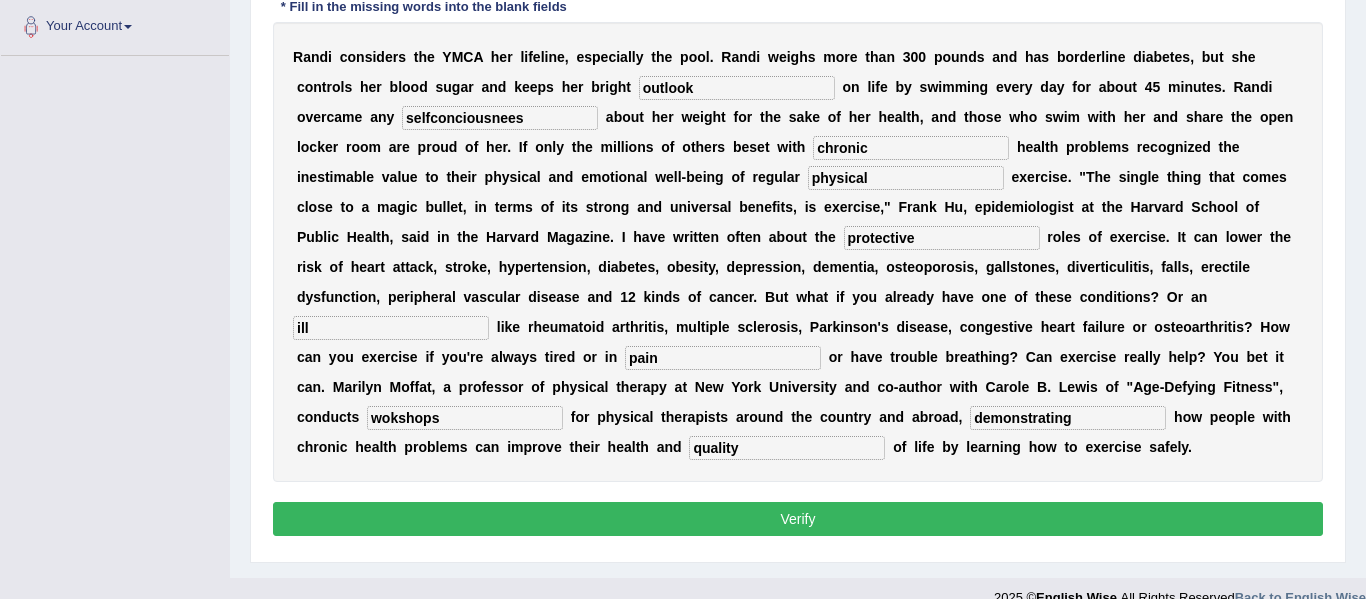 type on "chronic" 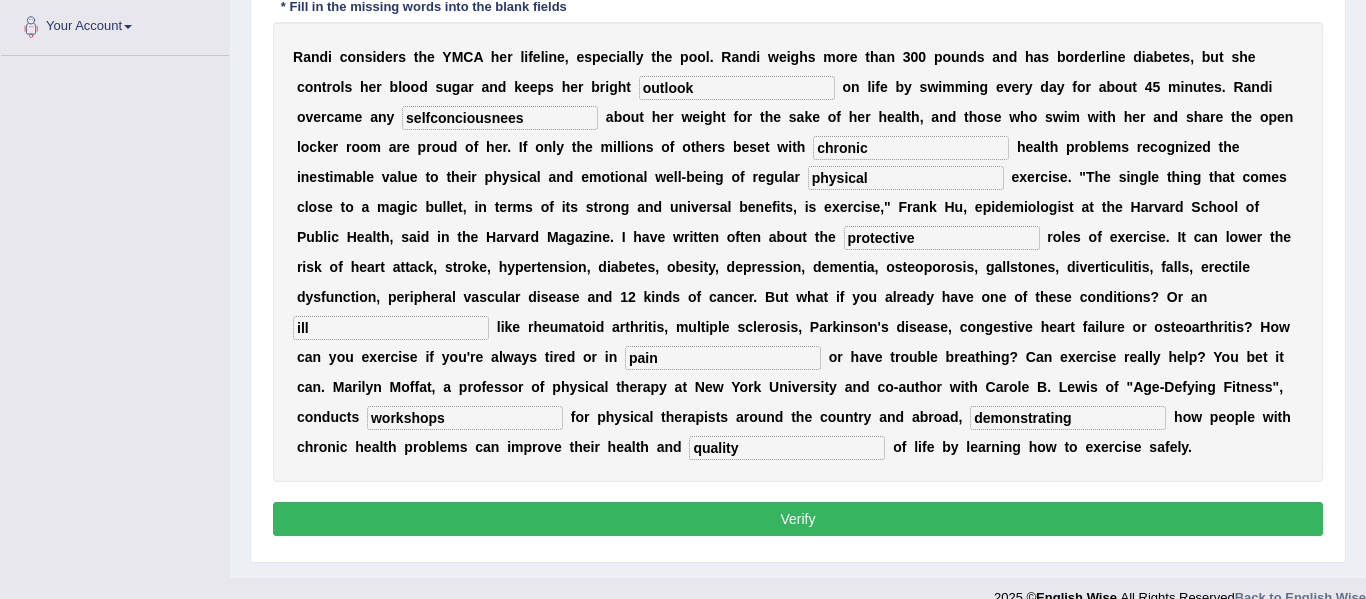 type on "workshops" 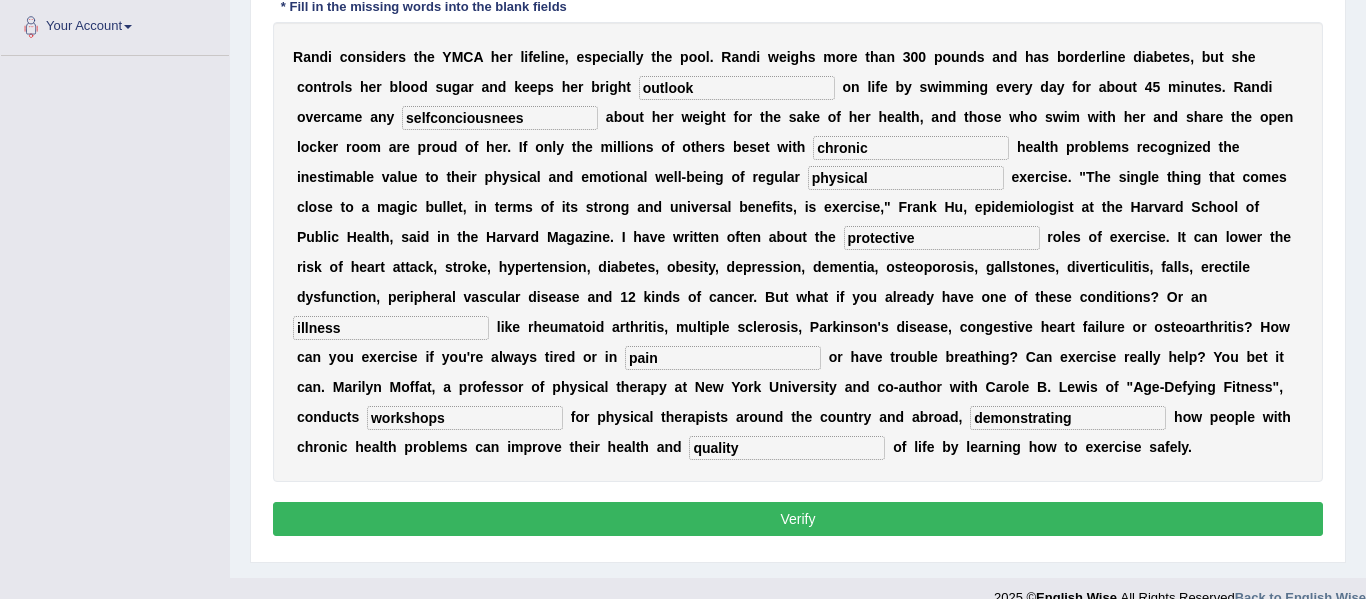 type on "illness" 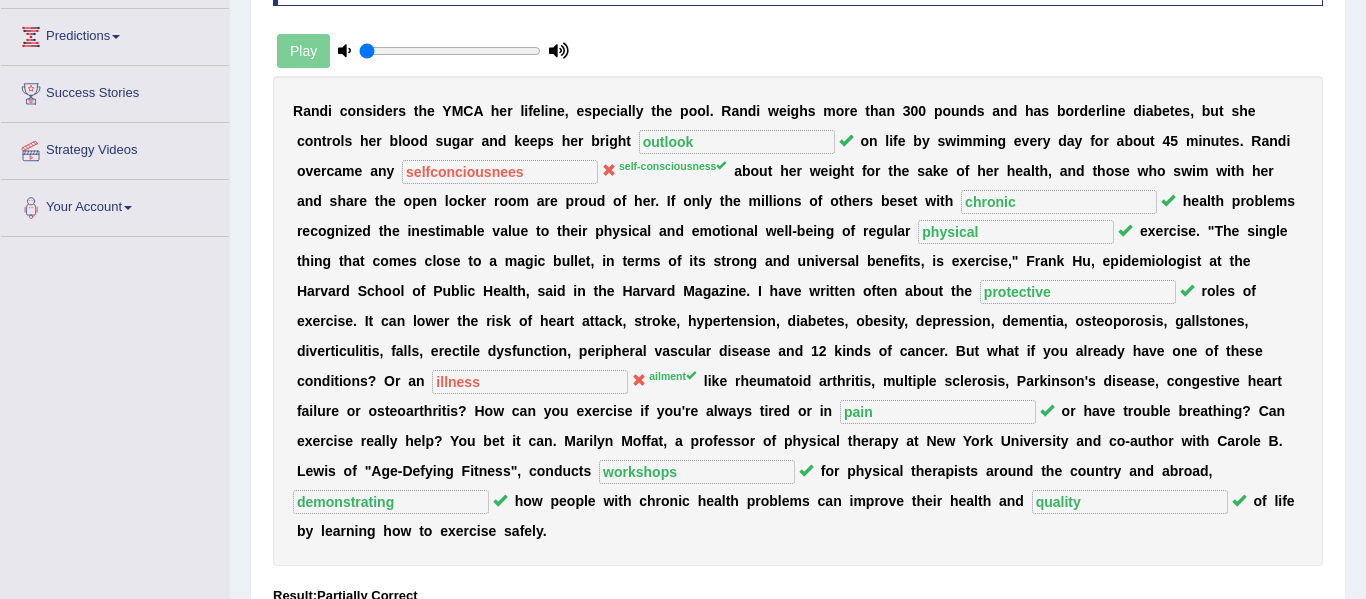 scroll, scrollTop: 316, scrollLeft: 0, axis: vertical 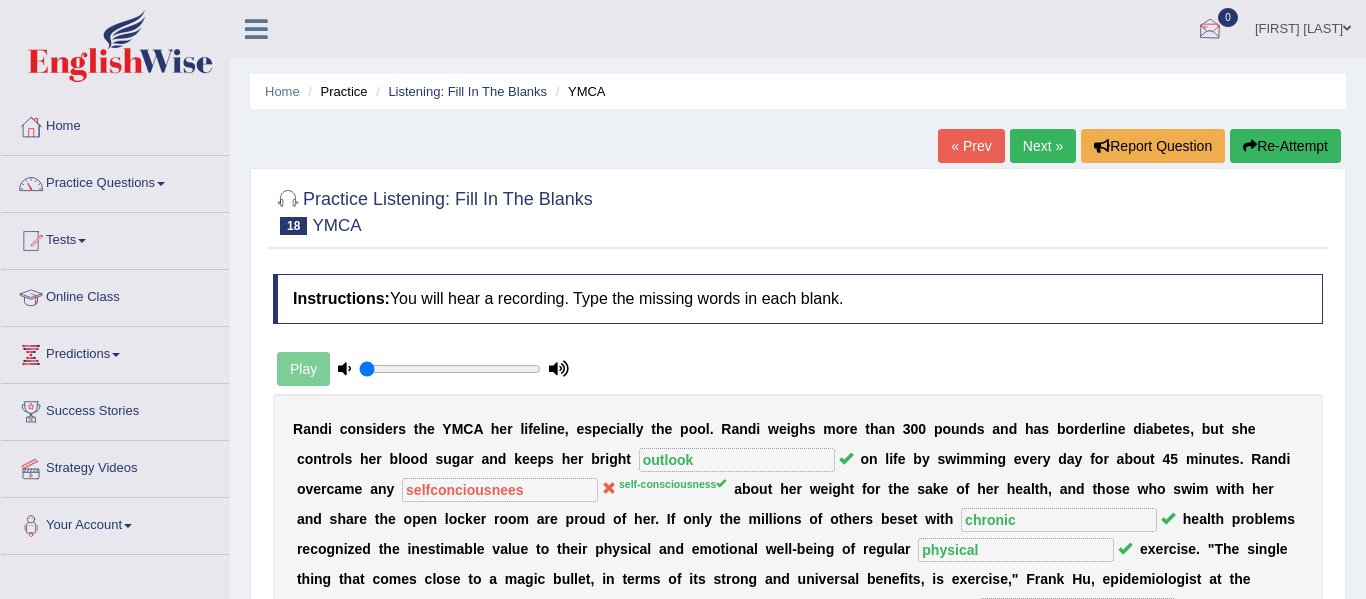 click on "Next »" at bounding box center [1043, 146] 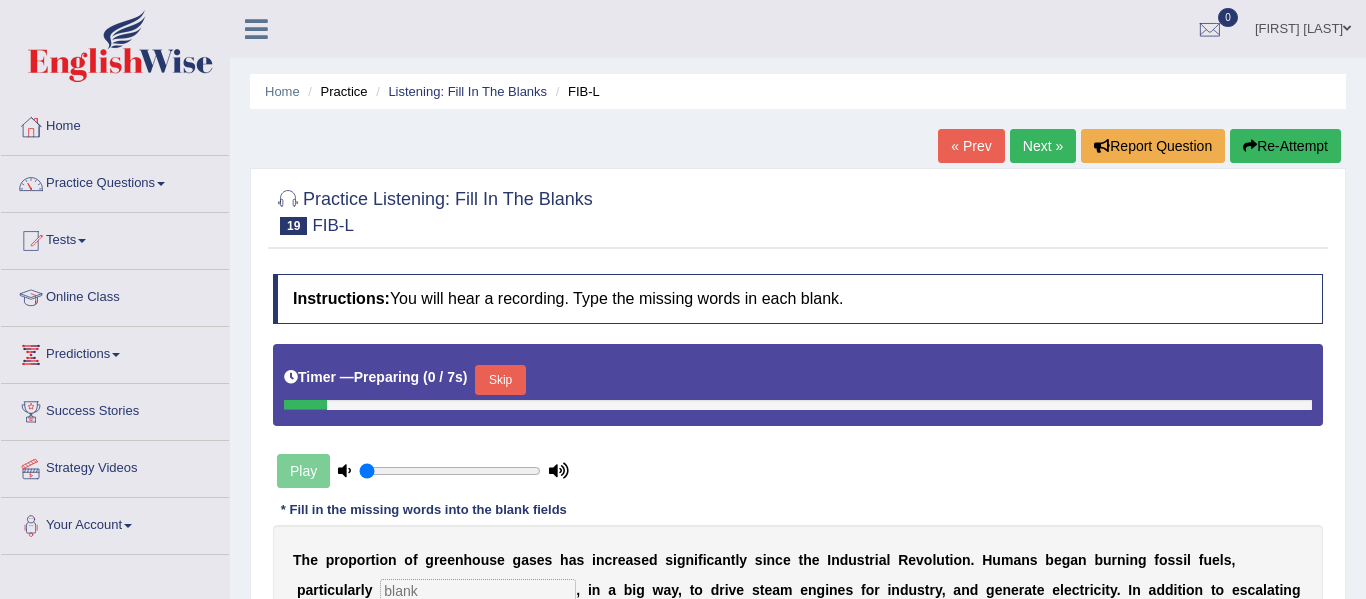 scroll, scrollTop: 0, scrollLeft: 0, axis: both 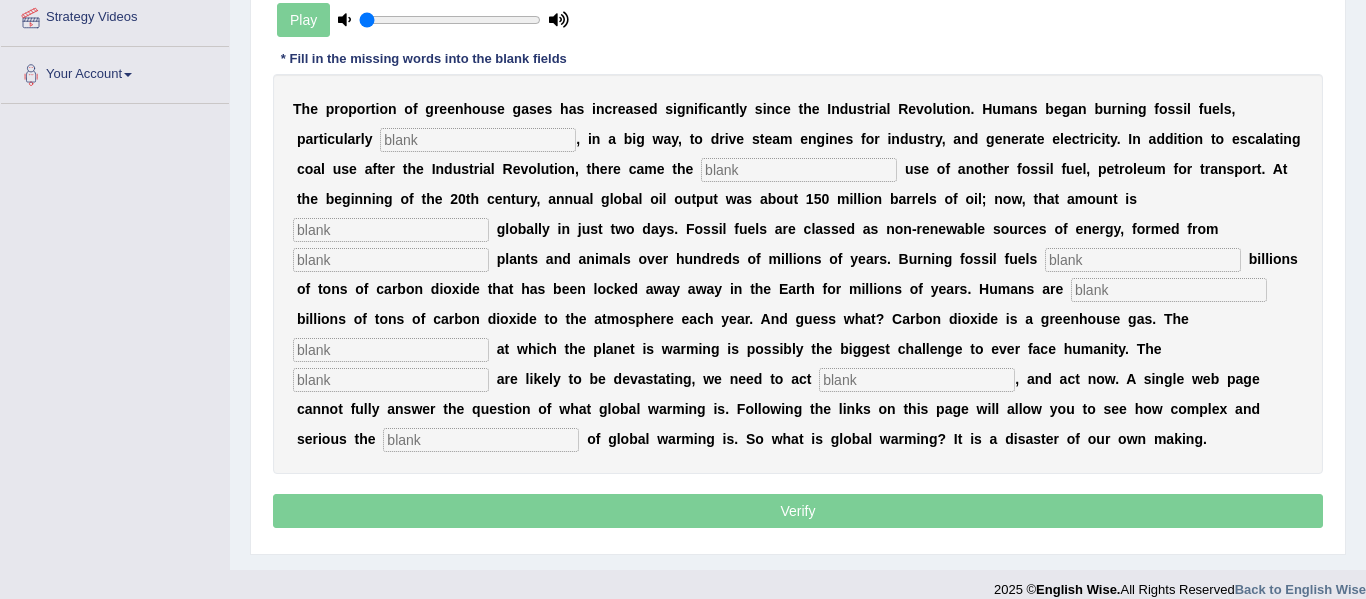 drag, startPoint x: 0, startPoint y: 0, endPoint x: 1363, endPoint y: 428, distance: 1428.6193 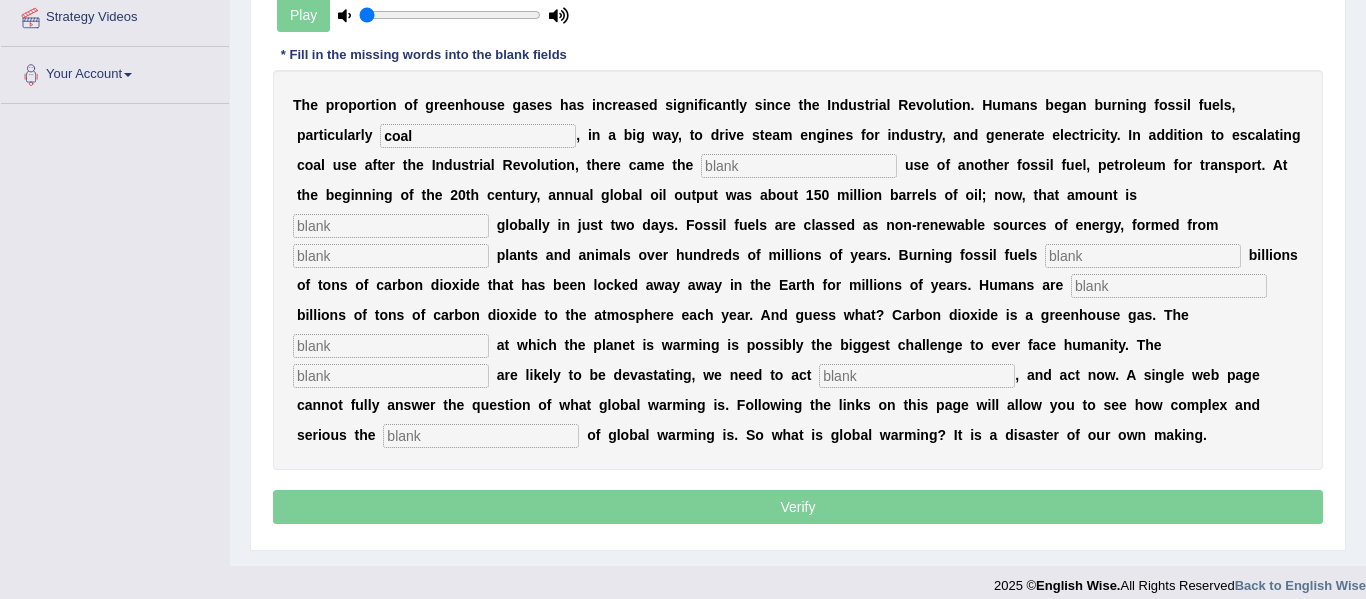 type on "coal" 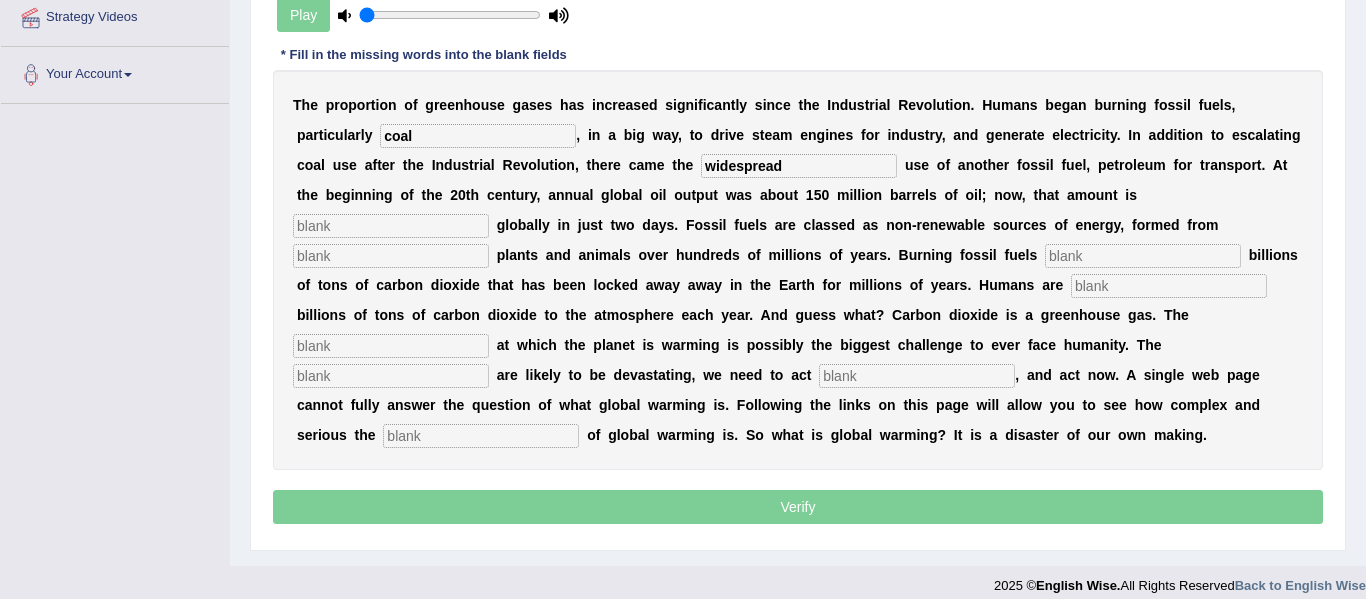 type on "widespread" 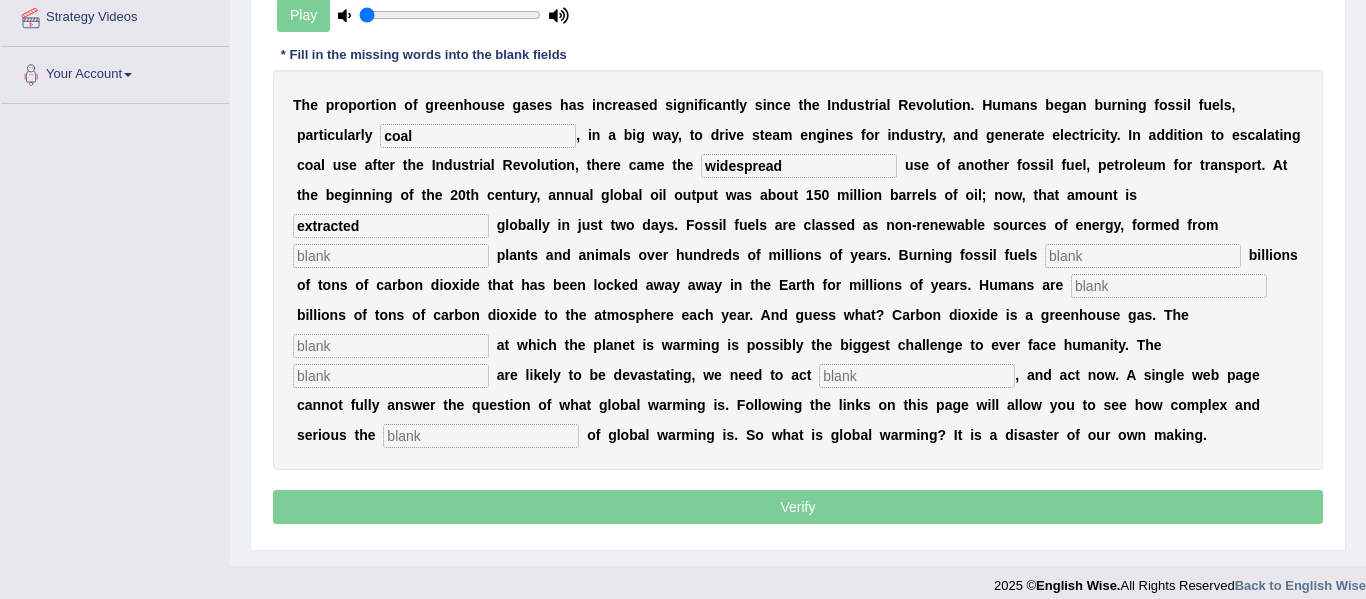 type on "extracted" 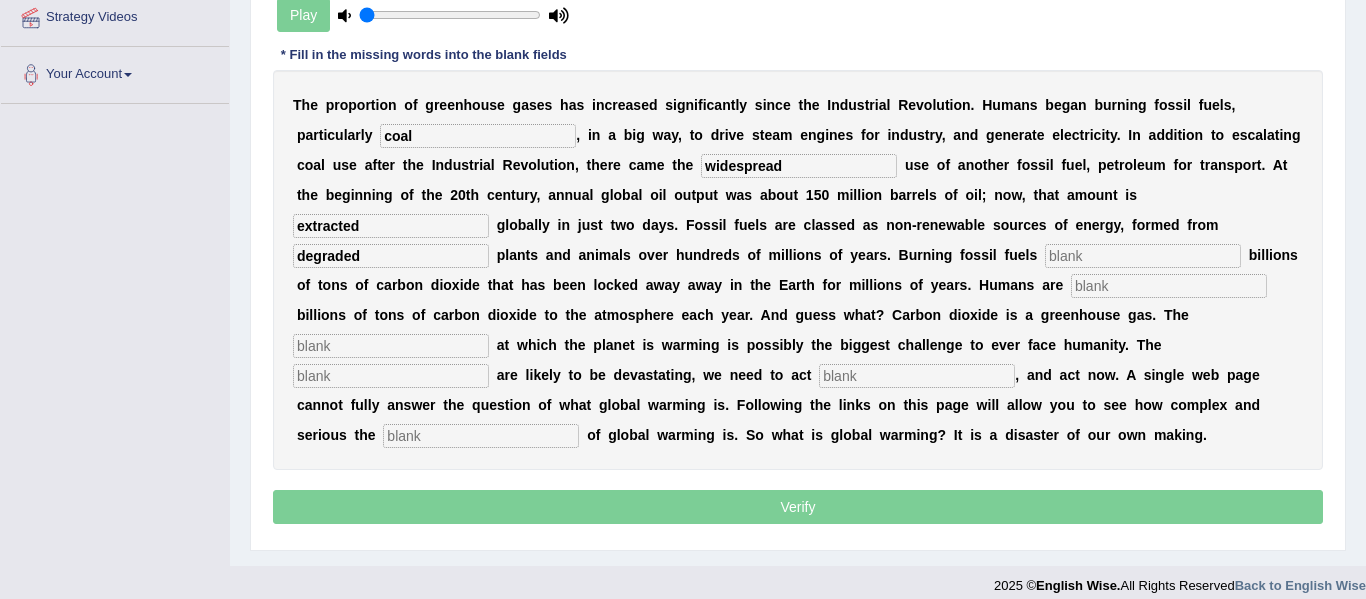 type on "degraded" 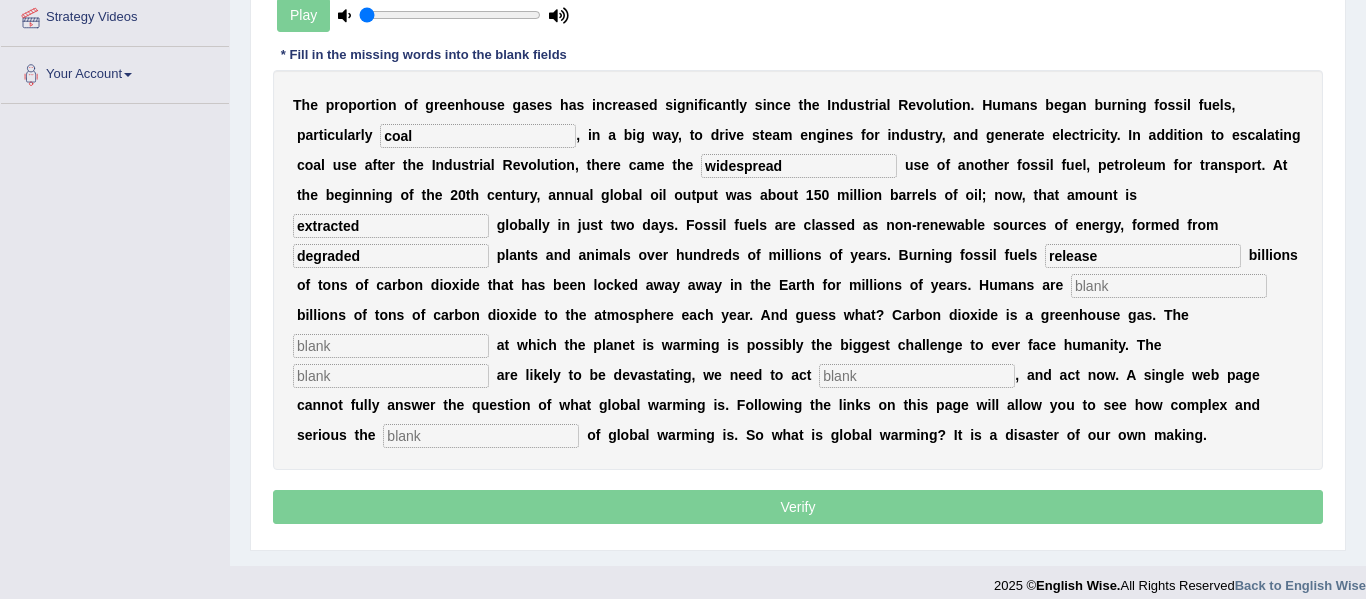 type on "realeaes" 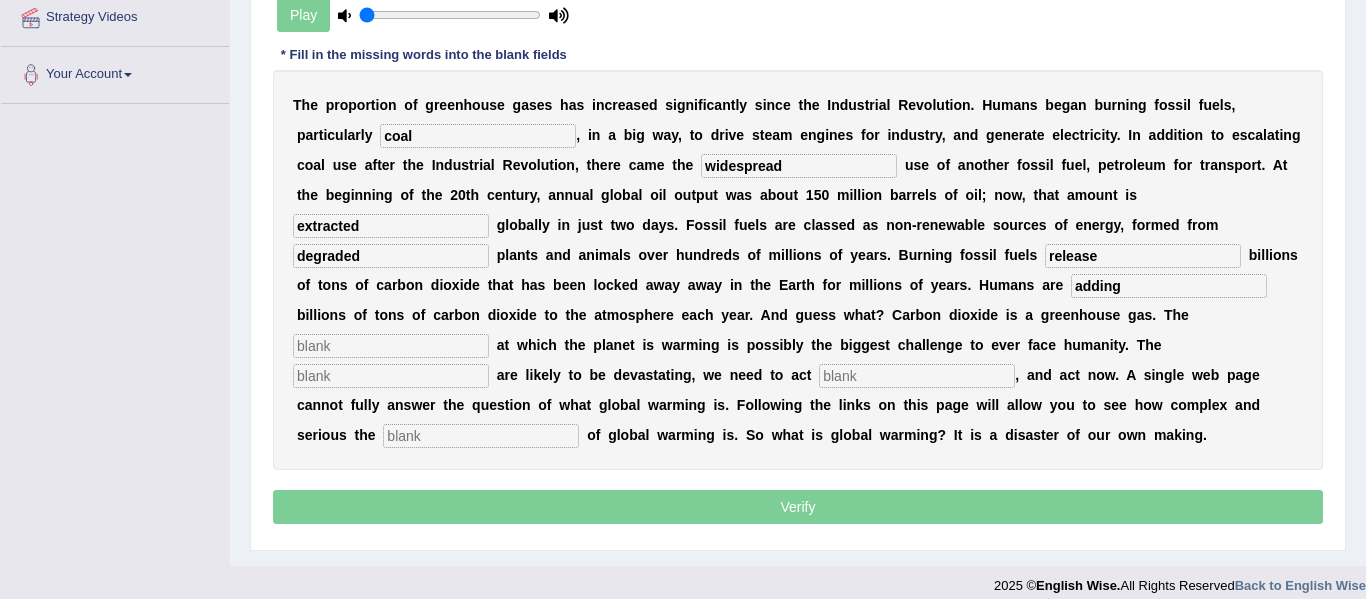 type on "adding" 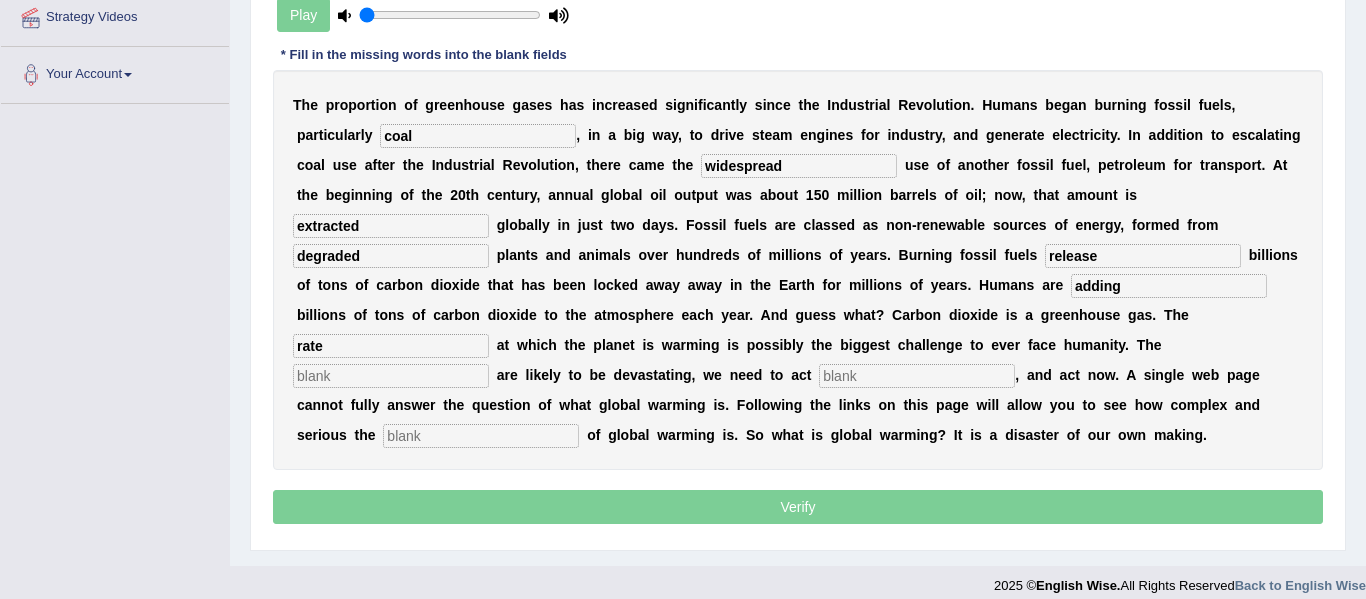 type on "rate" 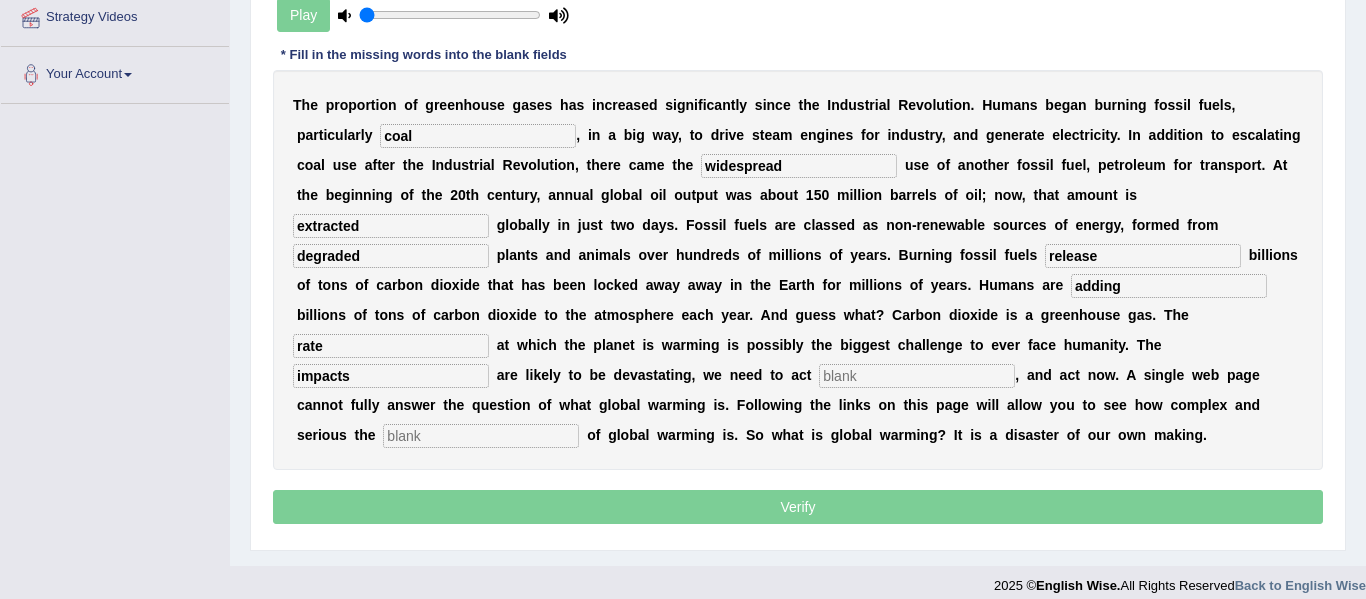 type on "impacts" 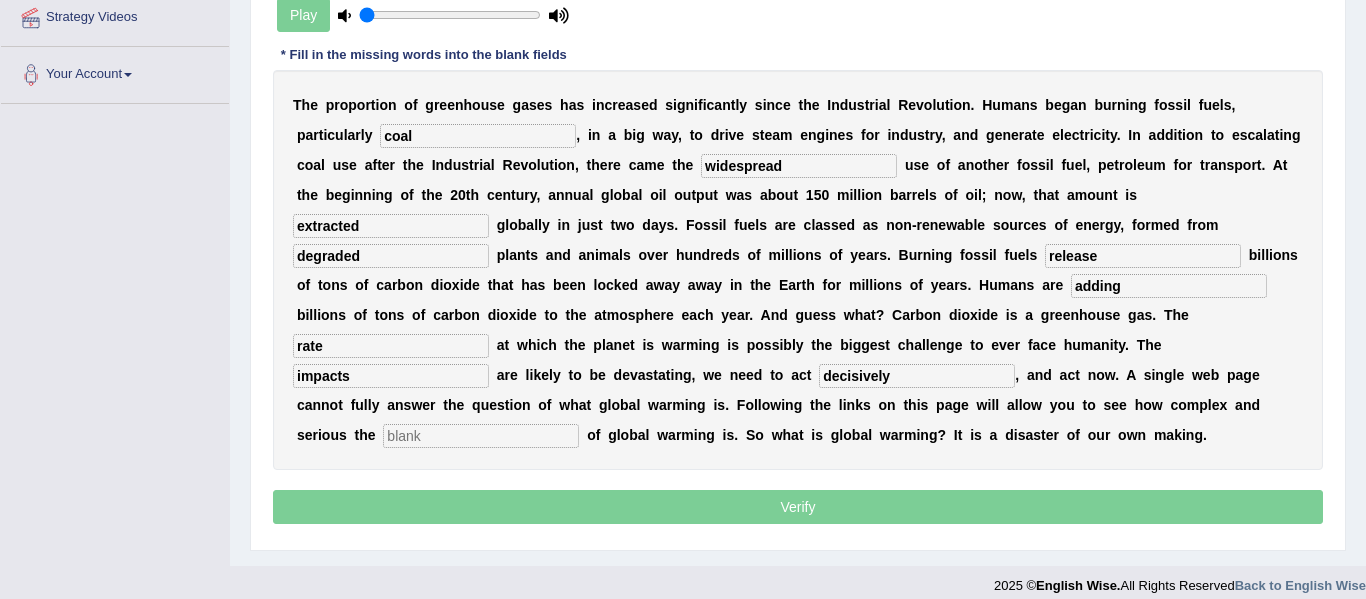 type on "decisively" 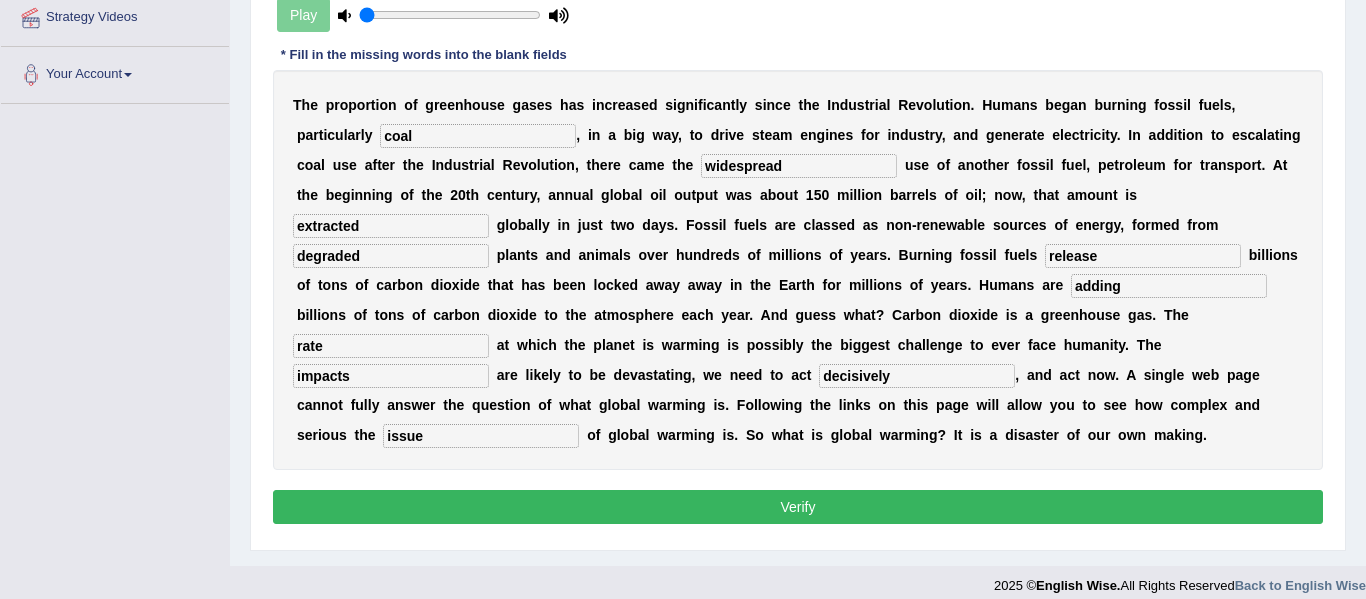 type on "issue" 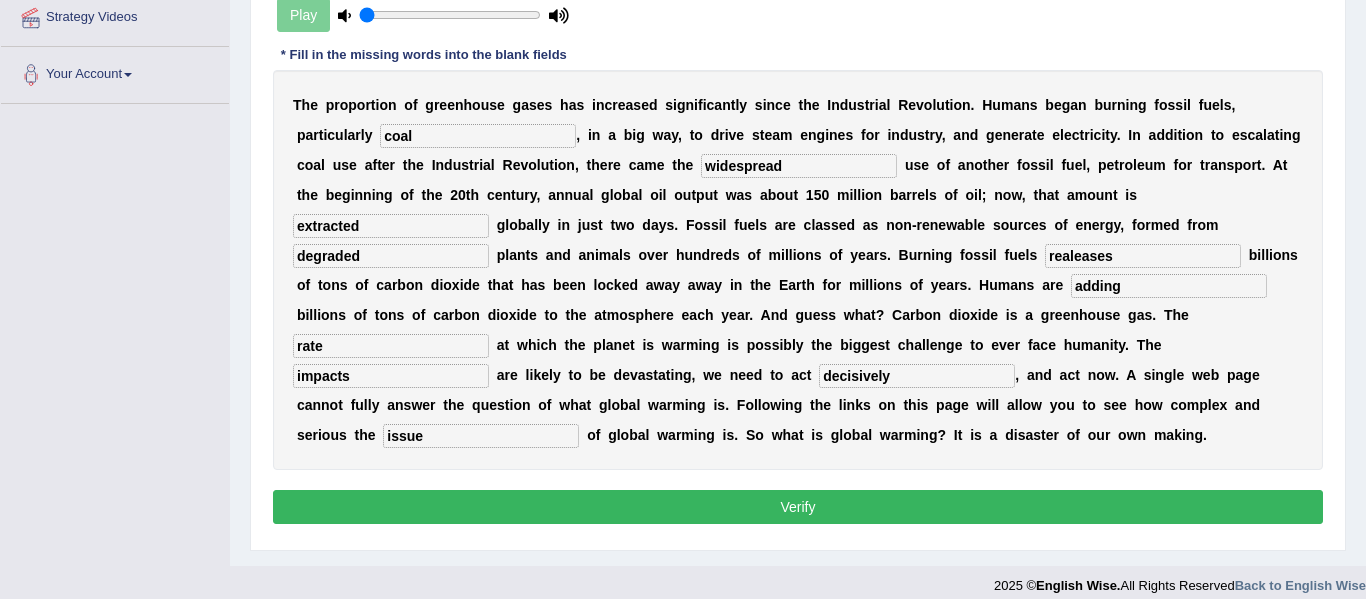 type on "realeases" 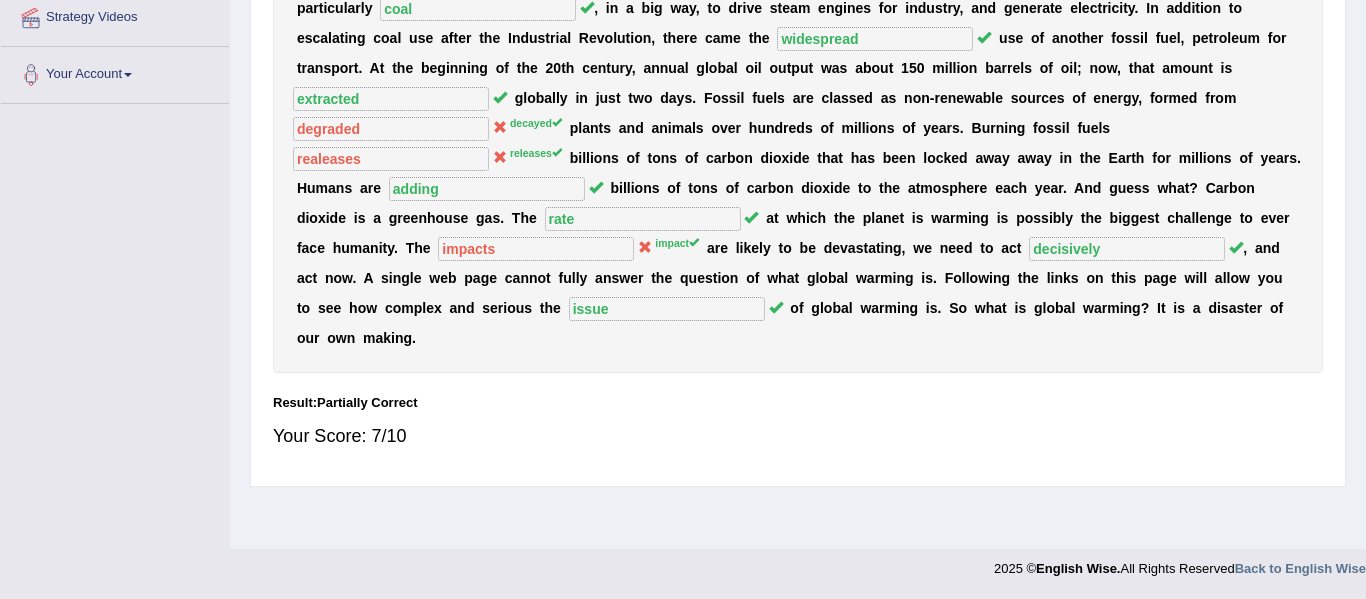drag, startPoint x: 1347, startPoint y: 346, endPoint x: 1365, endPoint y: 169, distance: 177.9129 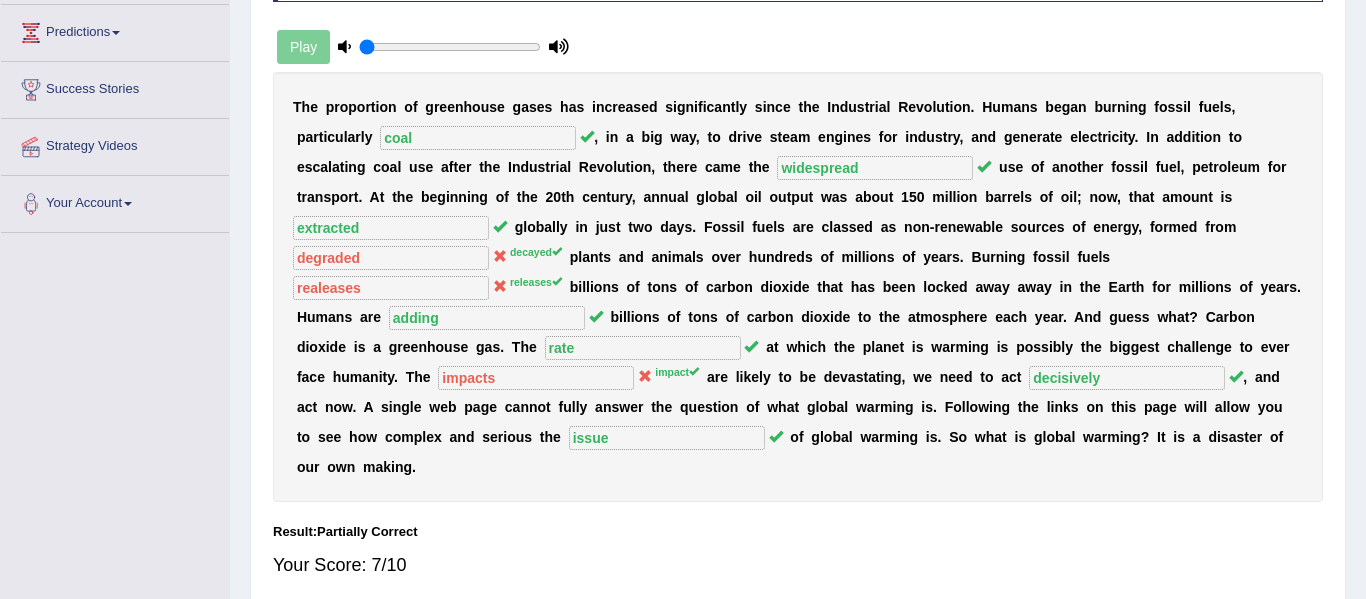 scroll, scrollTop: 320, scrollLeft: 0, axis: vertical 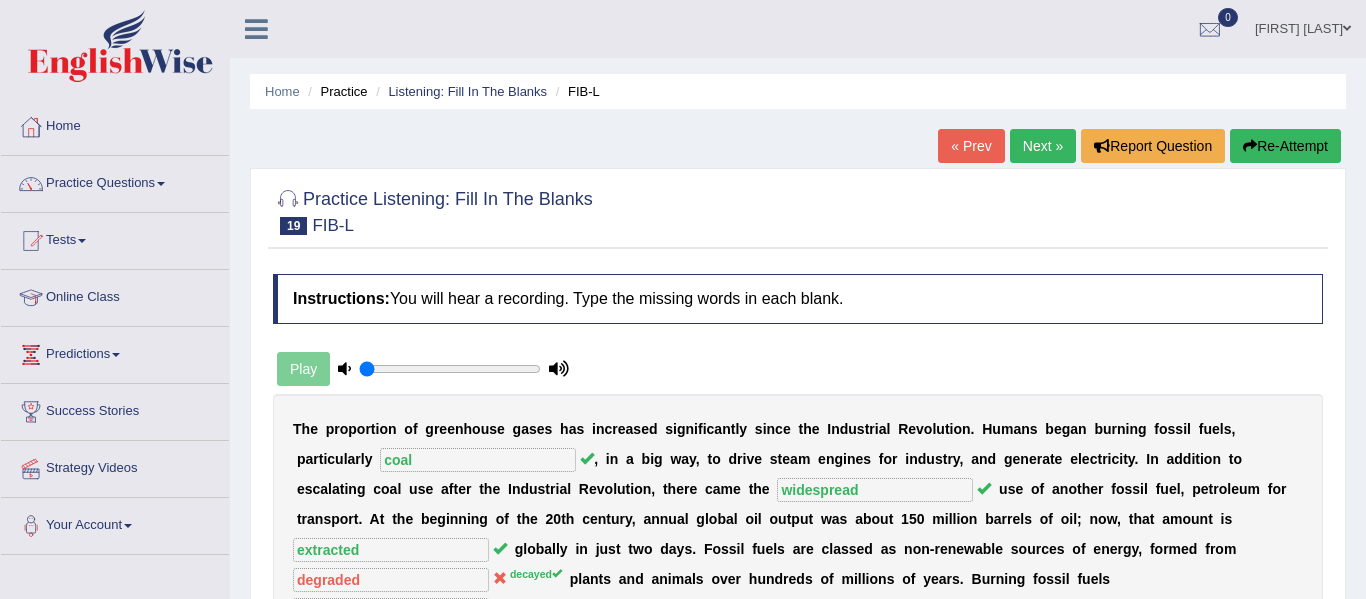 click on "Re-Attempt" at bounding box center (1285, 146) 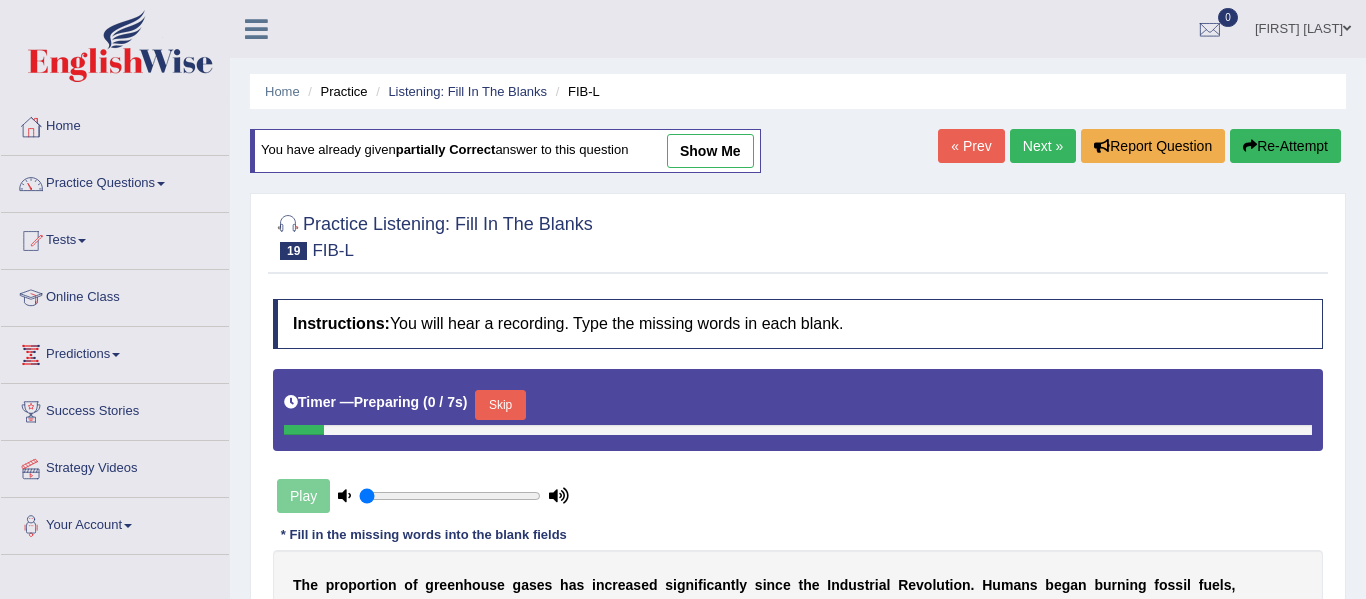 scroll, scrollTop: 0, scrollLeft: 0, axis: both 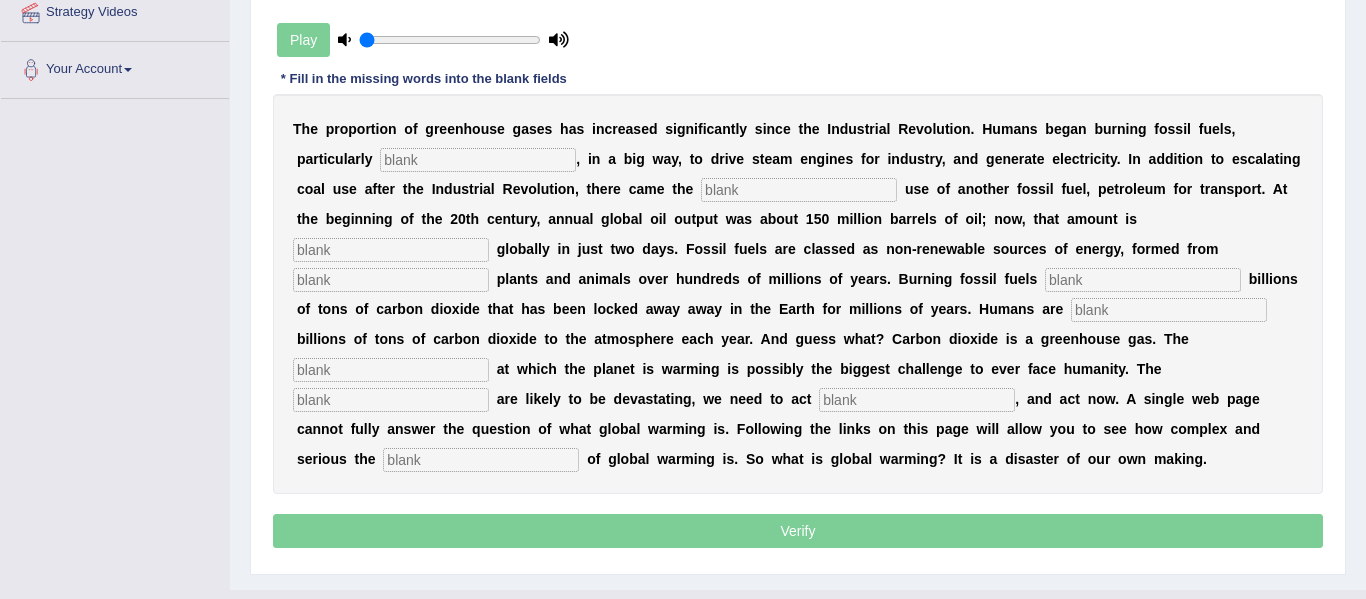 click at bounding box center [478, 160] 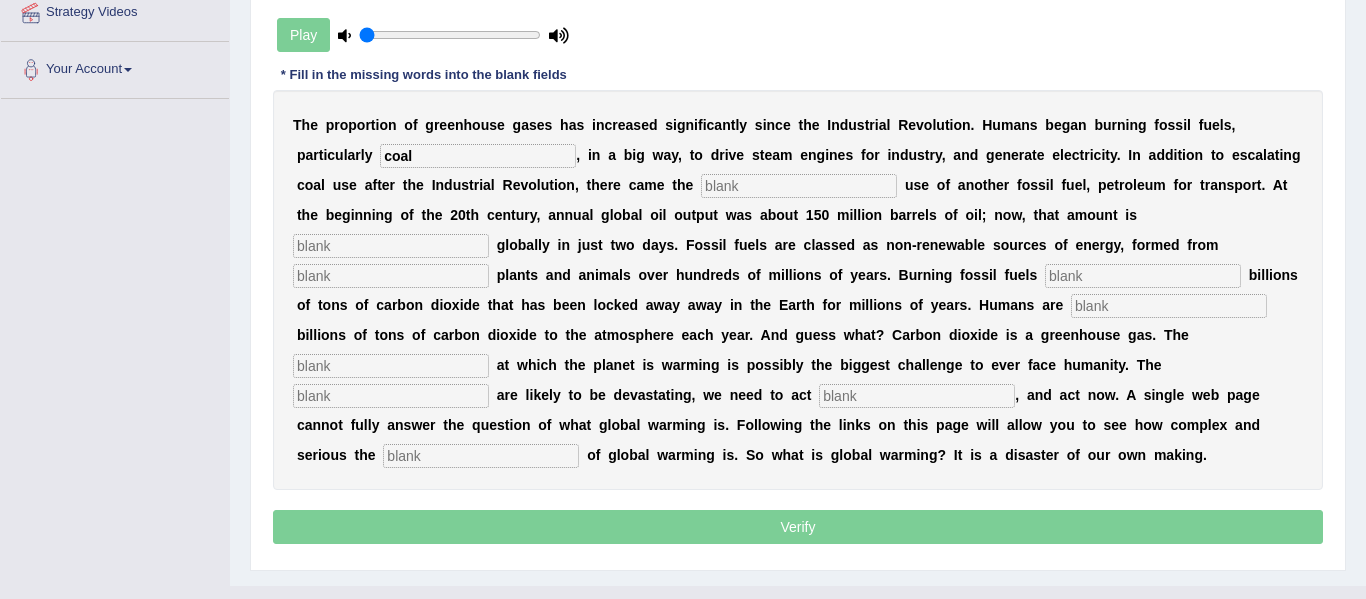 type on "coal" 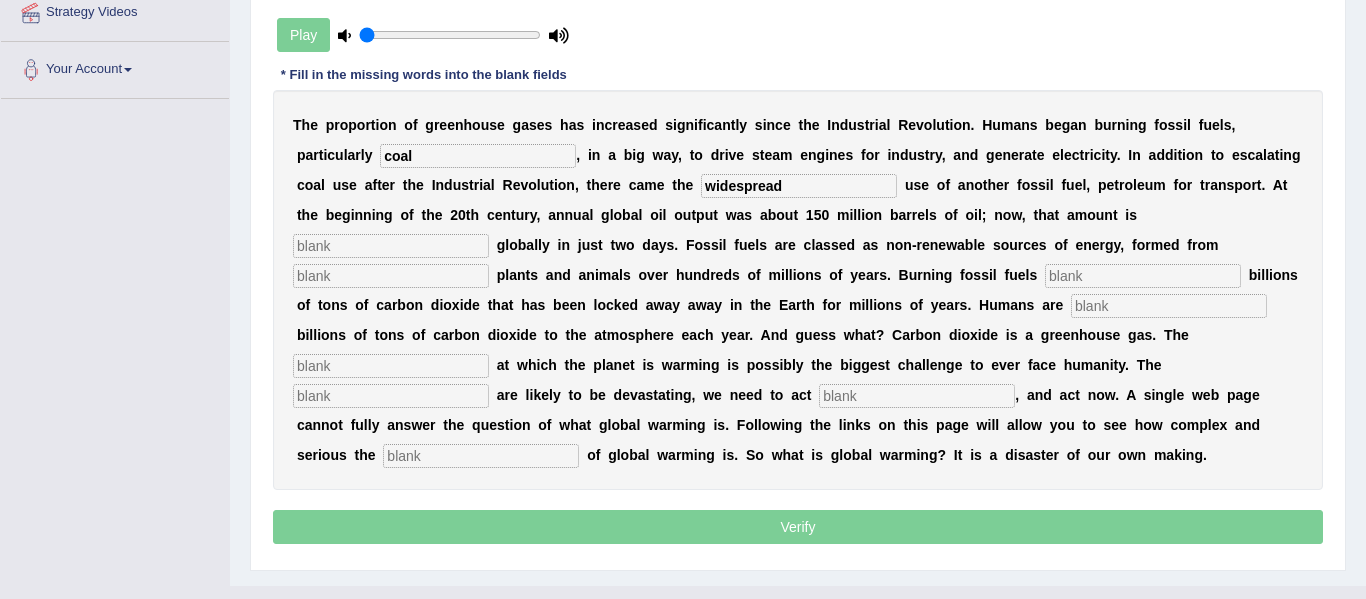 type on "widespread" 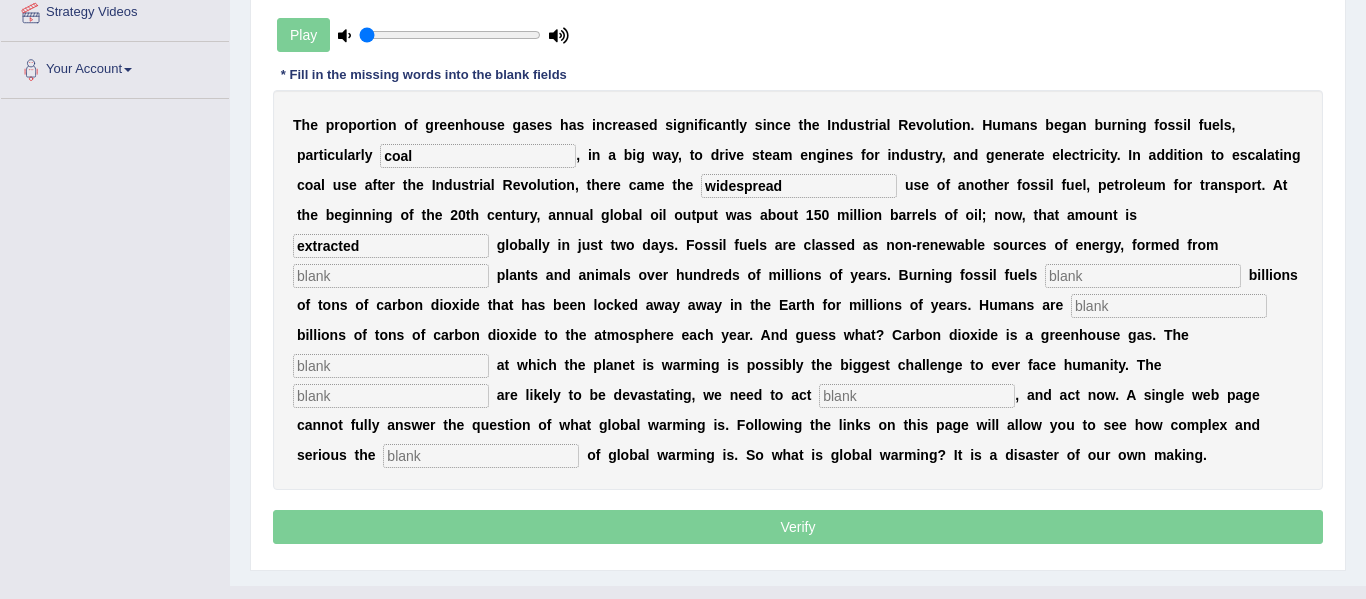 type on "extracted" 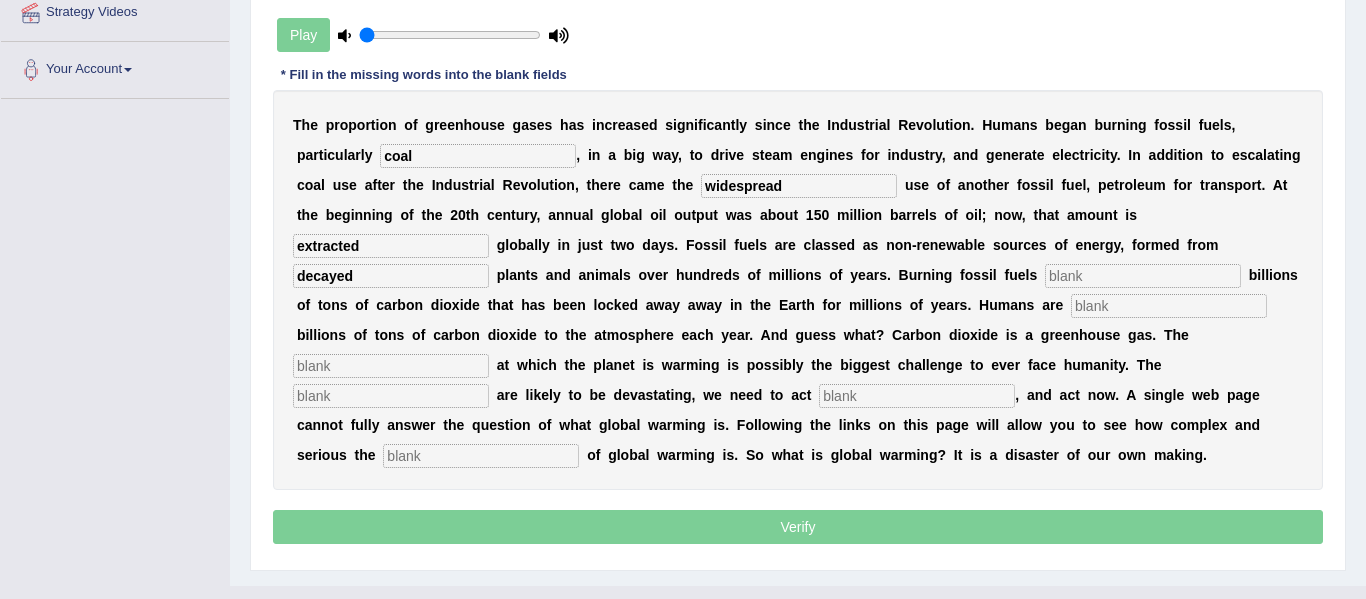 type on "decayed" 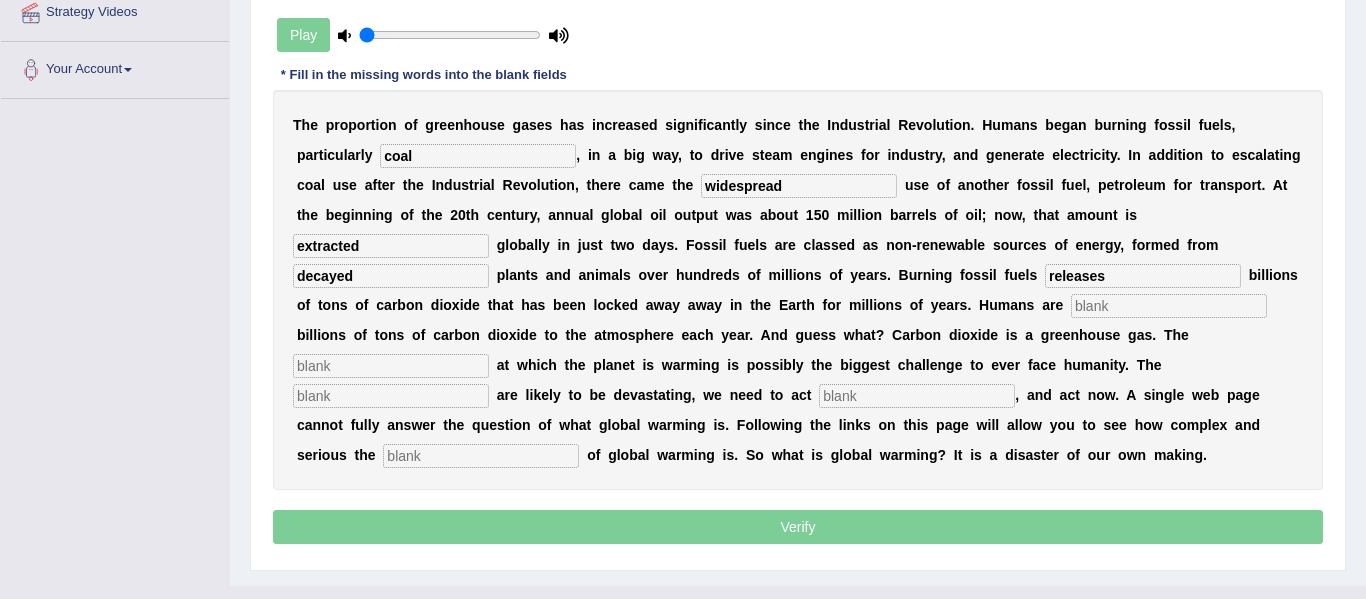 type on "releases" 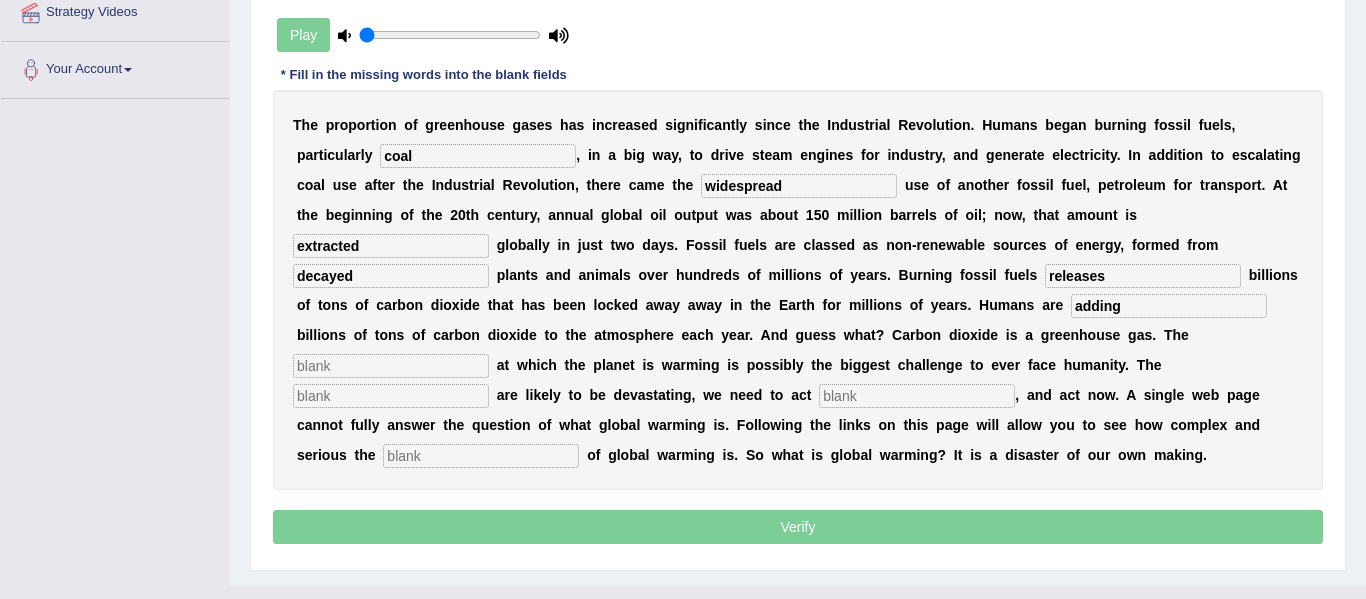 type on "adding" 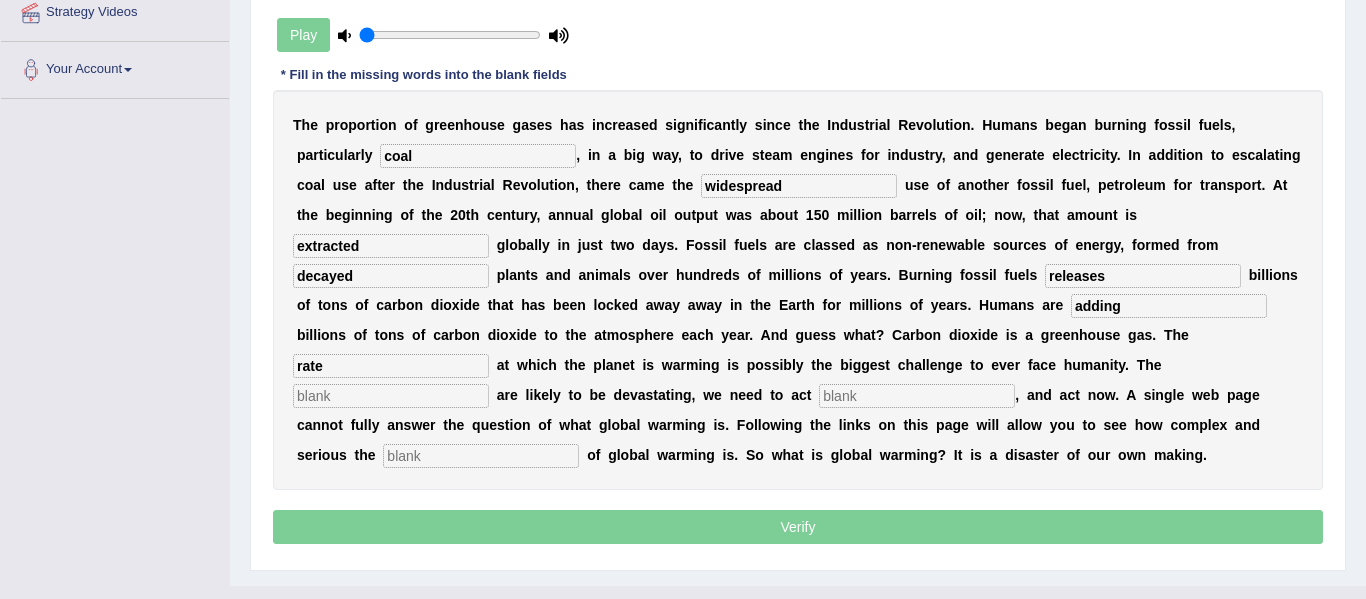 type on "rate" 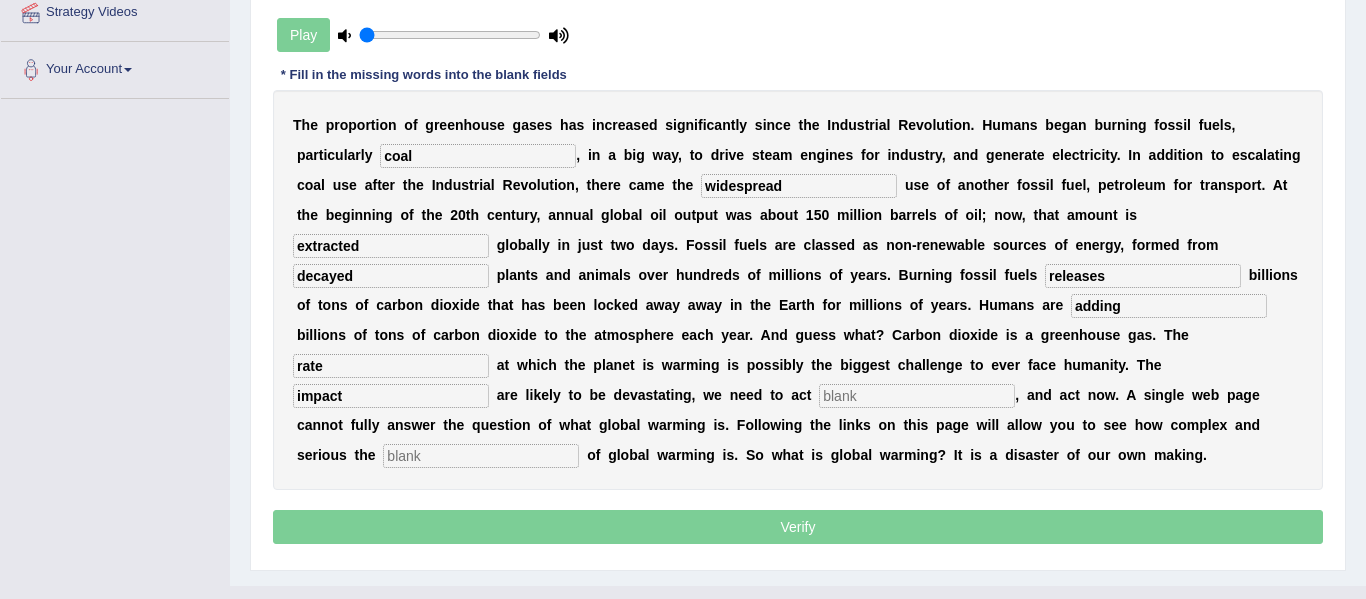 type on "impact" 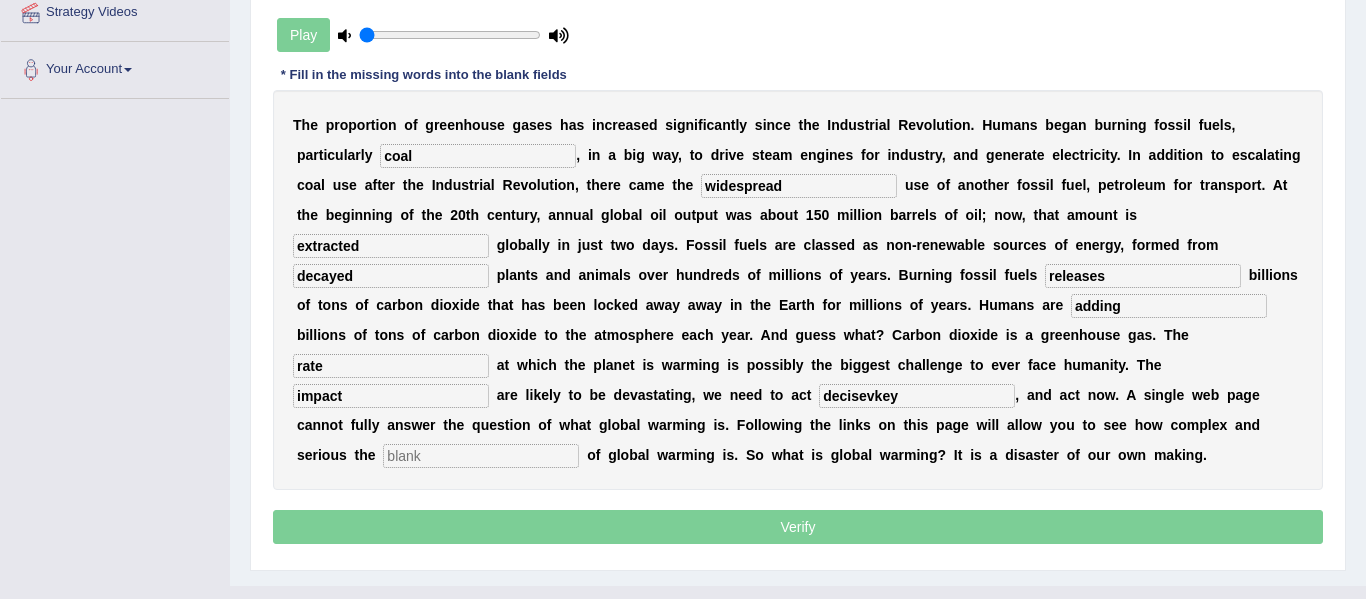 type on "decisevkey" 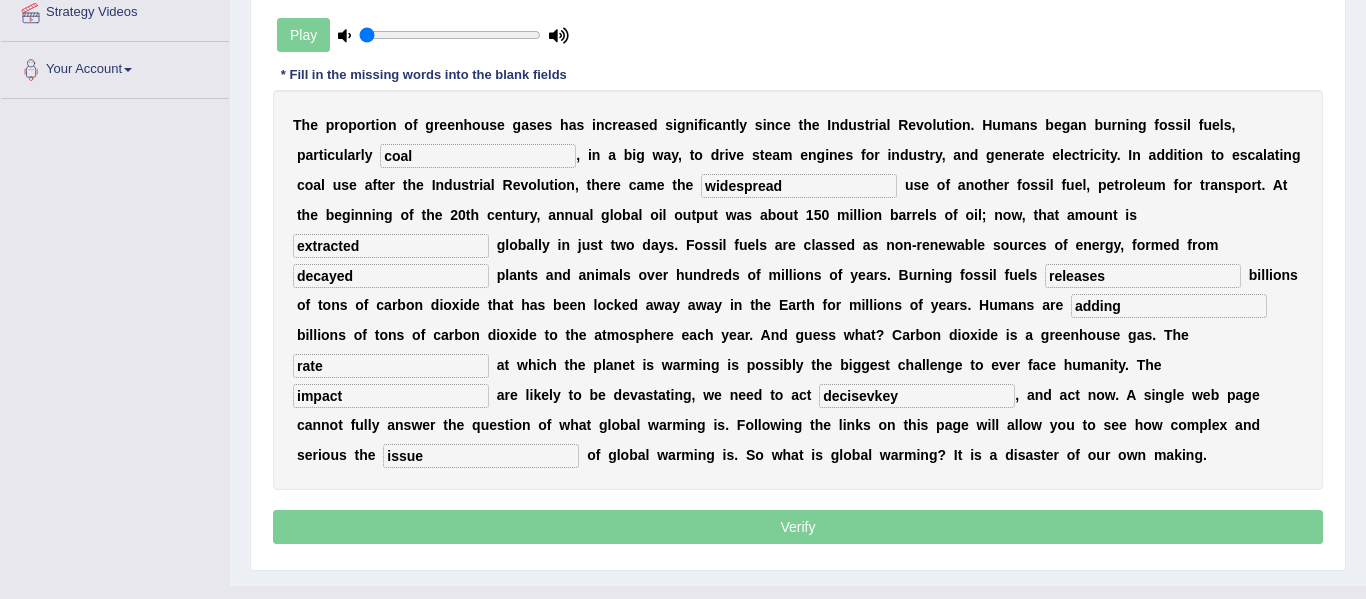type on "issue" 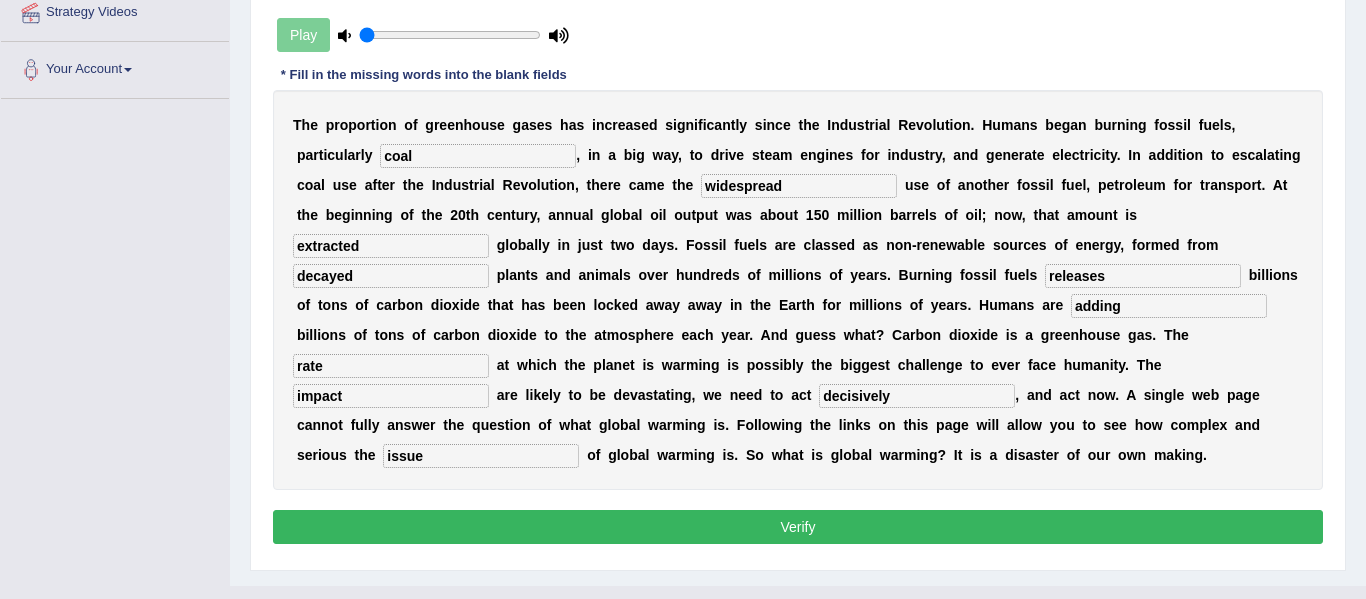 type on "decisively" 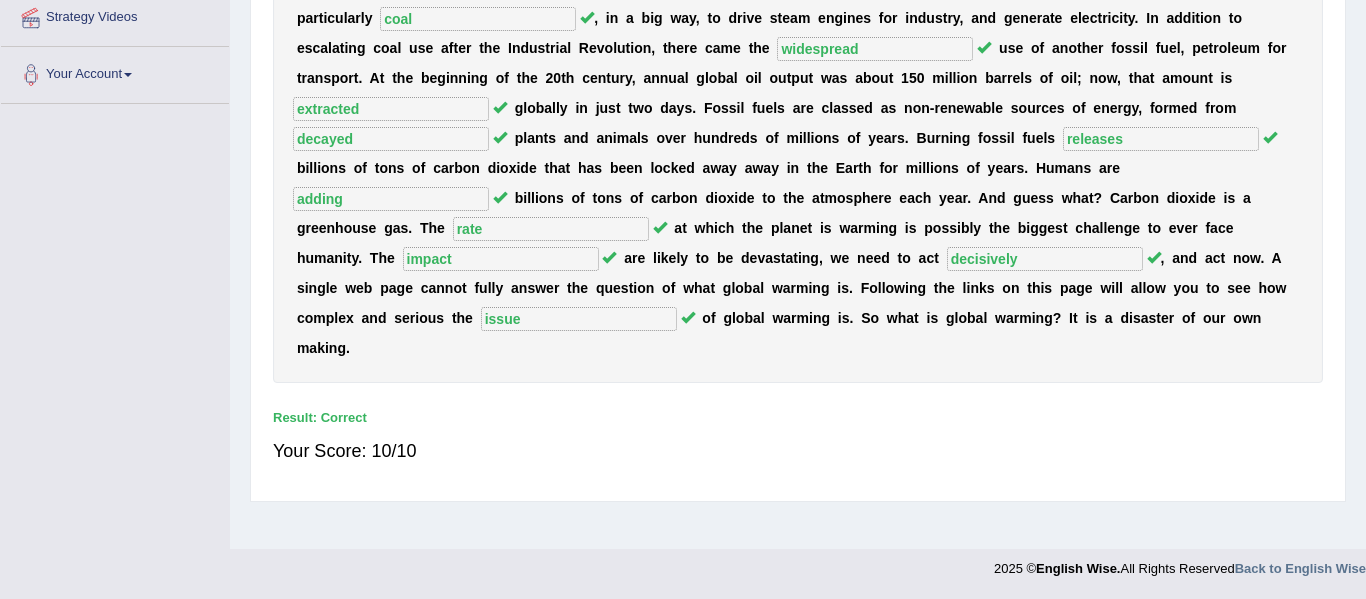 scroll, scrollTop: 451, scrollLeft: 0, axis: vertical 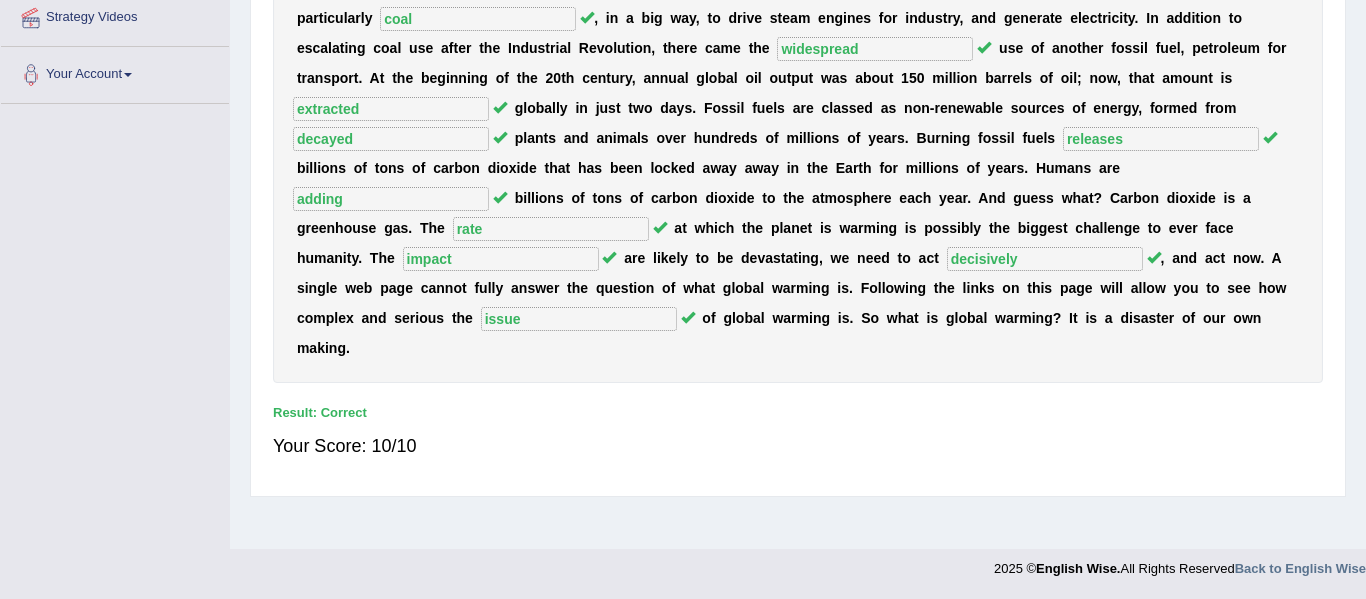 drag, startPoint x: 1365, startPoint y: 251, endPoint x: 1365, endPoint y: 144, distance: 107 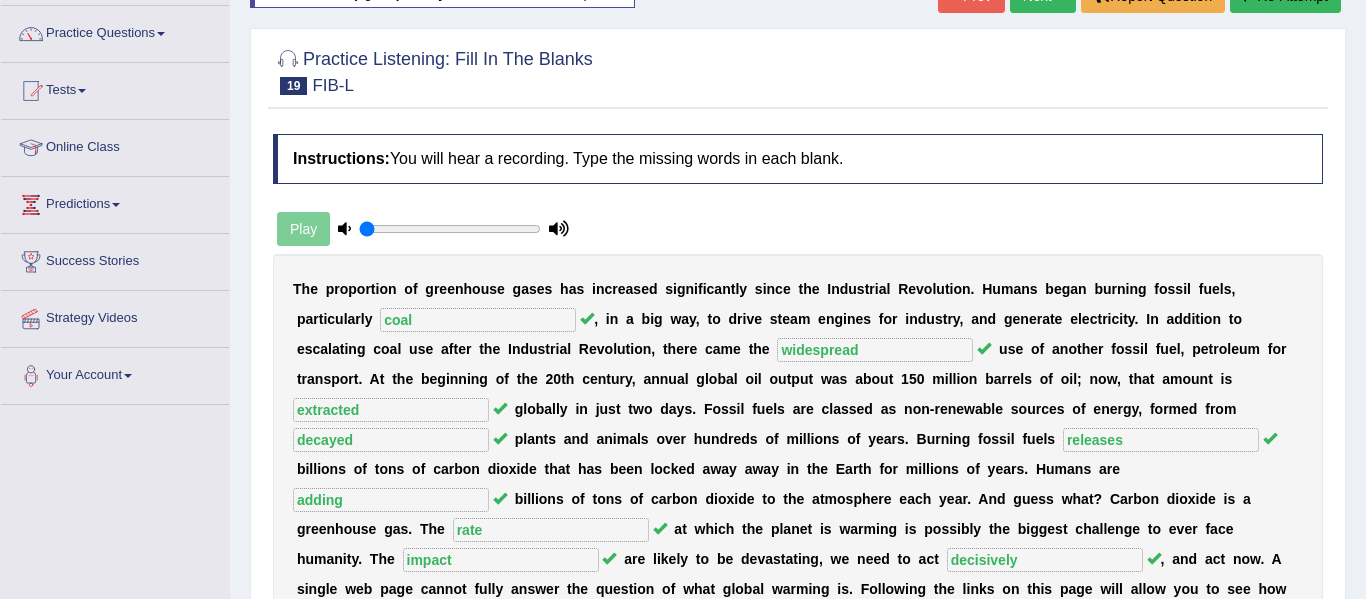 scroll, scrollTop: 85, scrollLeft: 0, axis: vertical 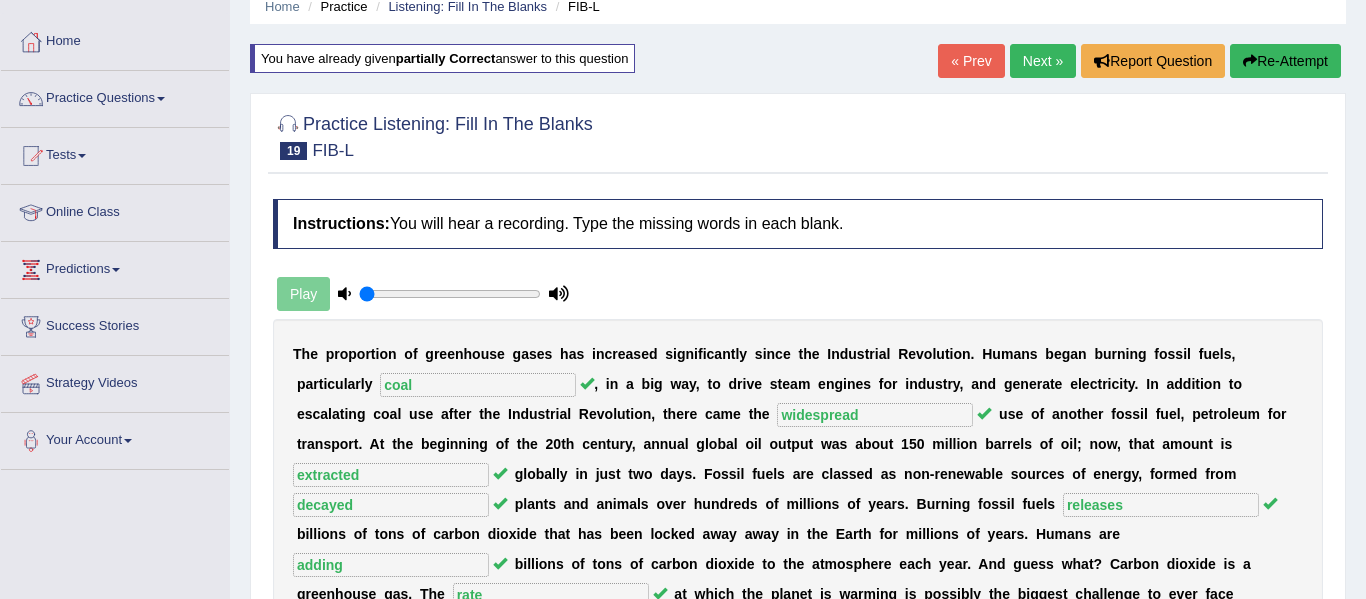 drag, startPoint x: 1365, startPoint y: 399, endPoint x: 1365, endPoint y: 191, distance: 208 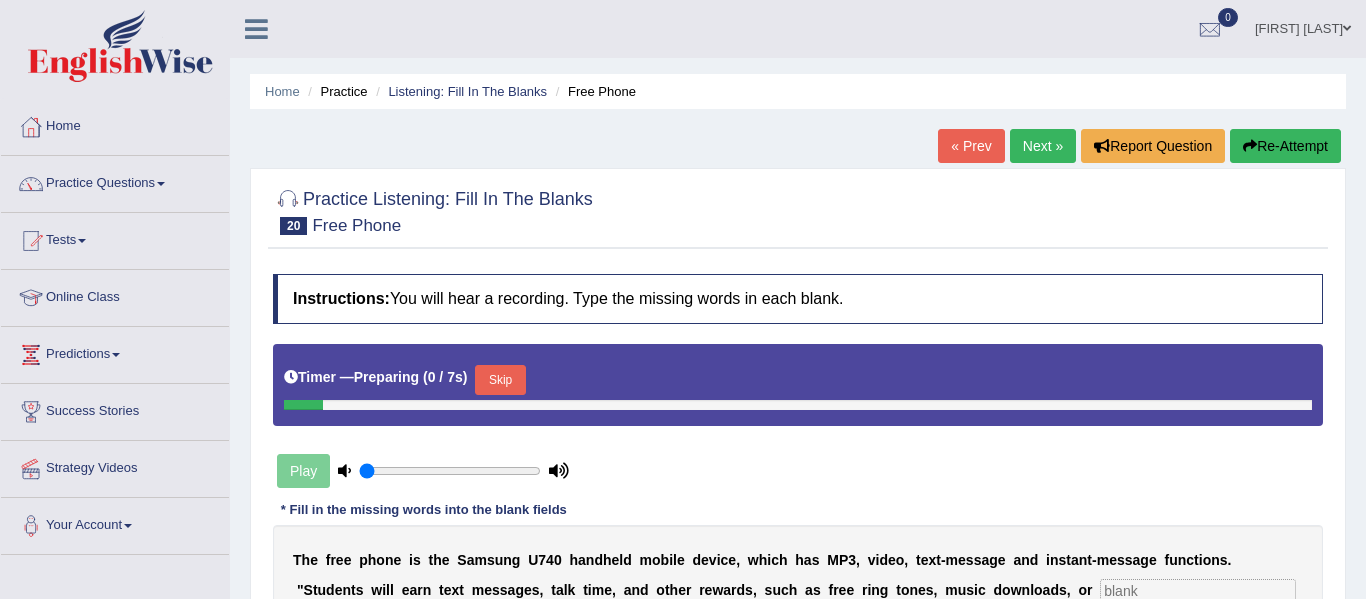 scroll, scrollTop: 0, scrollLeft: 0, axis: both 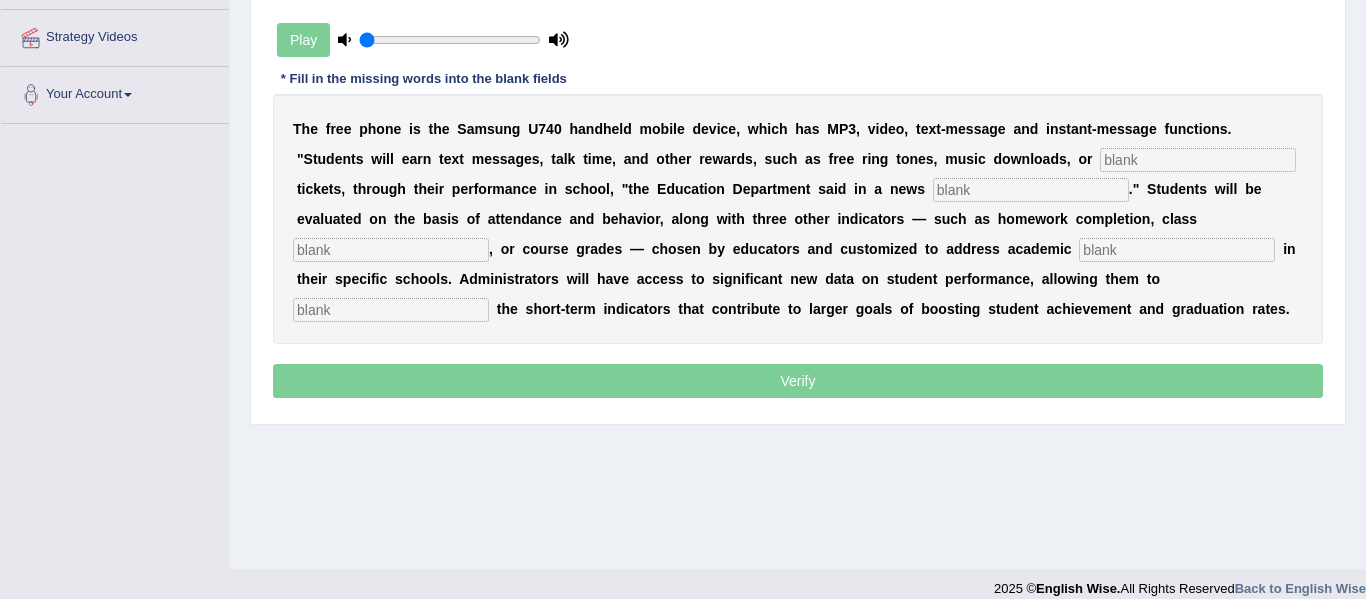 drag, startPoint x: 0, startPoint y: 0, endPoint x: 1365, endPoint y: 368, distance: 1413.7358 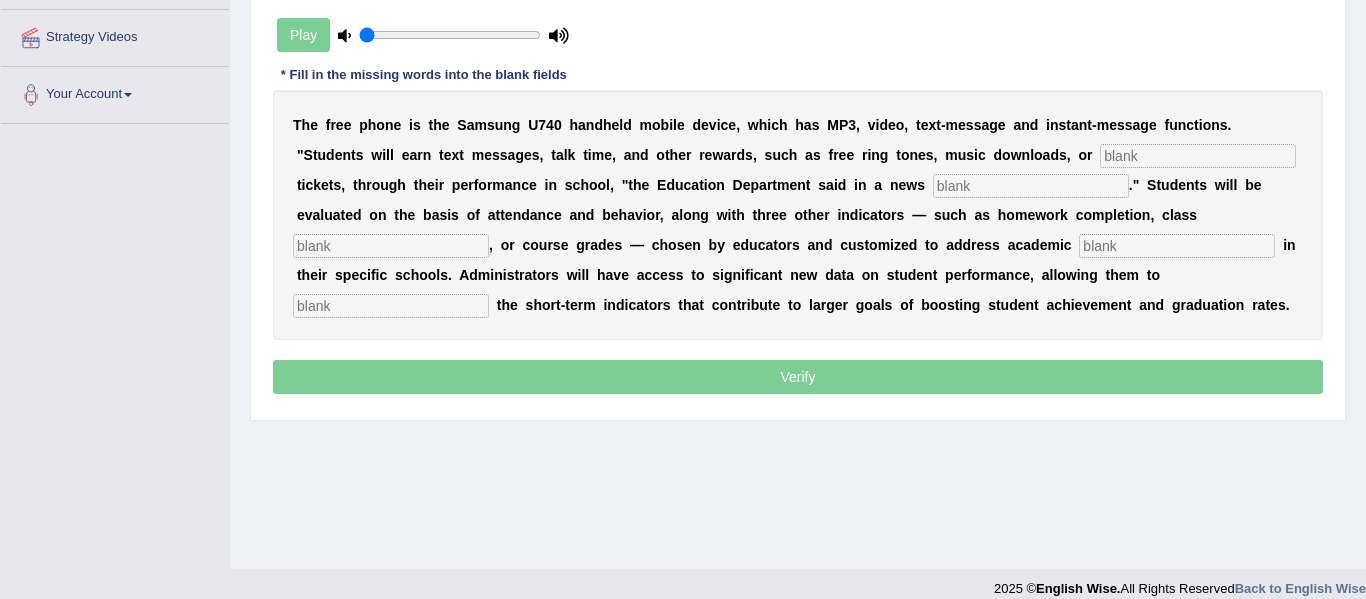 click at bounding box center (1198, 156) 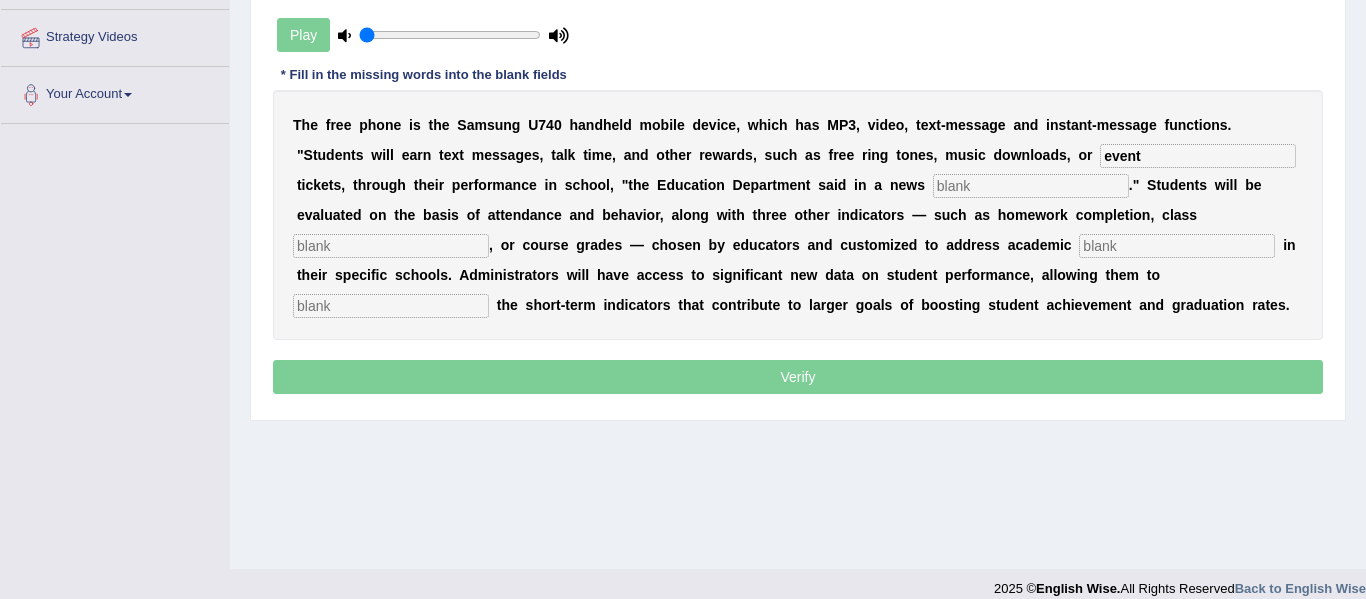 type on "event" 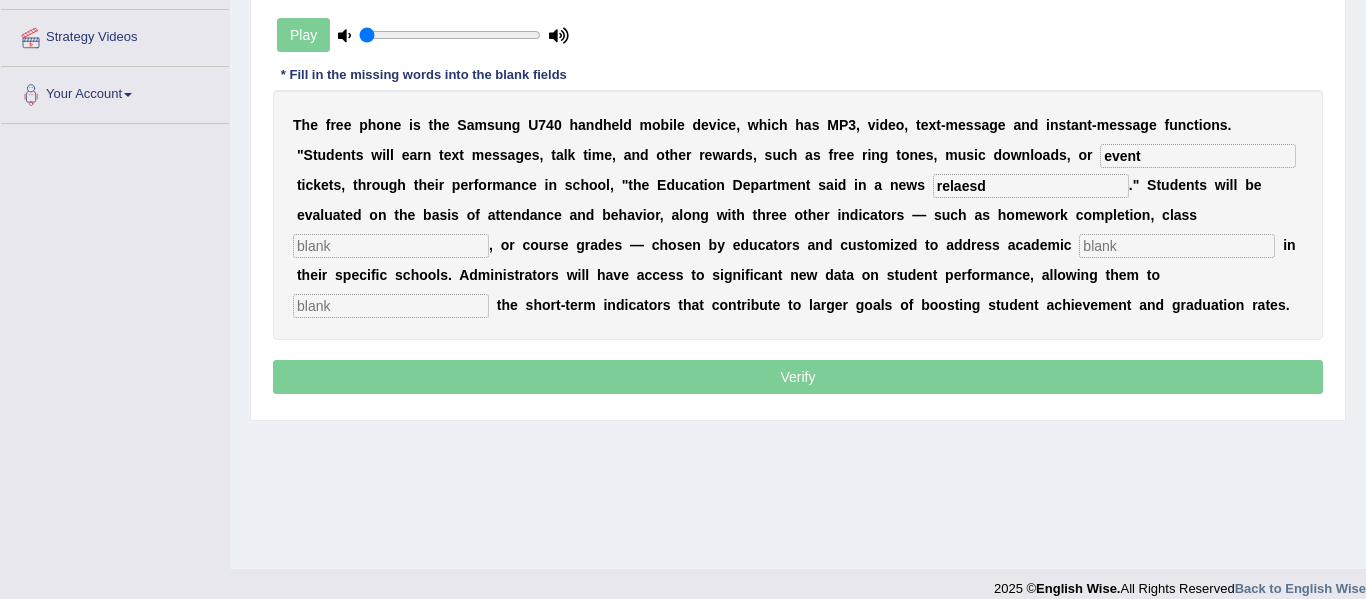 type on "relaesd" 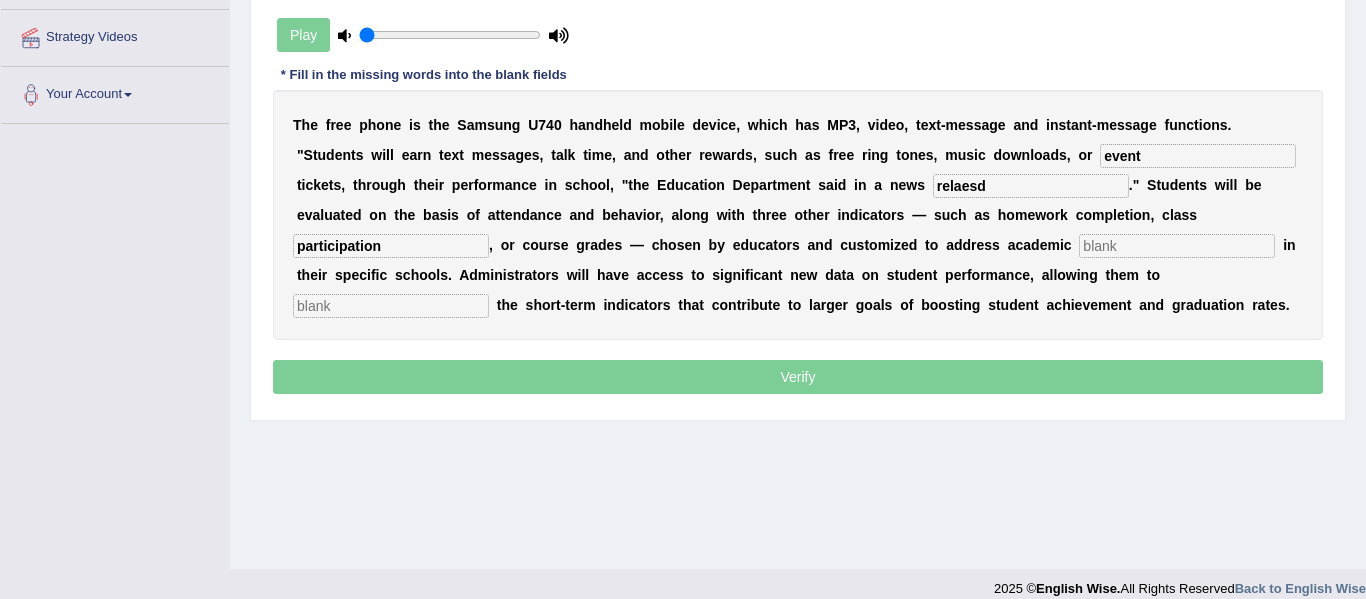 type on "participation" 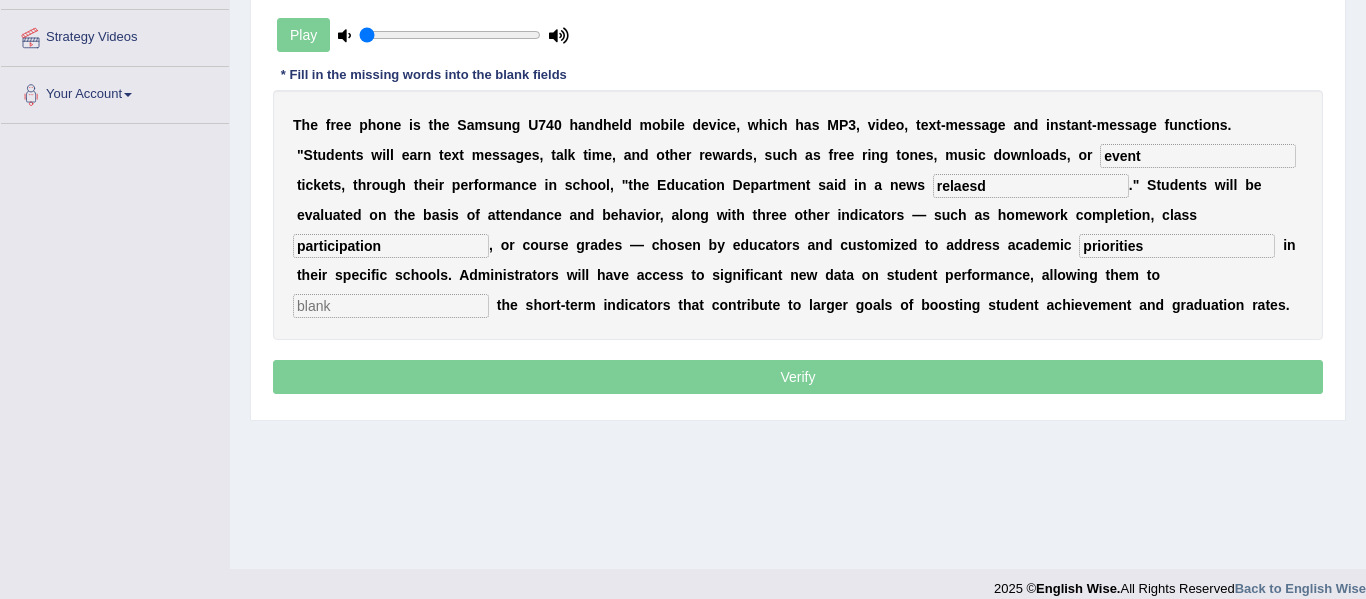 type on "priorities" 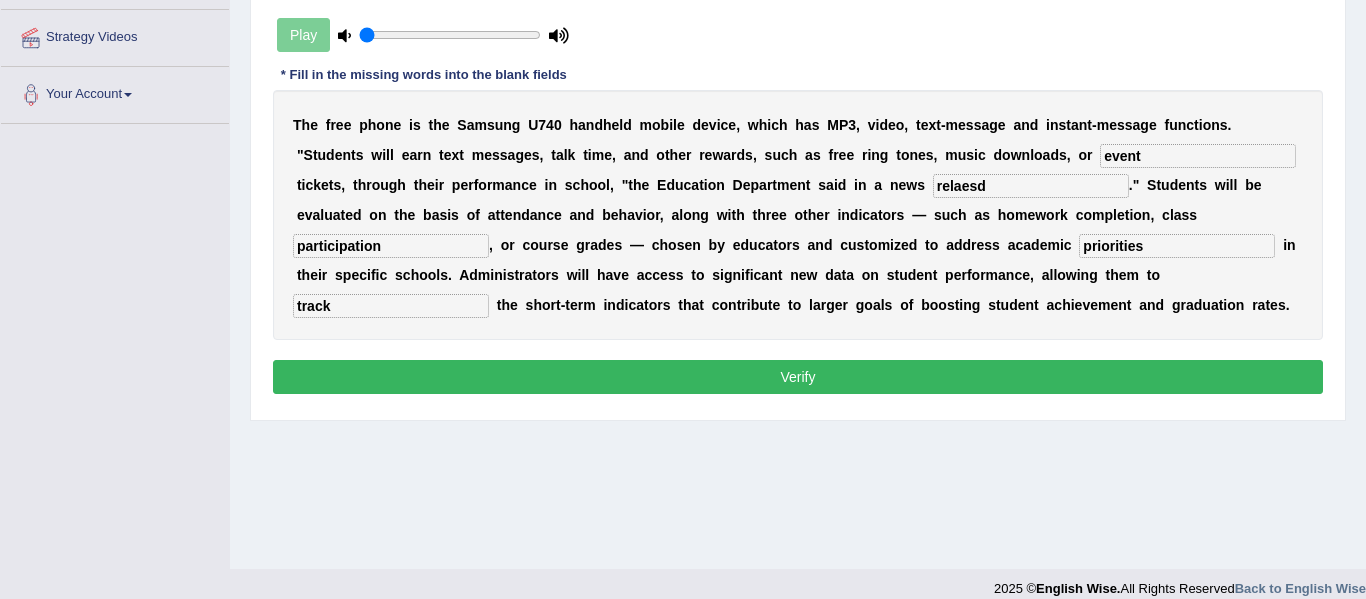 type on "track" 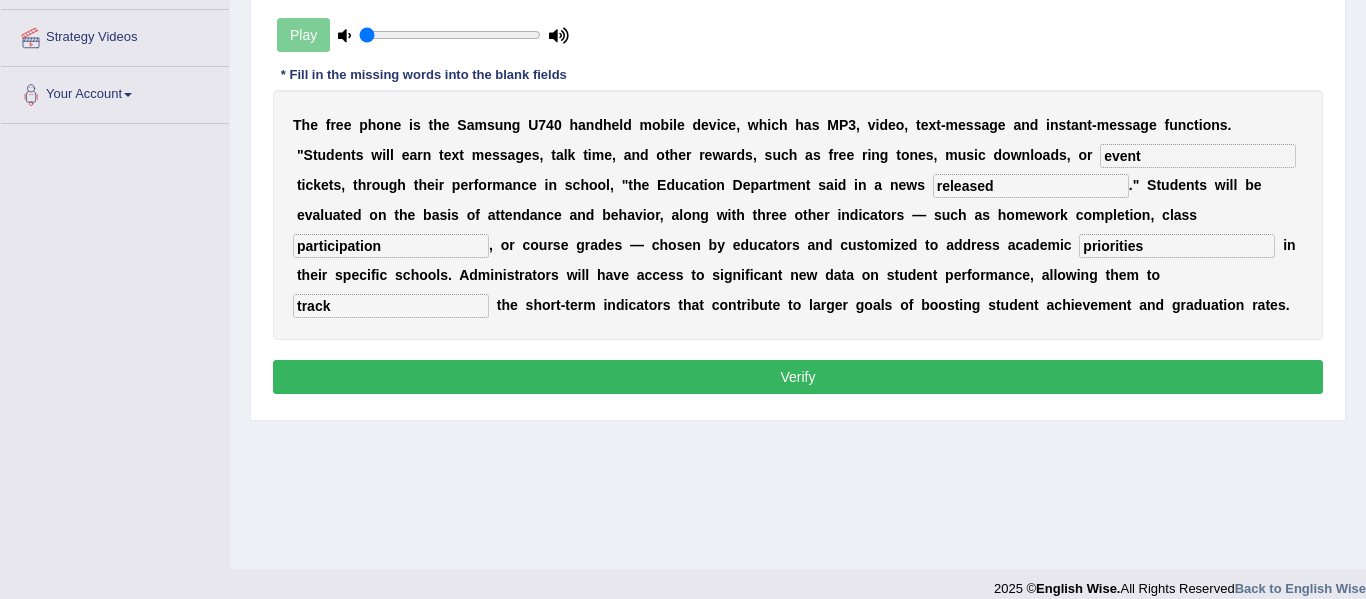 type on "released" 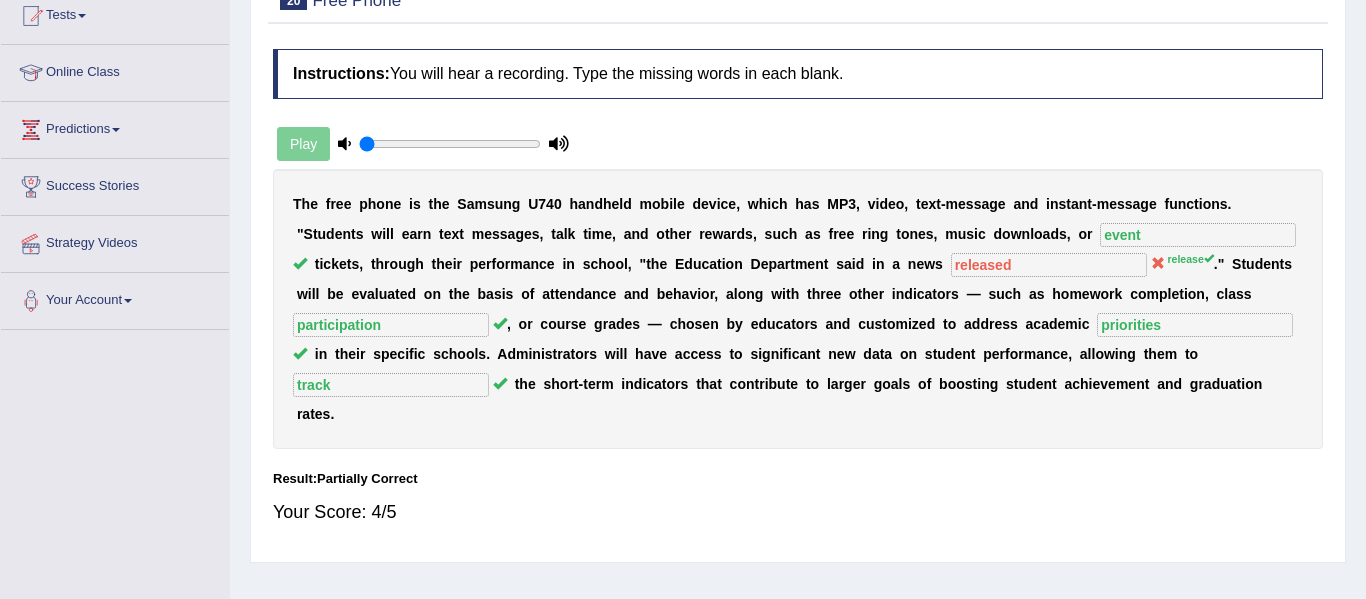 scroll, scrollTop: 0, scrollLeft: 0, axis: both 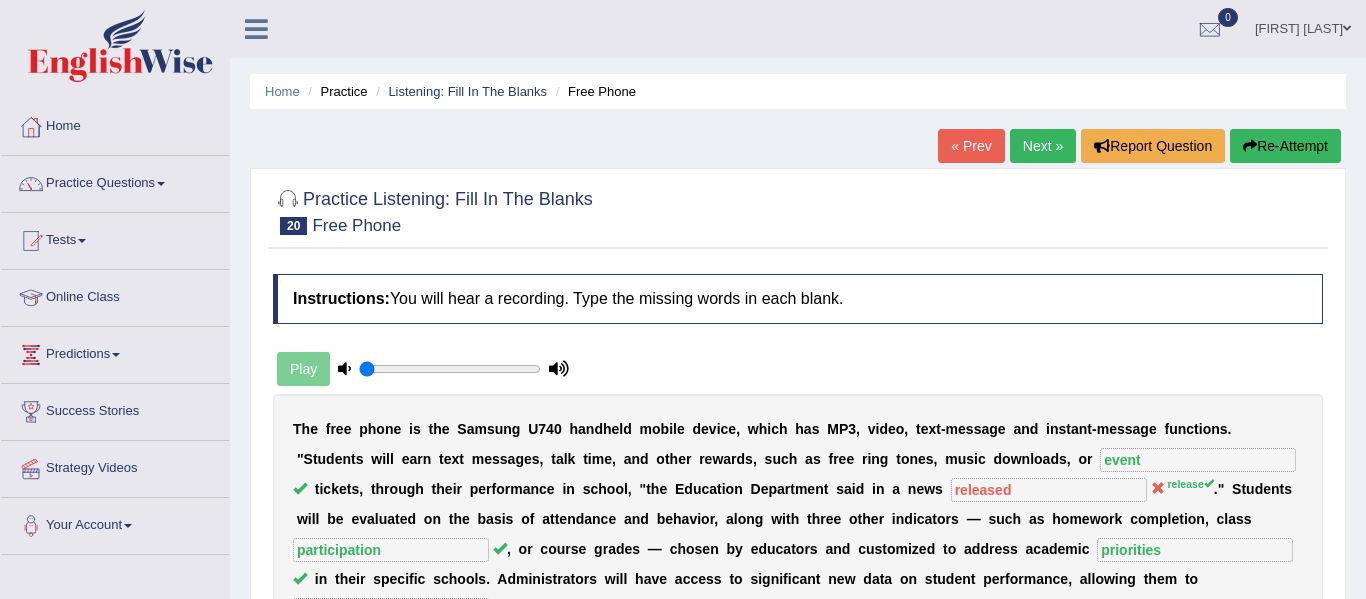 click on "Re-Attempt" at bounding box center (1285, 146) 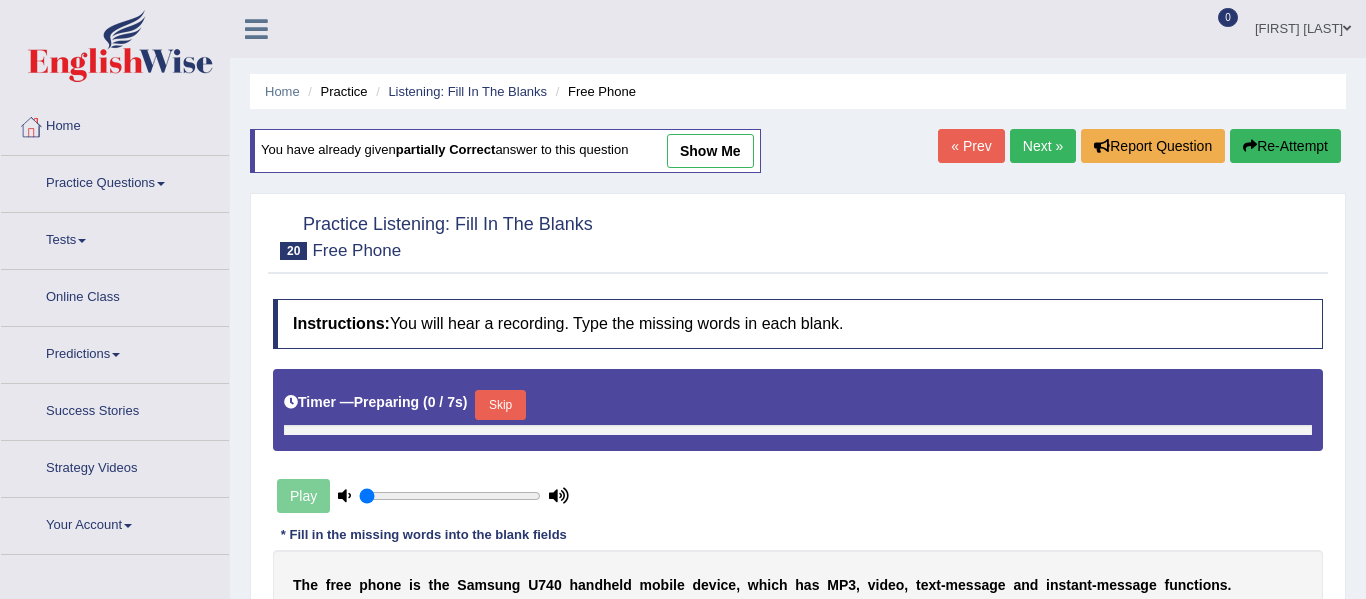 scroll, scrollTop: 0, scrollLeft: 0, axis: both 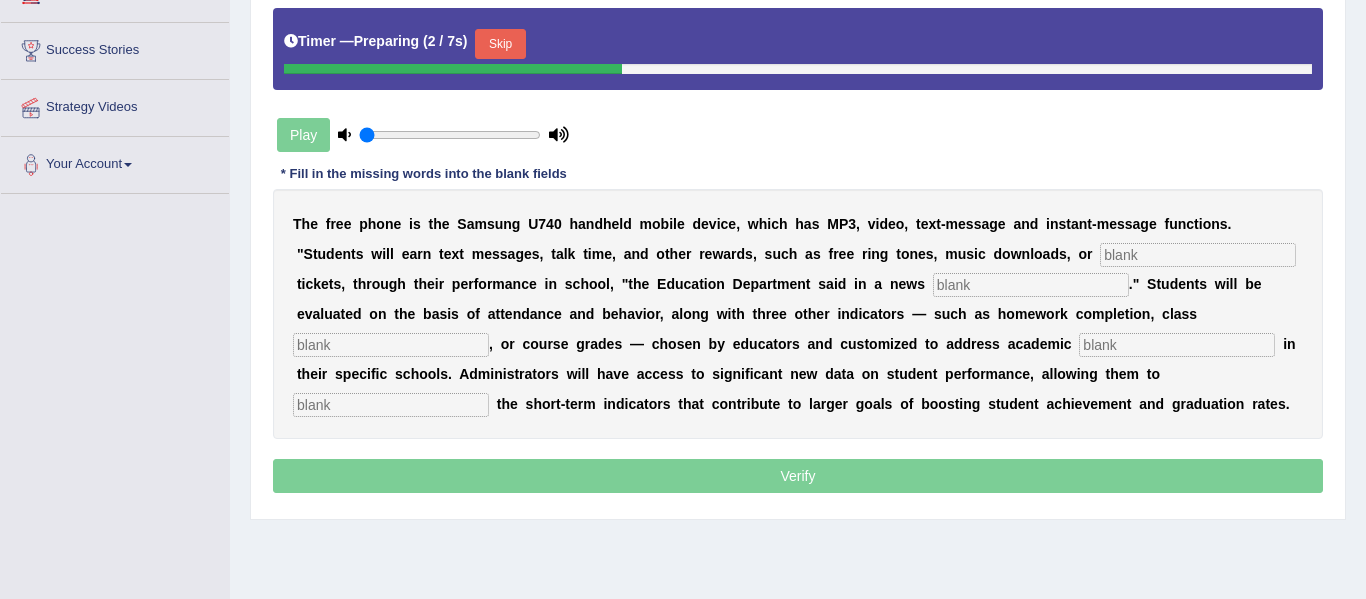 click at bounding box center (1198, 255) 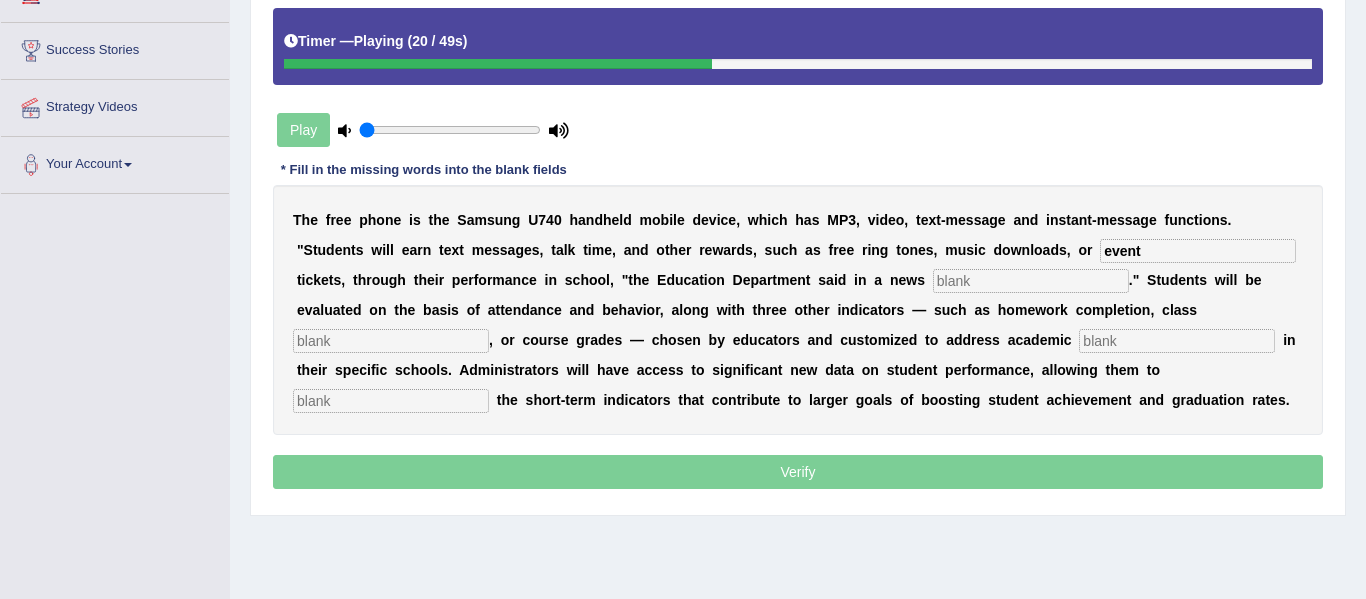 type on "event" 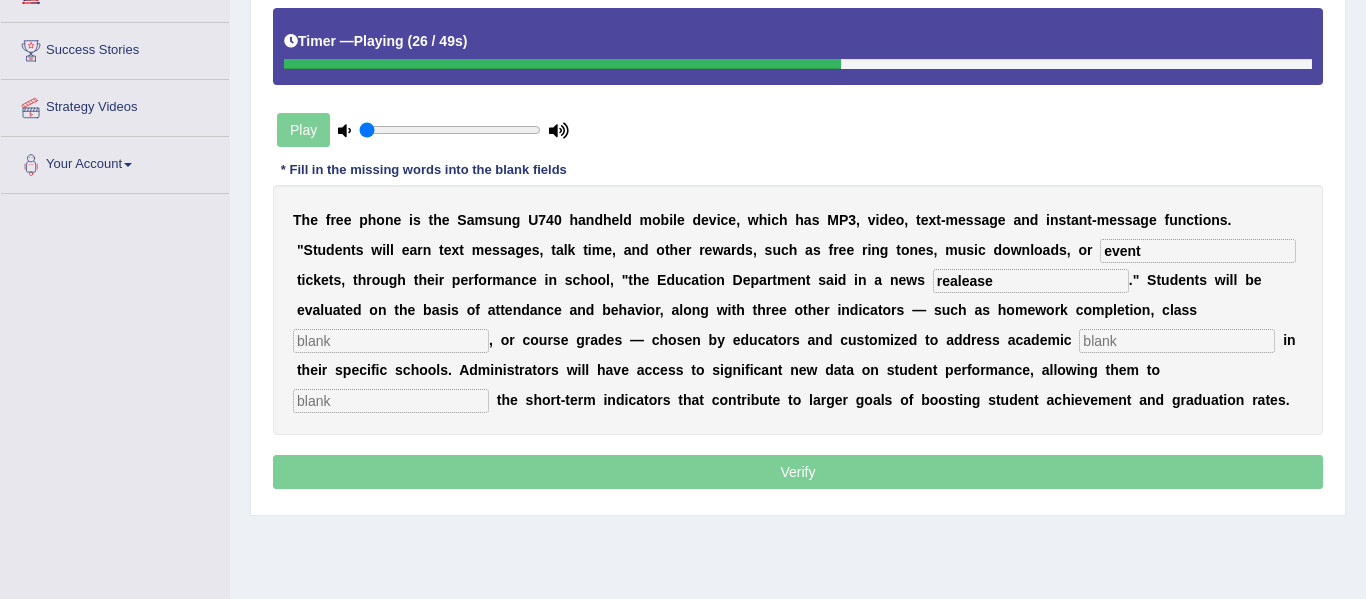 type on "realease" 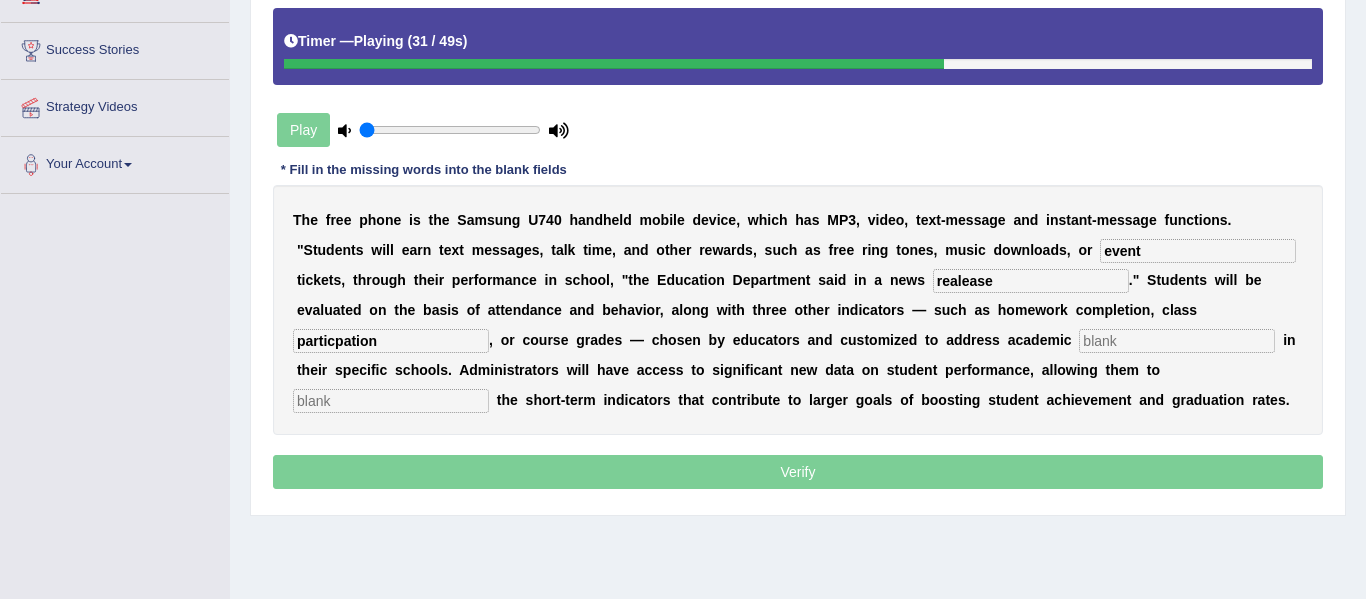 type on "particpation" 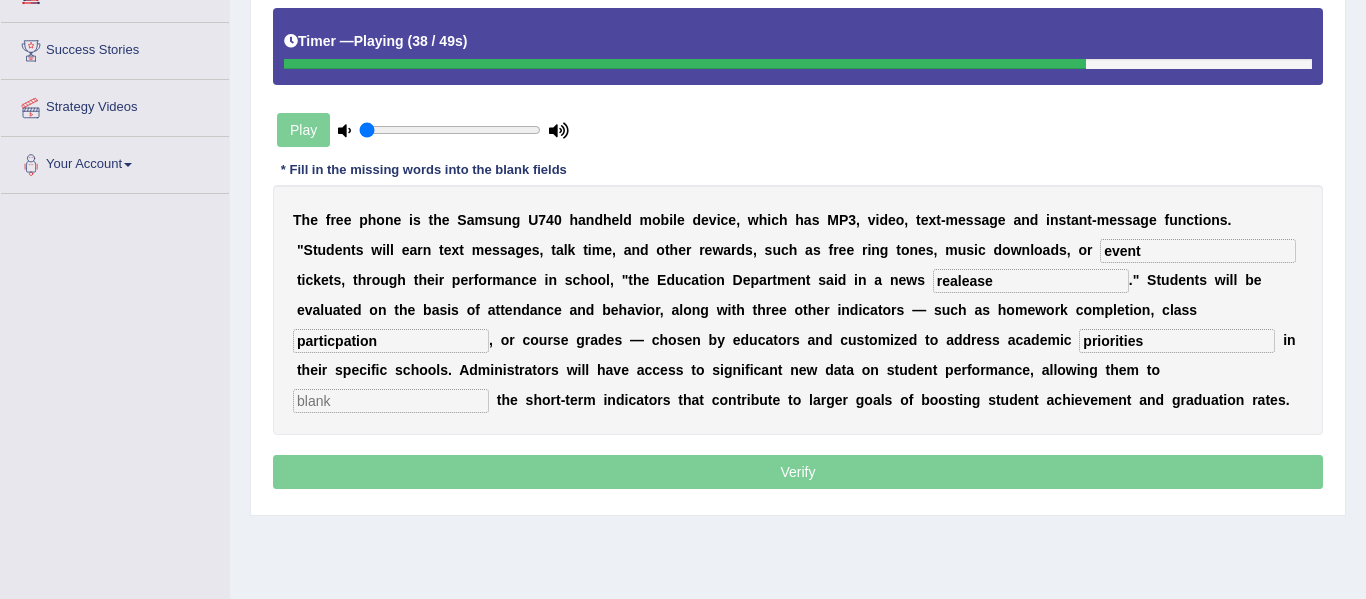 type on "priorities" 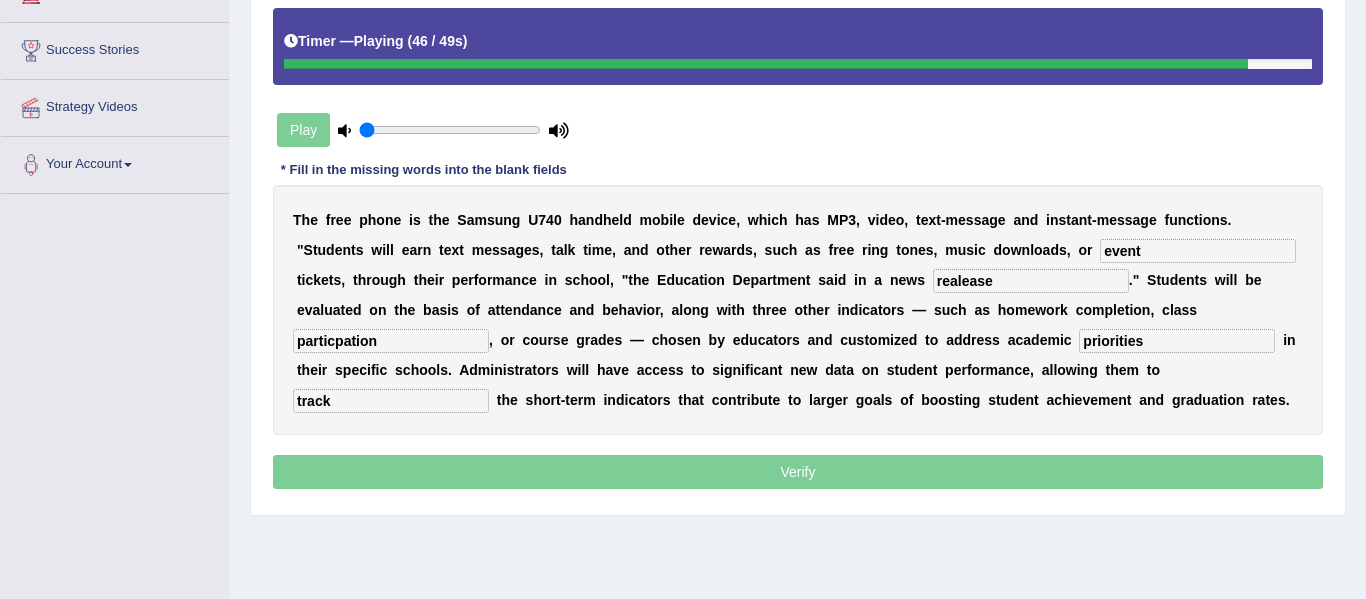 type on "track" 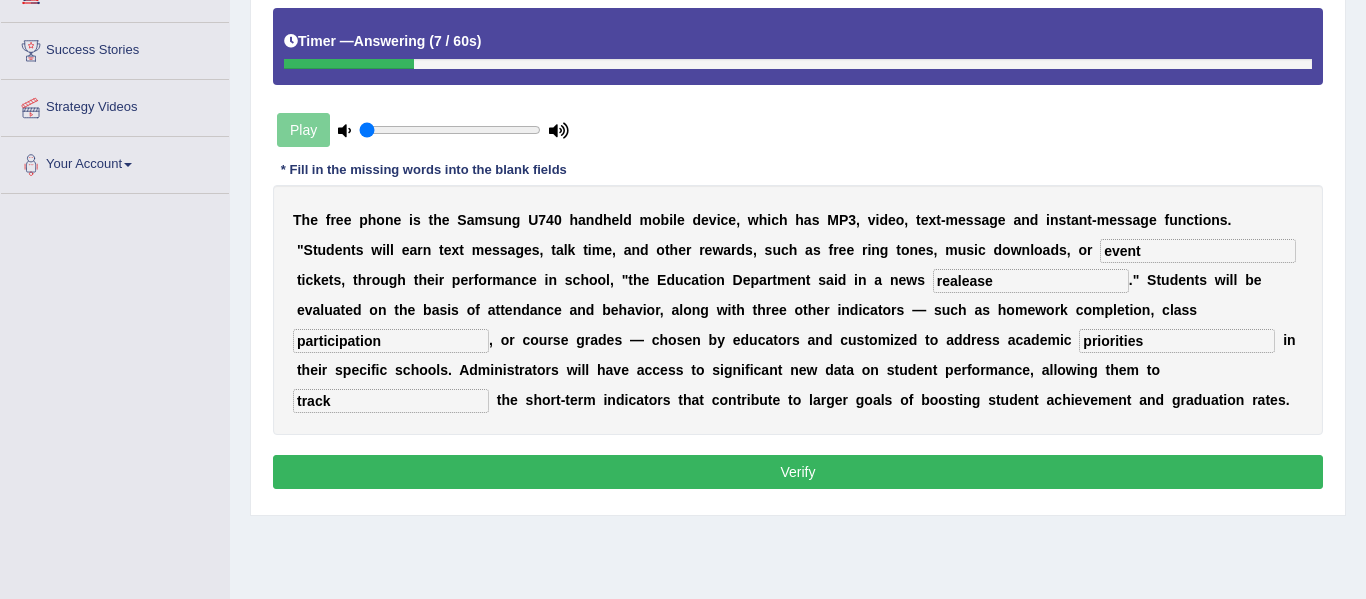 type on "participation" 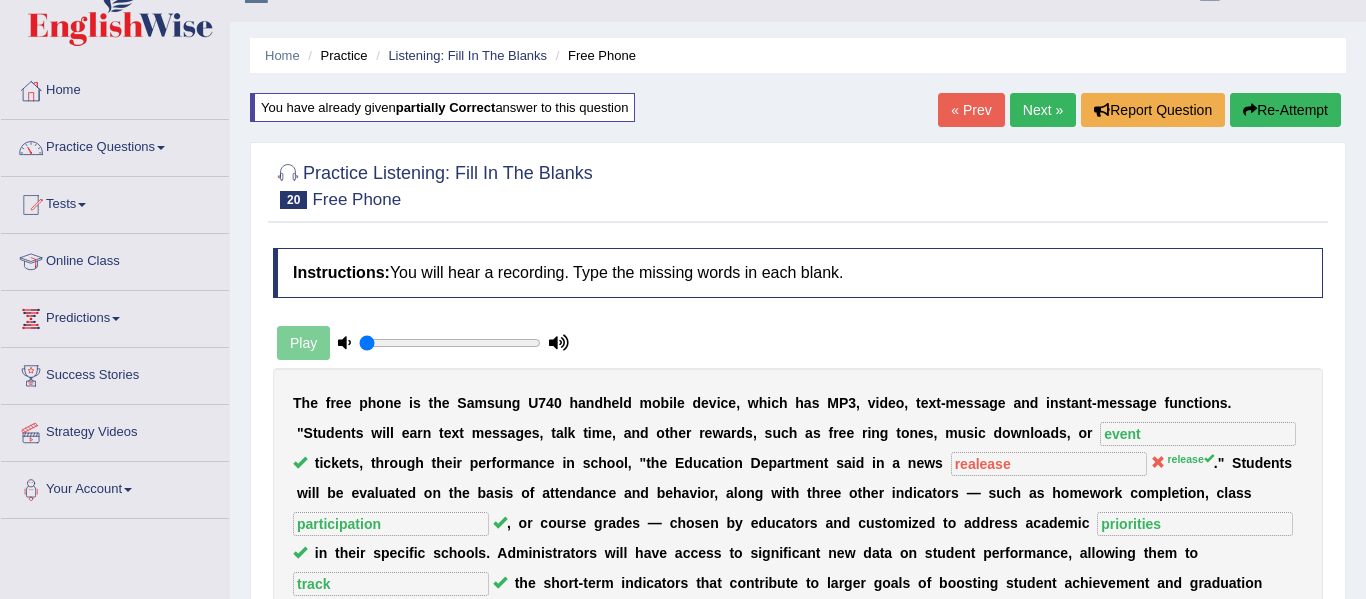 scroll, scrollTop: 29, scrollLeft: 0, axis: vertical 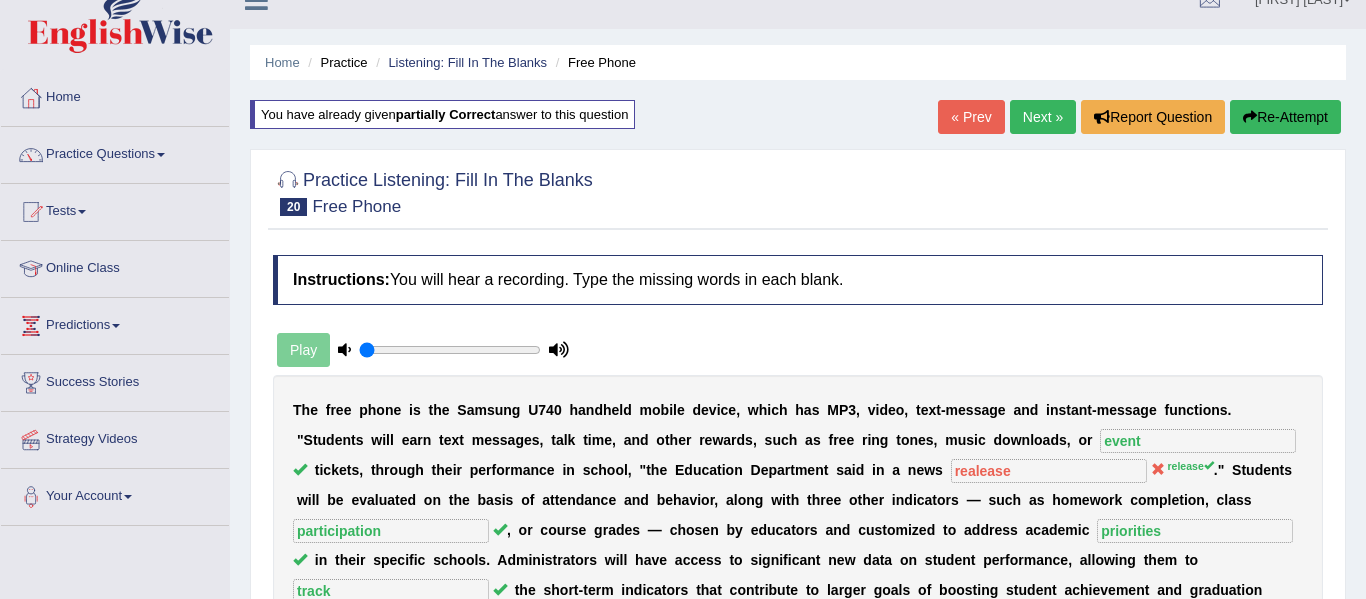 click on "Next »" at bounding box center (1043, 117) 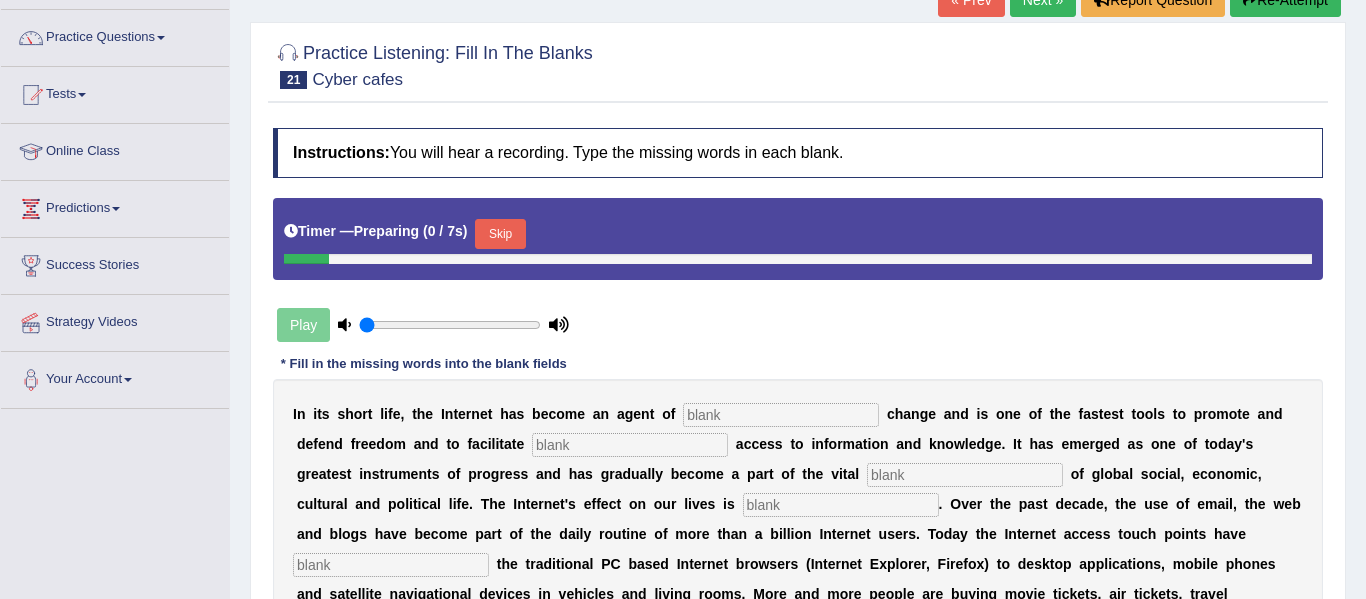 scroll, scrollTop: 473, scrollLeft: 0, axis: vertical 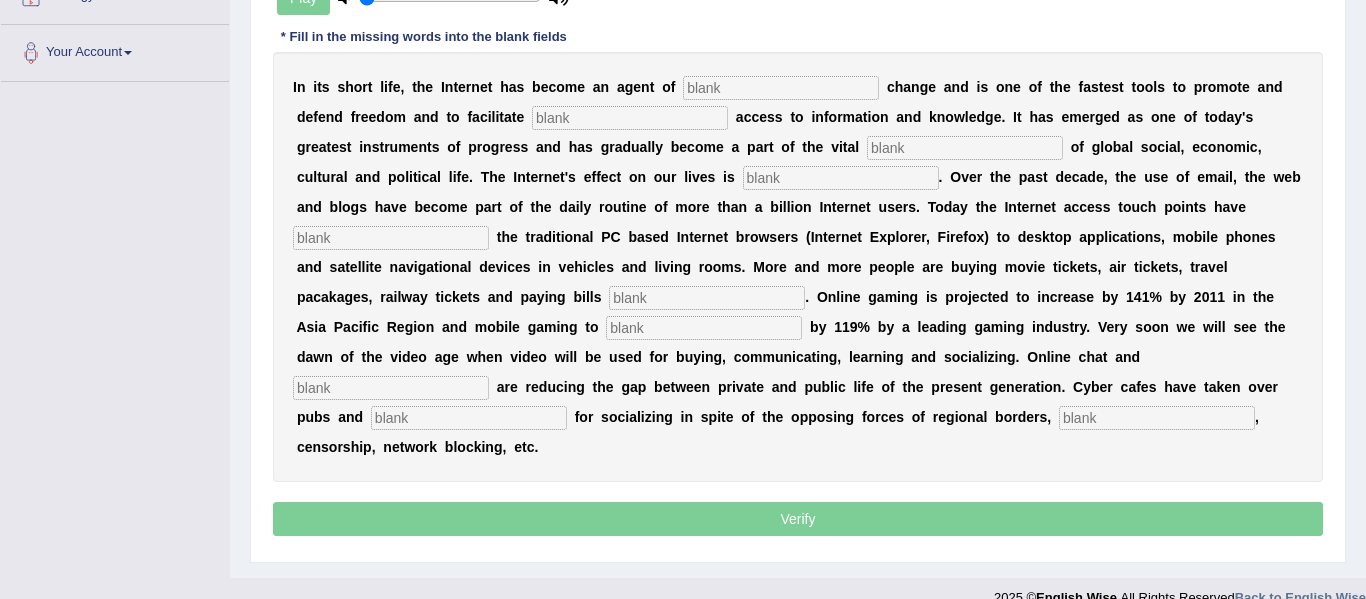 drag, startPoint x: 0, startPoint y: 0, endPoint x: 1365, endPoint y: 370, distance: 1414.2578 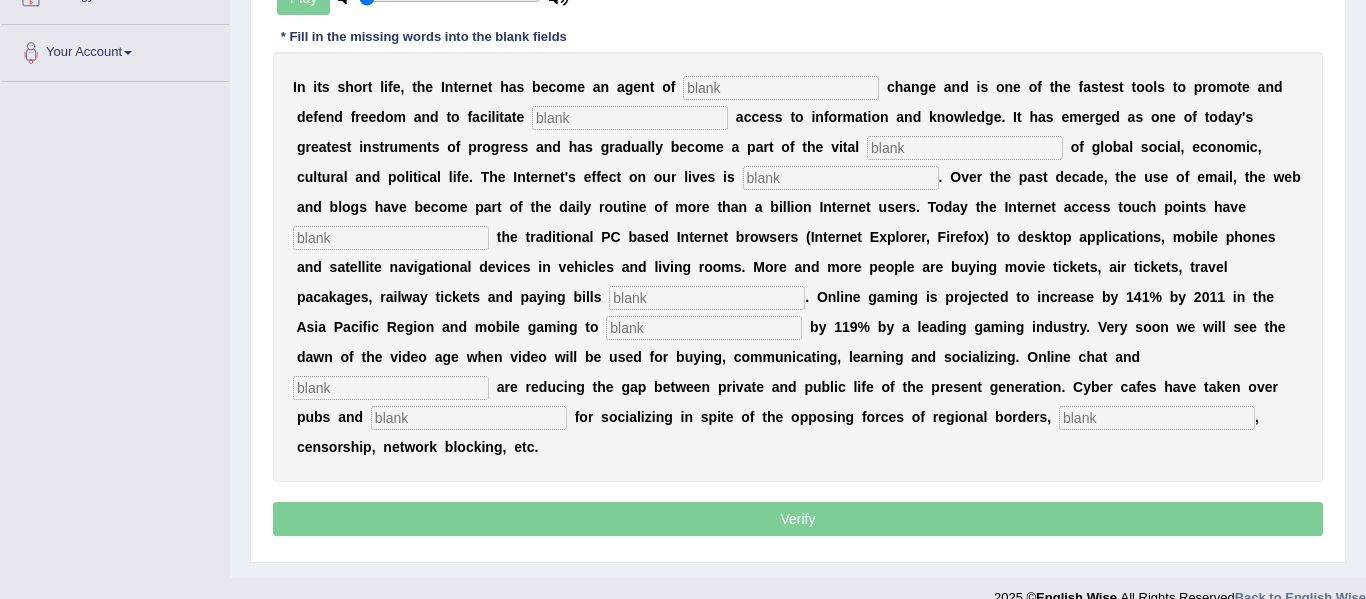 scroll, scrollTop: 469, scrollLeft: 0, axis: vertical 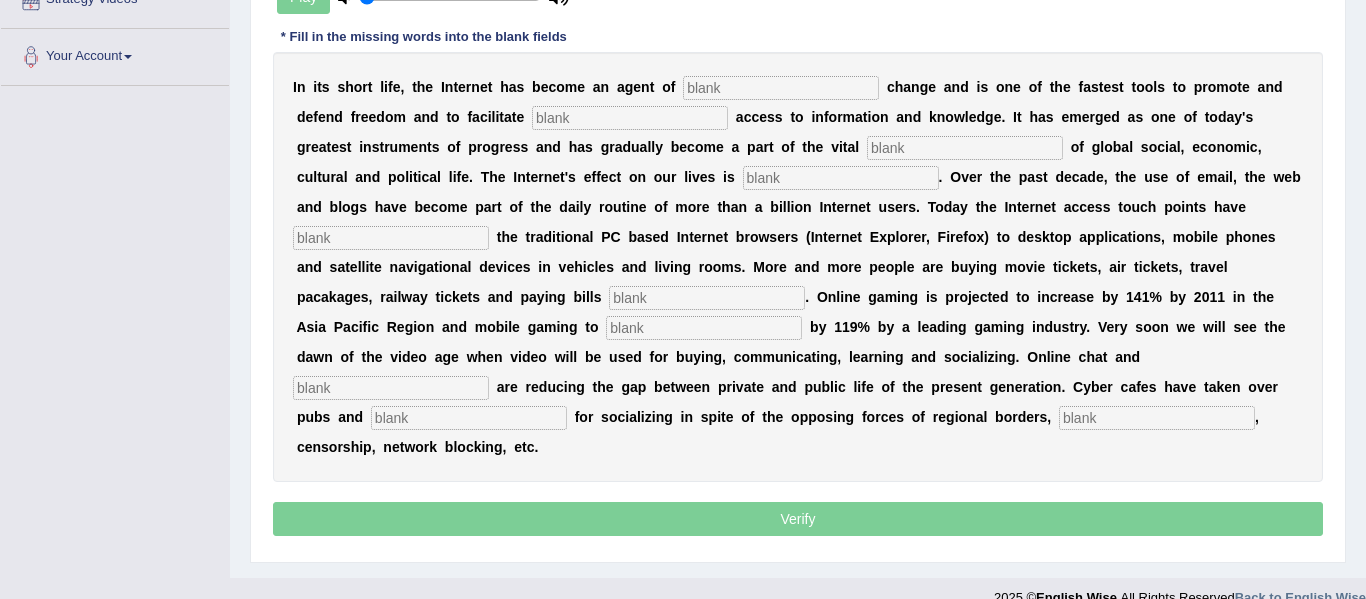 click at bounding box center (781, 88) 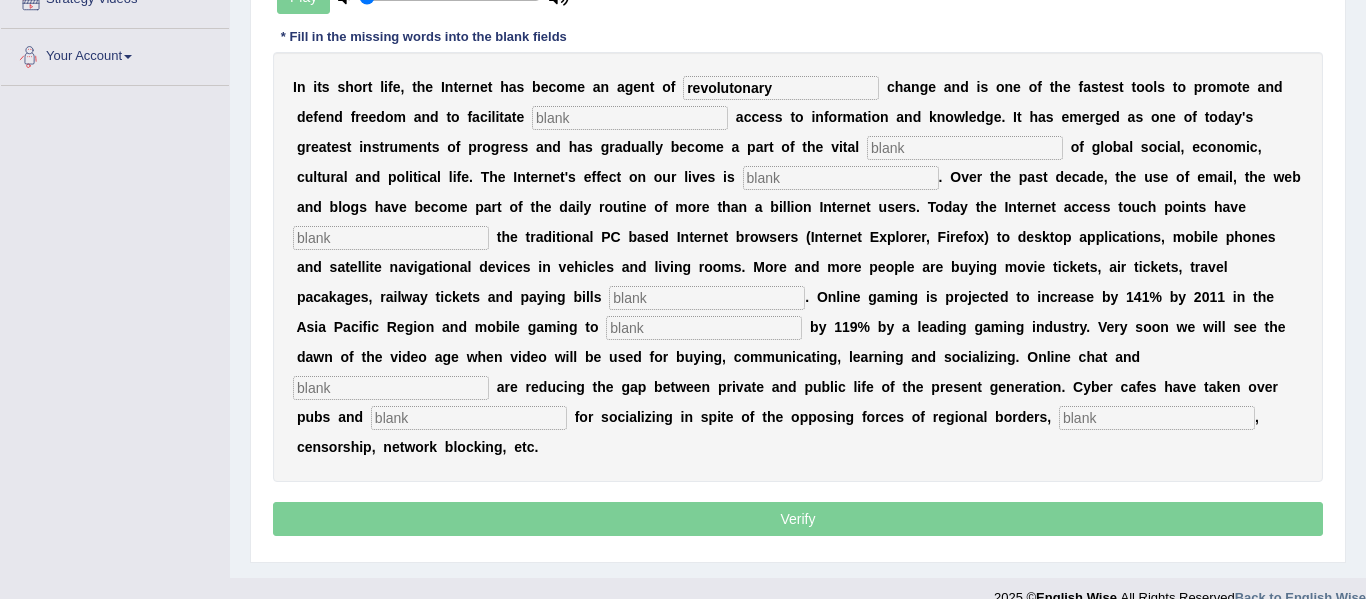 type on "revolutonary" 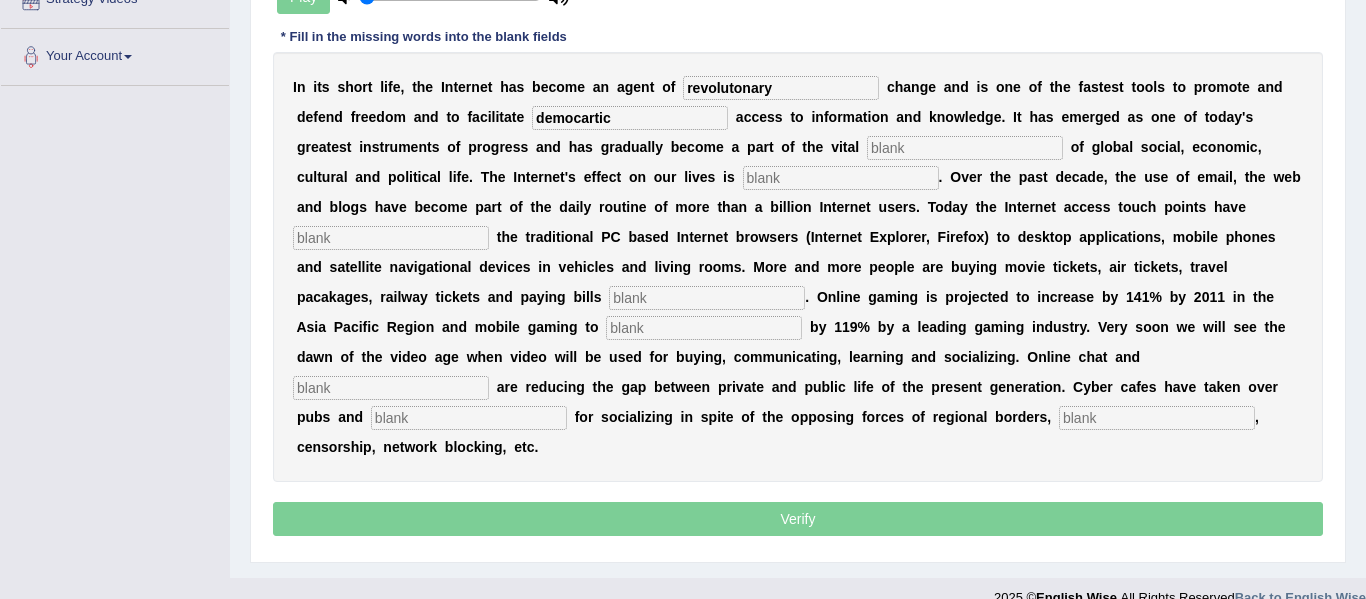 type on "democartic" 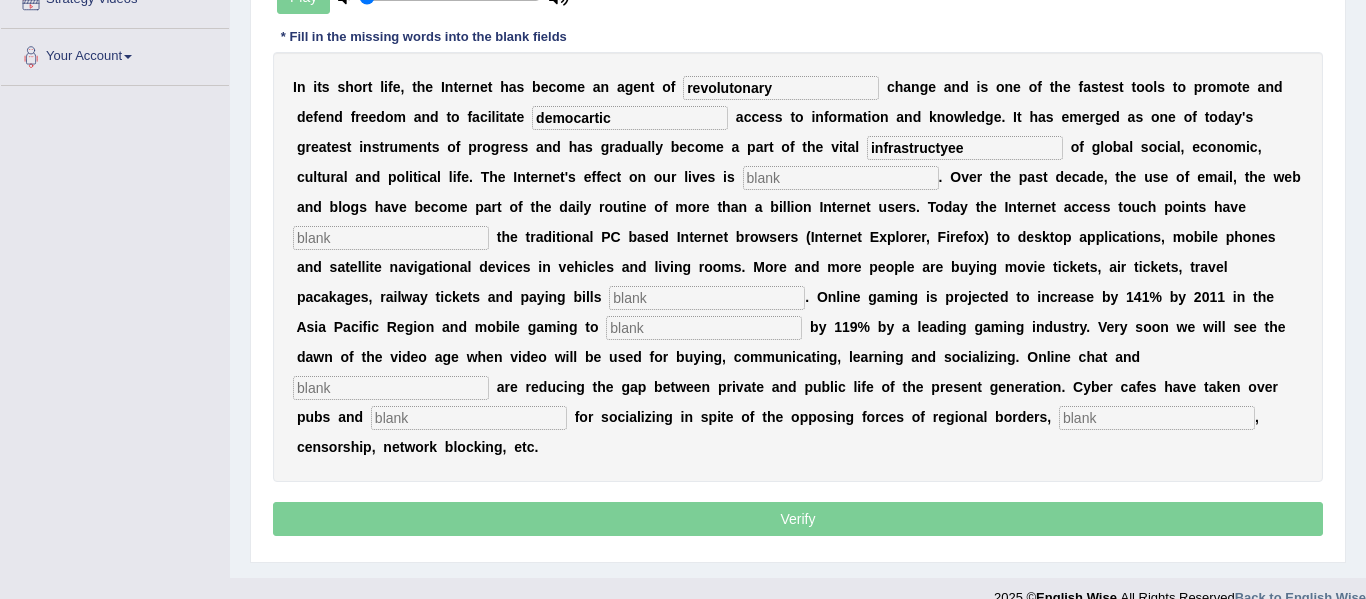type on "infrastructyee" 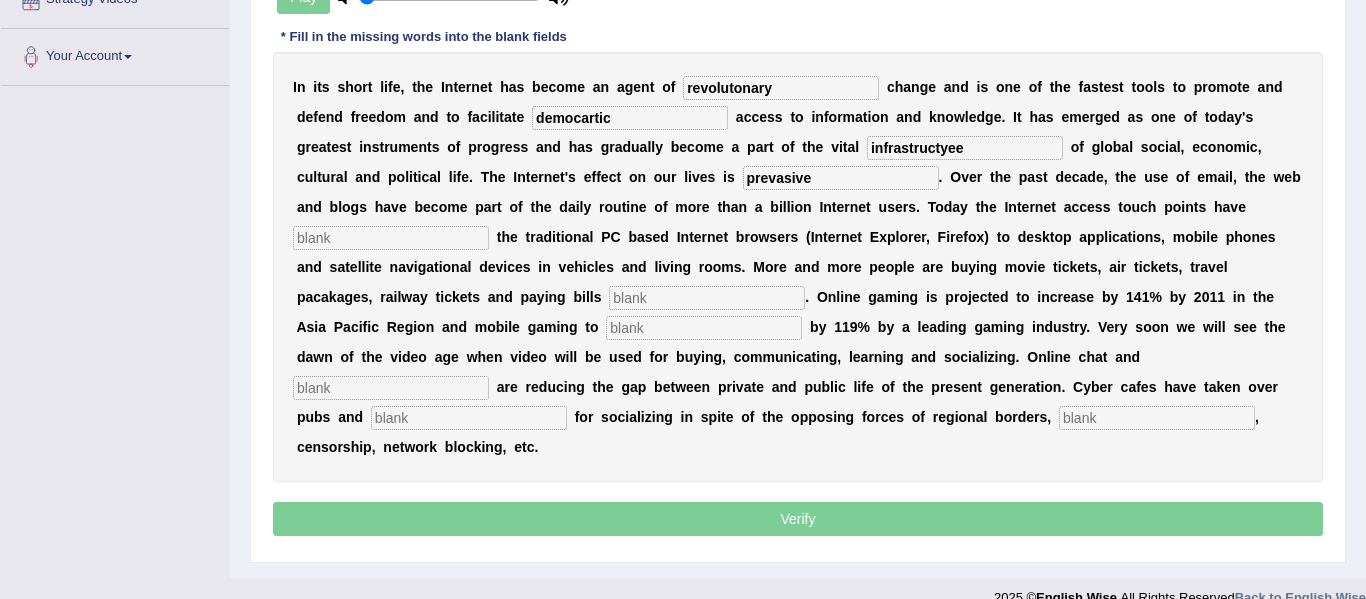 type on "prevasive" 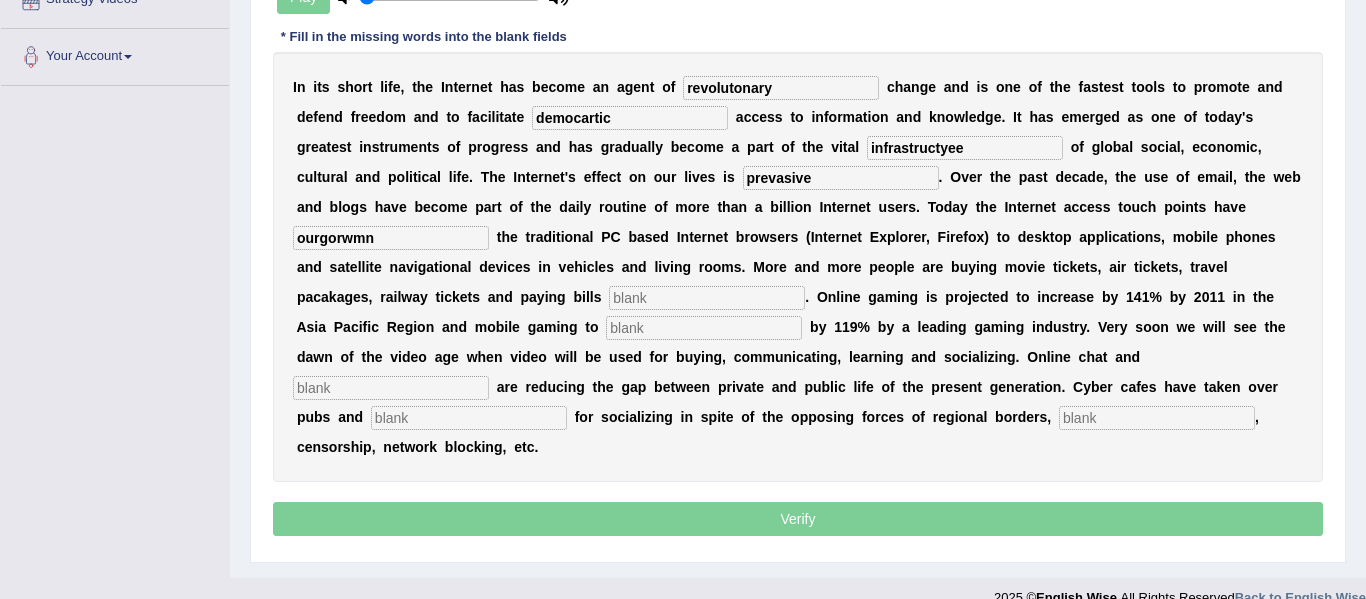type on "ourgorwmn" 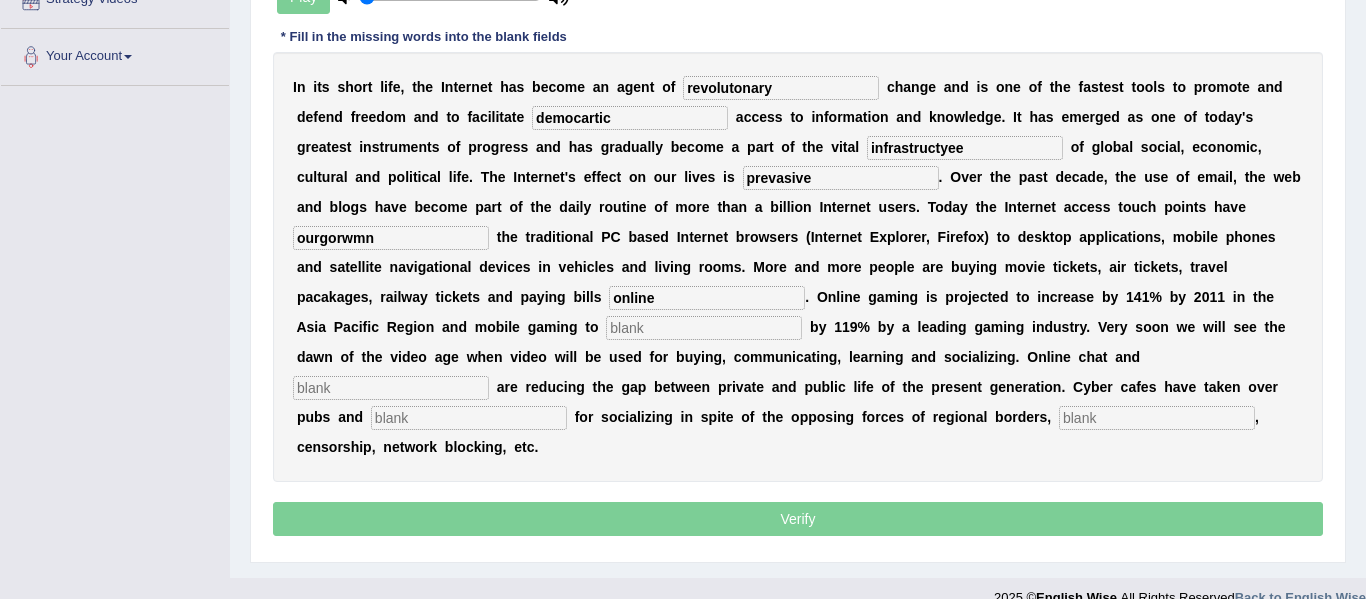 type on "online" 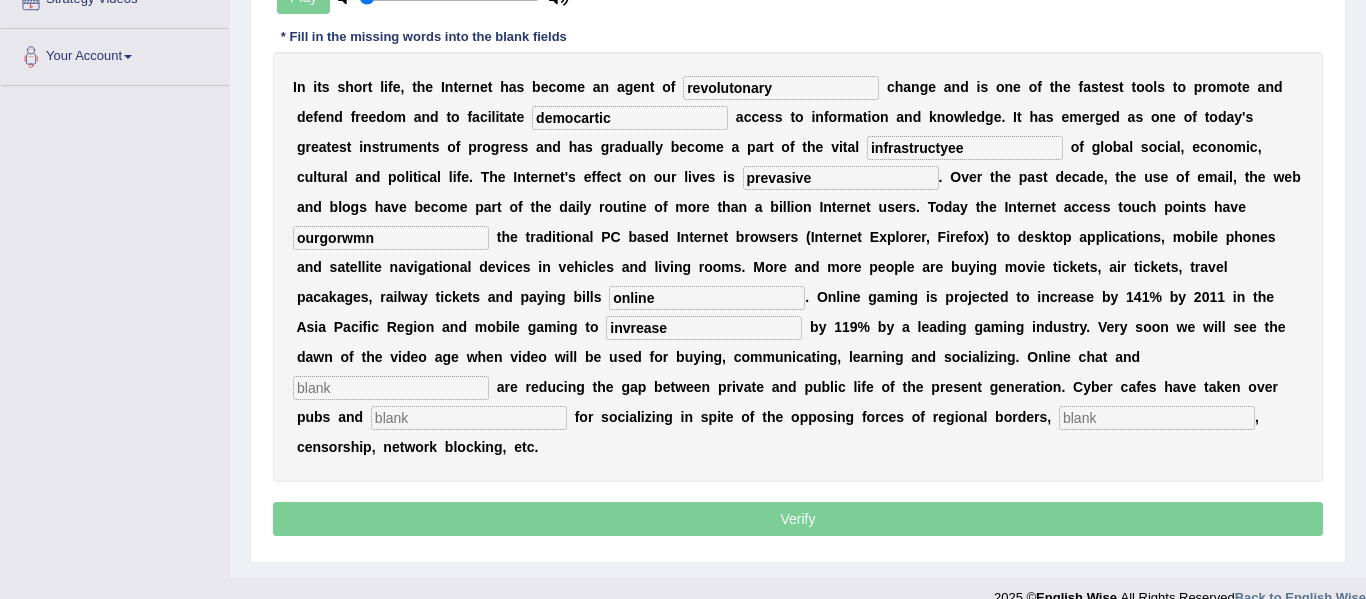 type on "invrease" 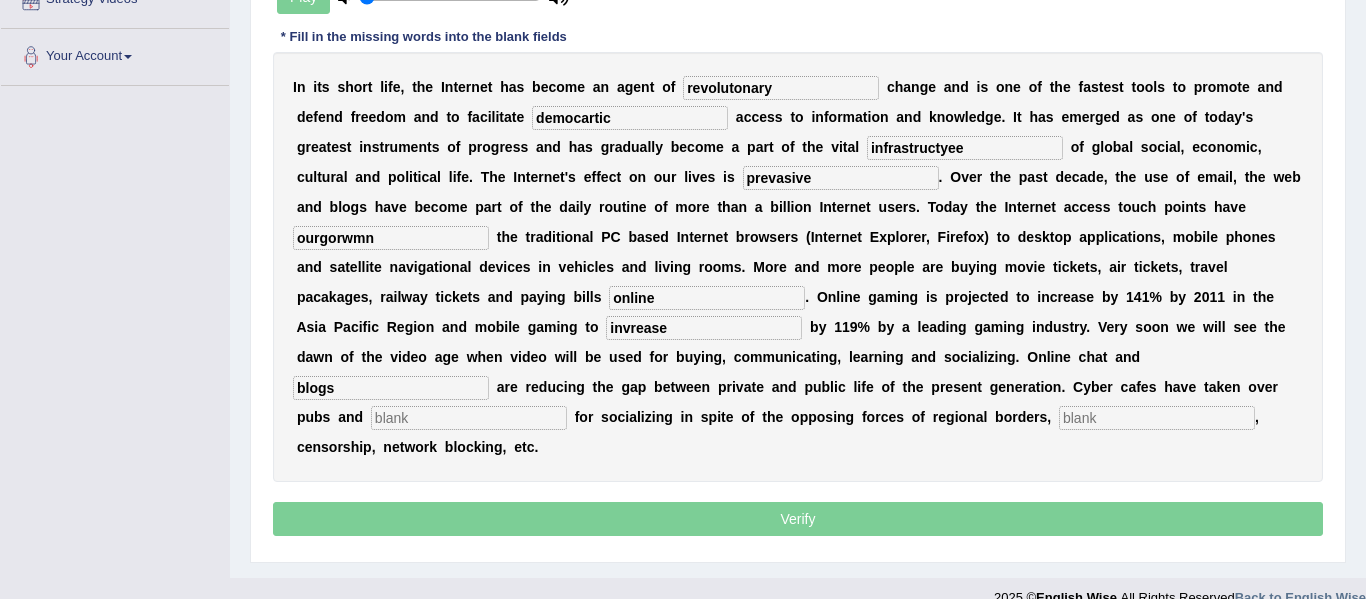 type on "blogs" 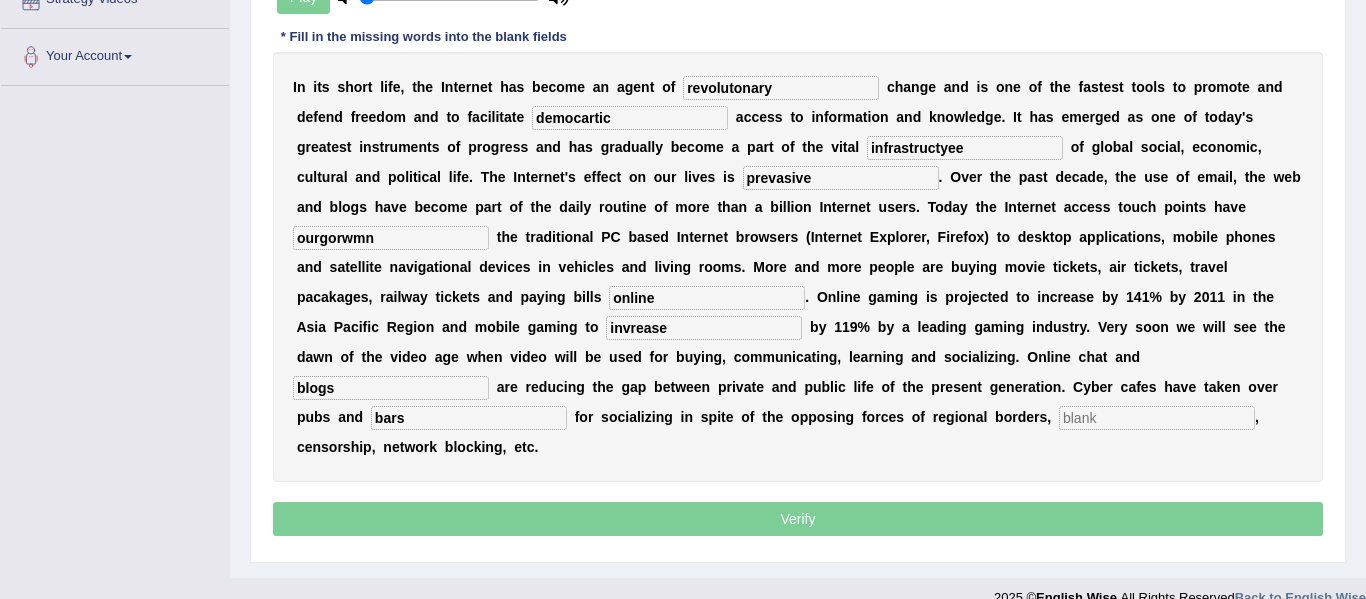 type on "bars" 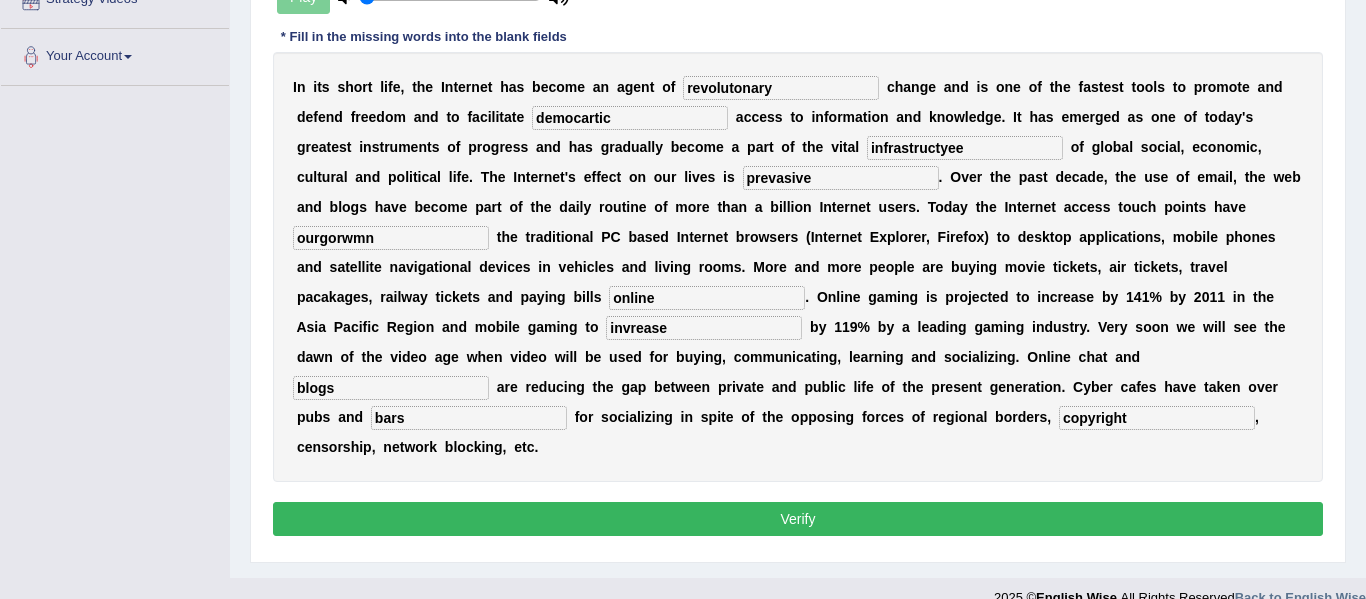 type on "copyright" 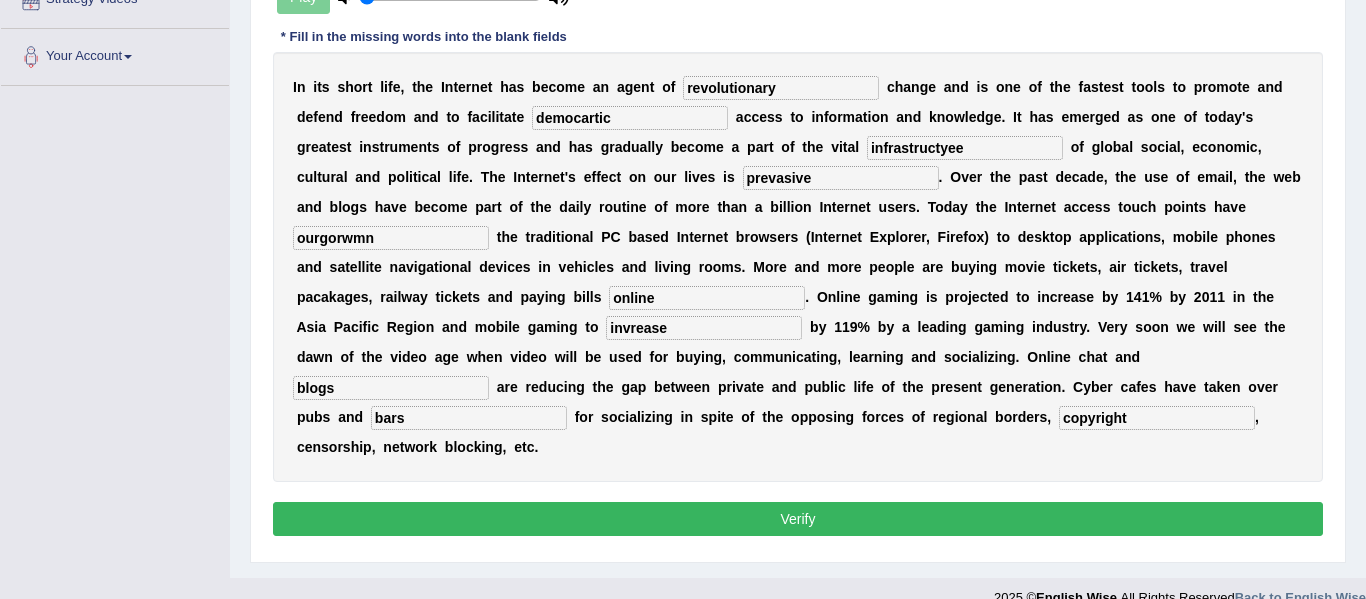 type on "revolutionary" 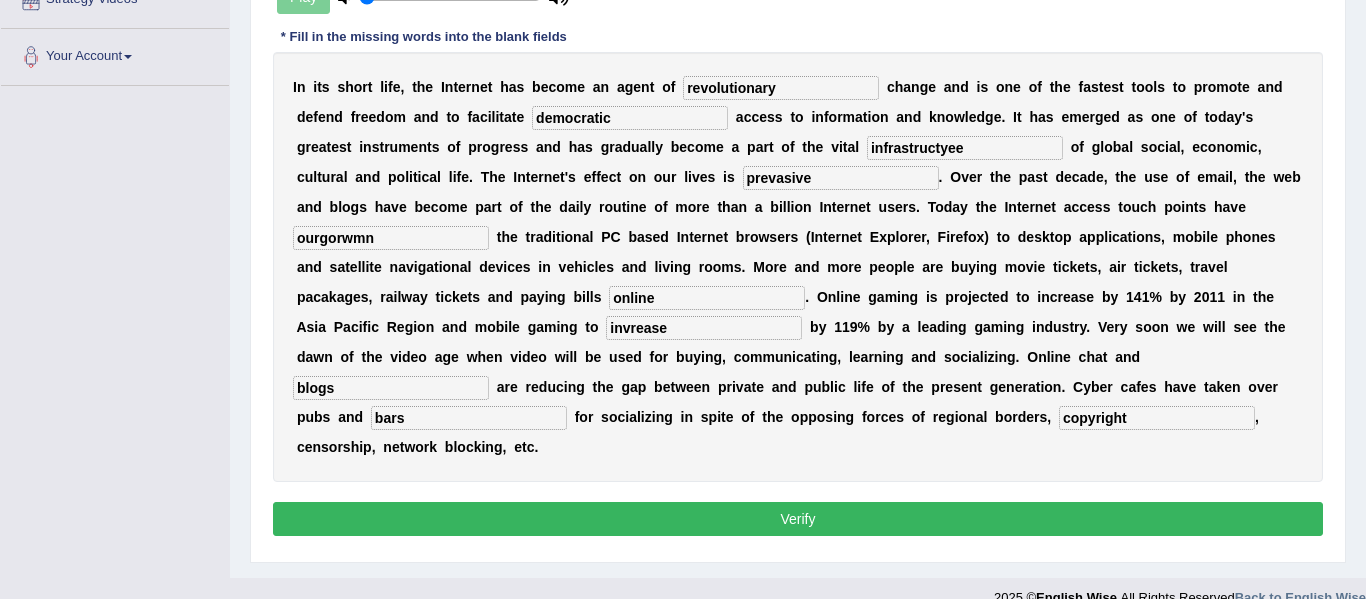 type on "democratic" 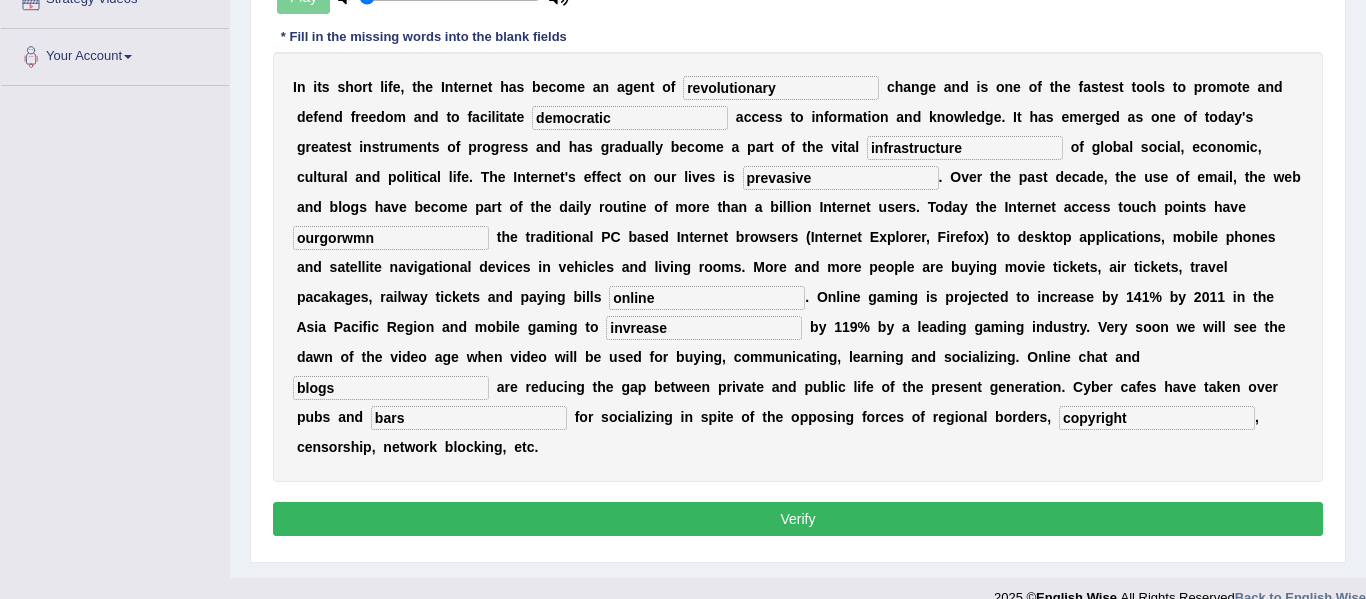 type on "infrastructure" 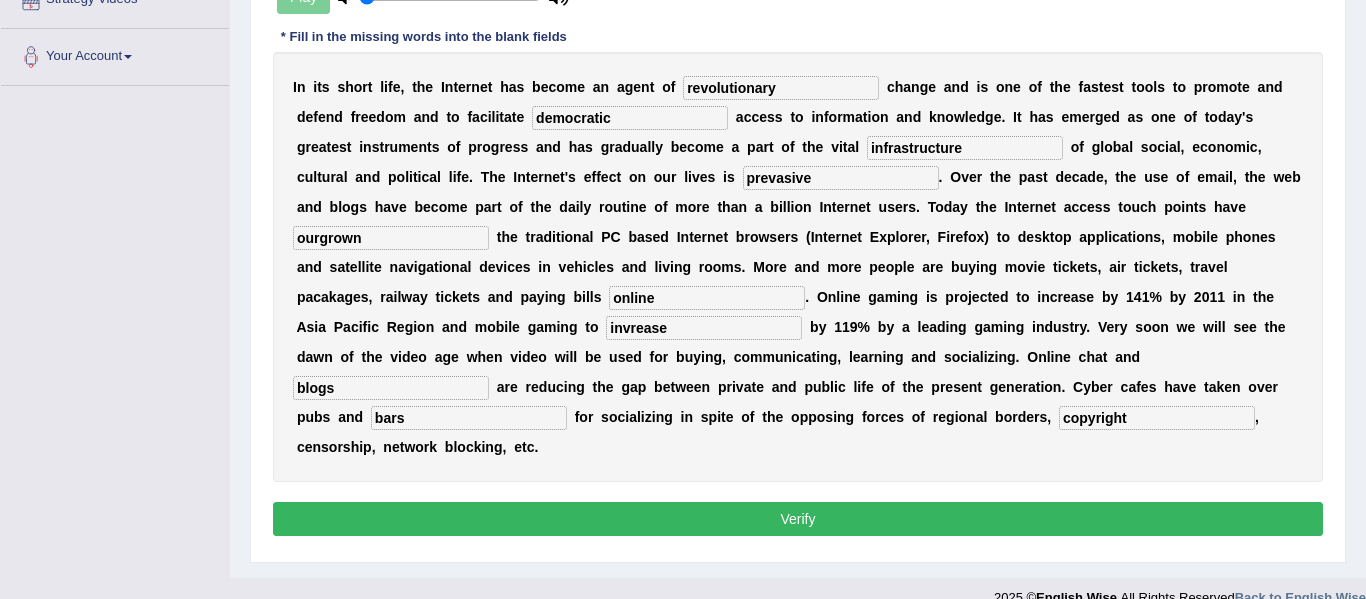 click on "ourgrown" at bounding box center [391, 238] 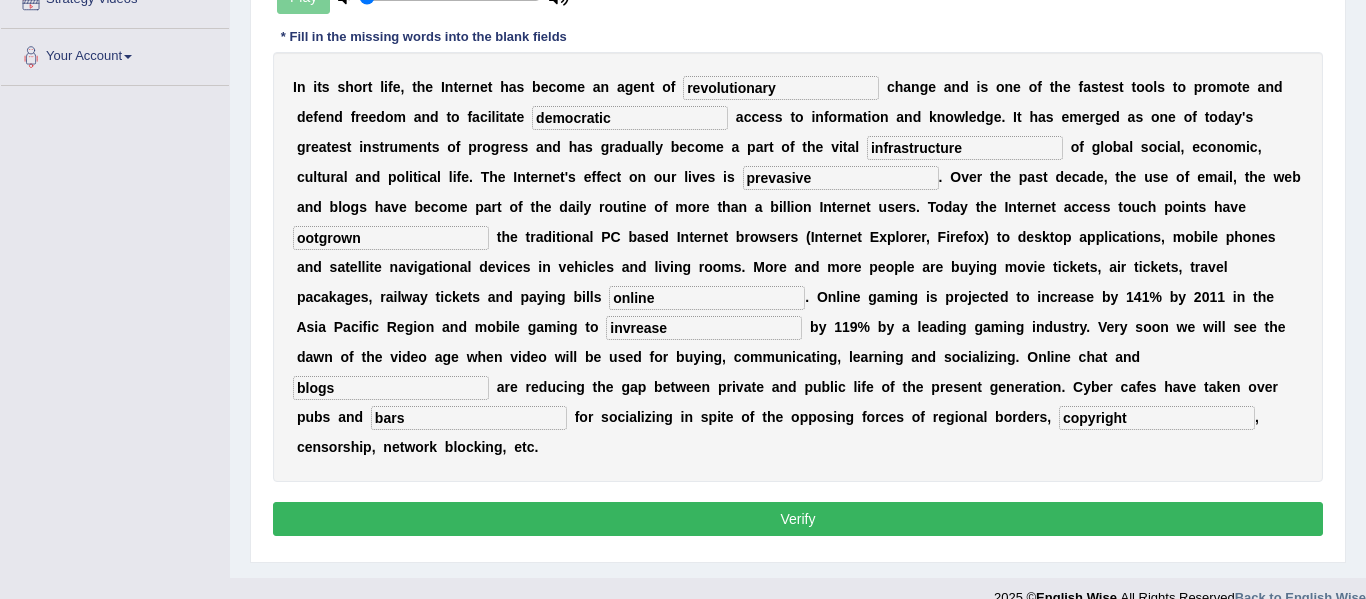 click on "ootgrown" at bounding box center [391, 238] 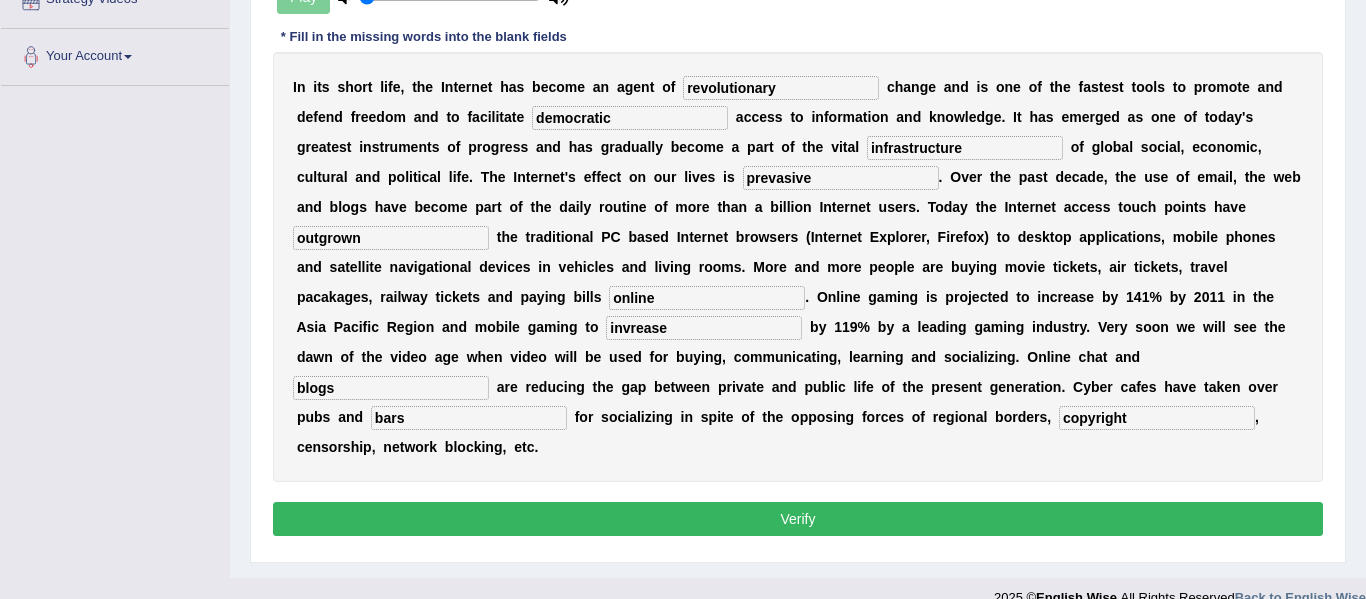 type on "outgrown" 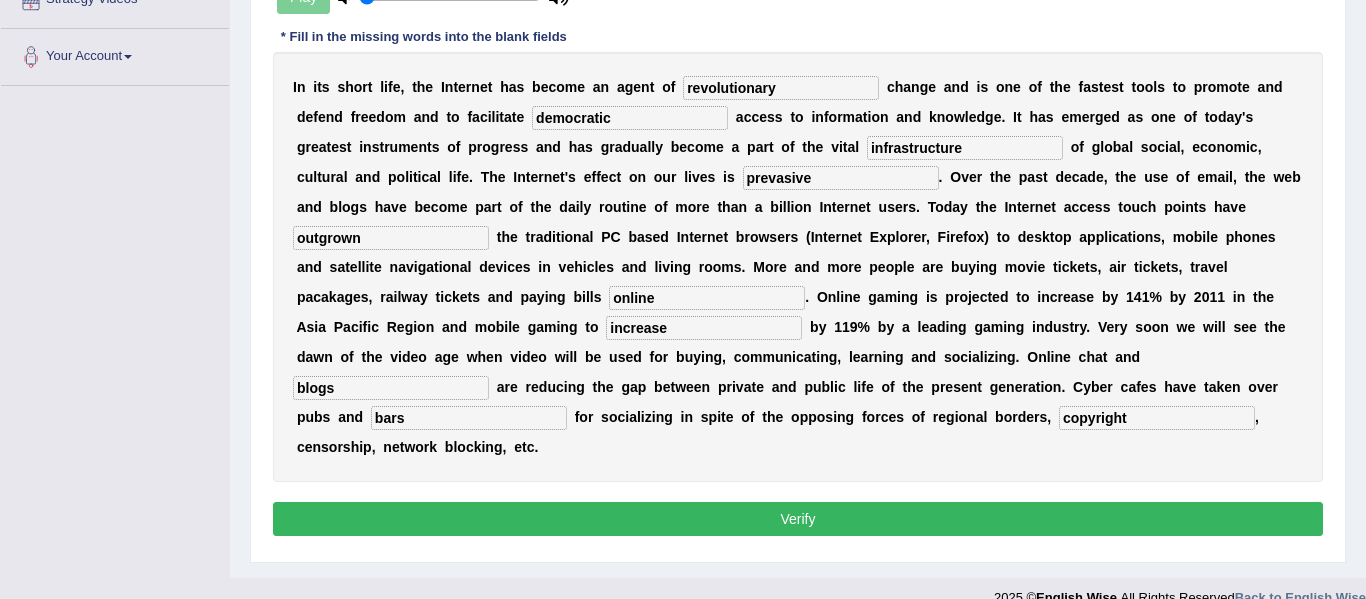 type on "increase" 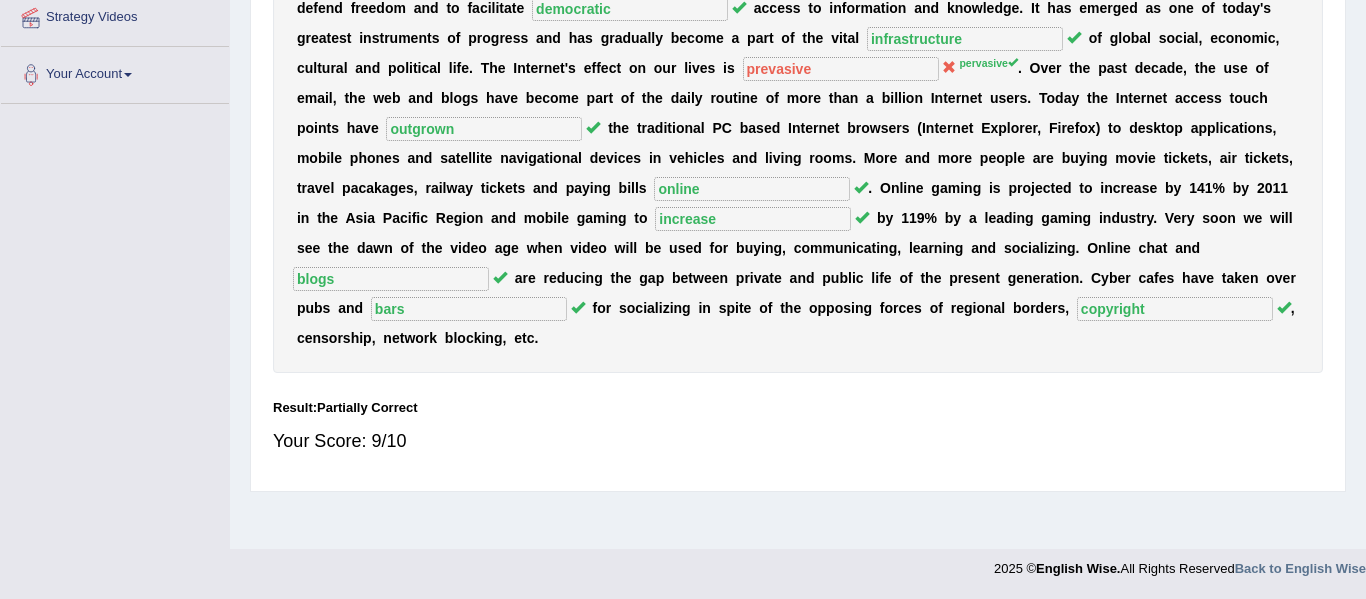 scroll, scrollTop: 451, scrollLeft: 0, axis: vertical 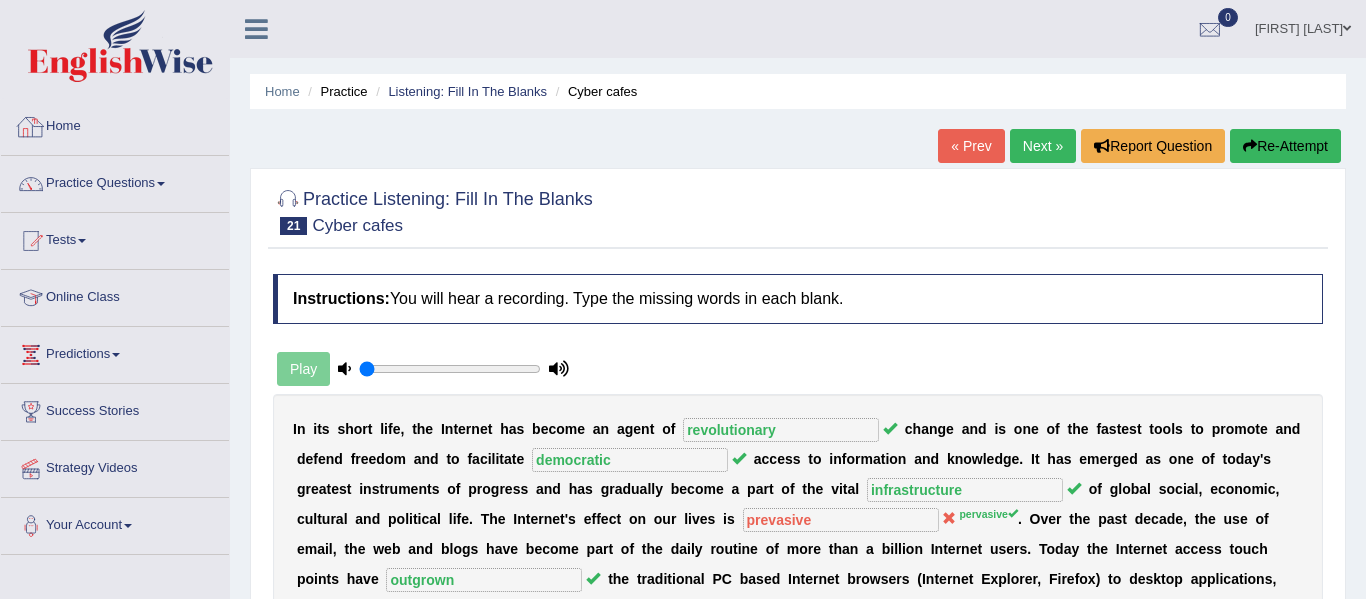 click on "Home" at bounding box center [115, 124] 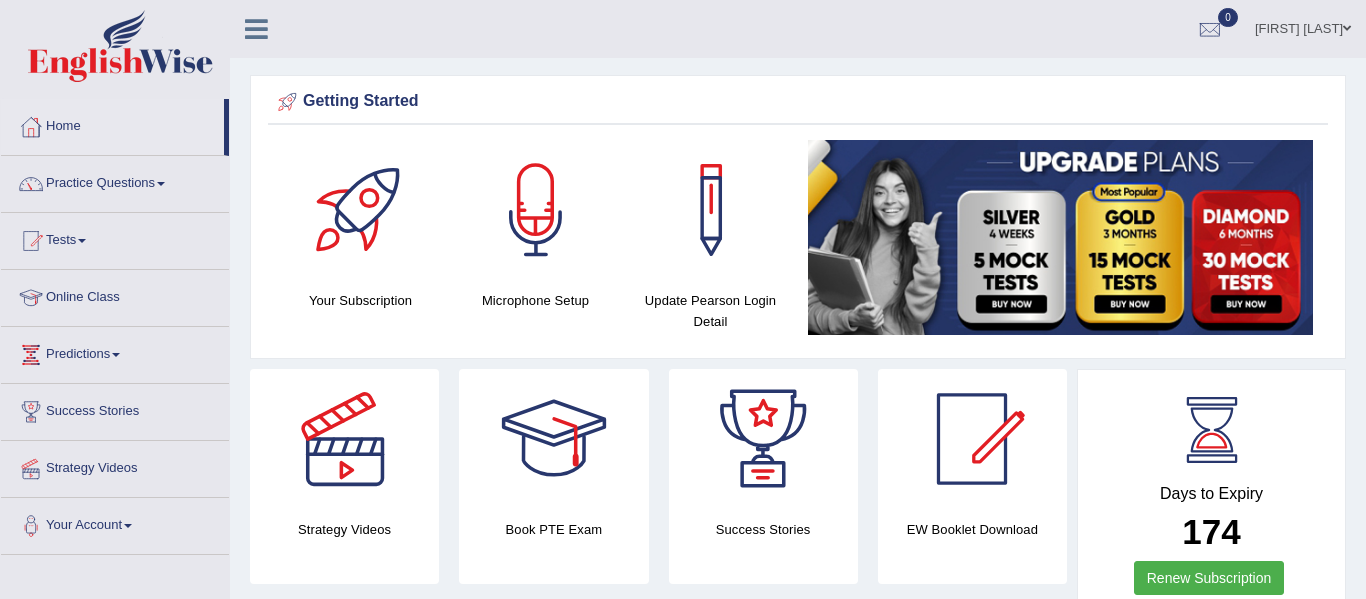 scroll, scrollTop: 0, scrollLeft: 0, axis: both 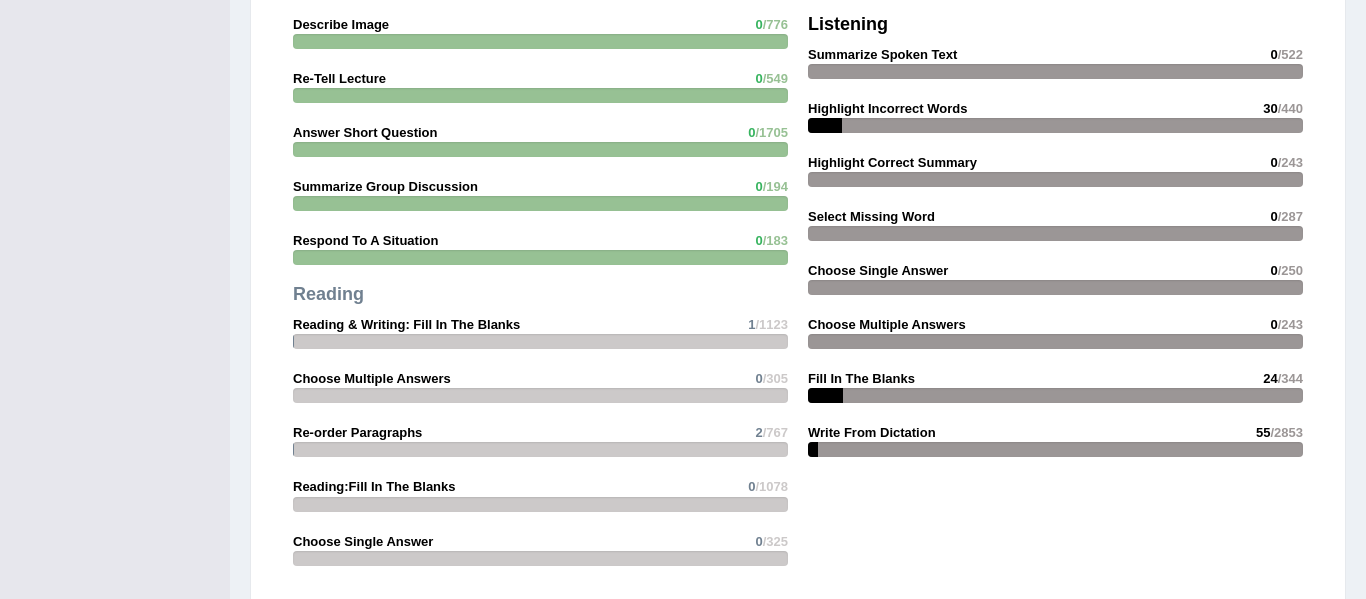 drag, startPoint x: 0, startPoint y: 0, endPoint x: 1365, endPoint y: 593, distance: 1488.2452 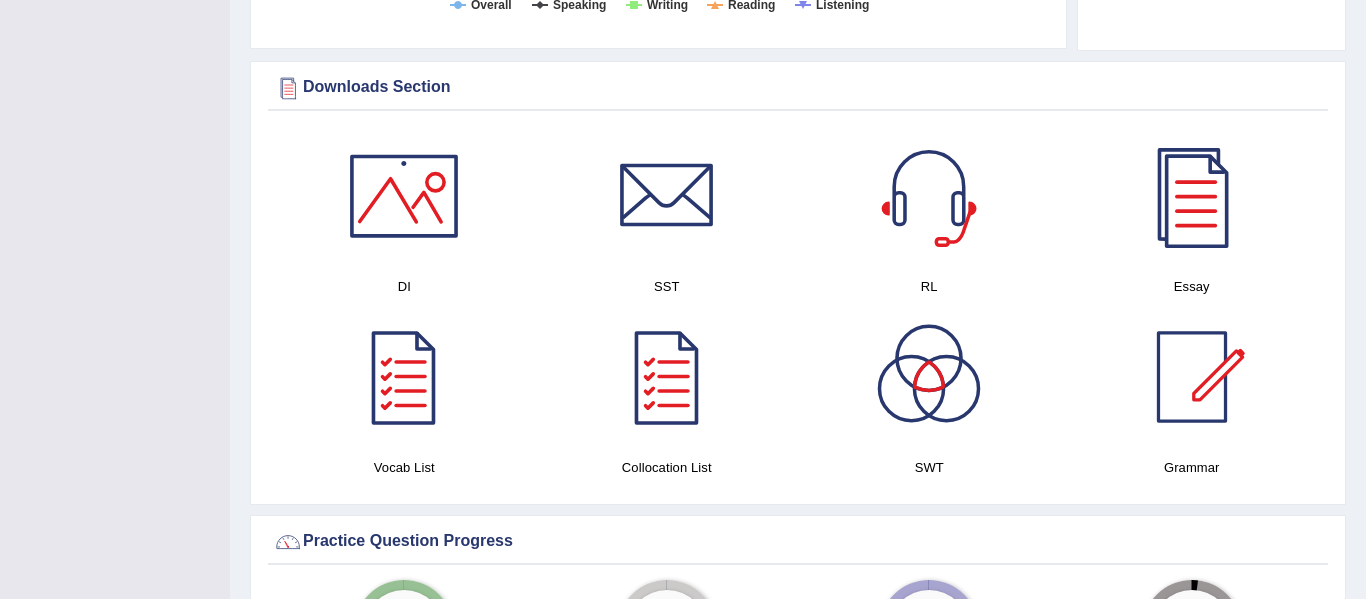 scroll, scrollTop: 937, scrollLeft: 0, axis: vertical 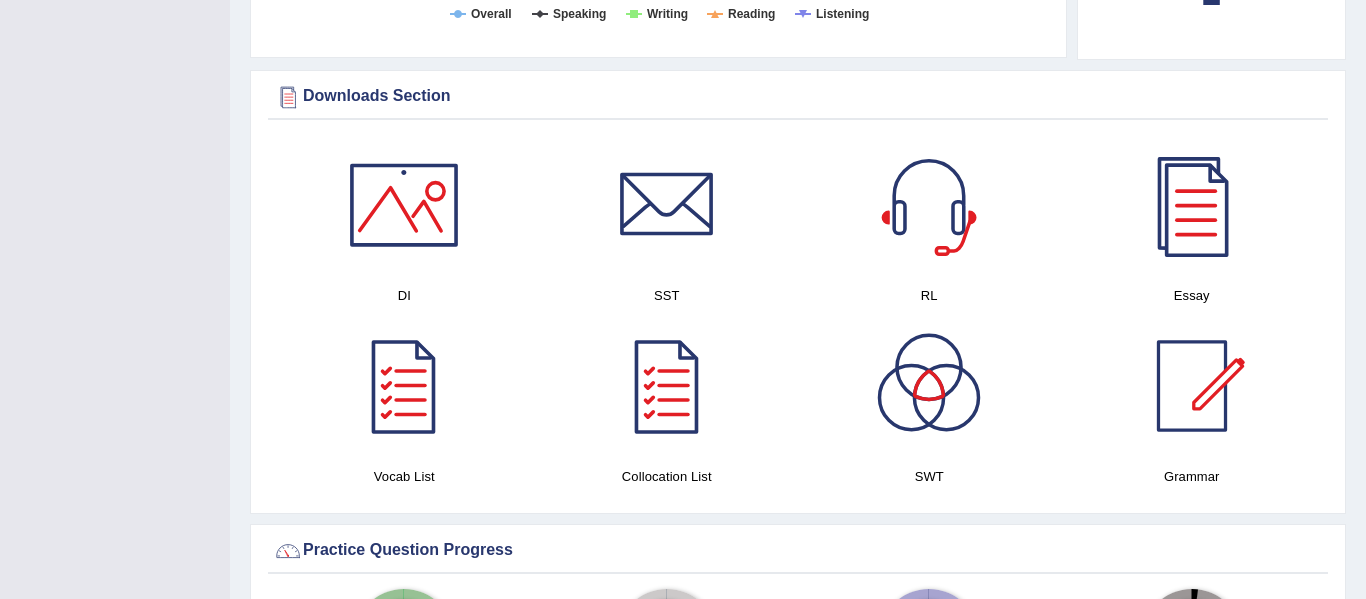 drag, startPoint x: 1365, startPoint y: 426, endPoint x: 1350, endPoint y: 204, distance: 222.50618 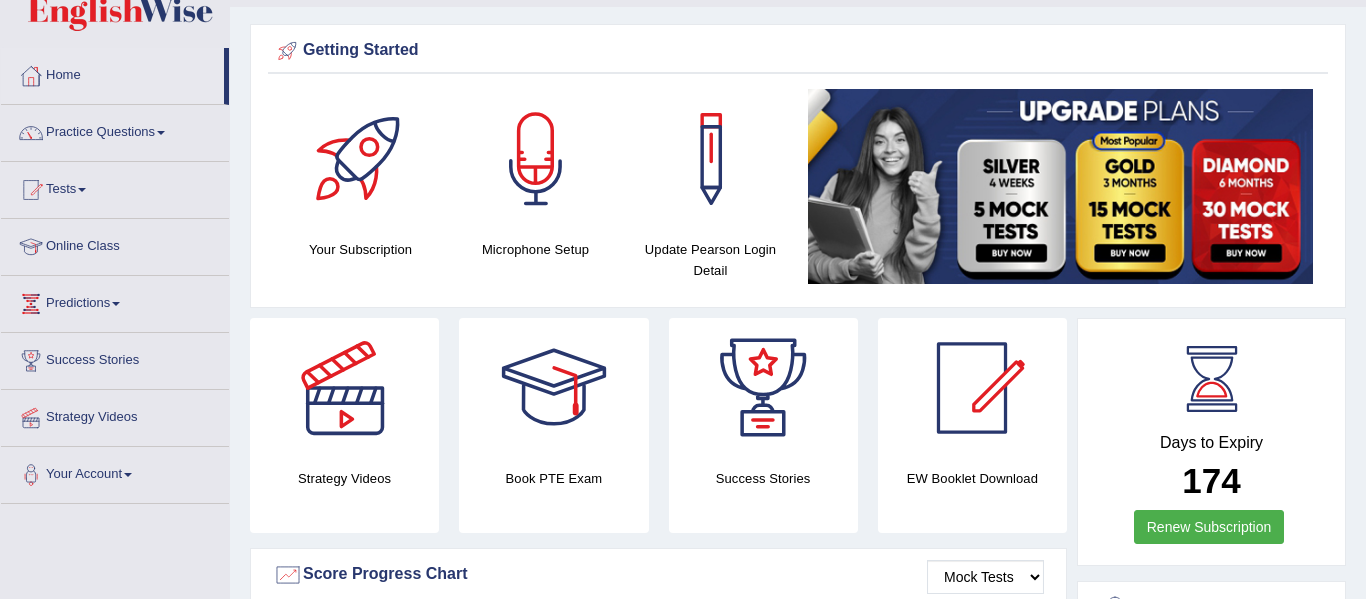 scroll, scrollTop: 37, scrollLeft: 0, axis: vertical 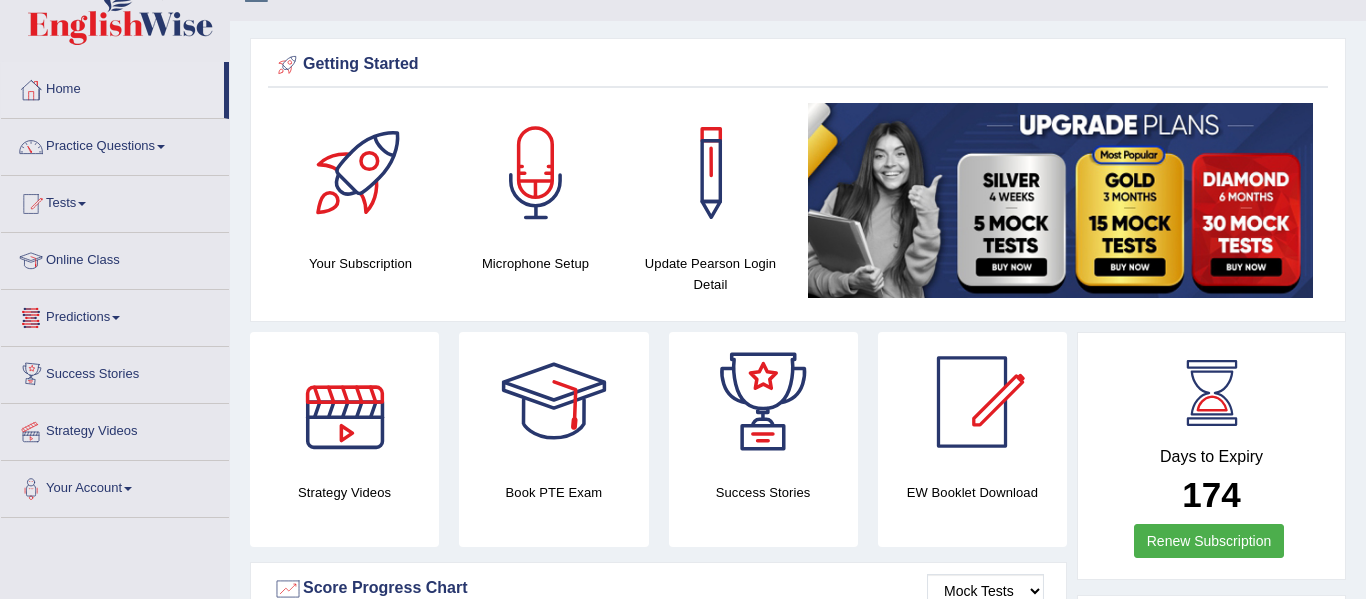 click on "Predictions" at bounding box center [115, 315] 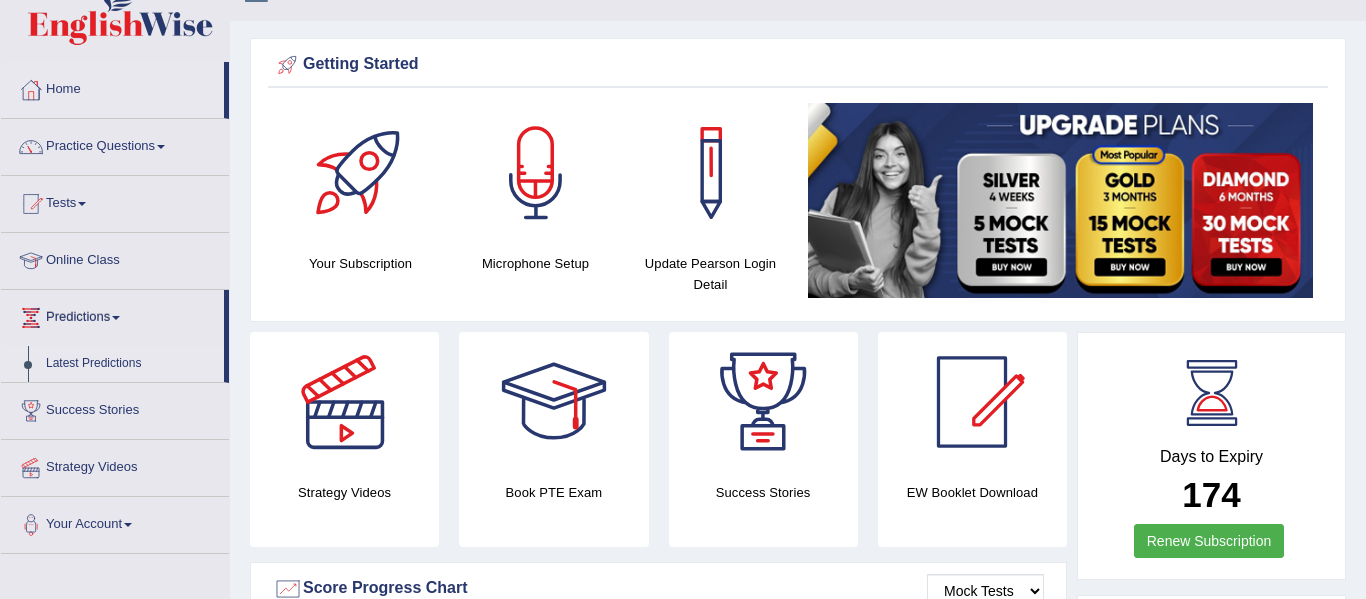 click on "Latest Predictions" at bounding box center (130, 364) 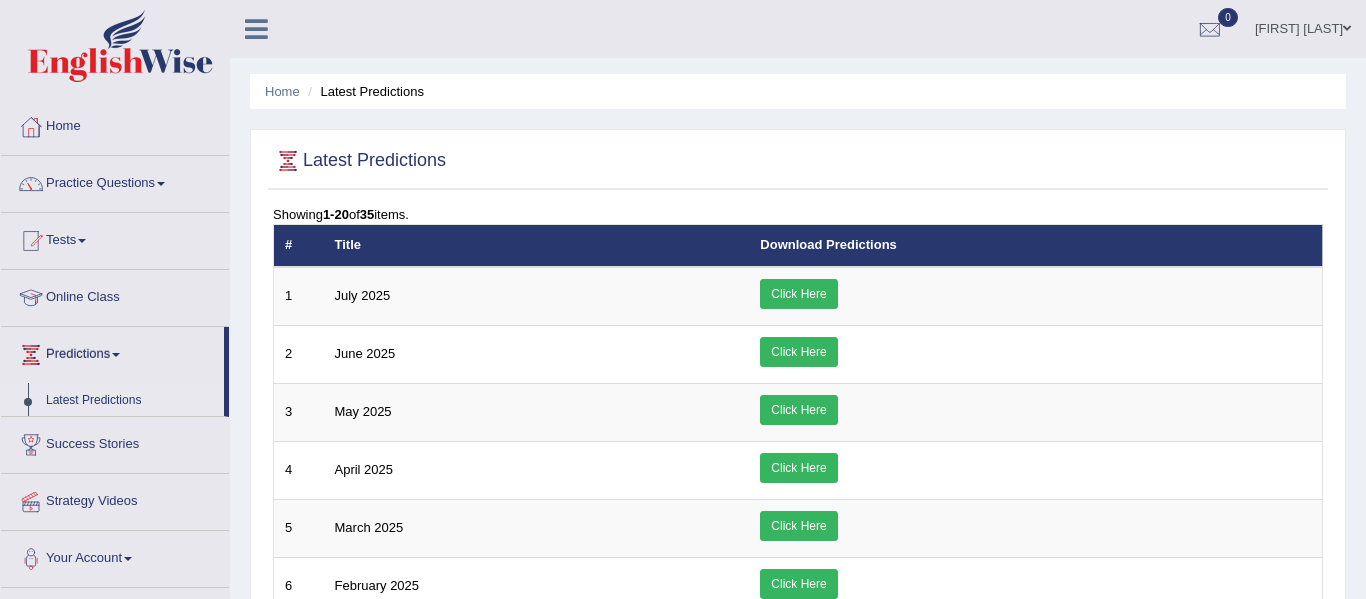 scroll, scrollTop: 0, scrollLeft: 0, axis: both 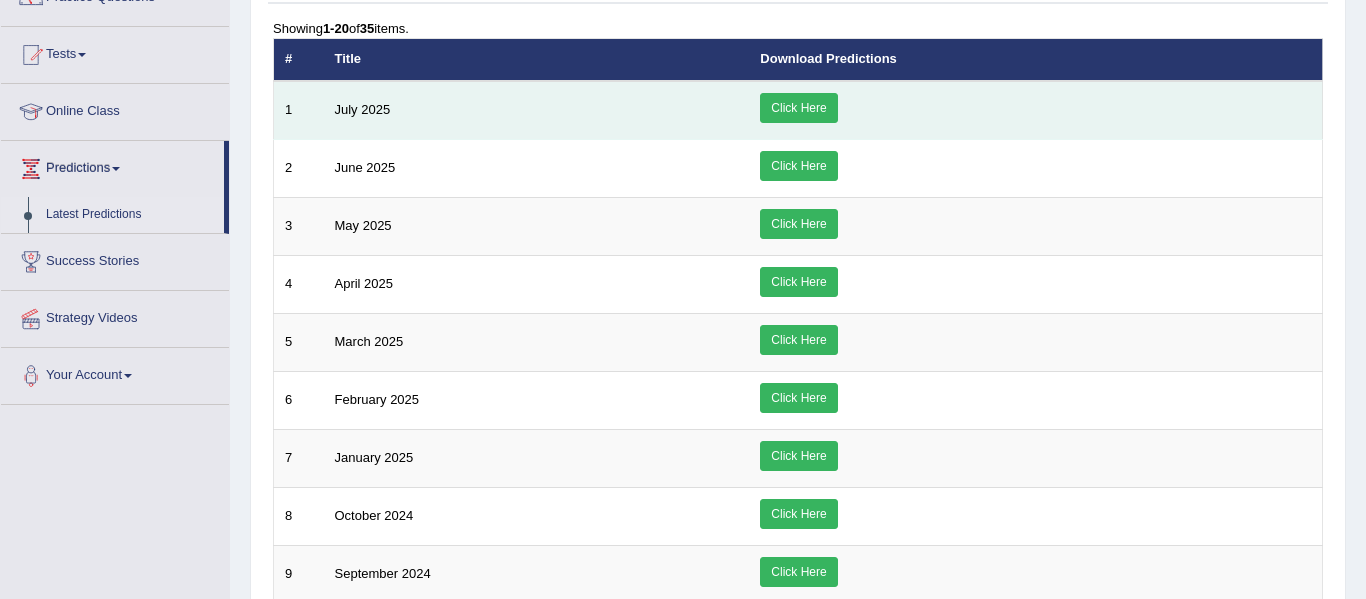 click on "Click Here" at bounding box center (798, 108) 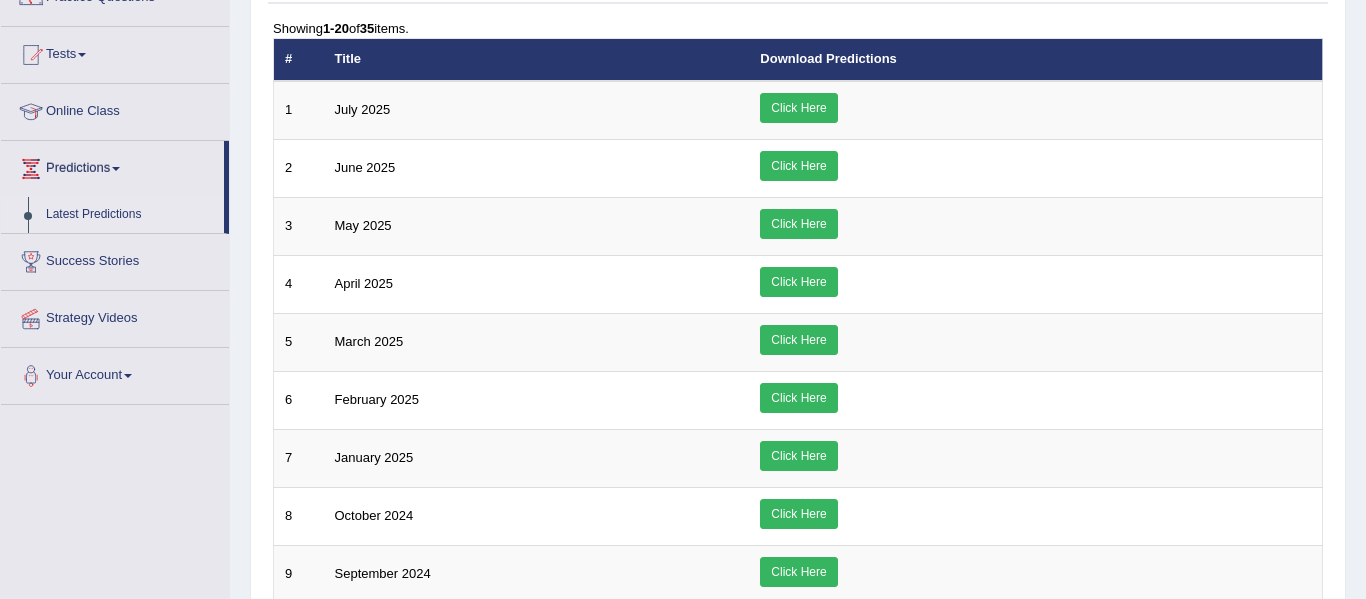 scroll, scrollTop: 0, scrollLeft: 0, axis: both 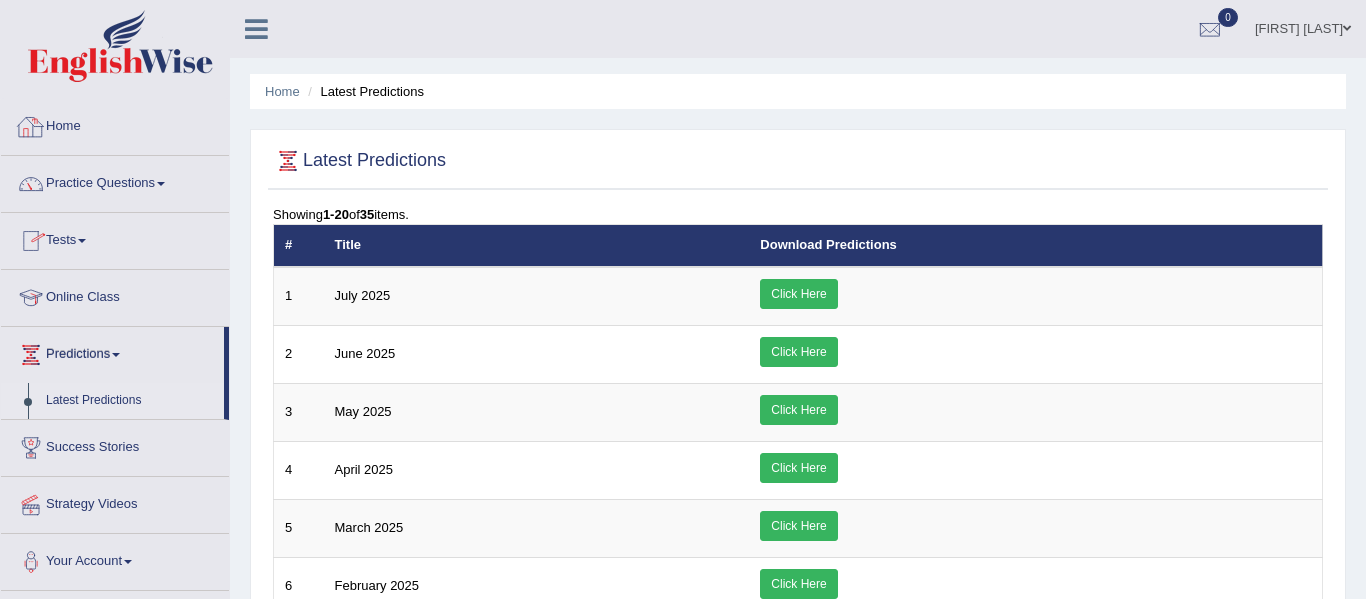 click on "Home" at bounding box center (115, 124) 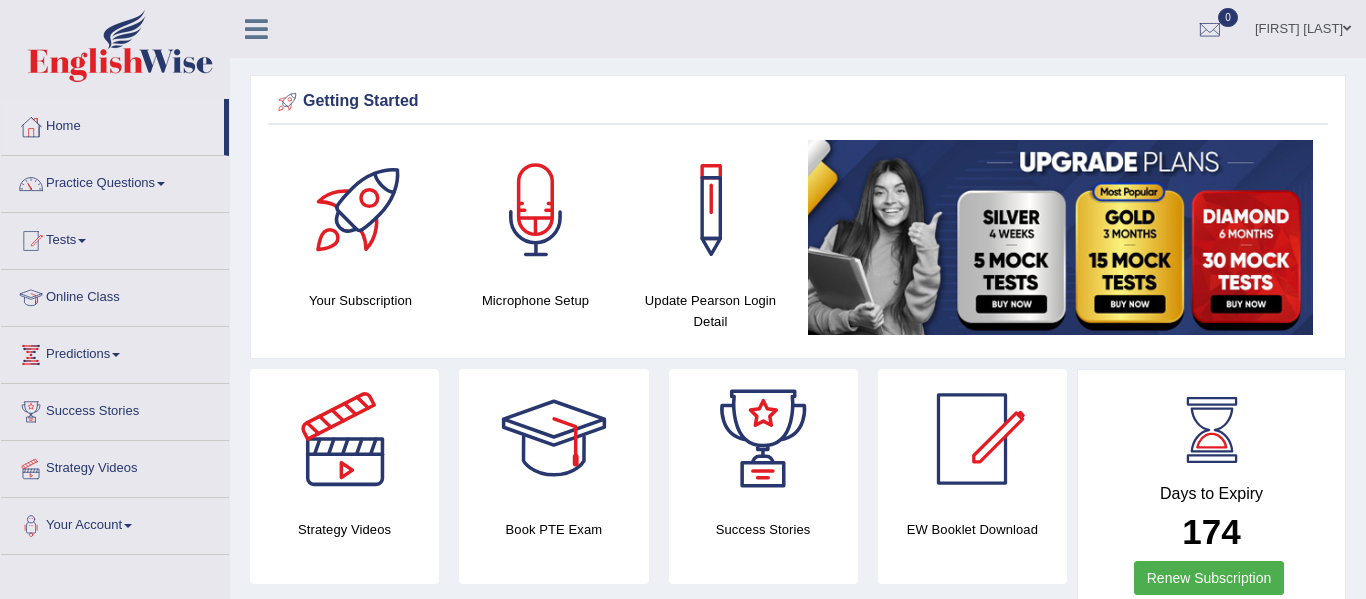 scroll, scrollTop: 0, scrollLeft: 0, axis: both 